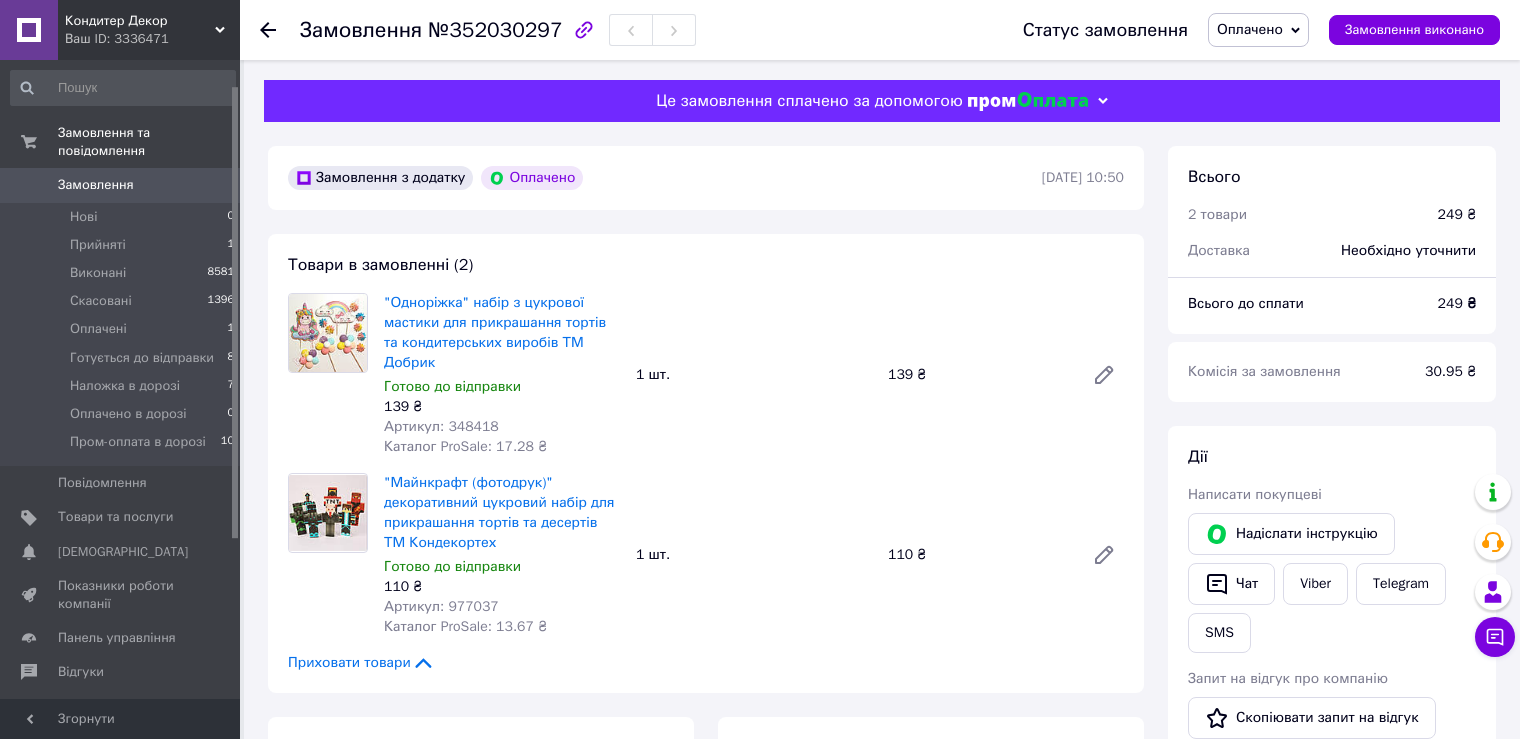 scroll, scrollTop: 0, scrollLeft: 0, axis: both 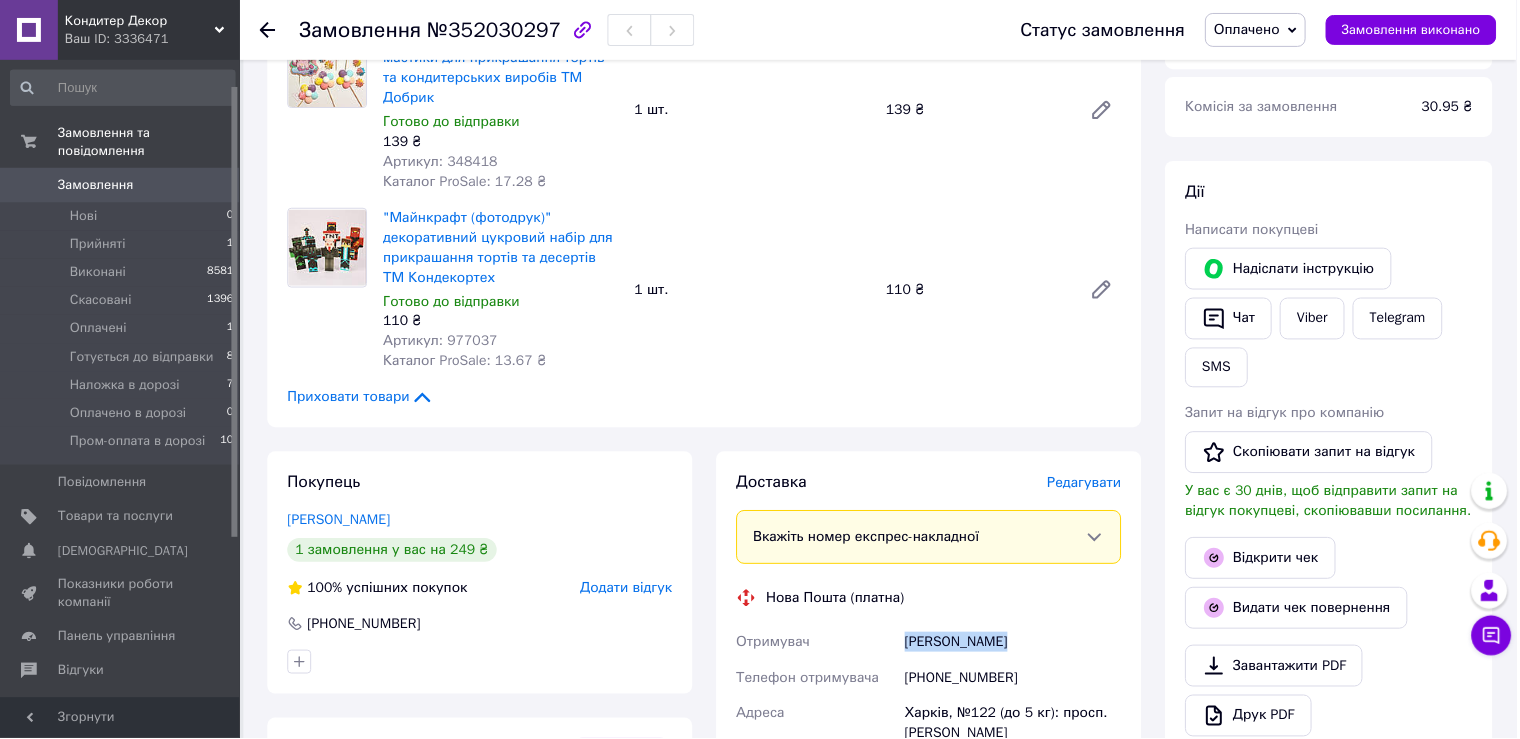 click on "Замовлення 0" at bounding box center (123, 185) 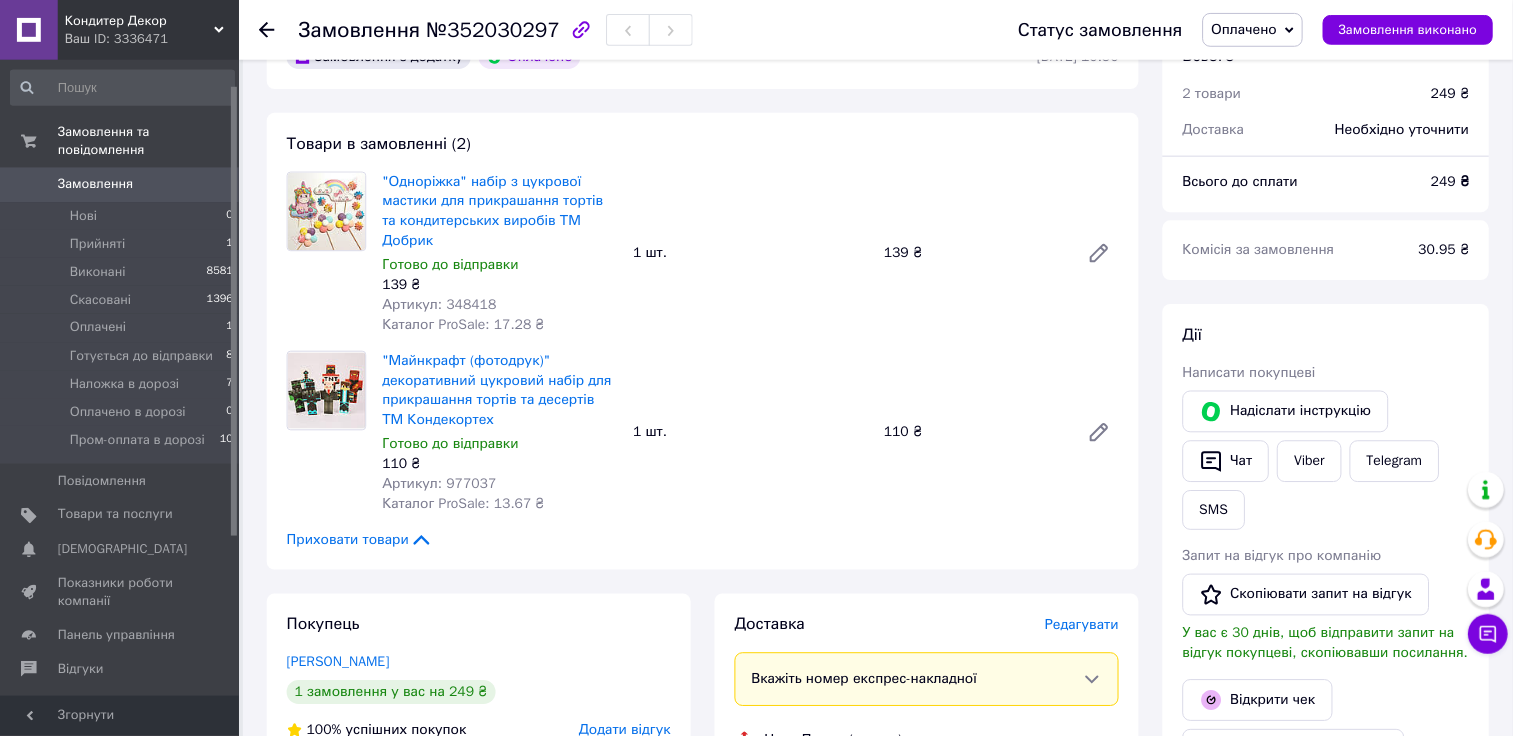 scroll, scrollTop: 36, scrollLeft: 0, axis: vertical 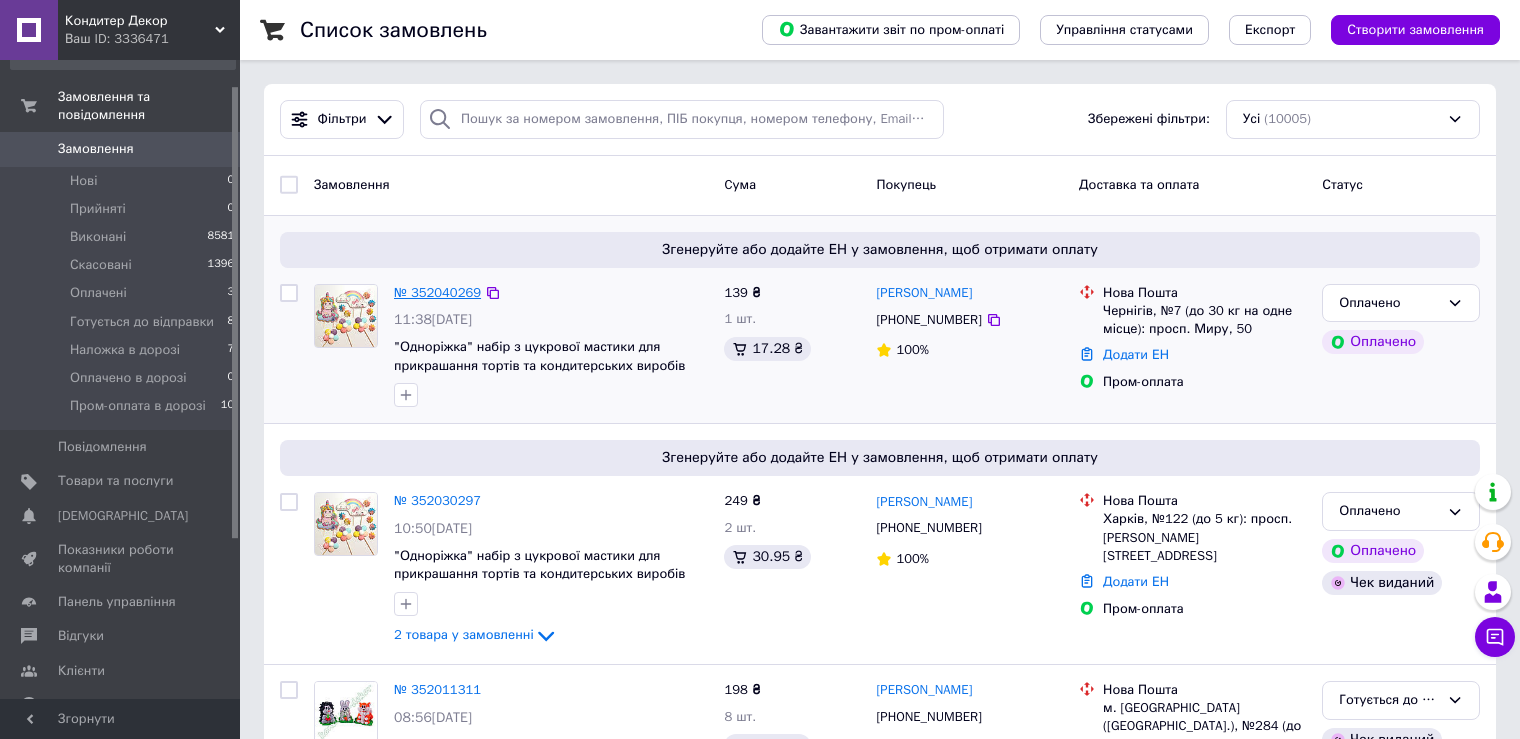 click on "№ 352040269" at bounding box center (437, 292) 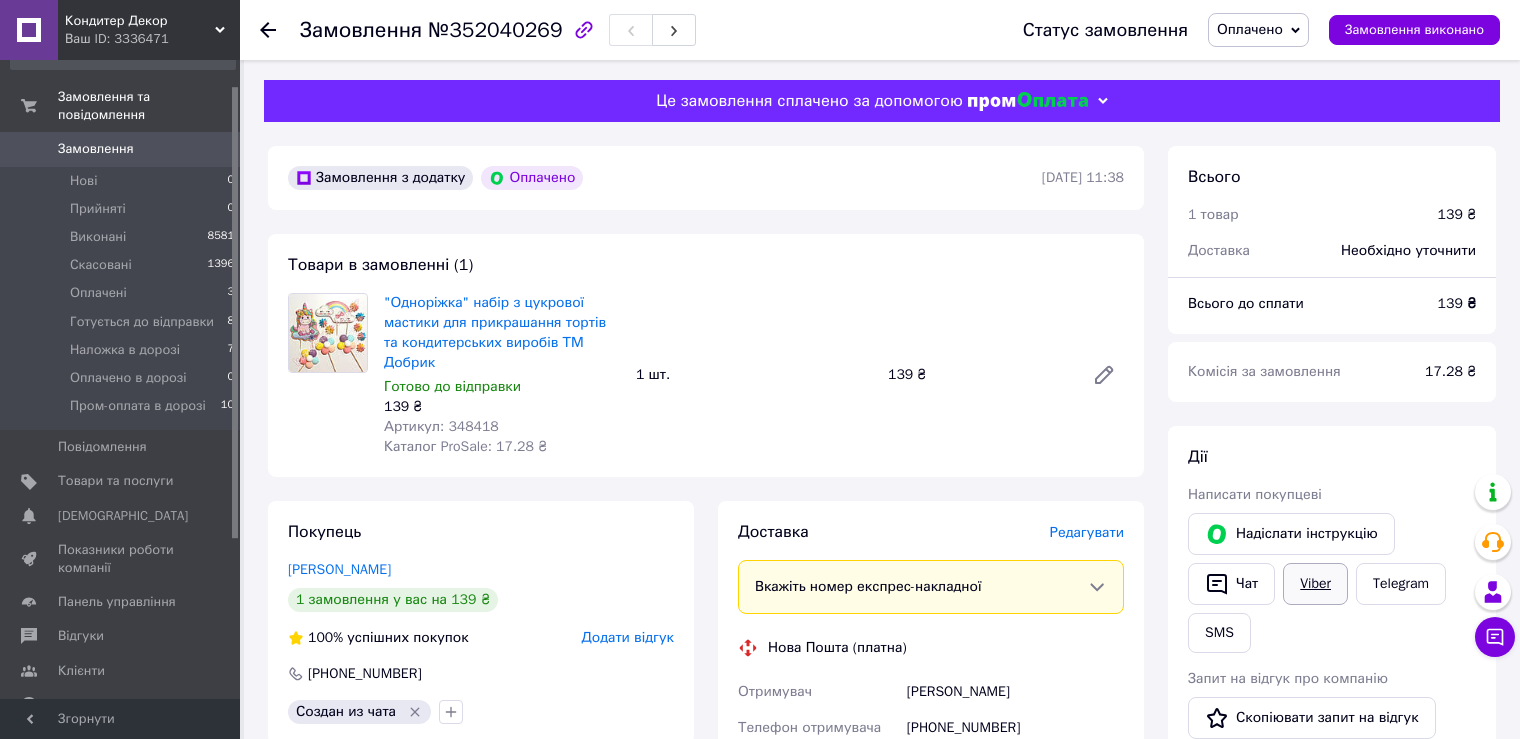 click on "Viber" at bounding box center [1315, 584] 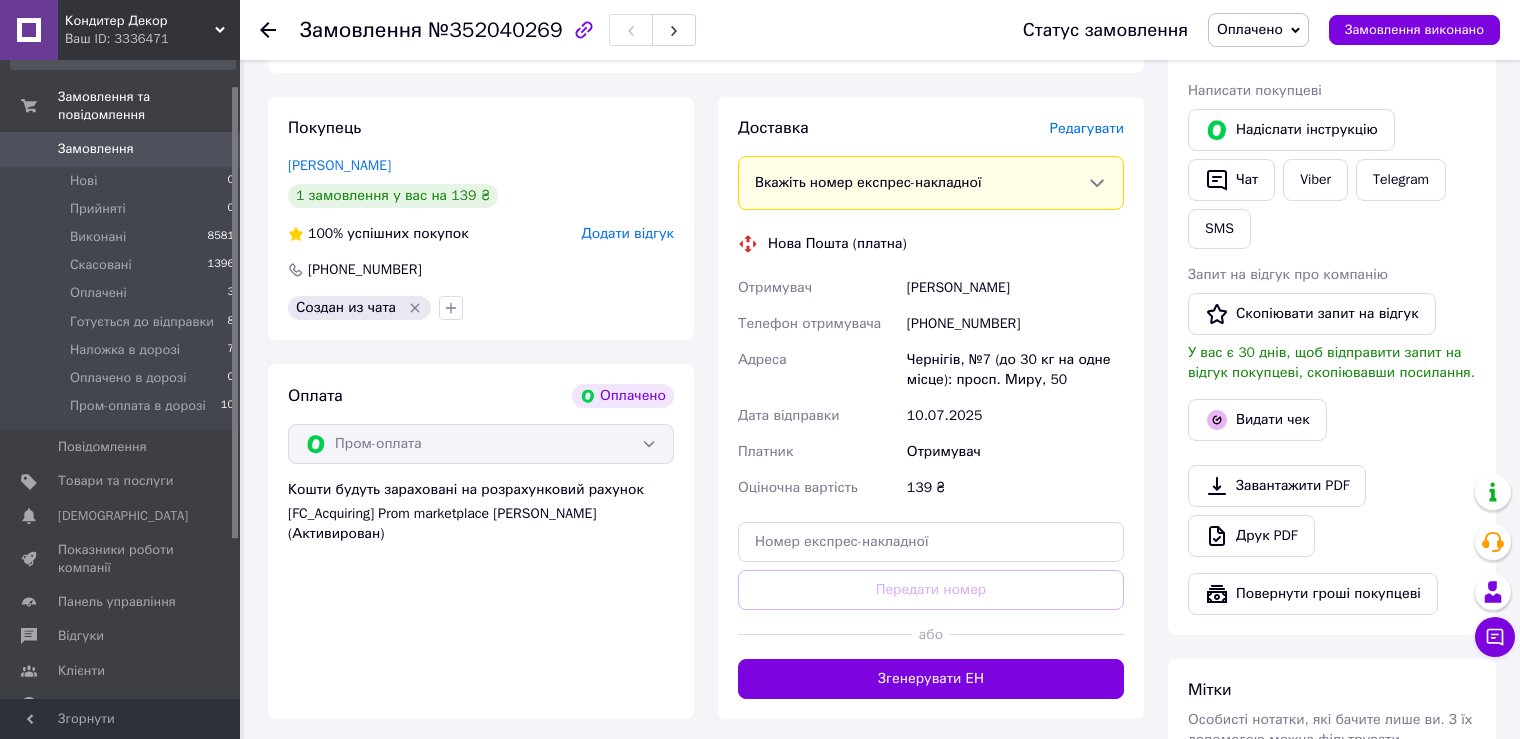 scroll, scrollTop: 400, scrollLeft: 0, axis: vertical 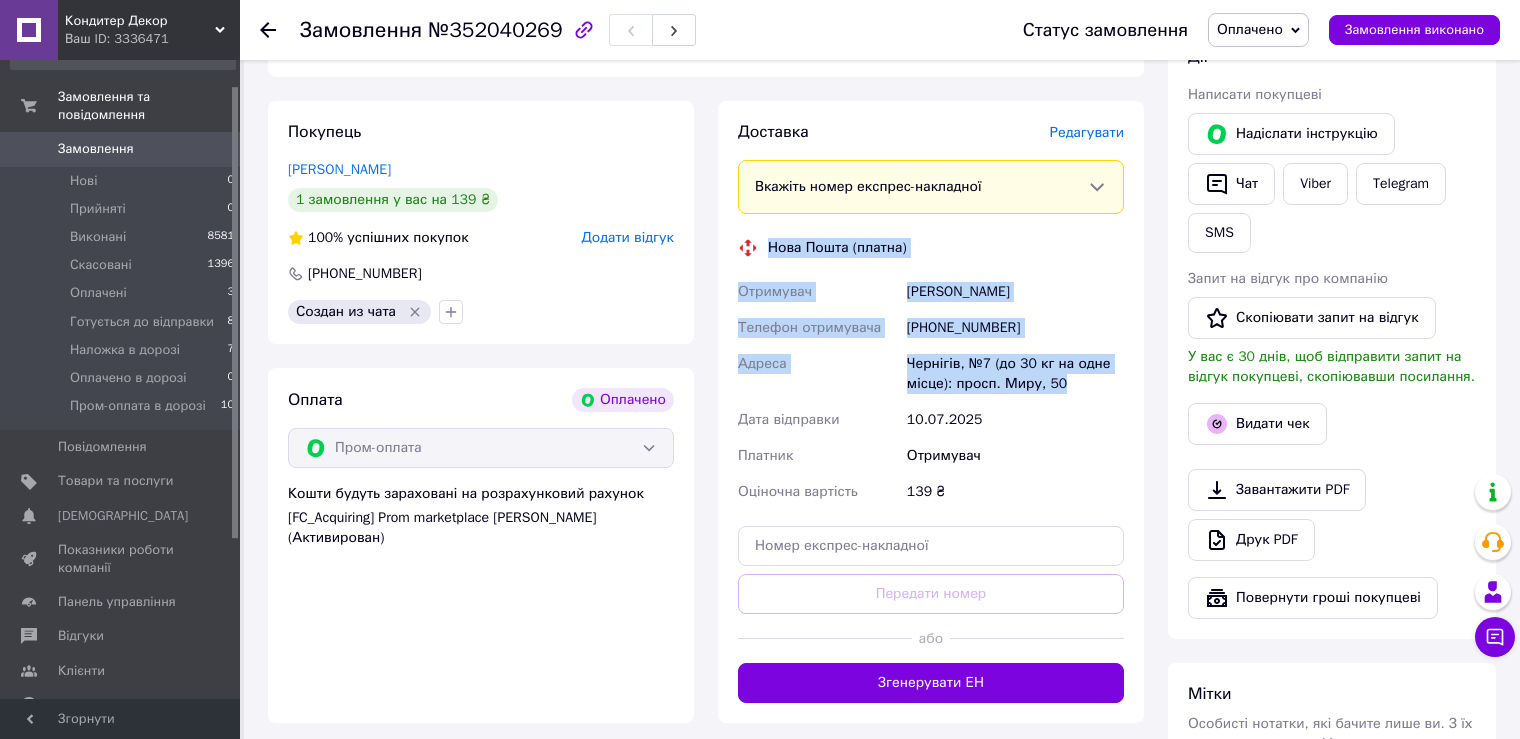 drag, startPoint x: 770, startPoint y: 230, endPoint x: 1076, endPoint y: 356, distance: 330.92596 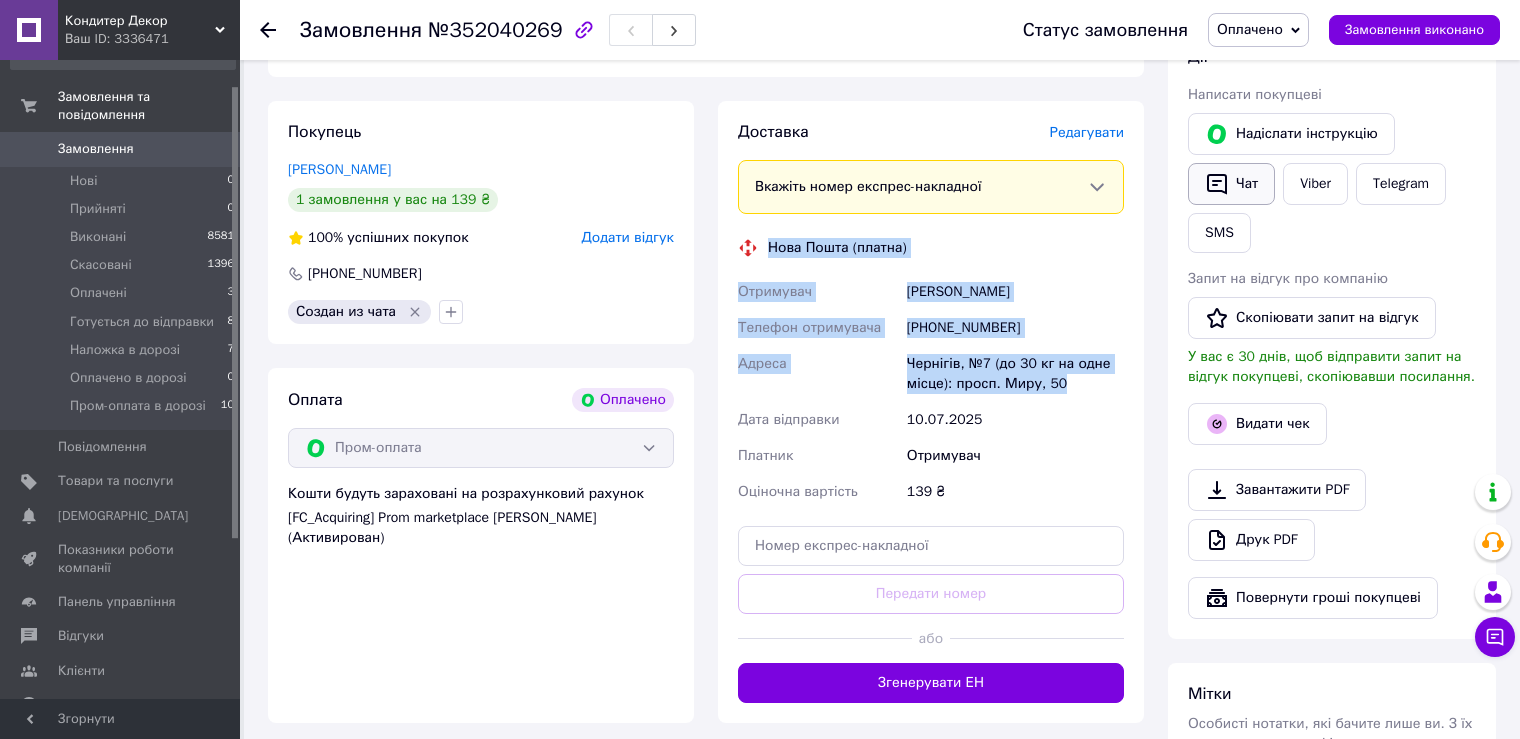click on "Чат" at bounding box center (1231, 184) 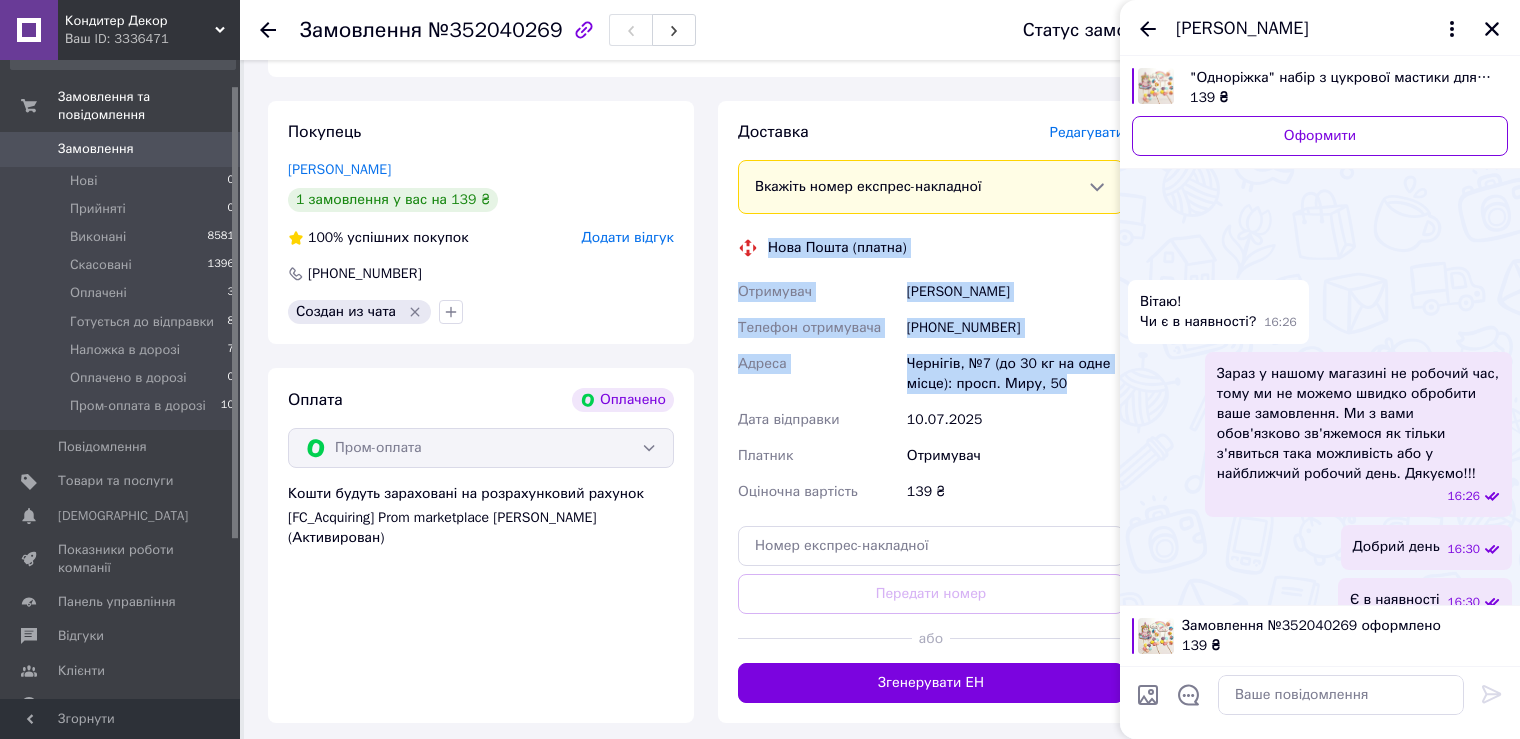 scroll, scrollTop: 869, scrollLeft: 0, axis: vertical 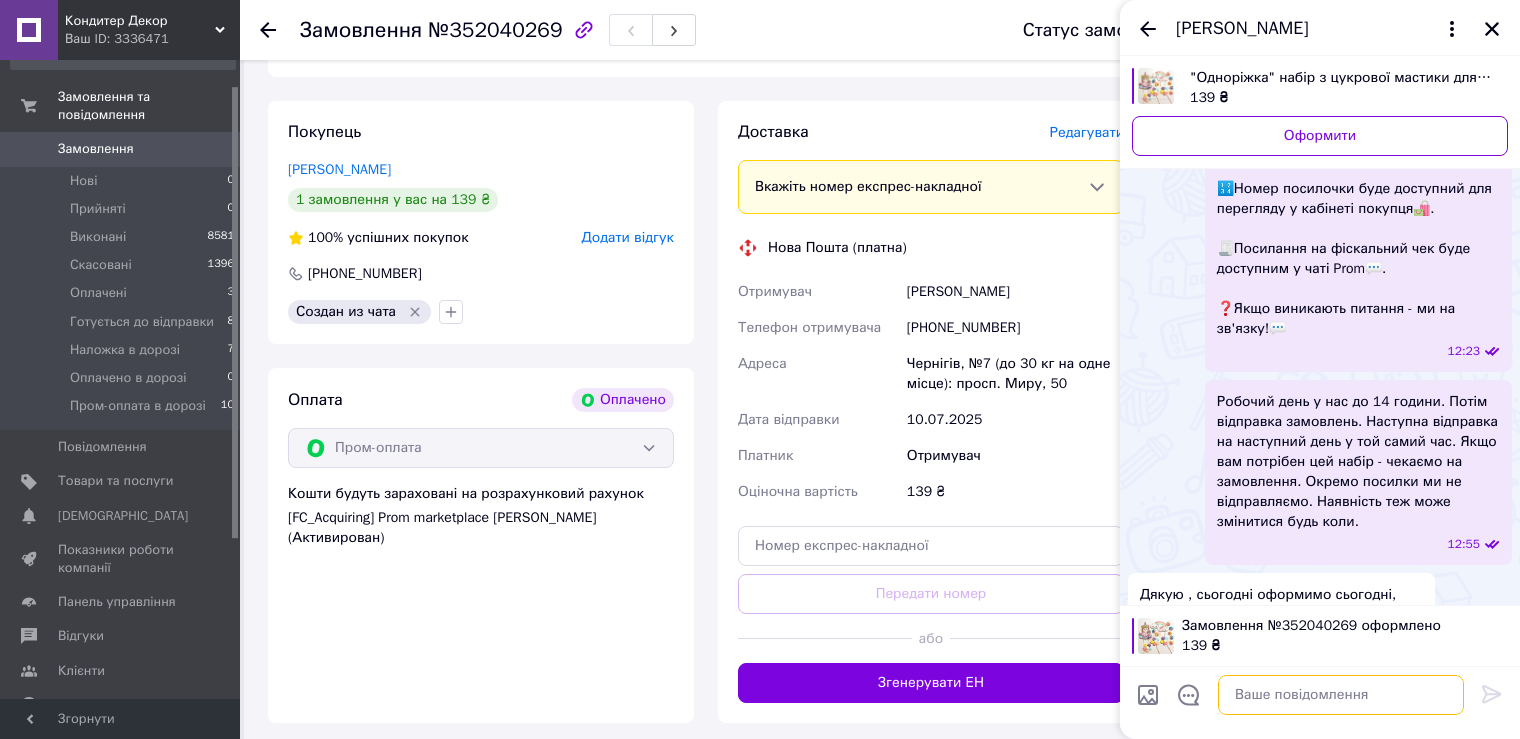 click at bounding box center [1341, 695] 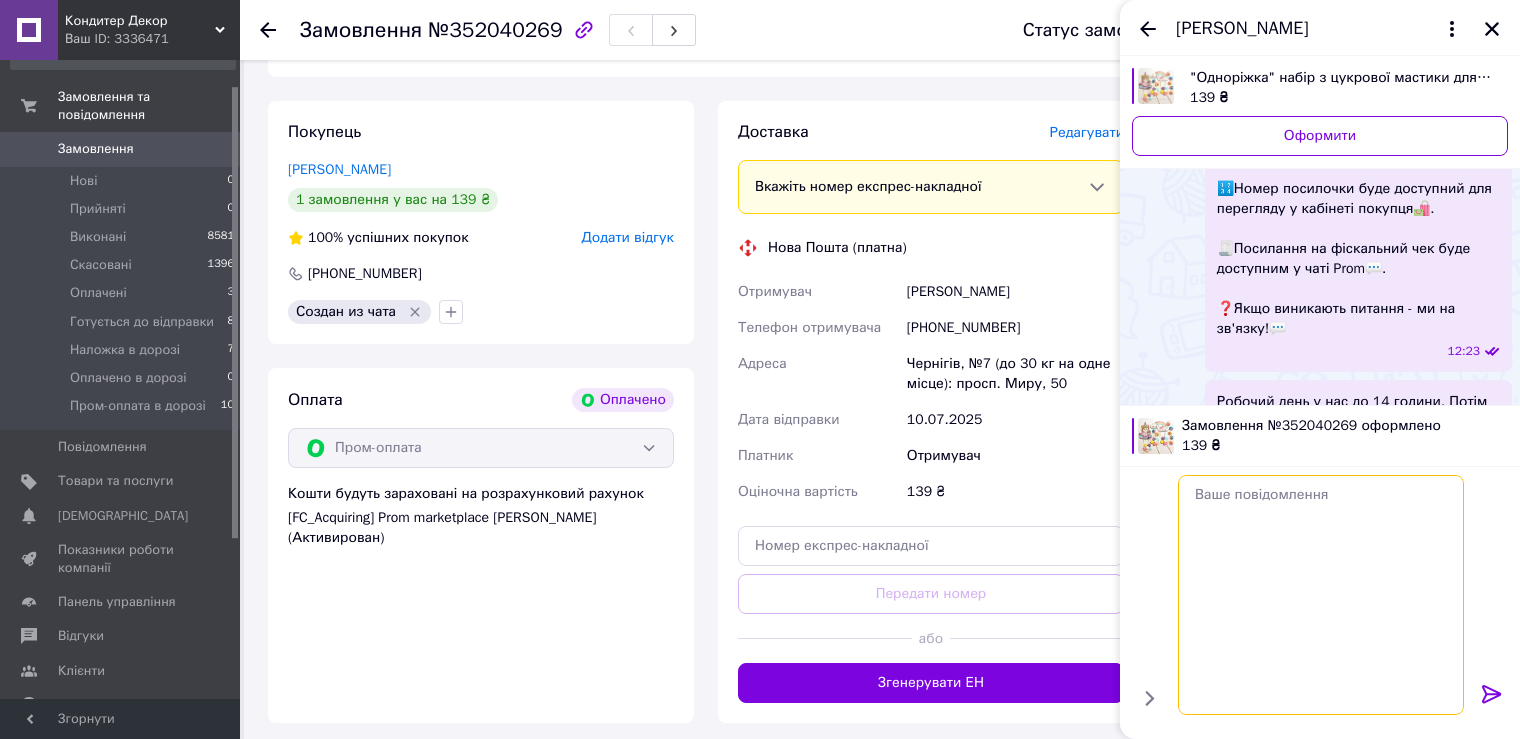 scroll, scrollTop: 0, scrollLeft: 0, axis: both 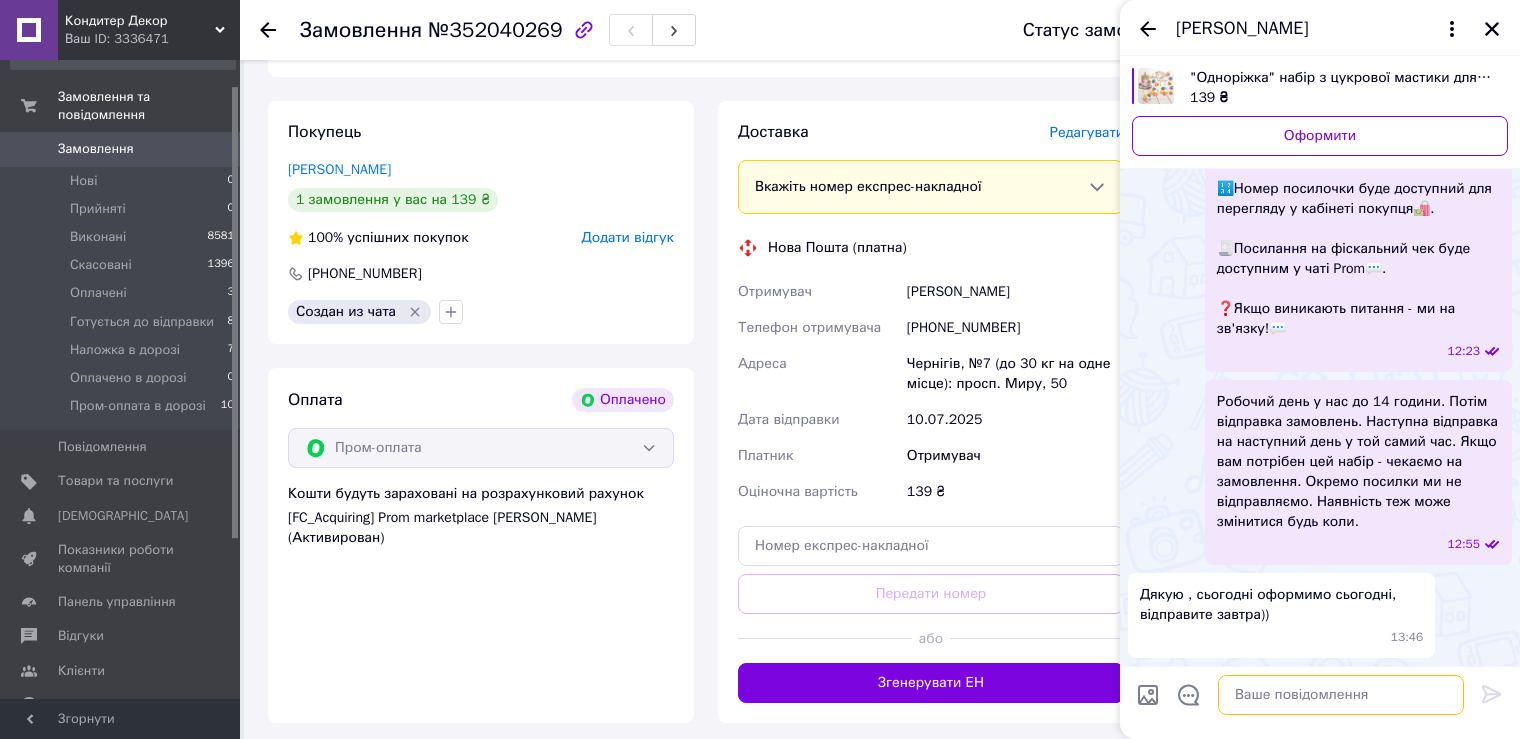 click at bounding box center [1341, 695] 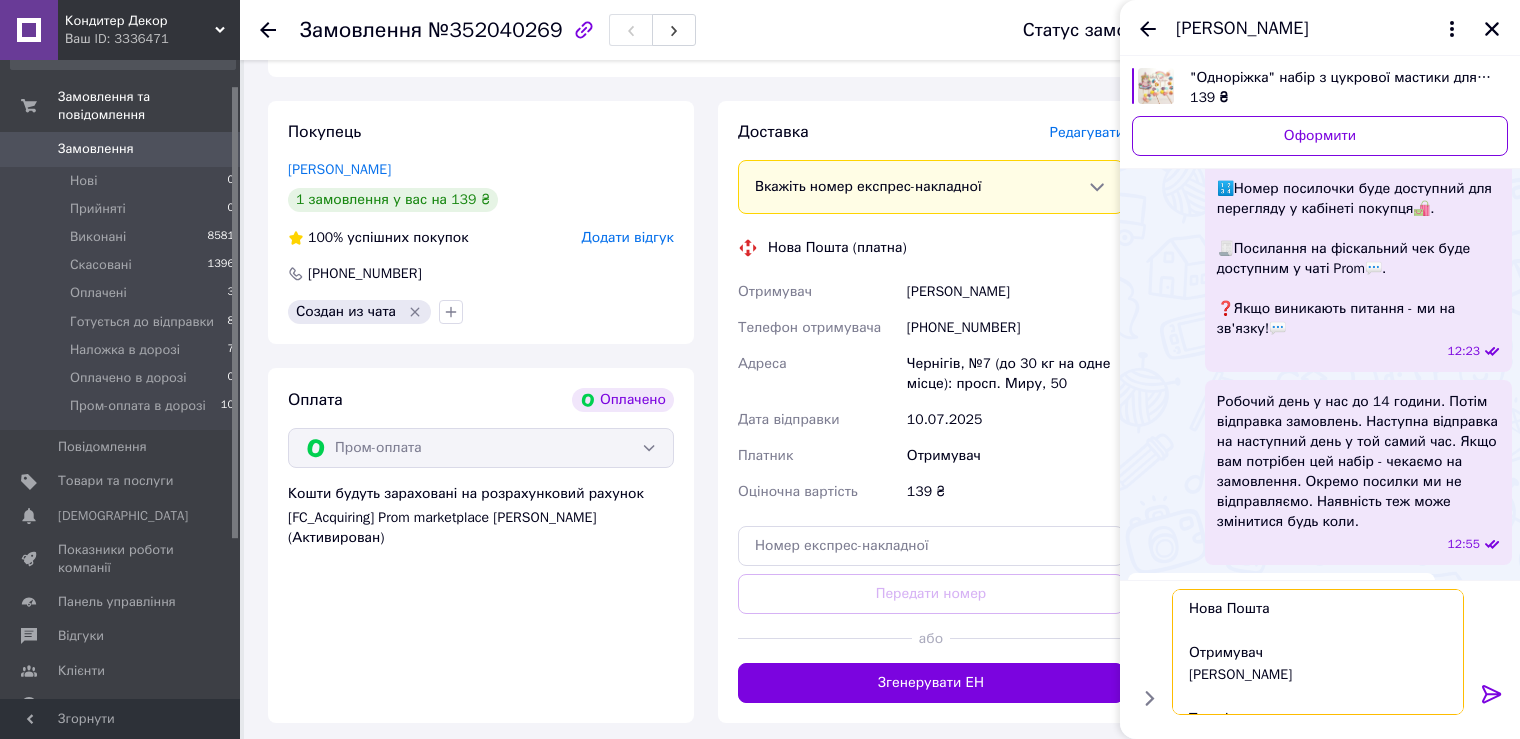 scroll, scrollTop: 124, scrollLeft: 0, axis: vertical 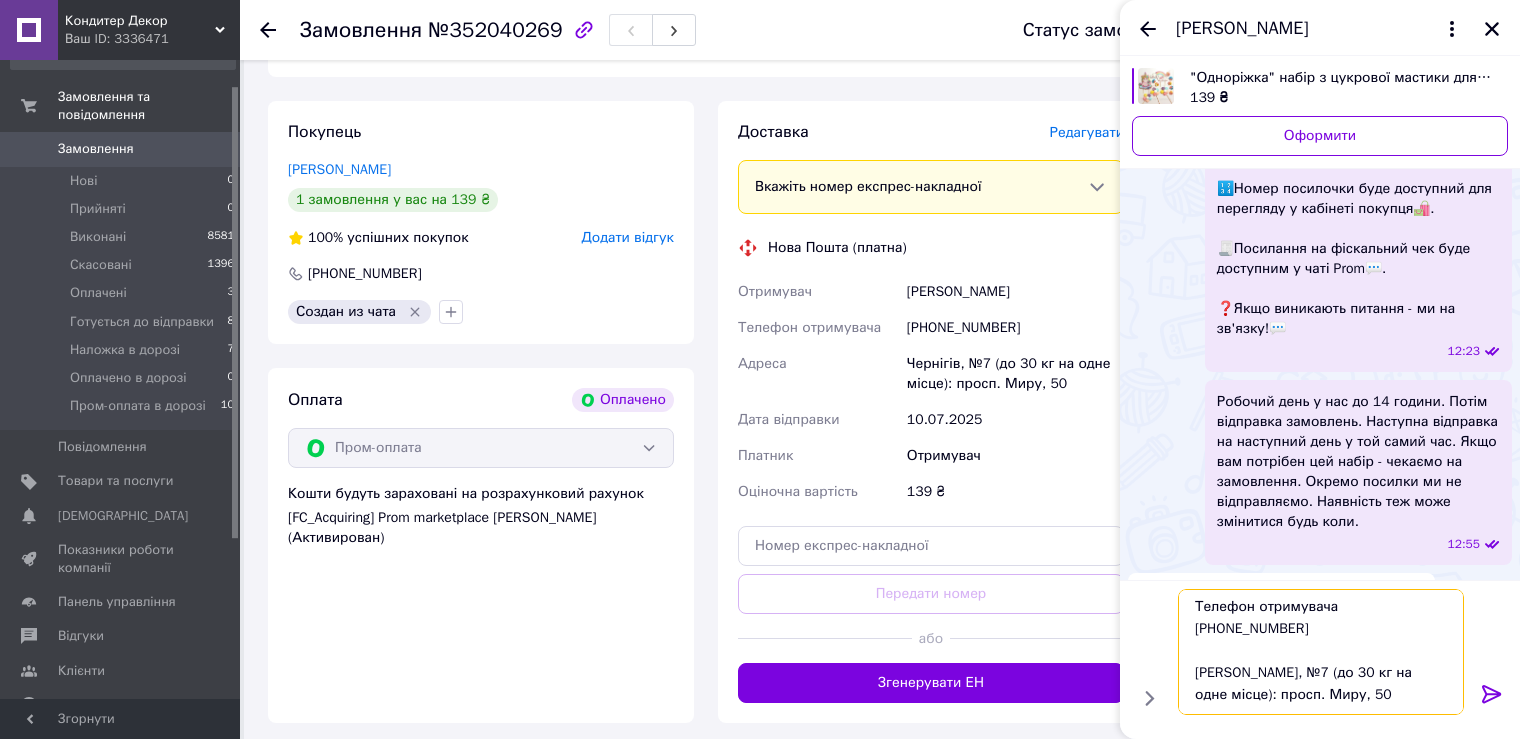 type 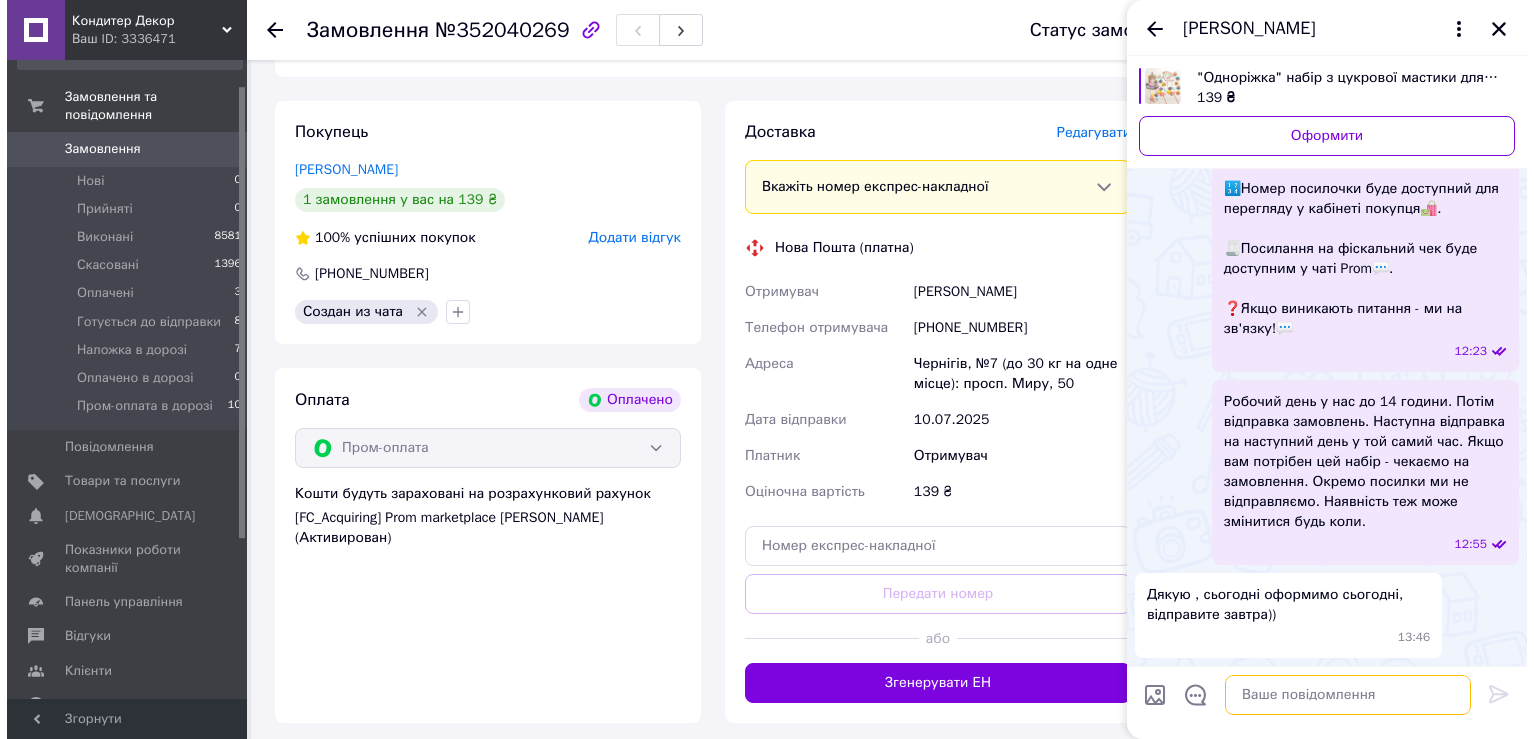 scroll, scrollTop: 0, scrollLeft: 0, axis: both 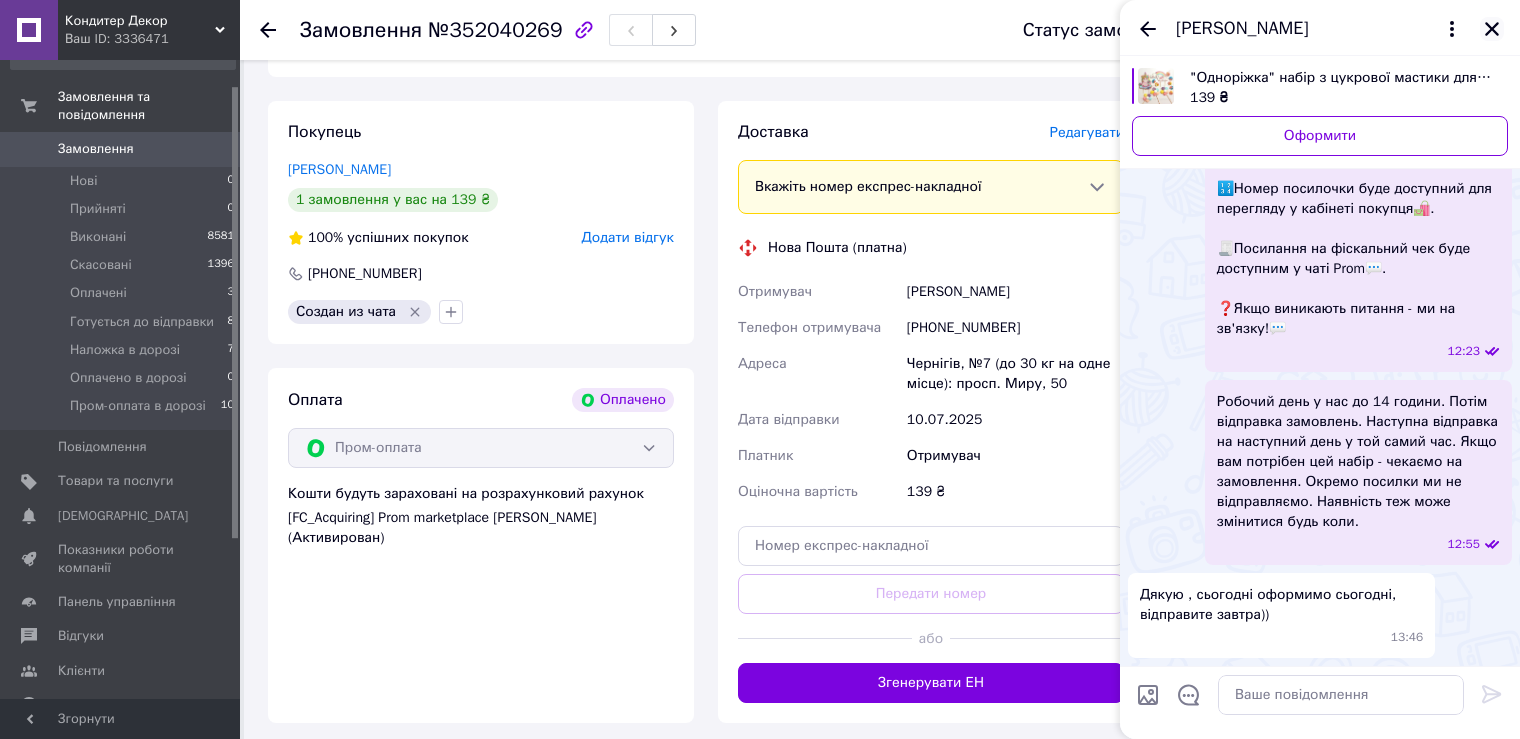click 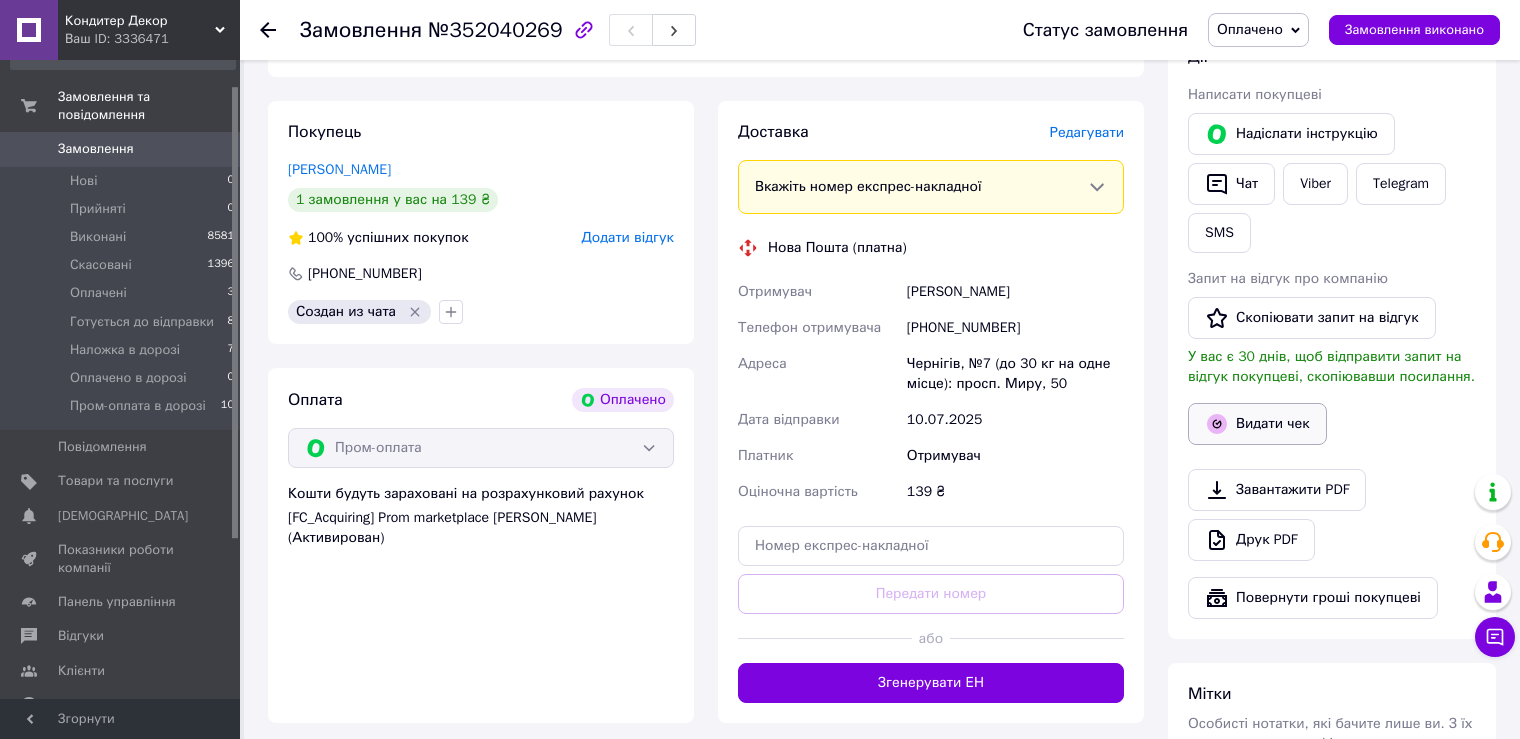 click on "Видати чек" at bounding box center [1257, 424] 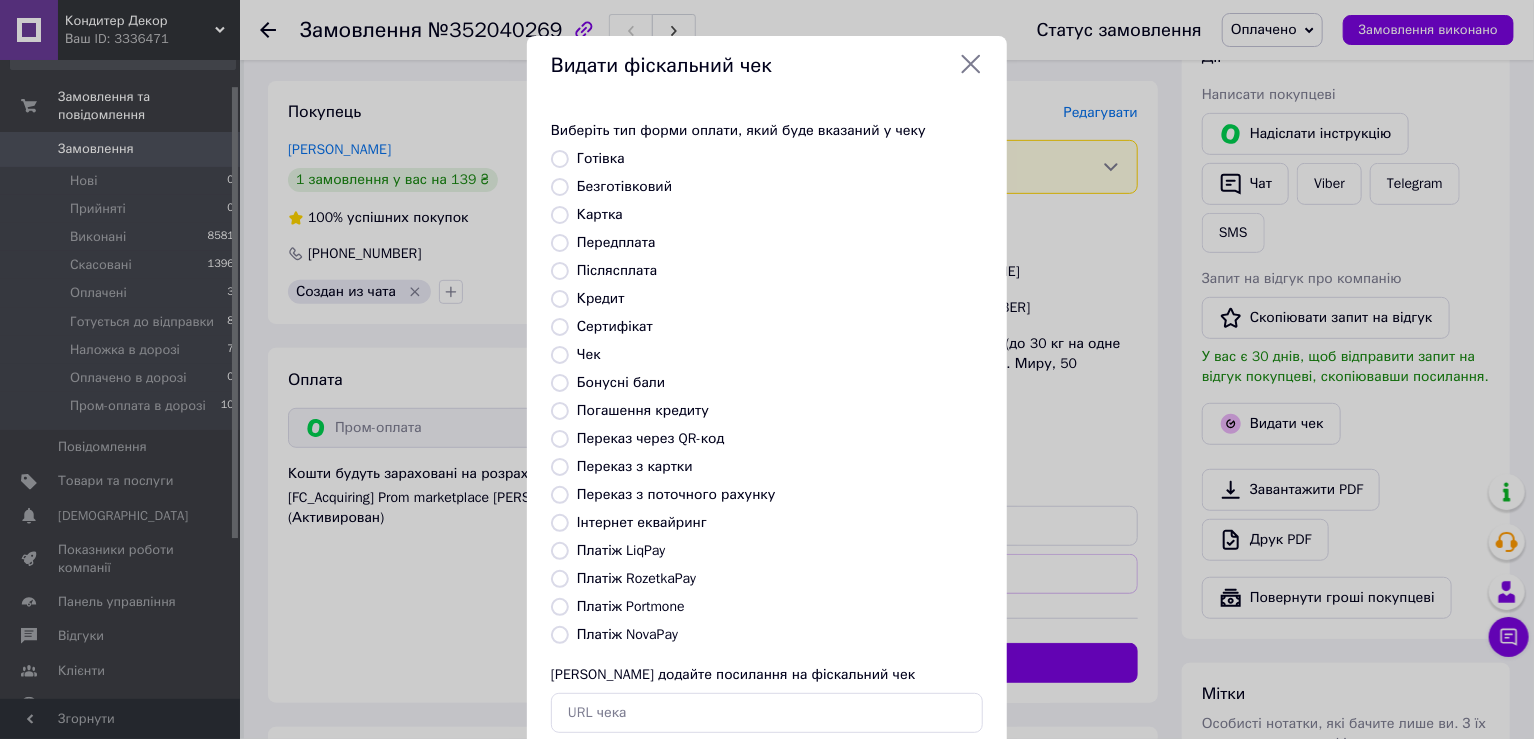 click on "Платіж RozetkaPay" at bounding box center (636, 578) 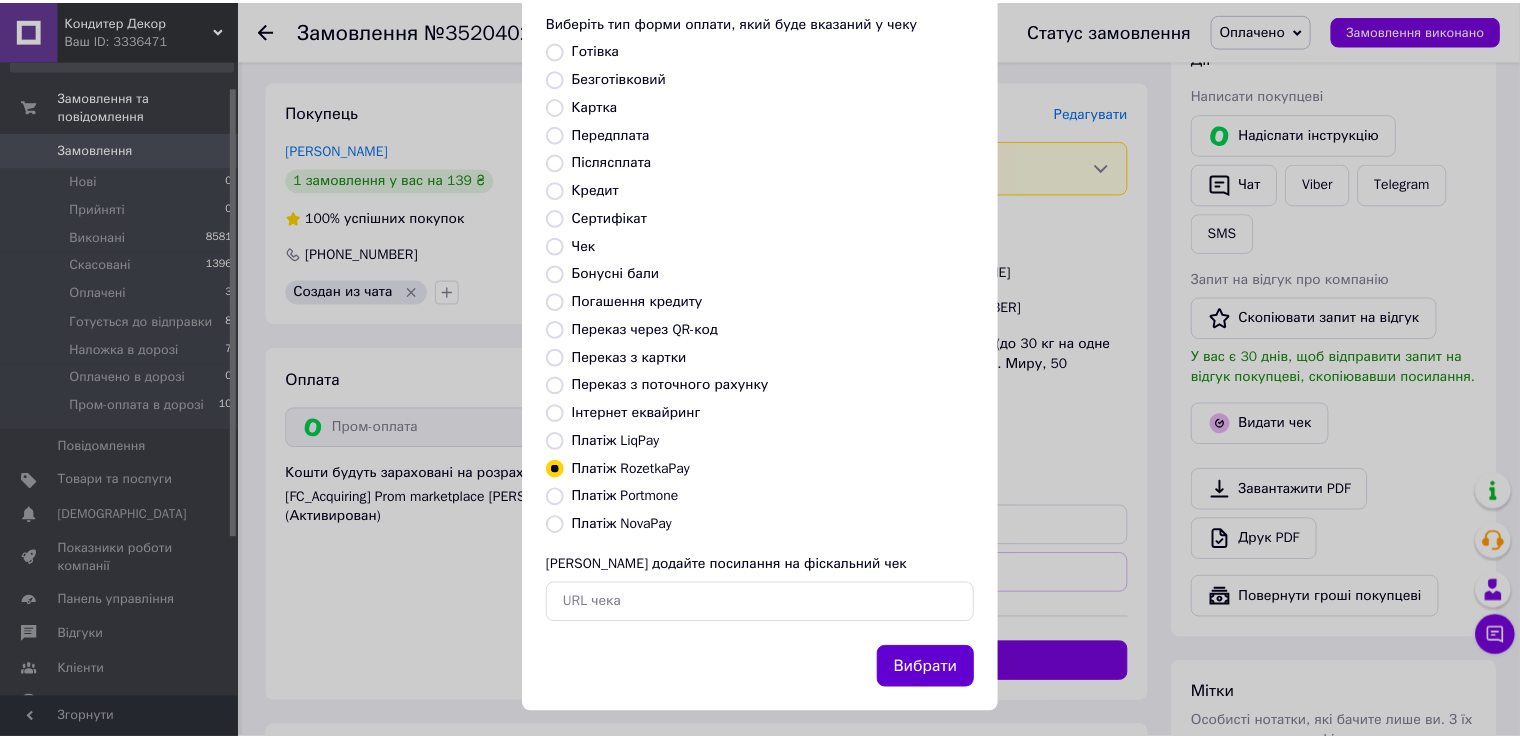 scroll, scrollTop: 119, scrollLeft: 0, axis: vertical 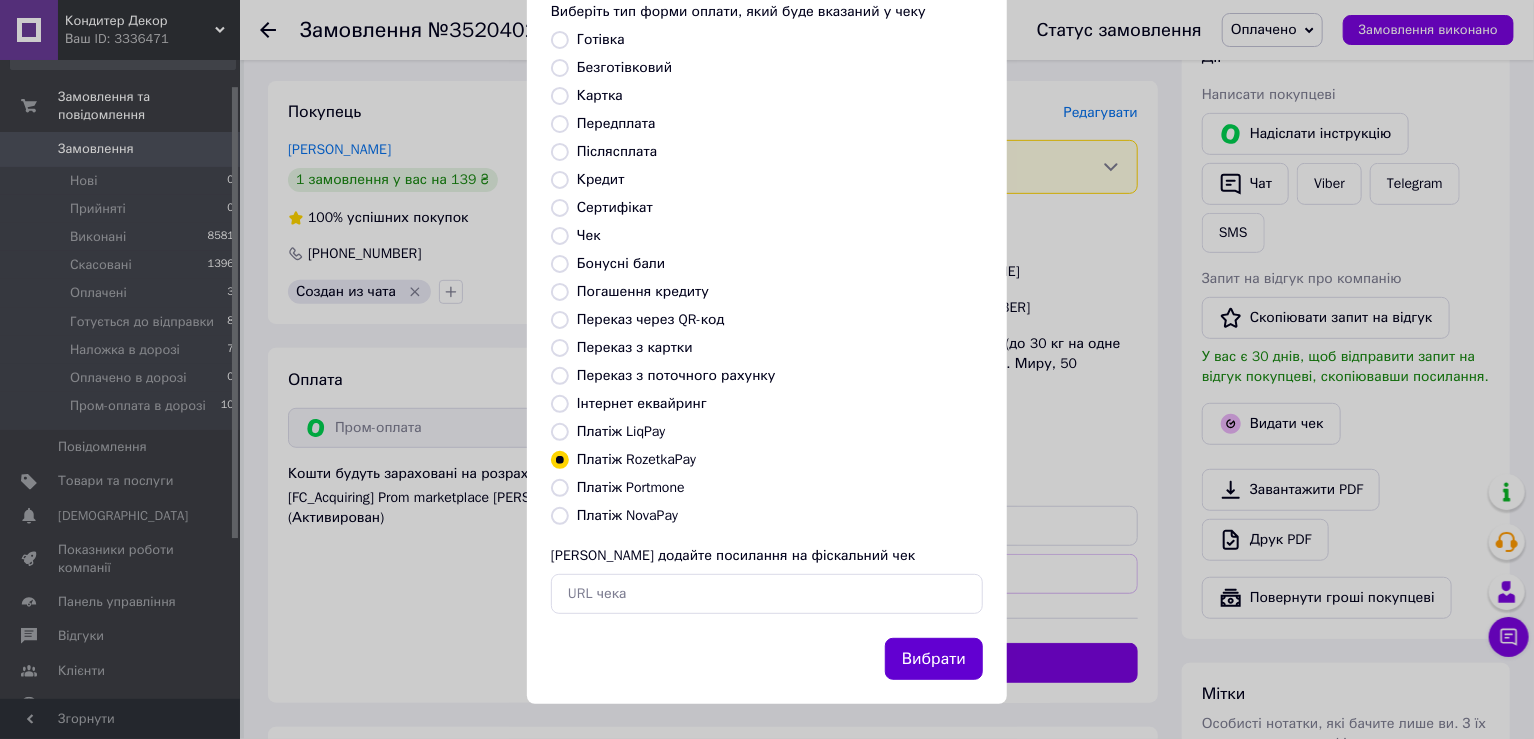 click on "Вибрати" at bounding box center [934, 659] 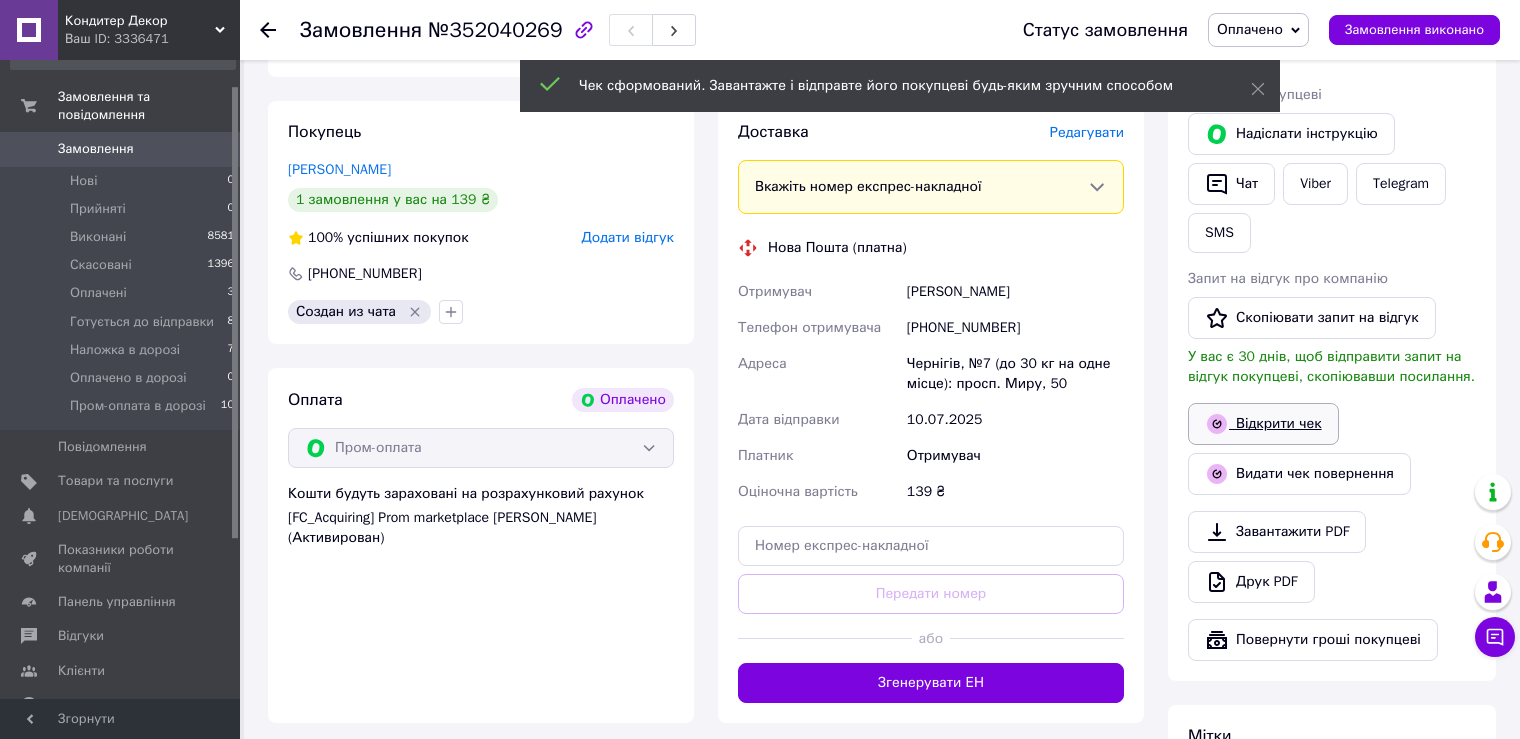 click on "Відкрити чек" at bounding box center [1263, 424] 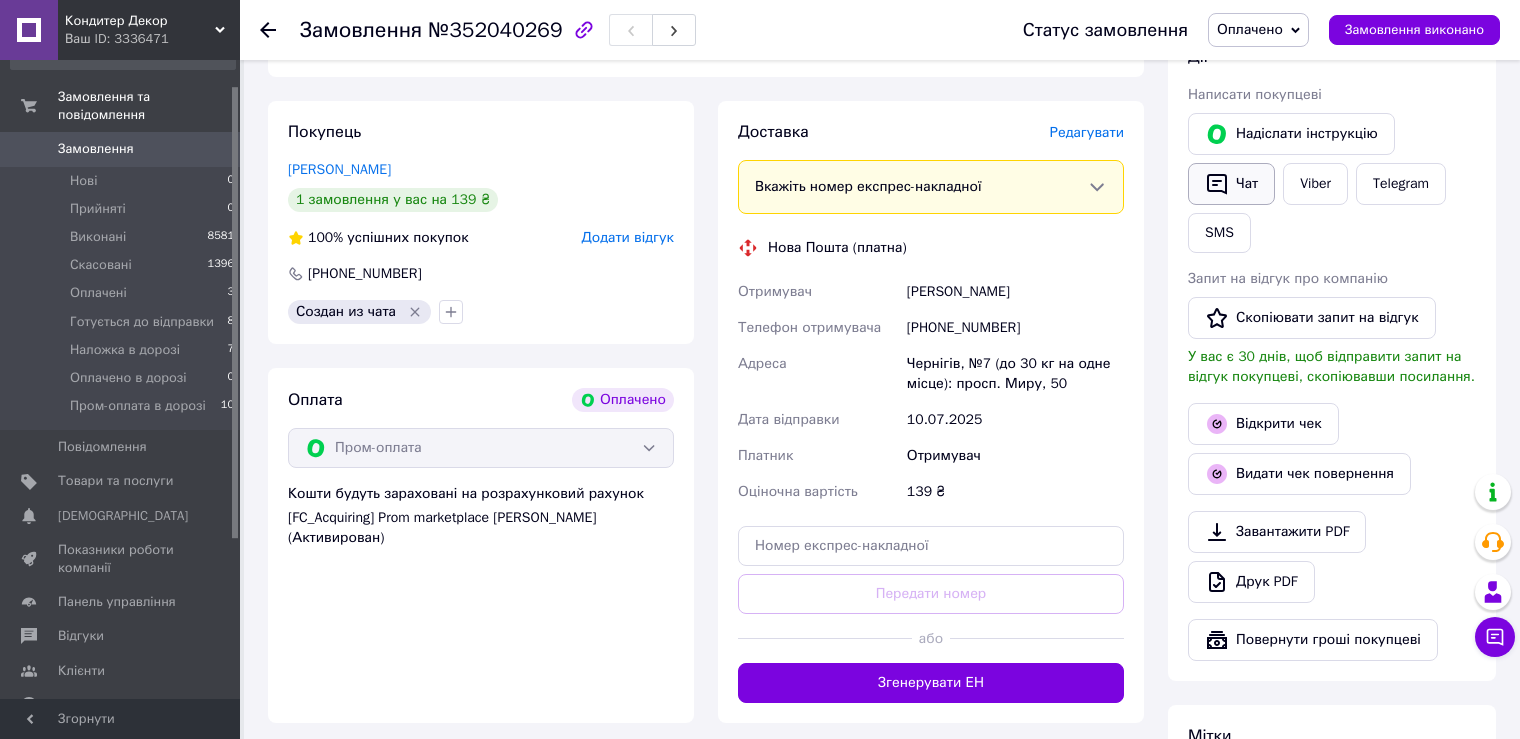 click on "Чат" at bounding box center (1231, 184) 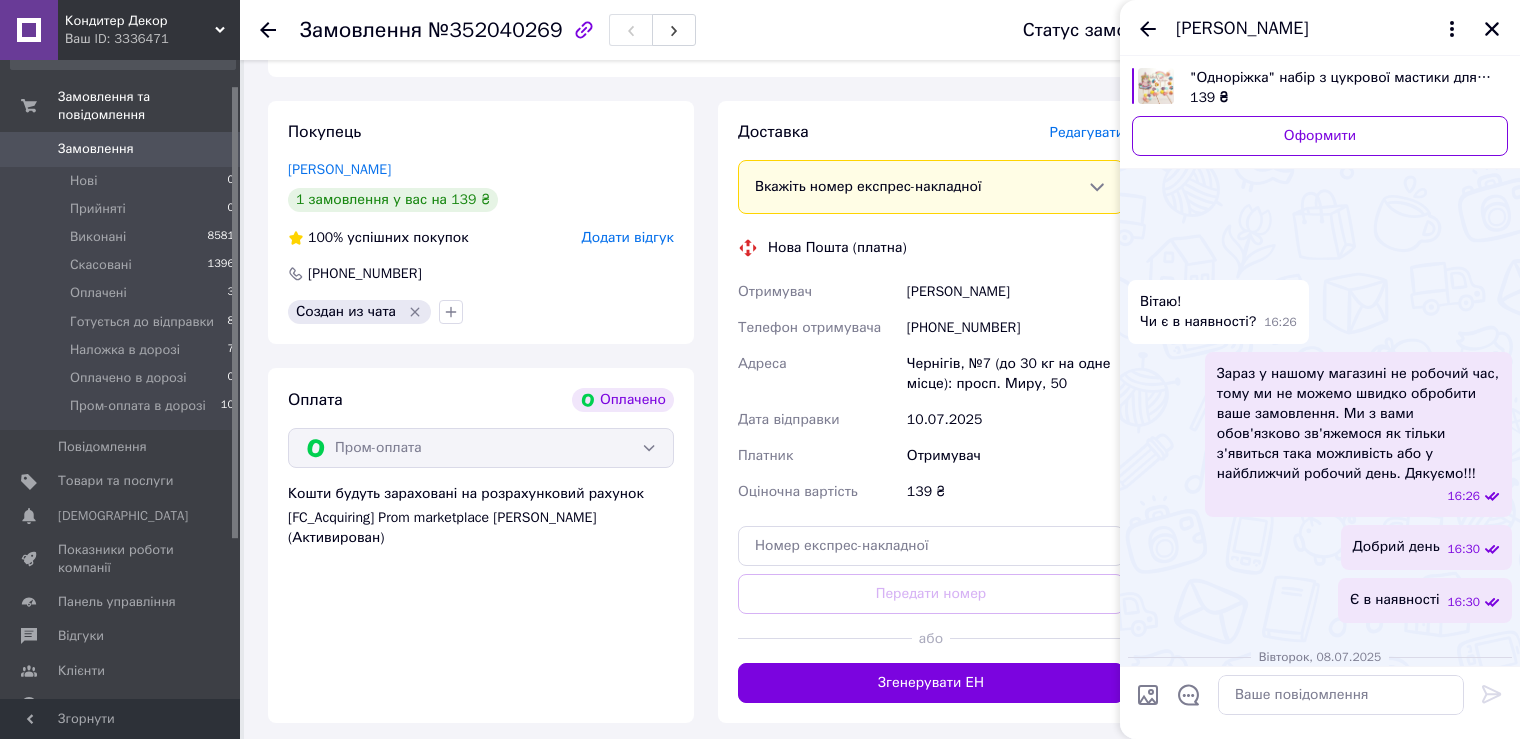 scroll, scrollTop: 1721, scrollLeft: 0, axis: vertical 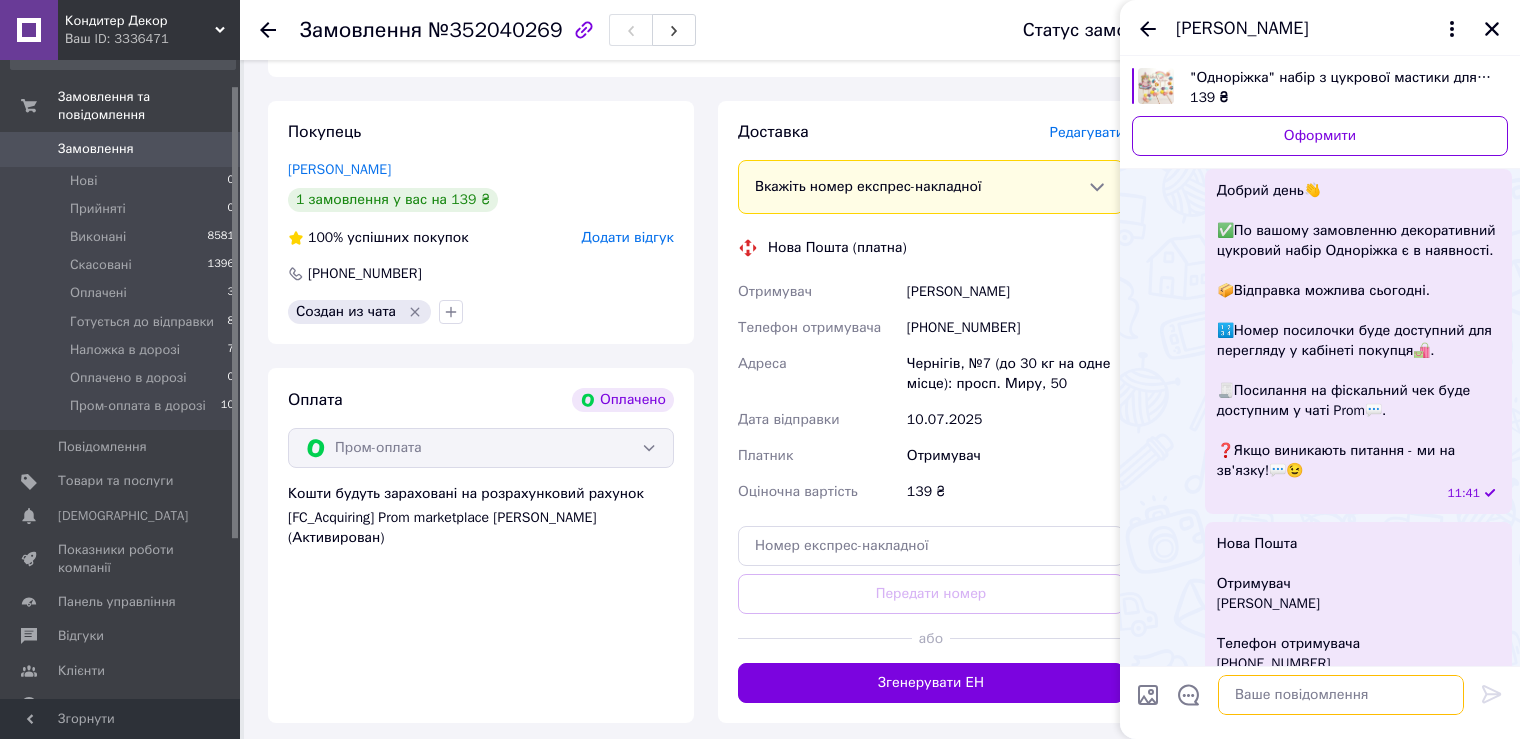 click at bounding box center [1341, 695] 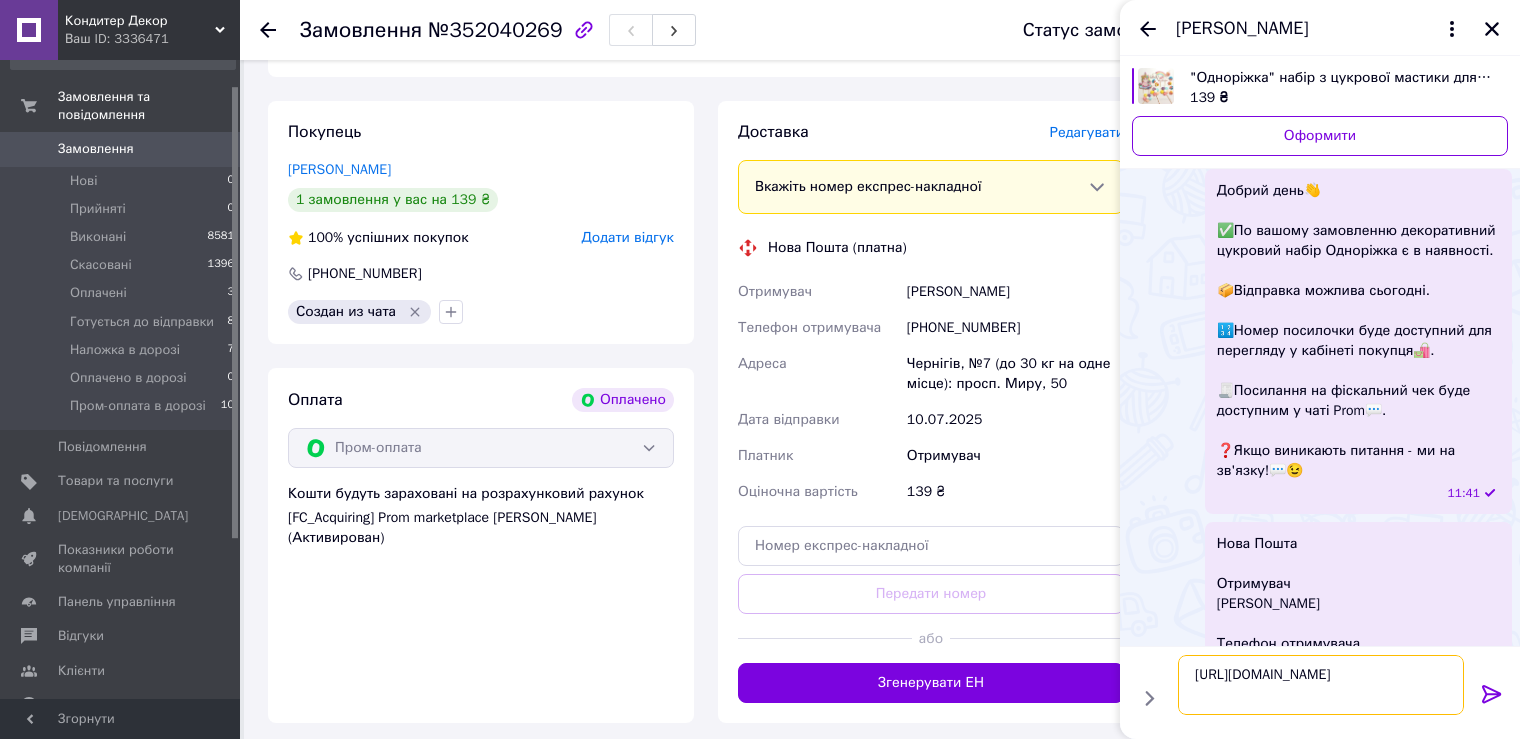 type 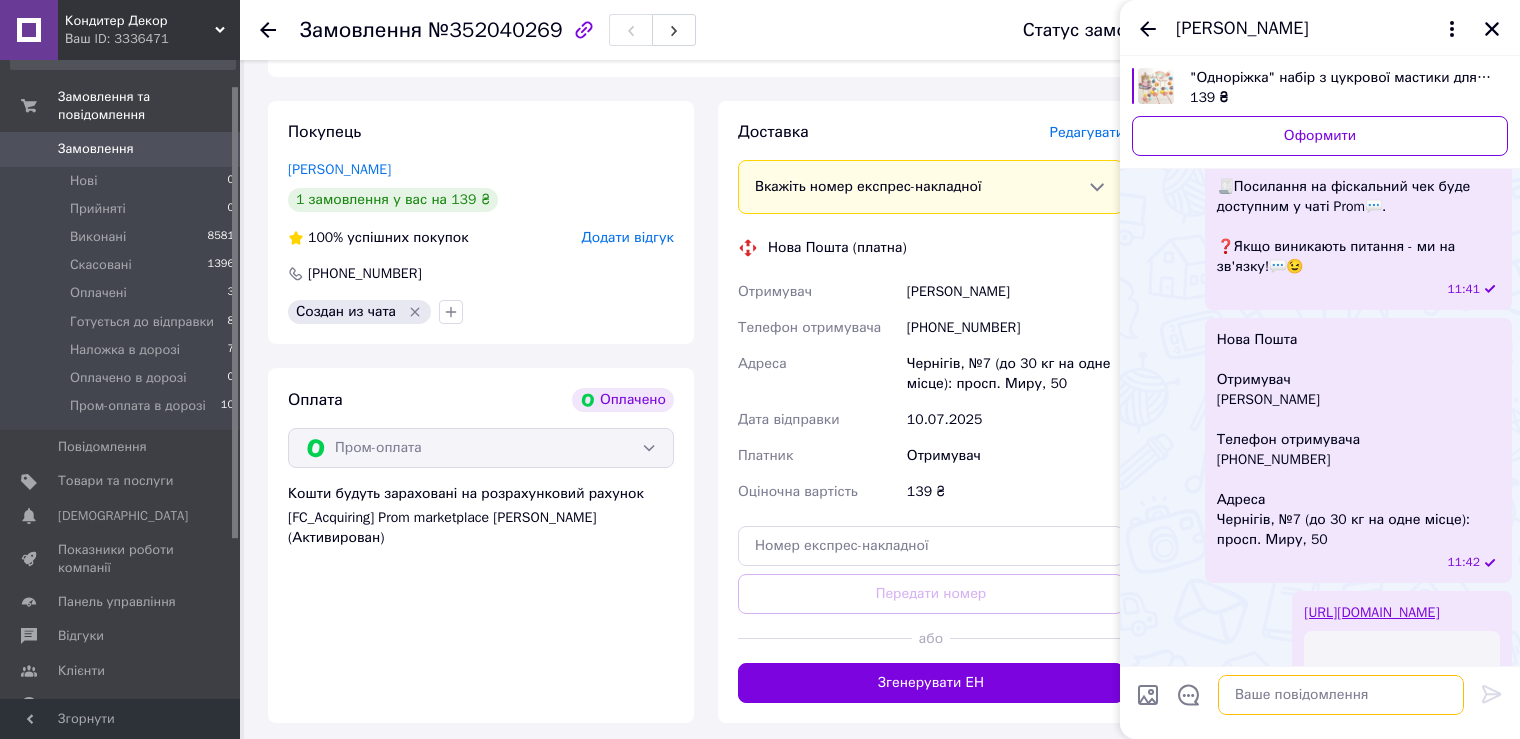 scroll, scrollTop: 2140, scrollLeft: 0, axis: vertical 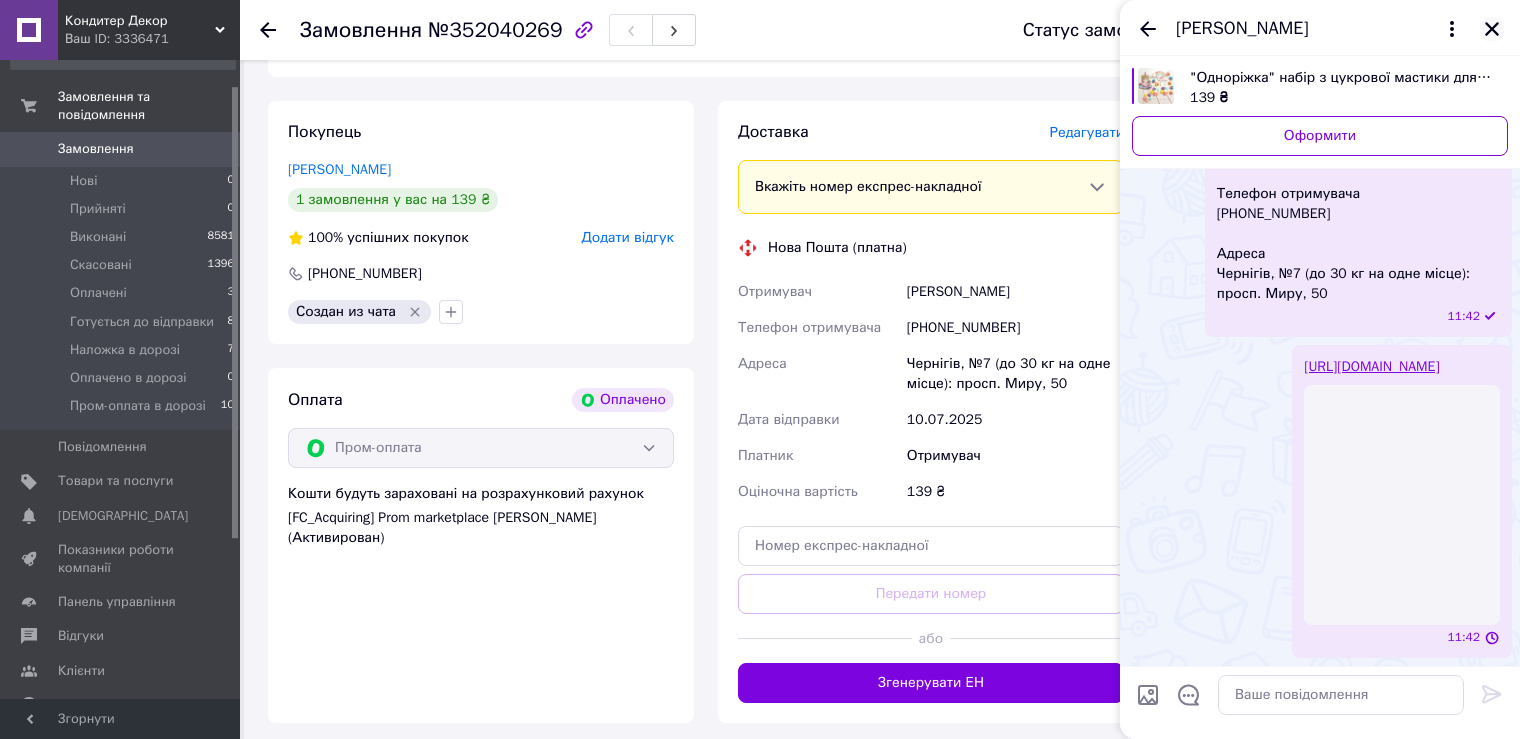 click 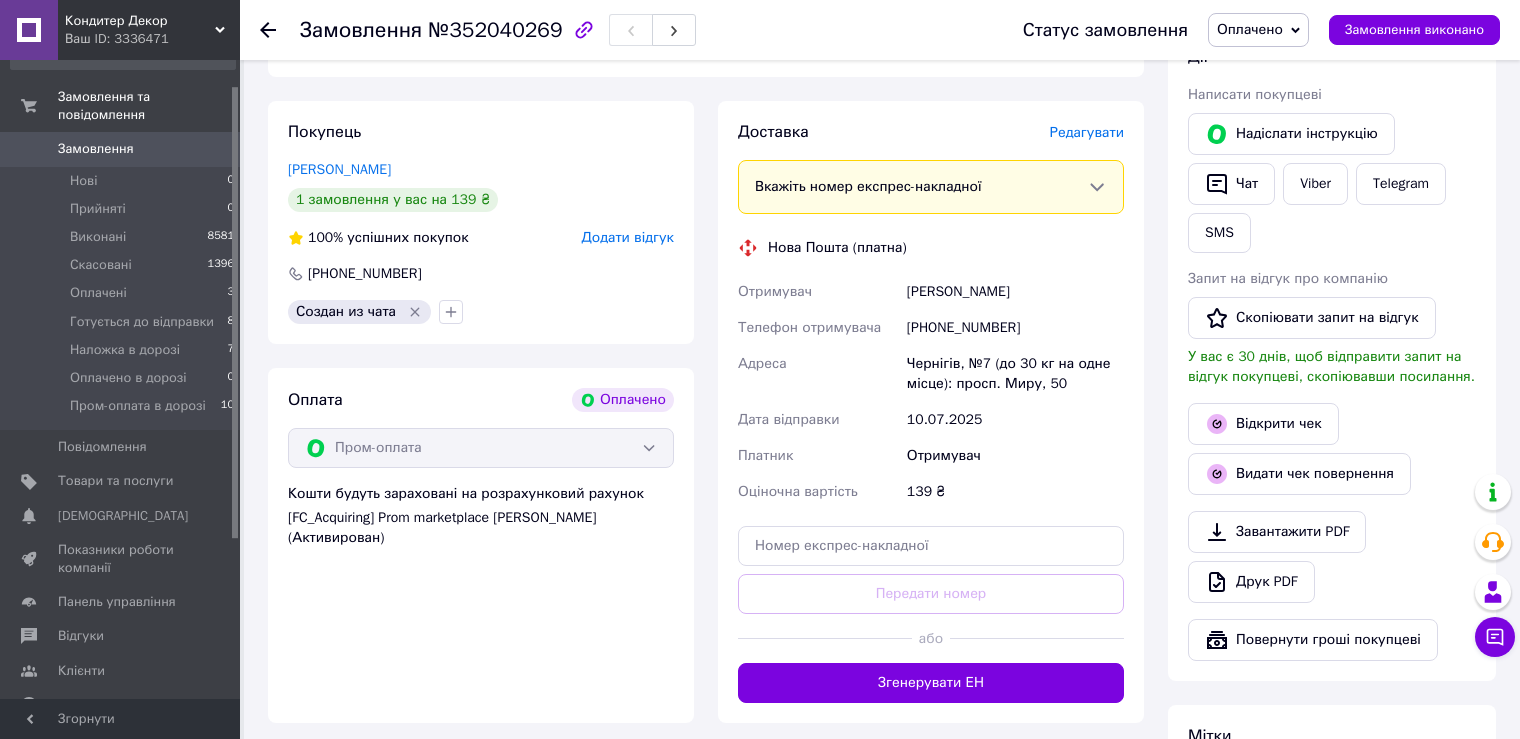 click 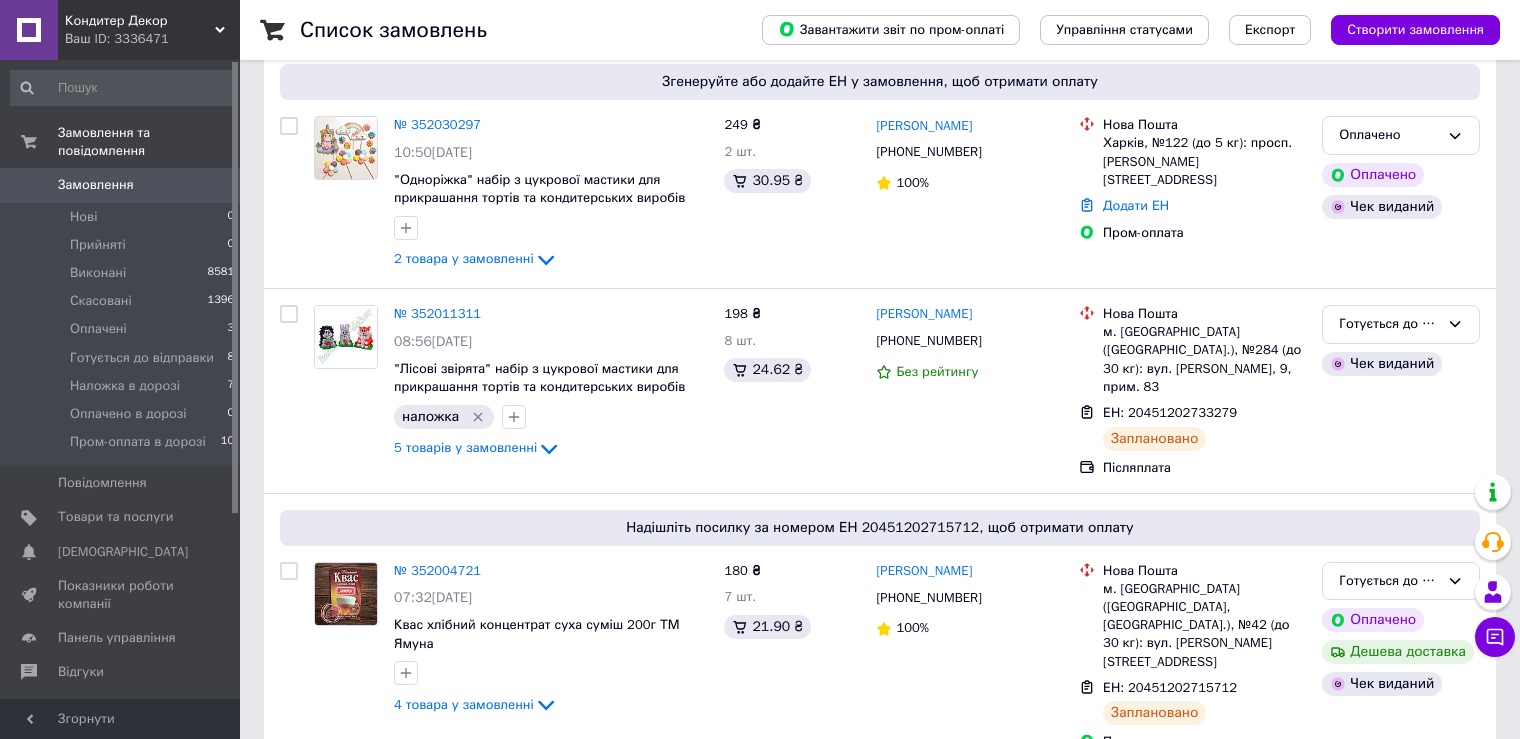 scroll, scrollTop: 600, scrollLeft: 0, axis: vertical 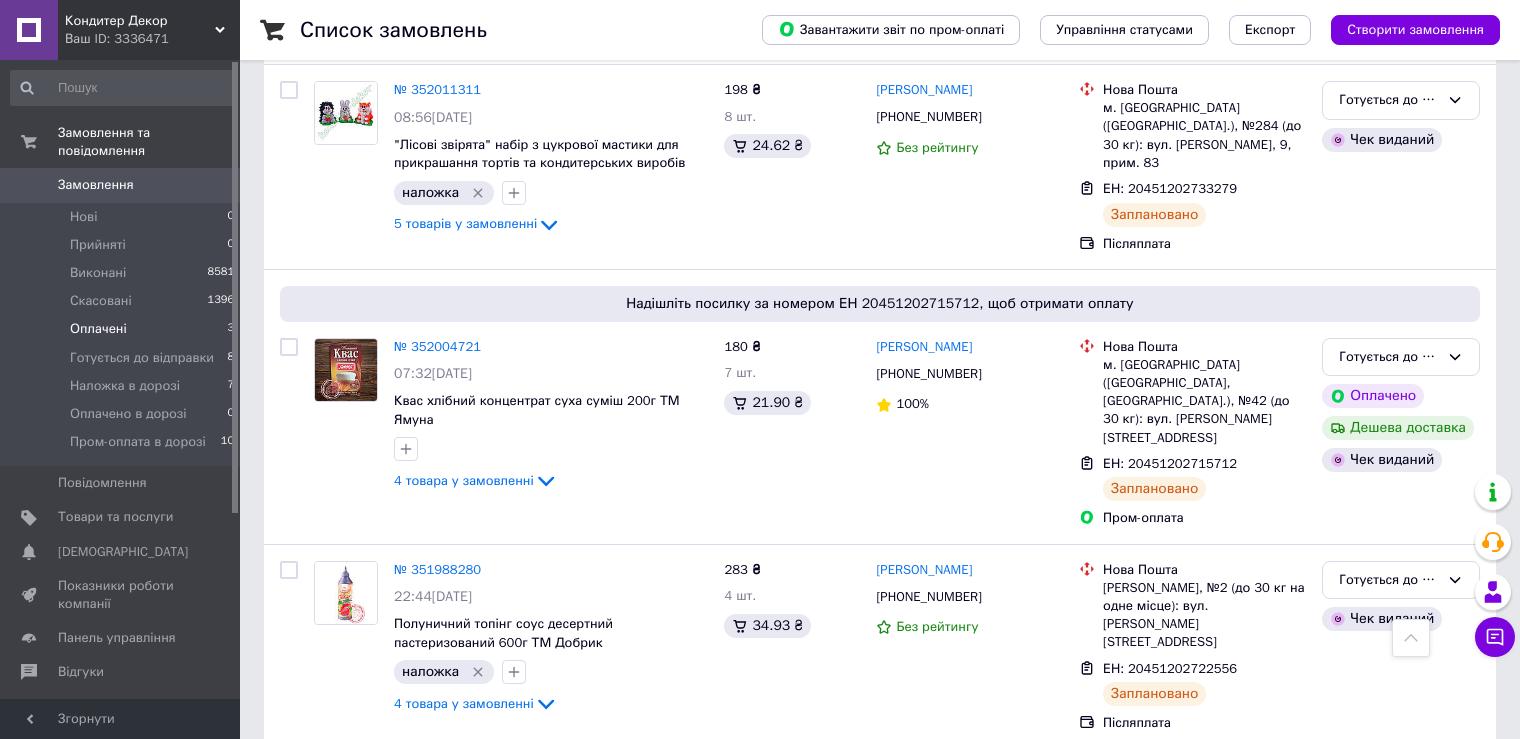 click on "Оплачені 3" at bounding box center [123, 329] 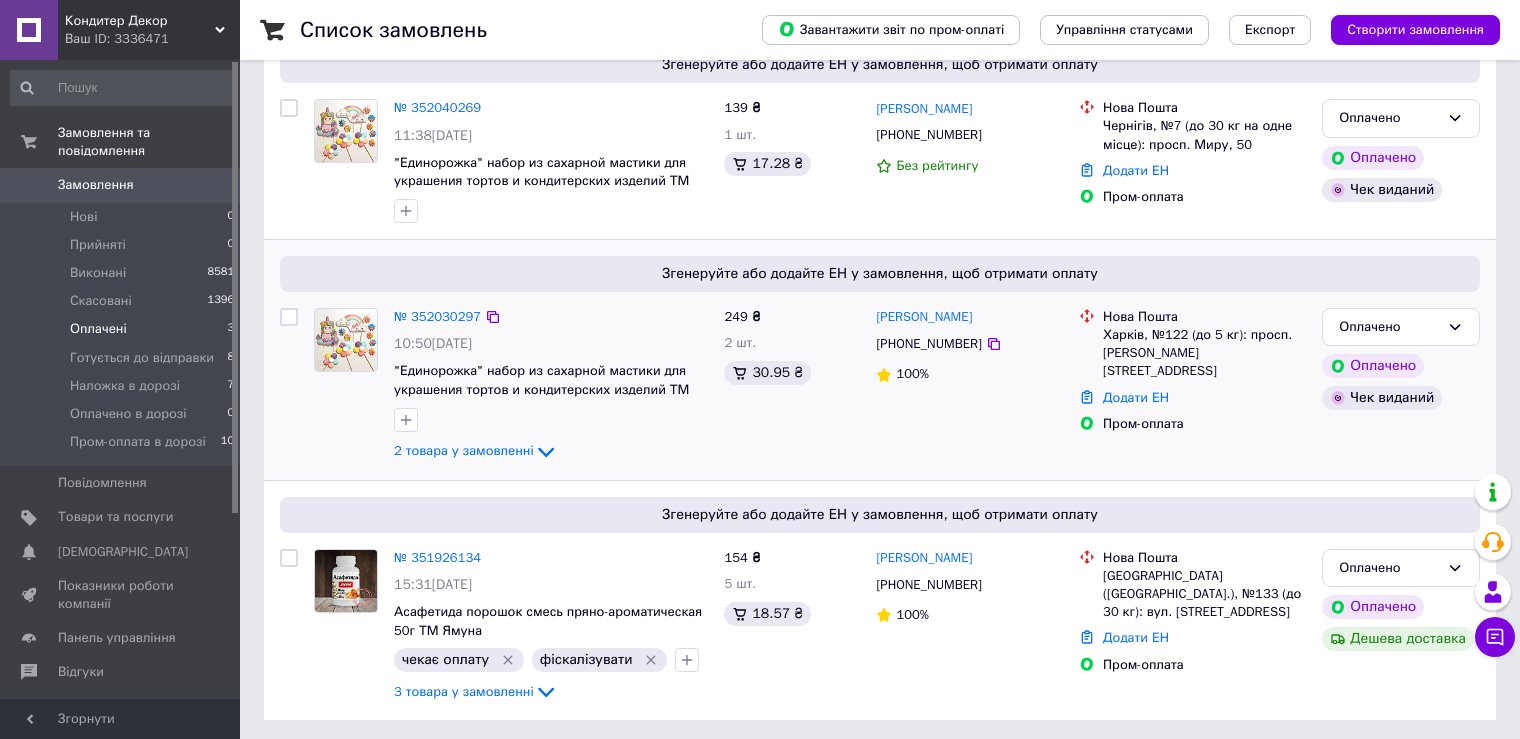 scroll, scrollTop: 259, scrollLeft: 0, axis: vertical 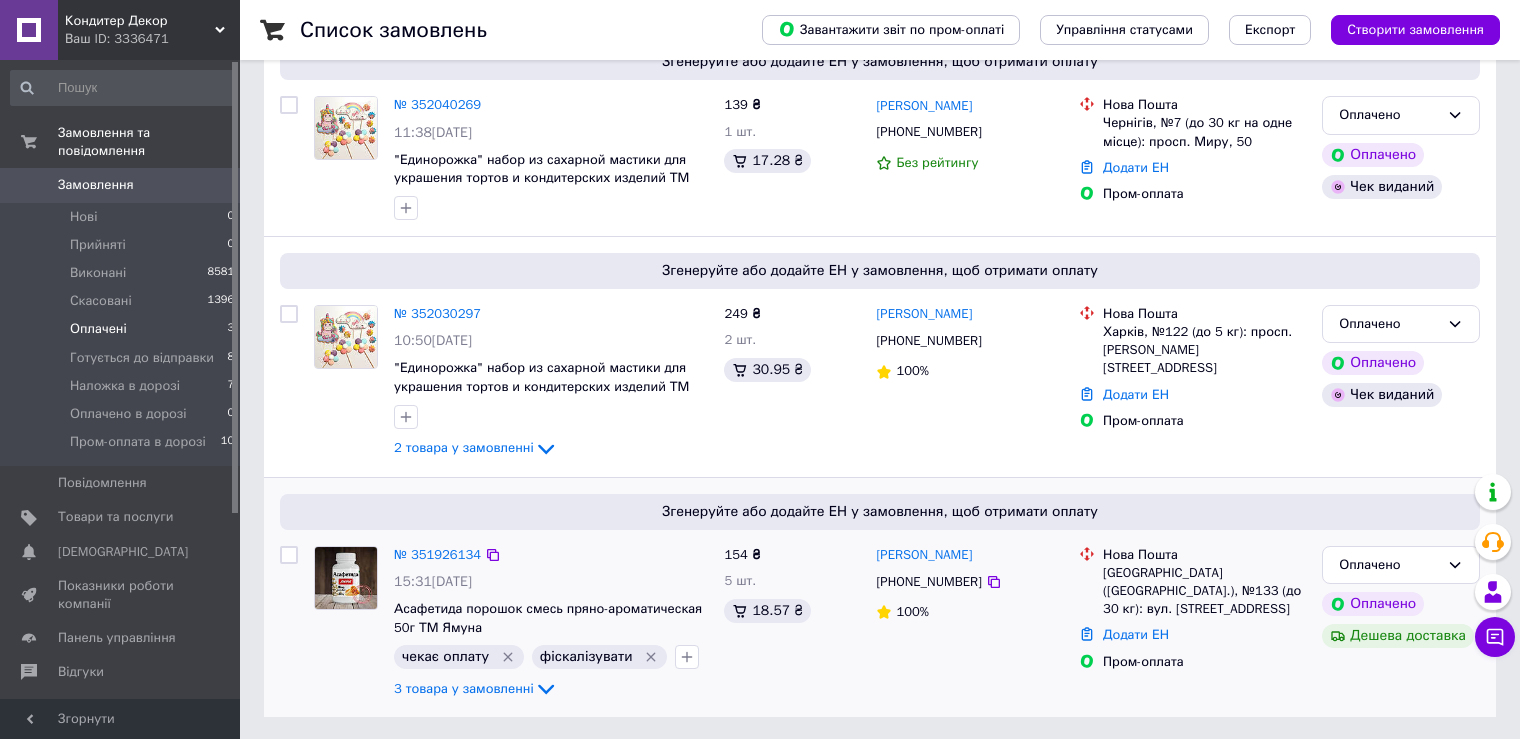 click 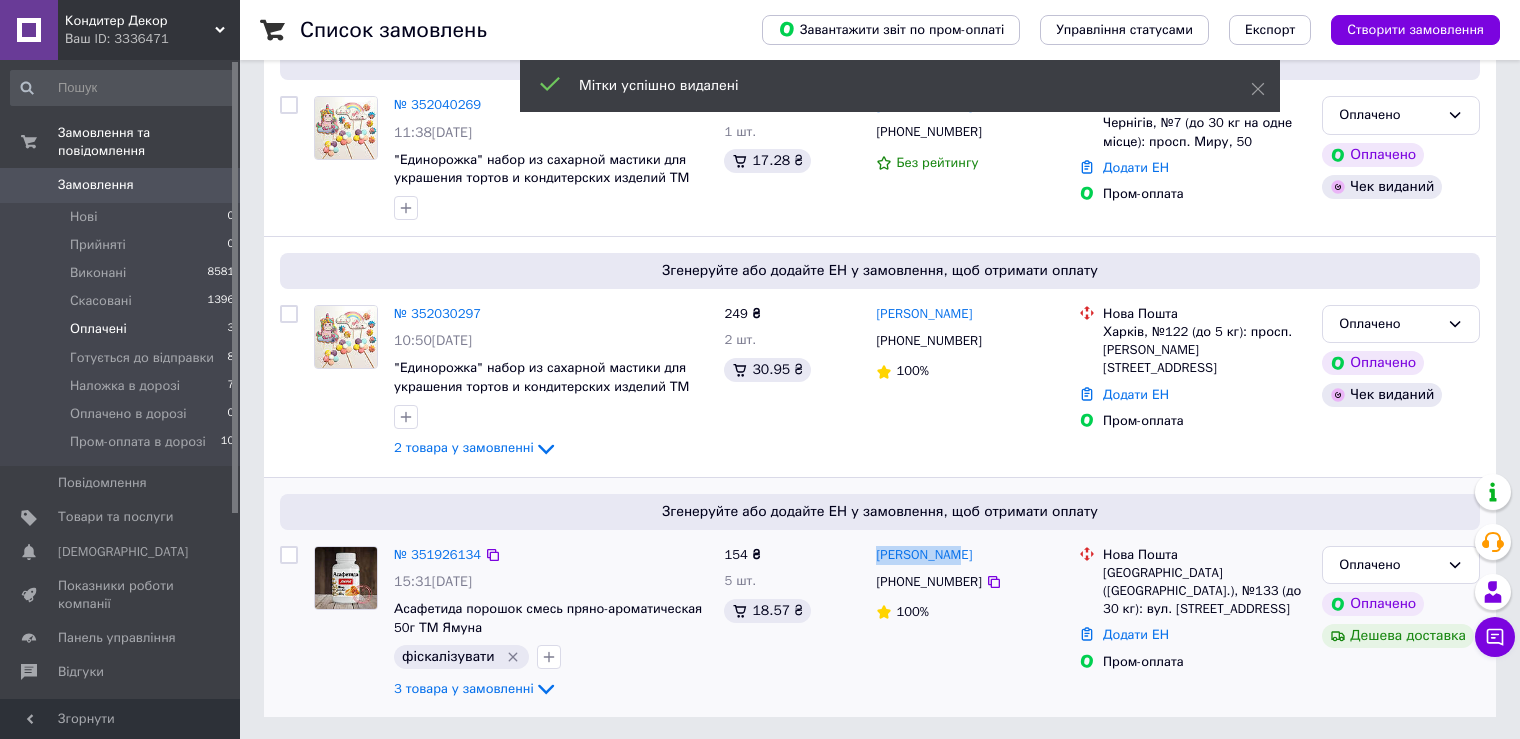 drag, startPoint x: 875, startPoint y: 556, endPoint x: 983, endPoint y: 557, distance: 108.00463 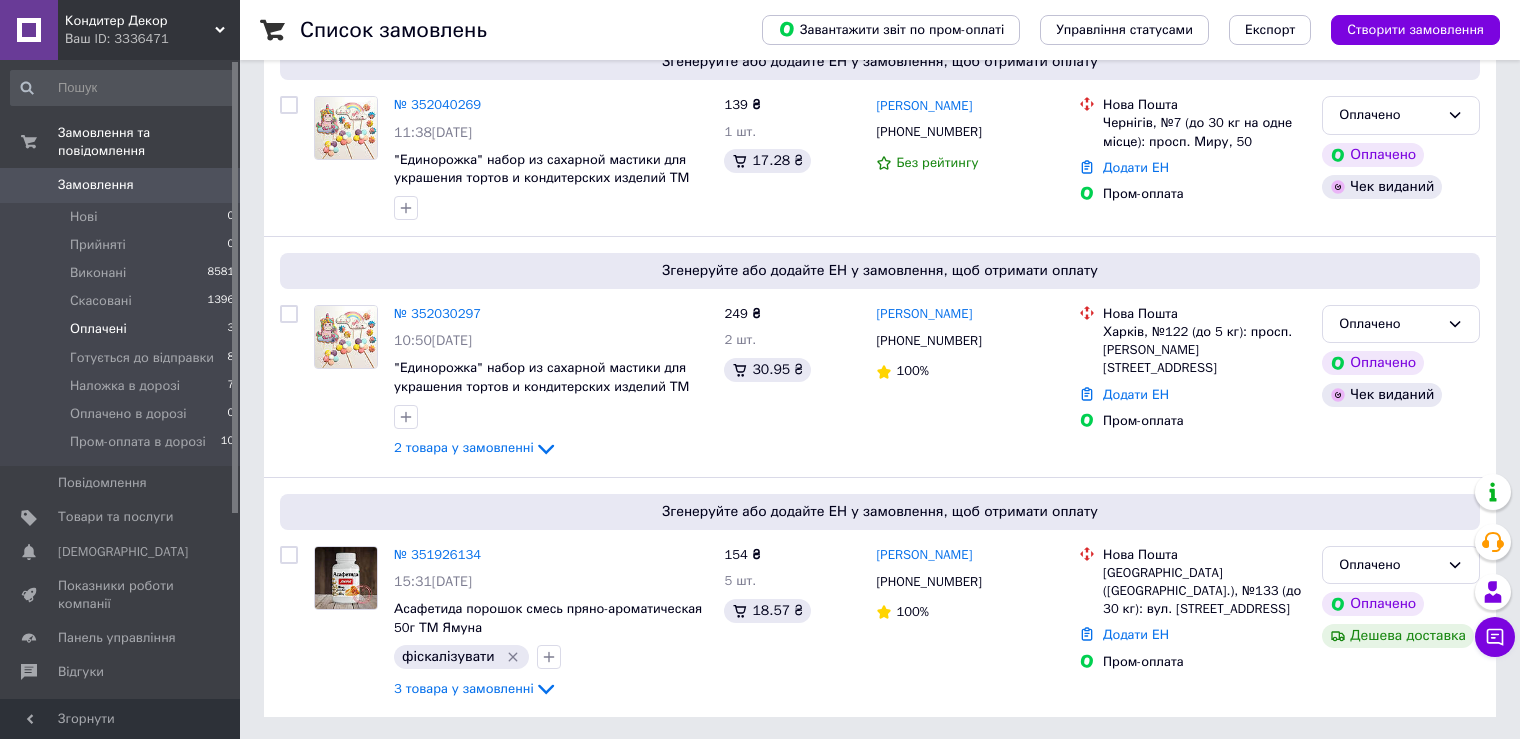 click 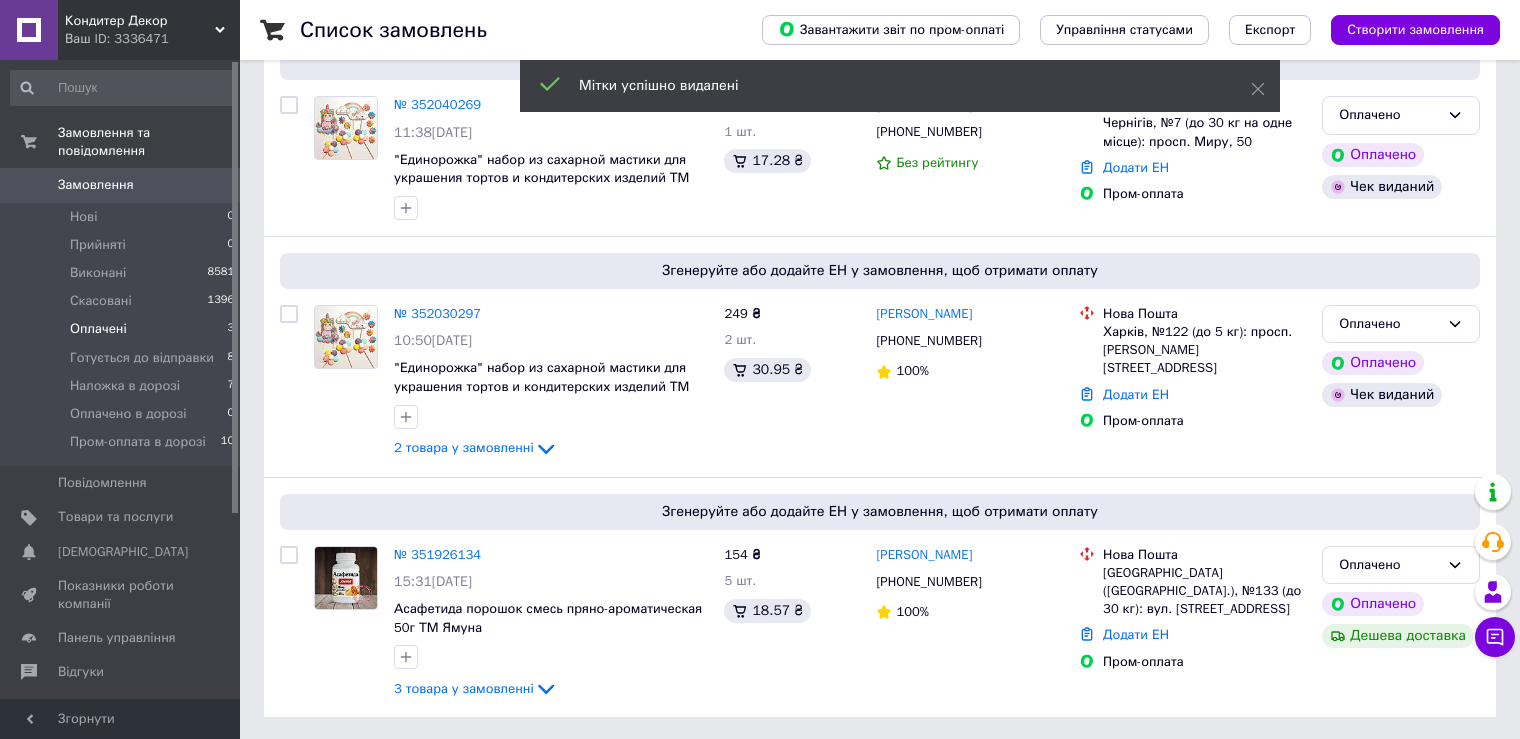 click on "№ 351926134" at bounding box center (437, 554) 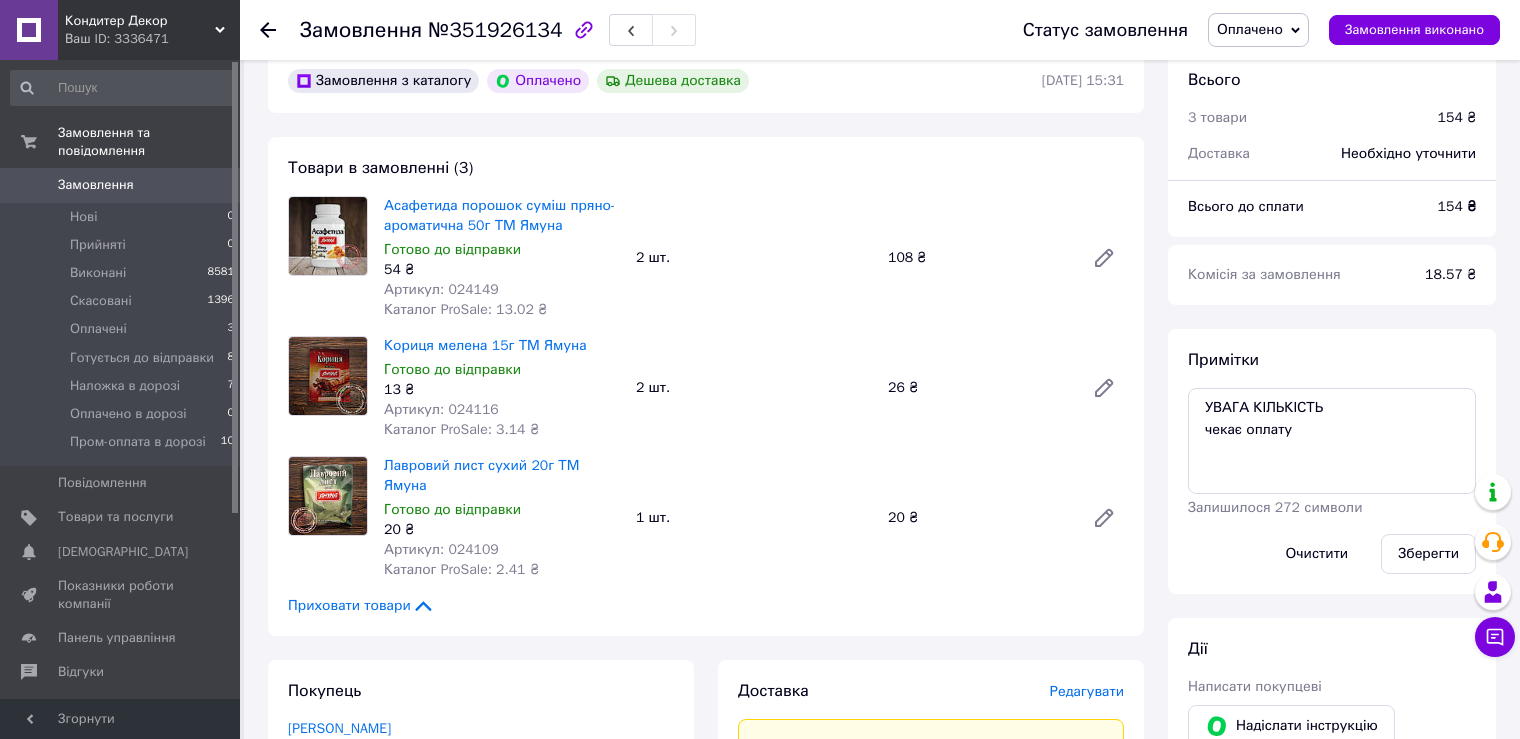 scroll, scrollTop: 100, scrollLeft: 0, axis: vertical 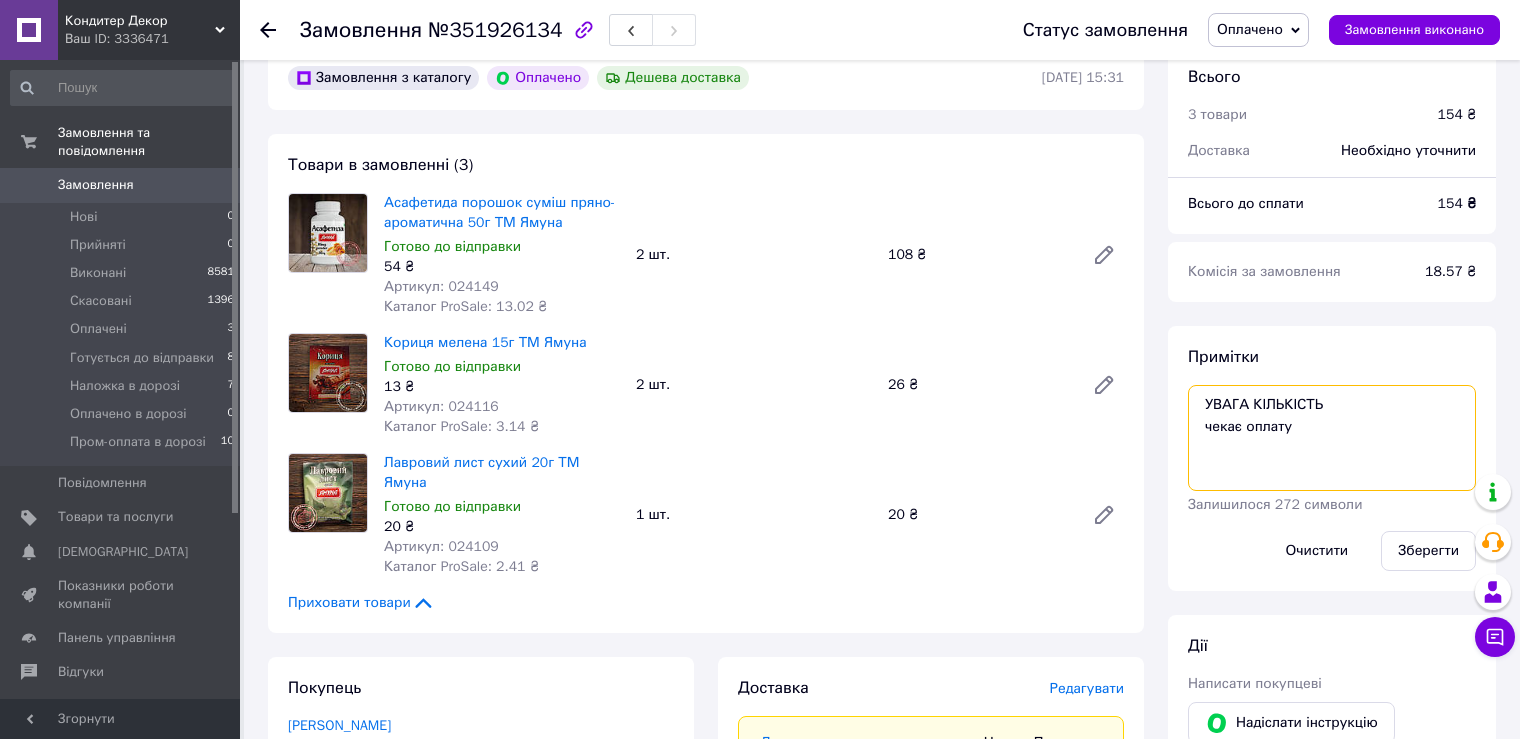 drag, startPoint x: 1300, startPoint y: 435, endPoint x: 1183, endPoint y: 428, distance: 117.20921 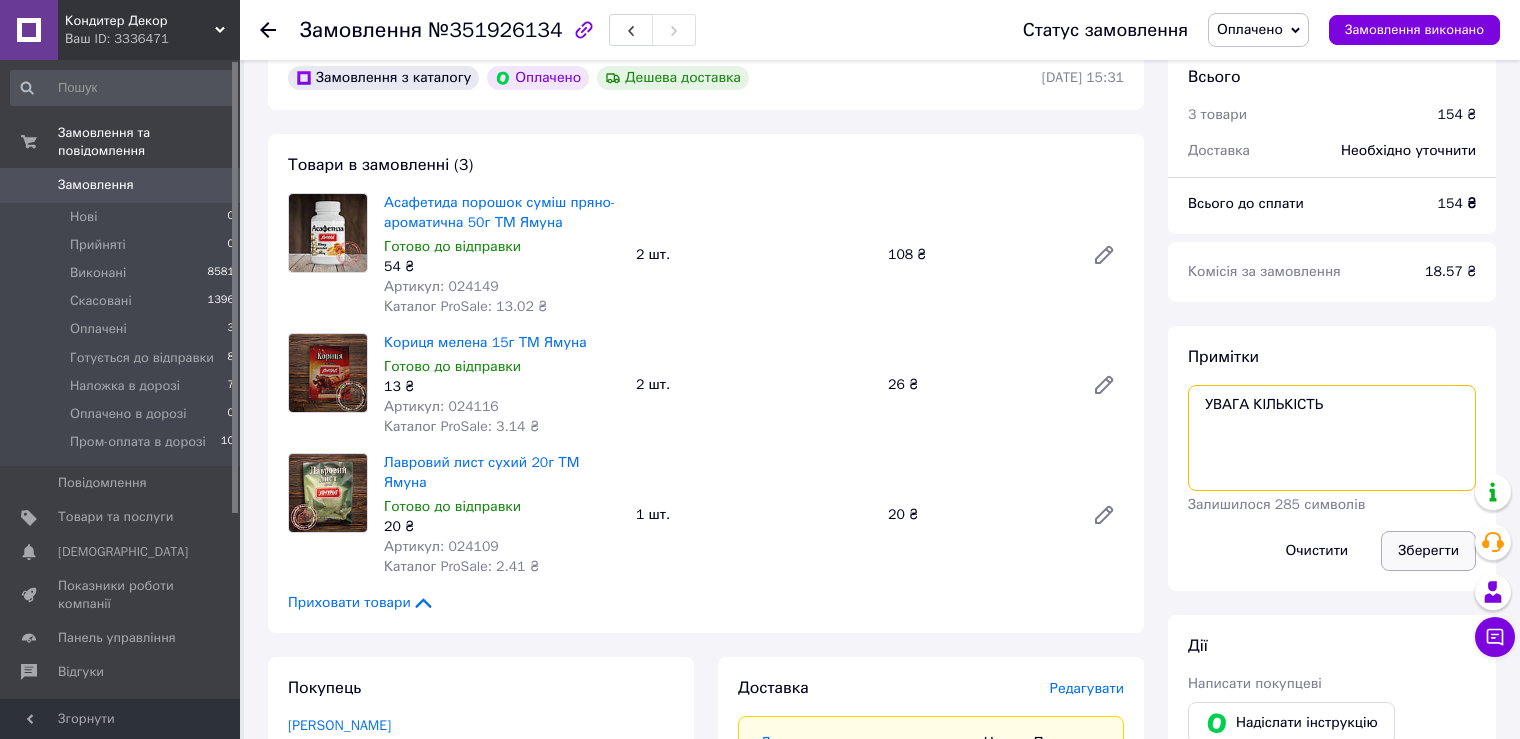 type on "УВАГА КІЛЬКІСТЬ" 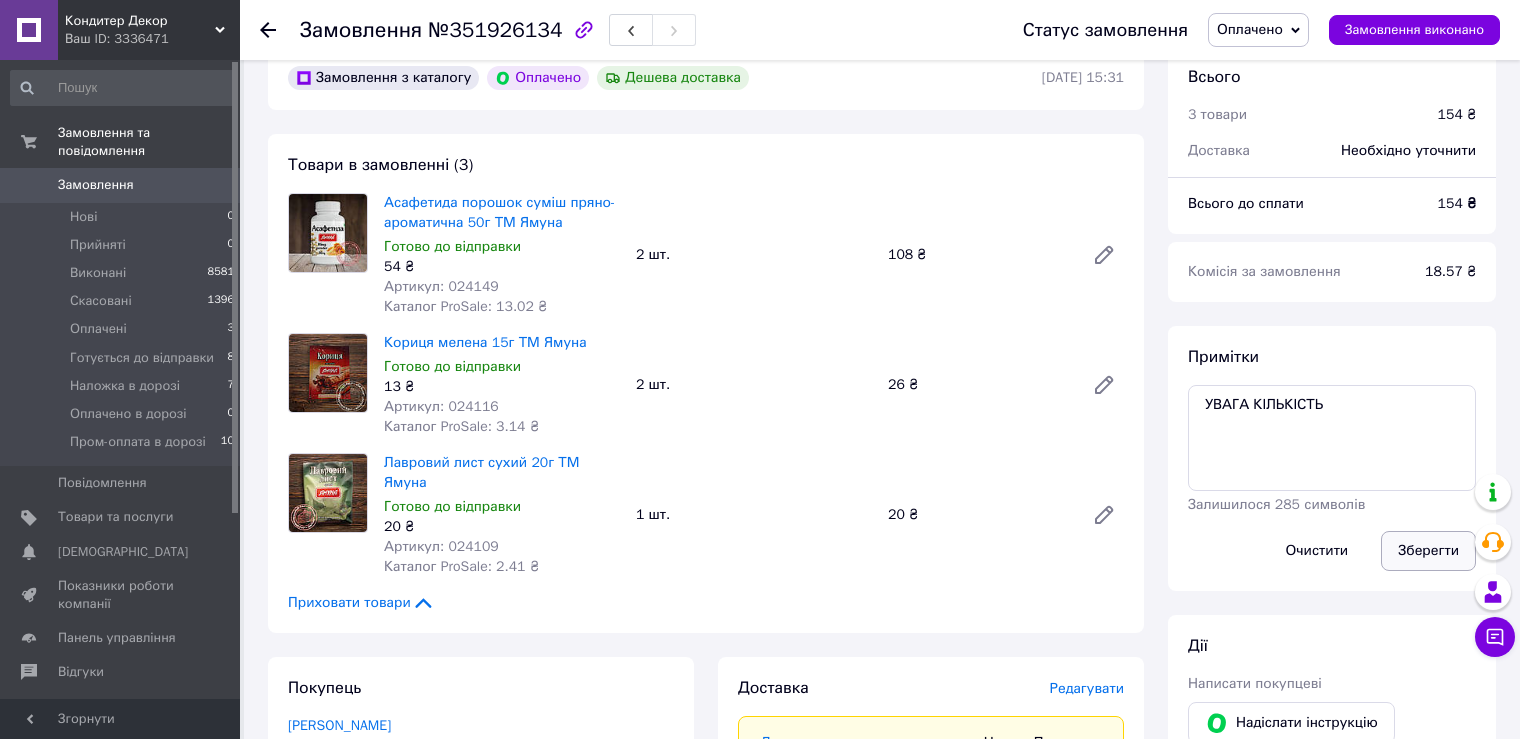 click on "Зберегти" at bounding box center [1428, 551] 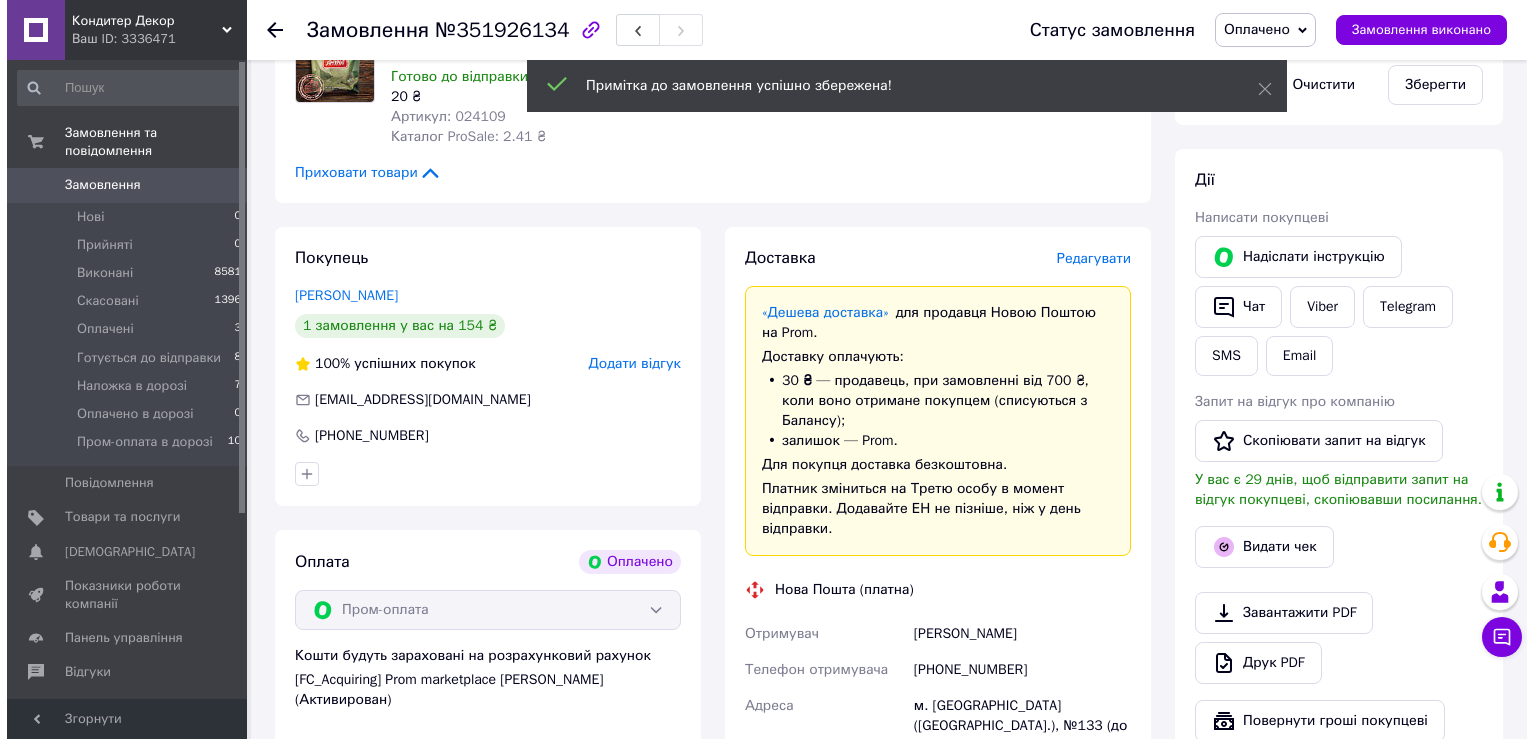 scroll, scrollTop: 700, scrollLeft: 0, axis: vertical 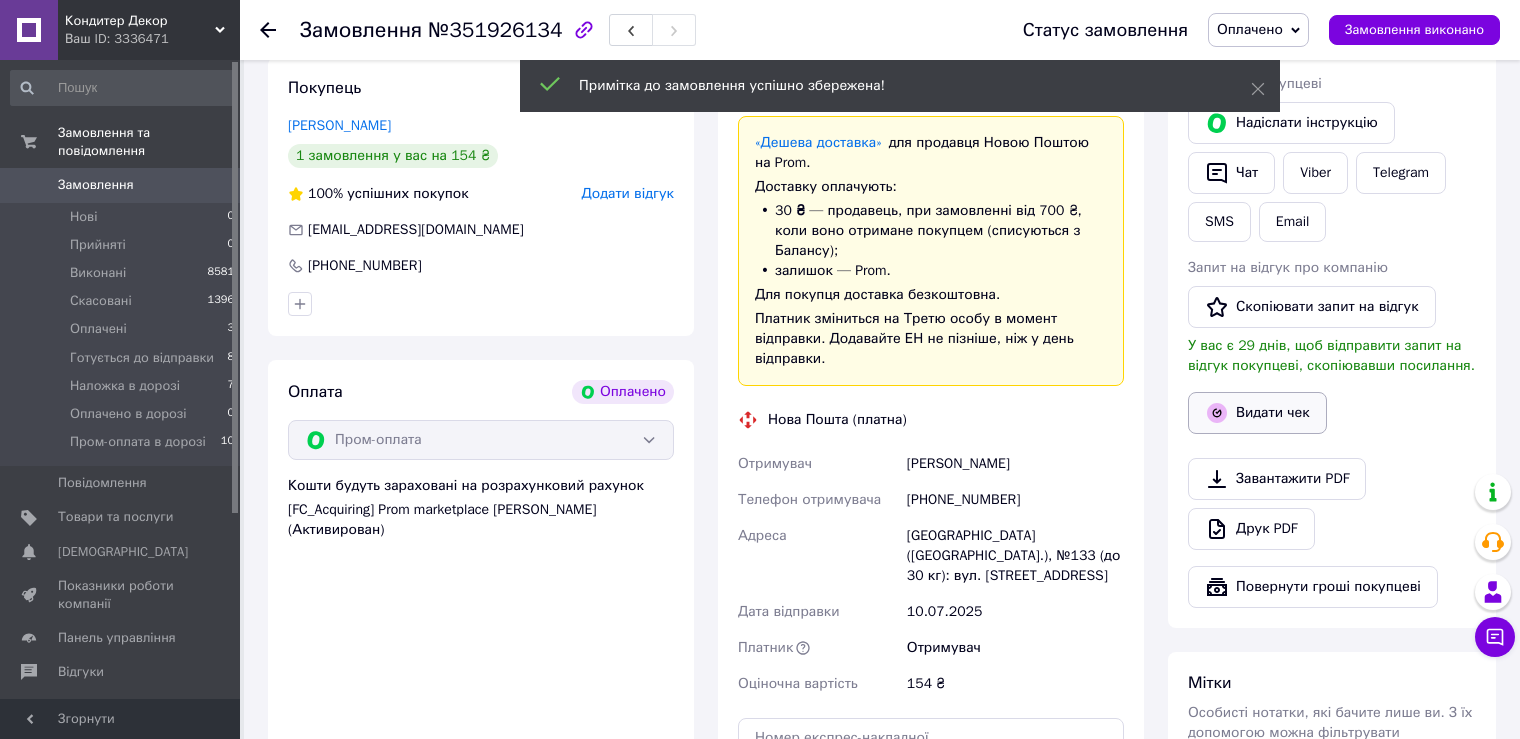 click on "Видати чек" at bounding box center (1257, 413) 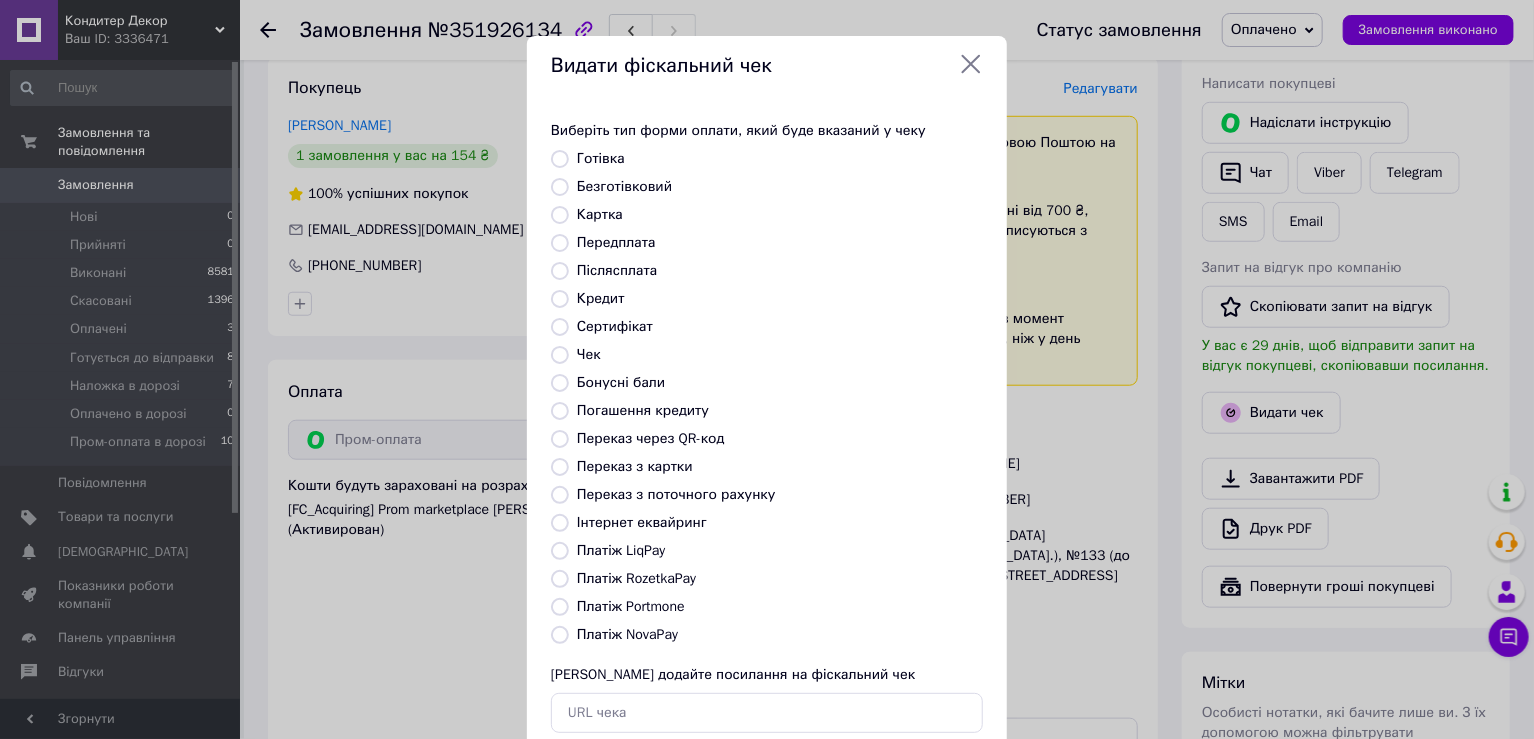 click on "Платіж RozetkaPay" at bounding box center (636, 578) 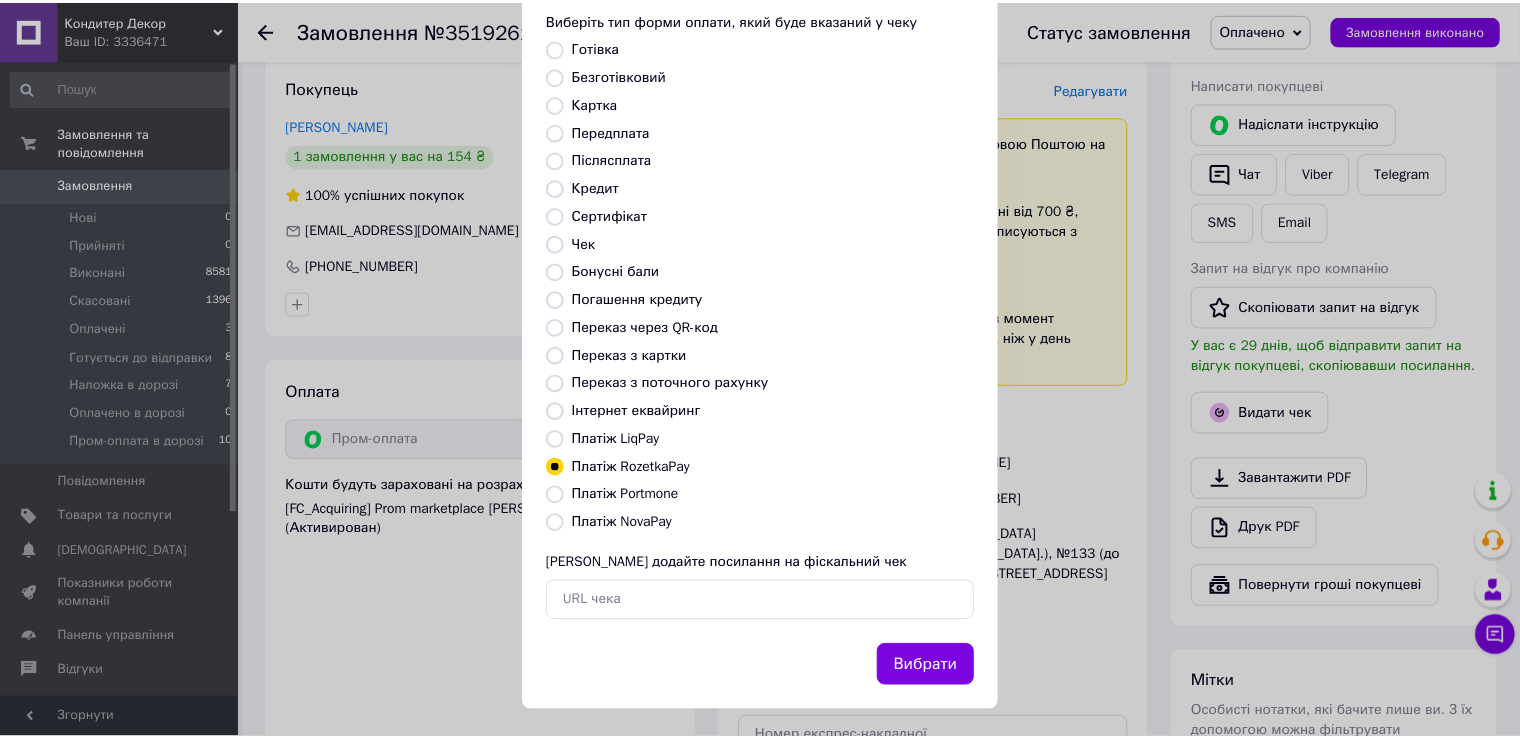scroll, scrollTop: 119, scrollLeft: 0, axis: vertical 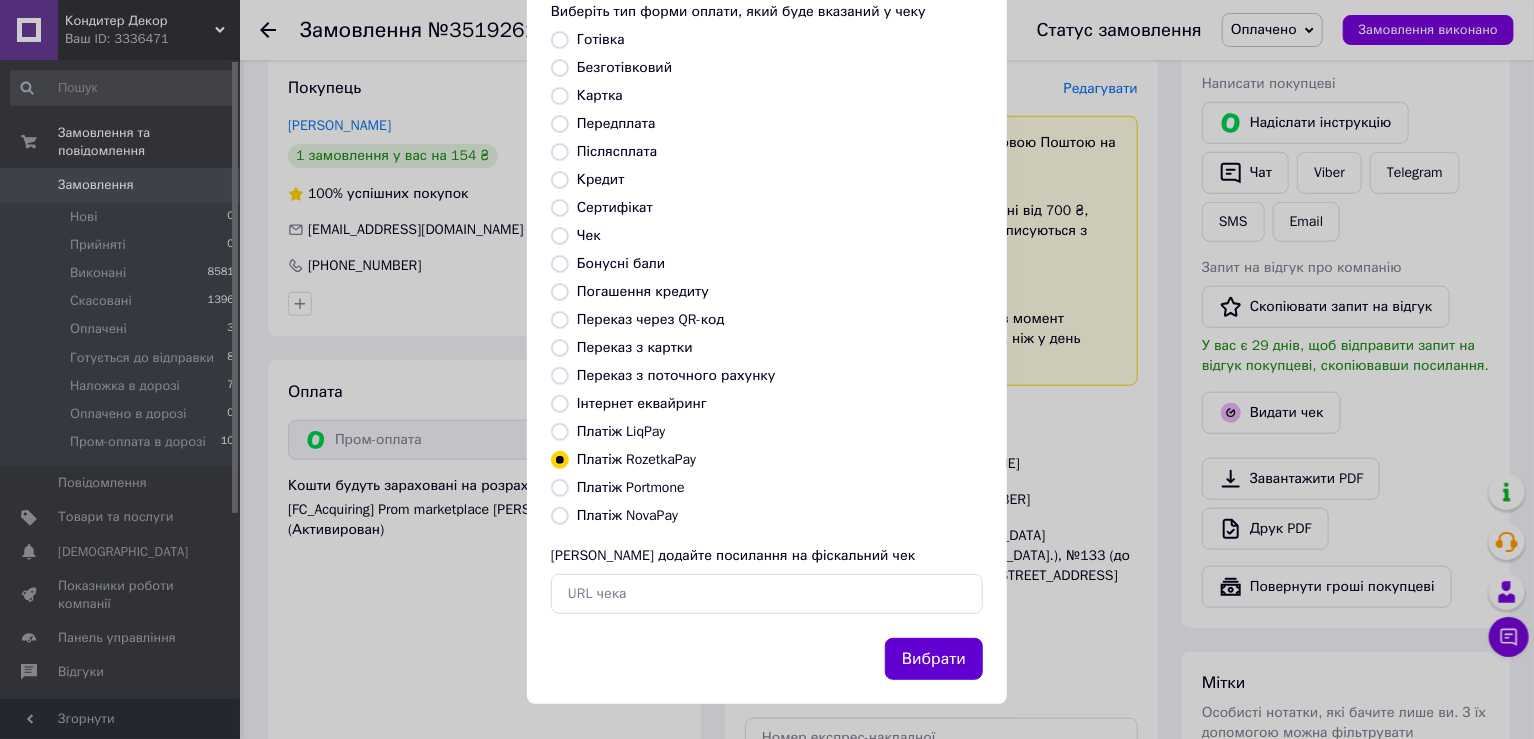 click on "Вибрати" at bounding box center (934, 659) 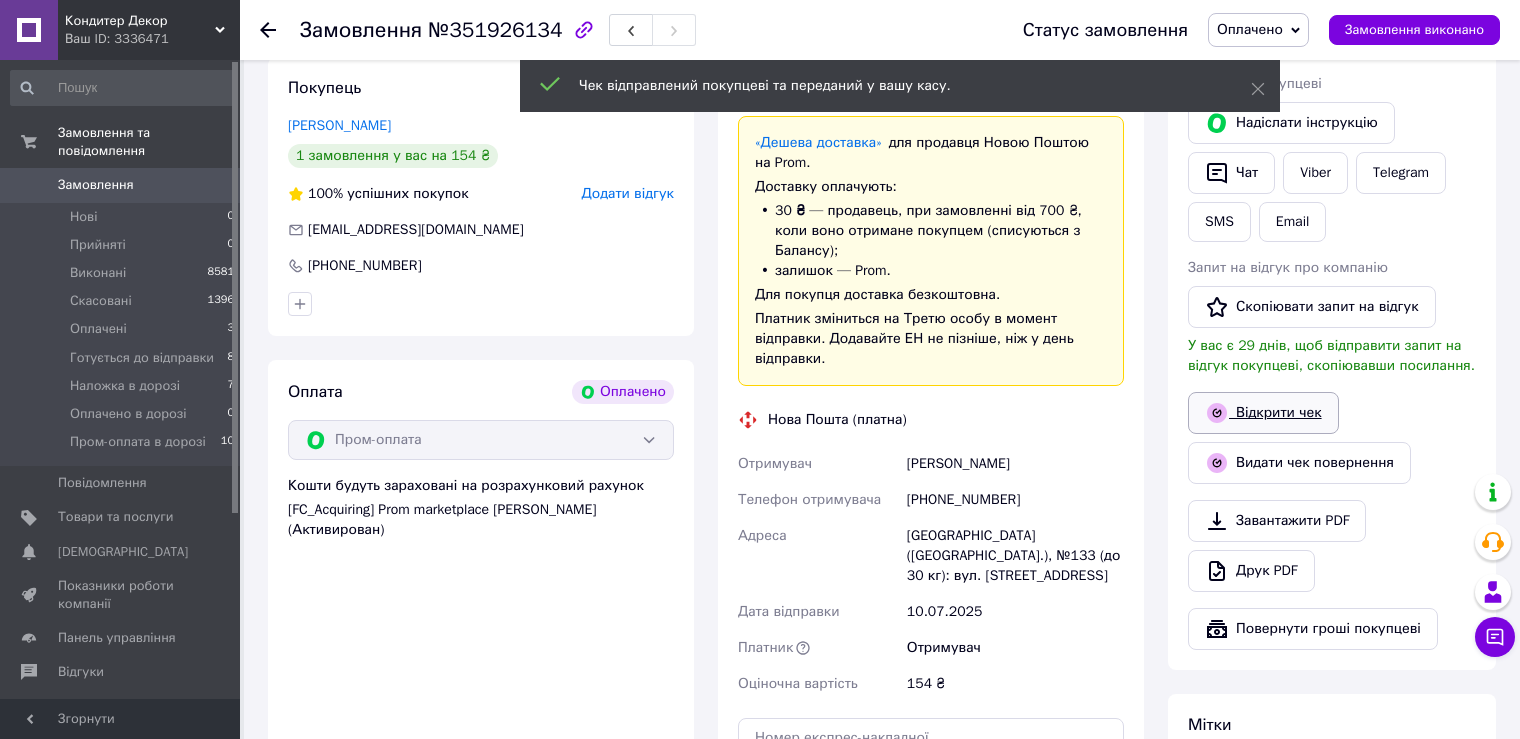 click on "Відкрити чек" at bounding box center [1263, 413] 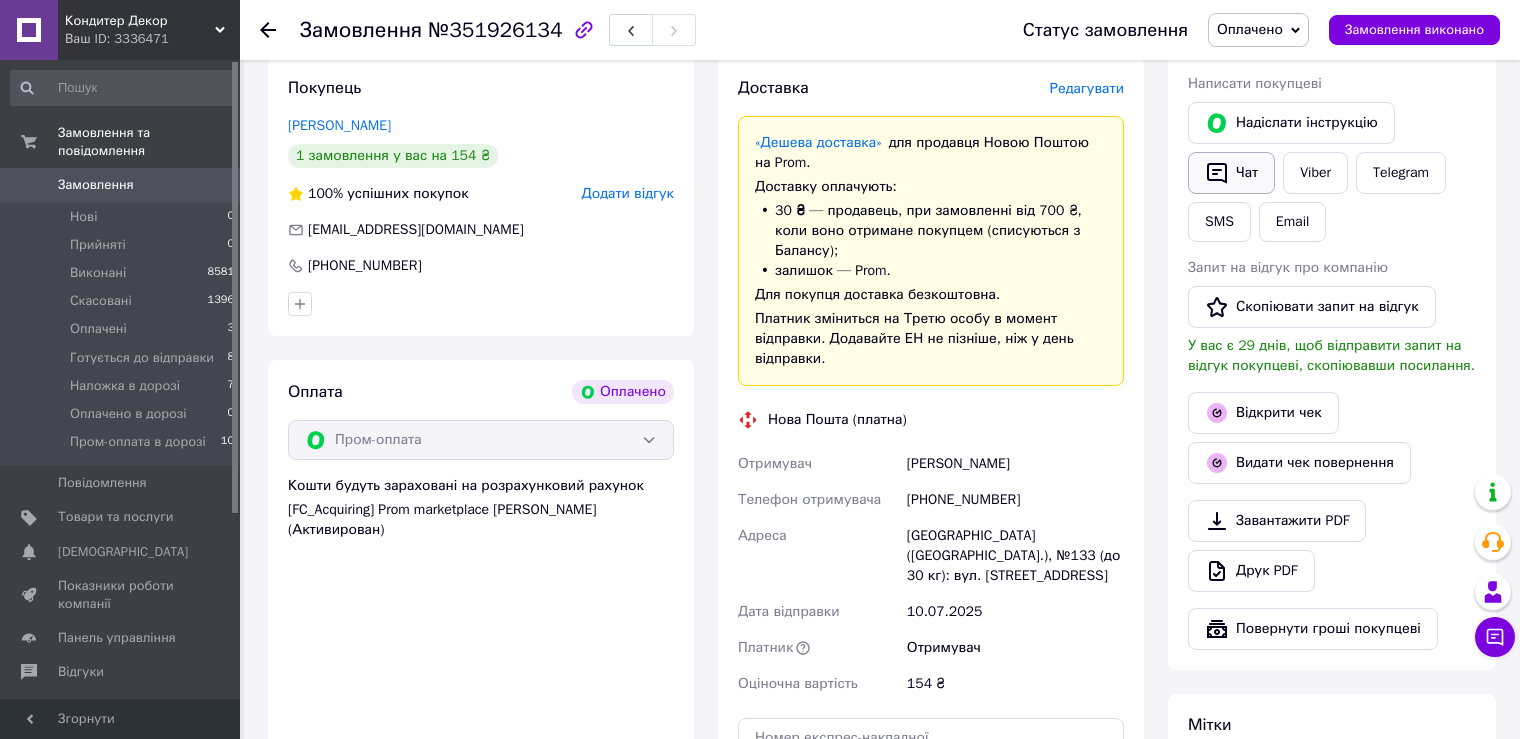 click on "Чат" at bounding box center [1231, 173] 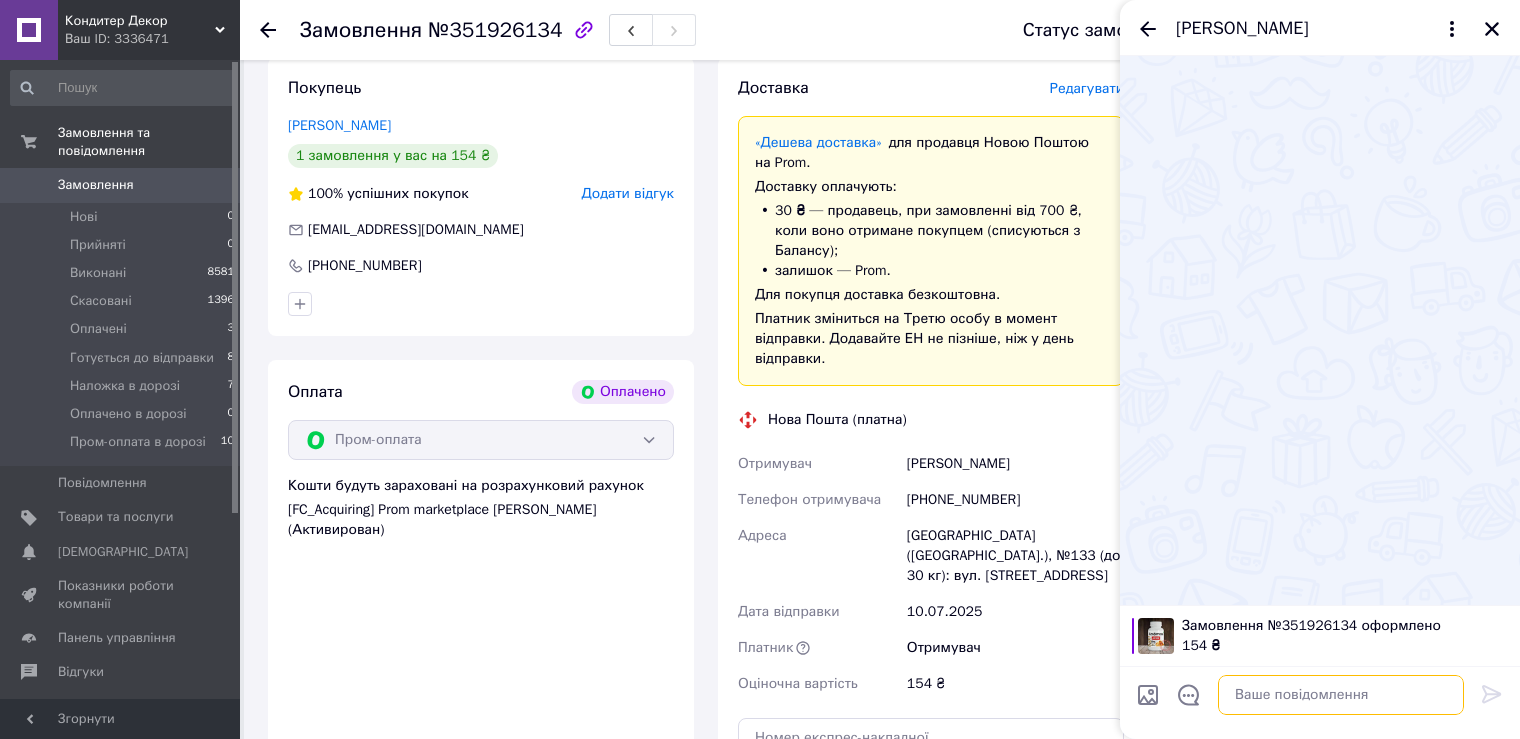 click at bounding box center (1341, 695) 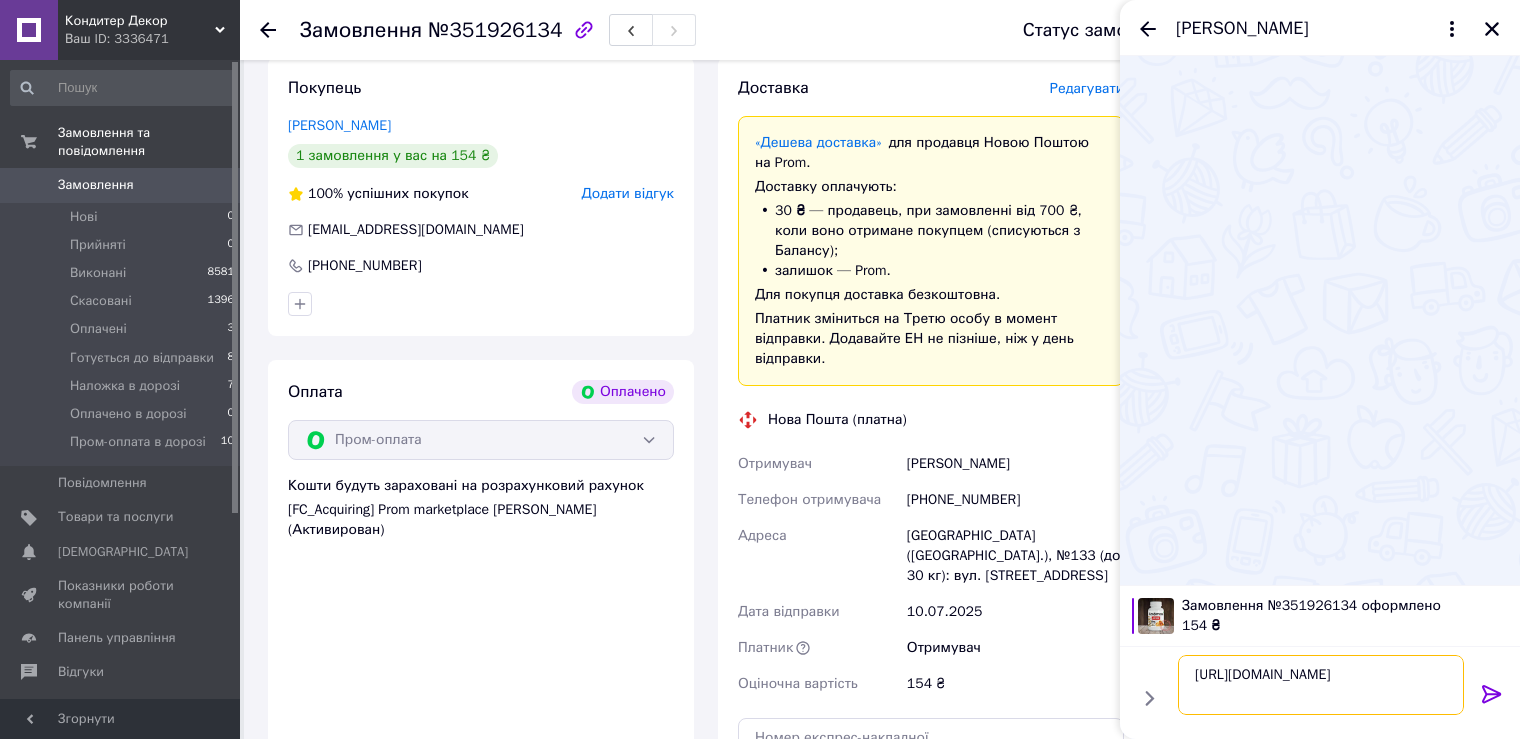 type 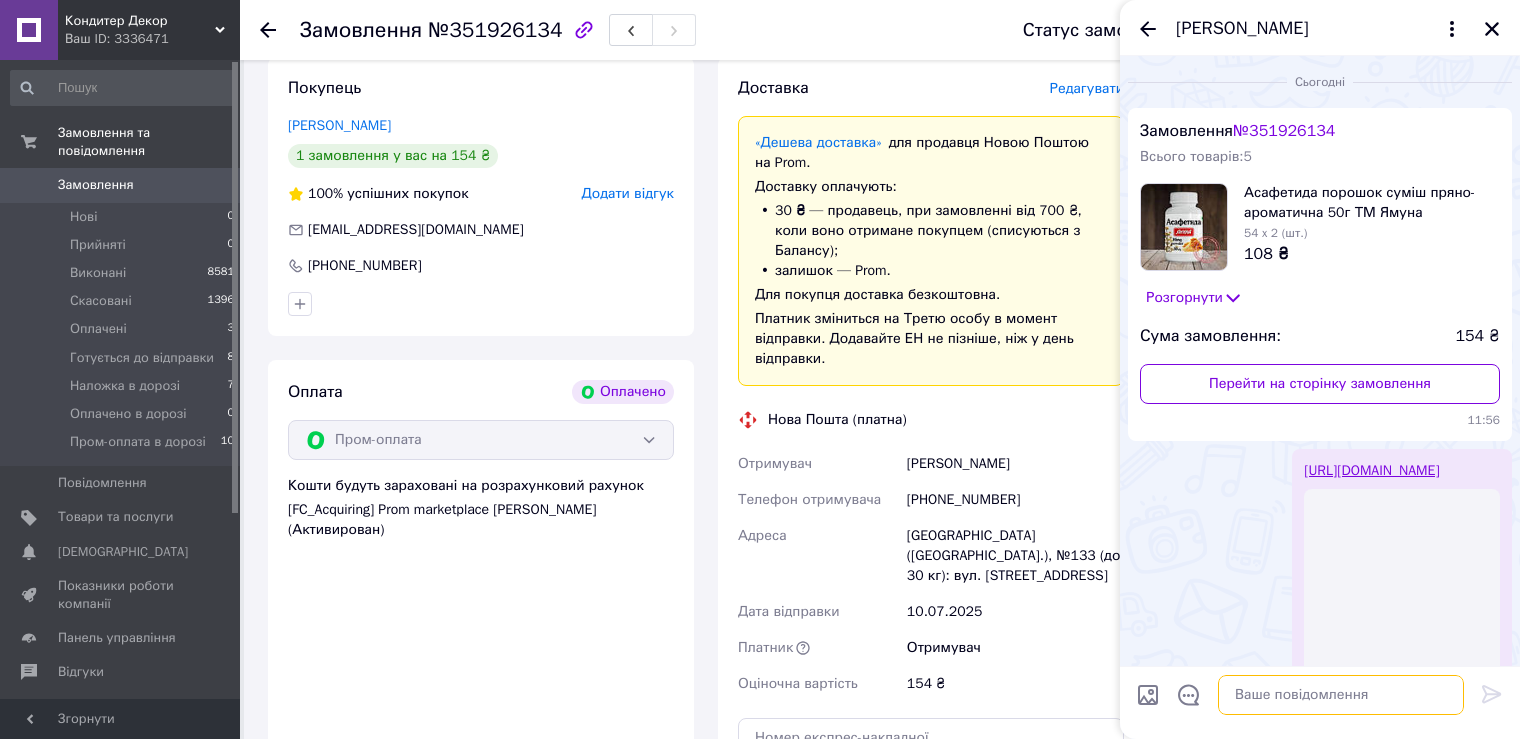 scroll, scrollTop: 123, scrollLeft: 0, axis: vertical 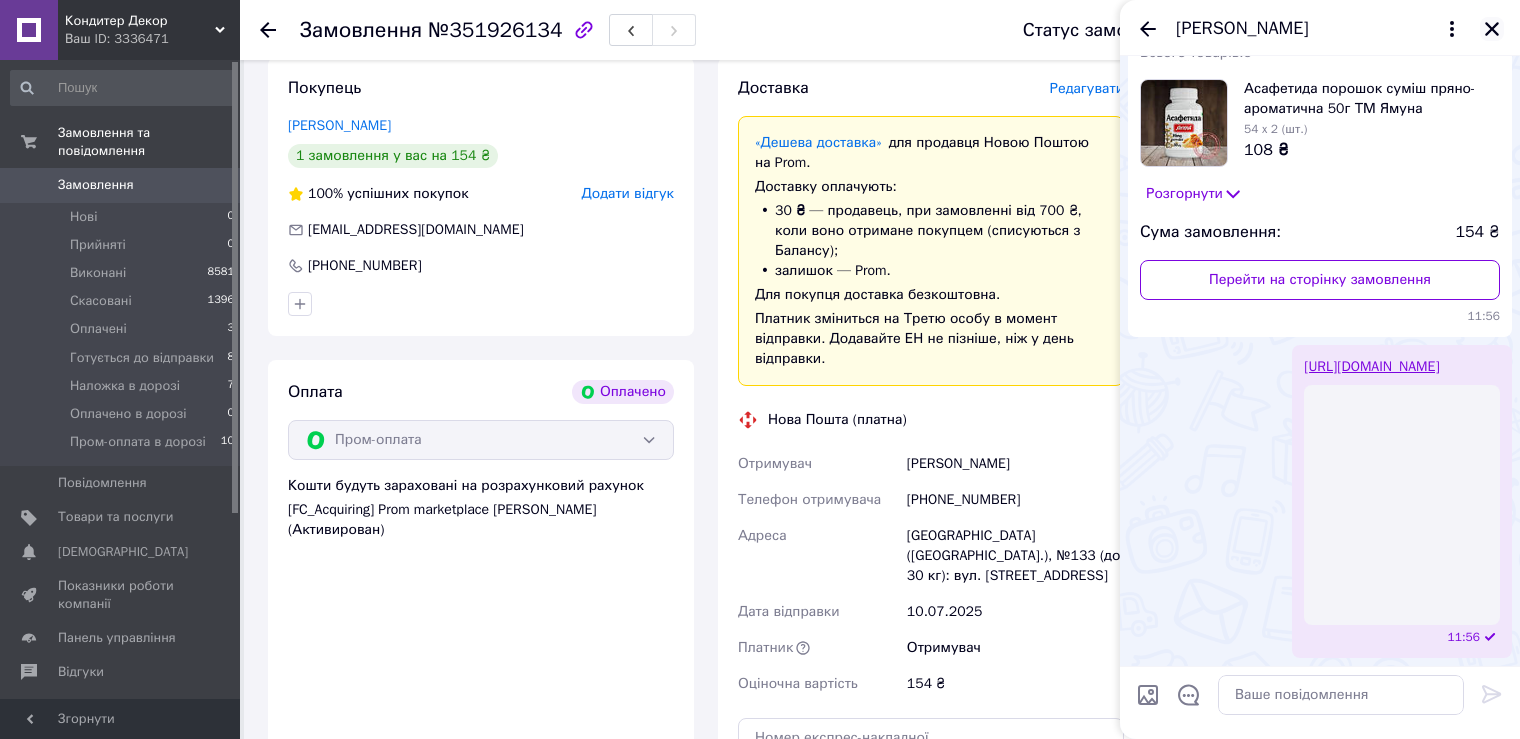 click 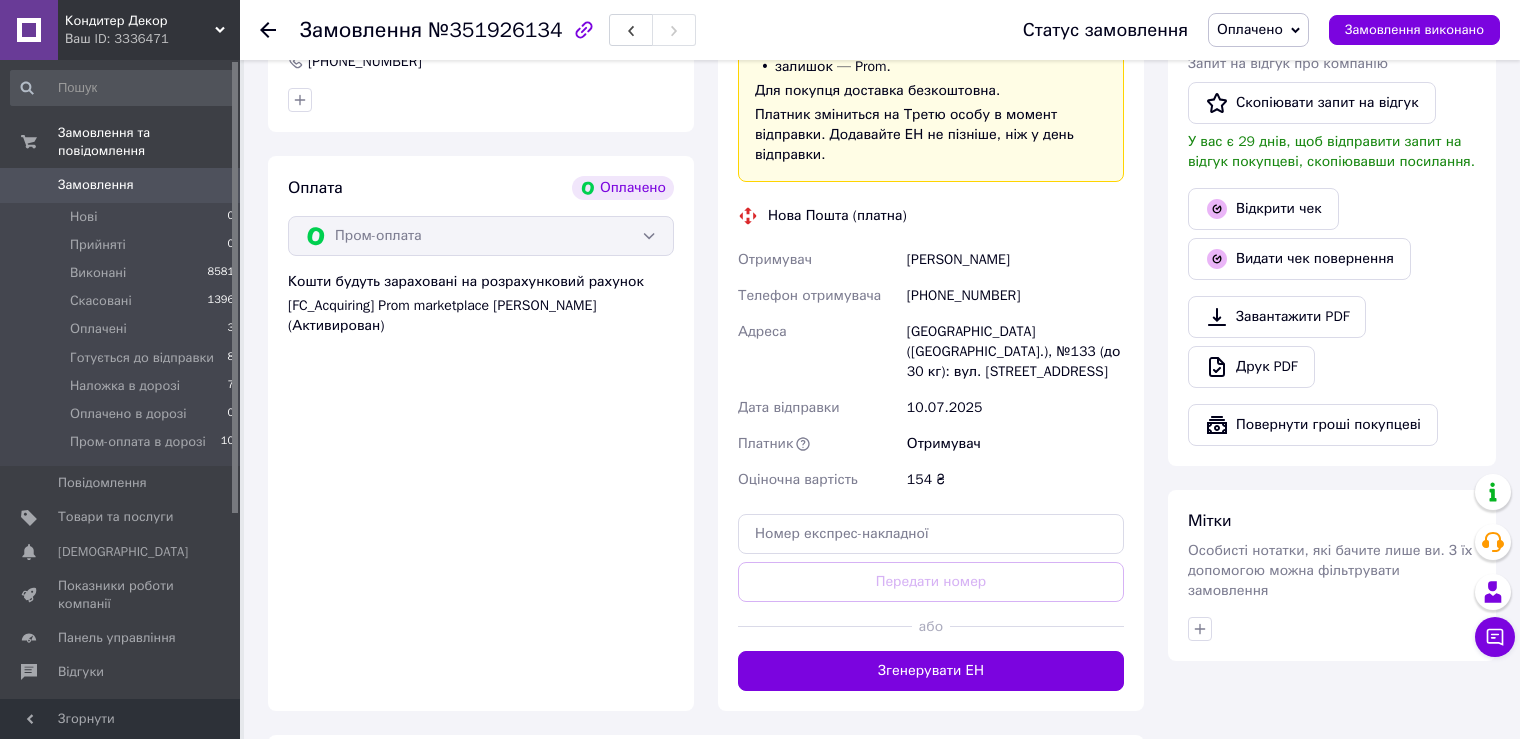 scroll, scrollTop: 1000, scrollLeft: 0, axis: vertical 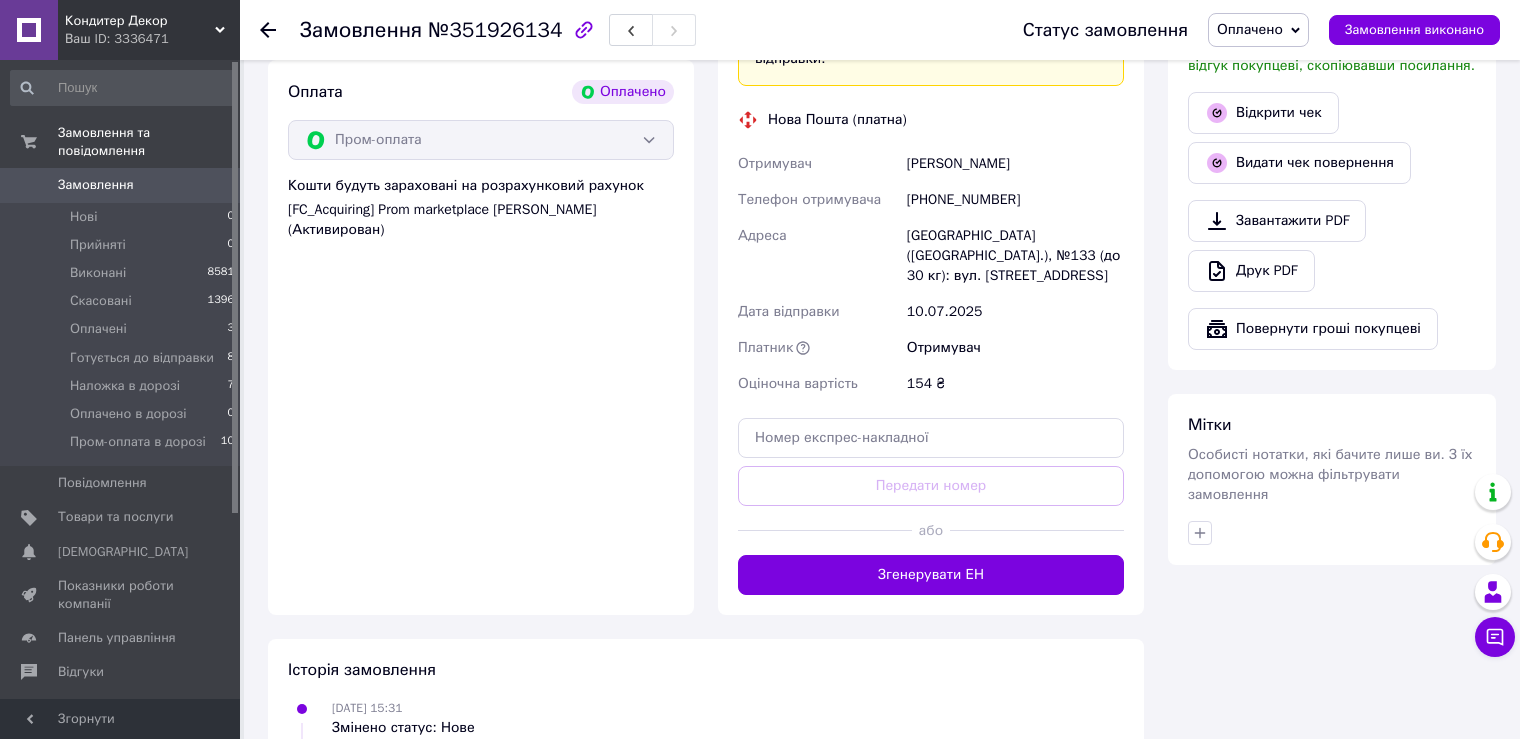 click 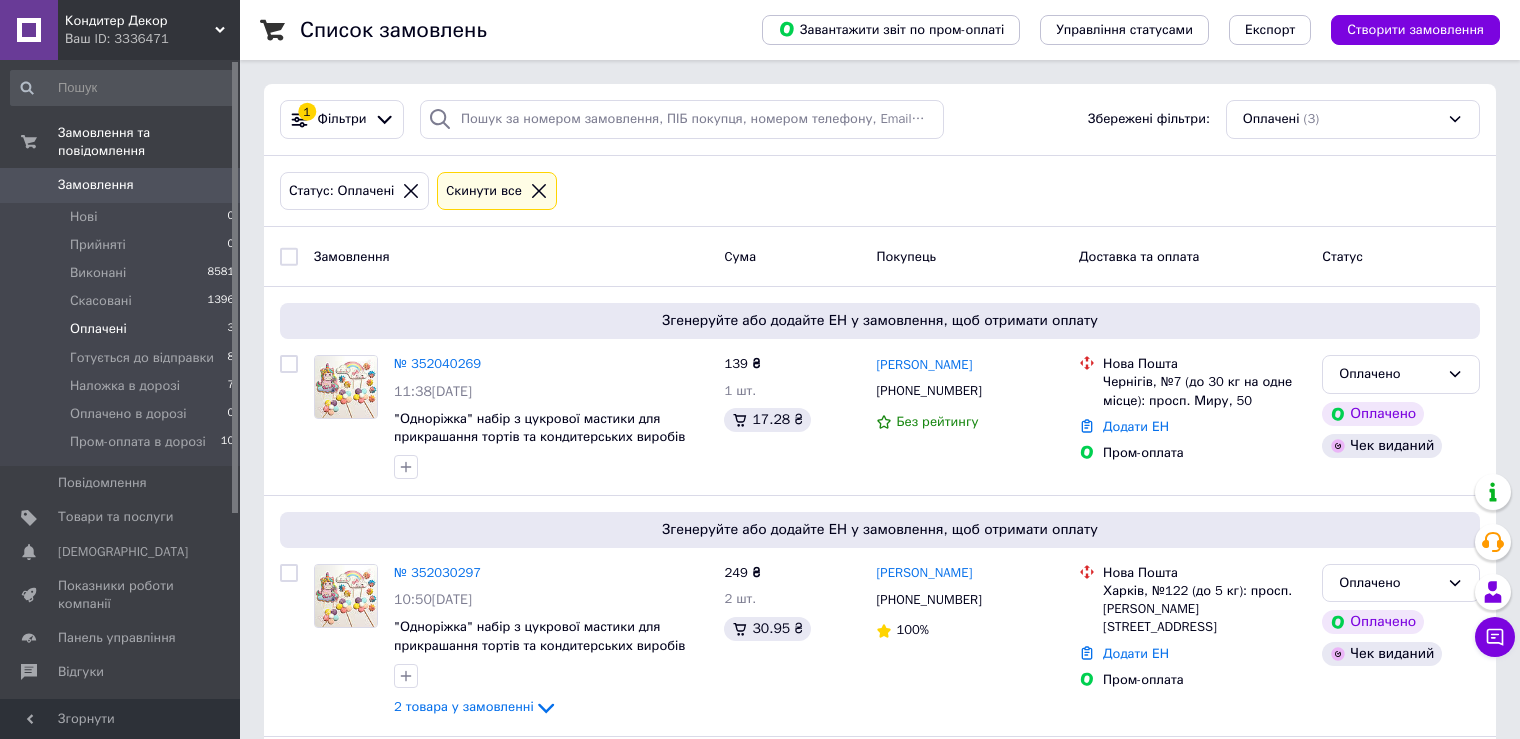 click on "0" at bounding box center (212, 185) 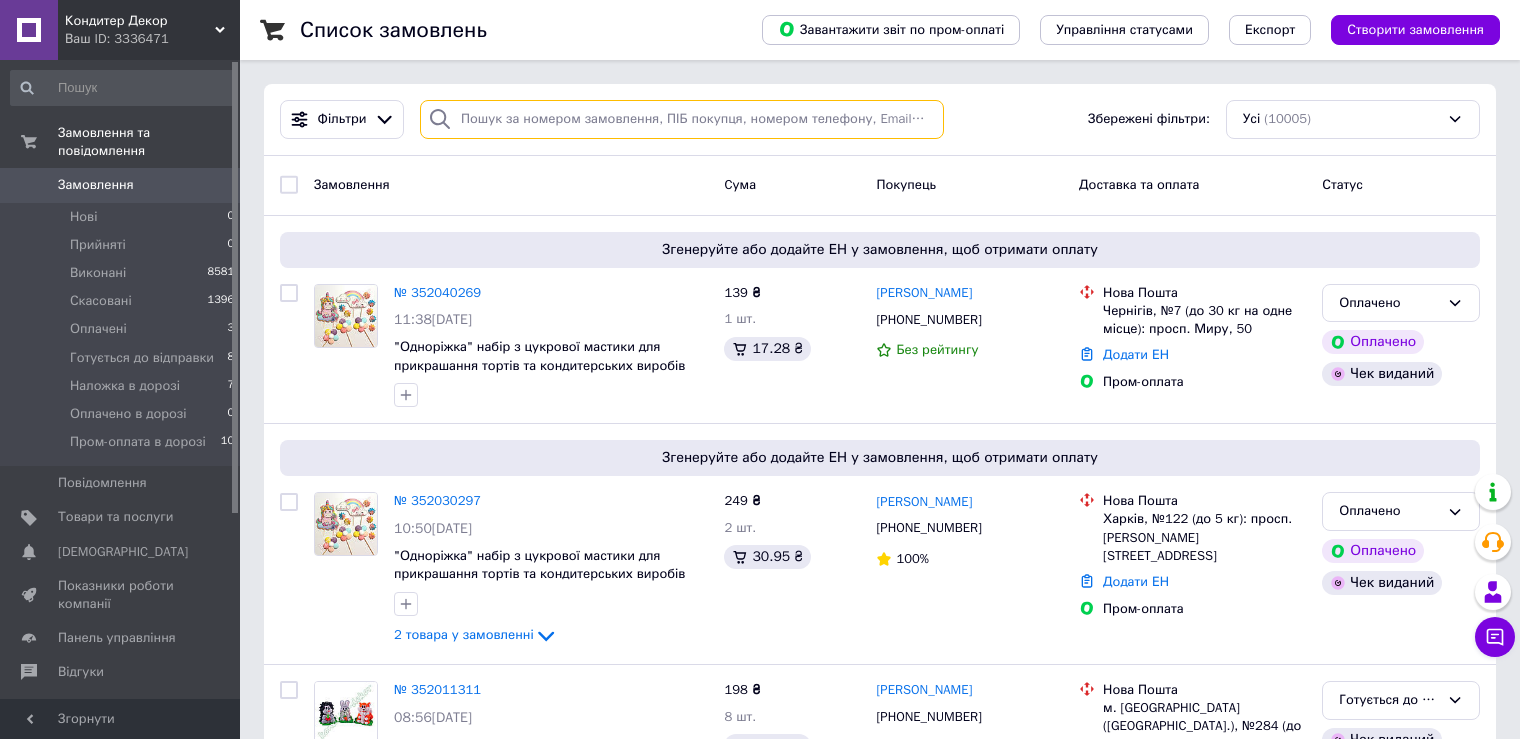 click at bounding box center (682, 119) 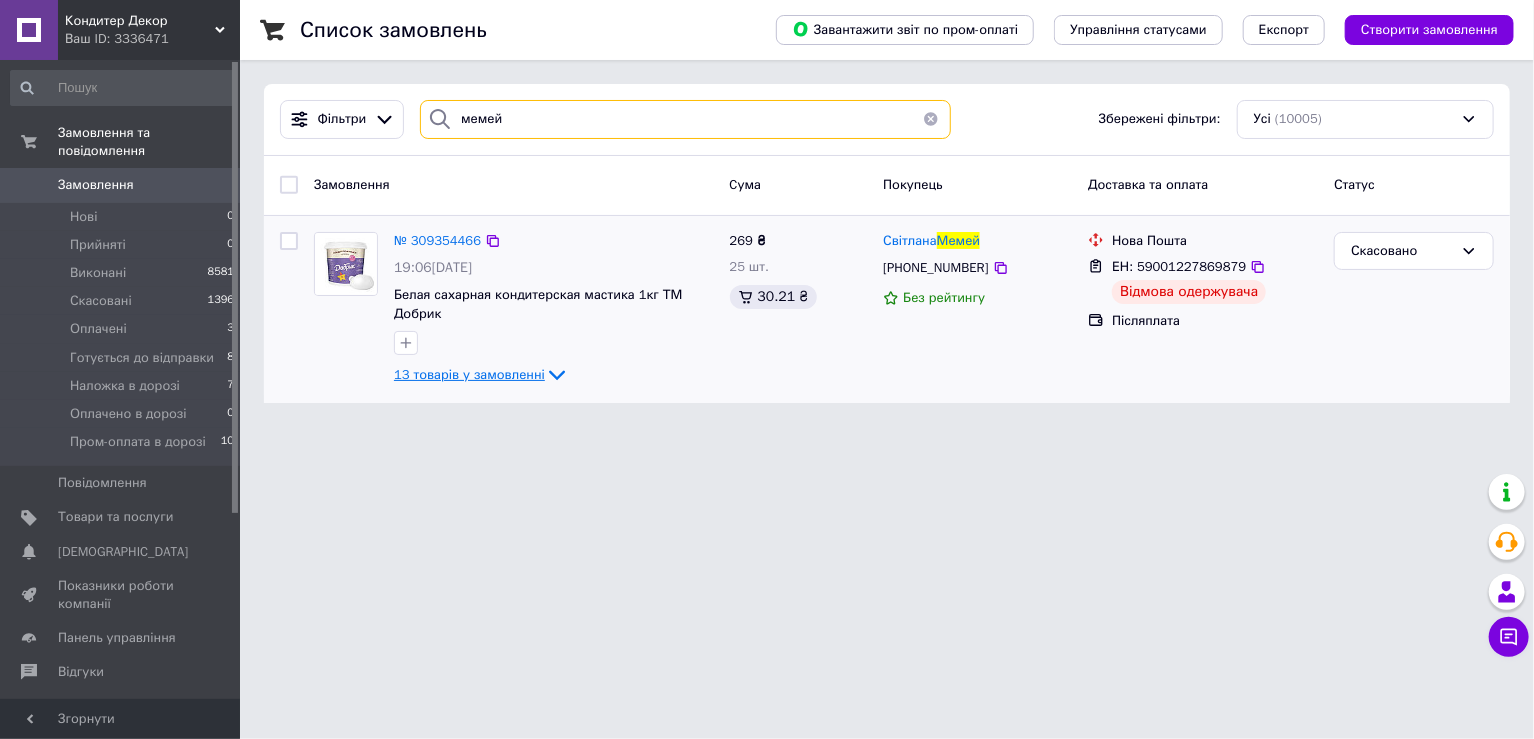 type on "мемей" 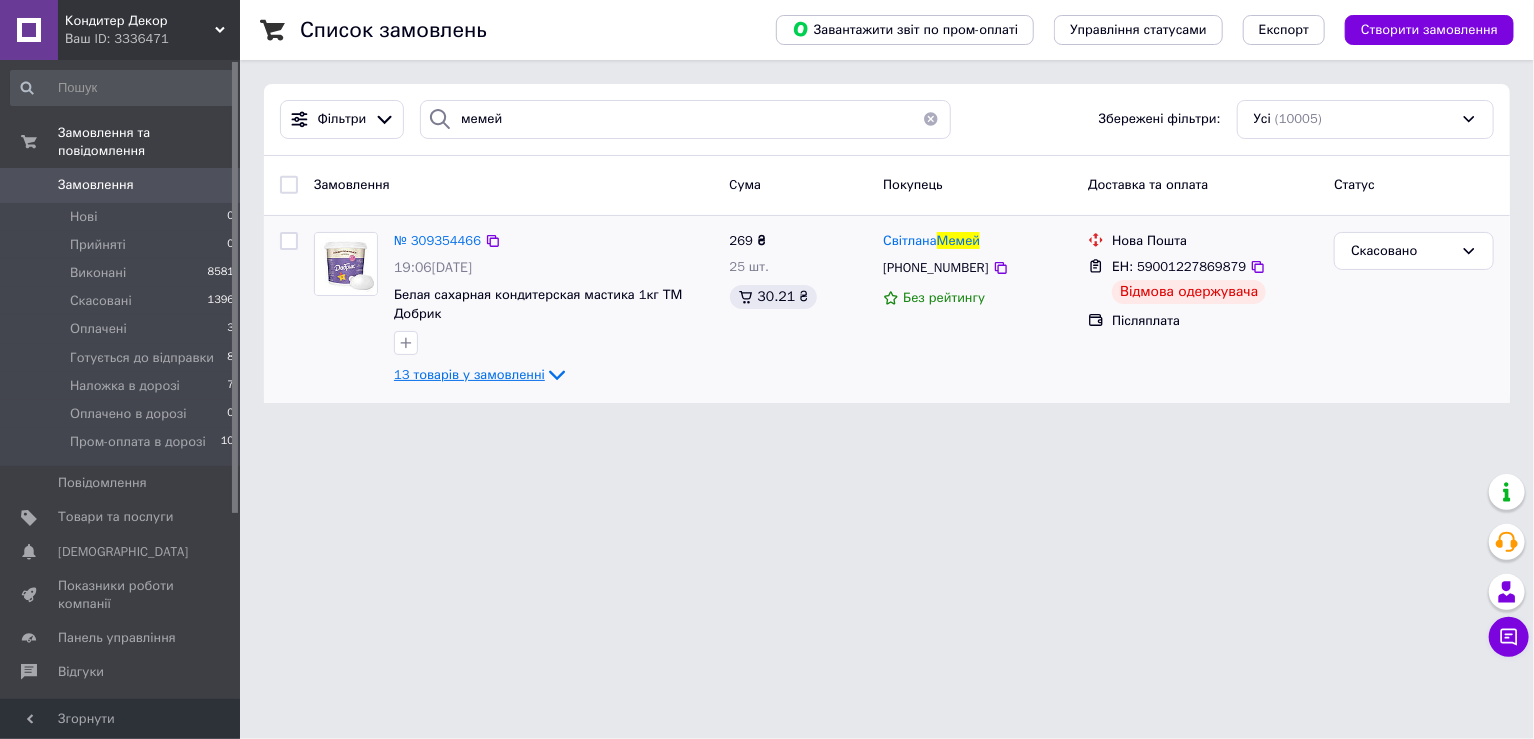 click on "13 товарів у замовленні" at bounding box center (469, 374) 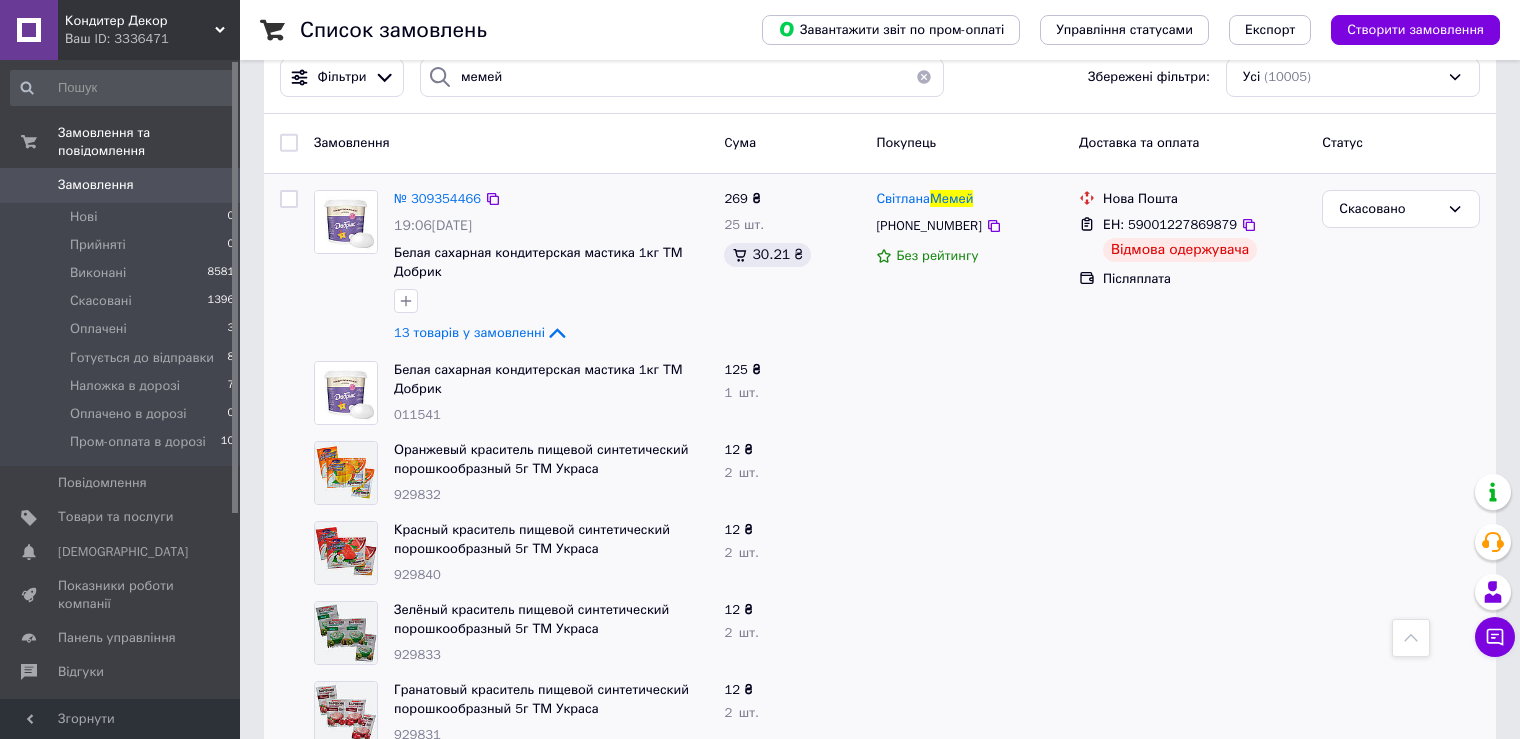 scroll, scrollTop: 28, scrollLeft: 0, axis: vertical 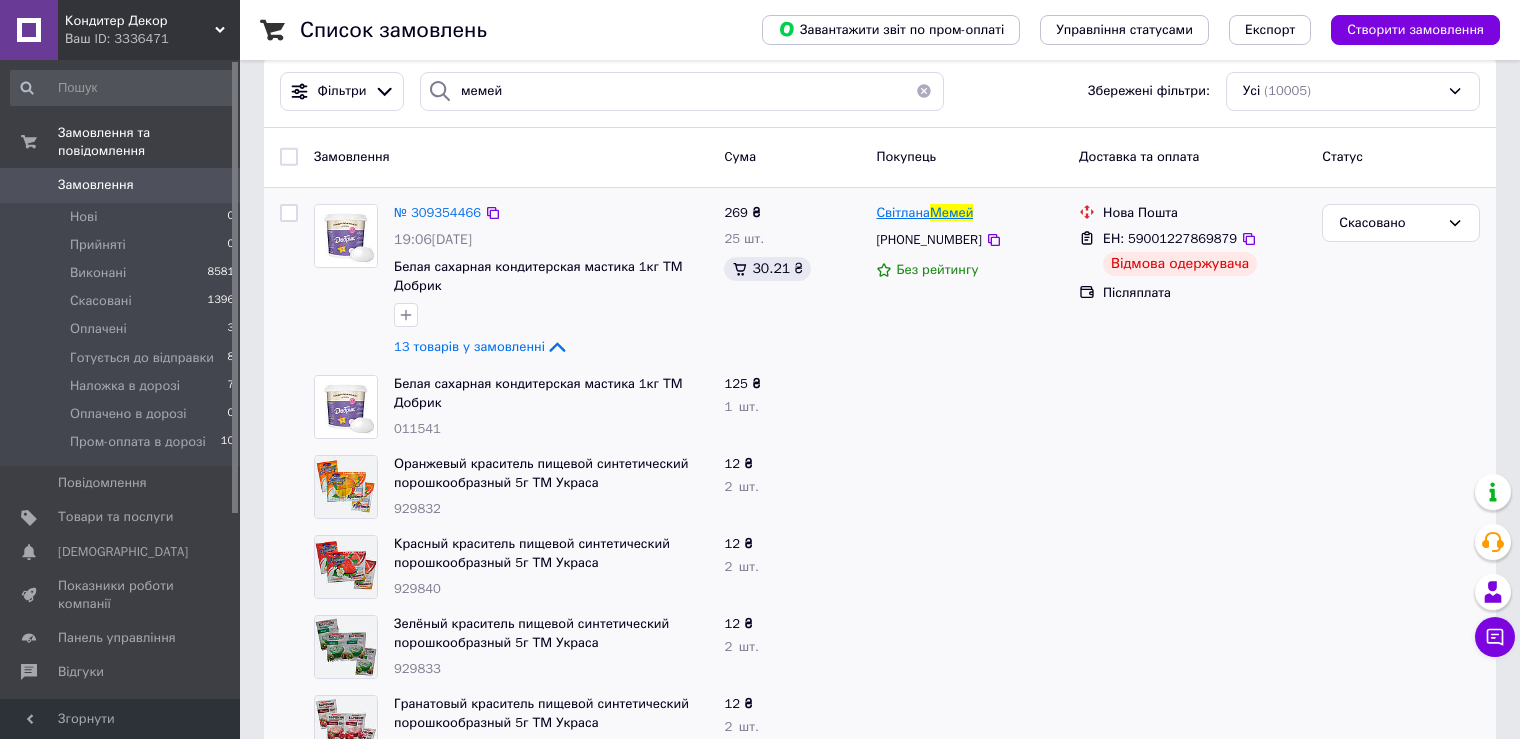 click on "Світлана  Мемей" at bounding box center [924, 213] 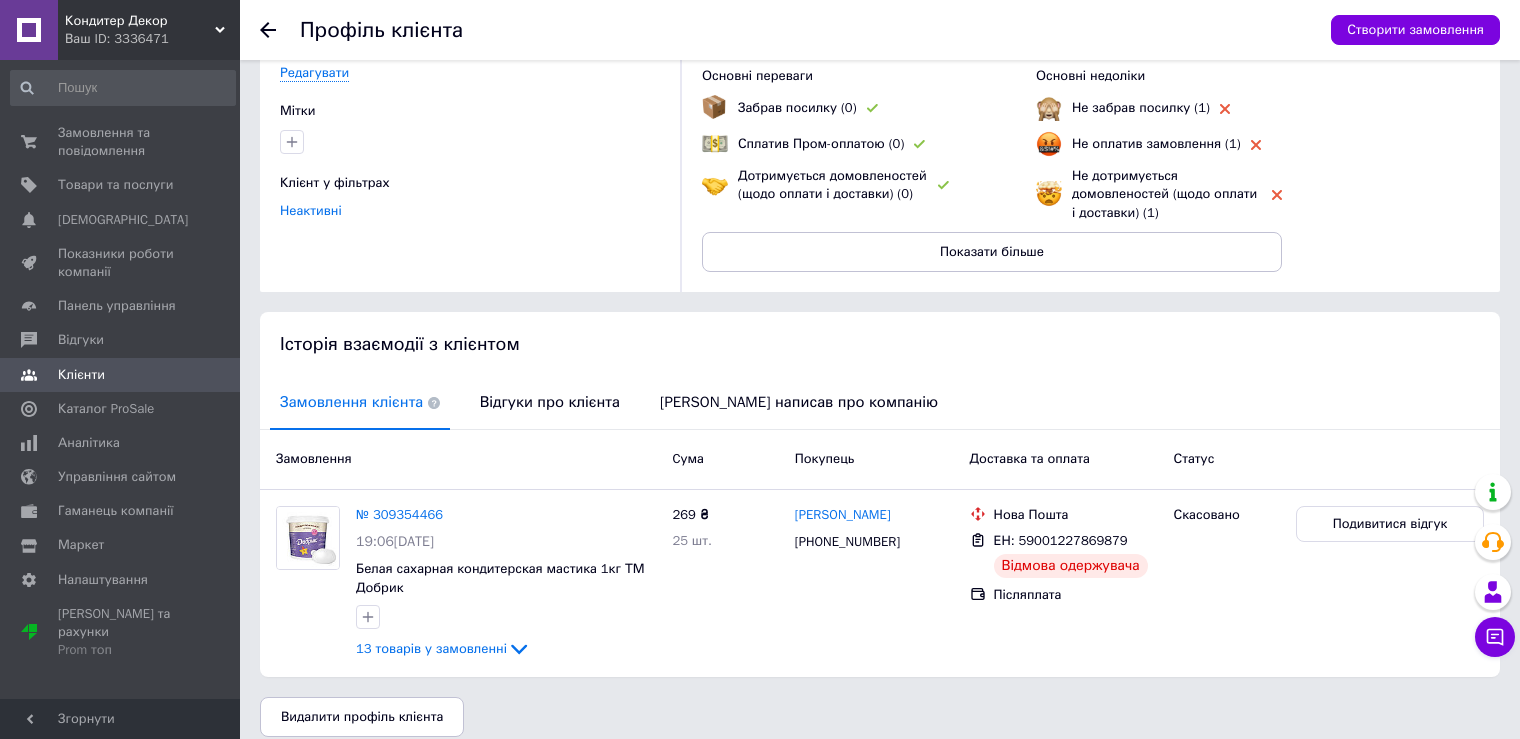 scroll, scrollTop: 160, scrollLeft: 0, axis: vertical 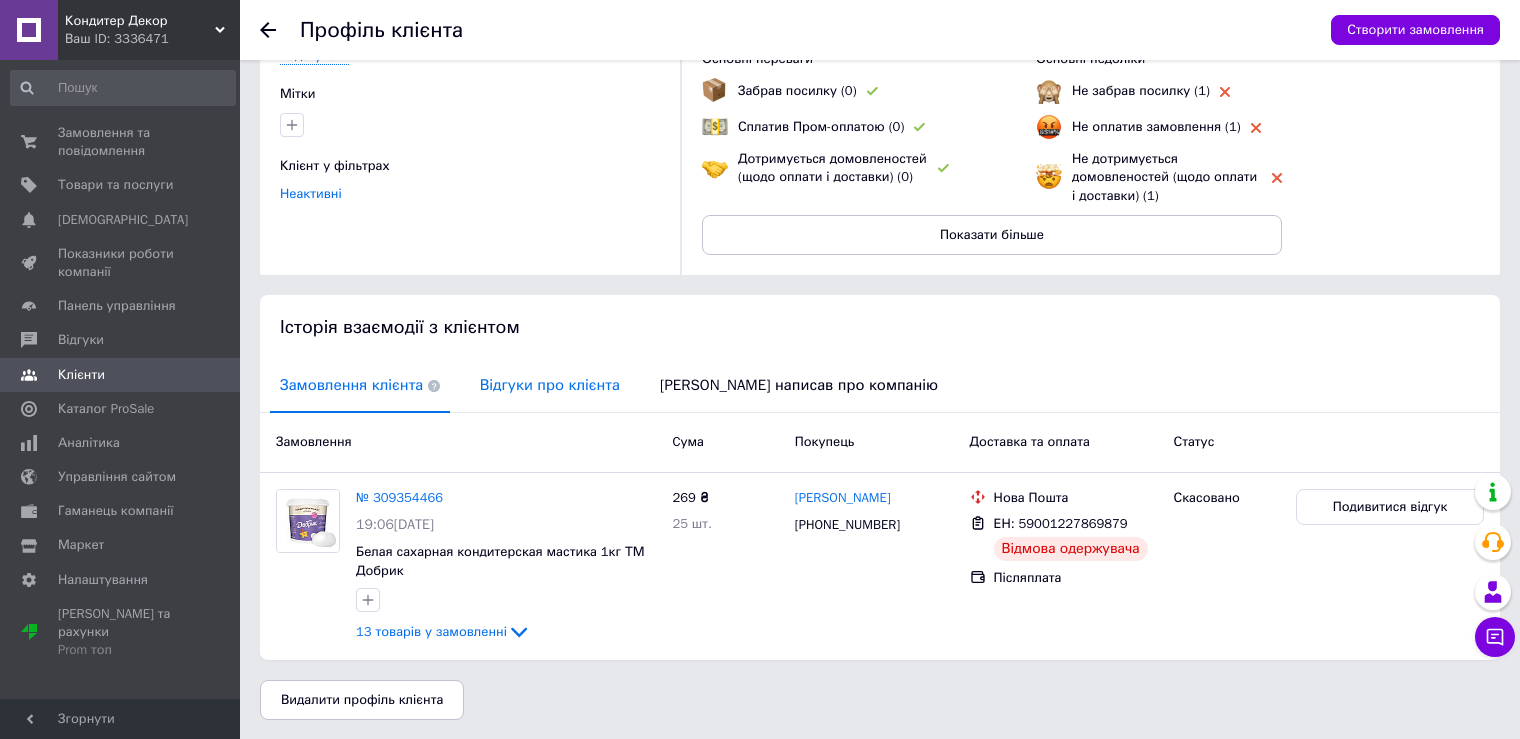 click on "Відгуки про клієнта" at bounding box center [550, 385] 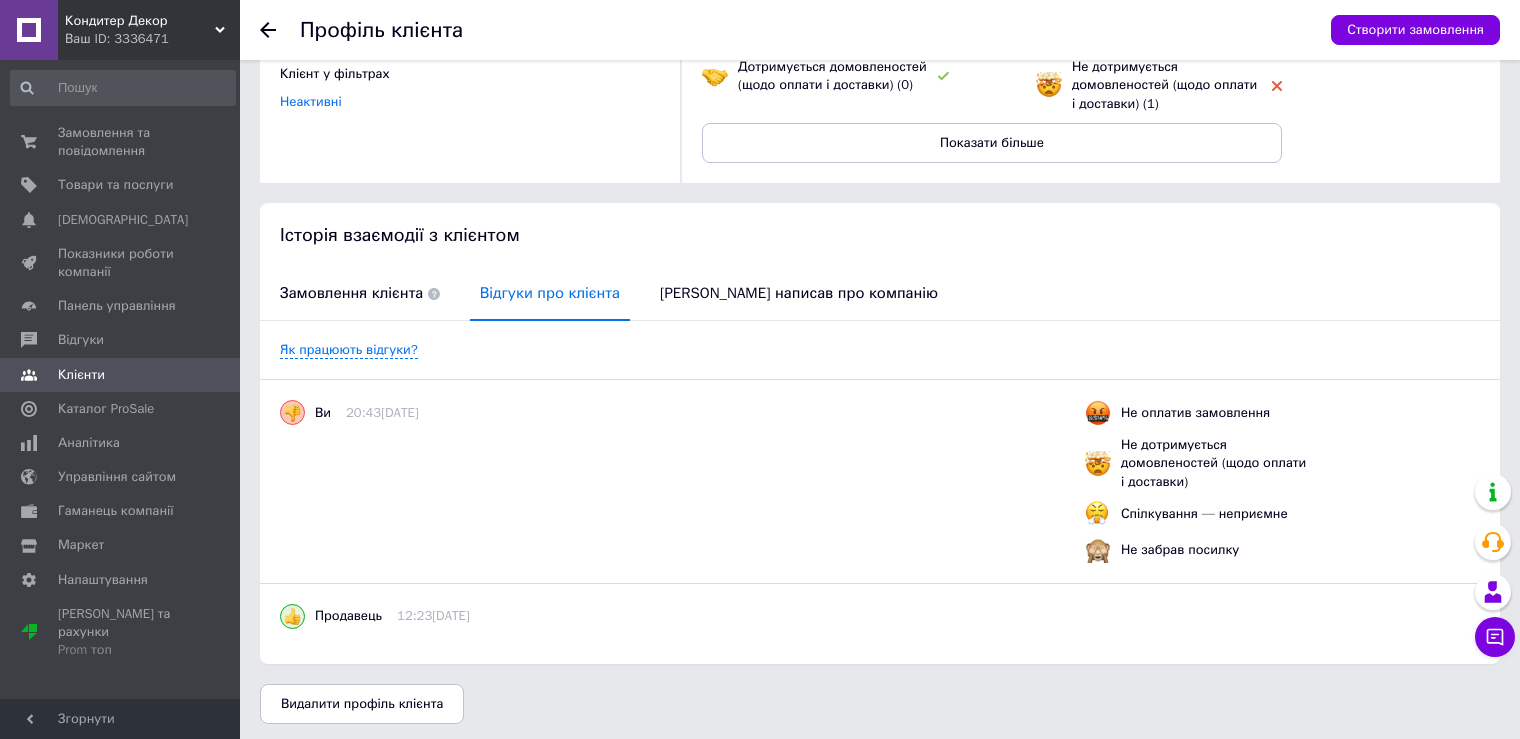 scroll, scrollTop: 255, scrollLeft: 0, axis: vertical 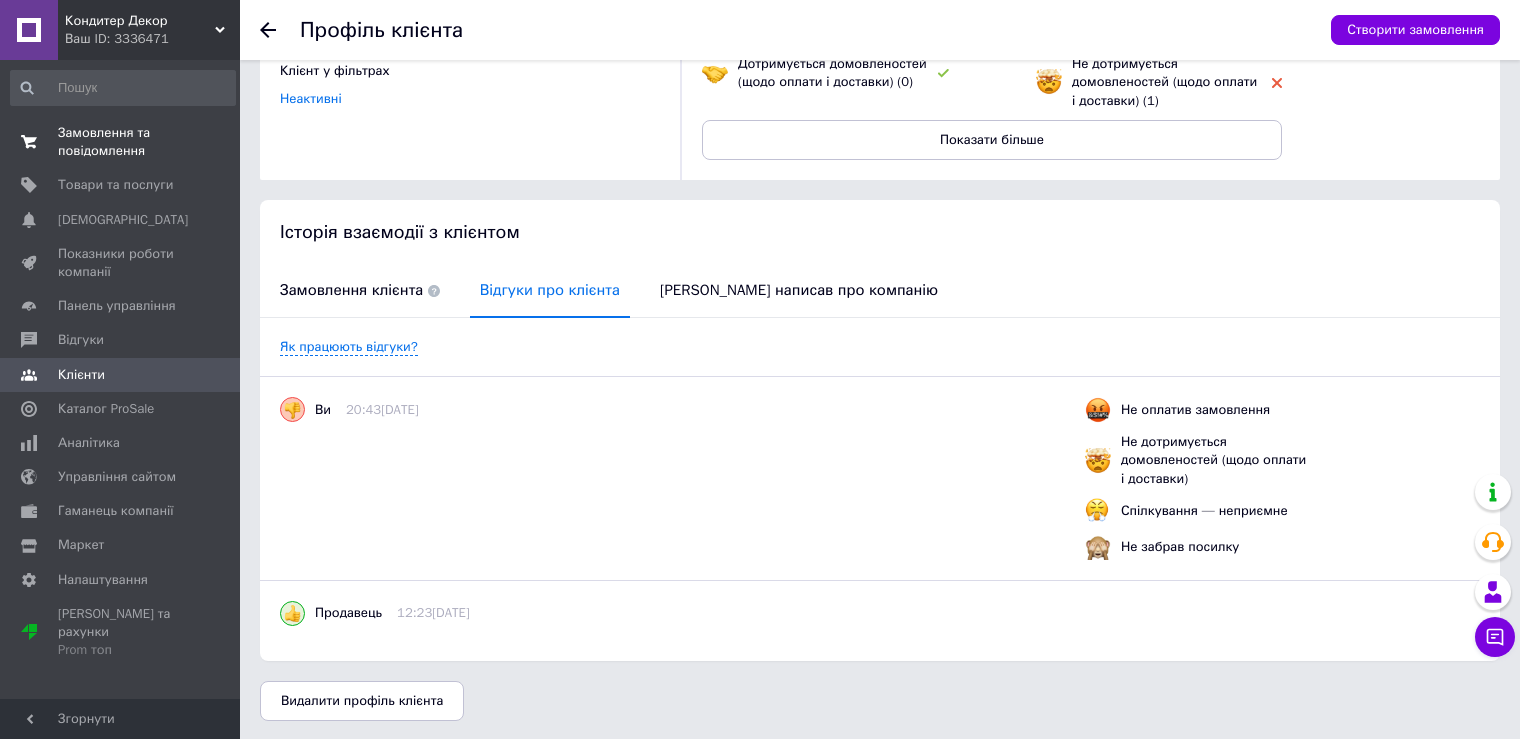 click on "Замовлення та повідомлення" at bounding box center (121, 142) 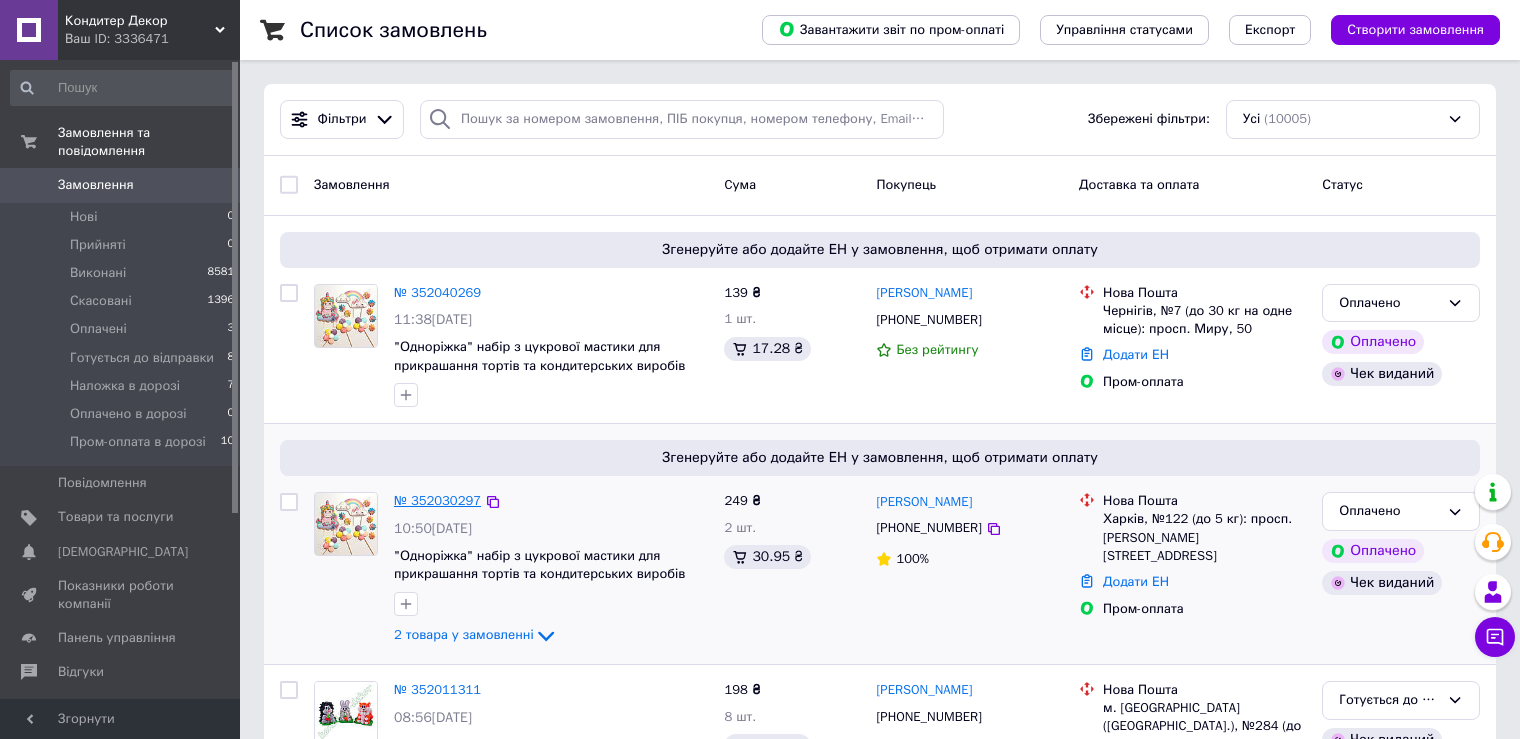 click on "№ 352030297" at bounding box center (437, 500) 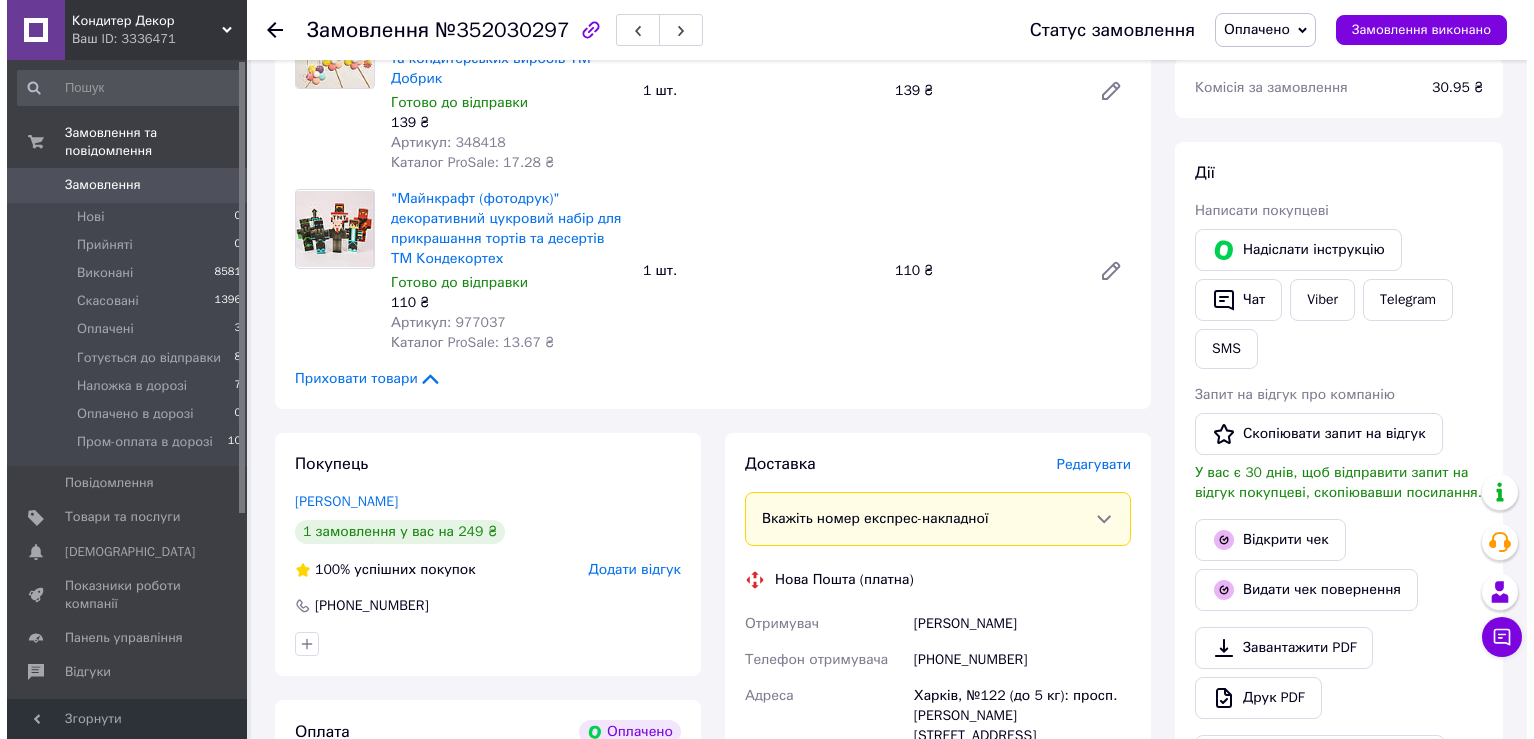 scroll, scrollTop: 300, scrollLeft: 0, axis: vertical 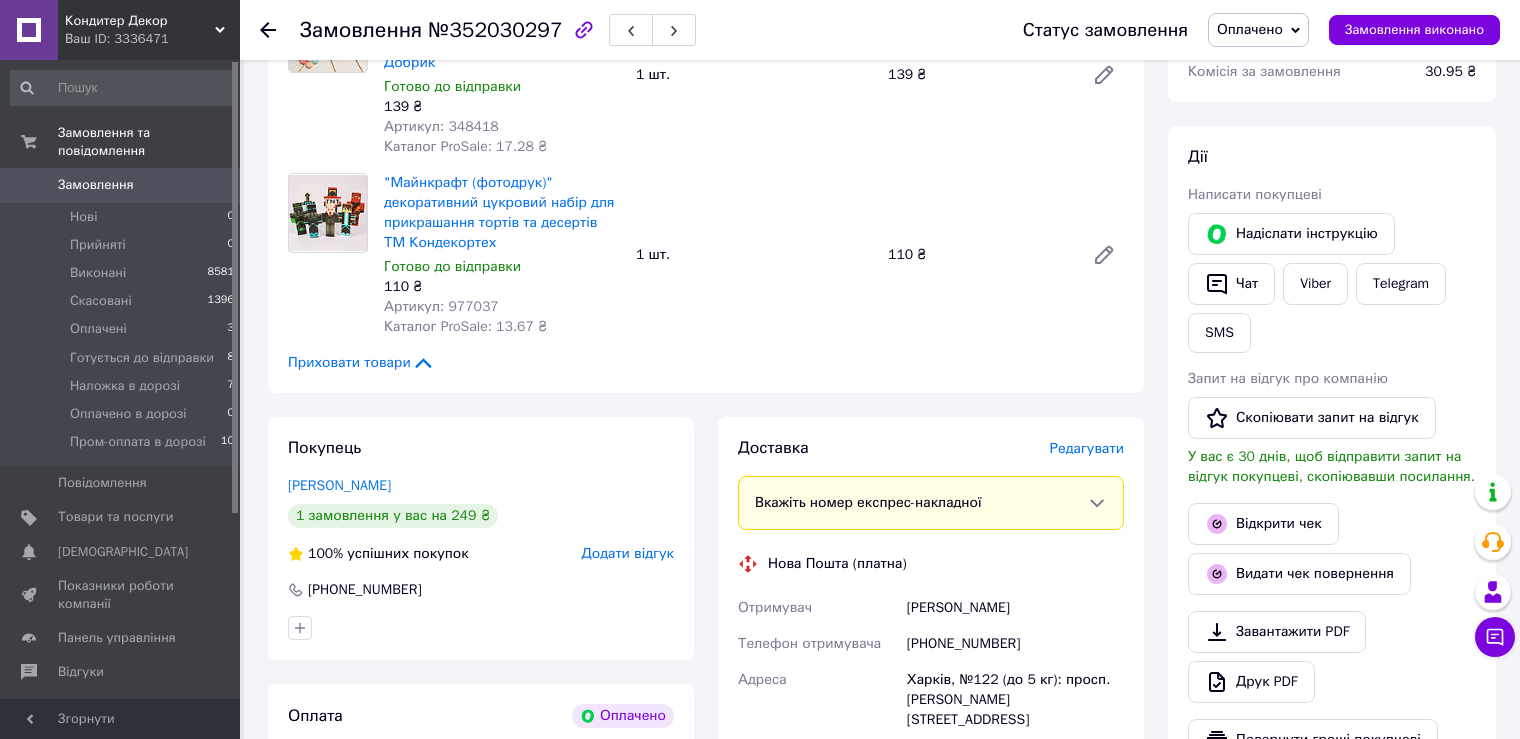 click on "Редагувати" at bounding box center [1087, 448] 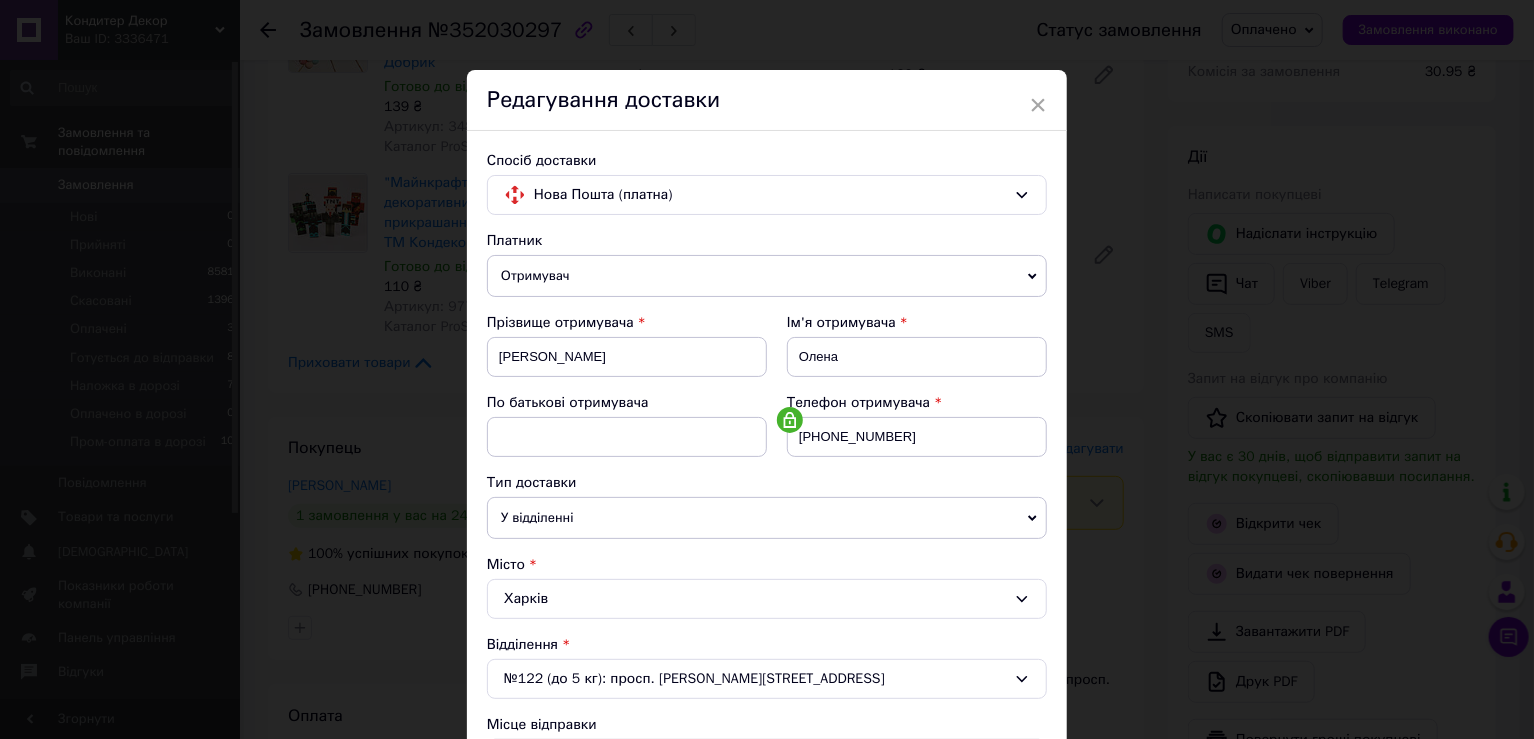 scroll, scrollTop: 583, scrollLeft: 0, axis: vertical 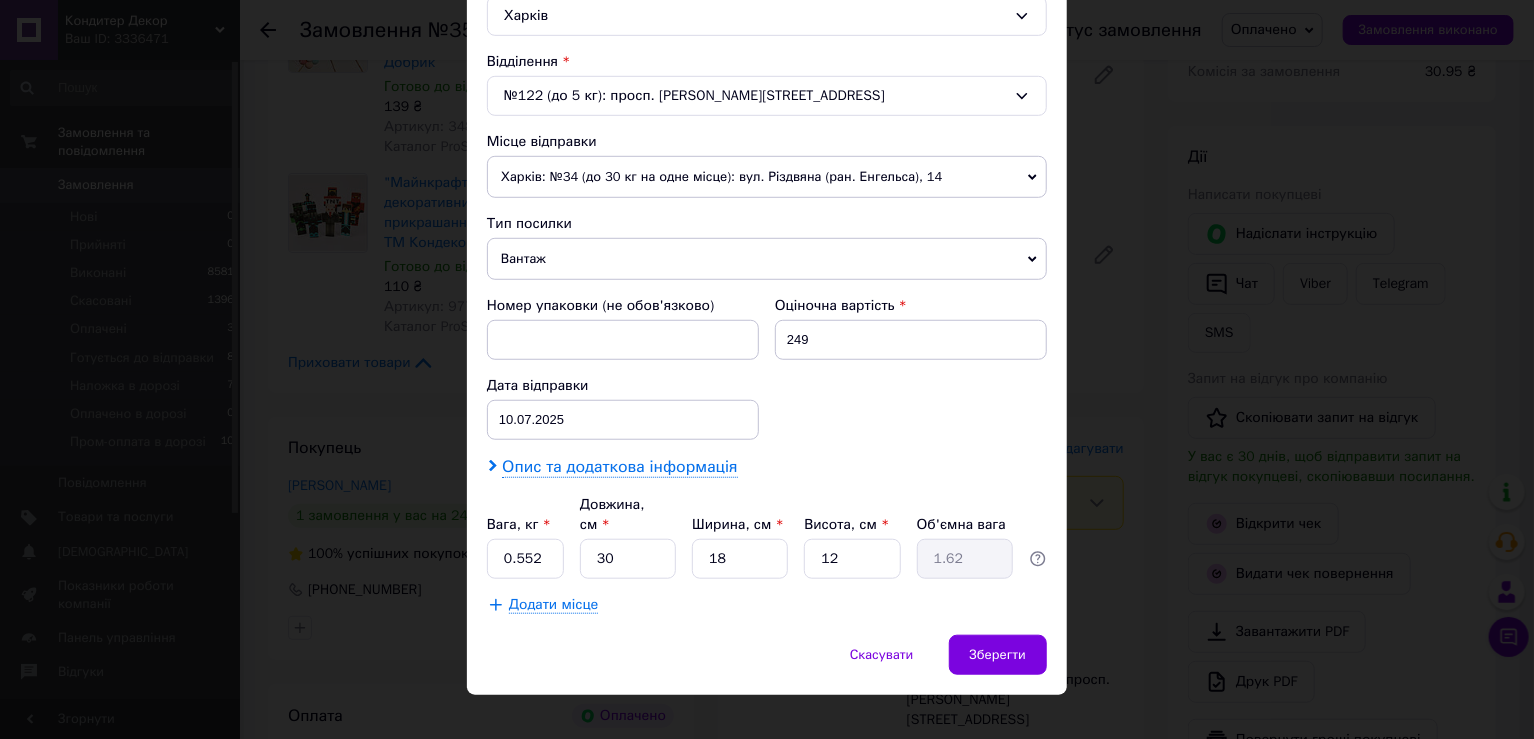 click on "Опис та додаткова інформація" at bounding box center [619, 467] 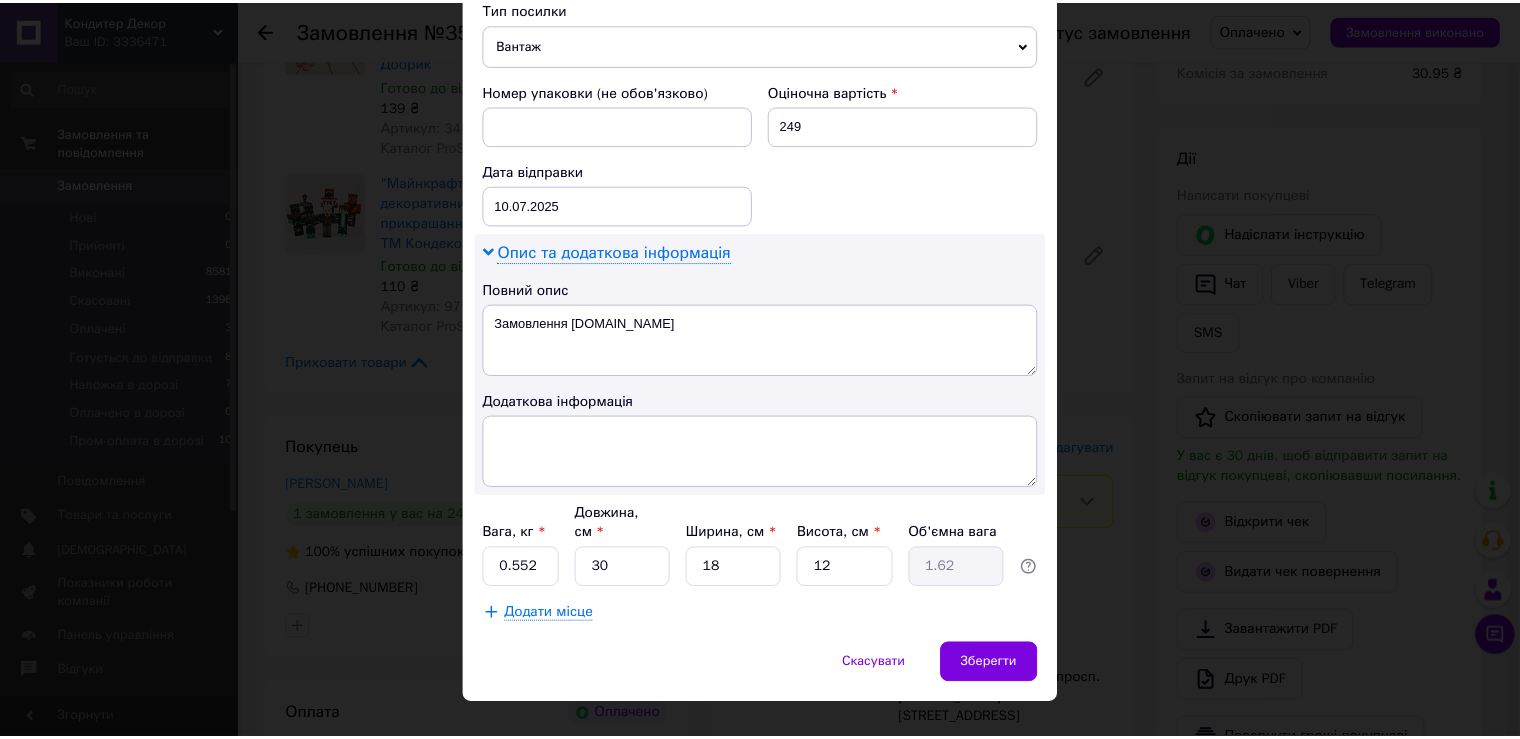 scroll, scrollTop: 806, scrollLeft: 0, axis: vertical 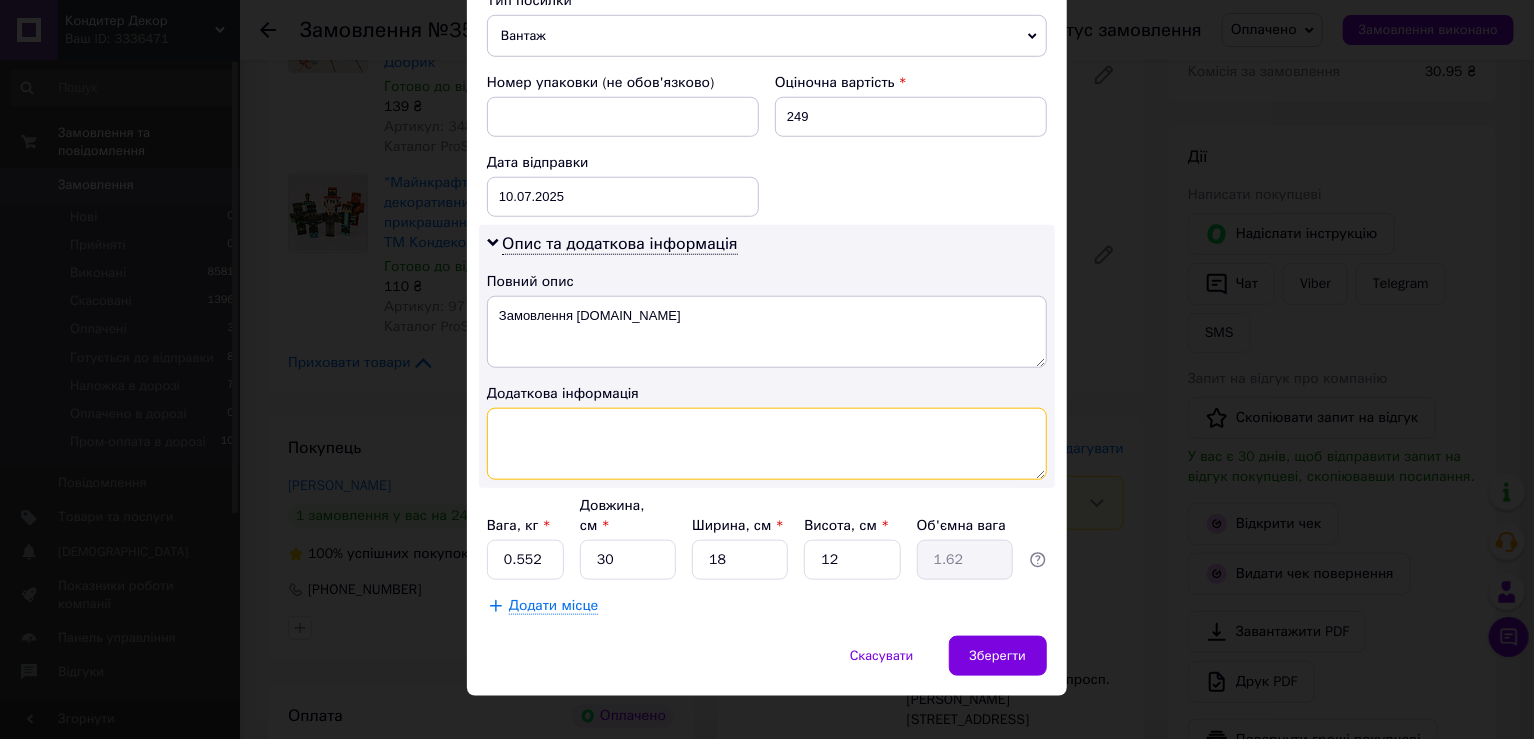 click at bounding box center (767, 444) 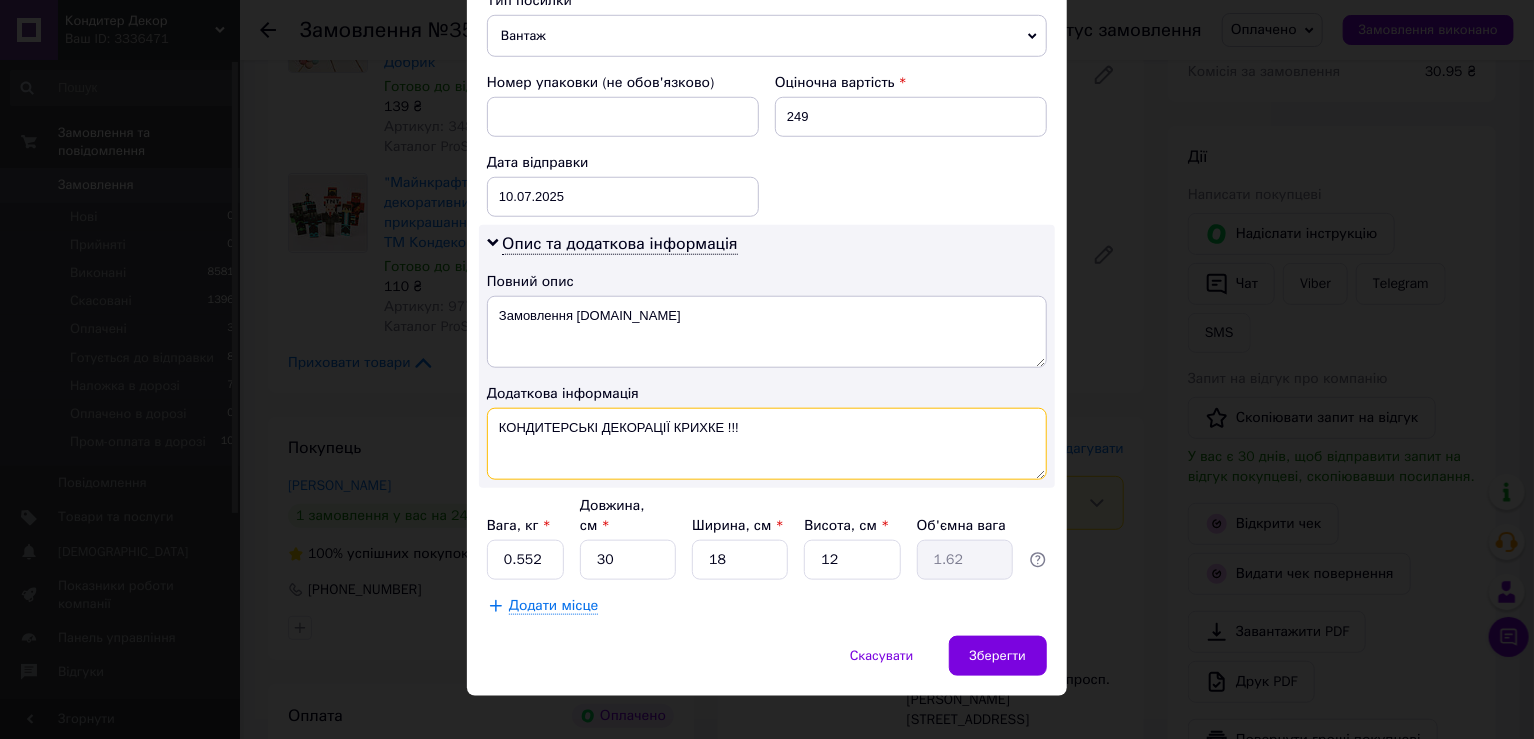 type on "КОНДИТЕРСЬКІ ДЕКОРАЦІЇ КРИХКЕ !!!" 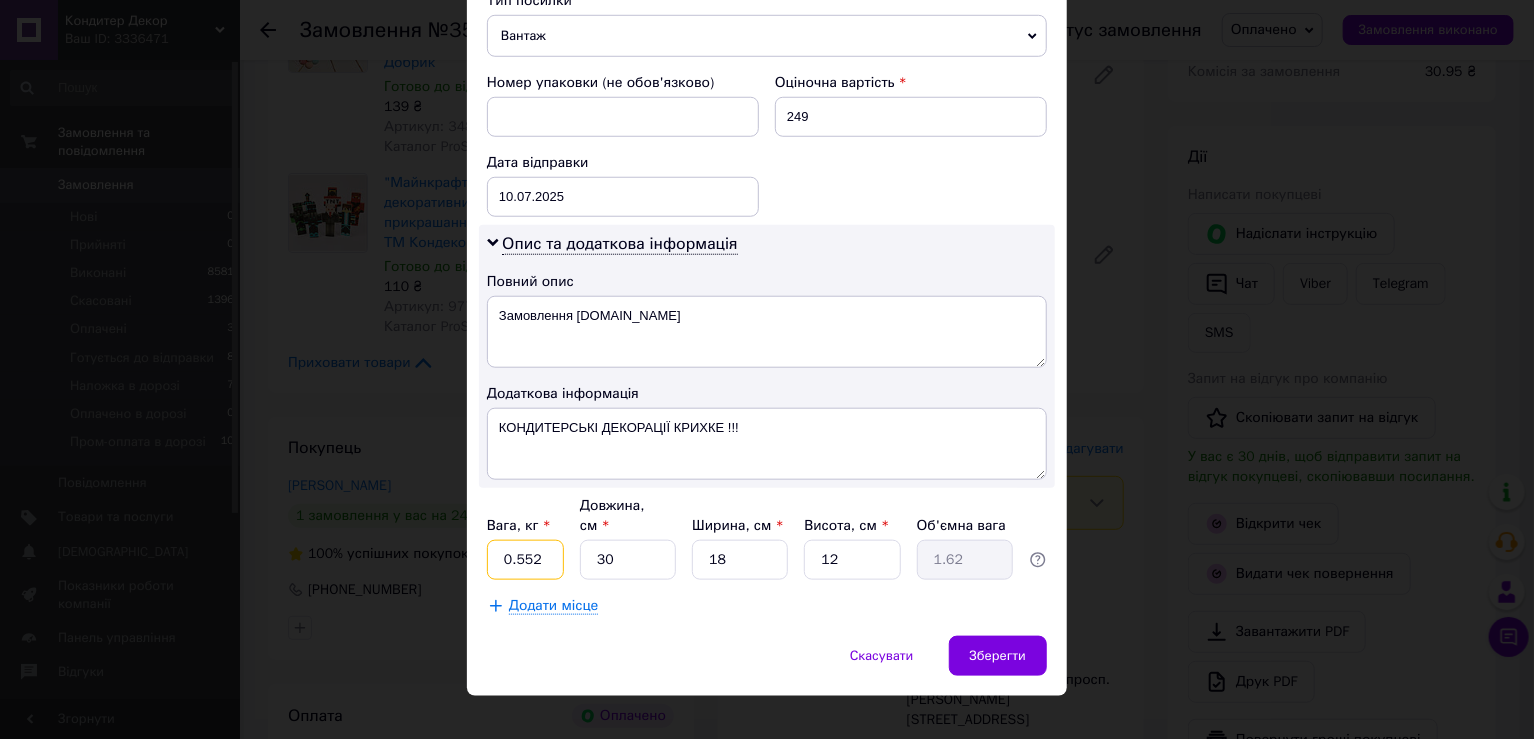click on "0.552" at bounding box center [525, 560] 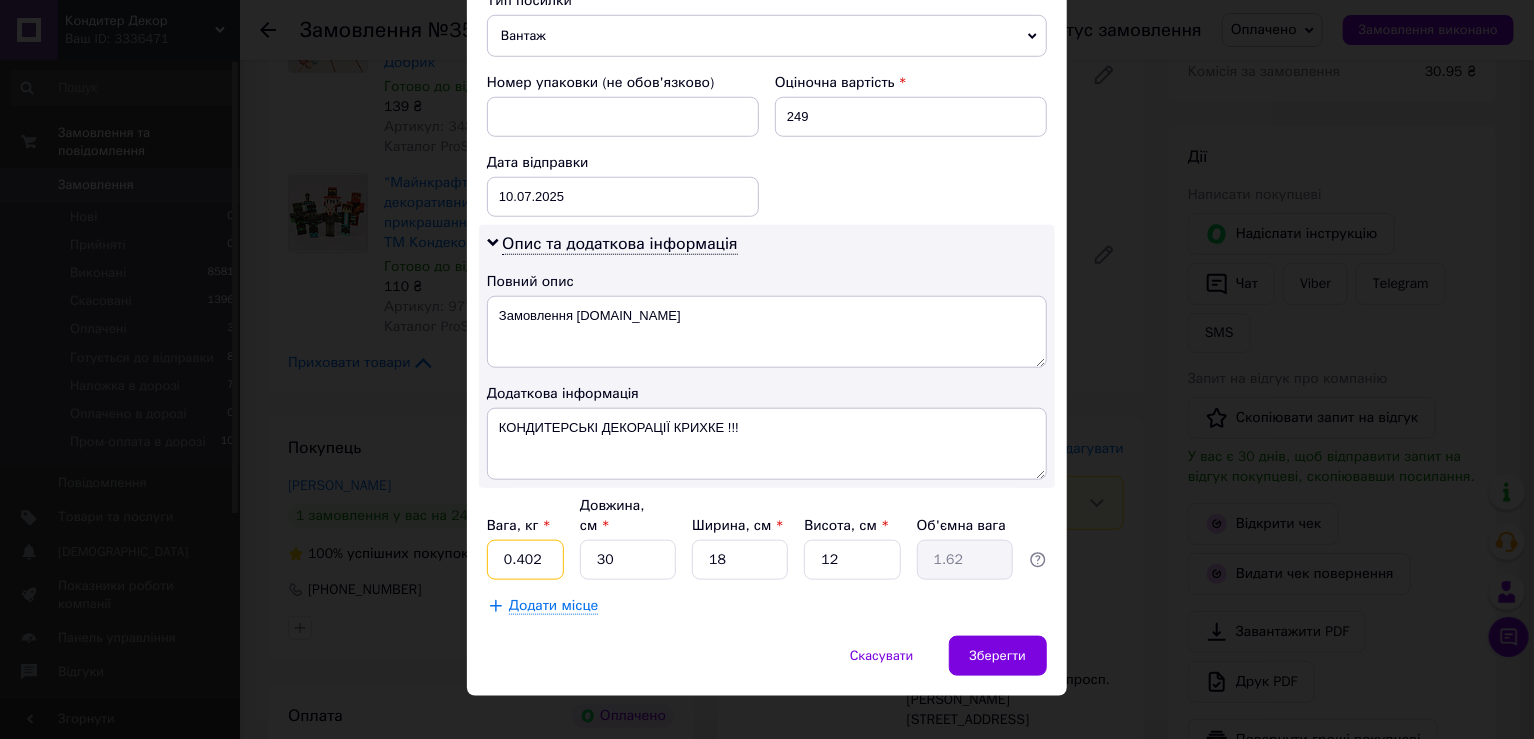 type on "0.402" 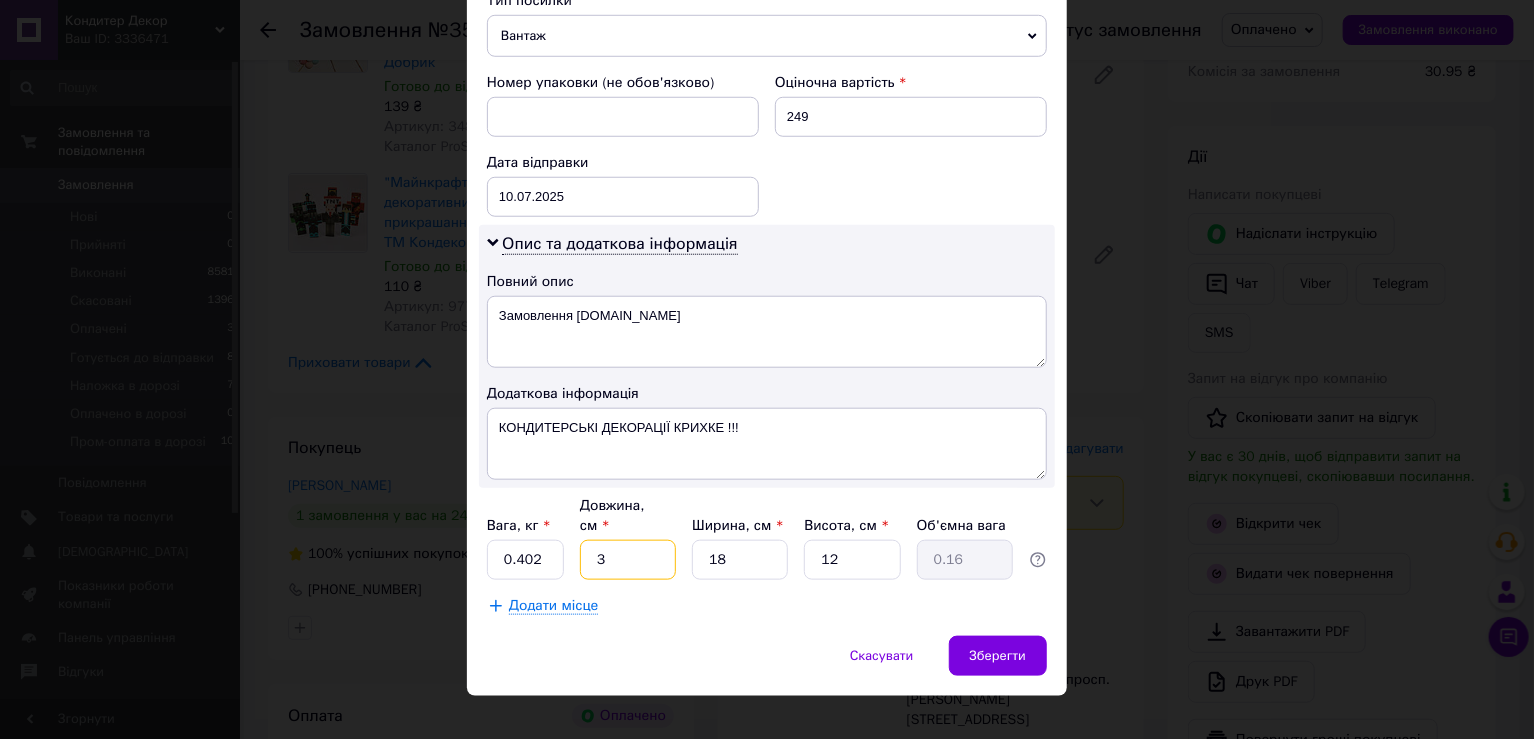 type on "3" 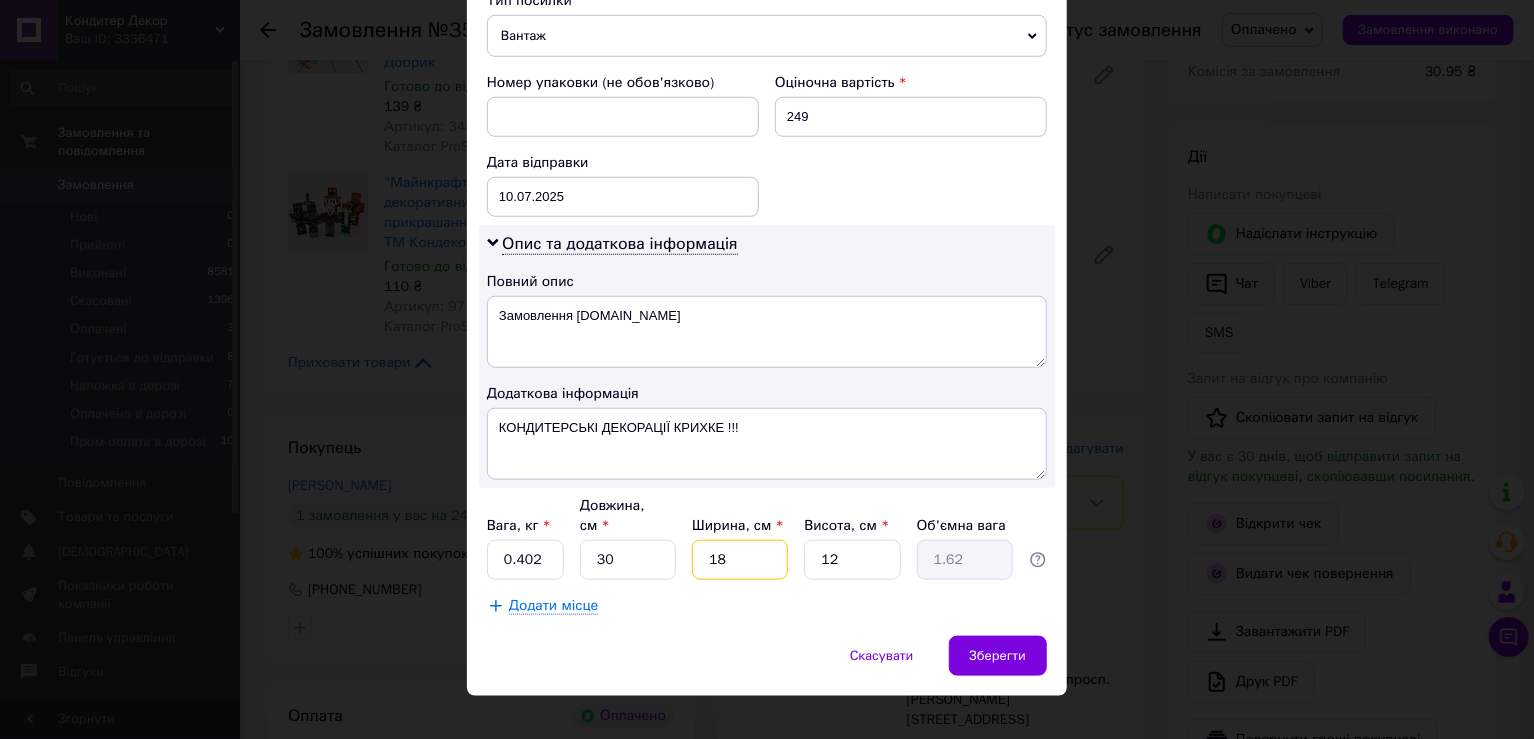 type on "2" 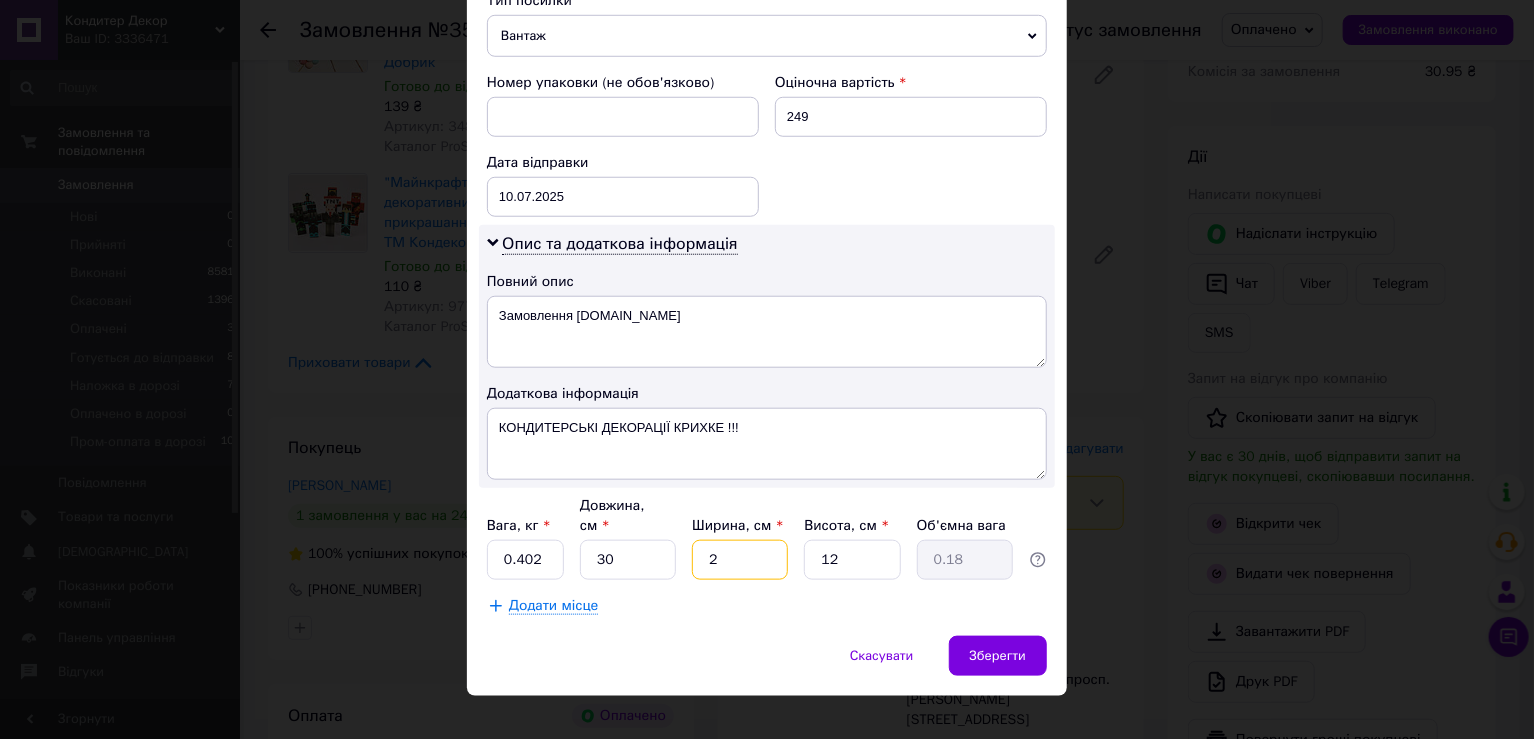 type on "20" 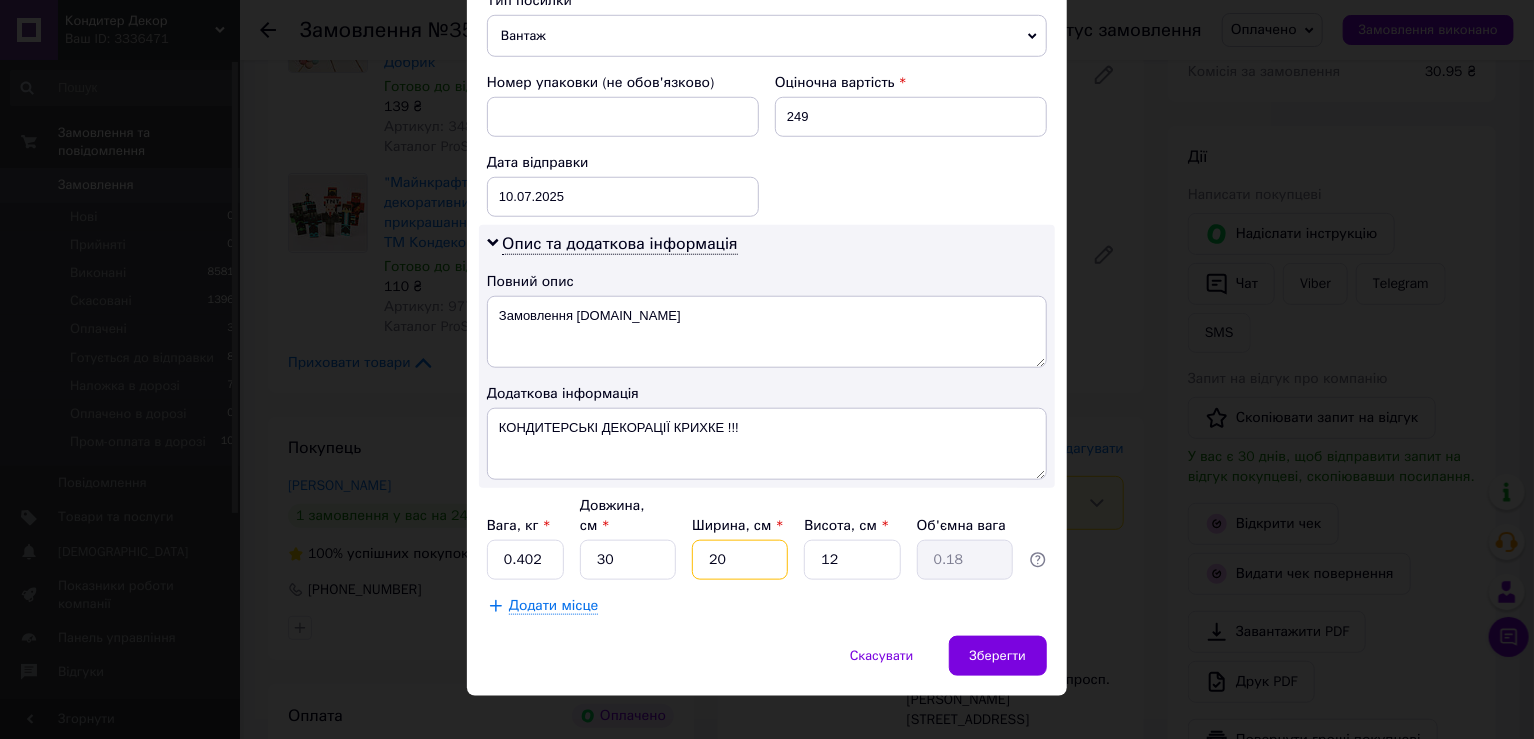 type on "1.8" 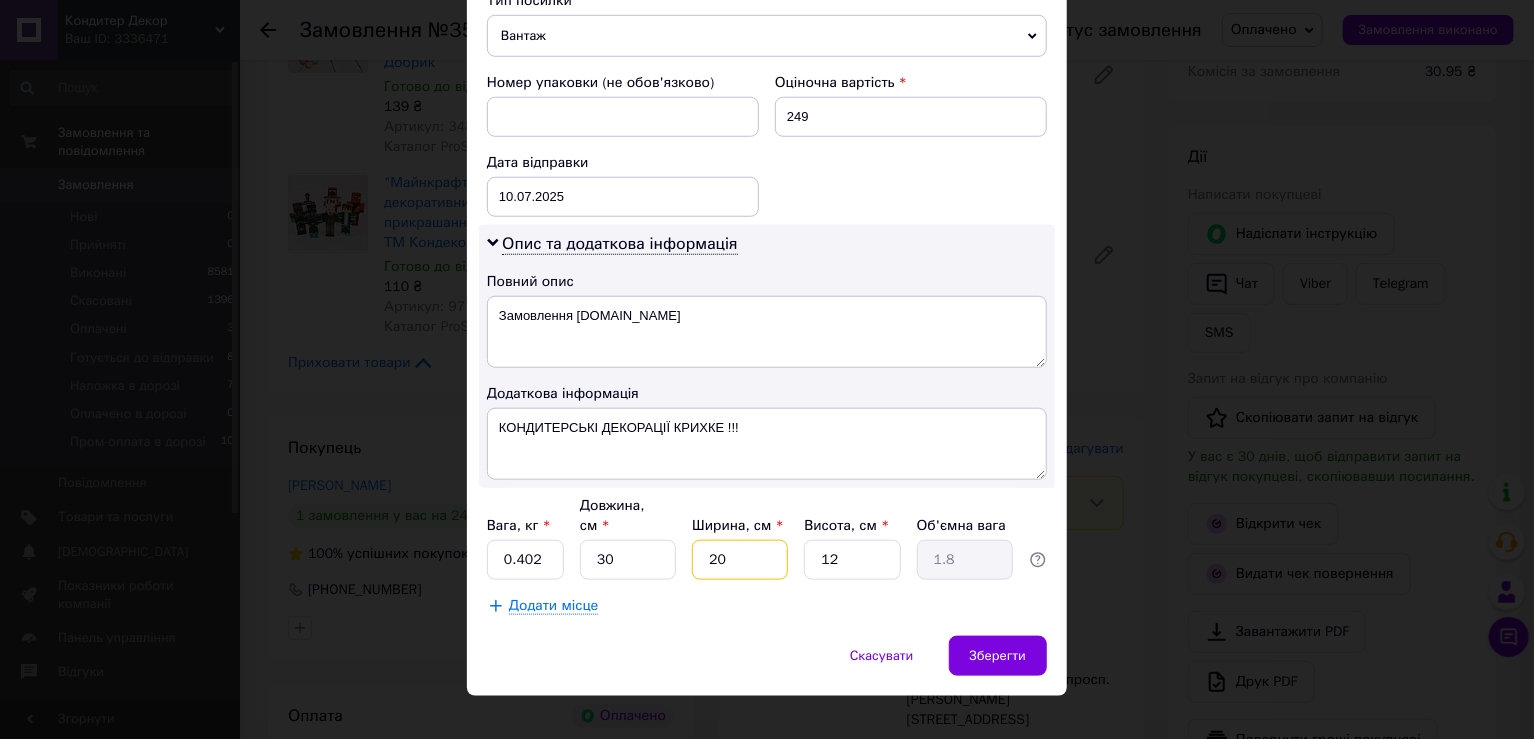 type on "20" 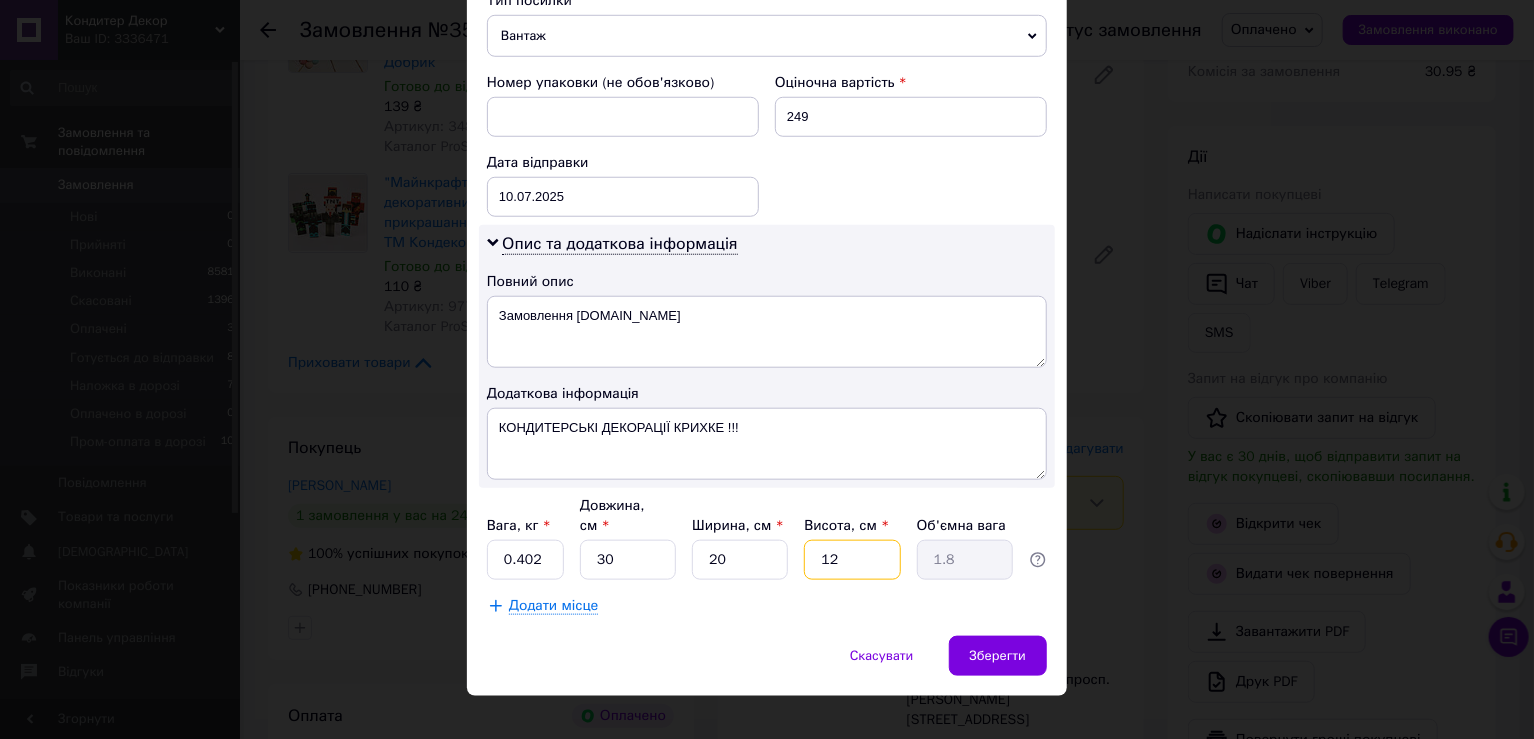 type on "1" 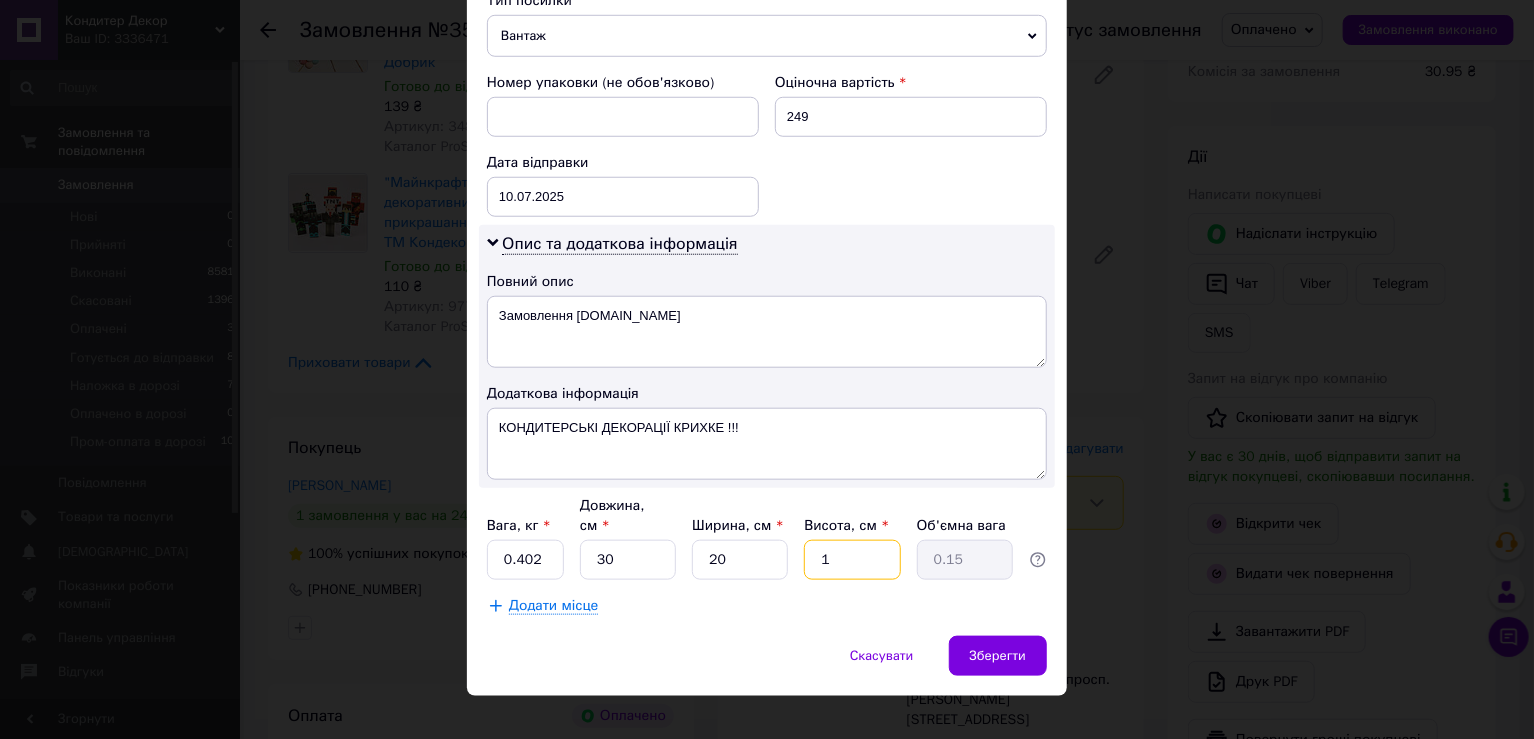 type on "12" 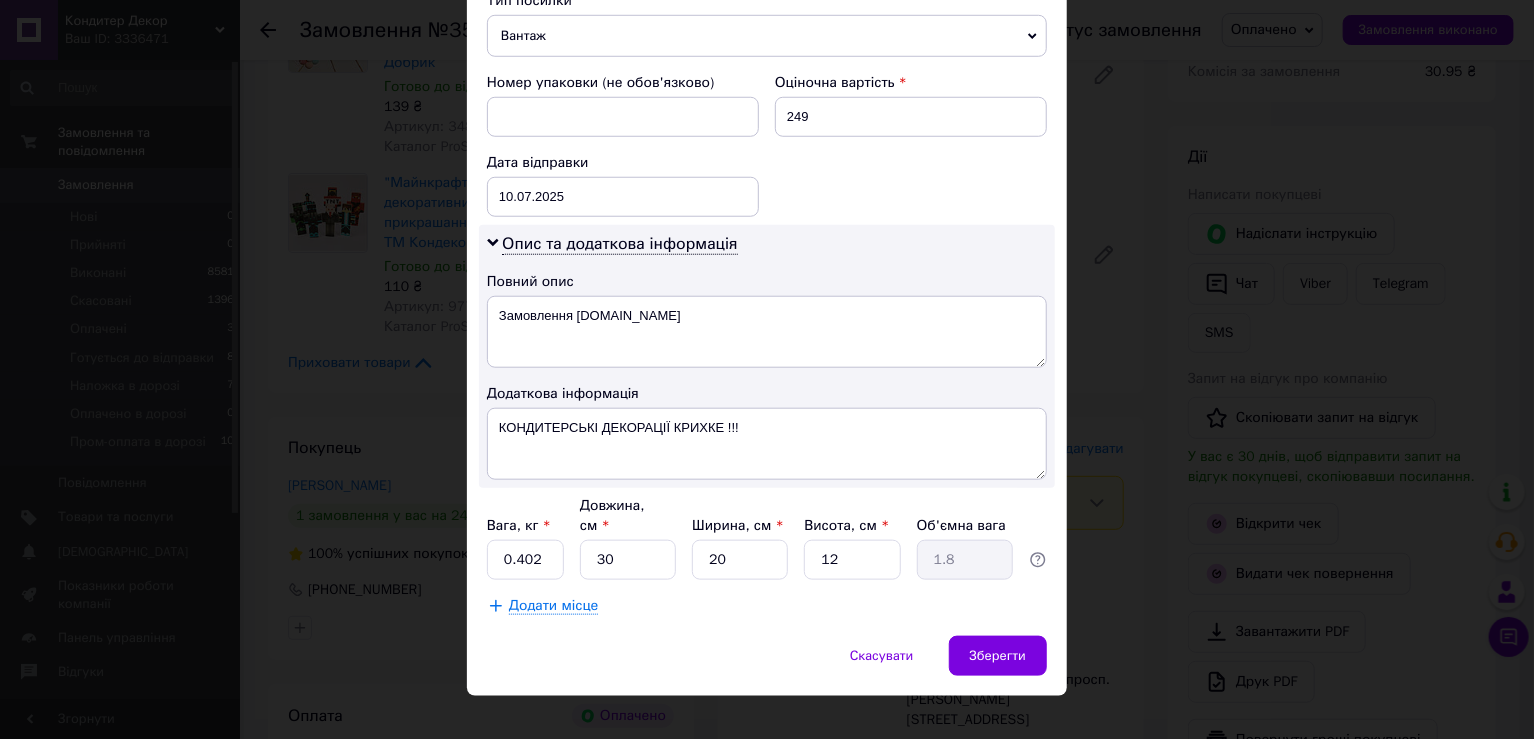 click on "Скасувати   Зберегти" at bounding box center (767, 666) 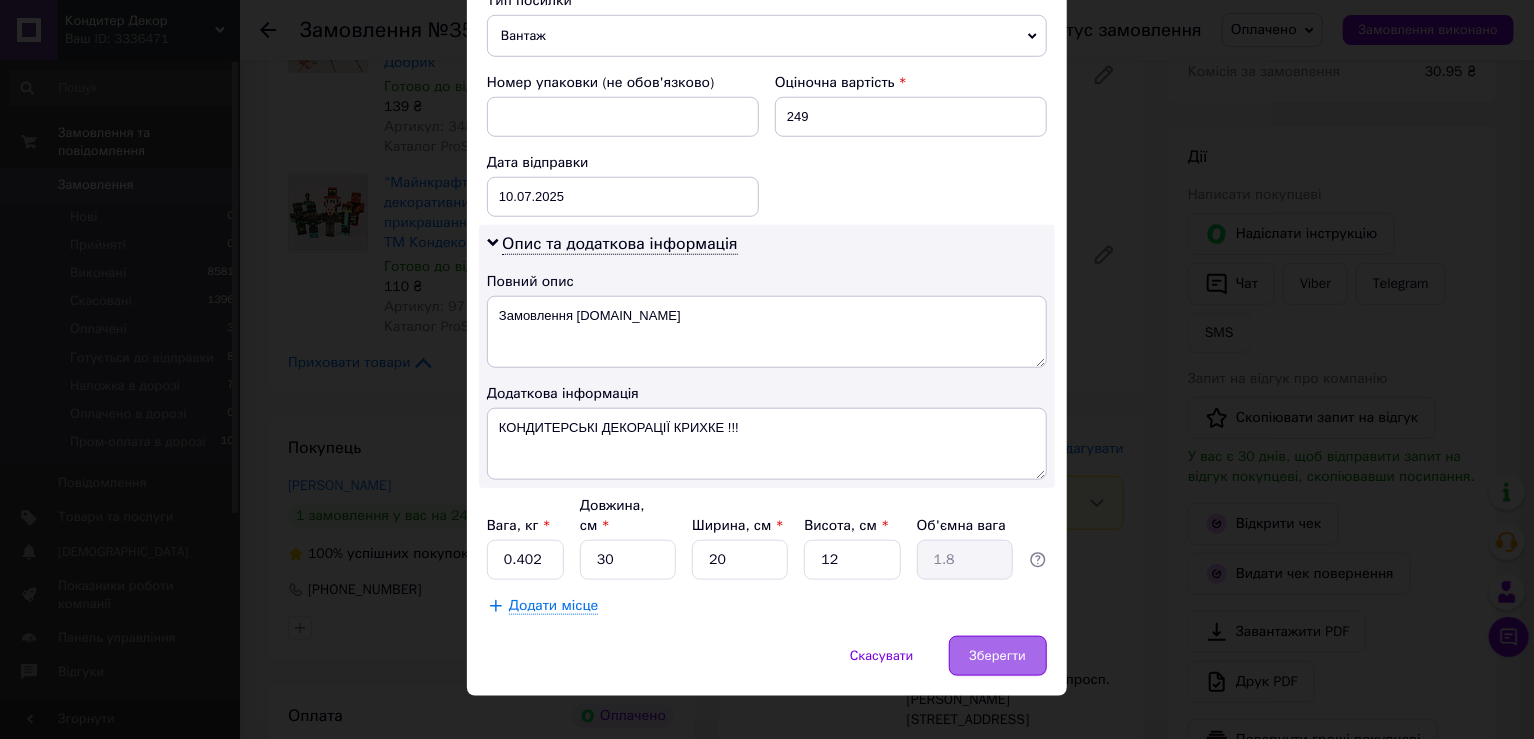 click on "Зберегти" at bounding box center (998, 656) 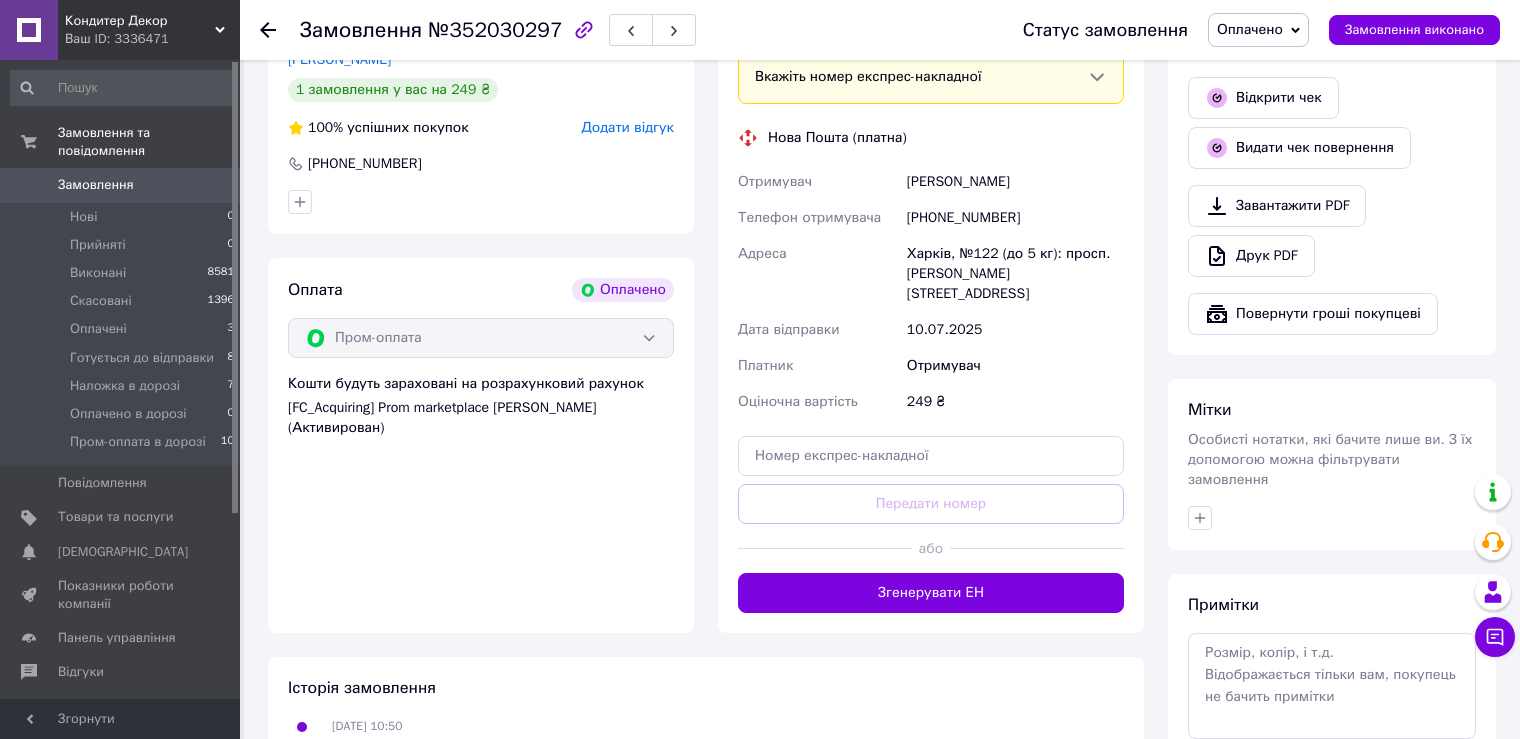 scroll, scrollTop: 800, scrollLeft: 0, axis: vertical 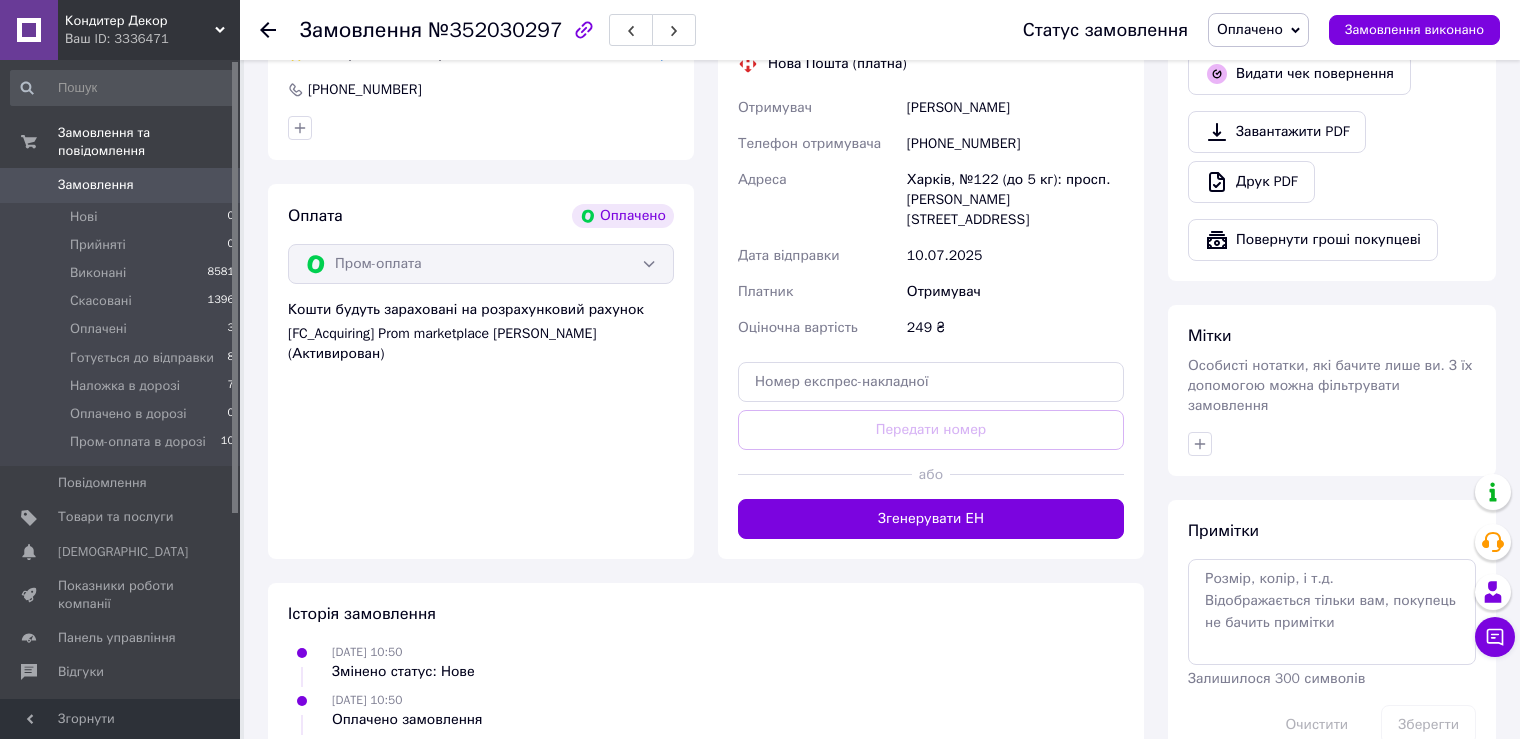 click on "Згенерувати ЕН" at bounding box center [931, 519] 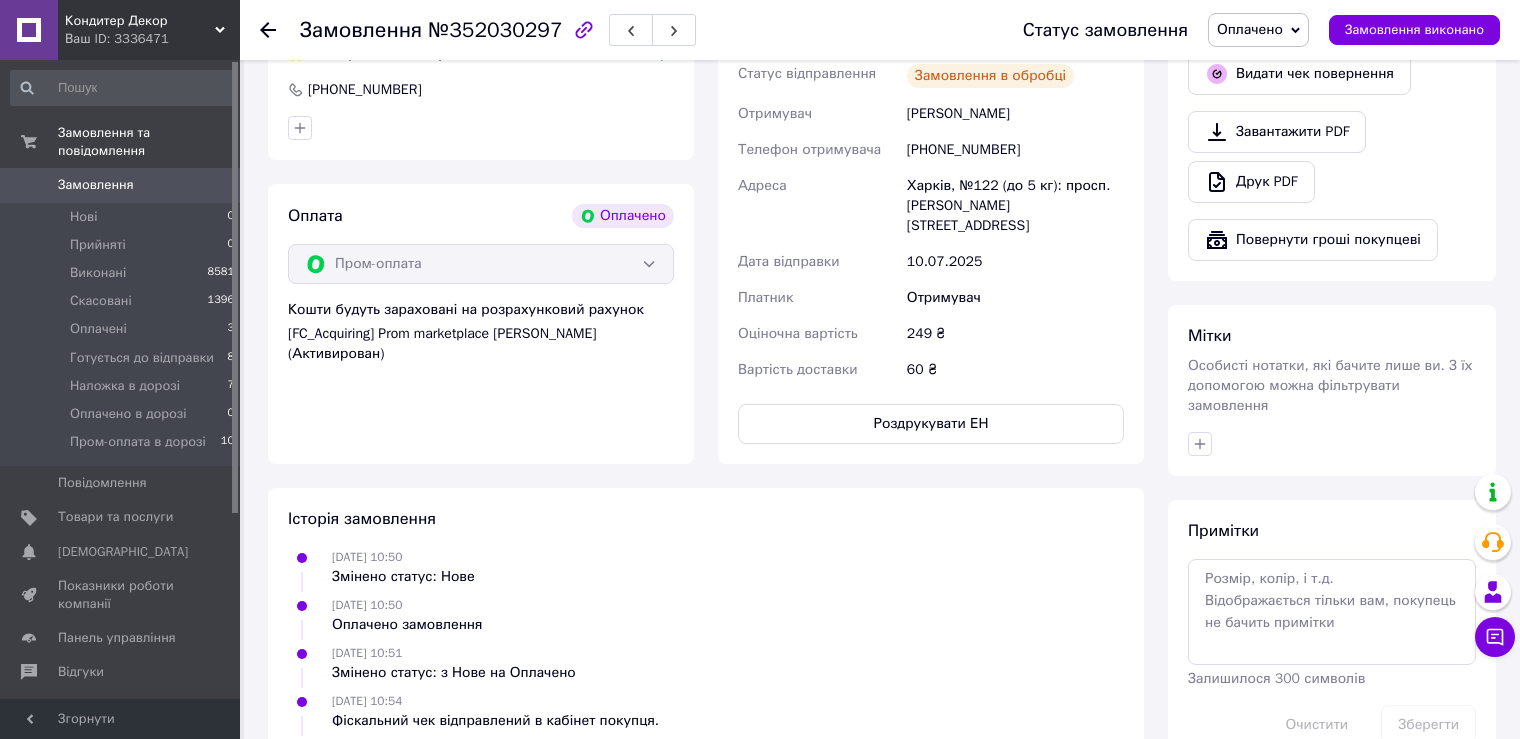 click on "Оплачено" at bounding box center (1250, 29) 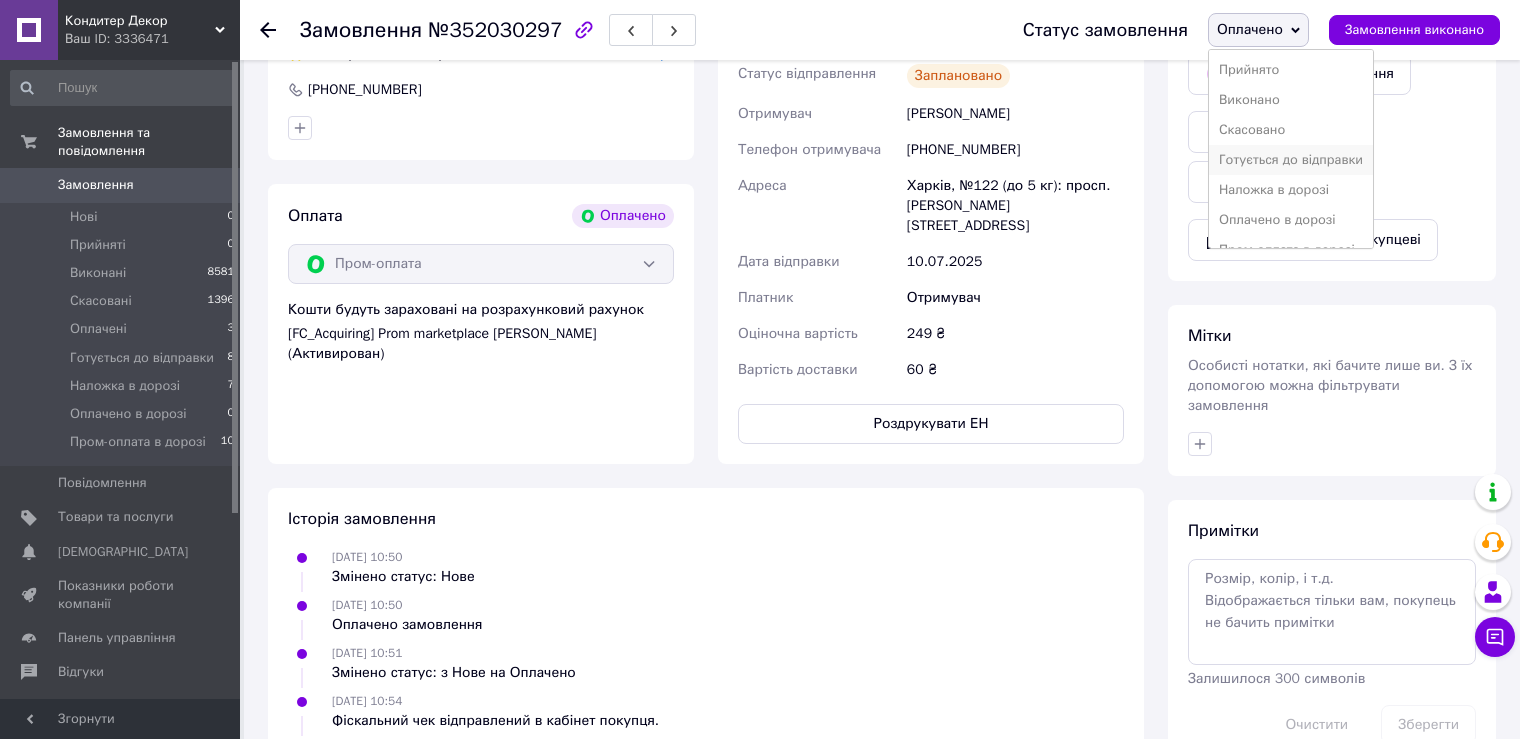 click on "Готується до відправки" at bounding box center (1291, 160) 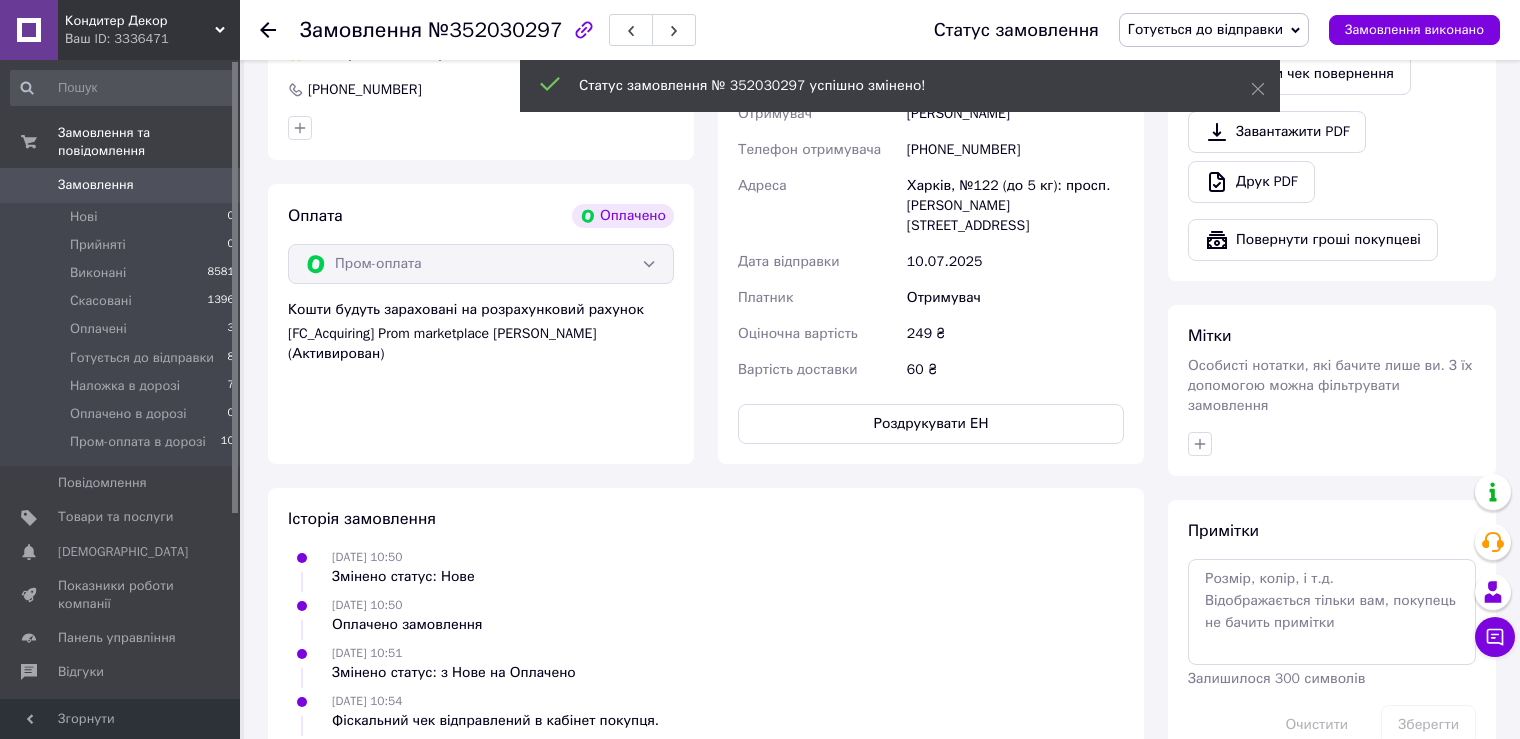click at bounding box center (280, 30) 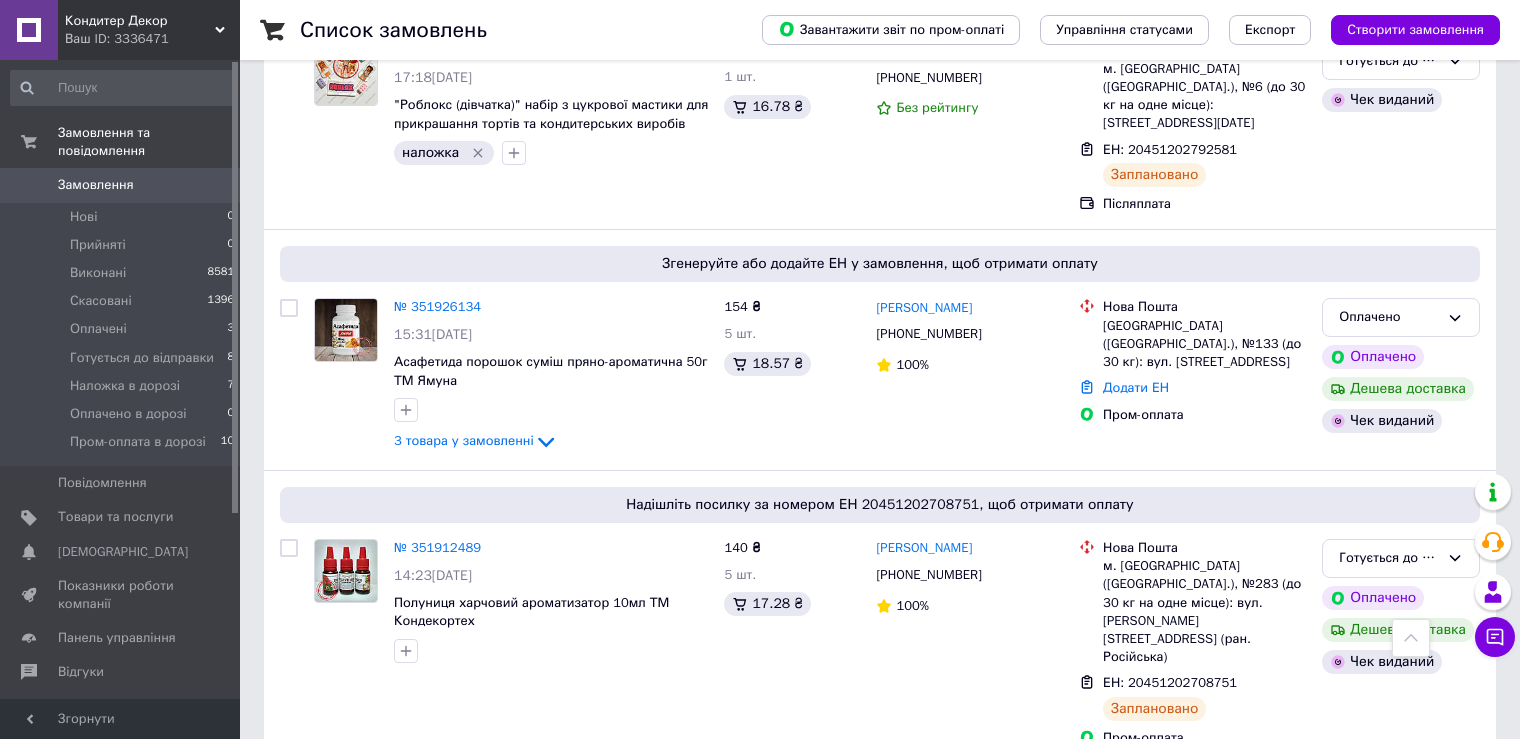 scroll, scrollTop: 2000, scrollLeft: 0, axis: vertical 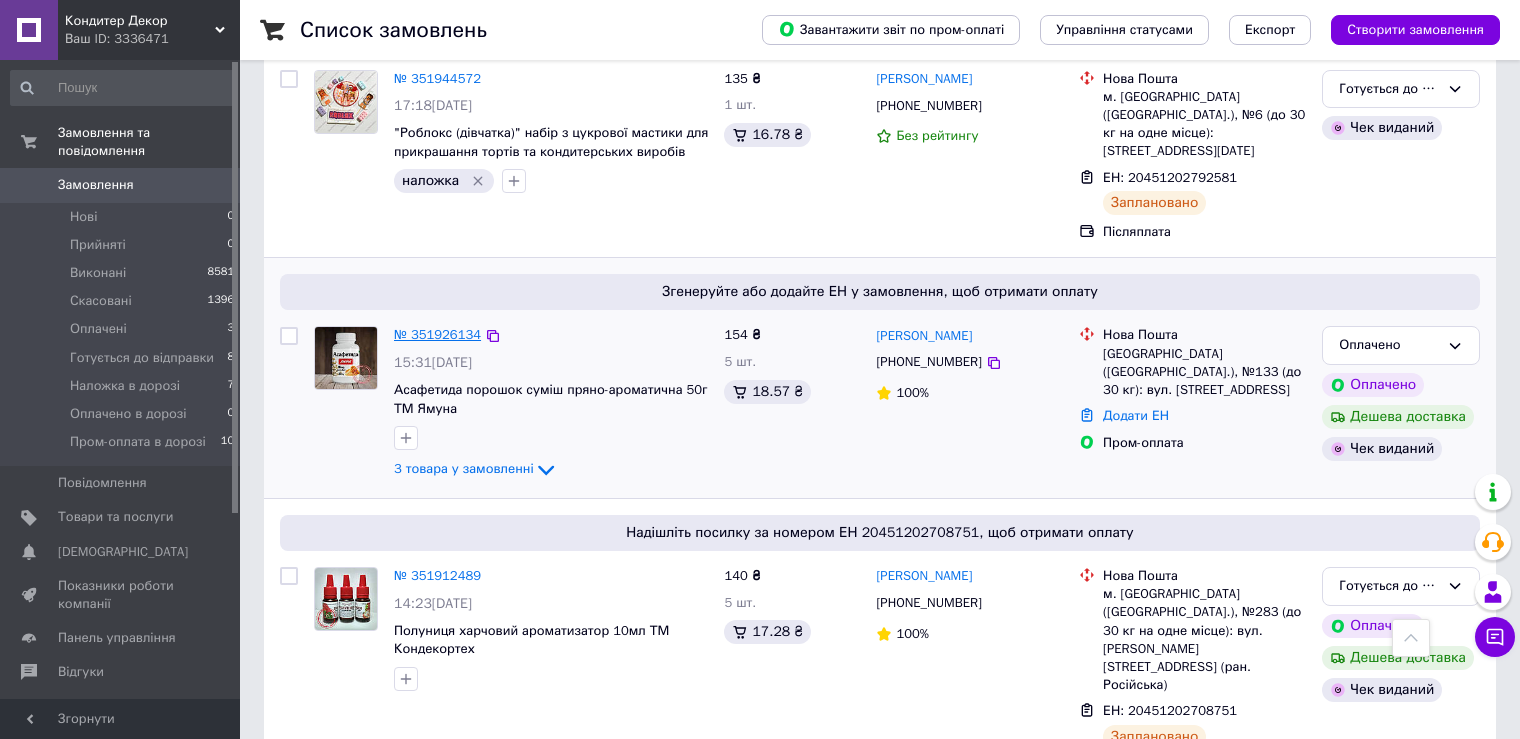 click on "№ 351926134" at bounding box center (437, 334) 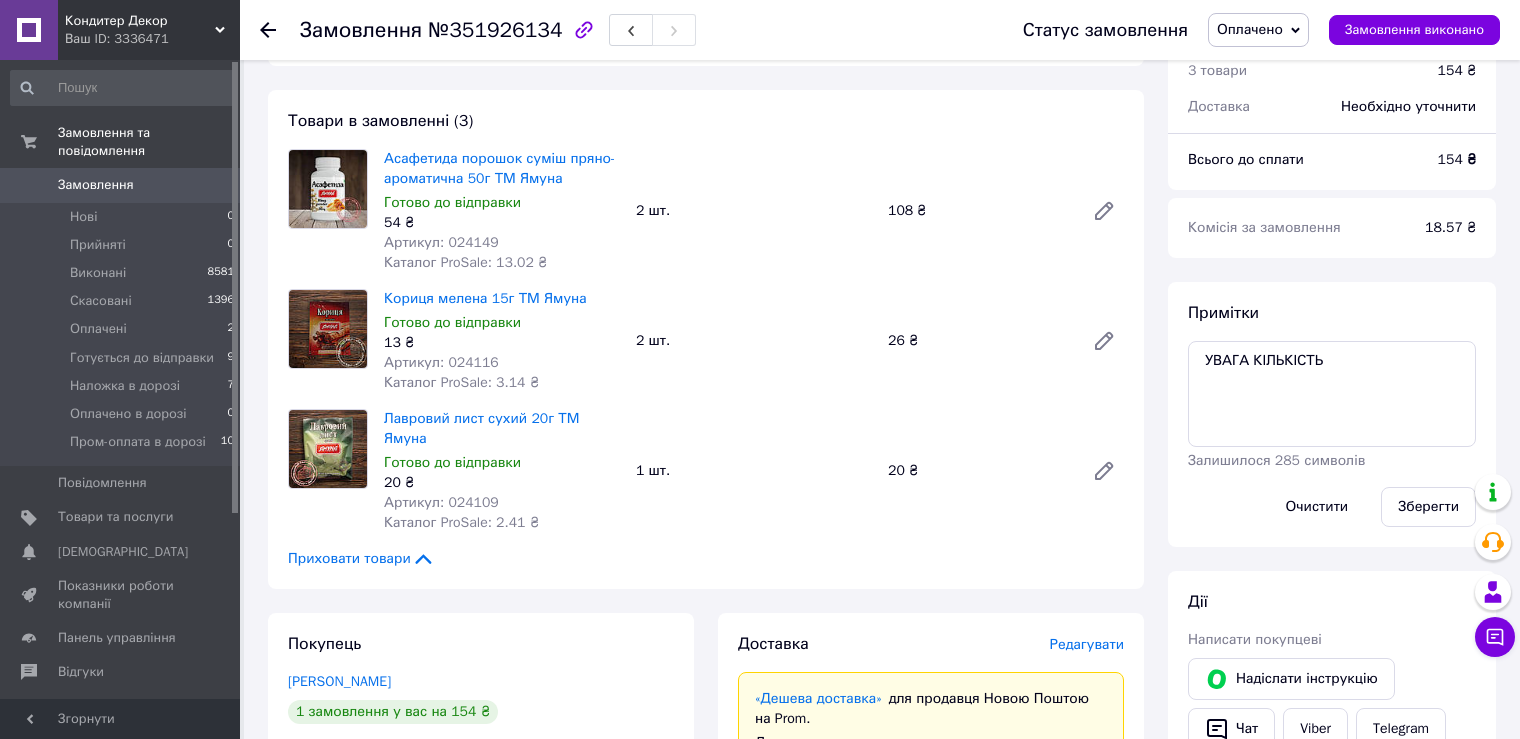 scroll, scrollTop: 4, scrollLeft: 0, axis: vertical 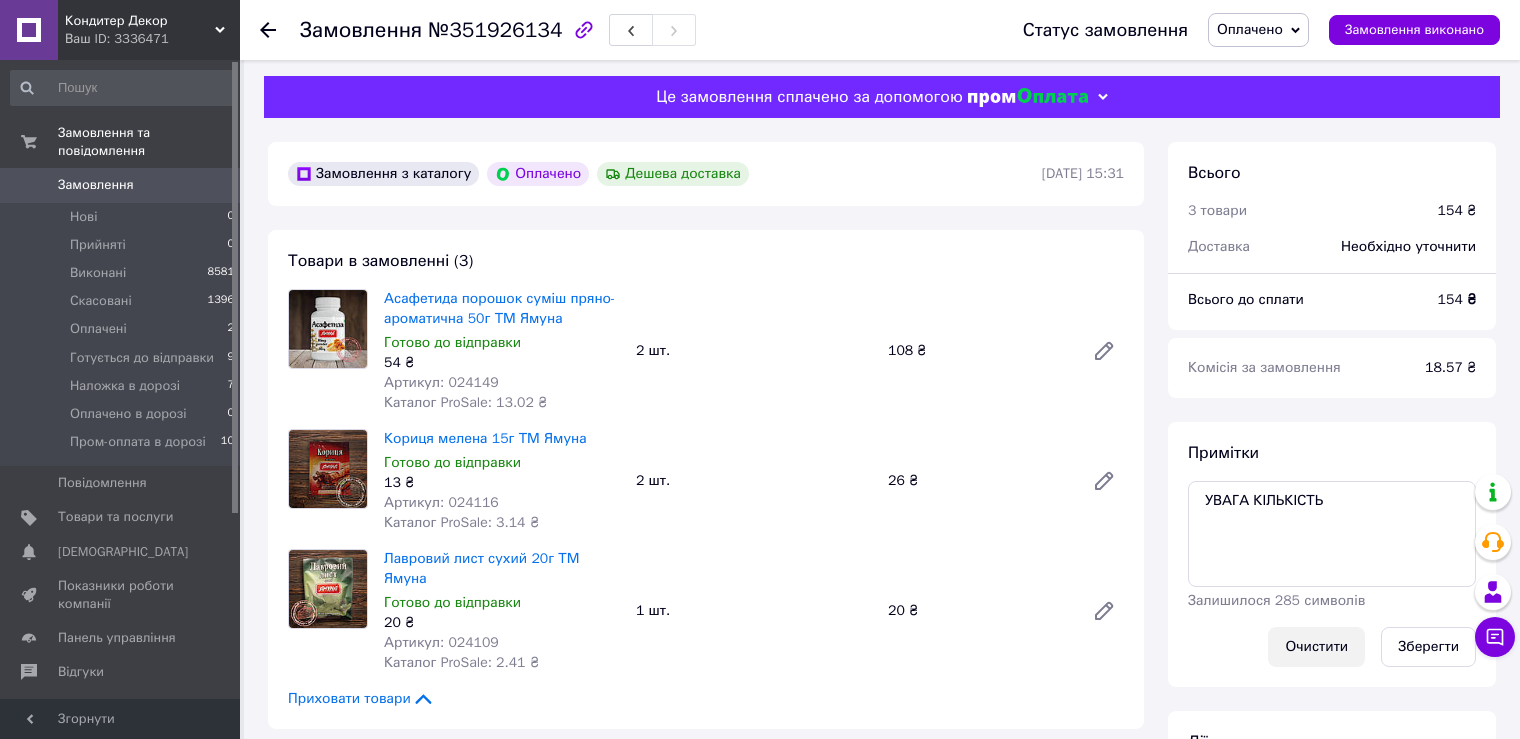 click on "Очистити" at bounding box center (1316, 647) 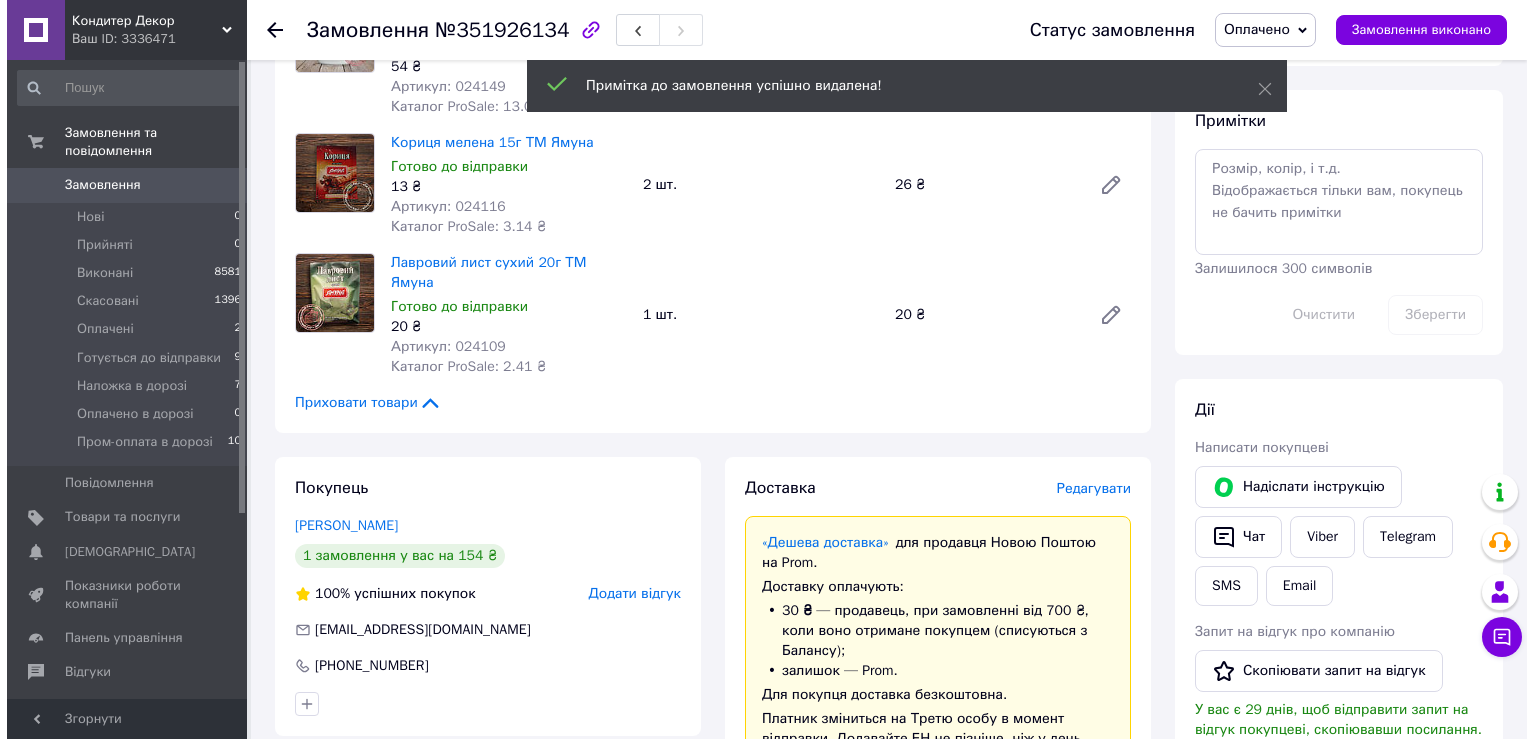 scroll, scrollTop: 304, scrollLeft: 0, axis: vertical 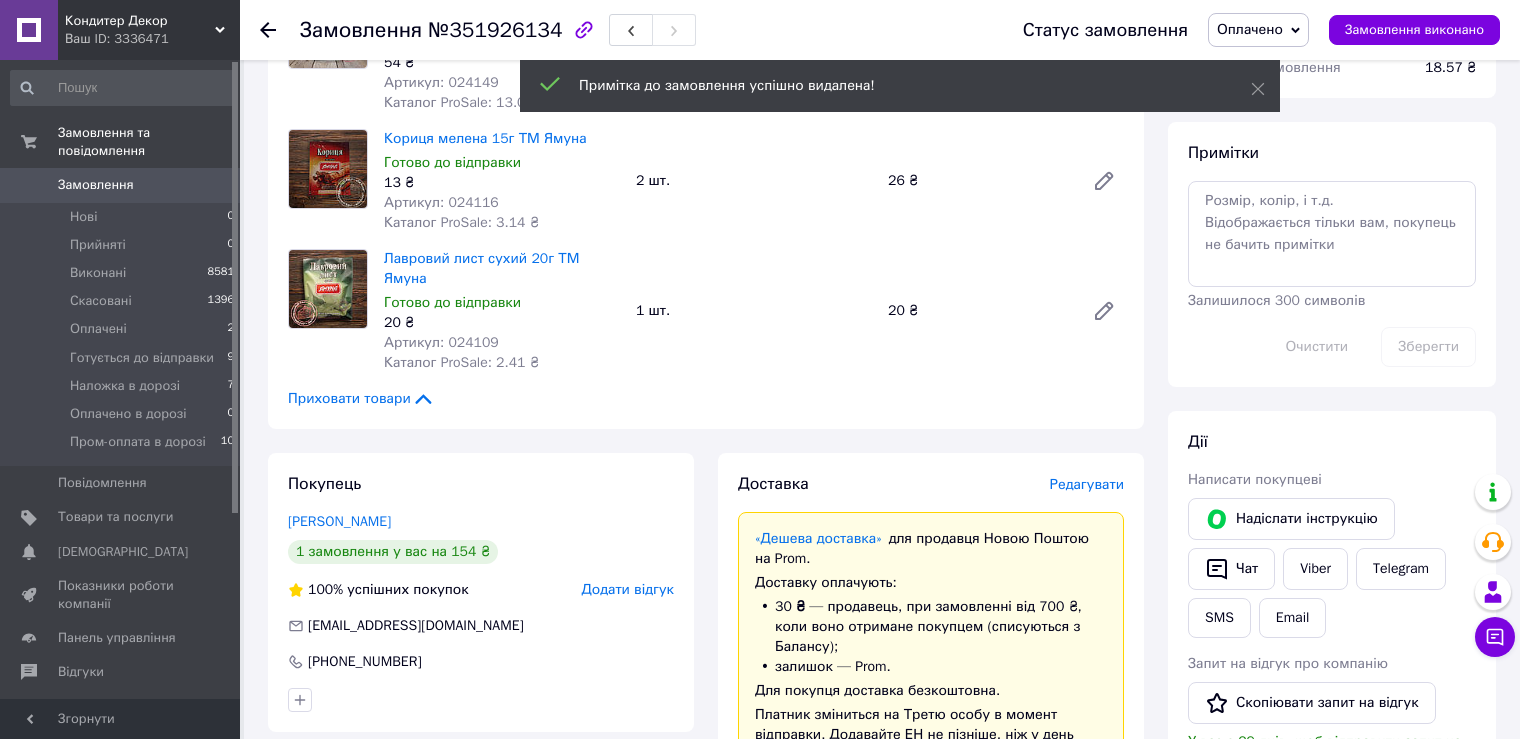 click on "Редагувати" at bounding box center [1087, 484] 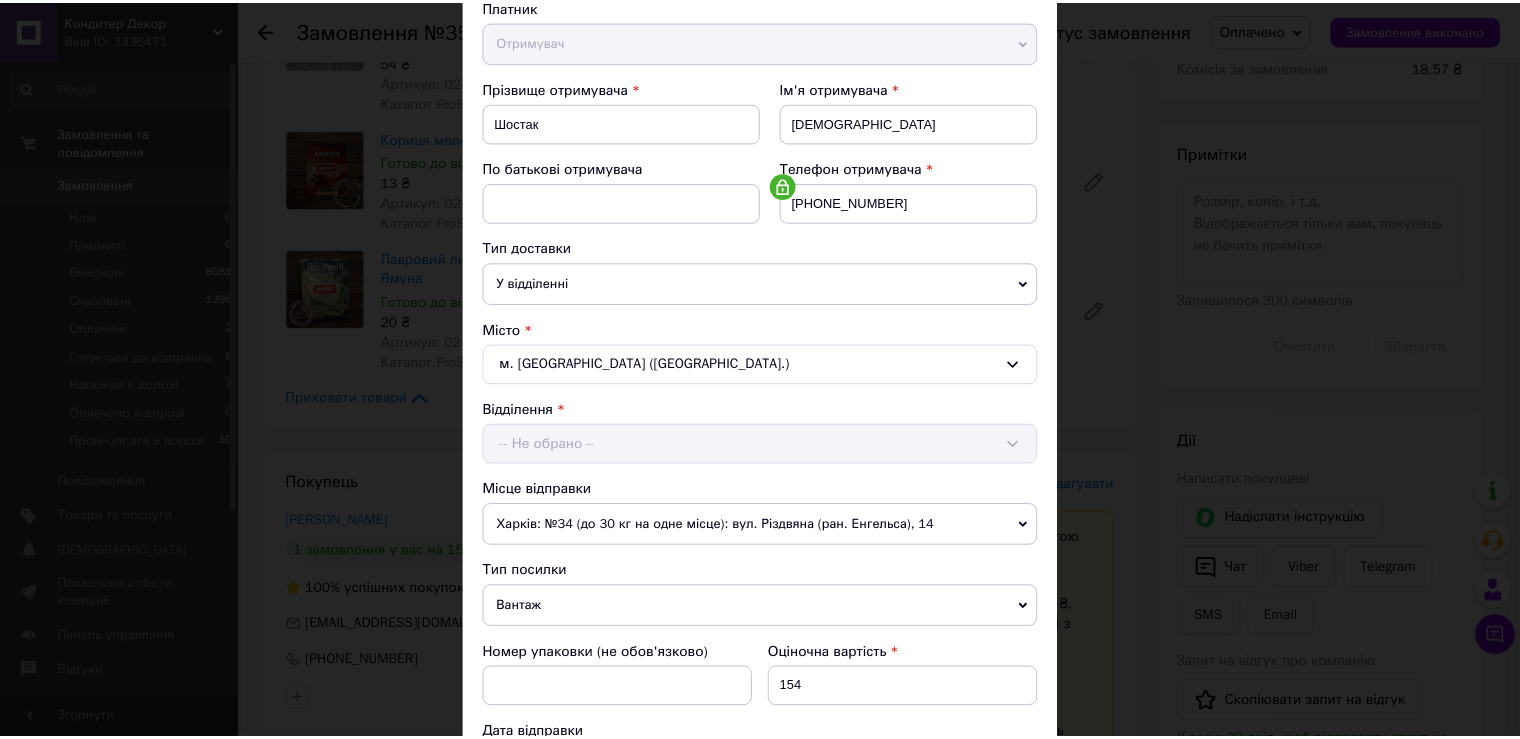 scroll, scrollTop: 583, scrollLeft: 0, axis: vertical 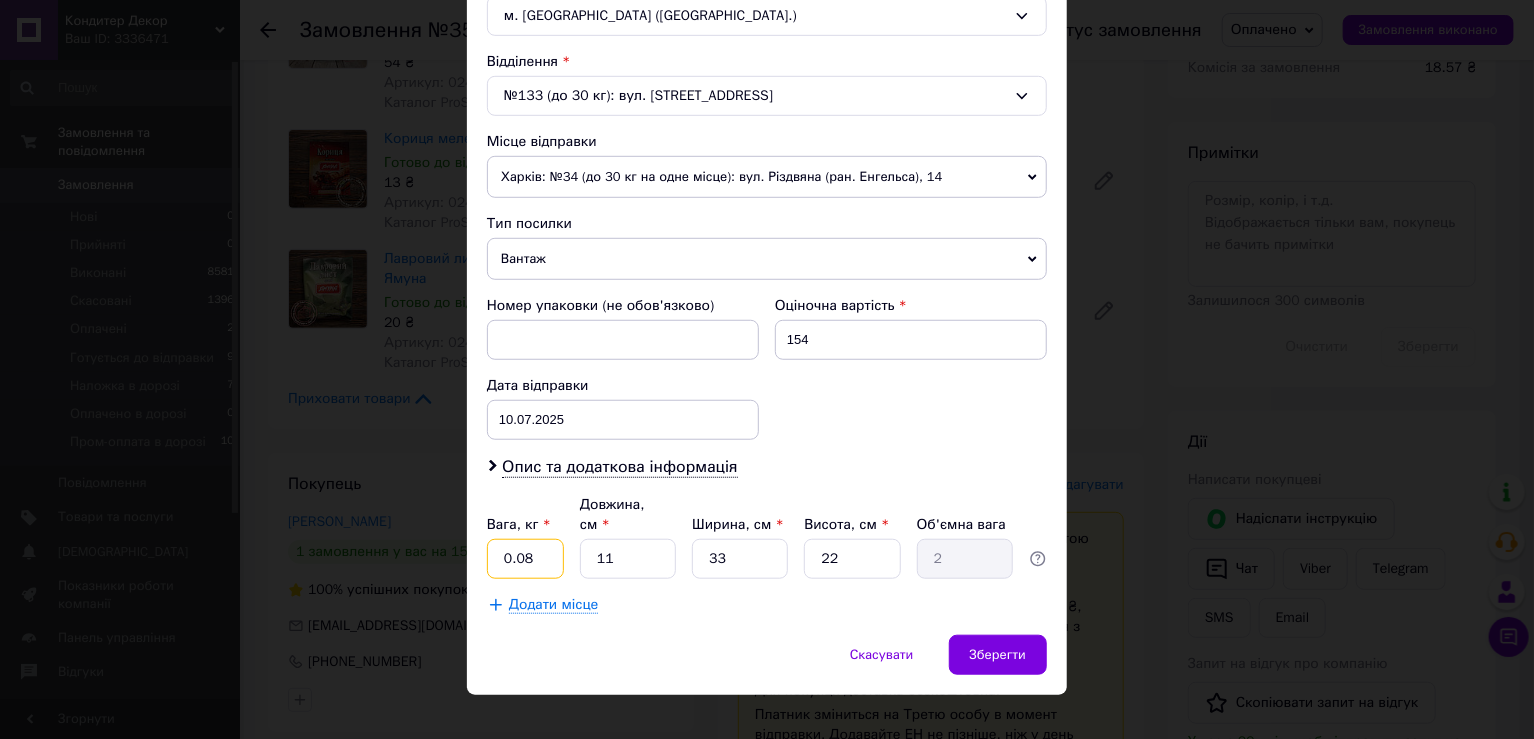 click on "0.08" at bounding box center (525, 559) 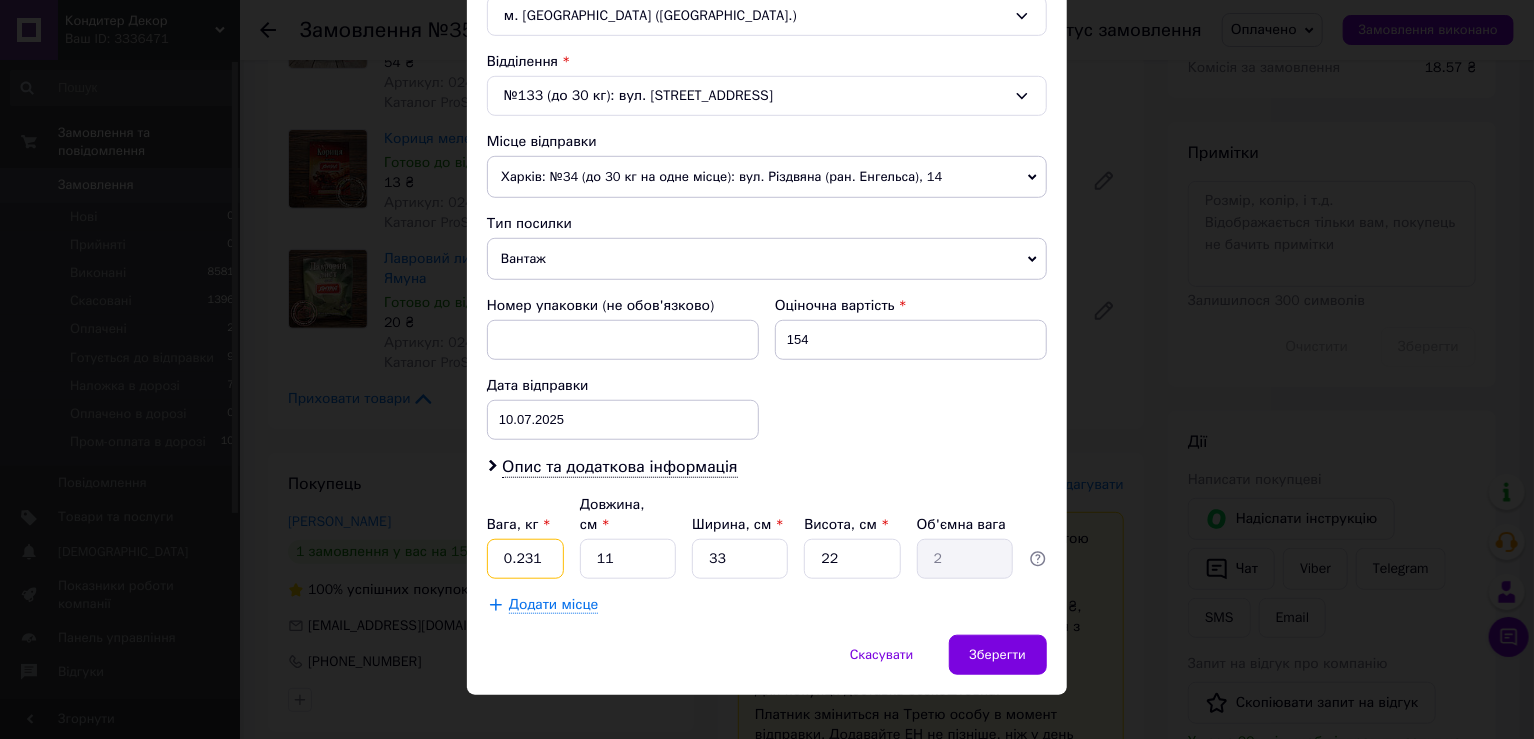 type on "0.231" 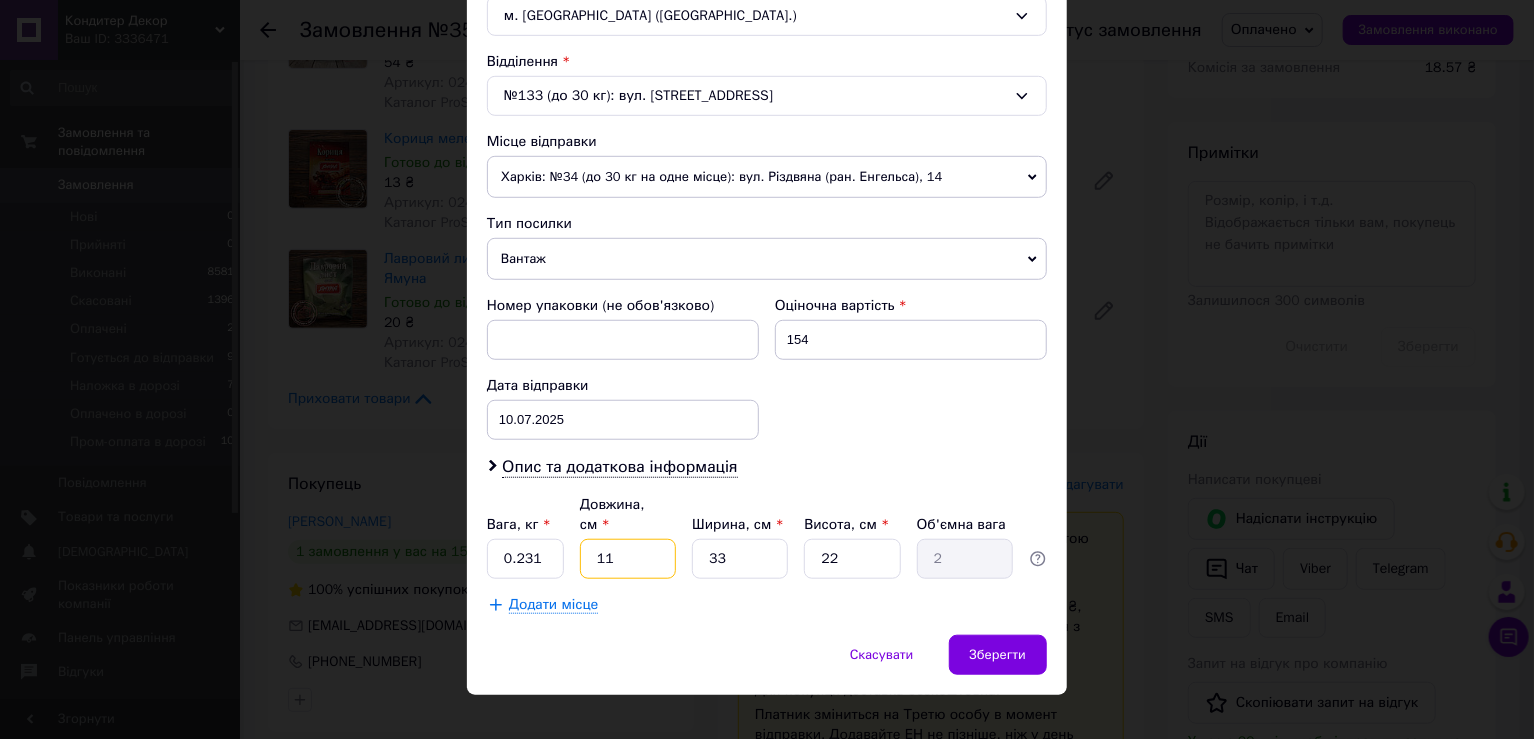 type on "1" 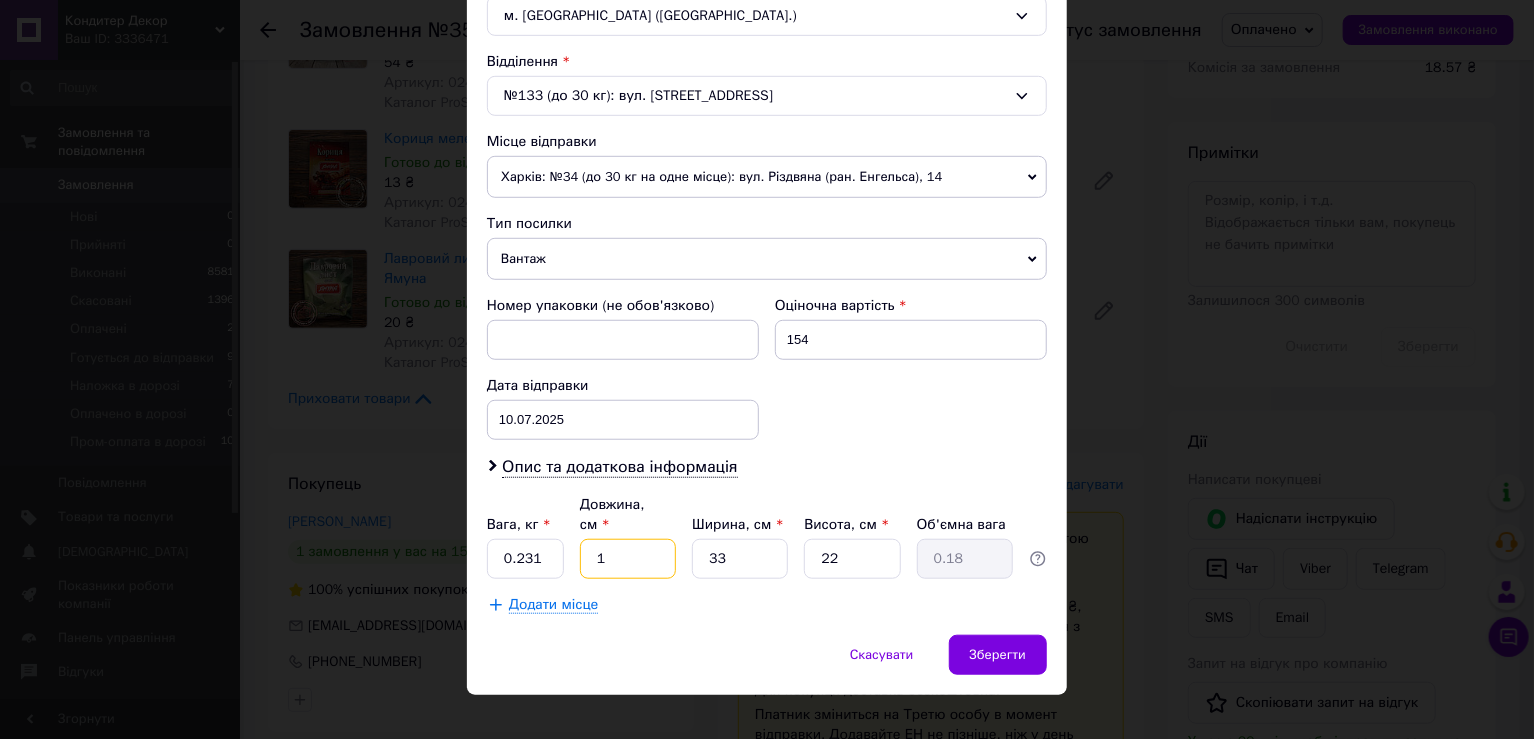 type on "18" 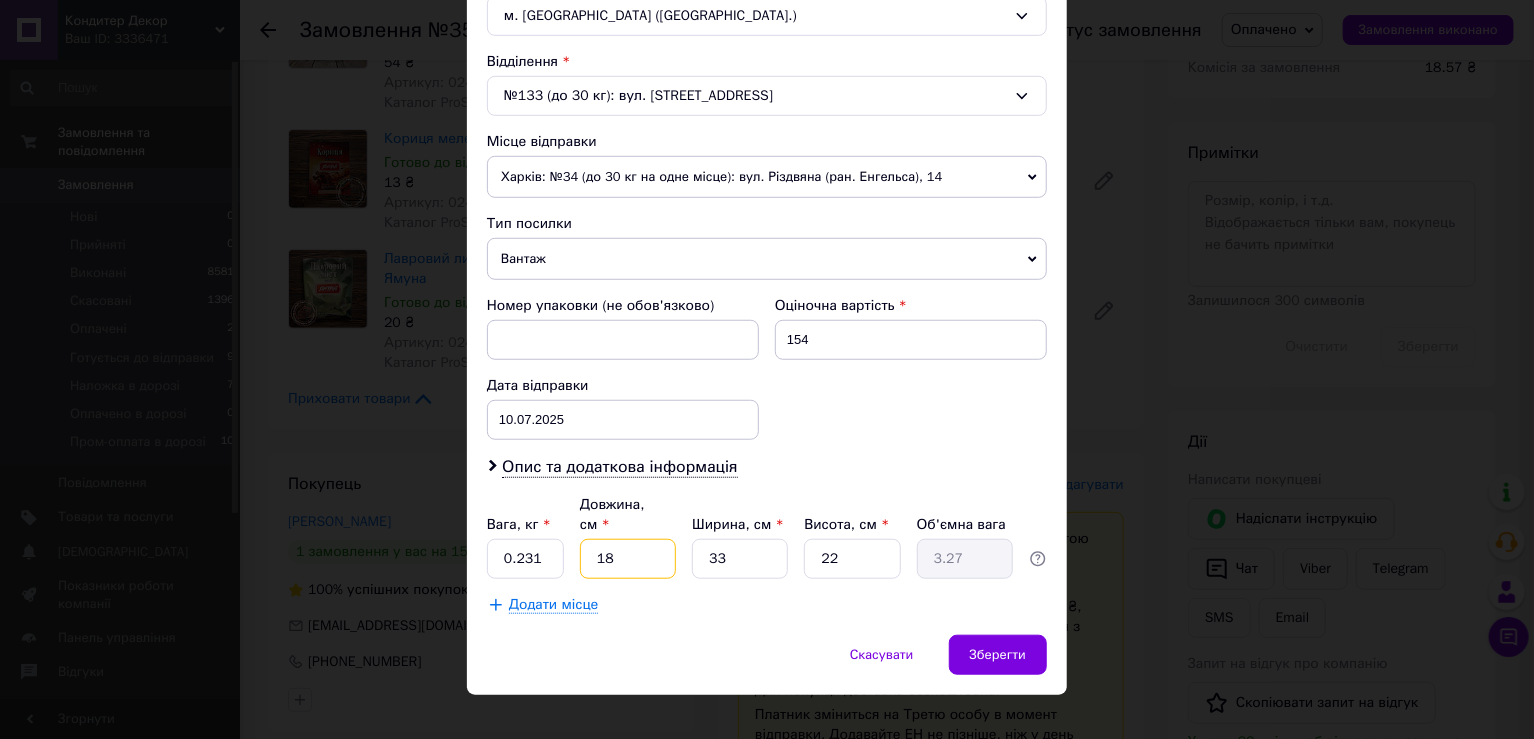 type on "18" 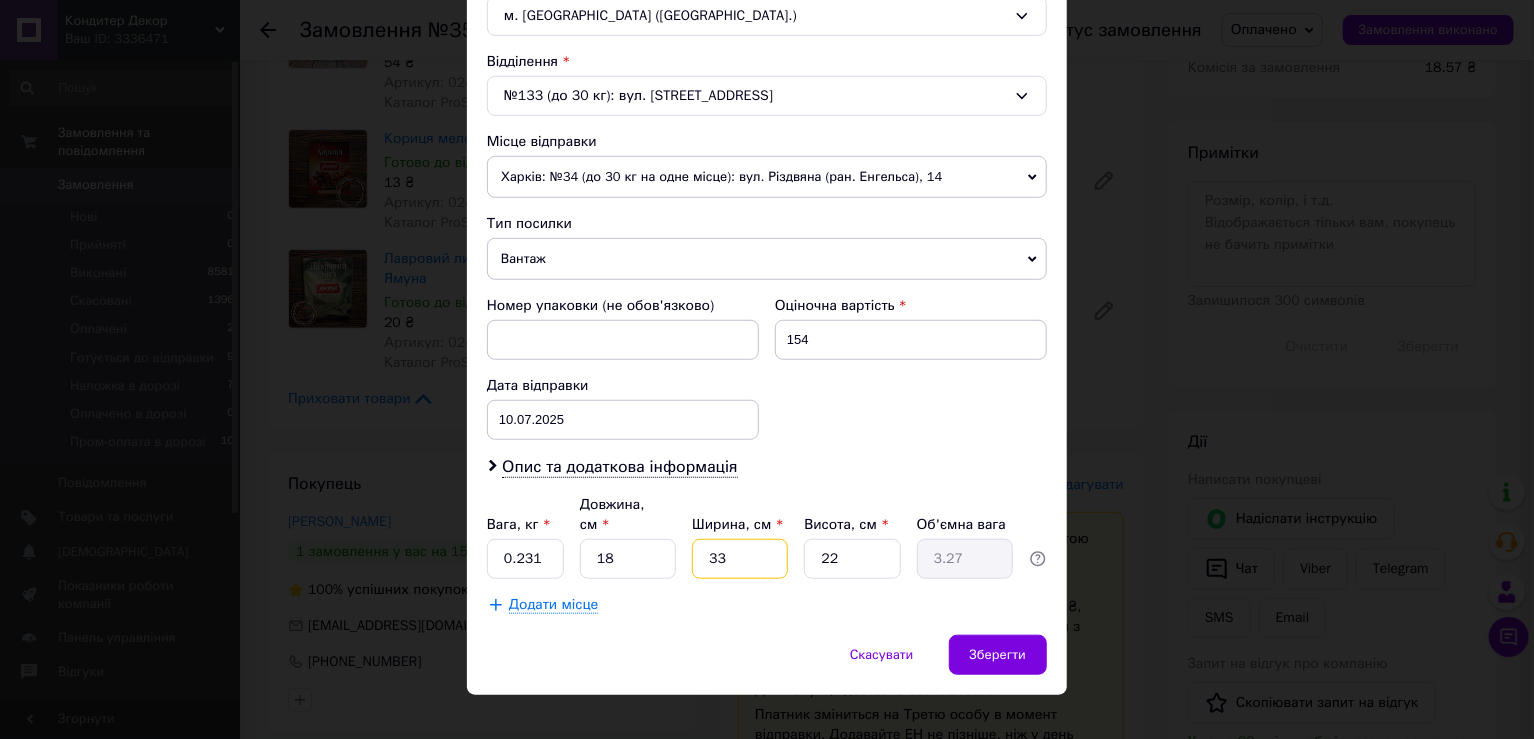 type on "1" 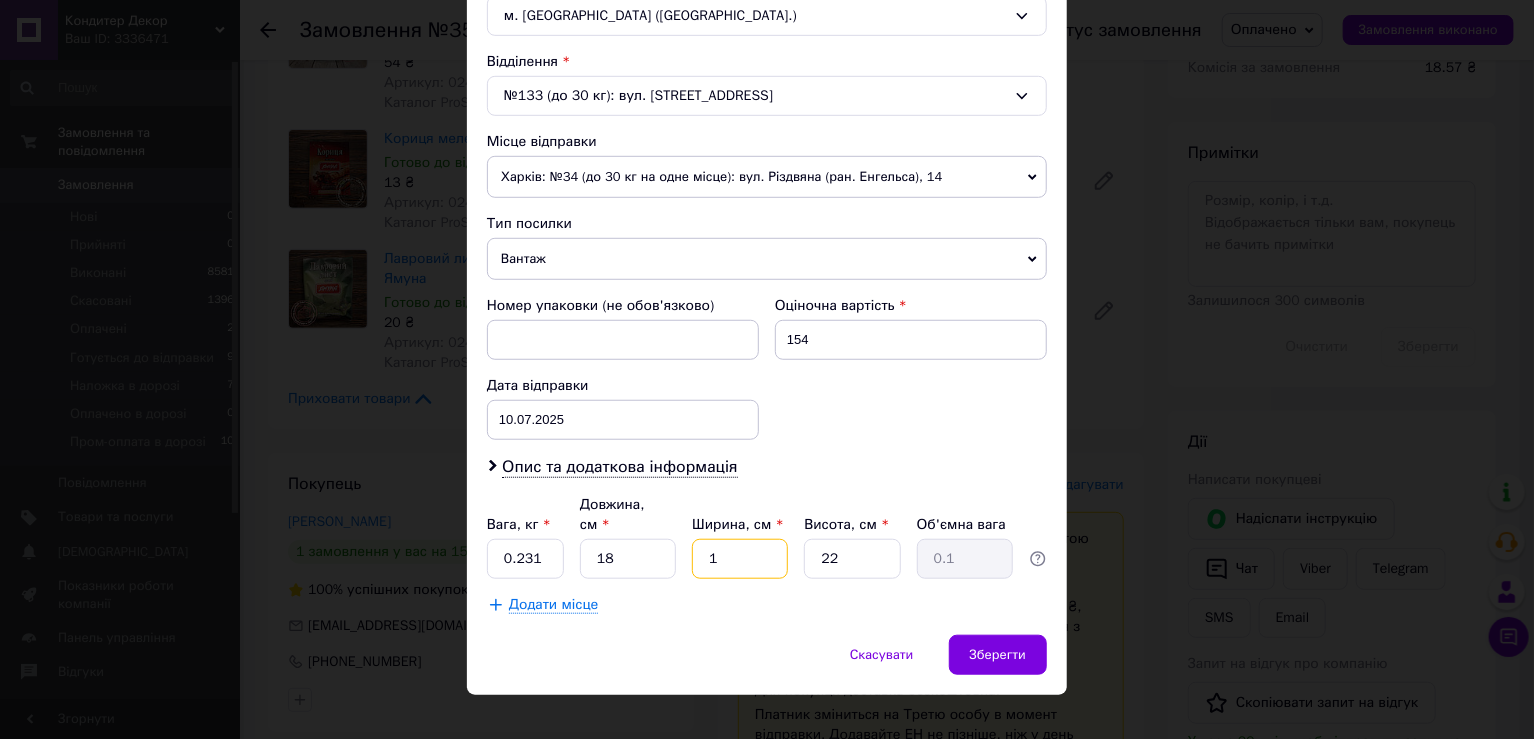 type on "11" 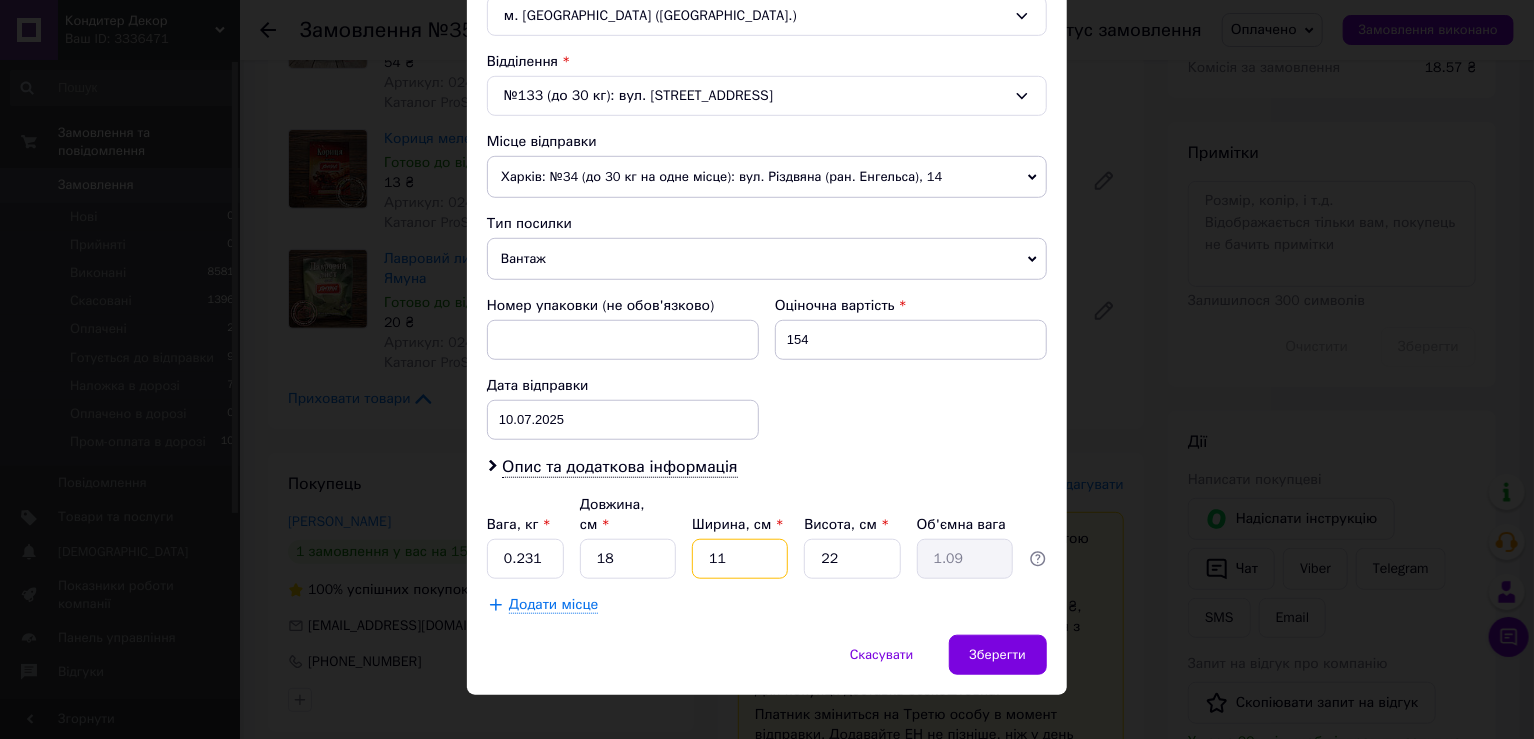 type on "11" 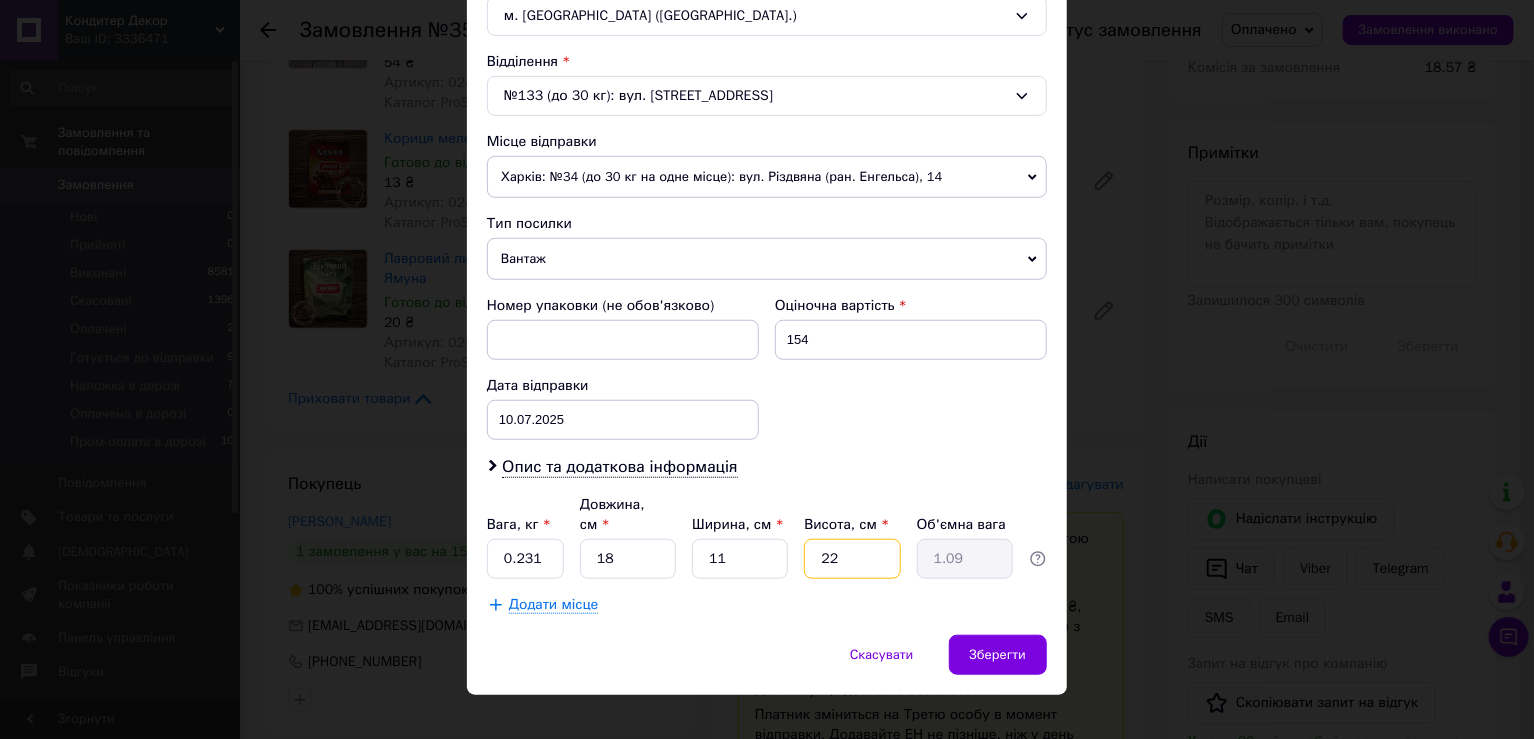 type on "8" 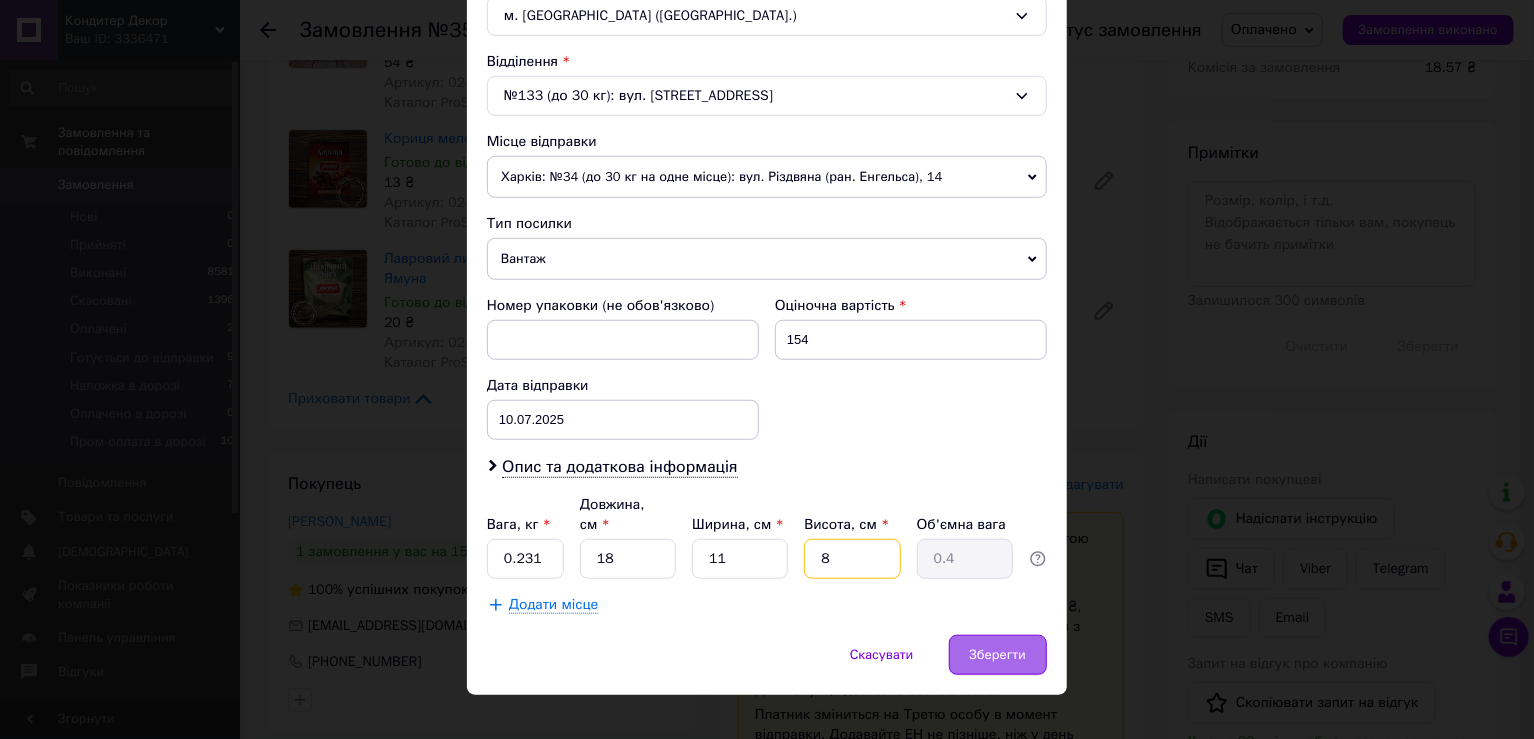 type on "8" 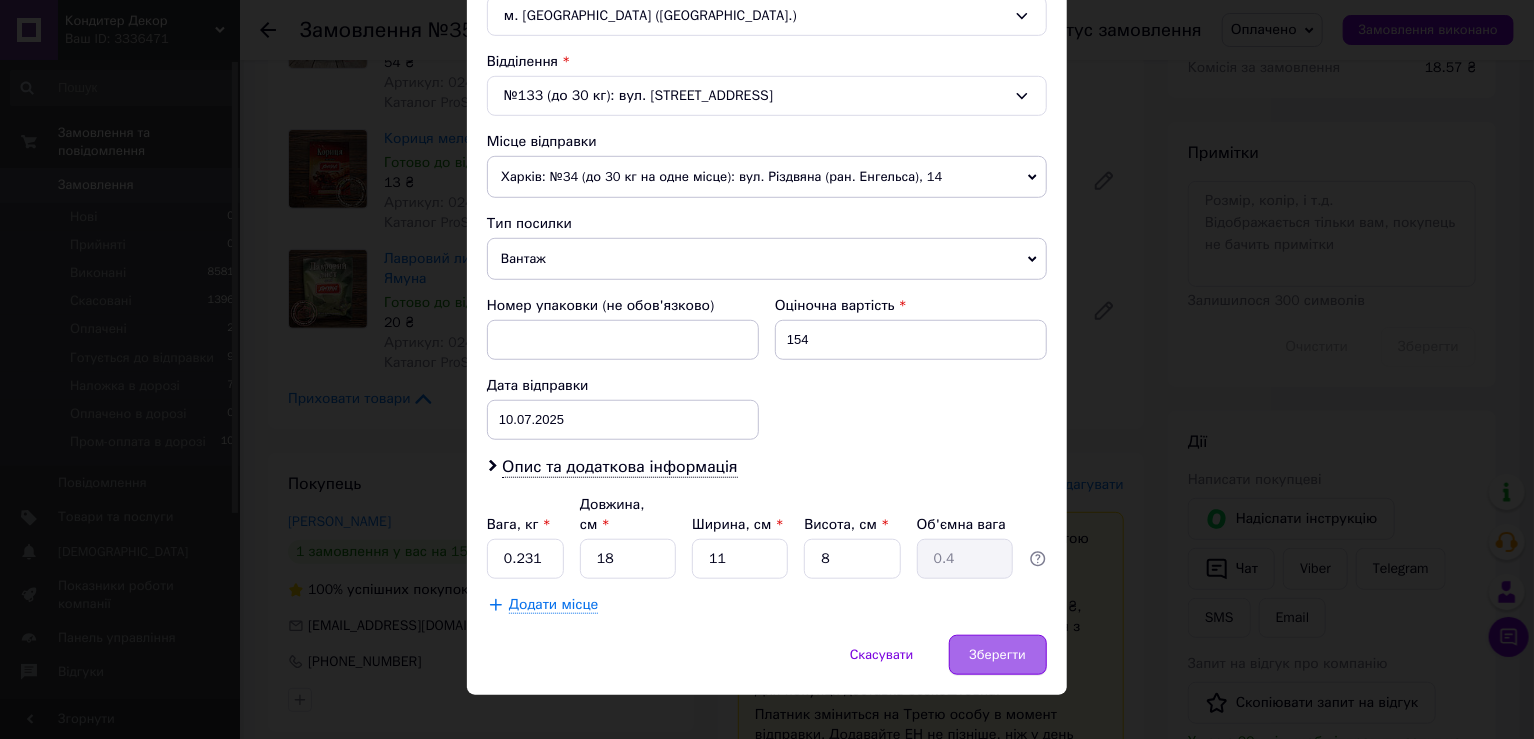 click on "Зберегти" at bounding box center (998, 655) 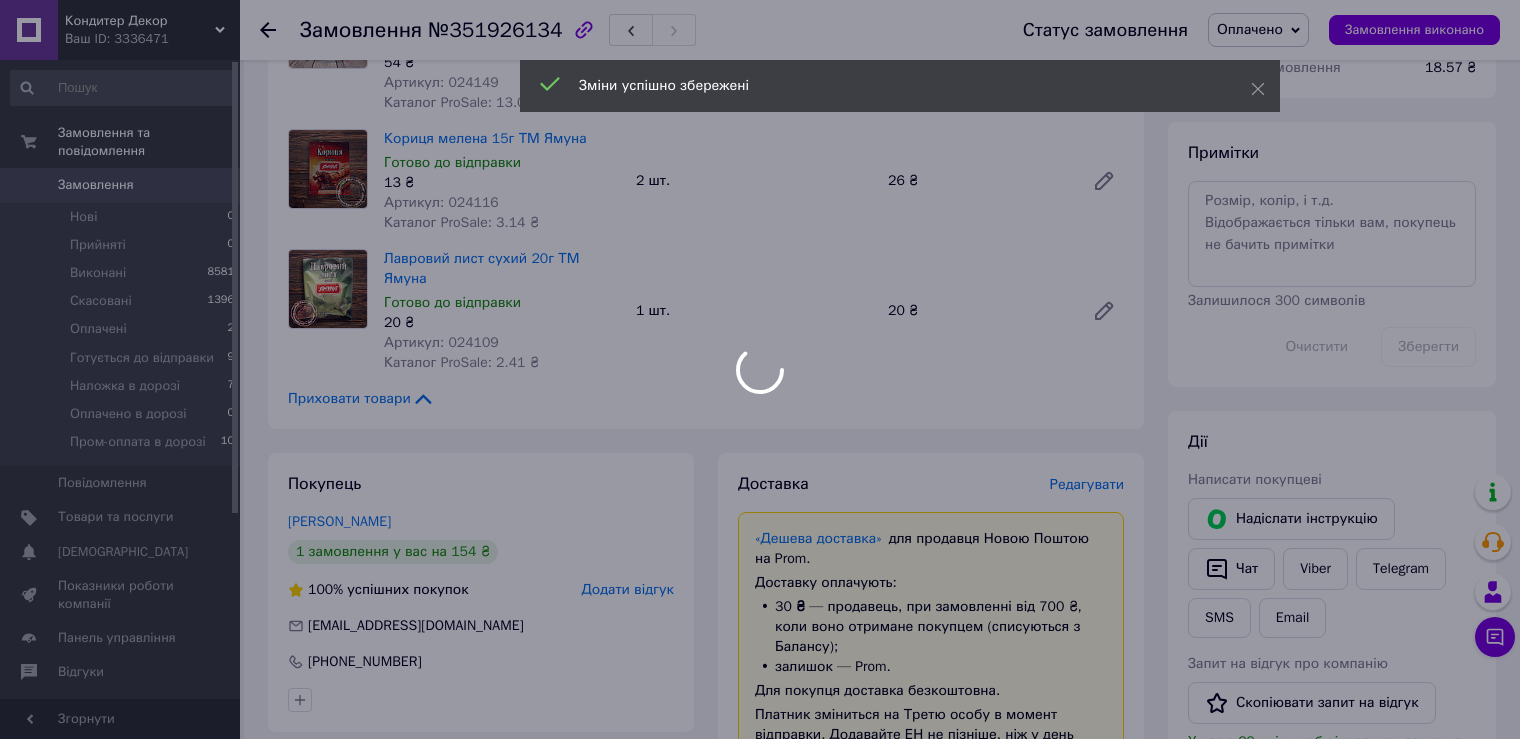 scroll, scrollTop: 120, scrollLeft: 0, axis: vertical 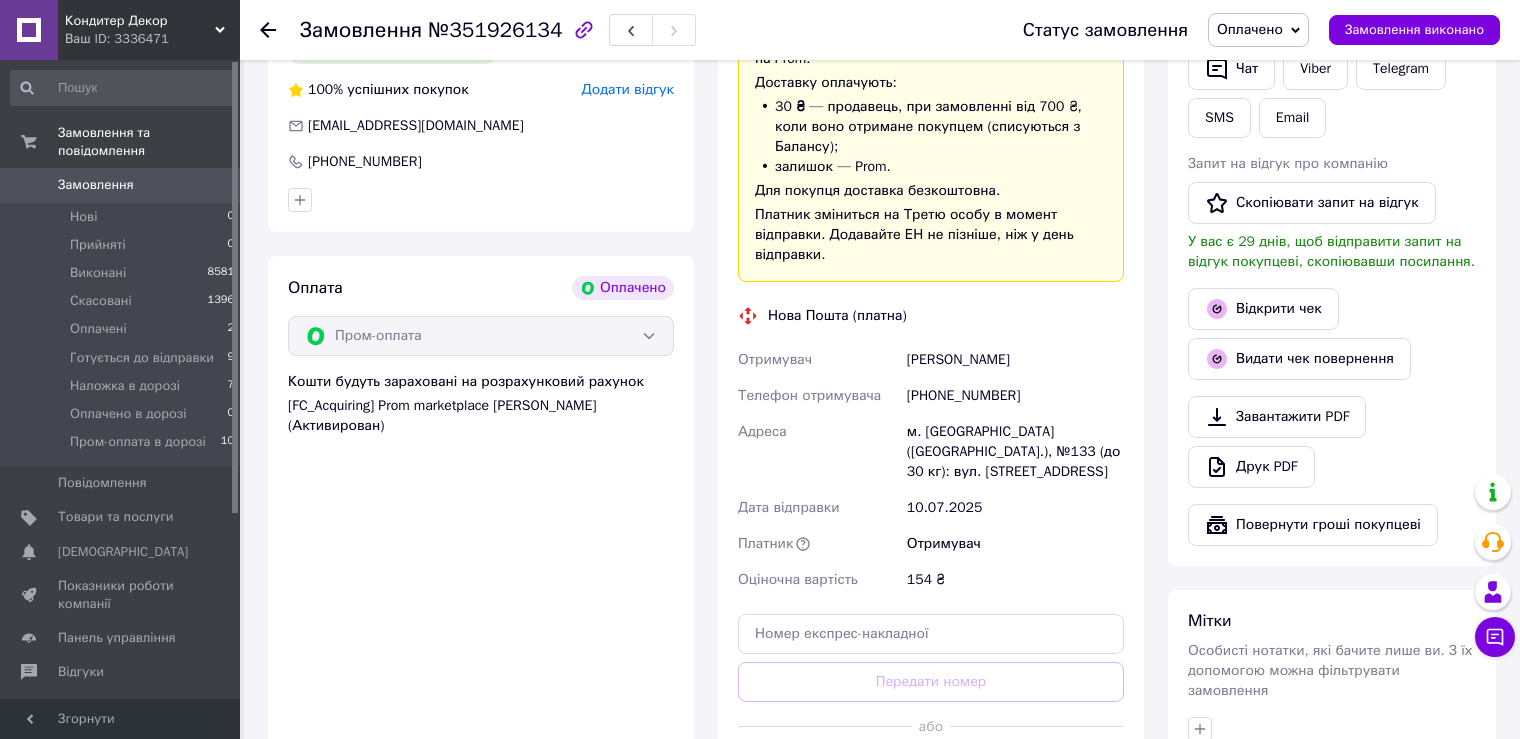 click on "або" at bounding box center (931, 726) 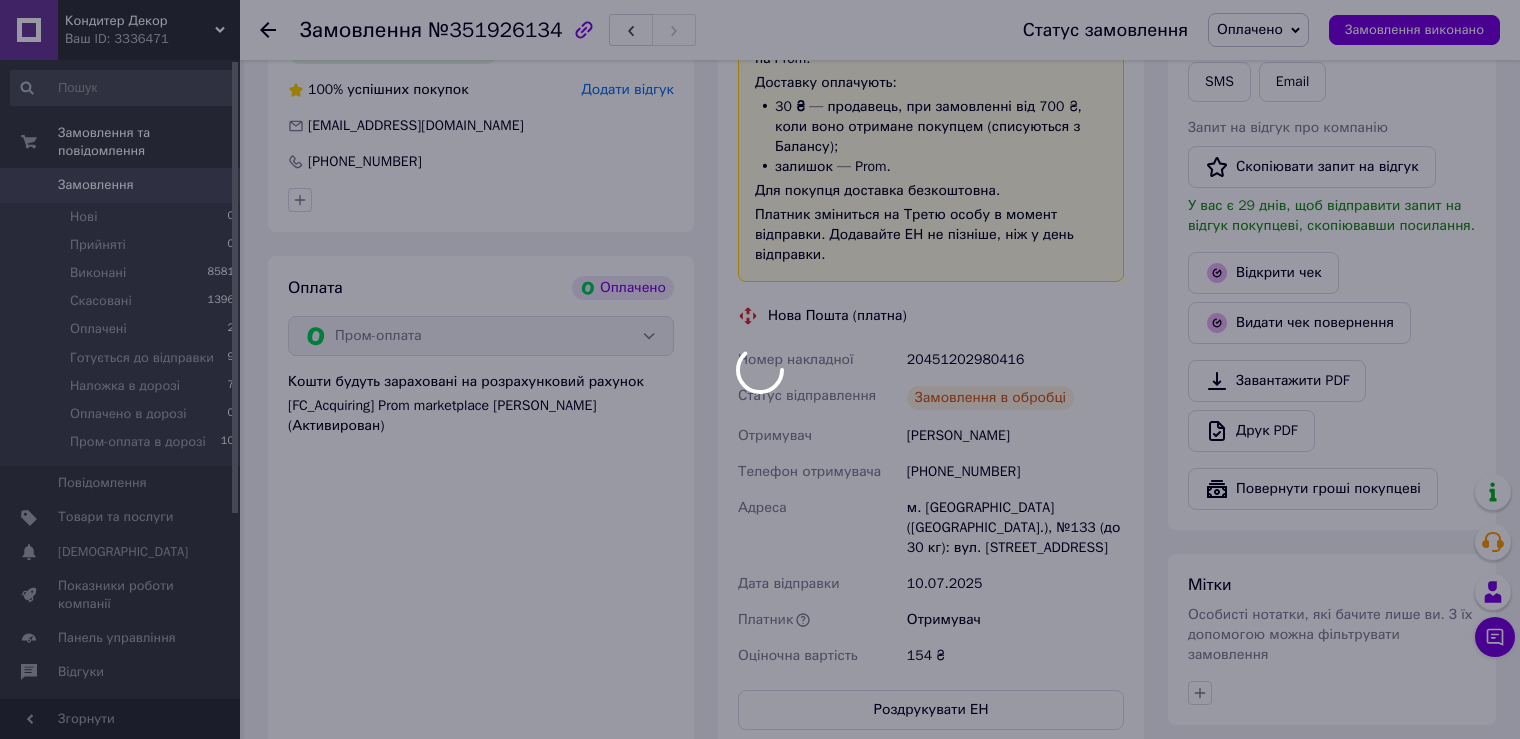 click at bounding box center (760, 369) 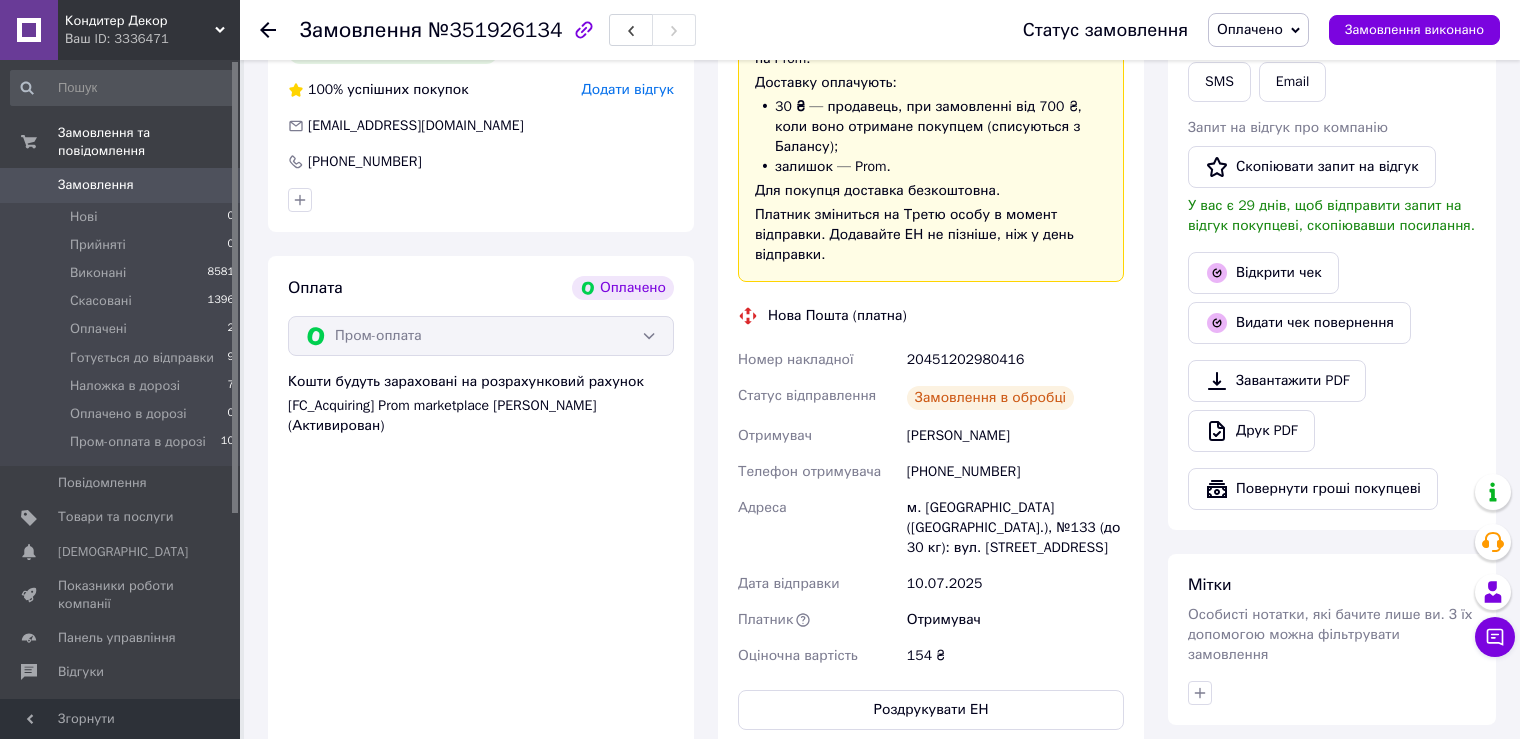 click on "Оплачено" at bounding box center [1250, 29] 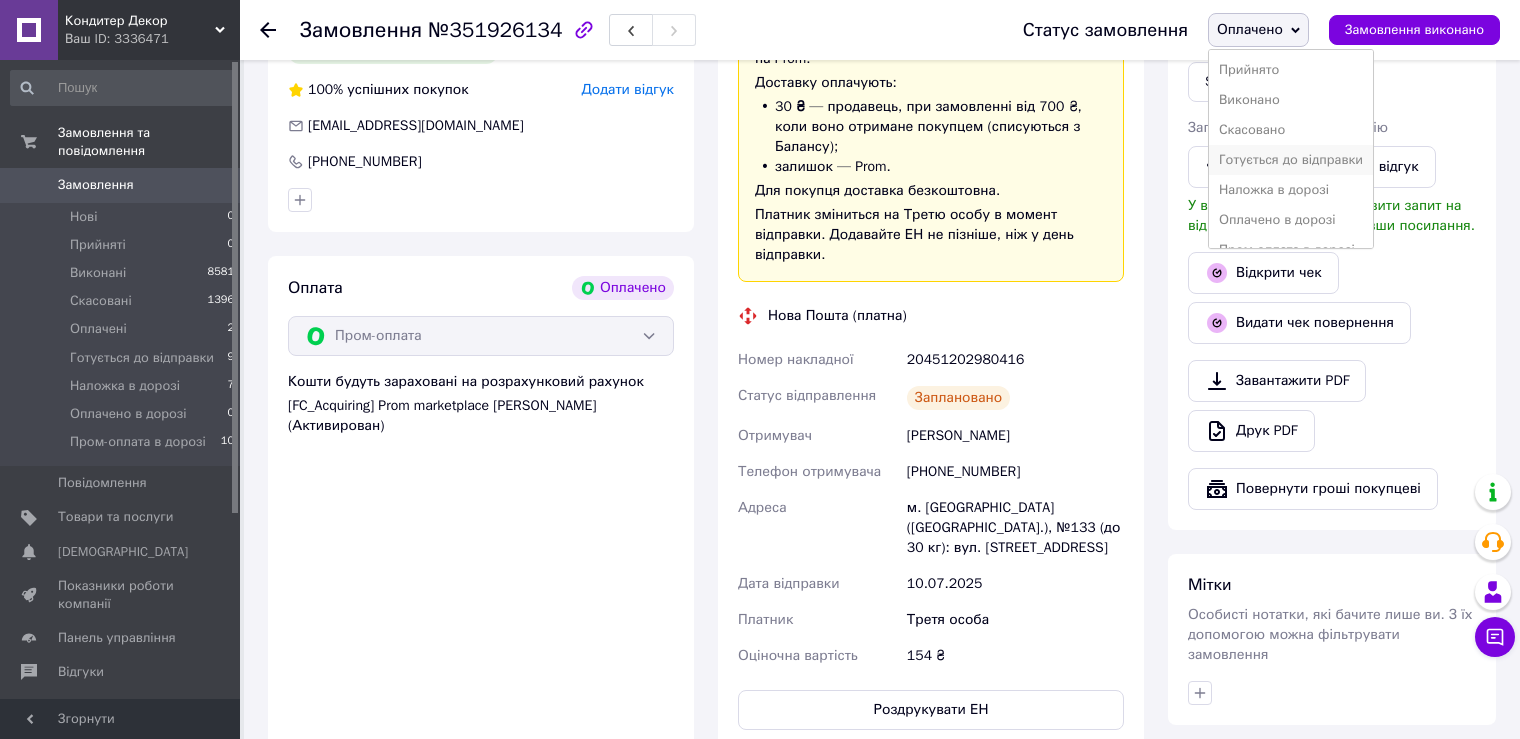click on "Готується до відправки" at bounding box center [1291, 160] 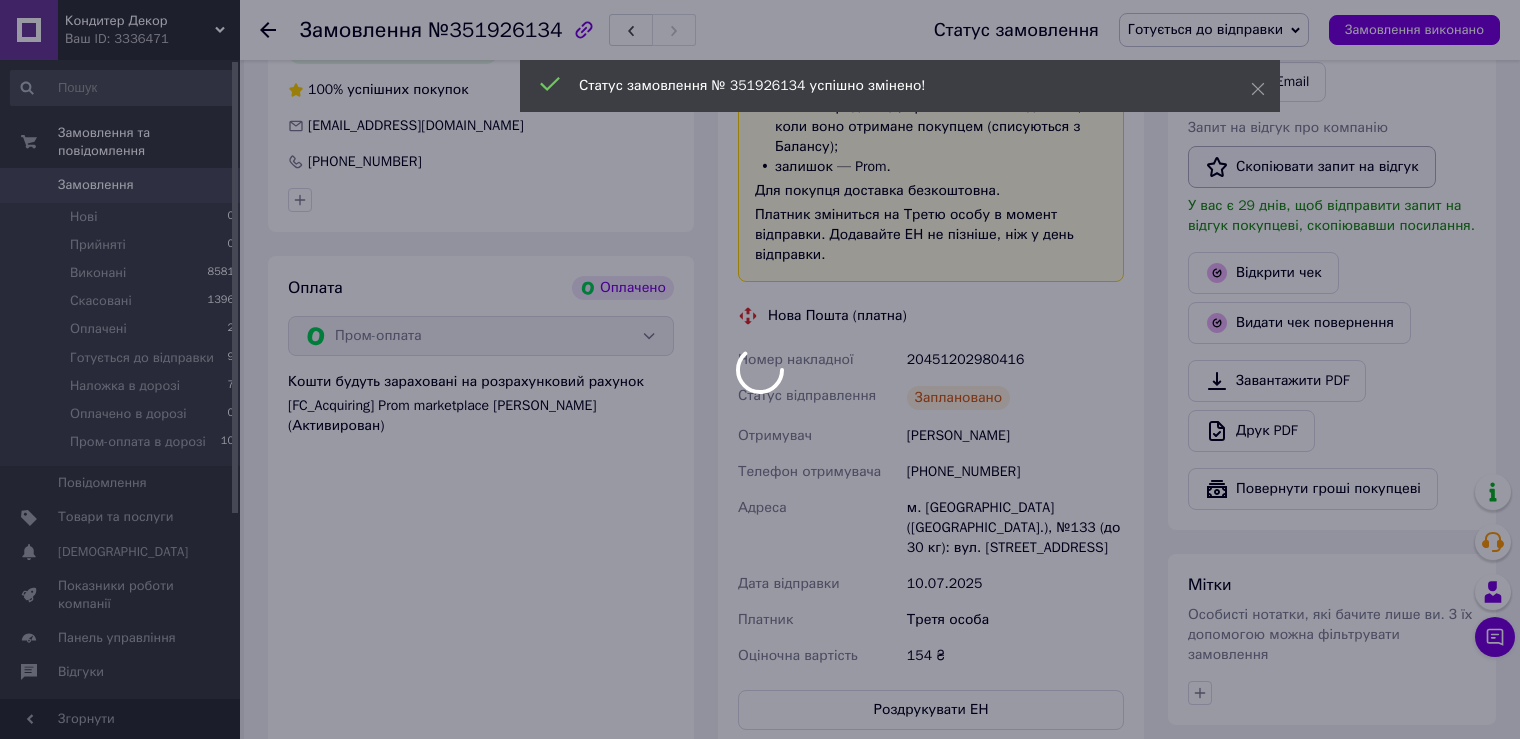 scroll, scrollTop: 265, scrollLeft: 0, axis: vertical 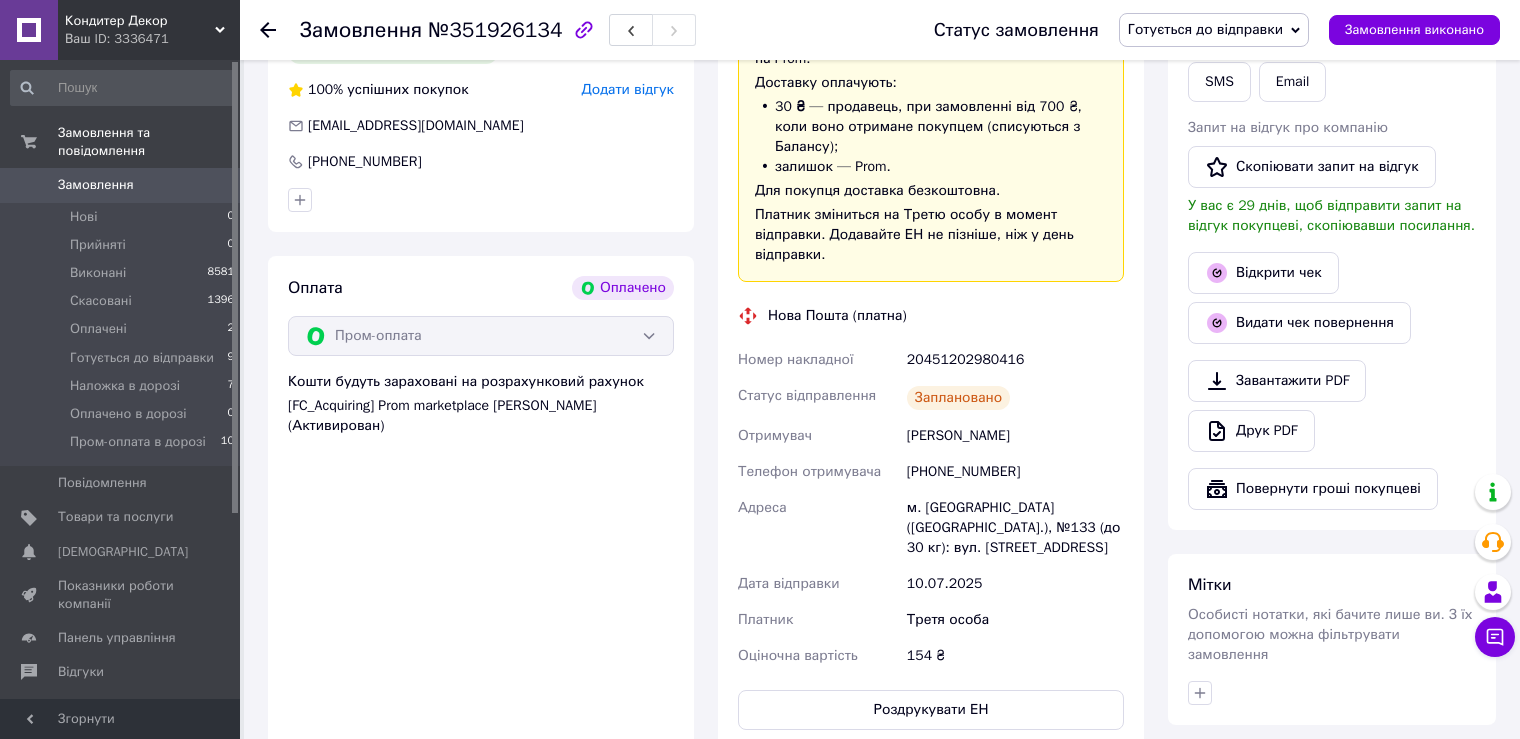 click 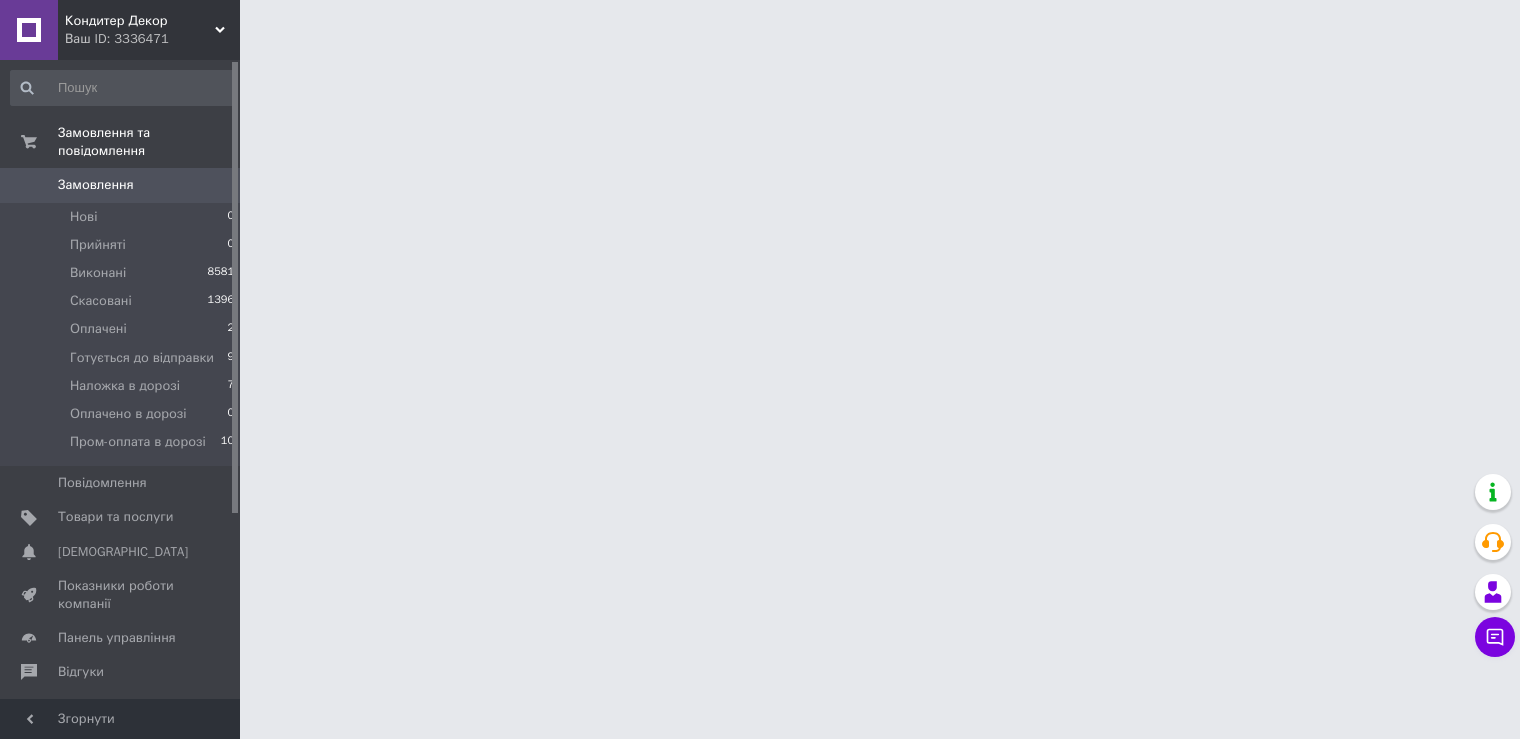 scroll, scrollTop: 0, scrollLeft: 0, axis: both 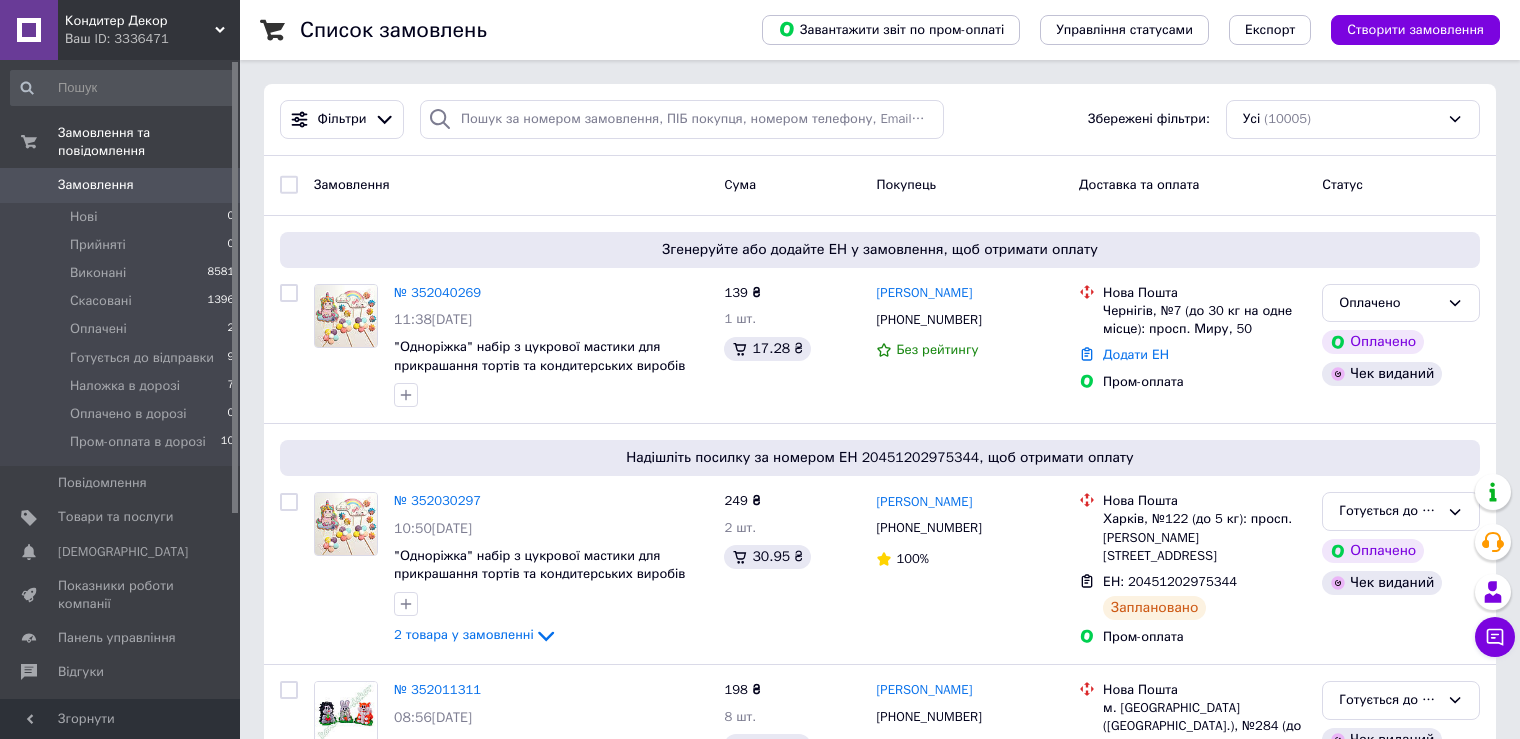click on "Замовлення" at bounding box center (121, 185) 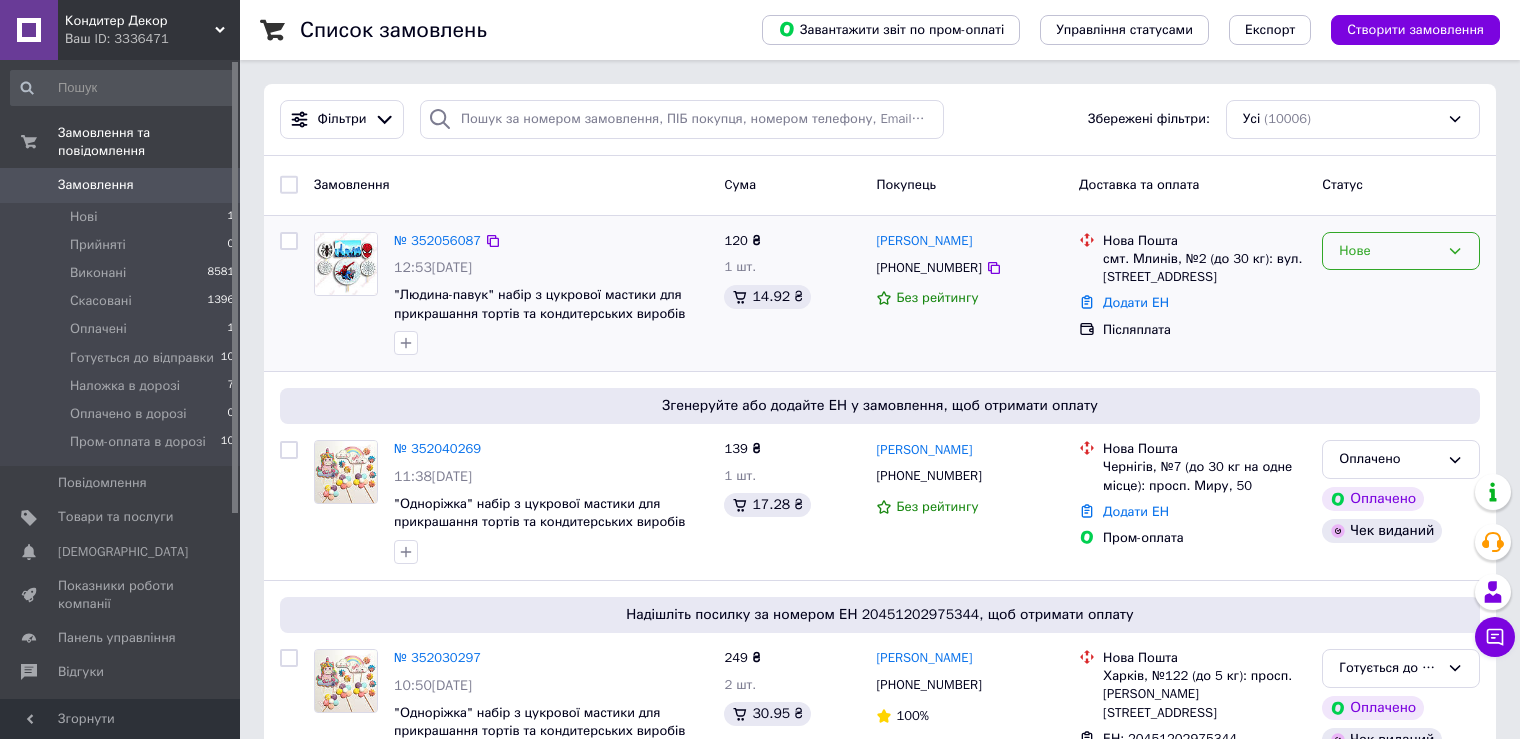 click on "Нове" at bounding box center [1389, 251] 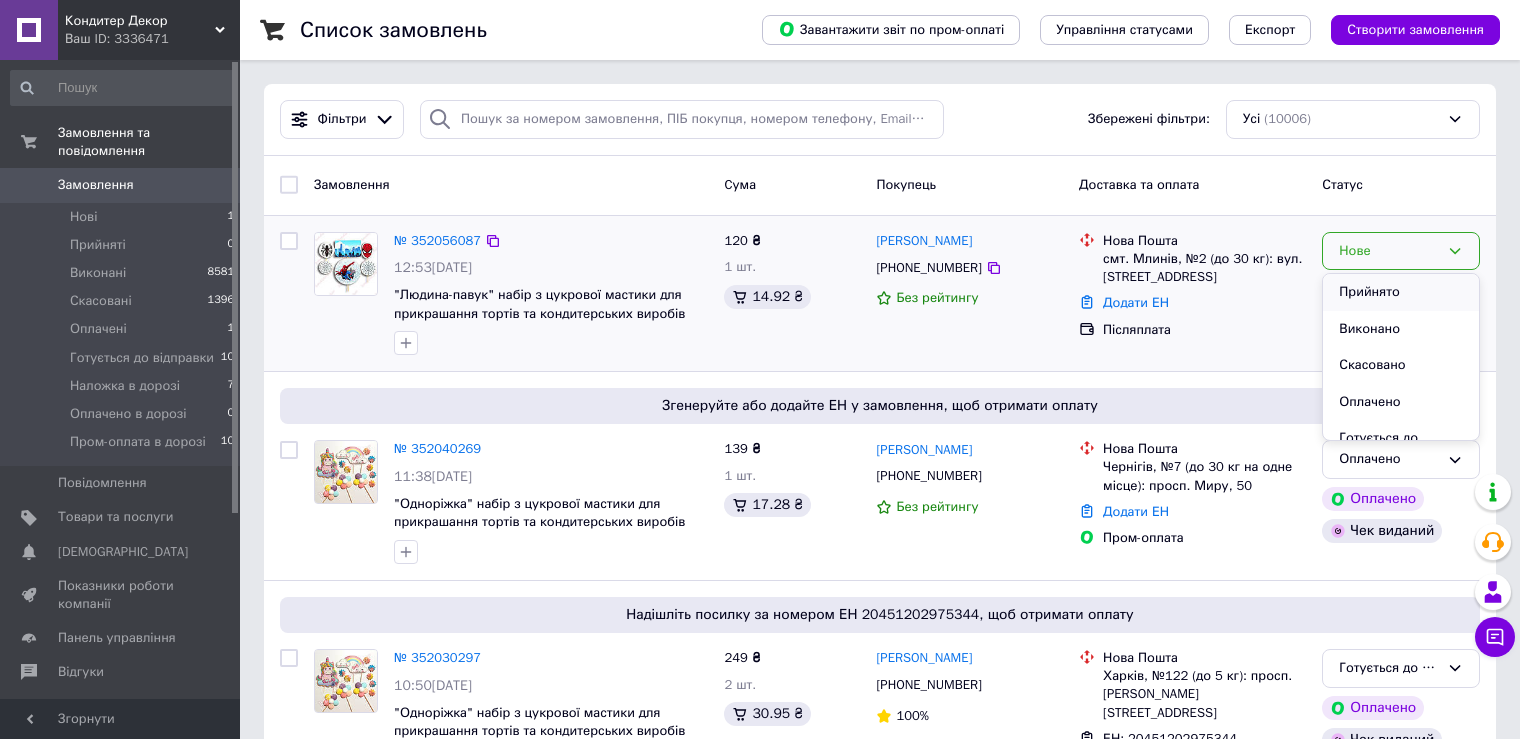 click on "Прийнято" at bounding box center [1401, 292] 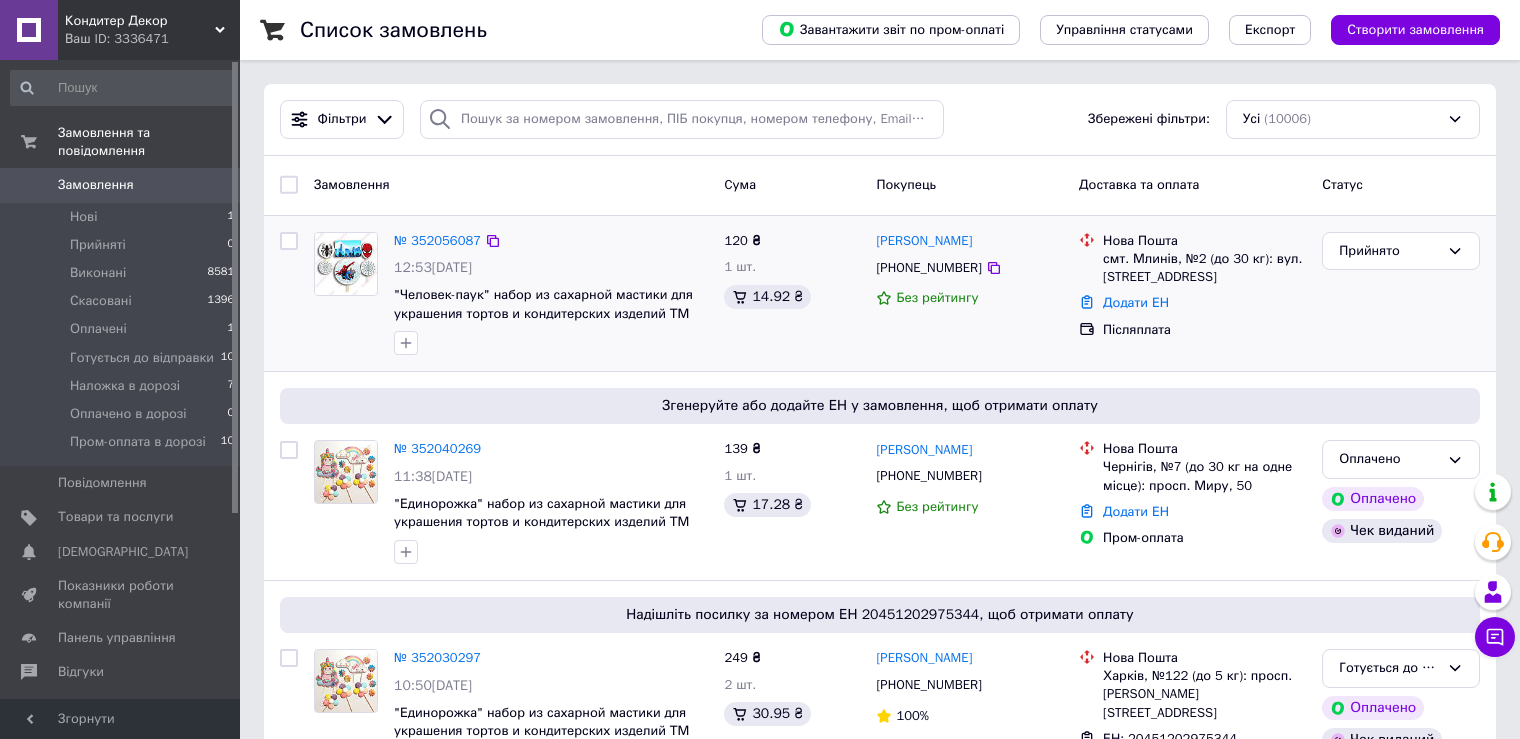 click on "№ 352056087" at bounding box center [437, 240] 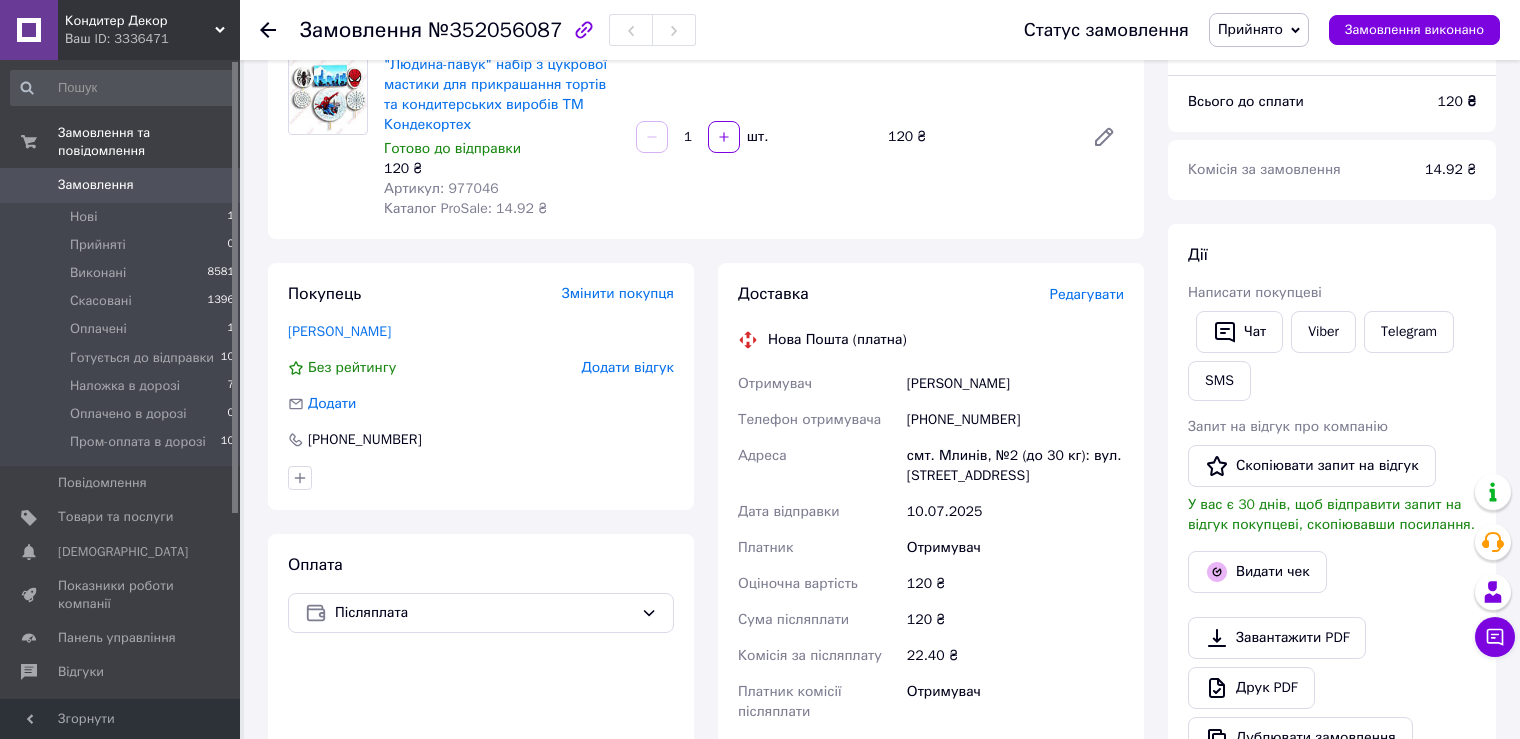 scroll, scrollTop: 600, scrollLeft: 0, axis: vertical 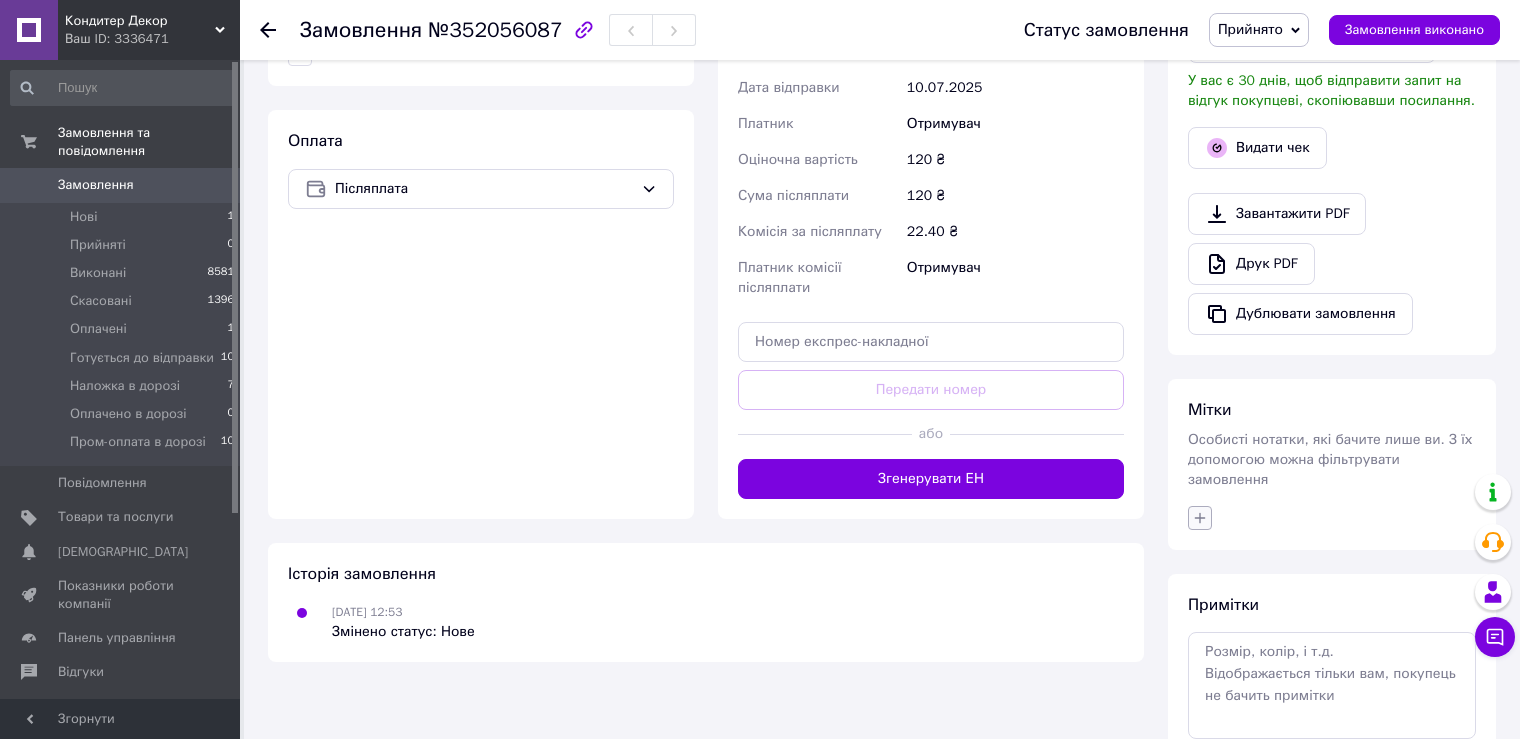 click 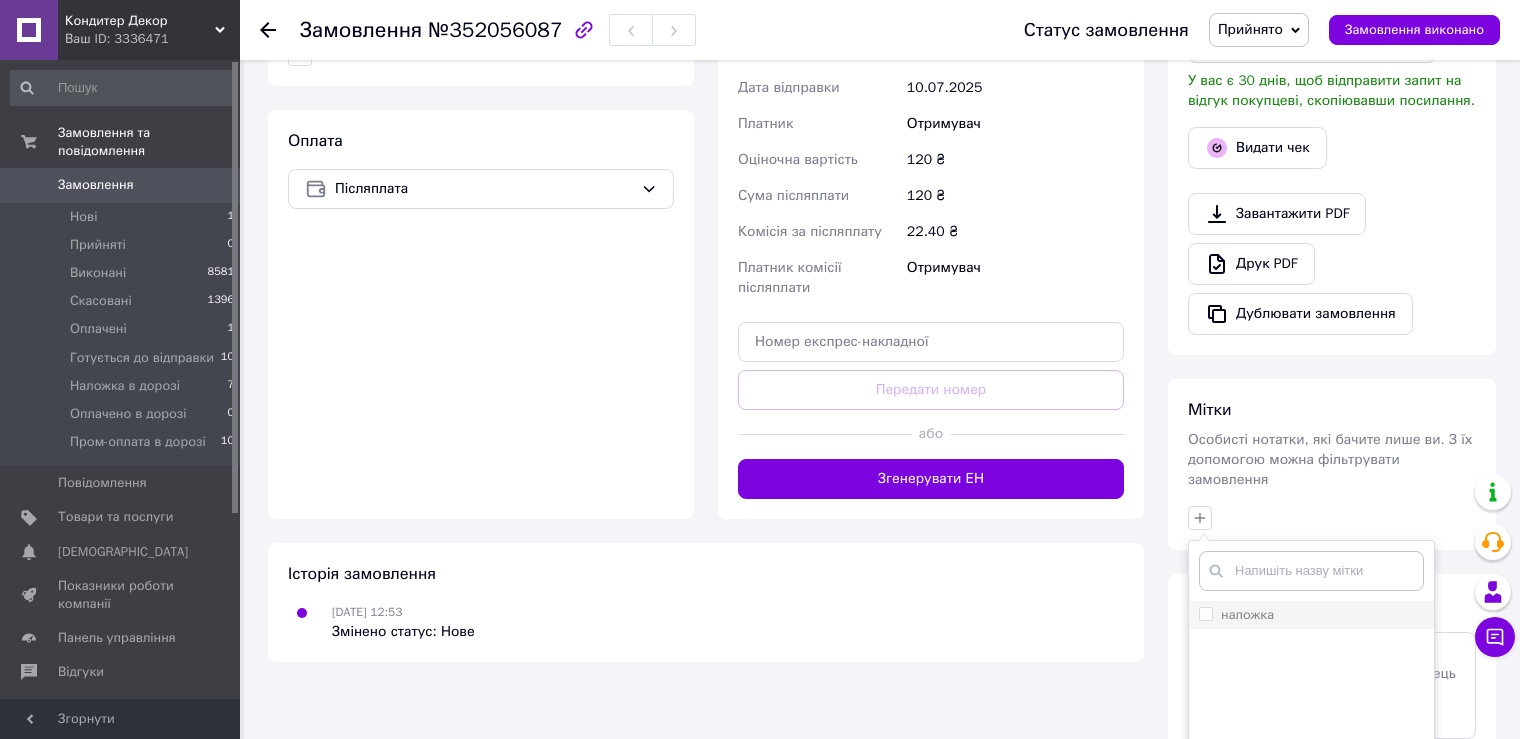 click on "наложка" at bounding box center (1205, 613) 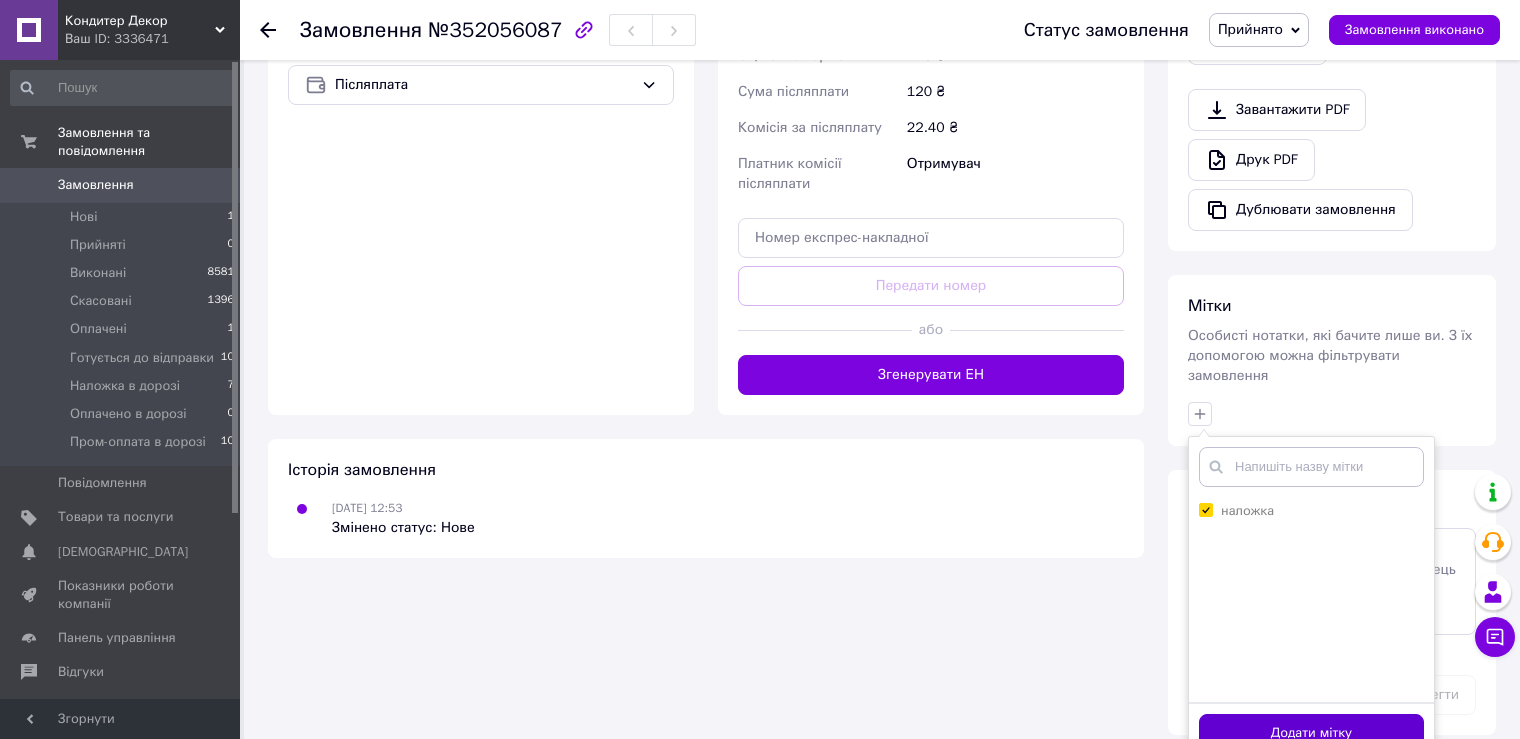 click on "Додати мітку" at bounding box center [1311, 733] 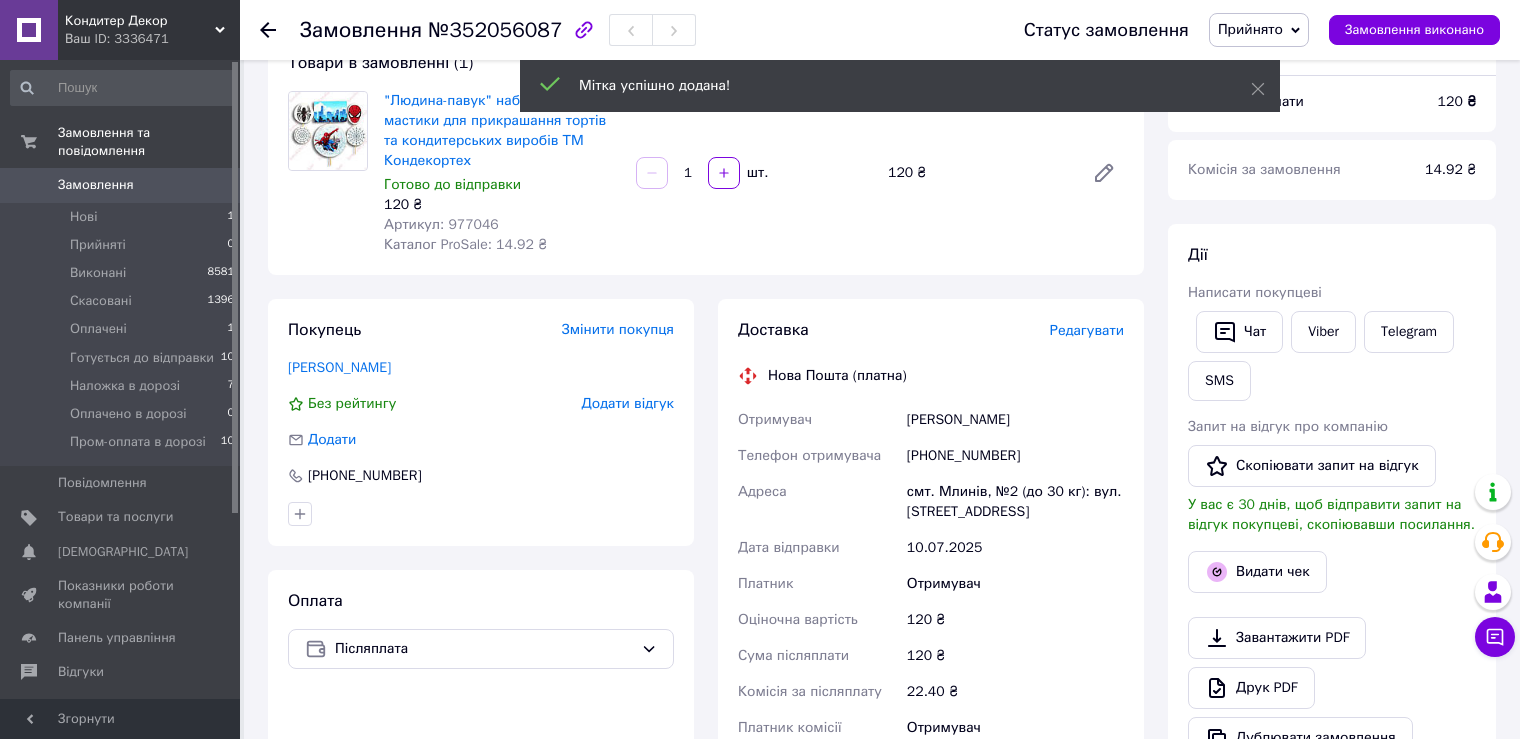 scroll, scrollTop: 0, scrollLeft: 0, axis: both 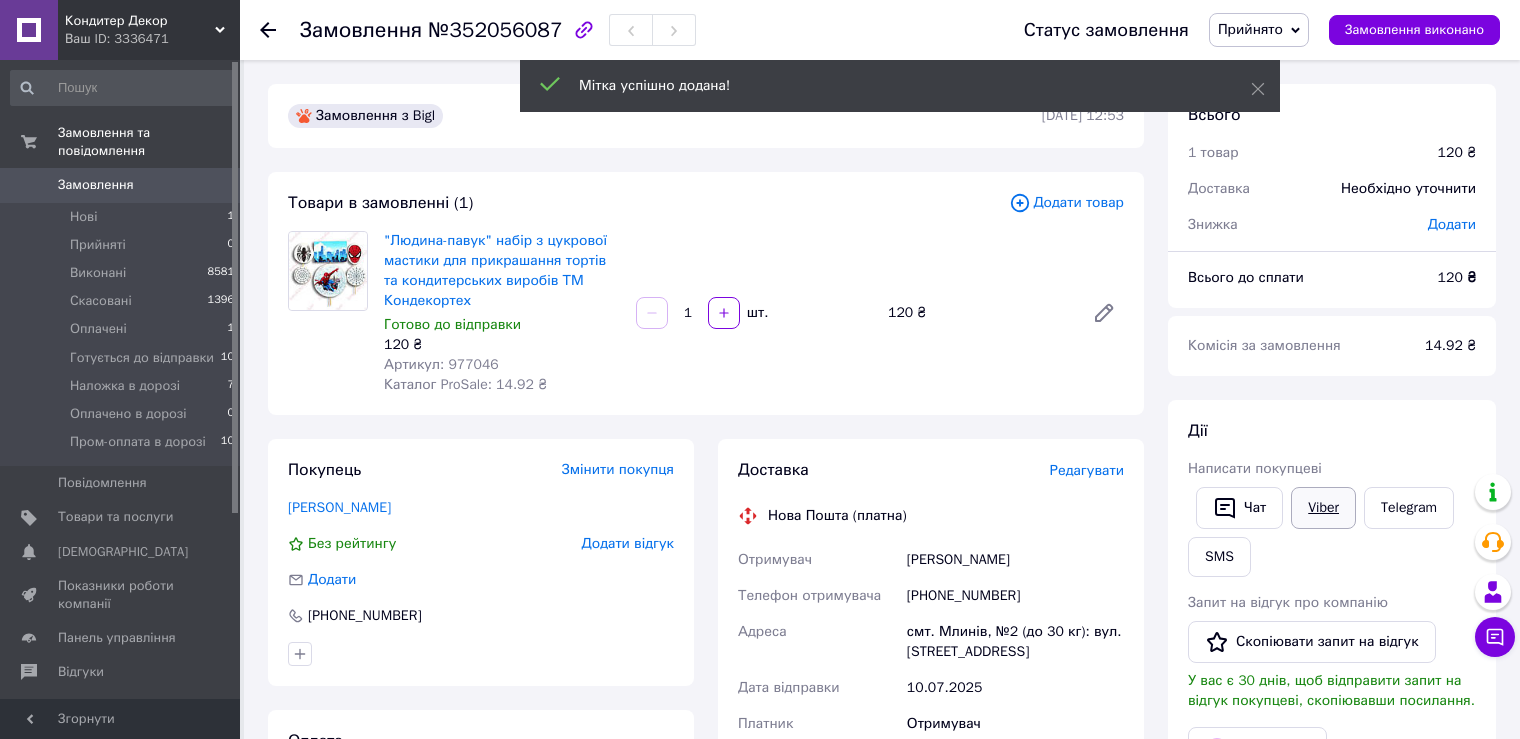 click on "Viber" at bounding box center (1323, 508) 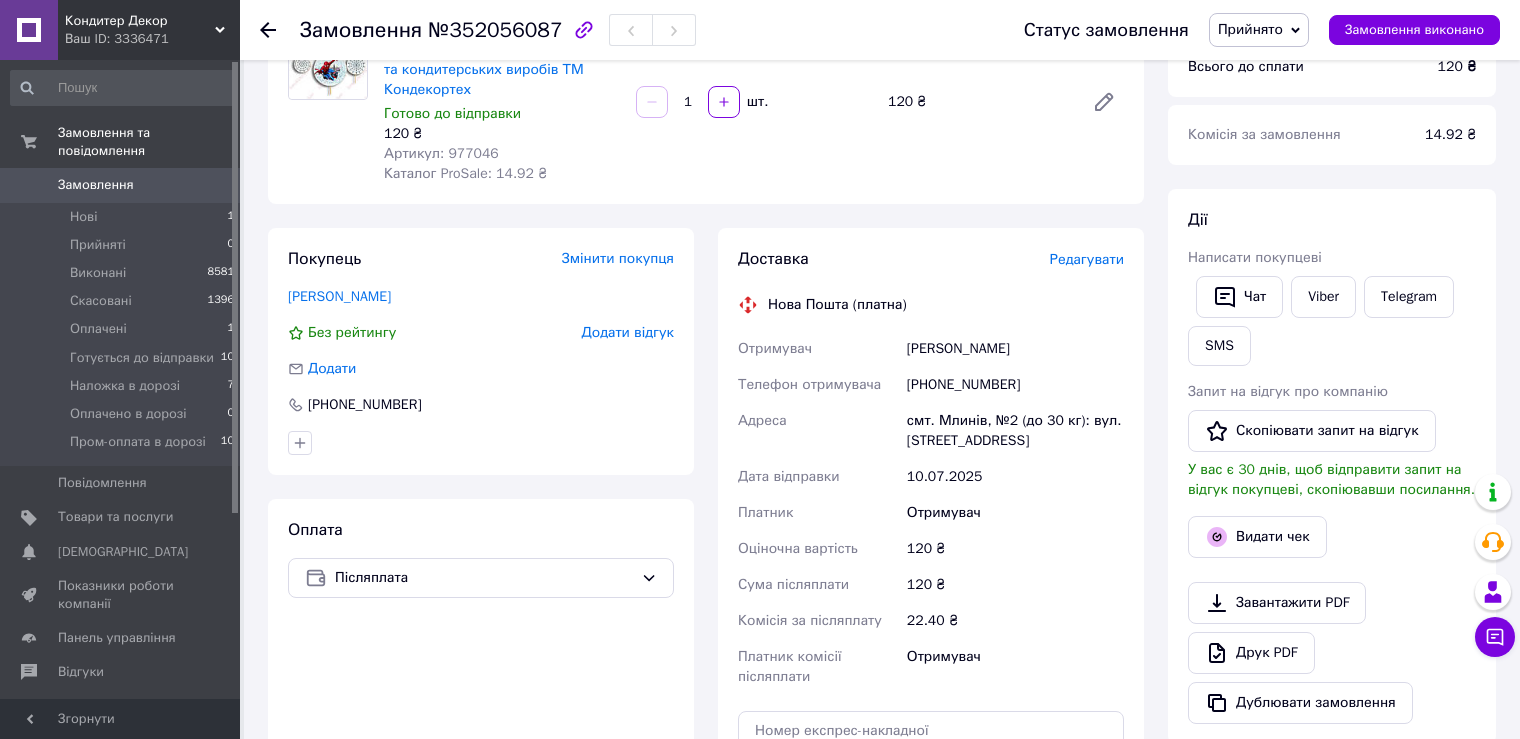 scroll, scrollTop: 300, scrollLeft: 0, axis: vertical 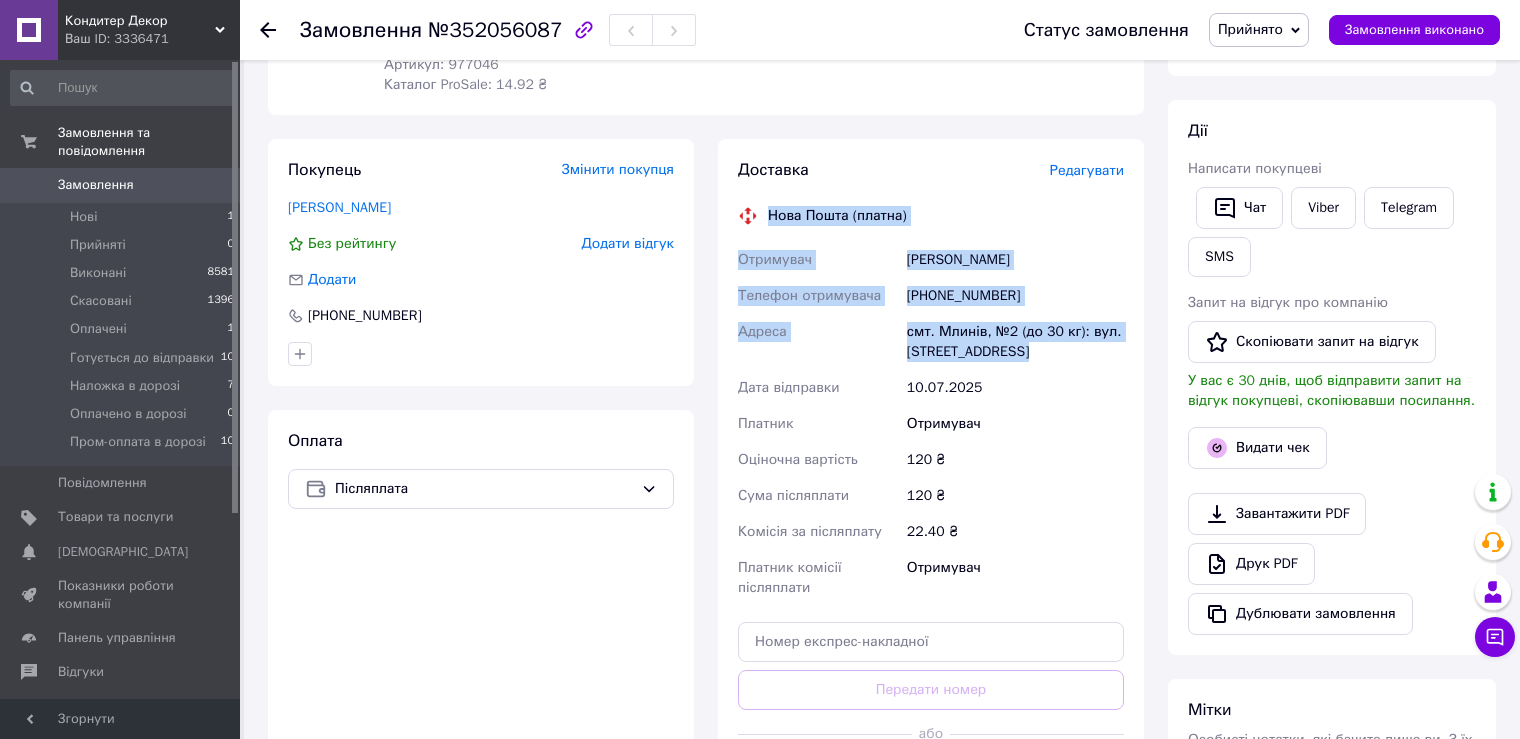 drag, startPoint x: 768, startPoint y: 214, endPoint x: 1031, endPoint y: 352, distance: 297.00674 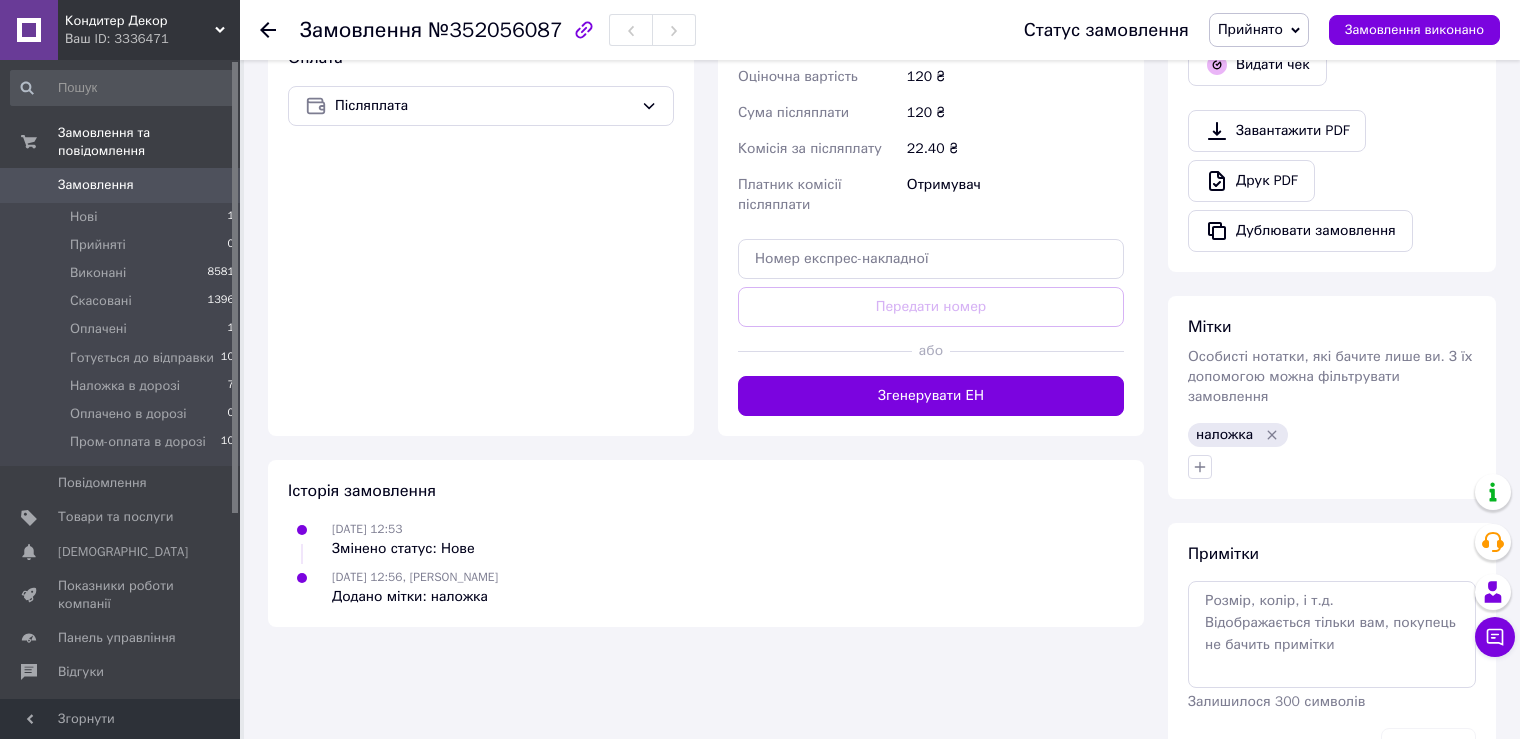 scroll, scrollTop: 700, scrollLeft: 0, axis: vertical 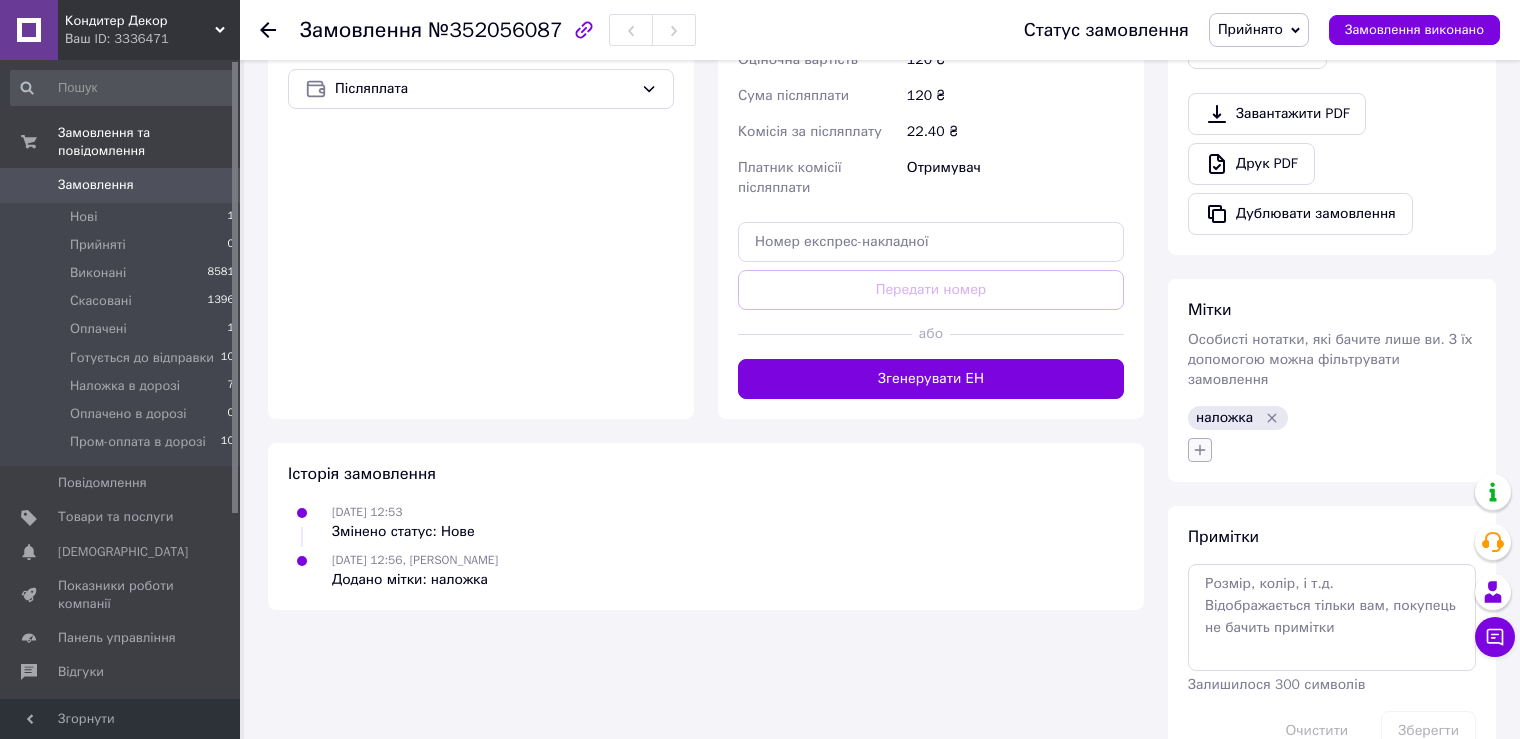 click 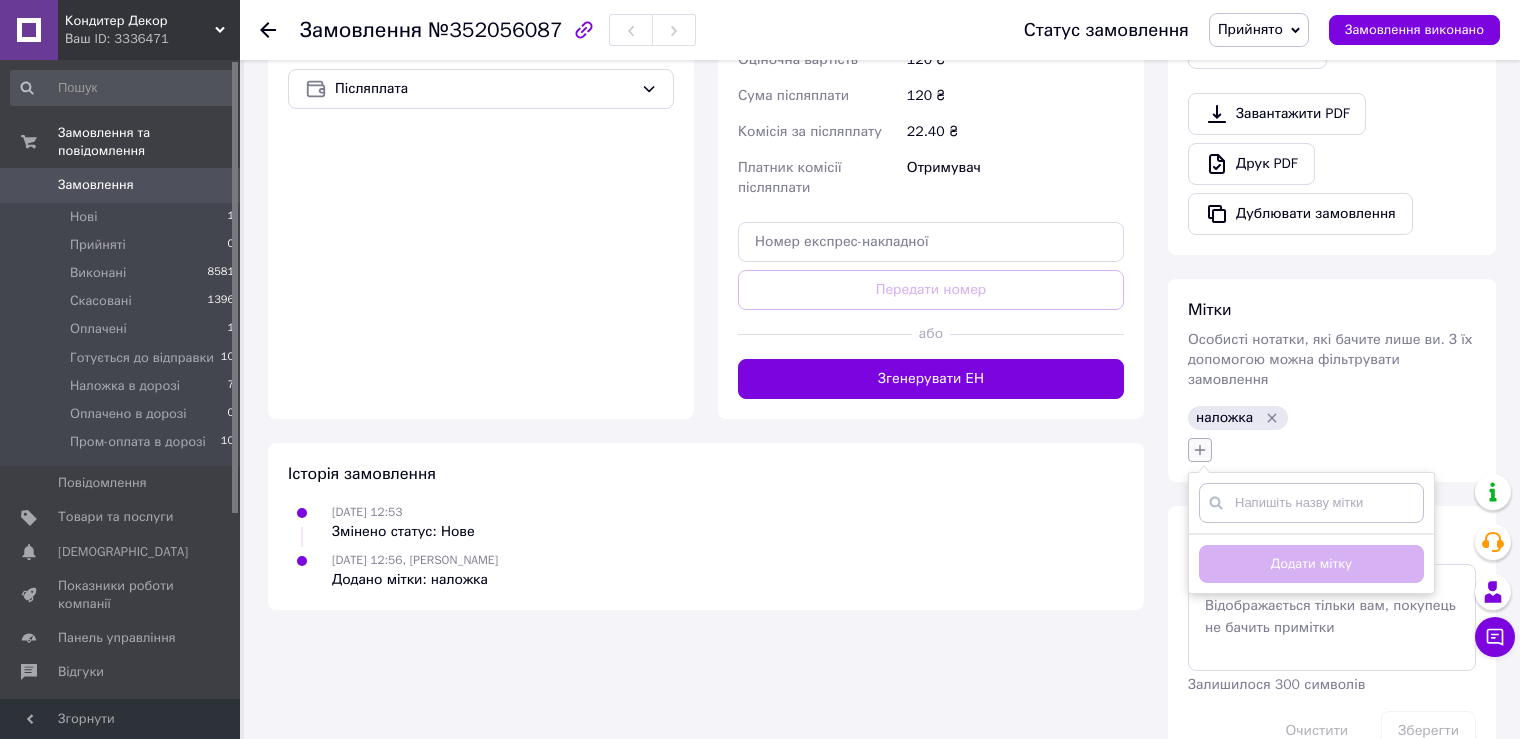 click 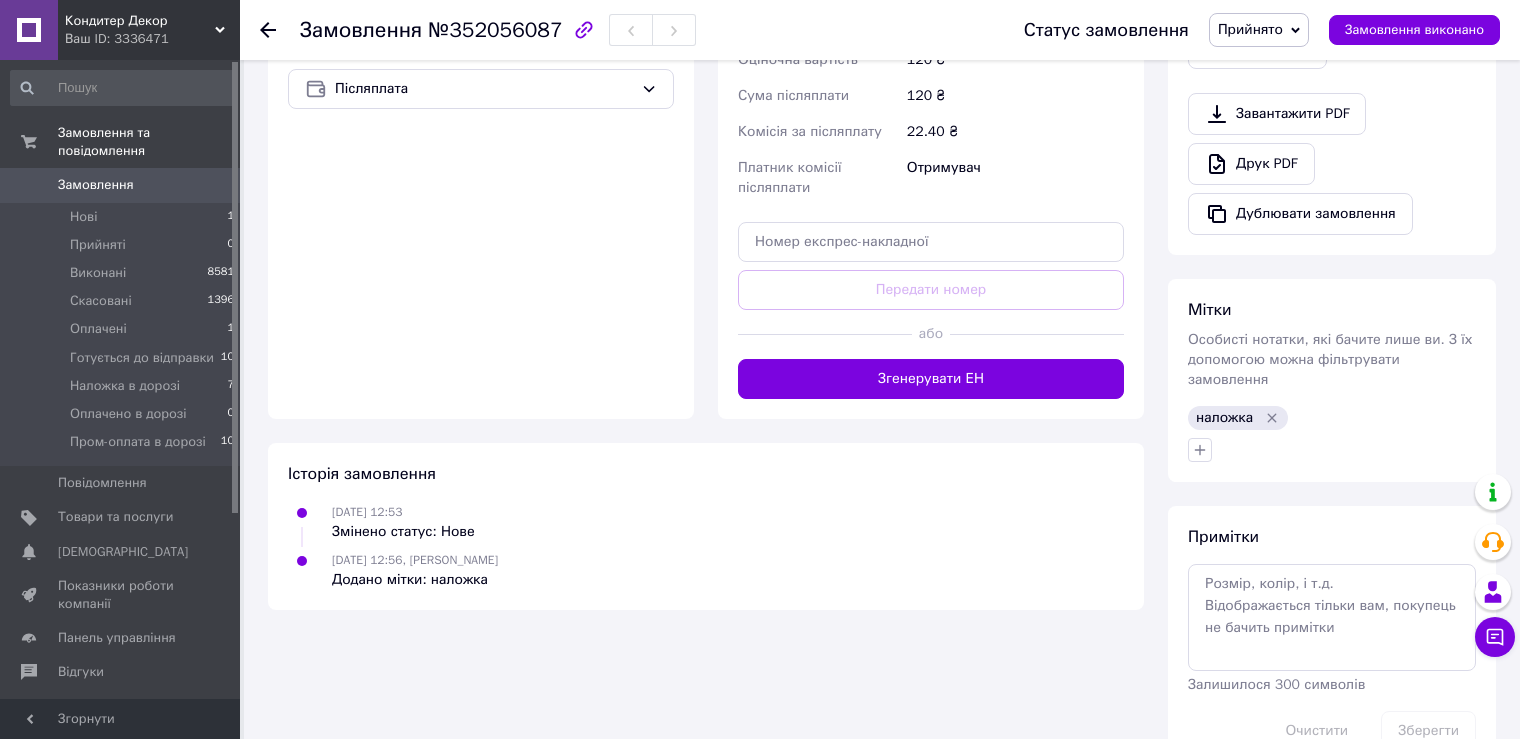 click at bounding box center (1332, 450) 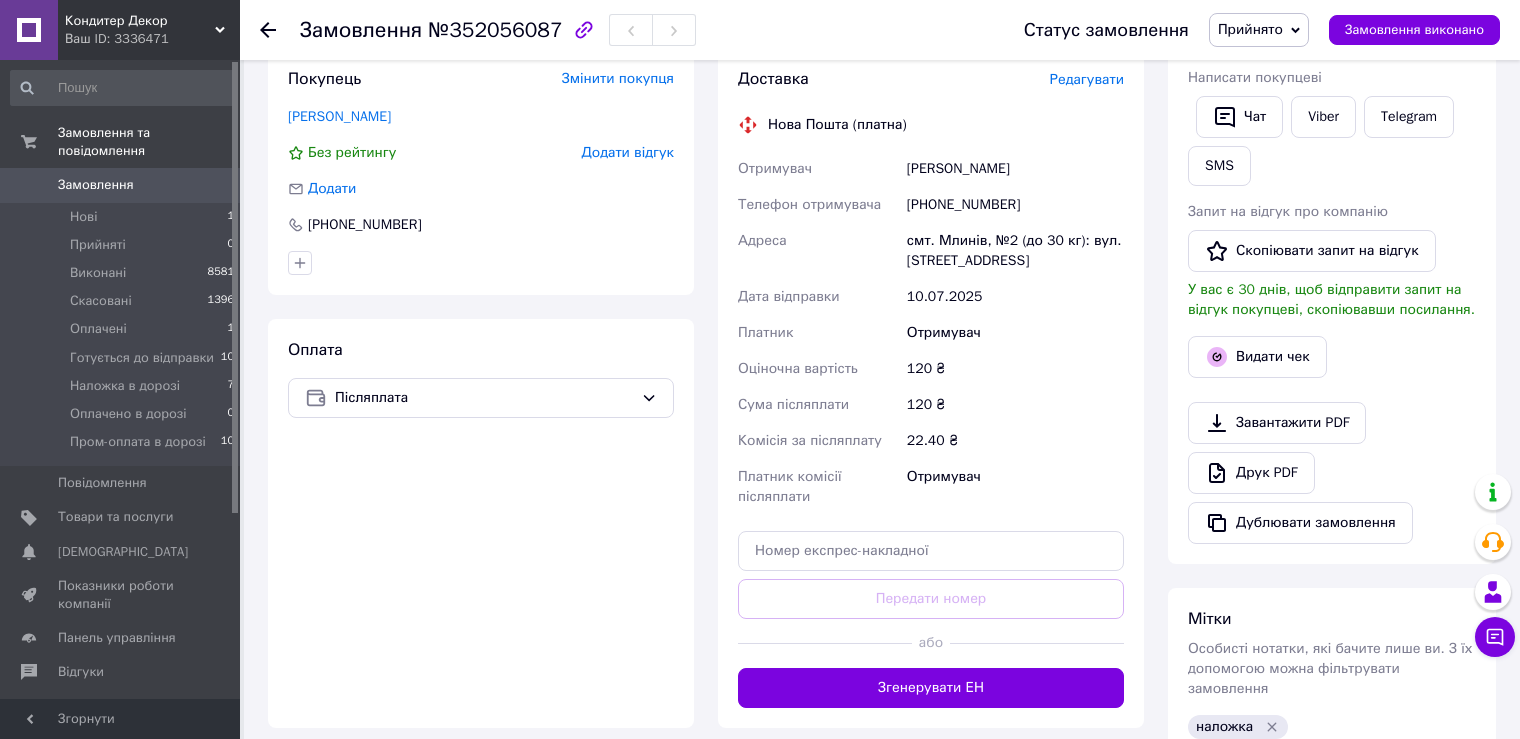 scroll, scrollTop: 300, scrollLeft: 0, axis: vertical 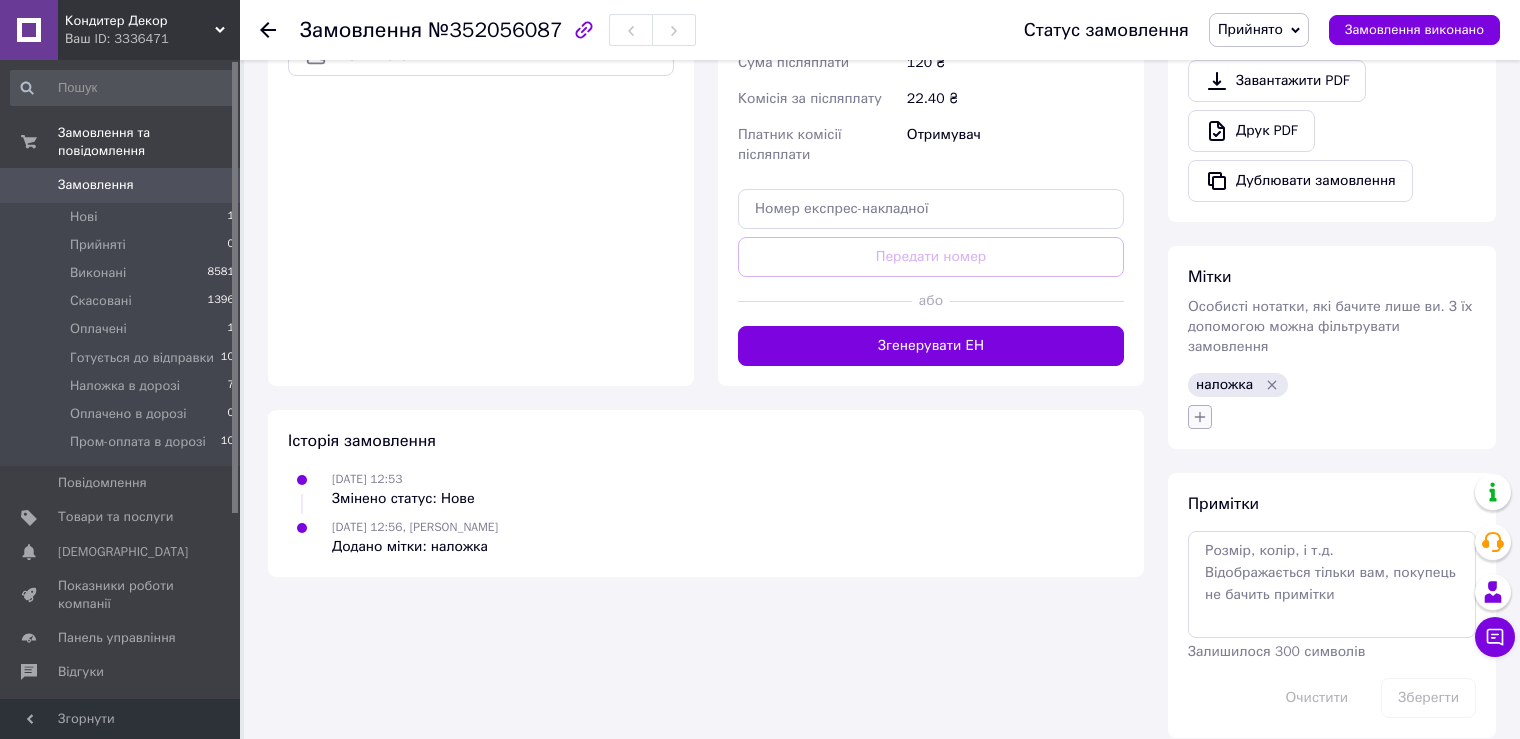 click 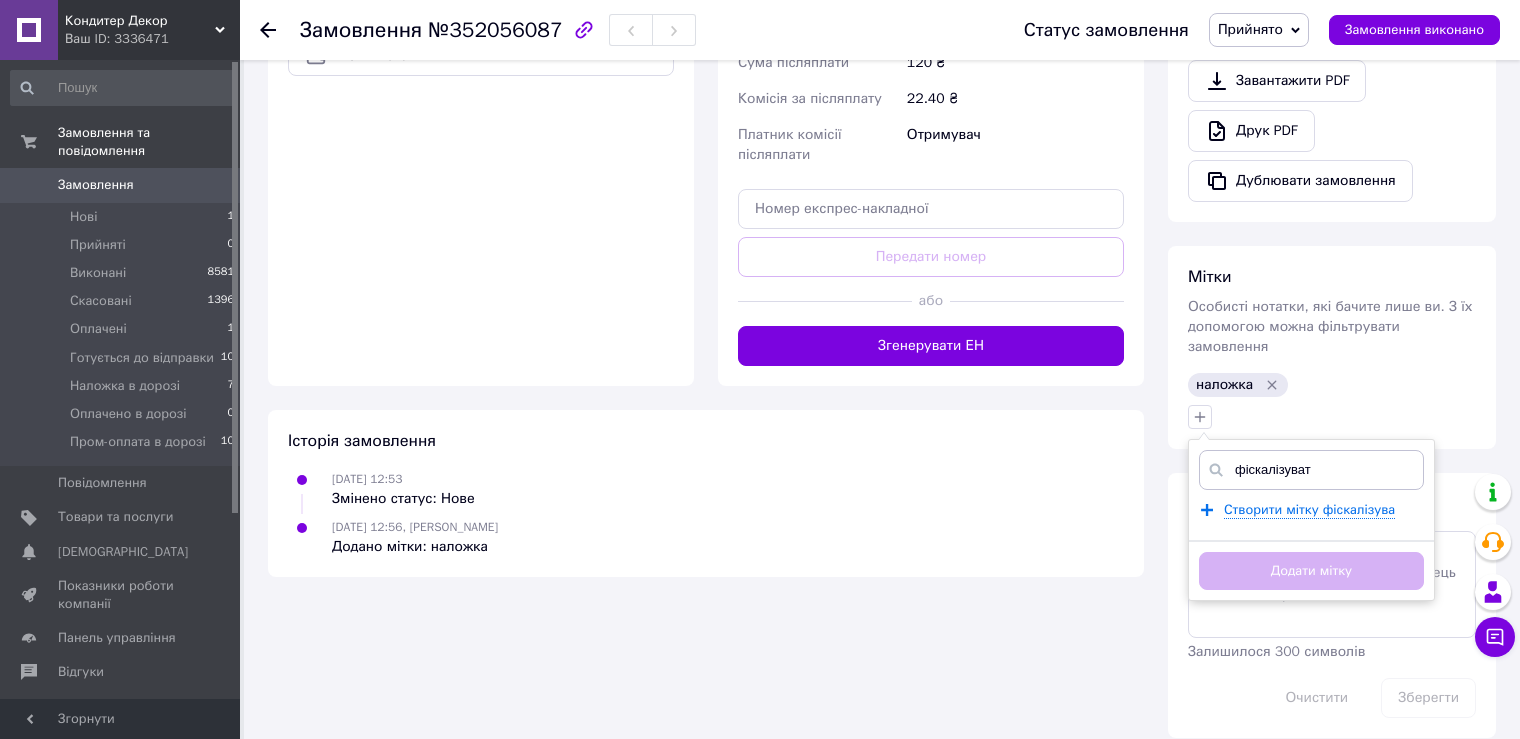 type on "фіскалізувати" 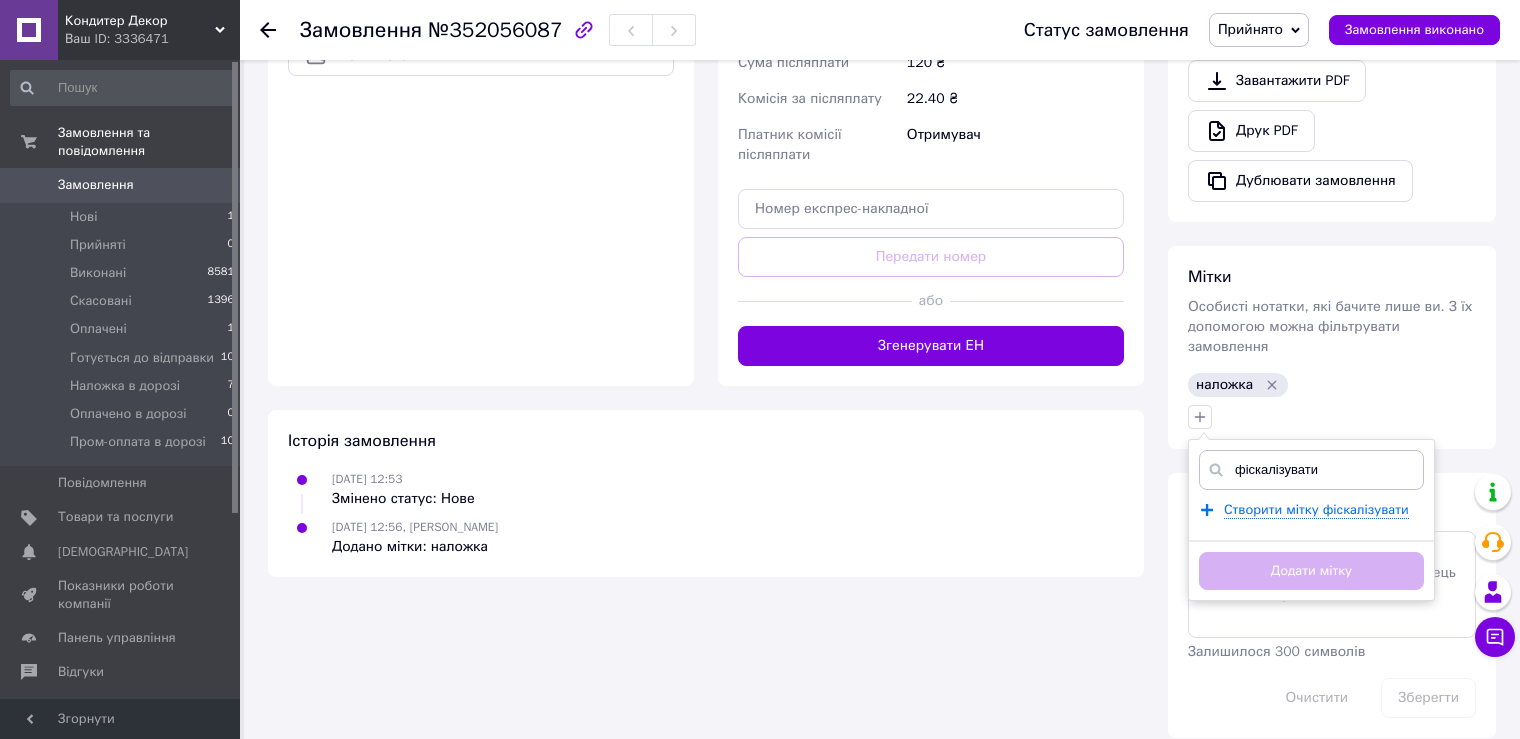 type 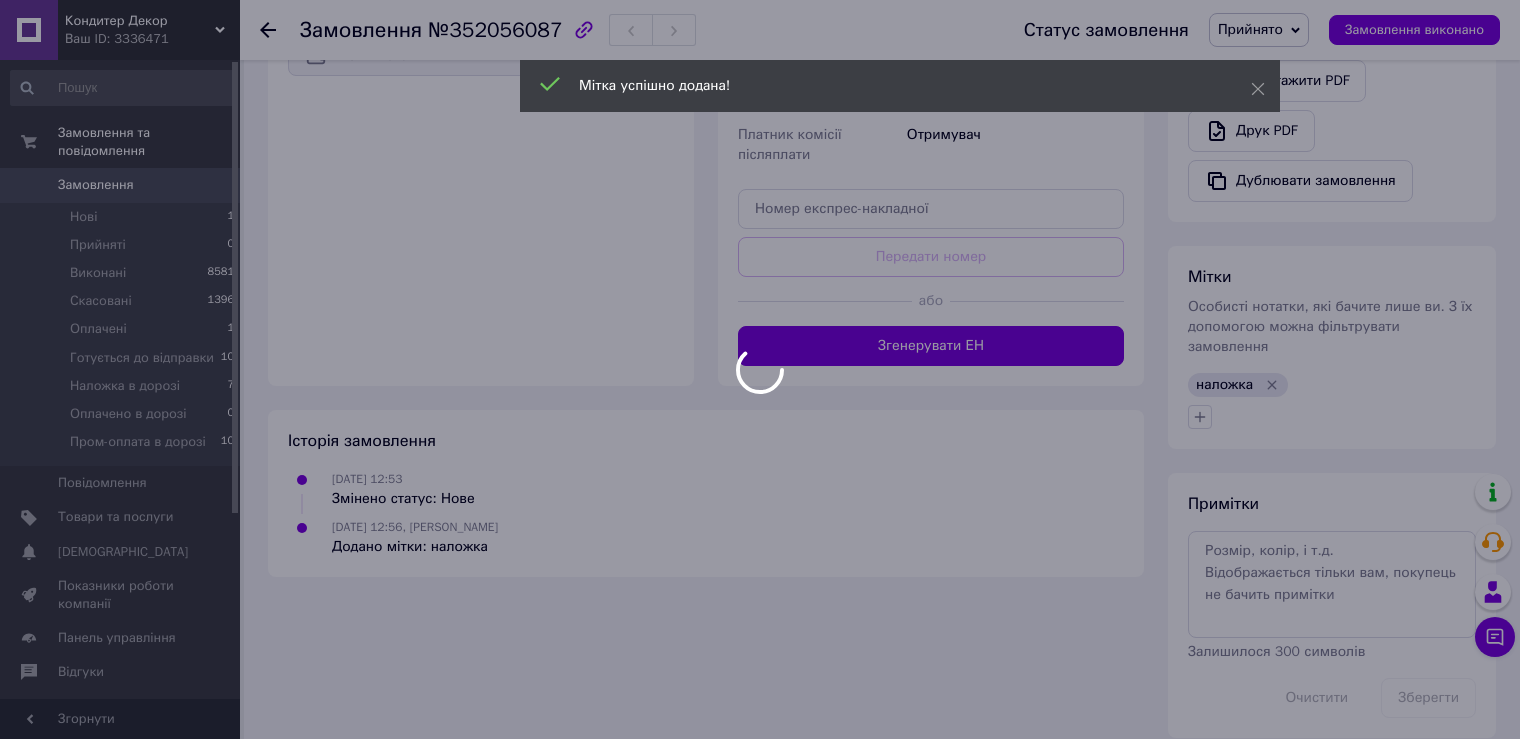 scroll, scrollTop: 697, scrollLeft: 0, axis: vertical 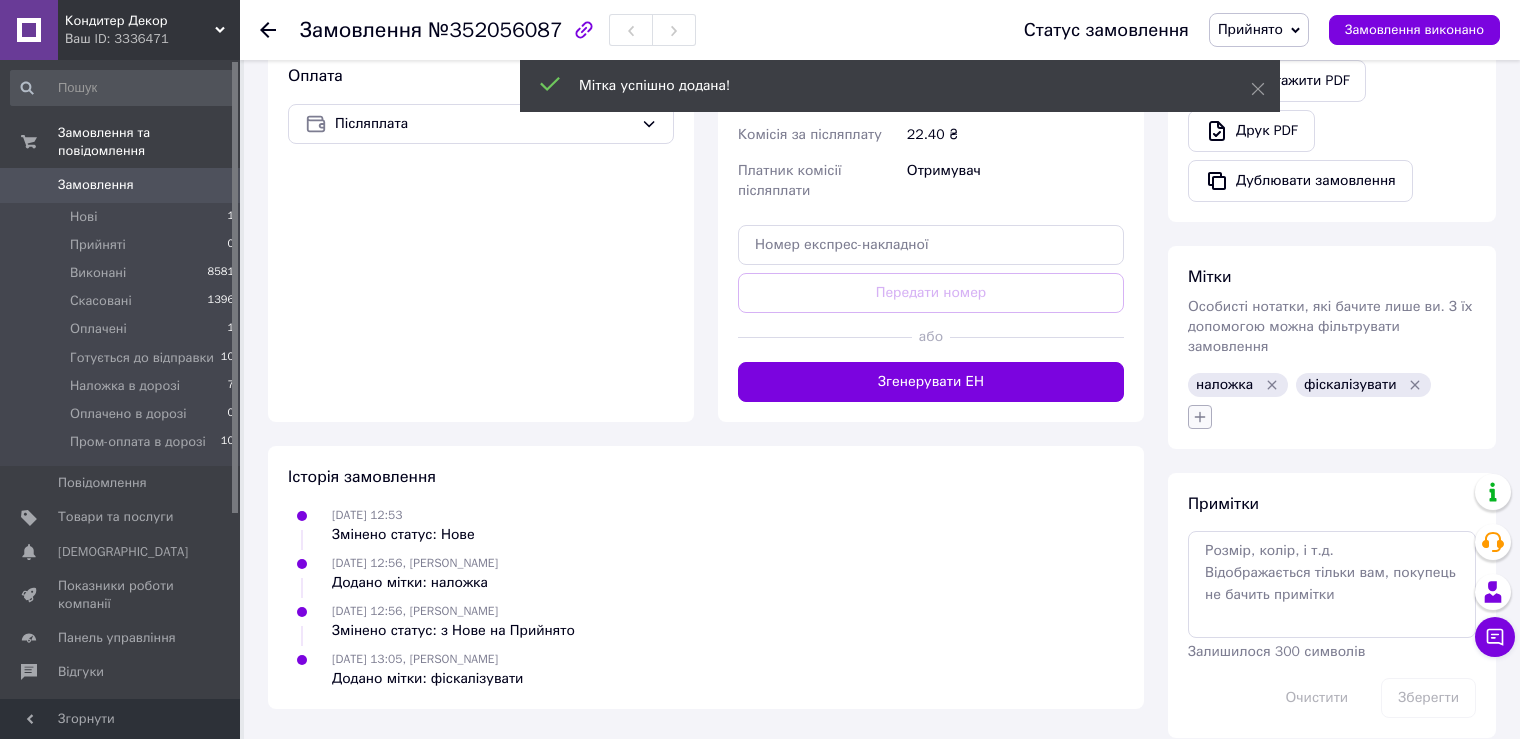 click 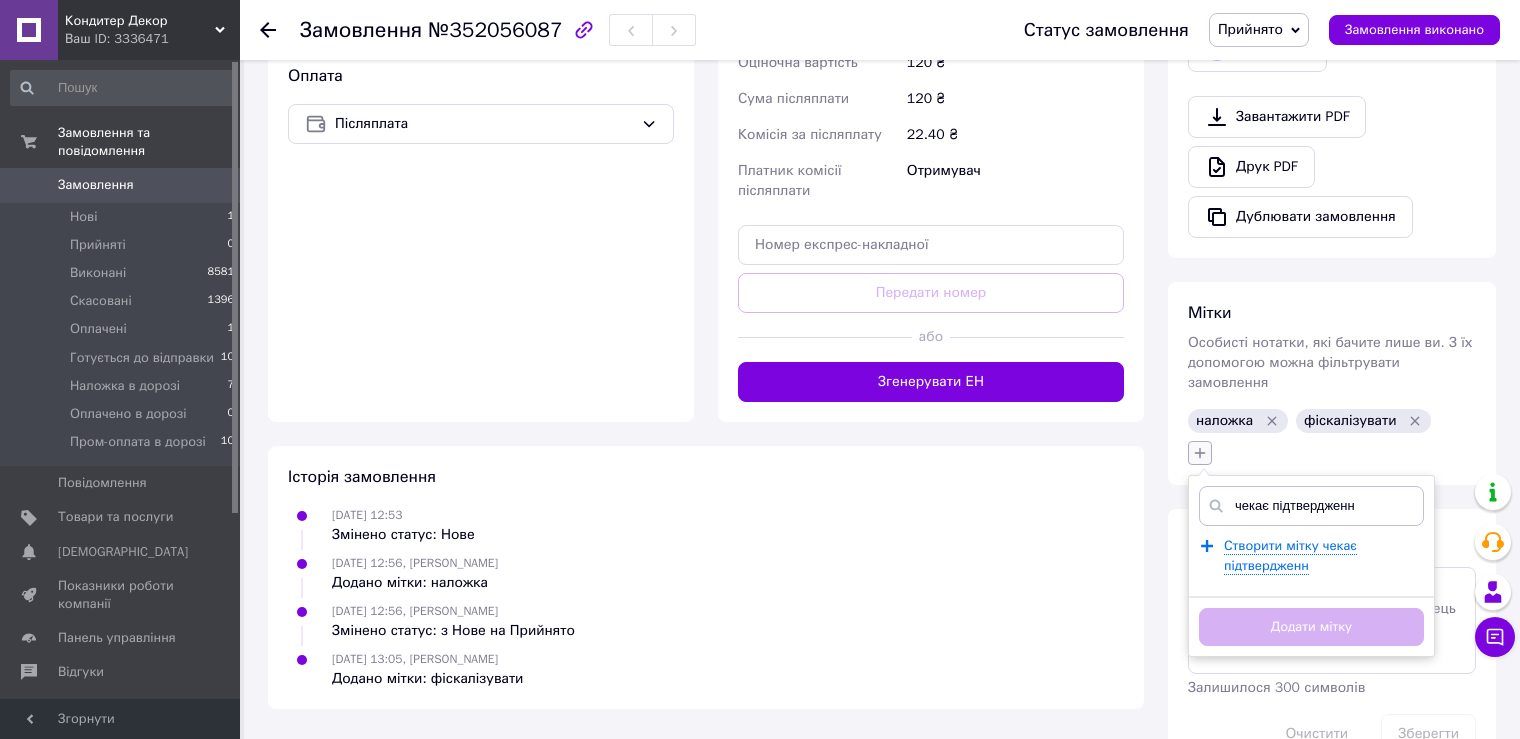 type on "чекає підтвердження" 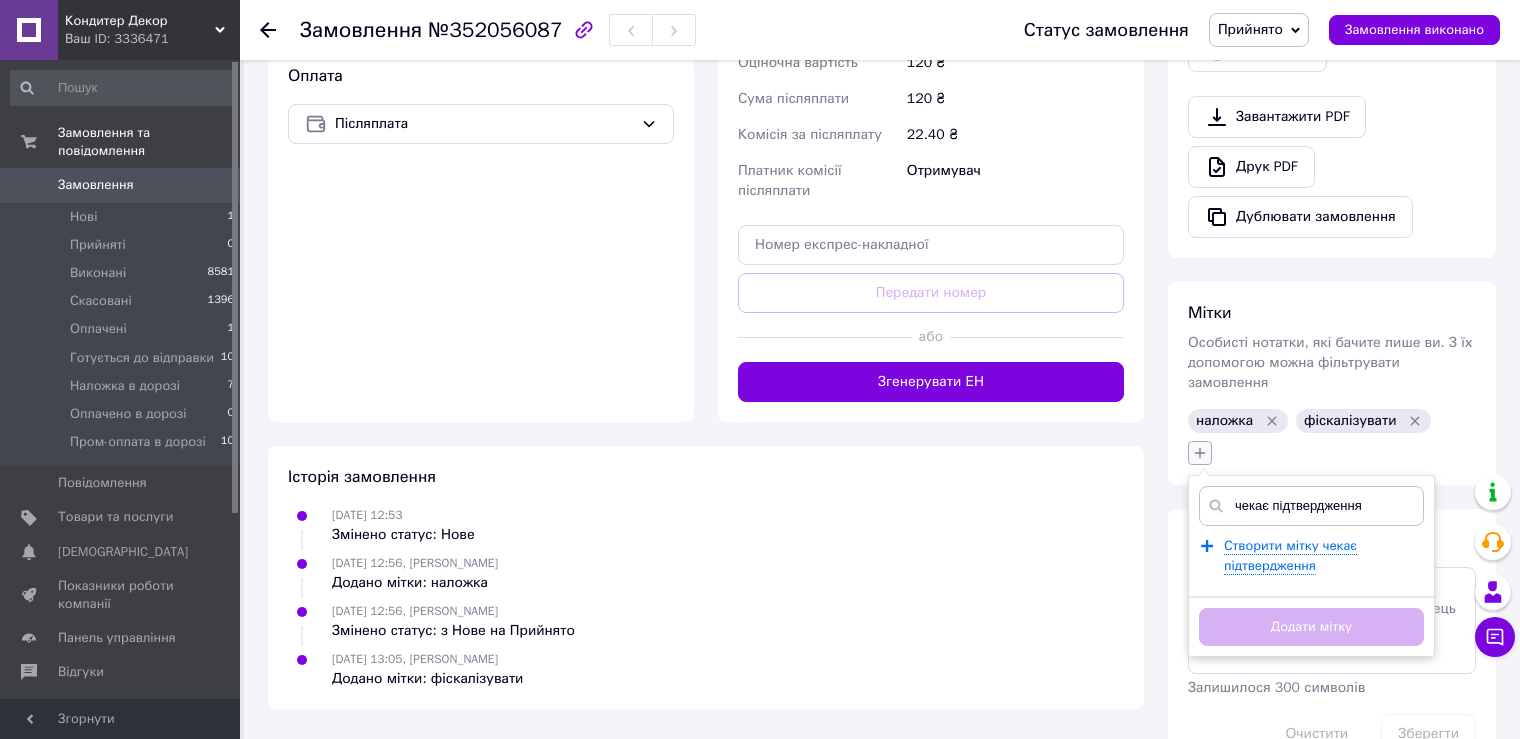 type 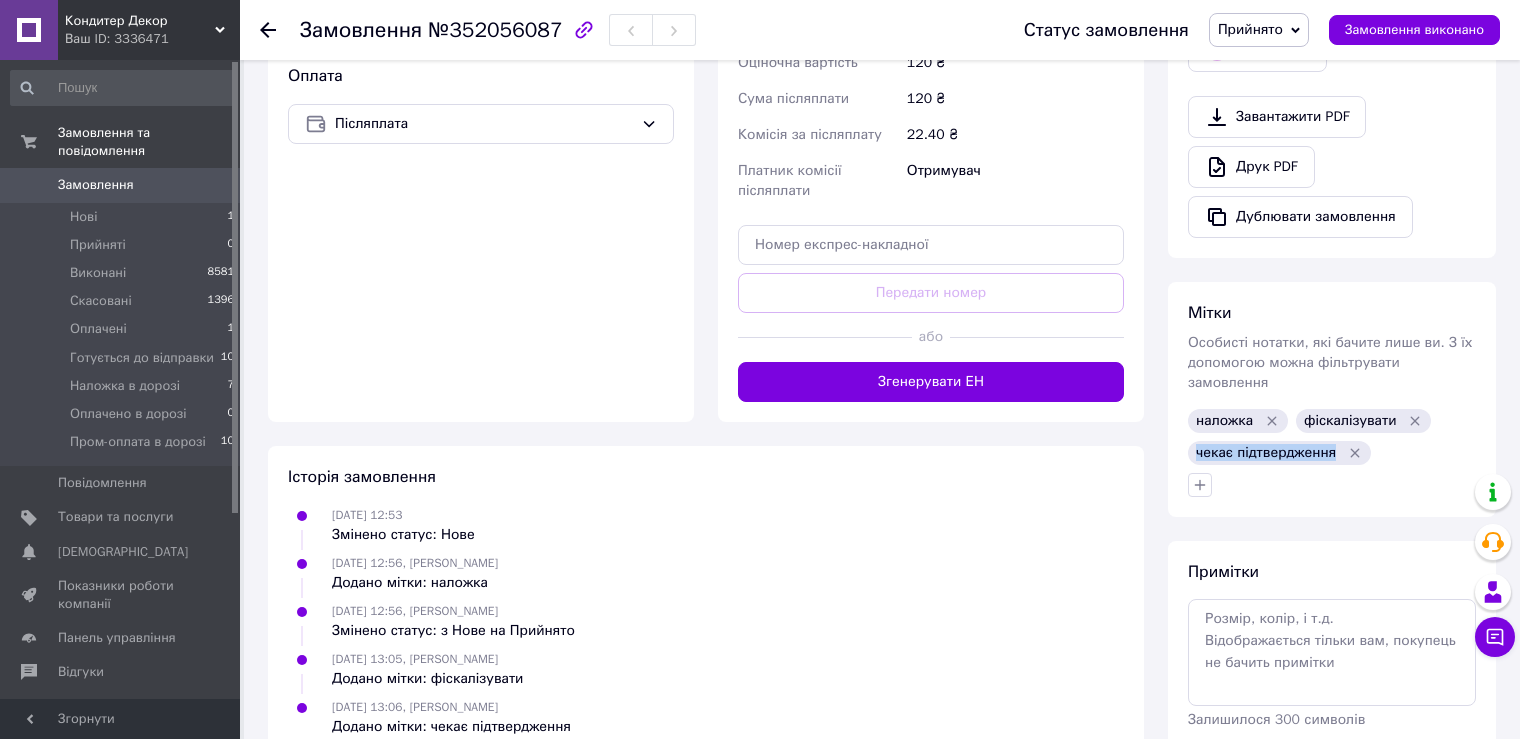 drag, startPoint x: 1195, startPoint y: 432, endPoint x: 1333, endPoint y: 424, distance: 138.23169 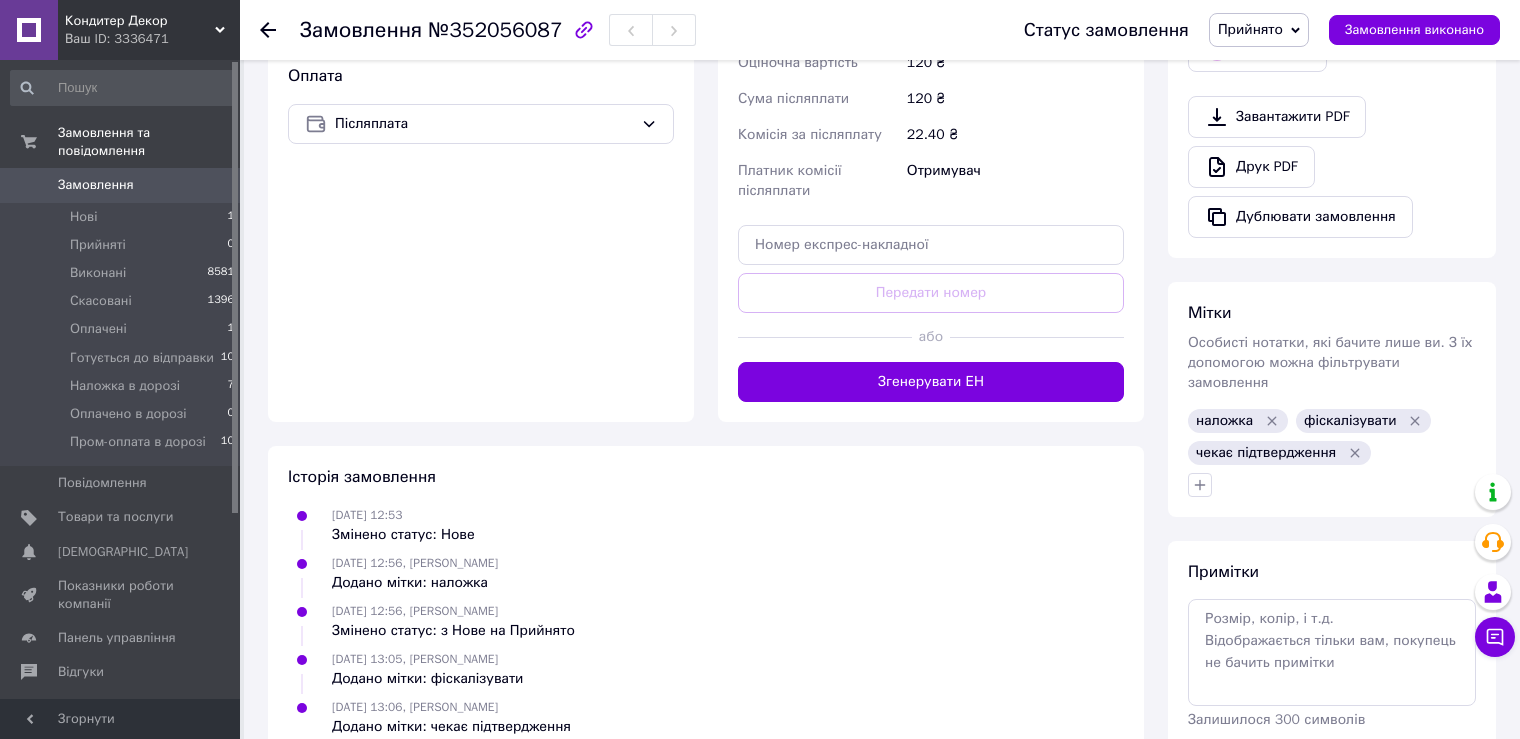 click on "Примітки Залишилося 300 символів Очистити Зберегти" at bounding box center (1332, 673) 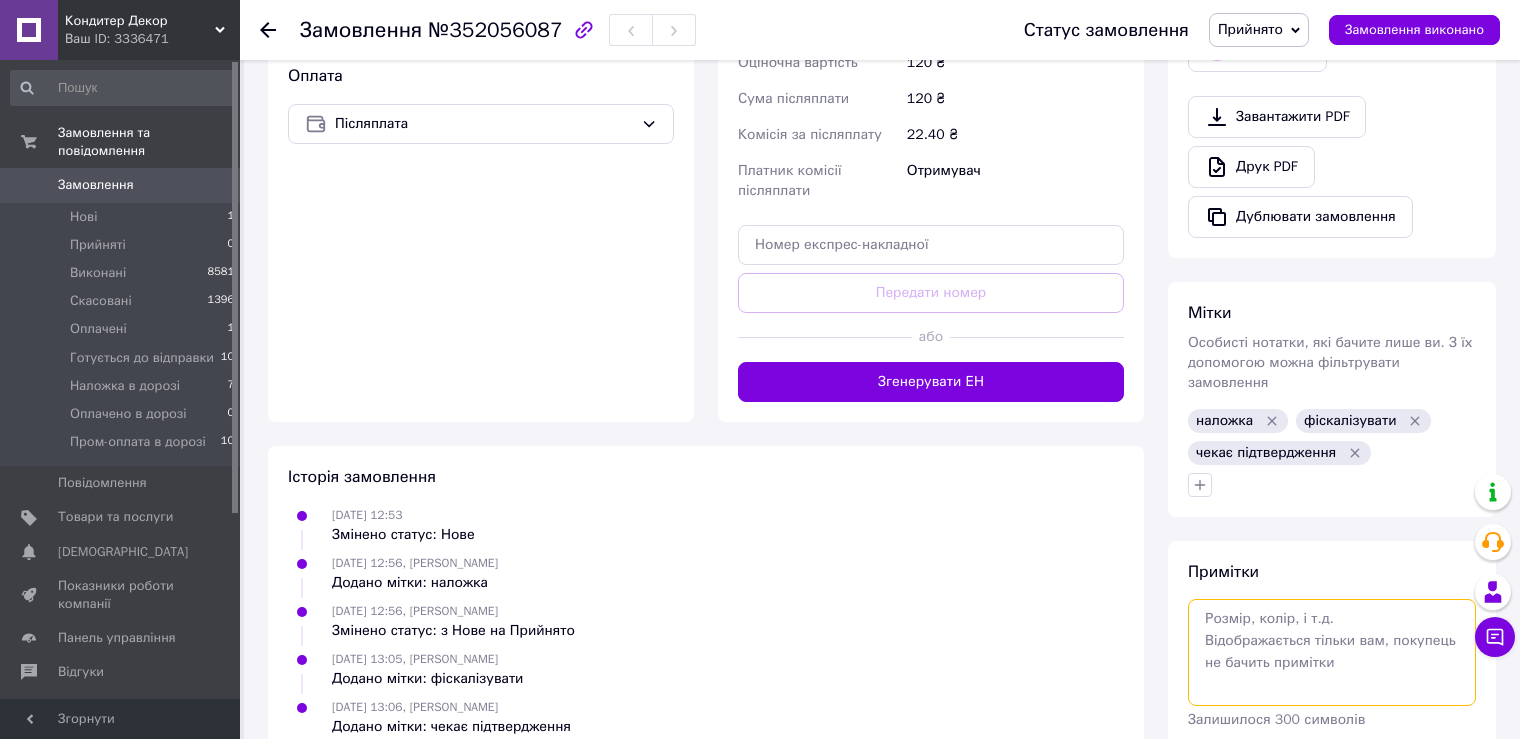 click at bounding box center (1332, 652) 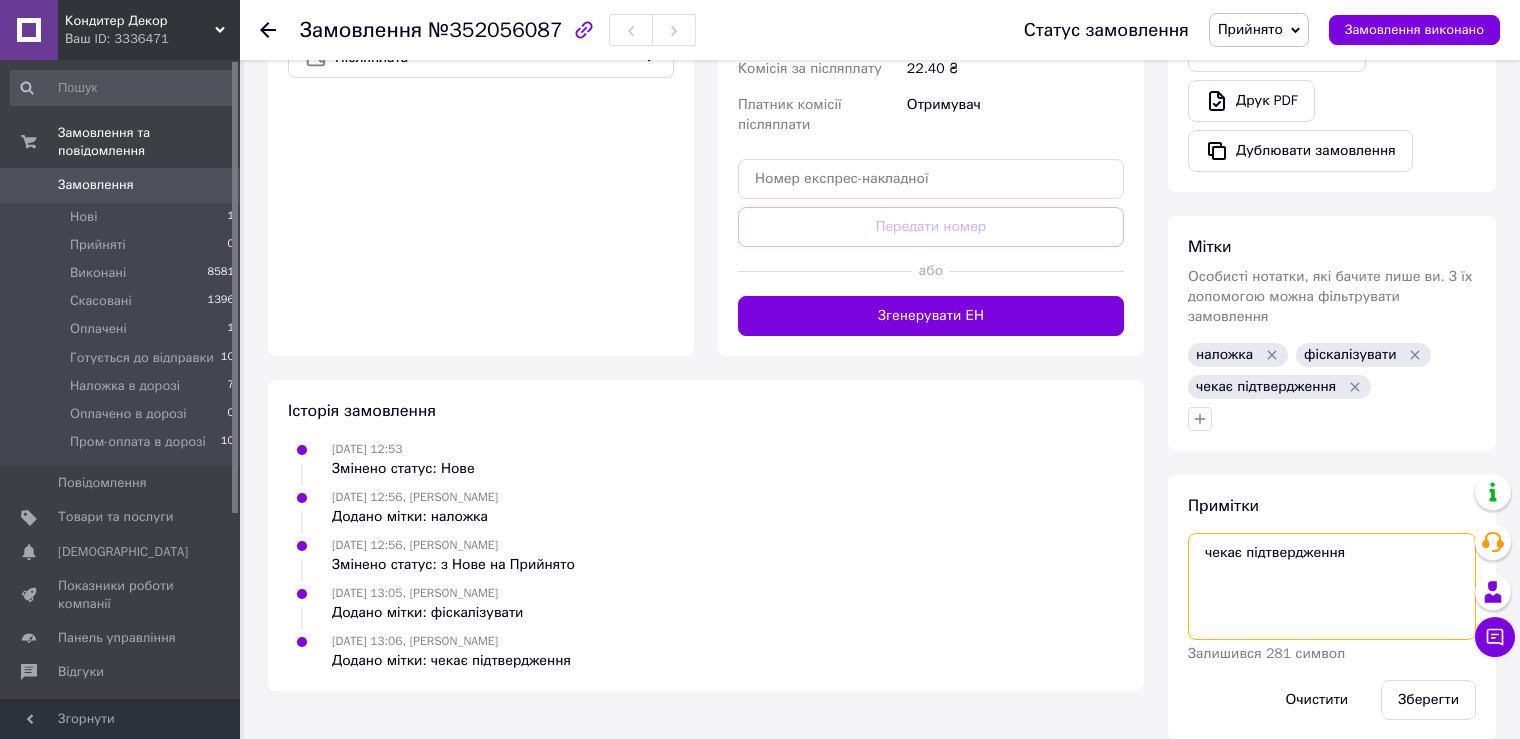 scroll, scrollTop: 765, scrollLeft: 0, axis: vertical 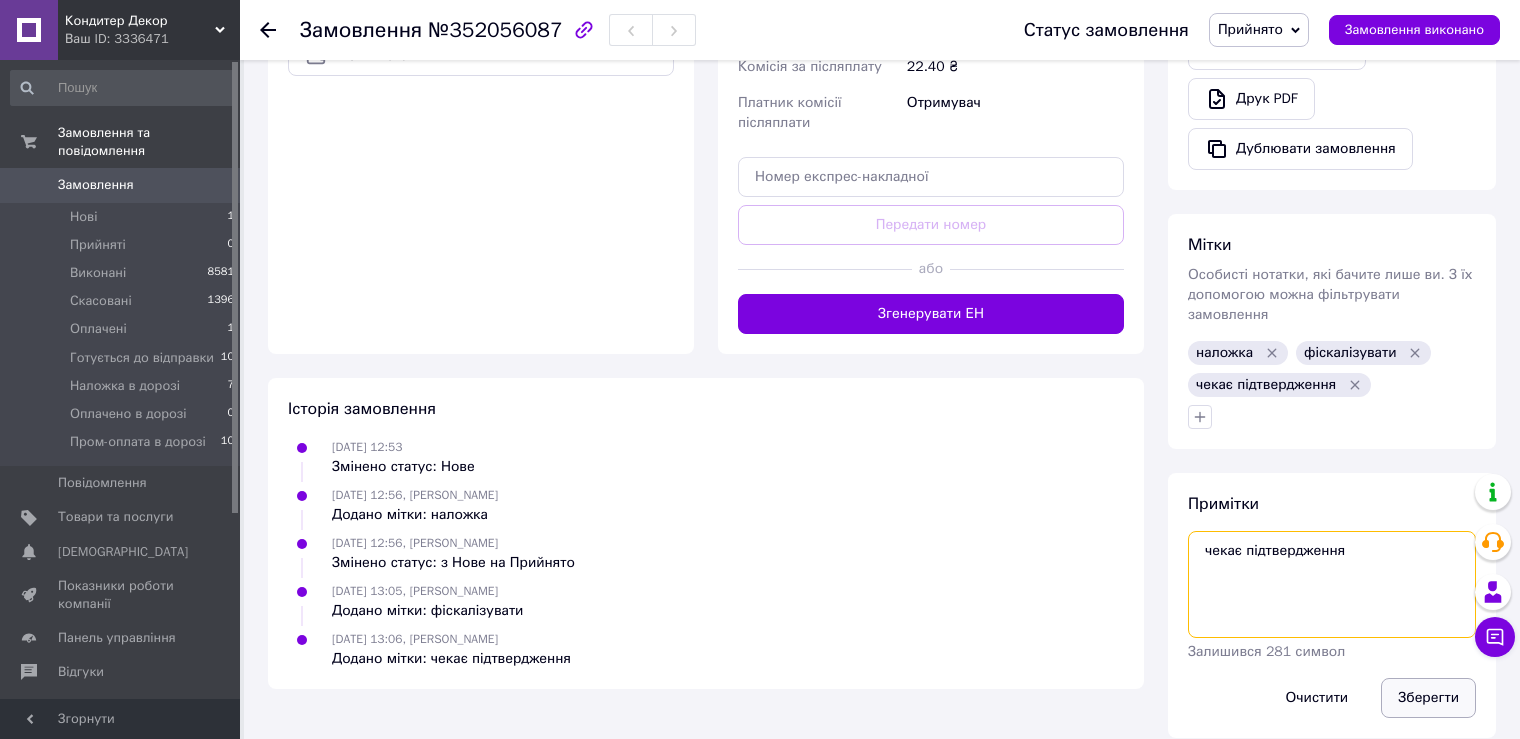 type on "чекає підтвердження" 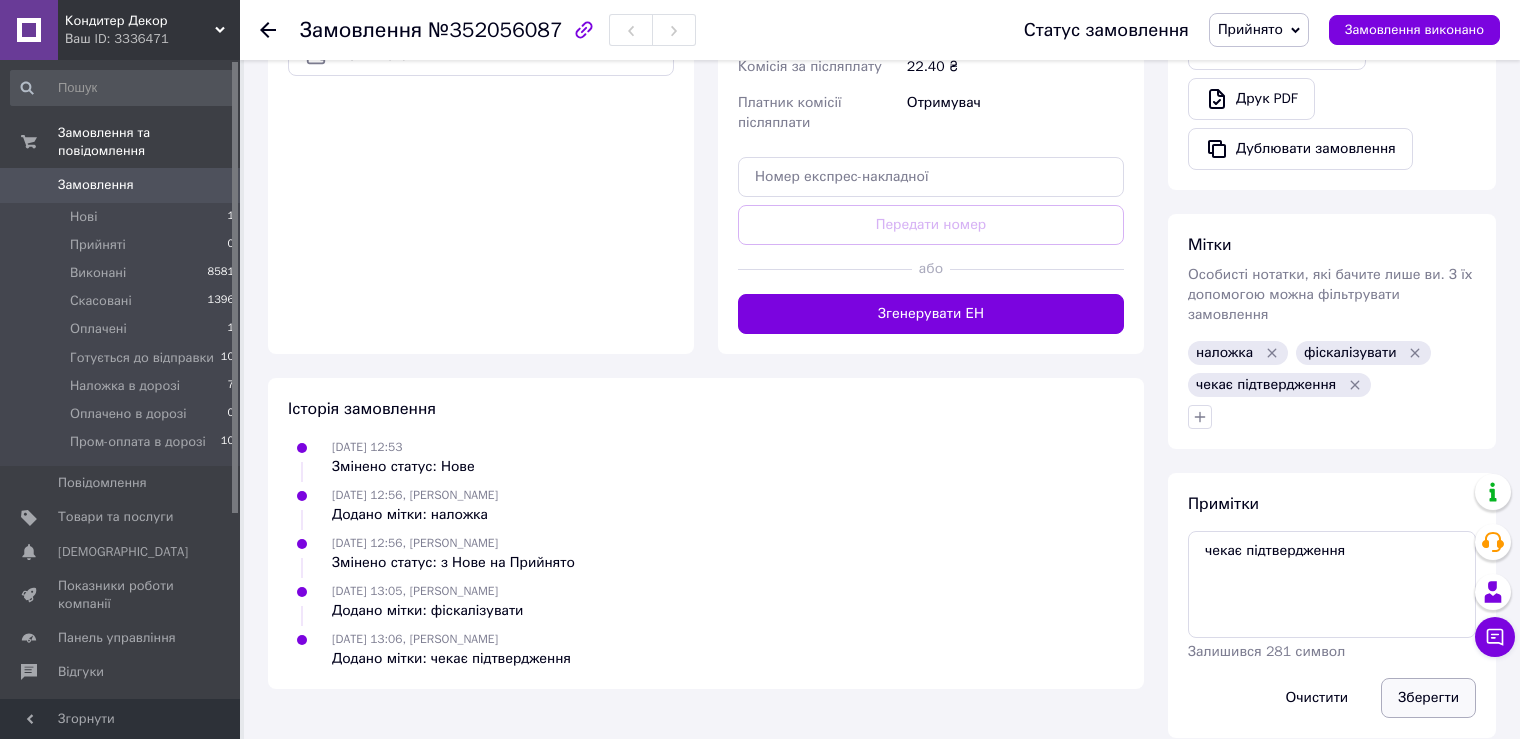 click on "Зберегти" at bounding box center (1428, 698) 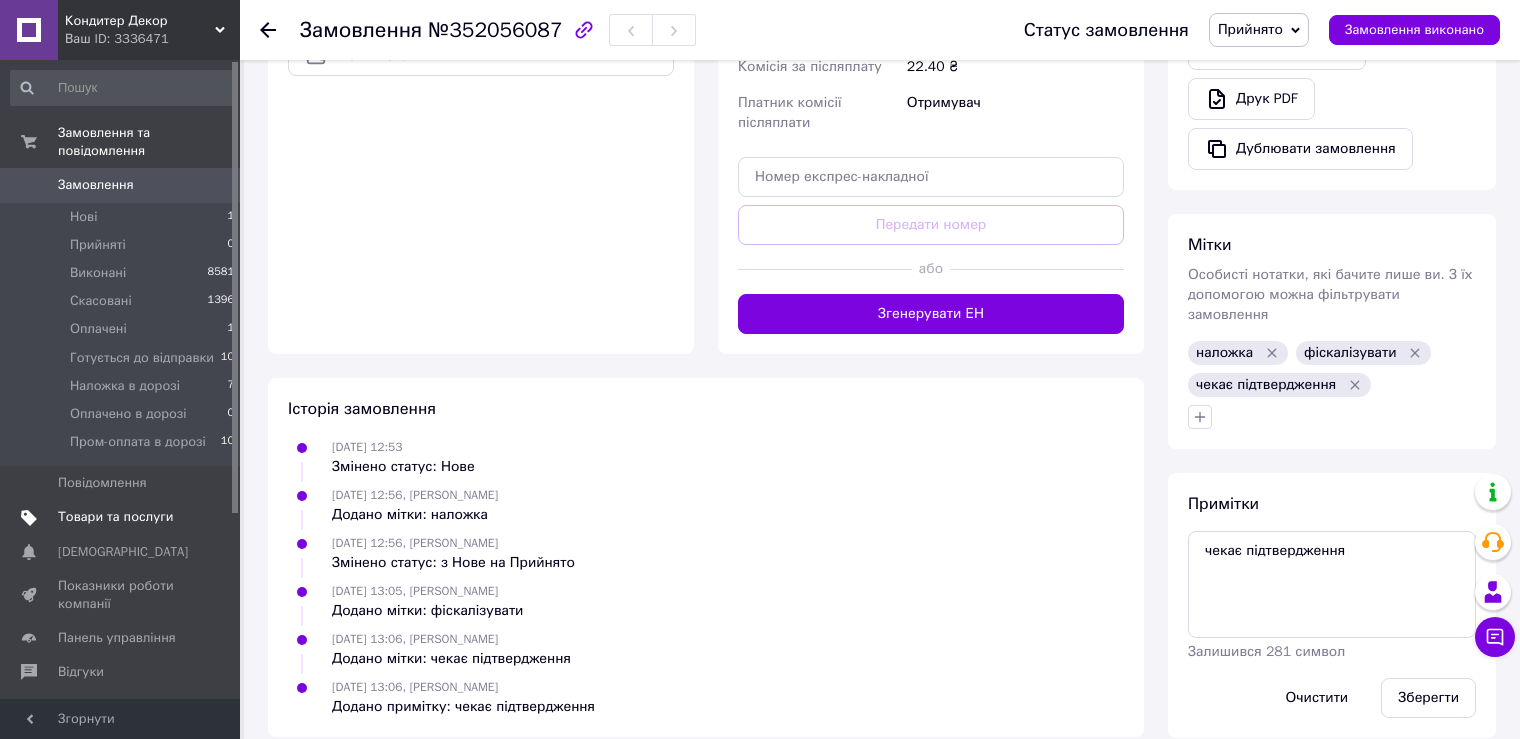click on "Товари та послуги" at bounding box center [115, 517] 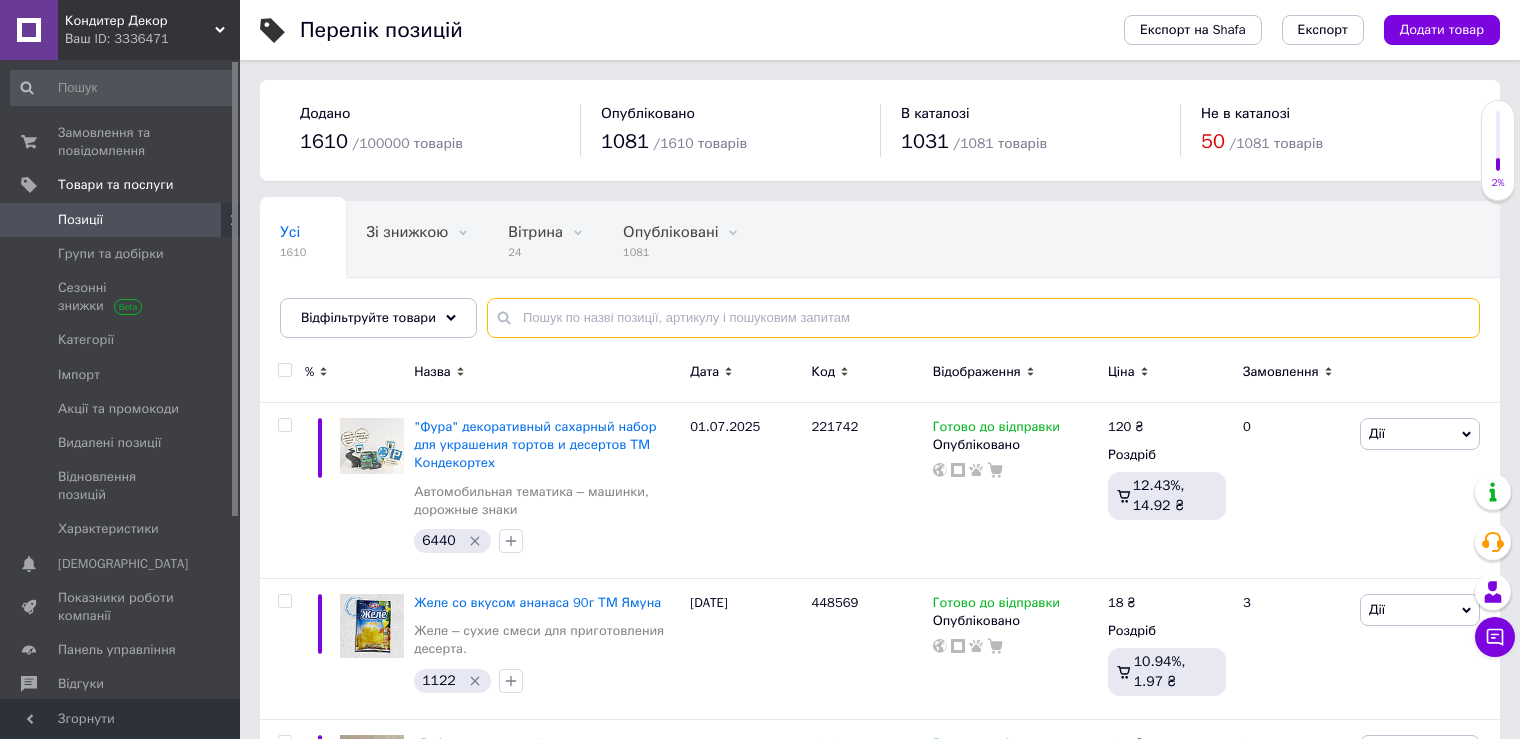 click at bounding box center (983, 318) 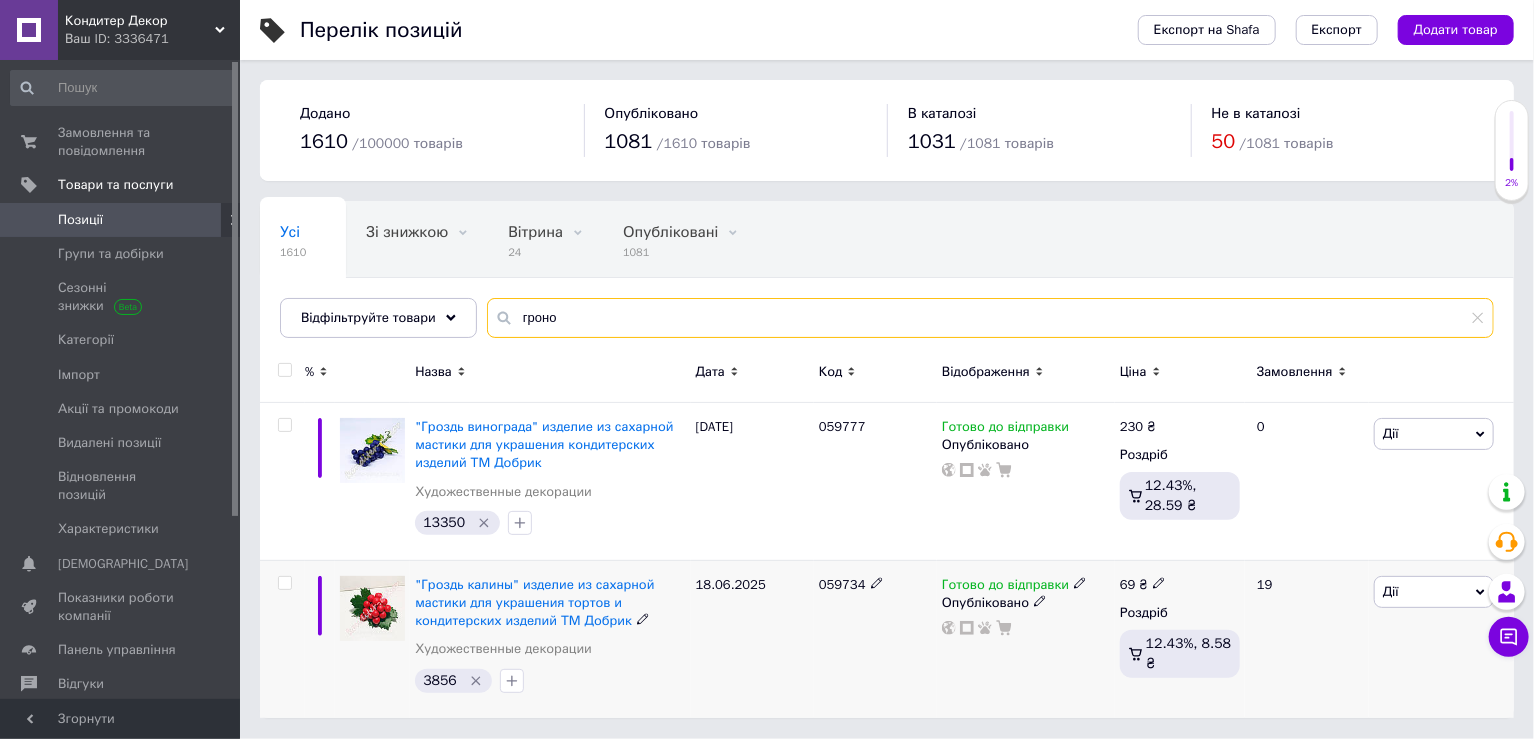 type on "гроно" 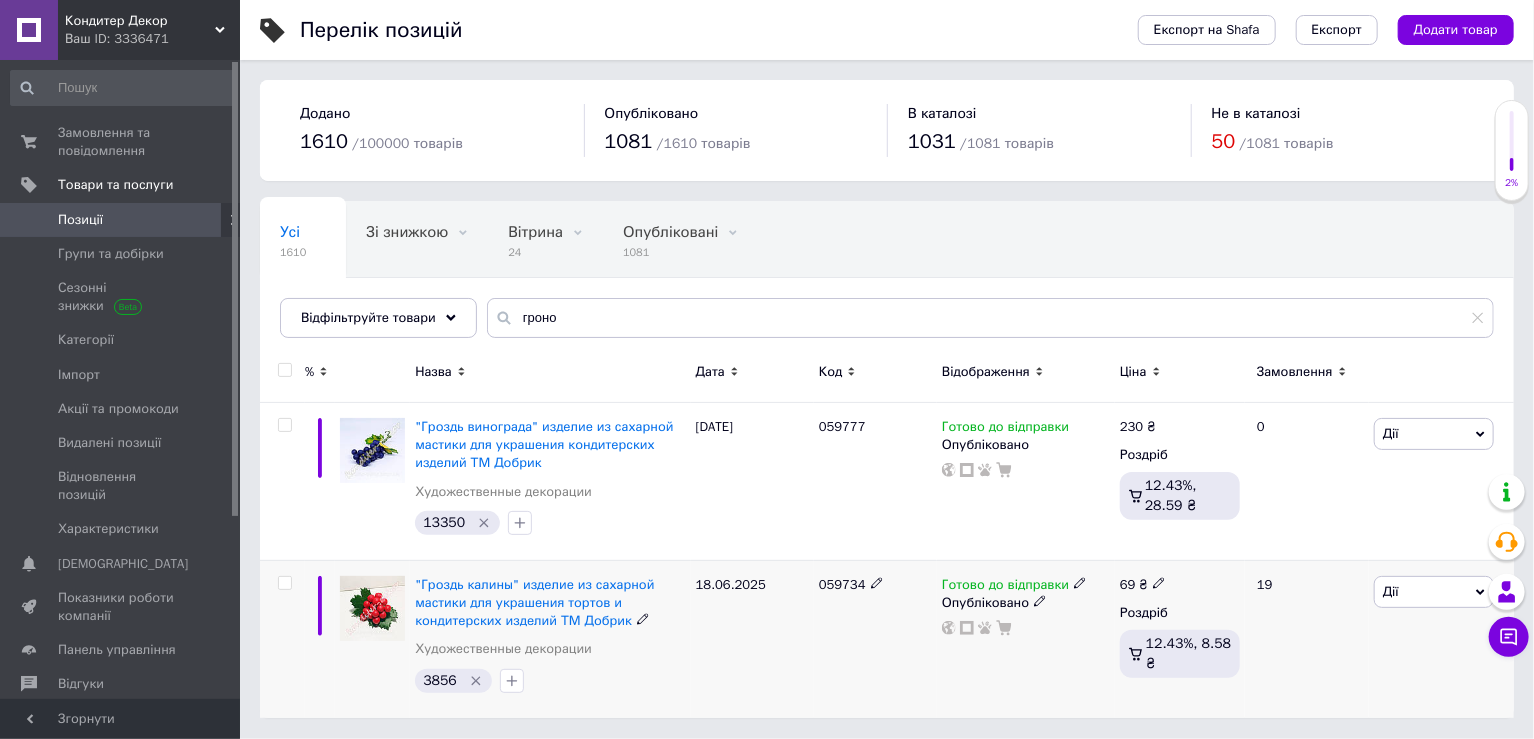 click 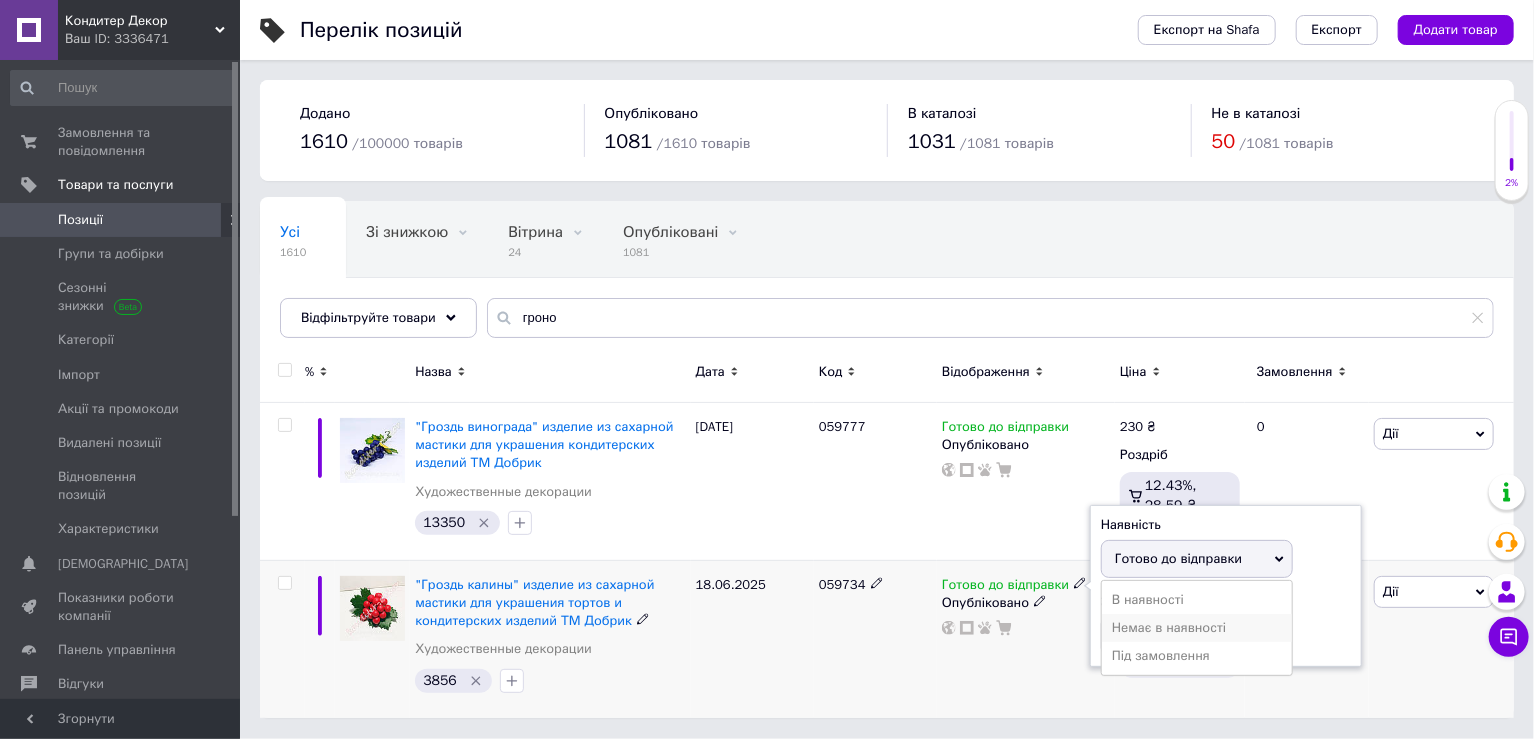 click on "Немає в наявності" at bounding box center [1197, 628] 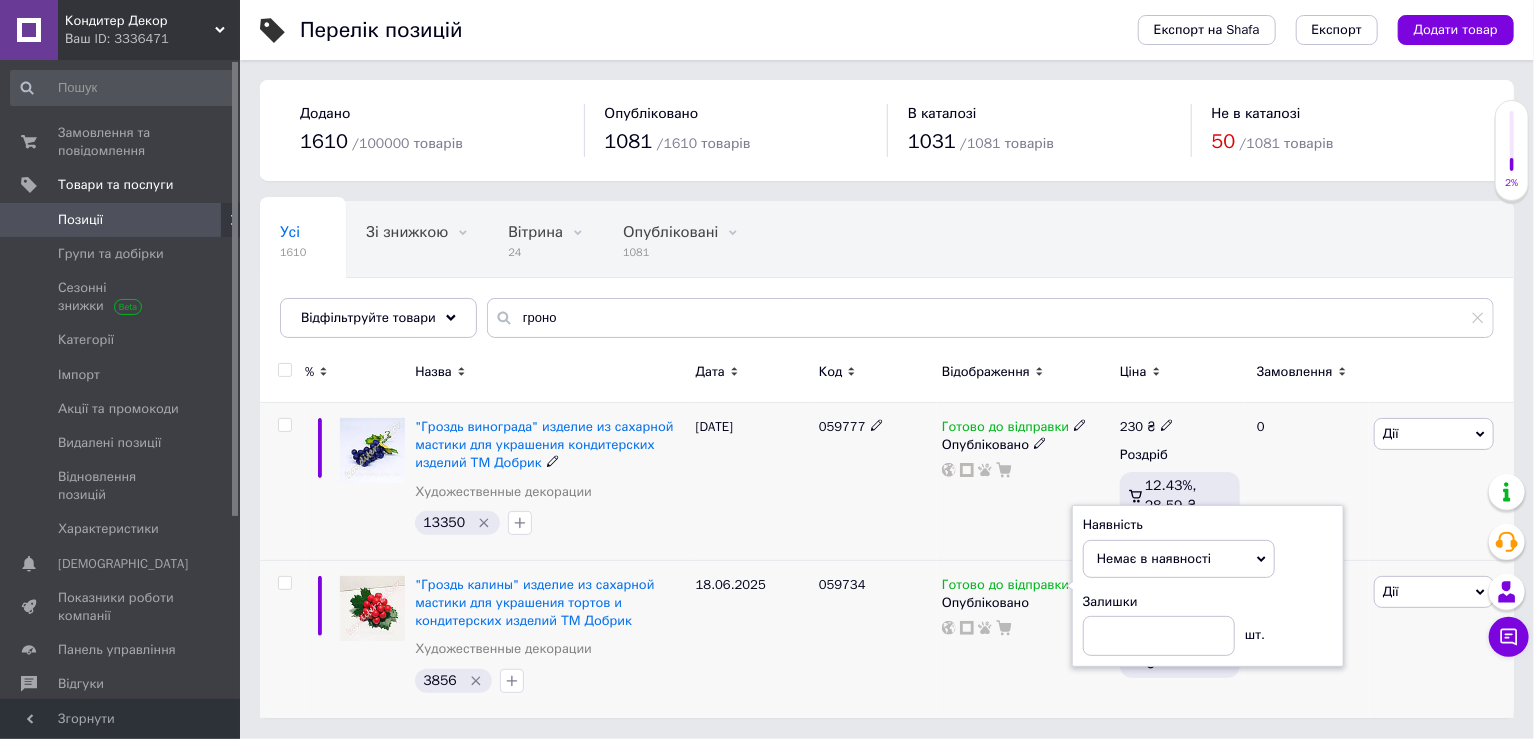 click on "059777" at bounding box center [875, 482] 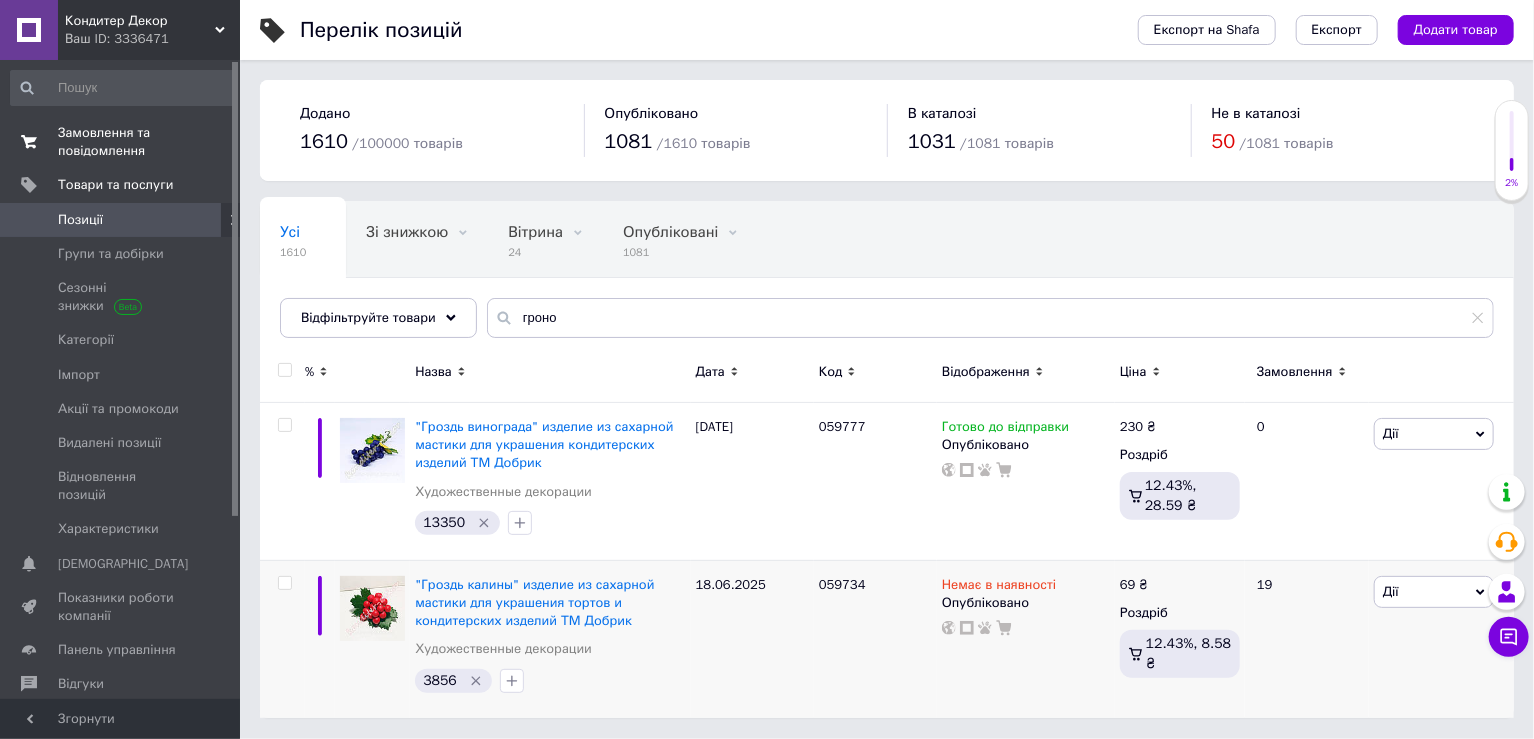 click on "Замовлення та повідомлення" at bounding box center (121, 142) 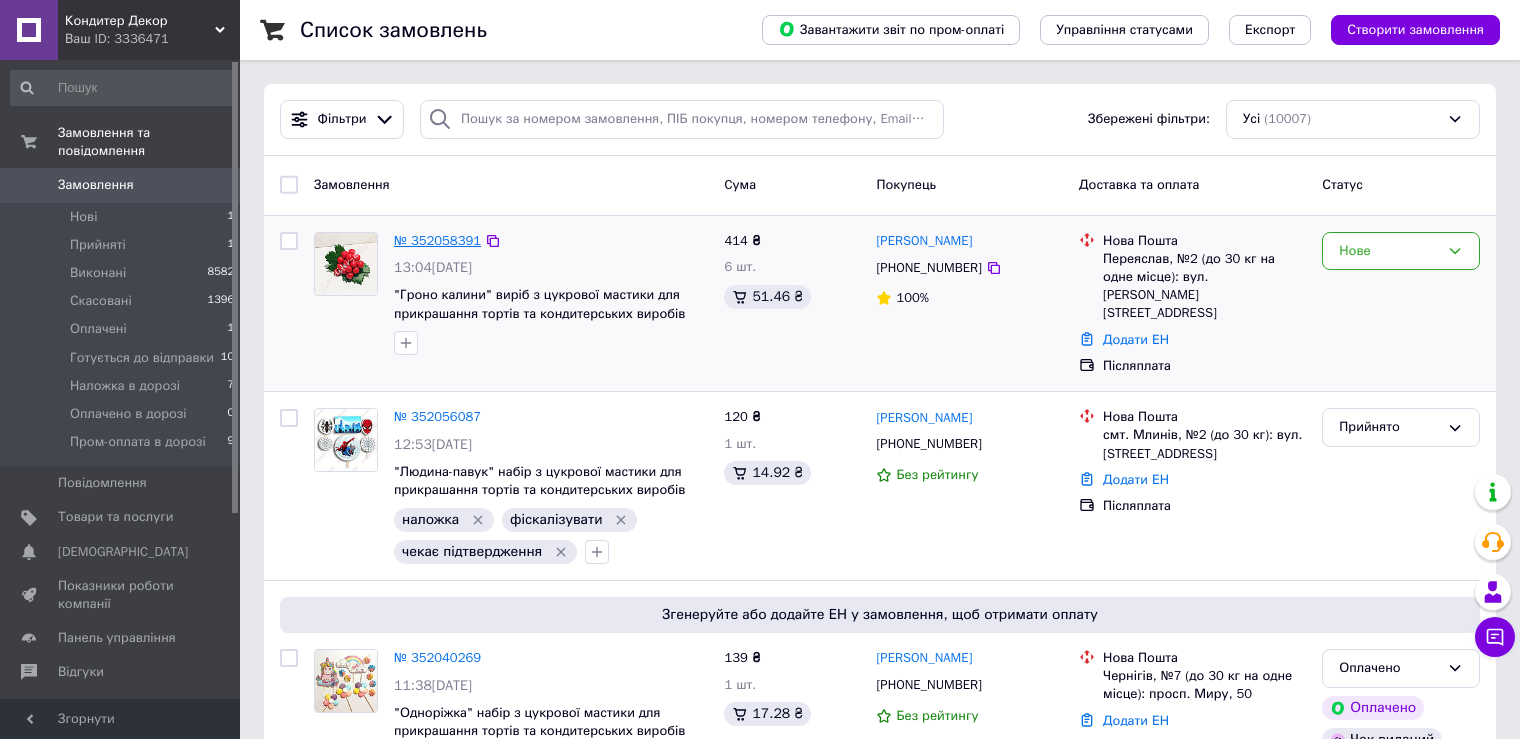 click on "№ 352058391" at bounding box center [437, 240] 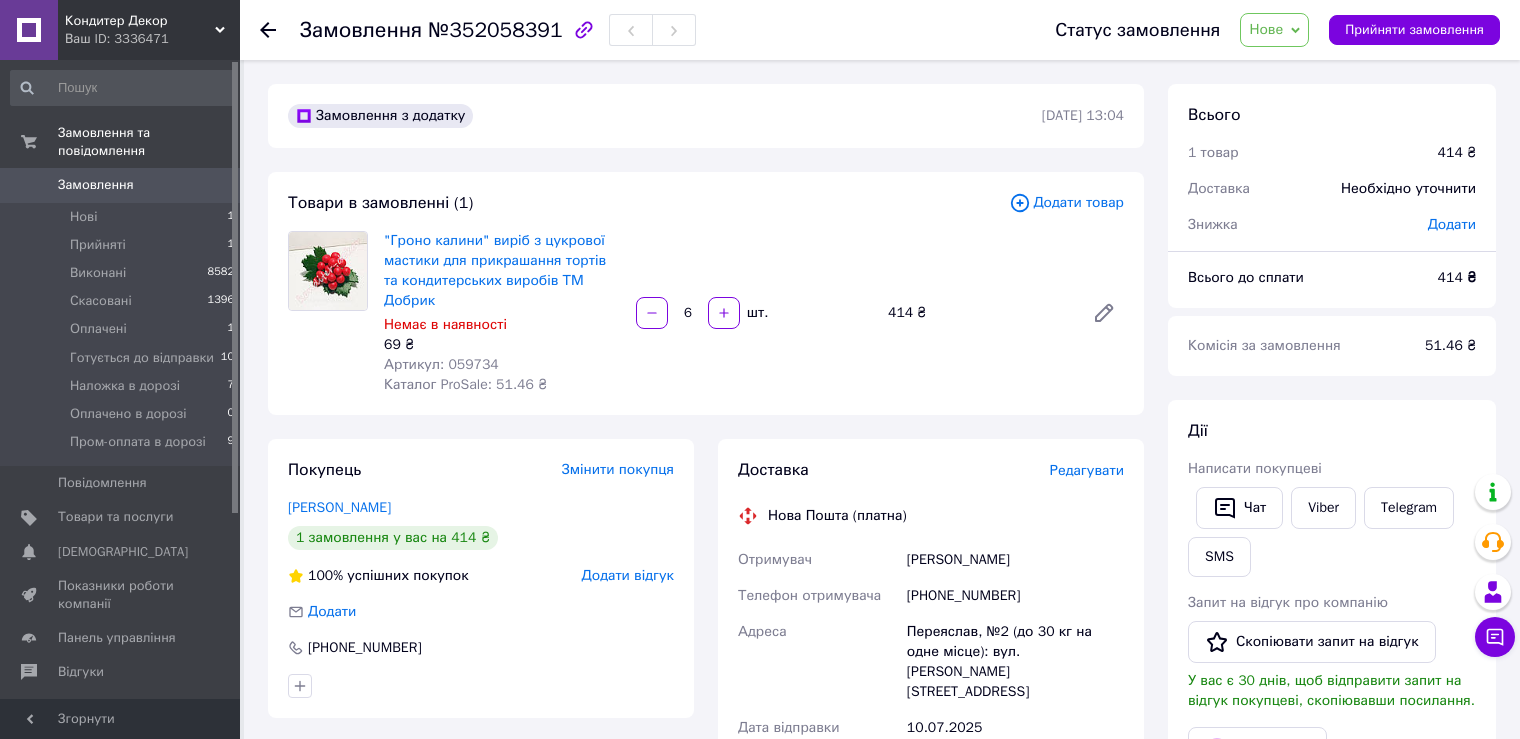 click on "Статус замовлення Нове Прийнято Виконано Скасовано Оплачено Готується до відправки Наложка в дорозі Оплачено в дорозі Пром-оплата в дорозі Прийняти замовлення" at bounding box center (1257, 30) 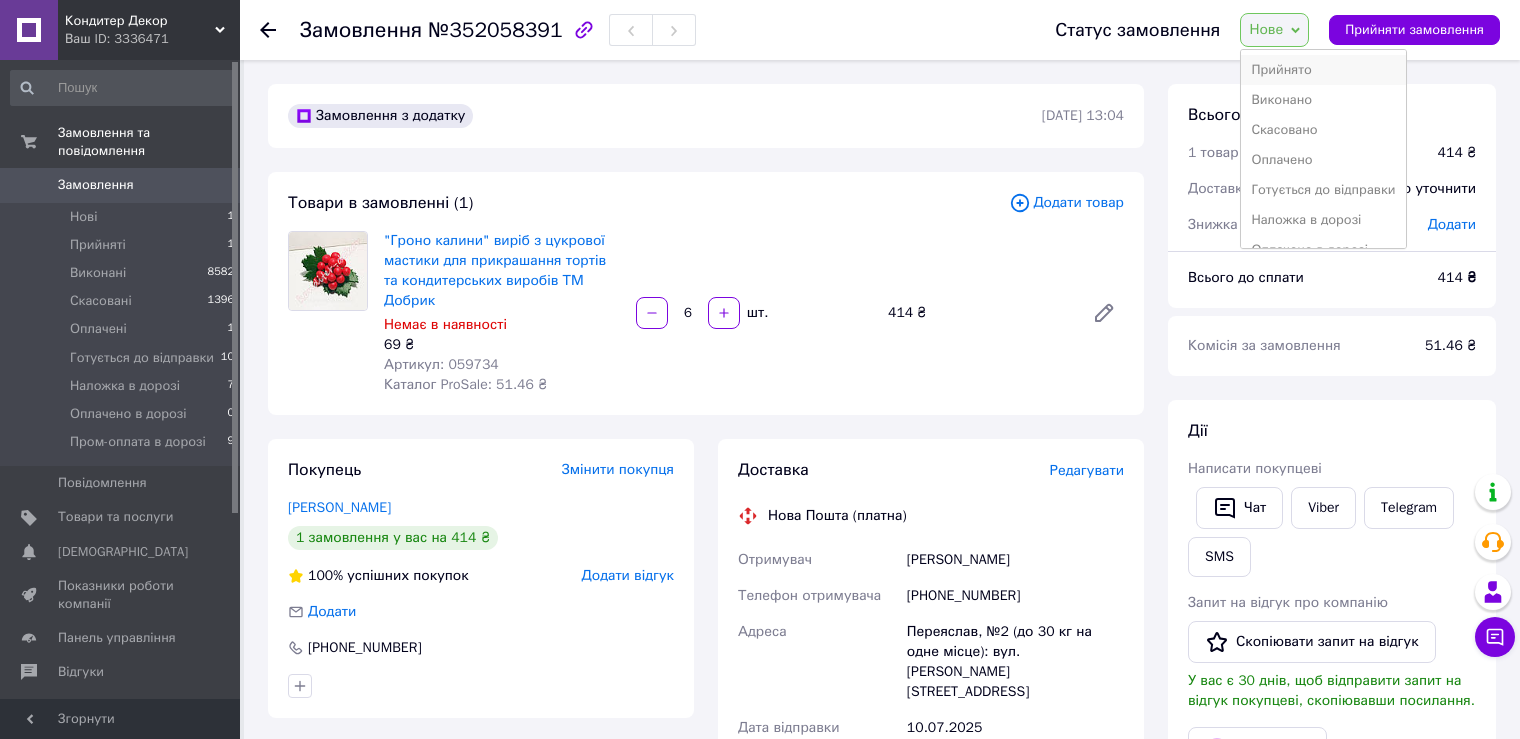 click on "Прийнято" at bounding box center [1323, 70] 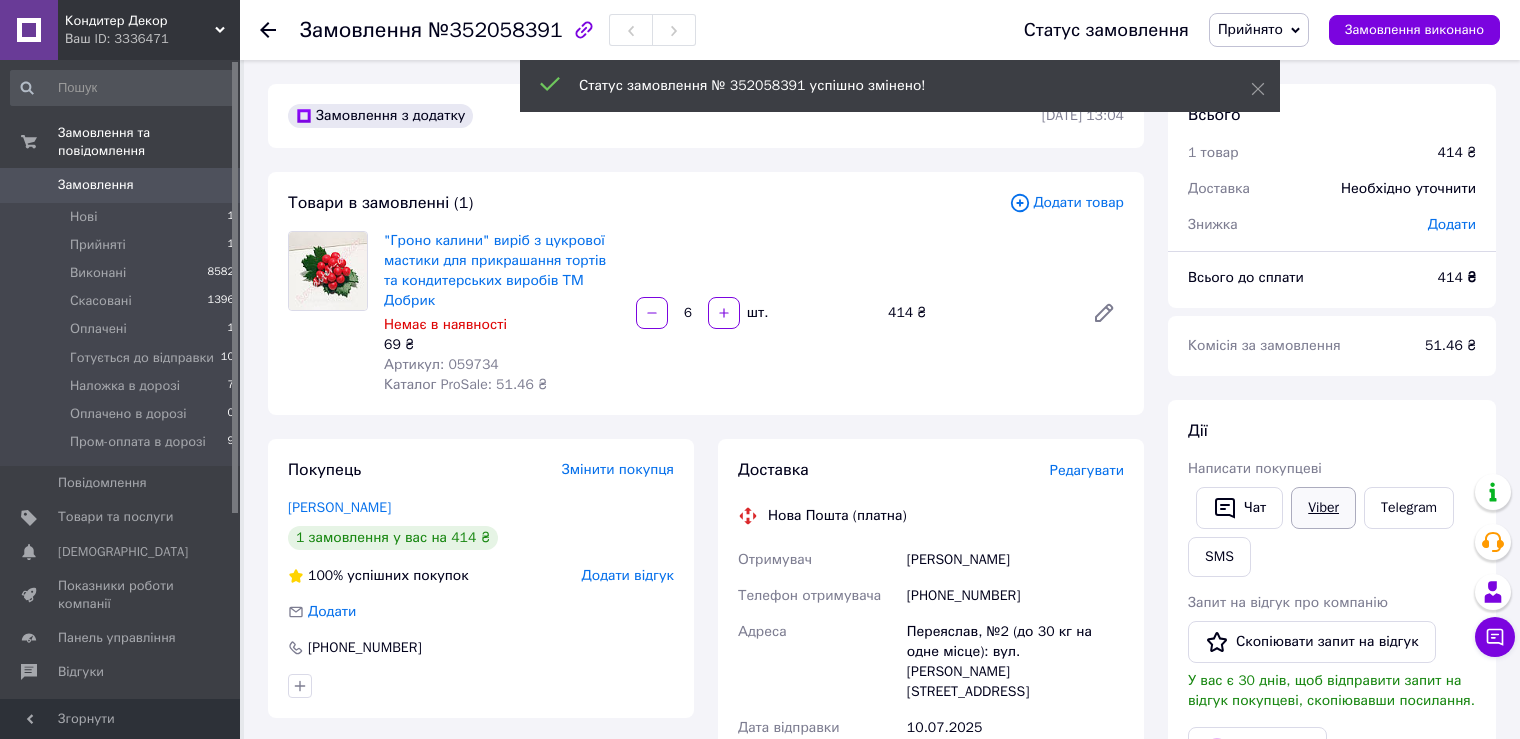 click on "Viber" at bounding box center (1323, 508) 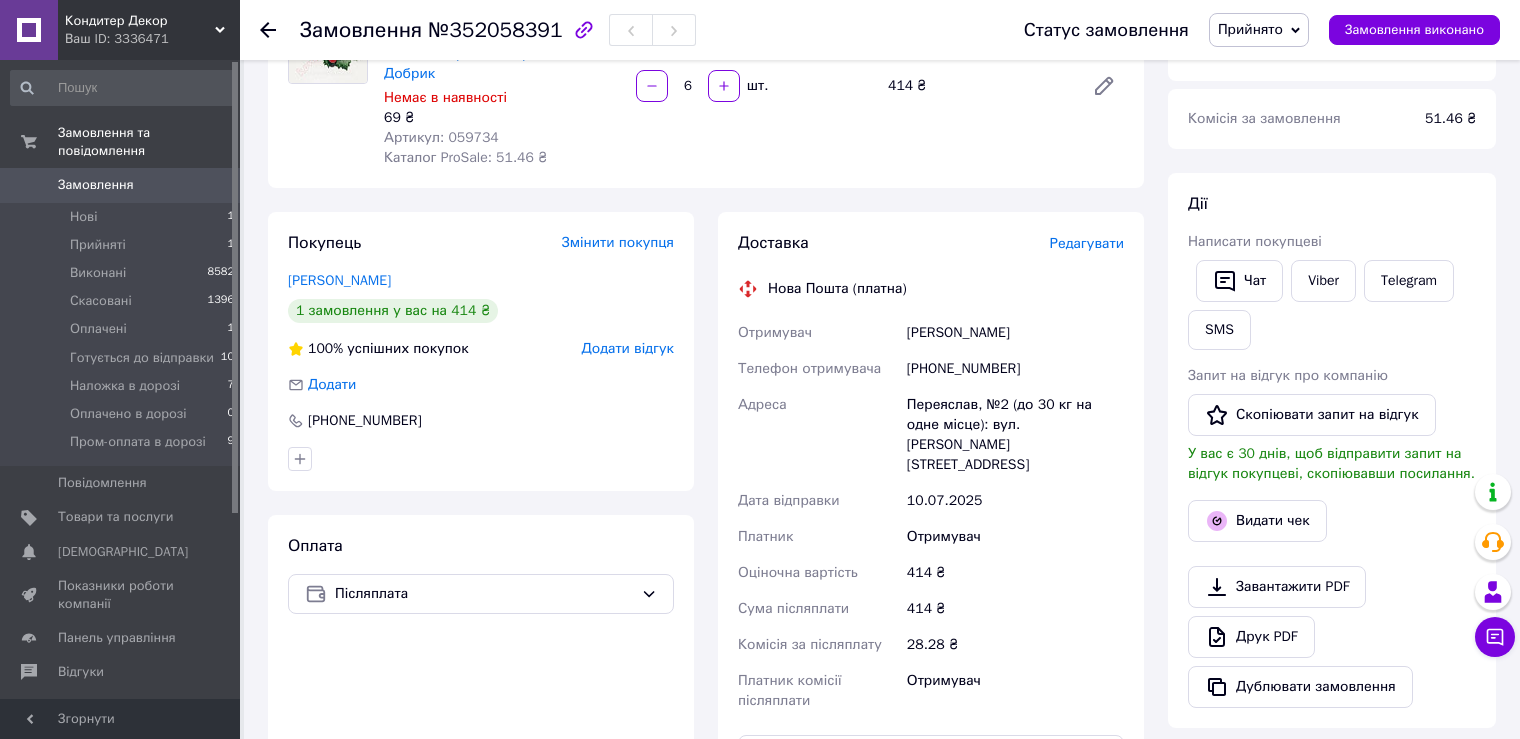 scroll, scrollTop: 200, scrollLeft: 0, axis: vertical 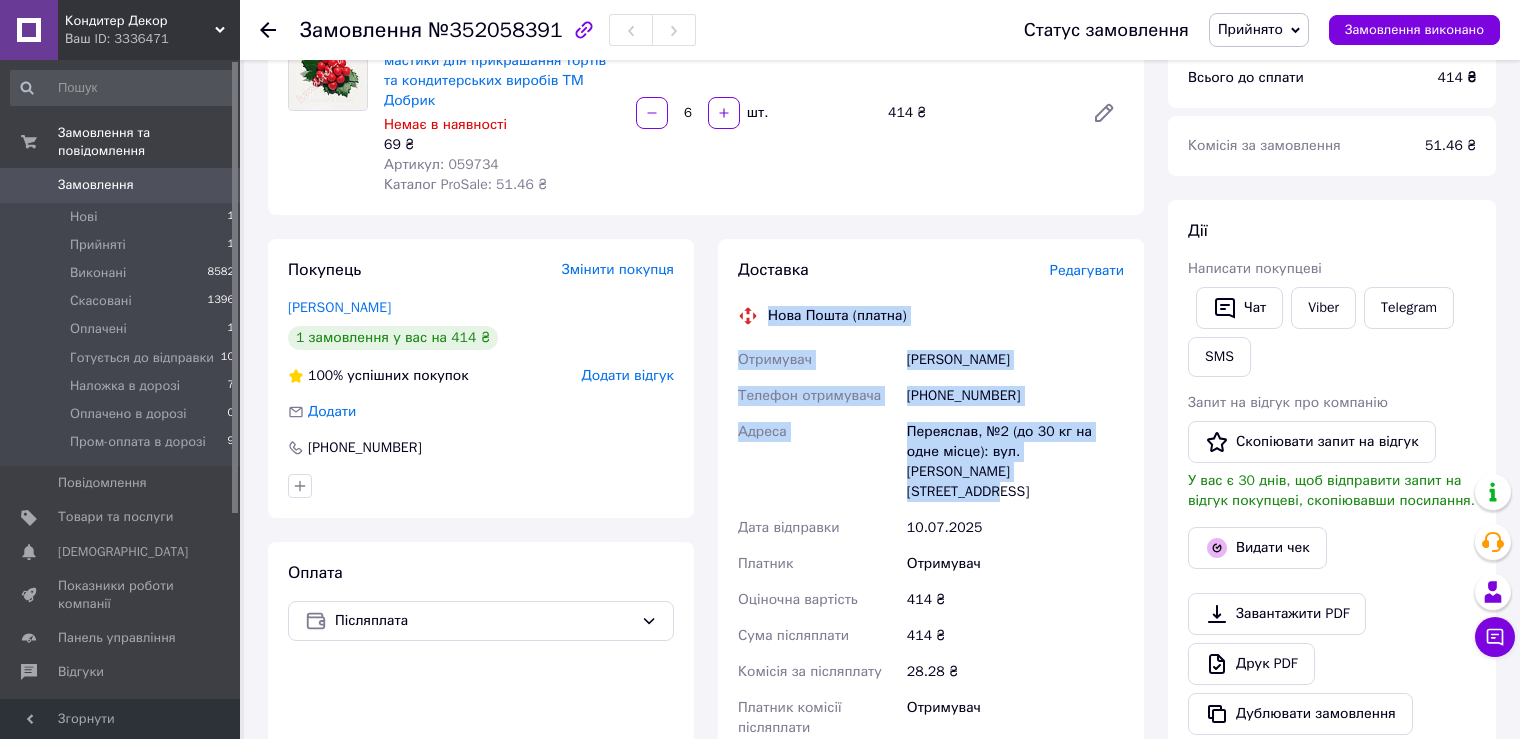 drag, startPoint x: 767, startPoint y: 289, endPoint x: 1039, endPoint y: 444, distance: 313.0639 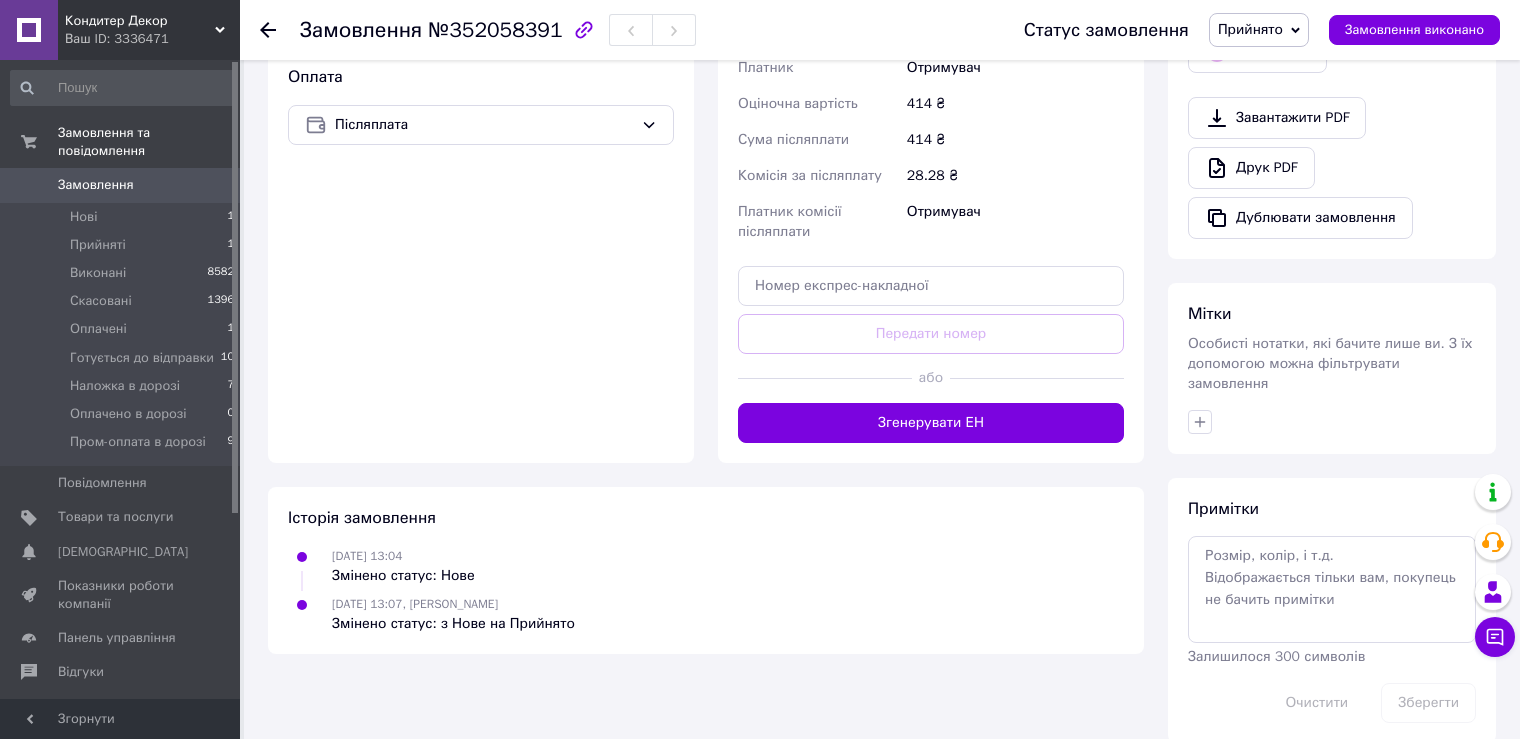 scroll, scrollTop: 700, scrollLeft: 0, axis: vertical 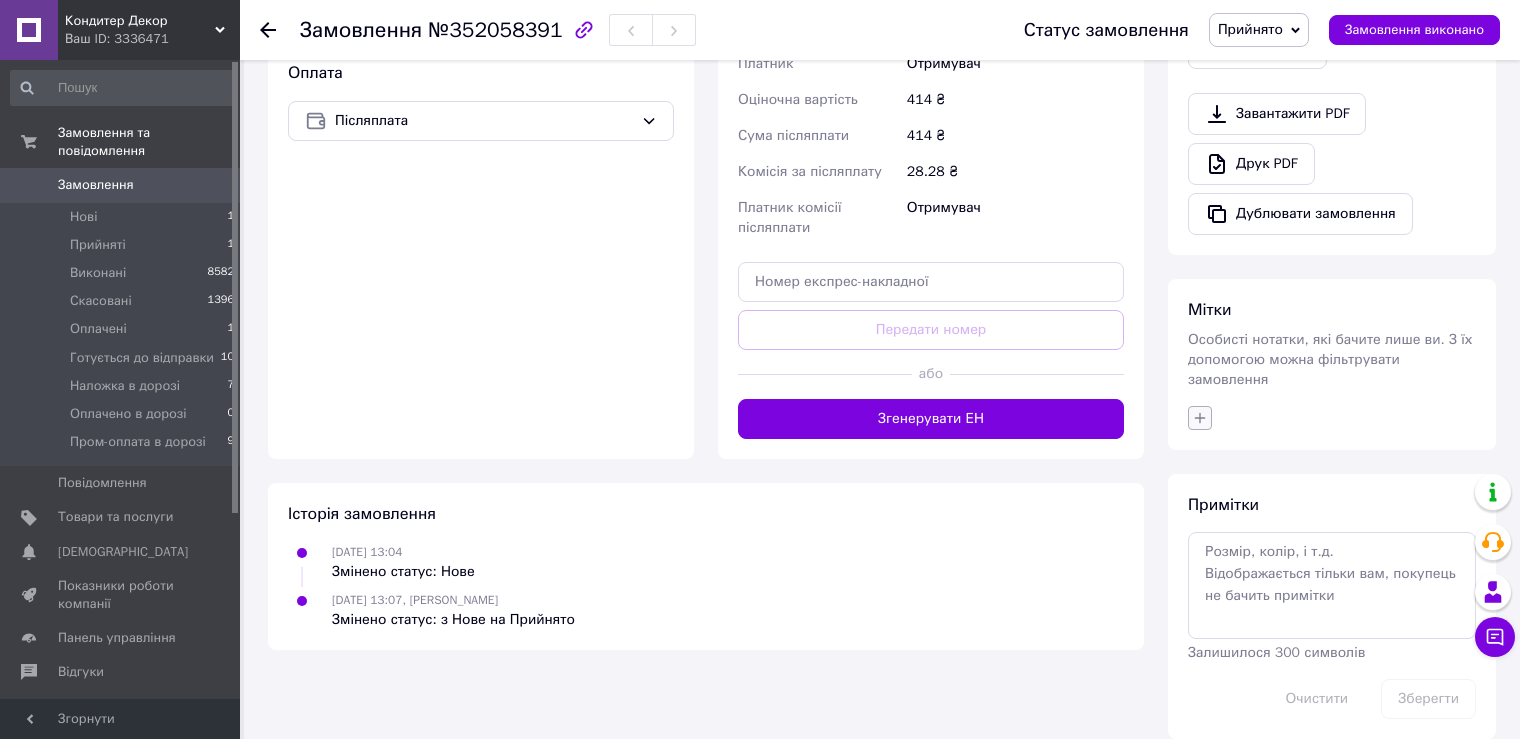 click 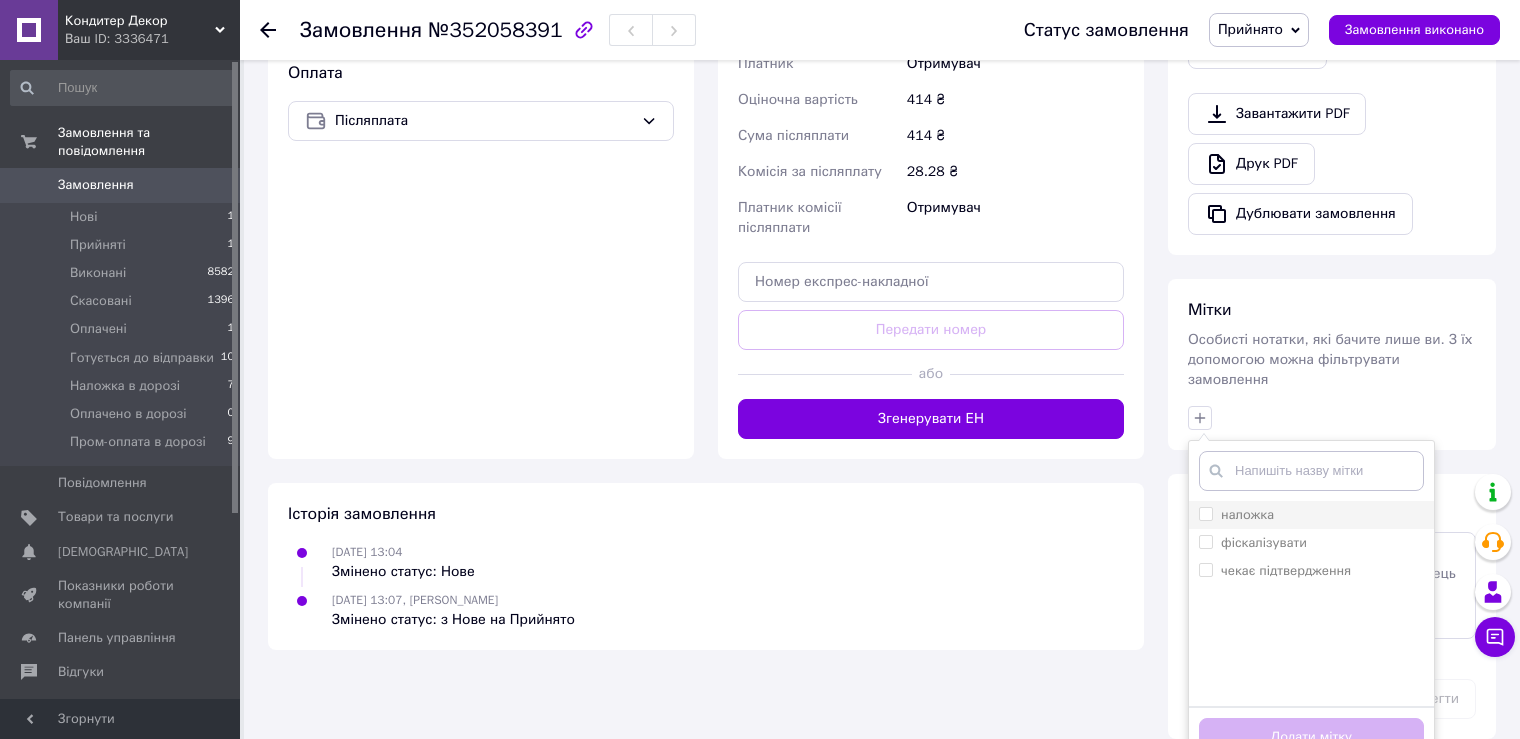 click on "наложка" at bounding box center [1205, 513] 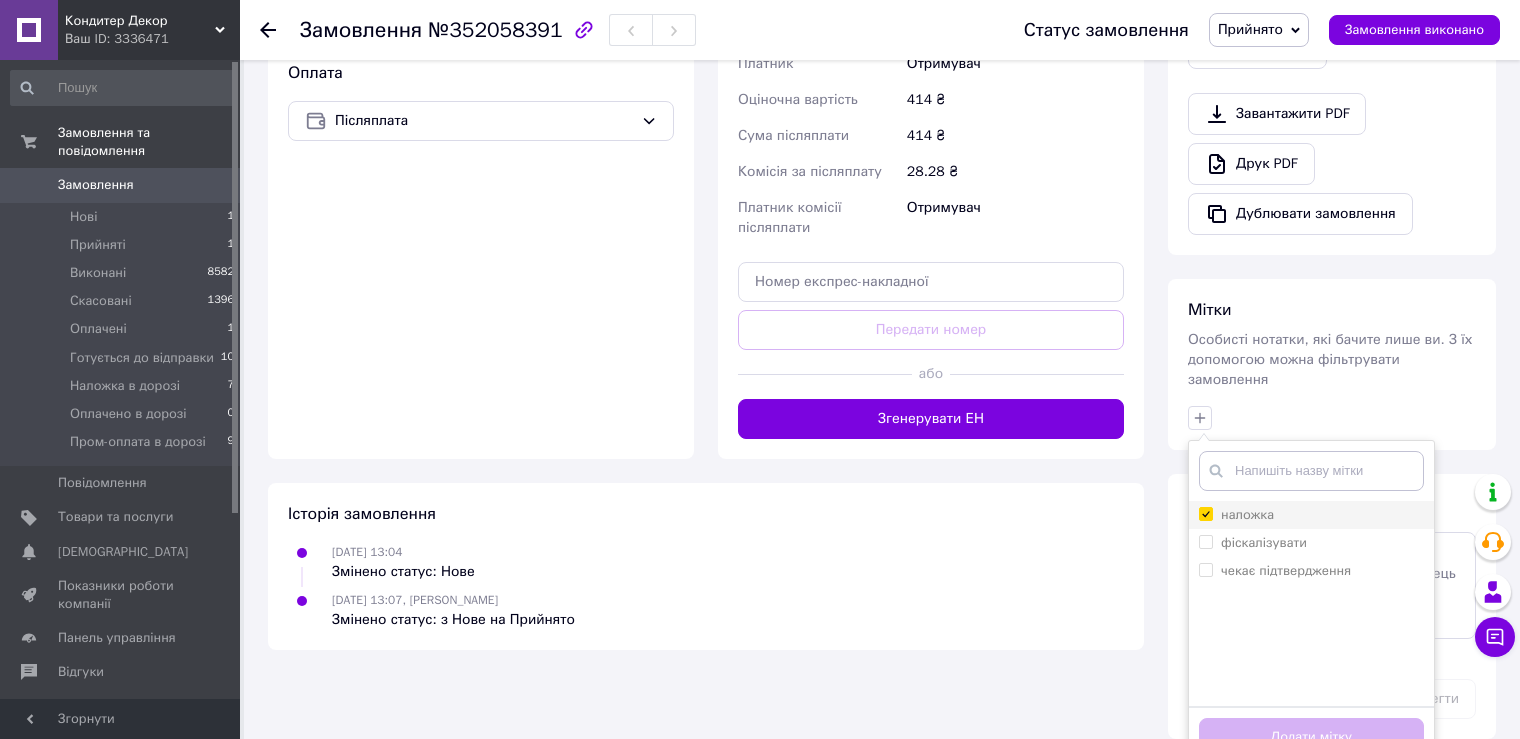 checkbox on "true" 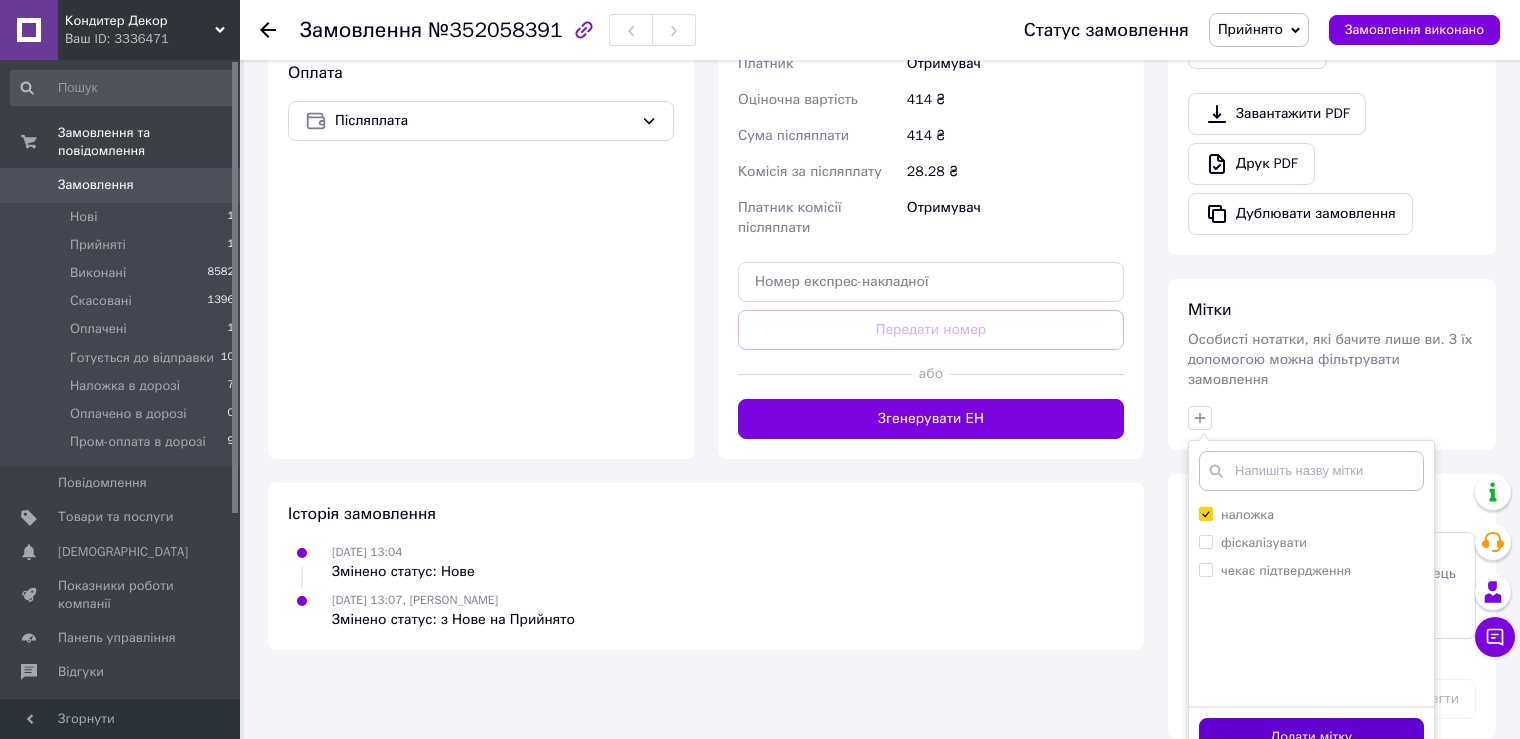 click on "Додати мітку" at bounding box center (1311, 737) 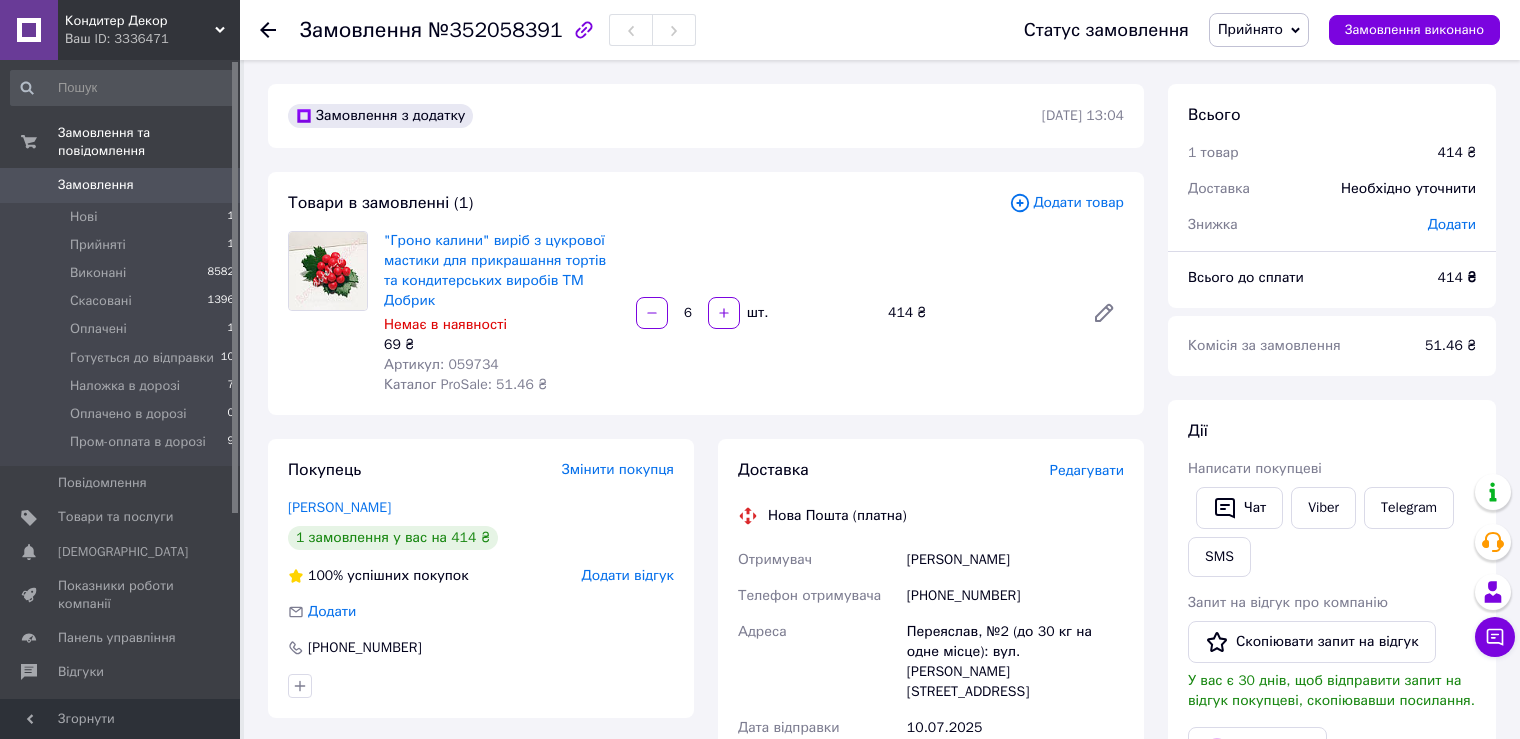 scroll, scrollTop: 0, scrollLeft: 0, axis: both 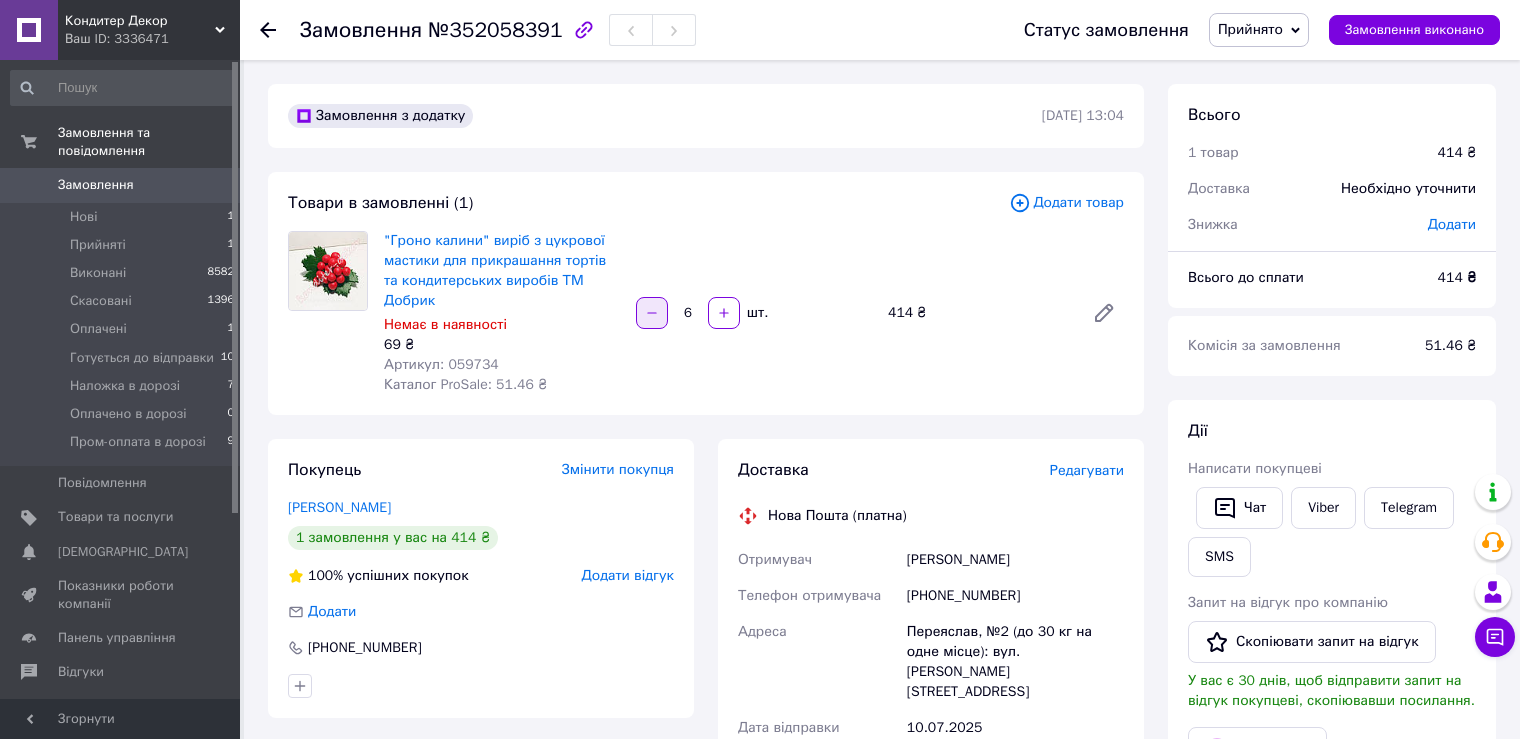 click at bounding box center [652, 313] 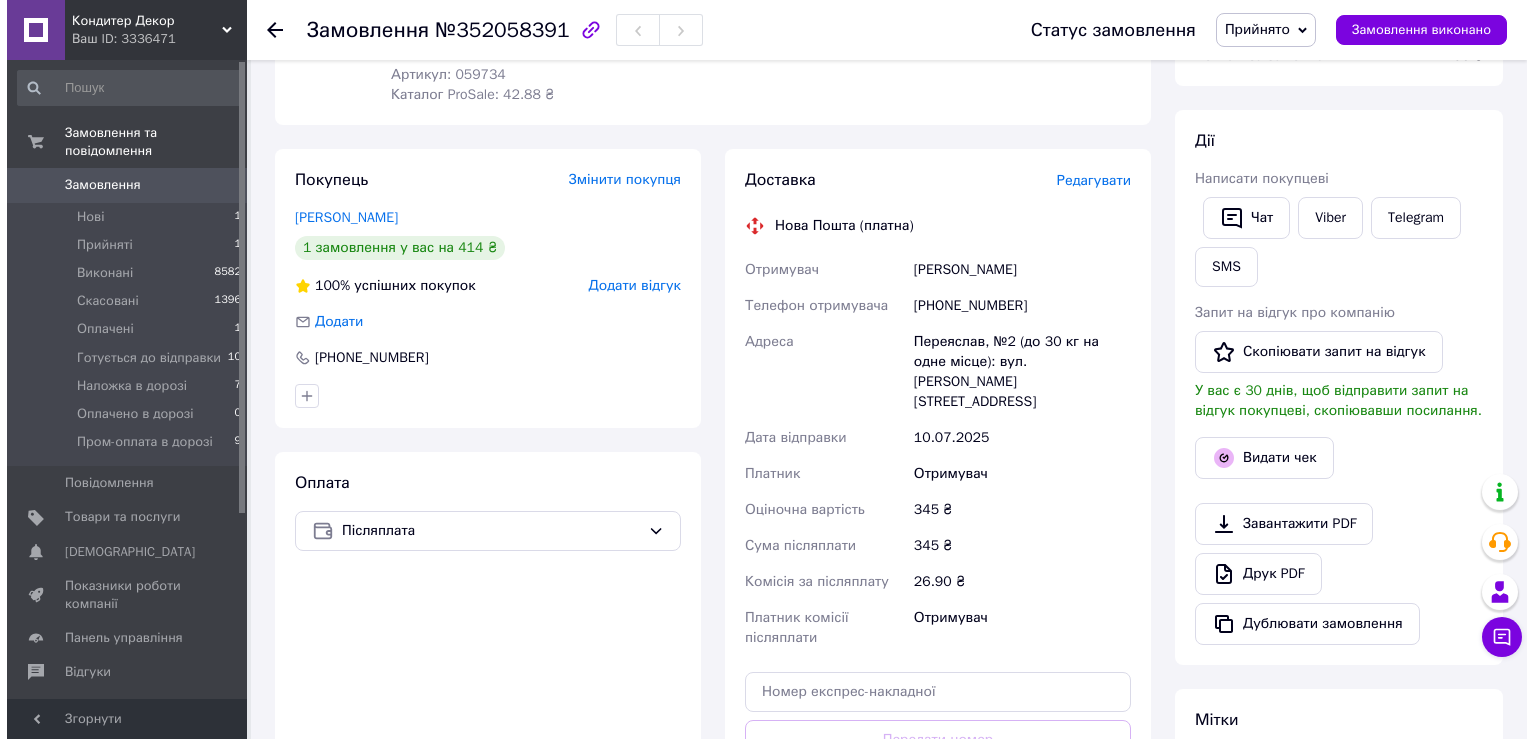 scroll, scrollTop: 300, scrollLeft: 0, axis: vertical 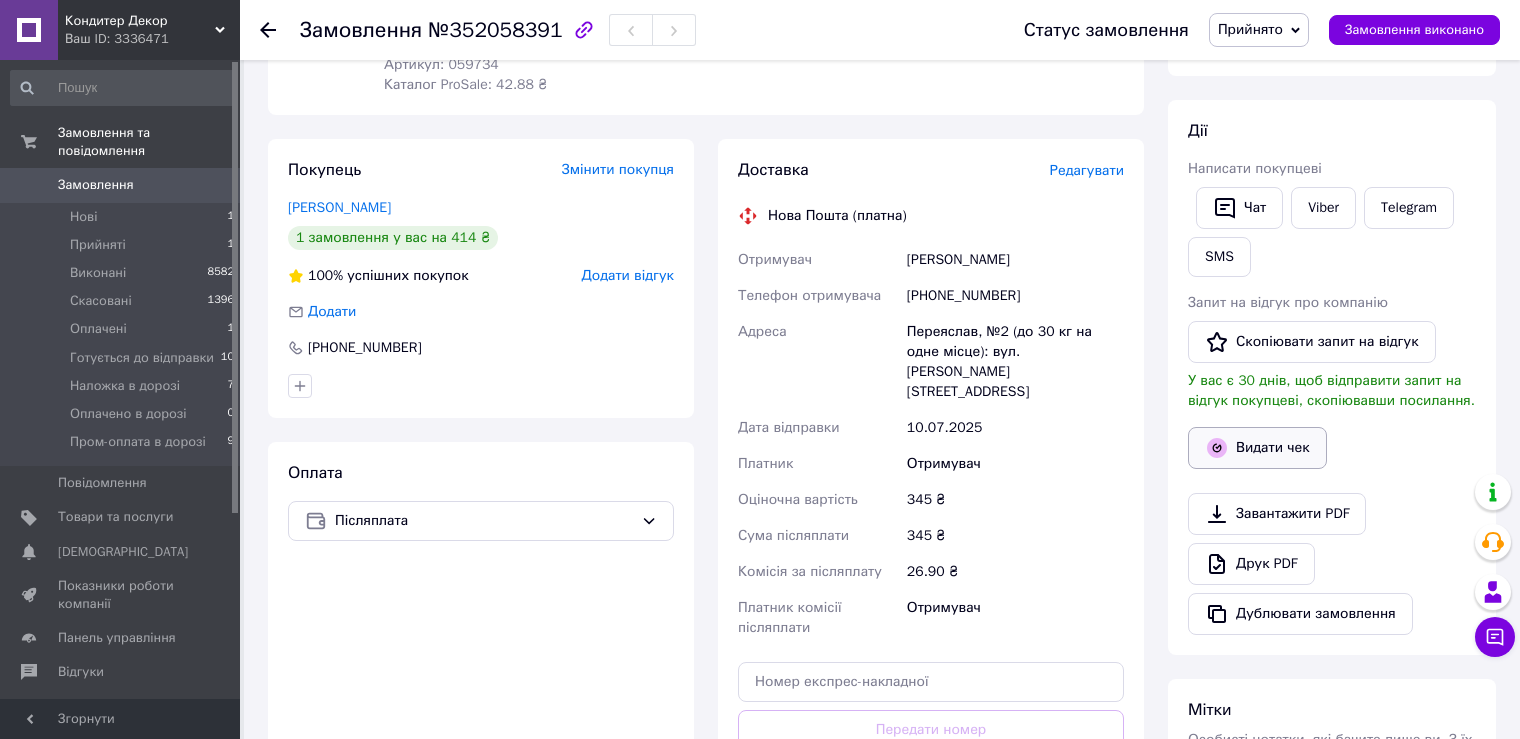 click on "Видати чек" at bounding box center (1257, 448) 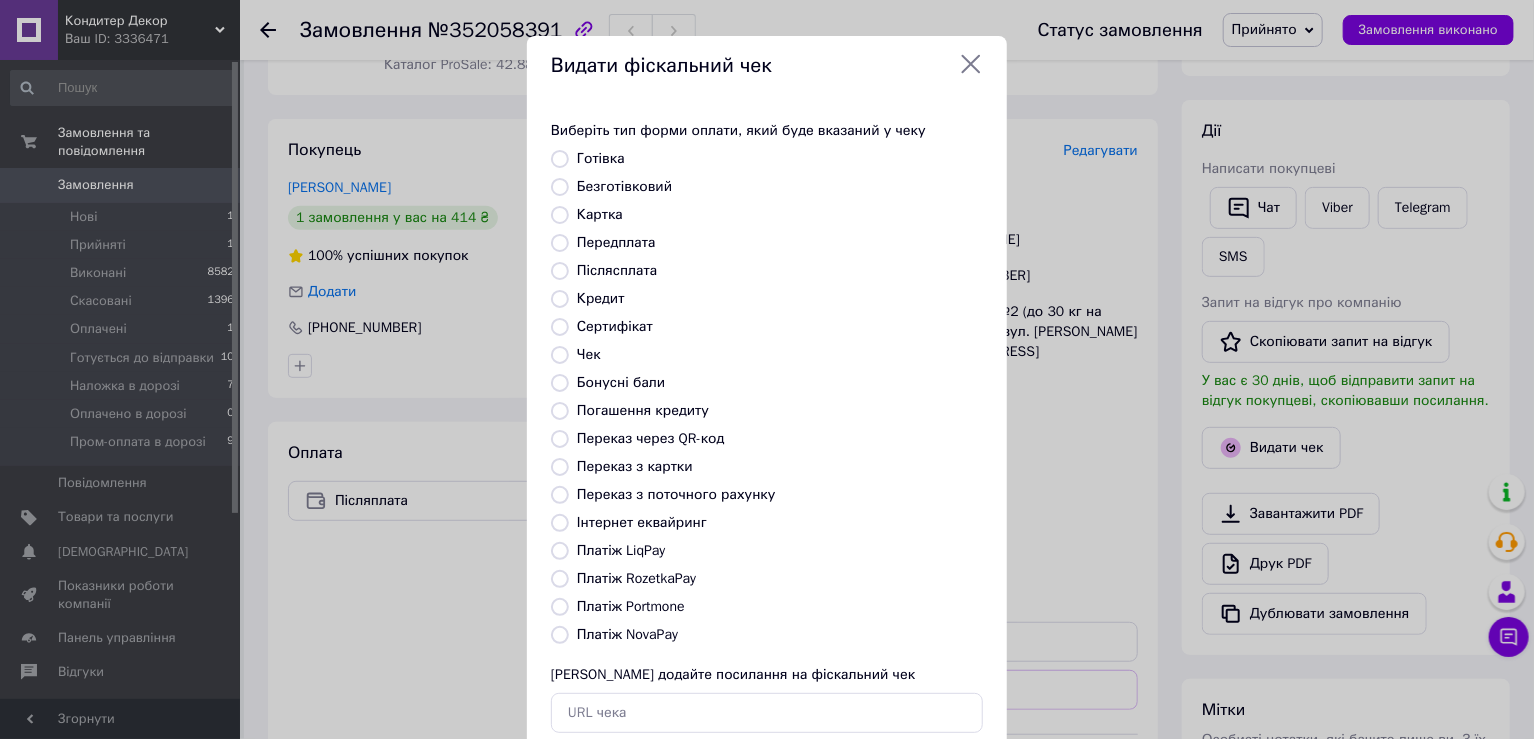 click on "Післясплата" at bounding box center (617, 270) 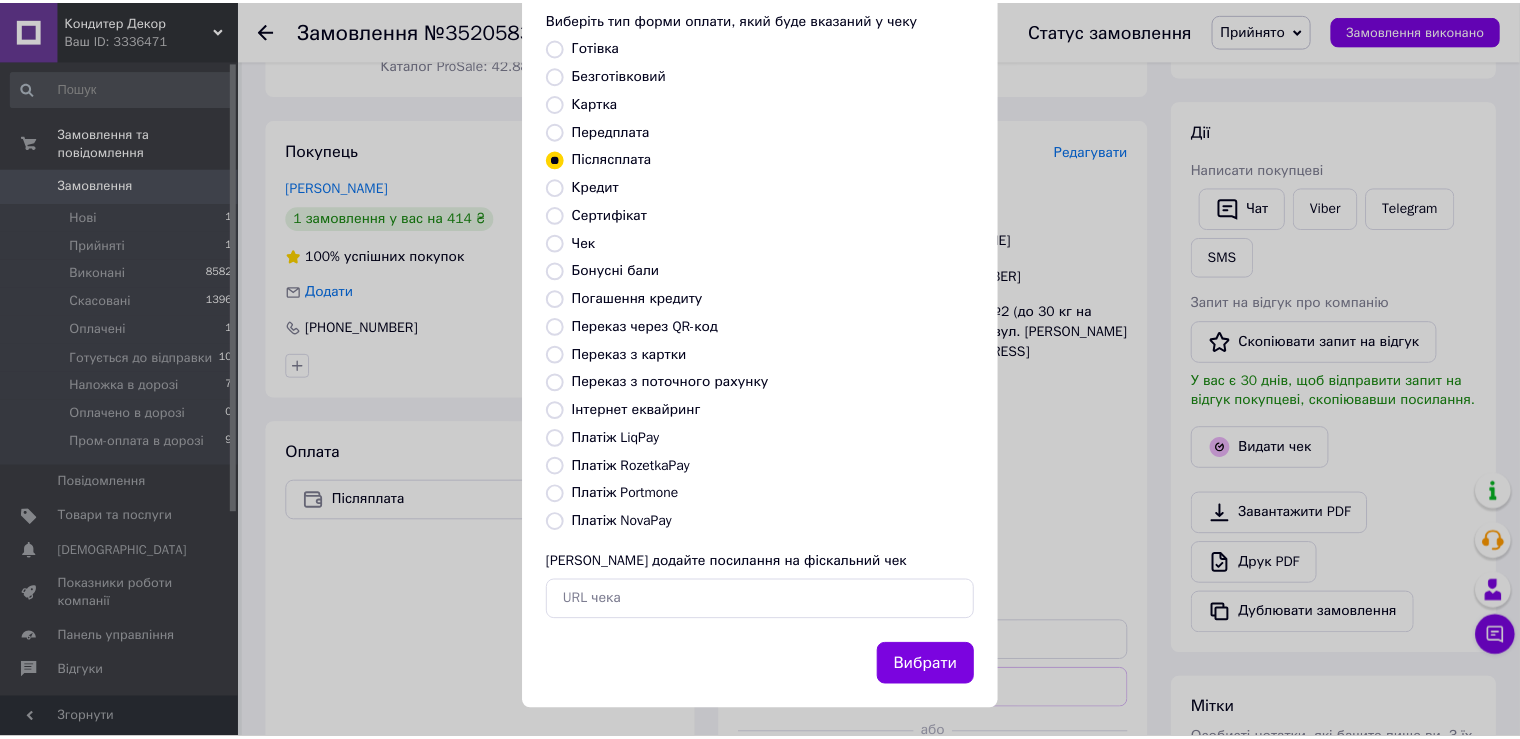 scroll, scrollTop: 119, scrollLeft: 0, axis: vertical 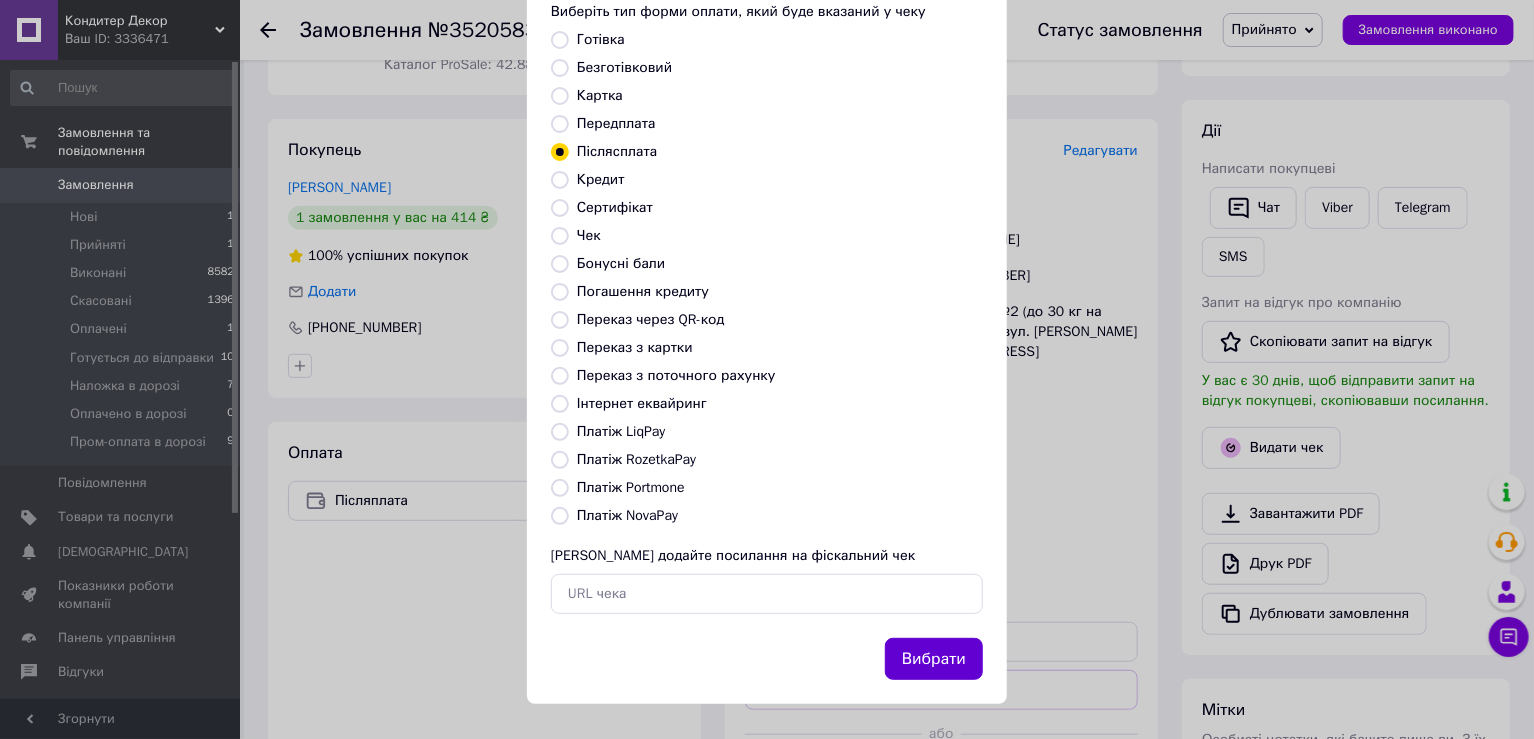 click on "Вибрати" at bounding box center [934, 659] 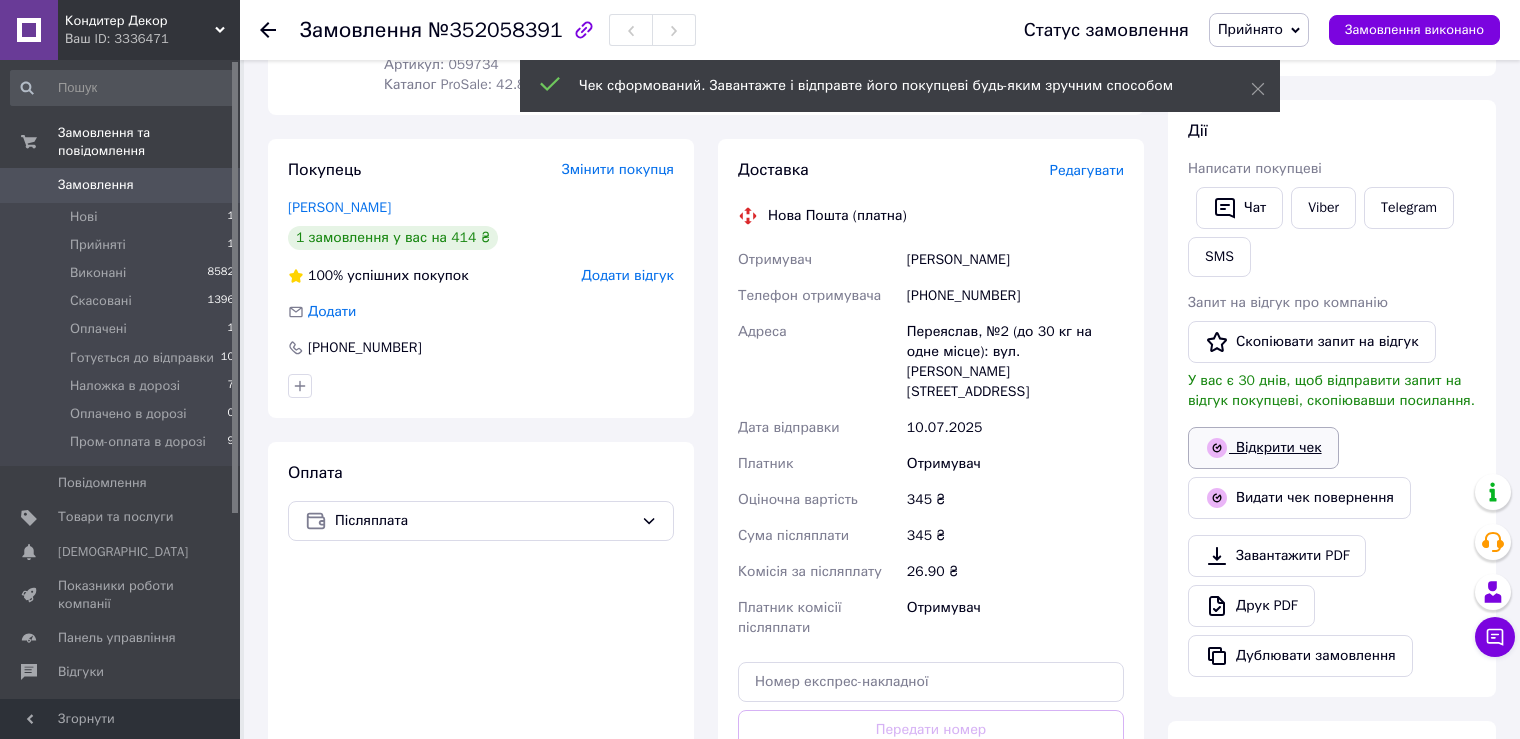 click on "Відкрити чек" at bounding box center [1263, 448] 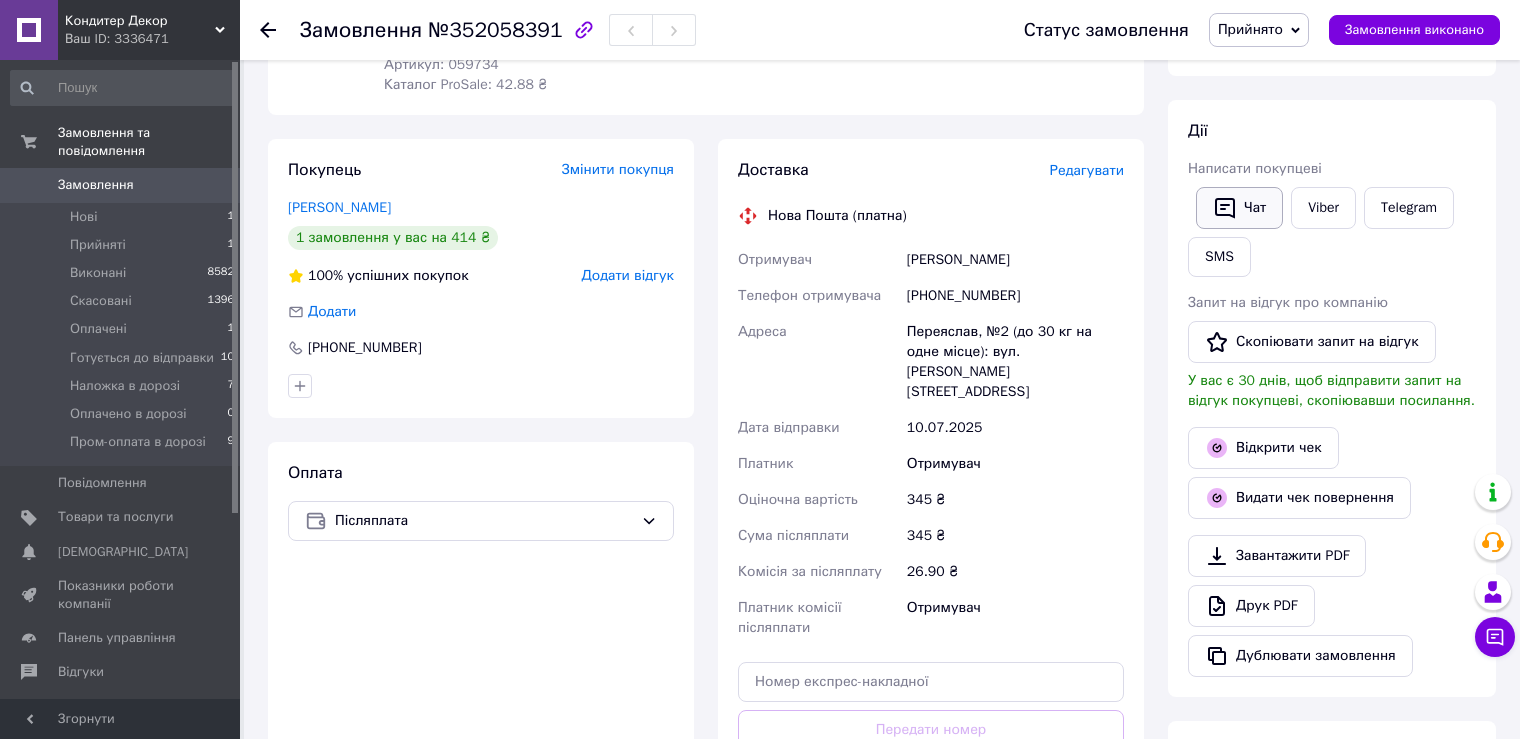 click on "Чат" at bounding box center [1239, 208] 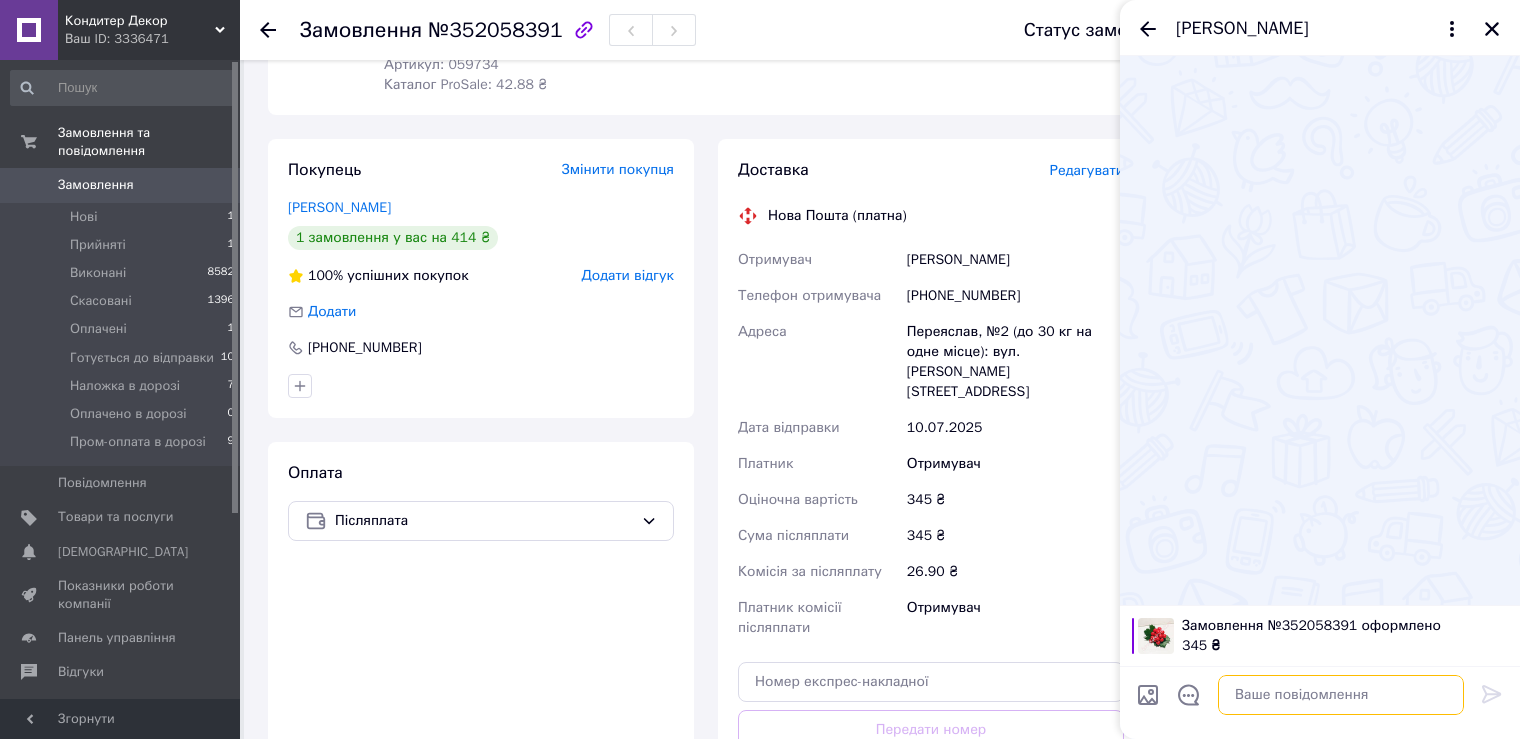 click at bounding box center [1341, 695] 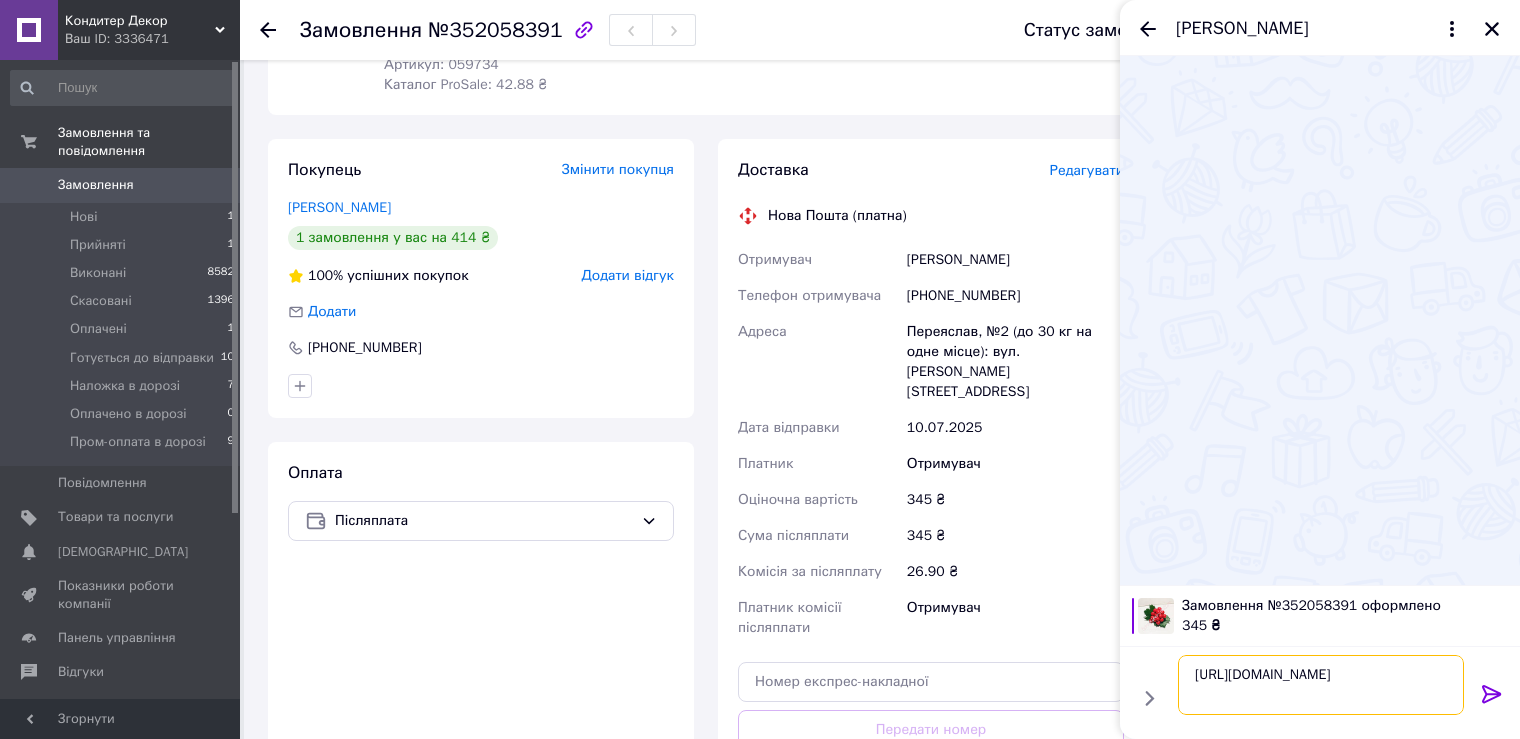type 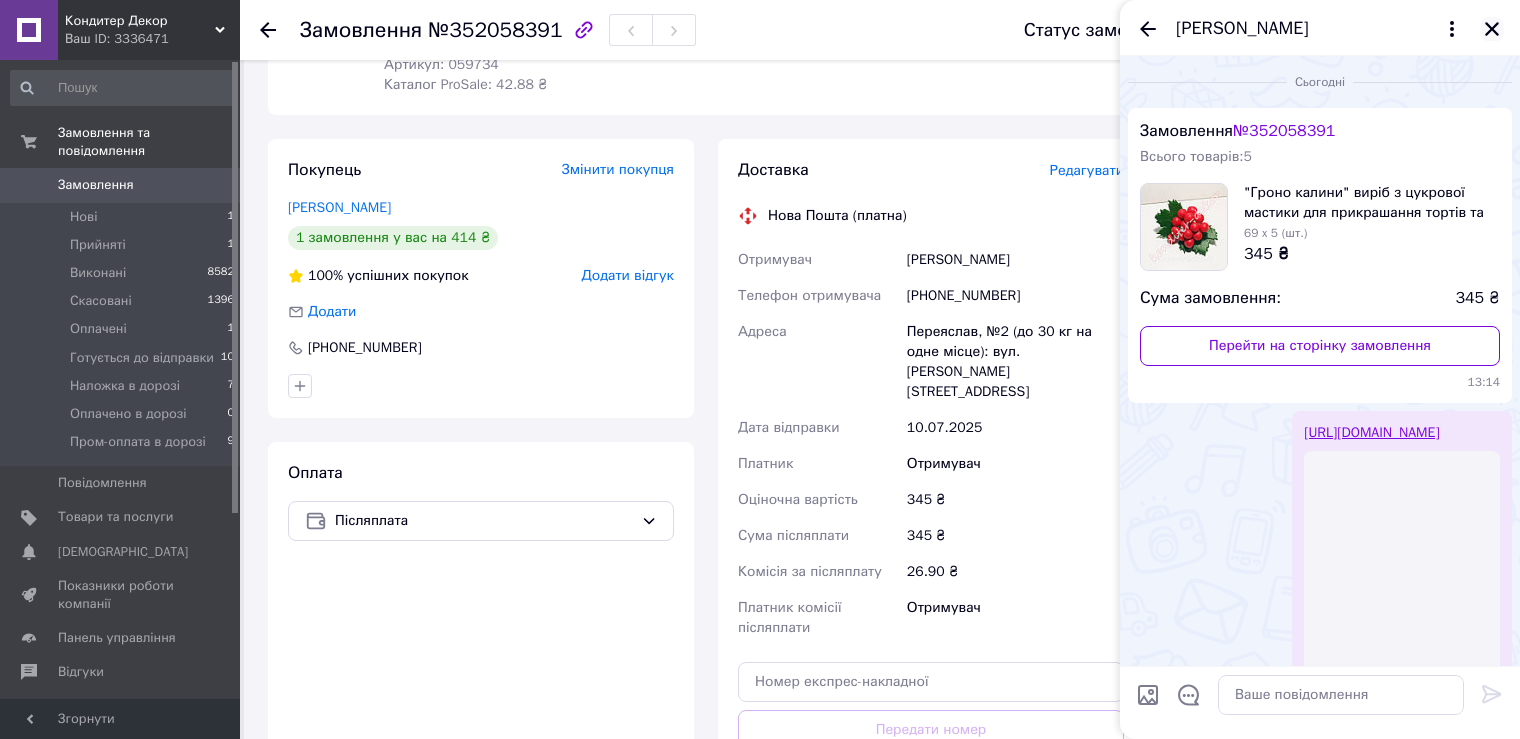 click 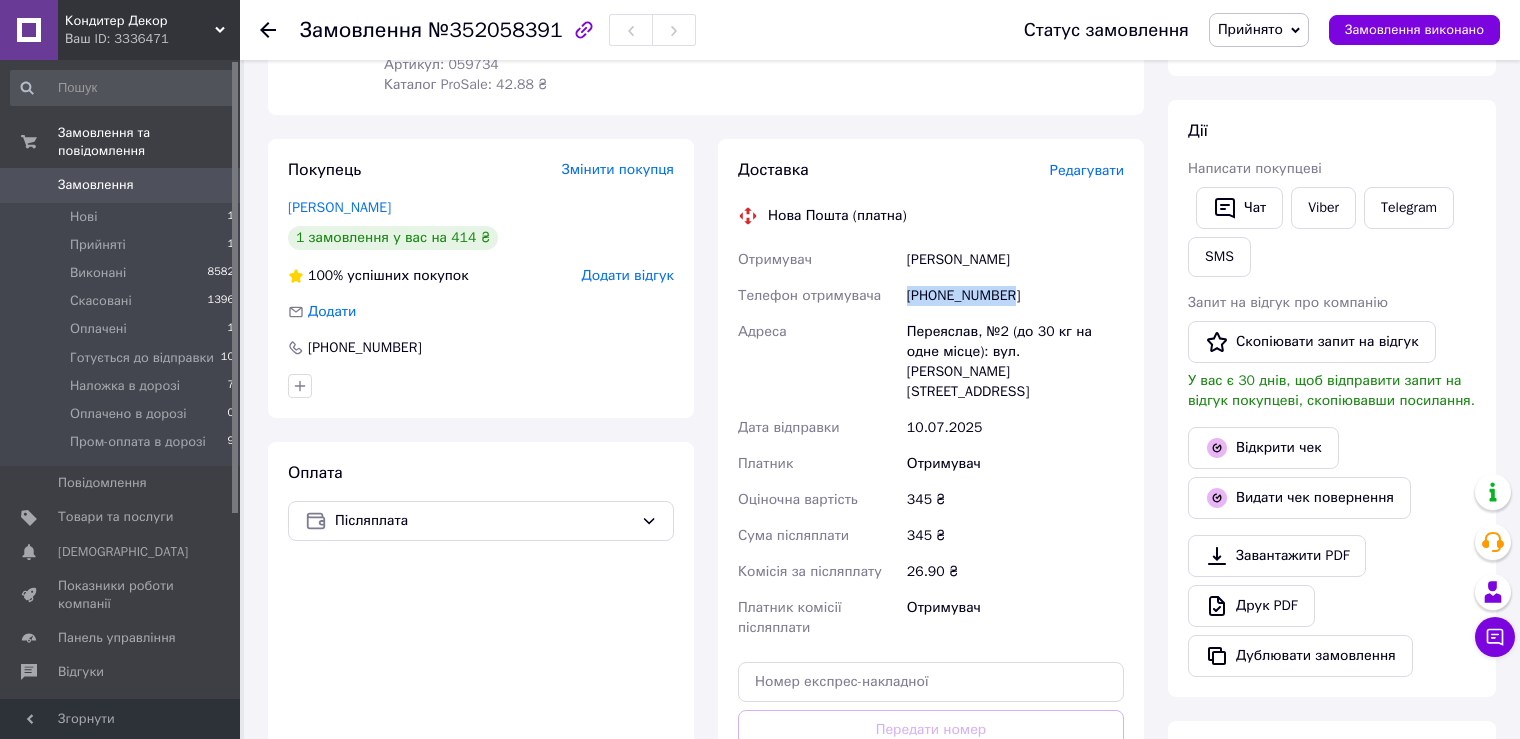 drag, startPoint x: 910, startPoint y: 280, endPoint x: 1029, endPoint y: 278, distance: 119.01681 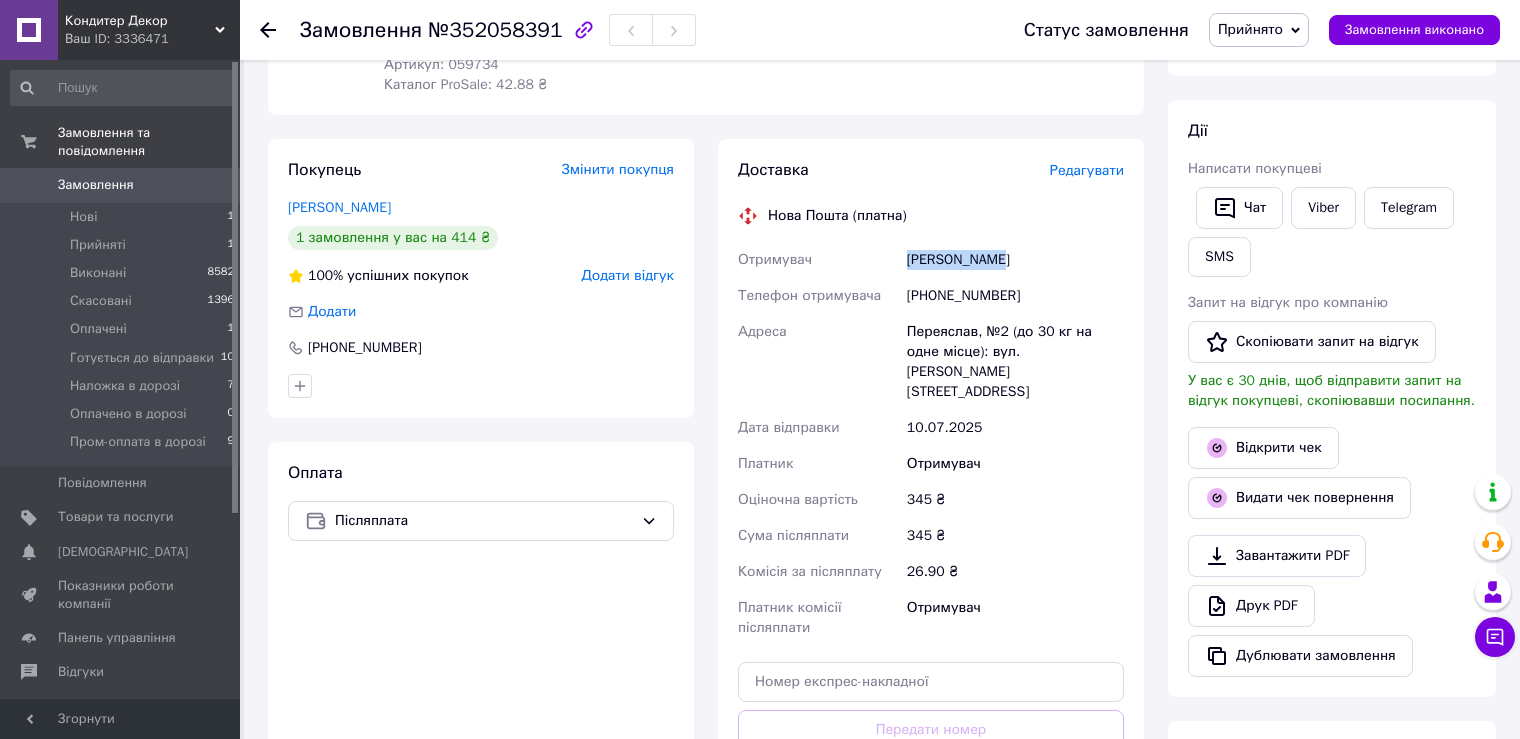 drag, startPoint x: 906, startPoint y: 233, endPoint x: 1028, endPoint y: 237, distance: 122.06556 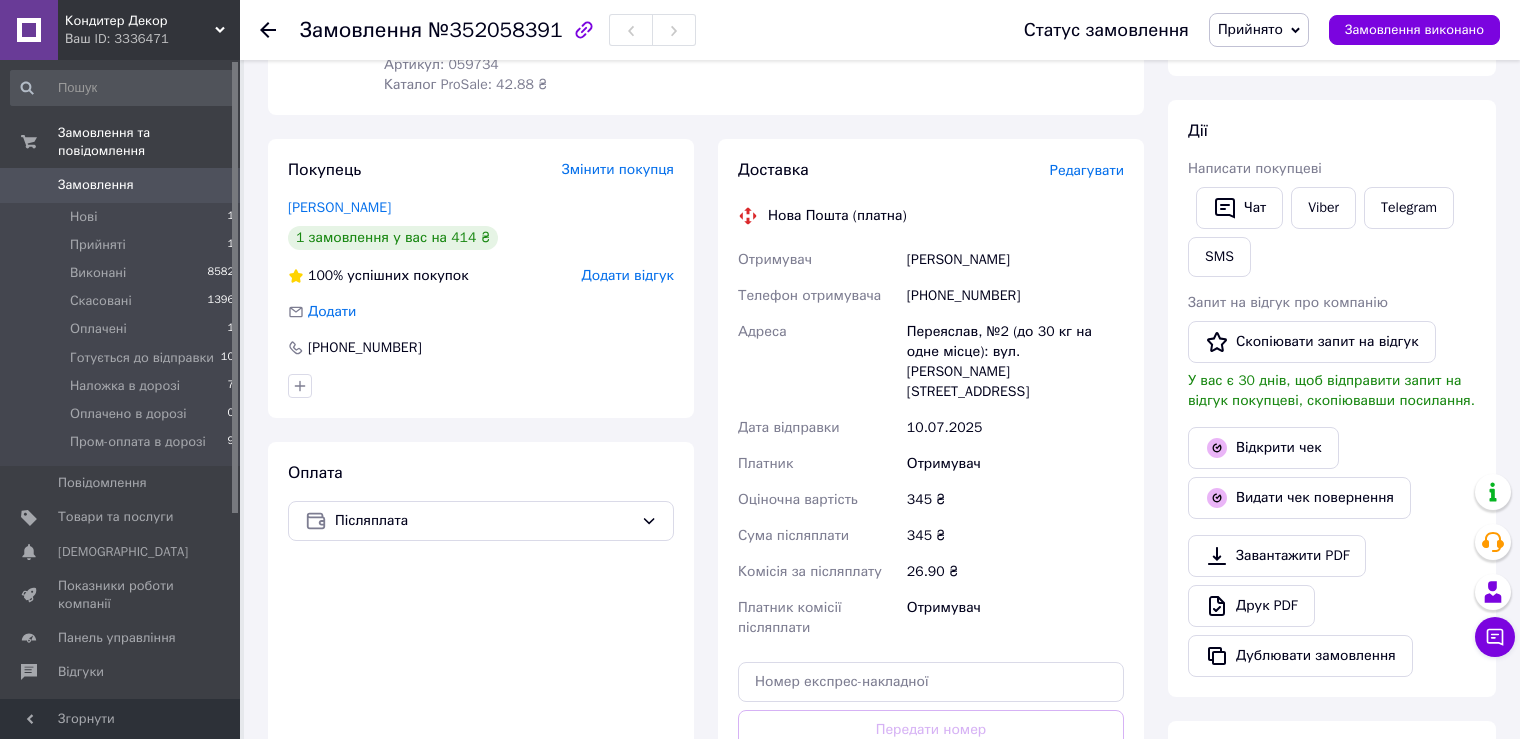 click on "Переяслав, №2 (до 30 кг на одне місце): вул. [PERSON_NAME][STREET_ADDRESS]" at bounding box center (1015, 362) 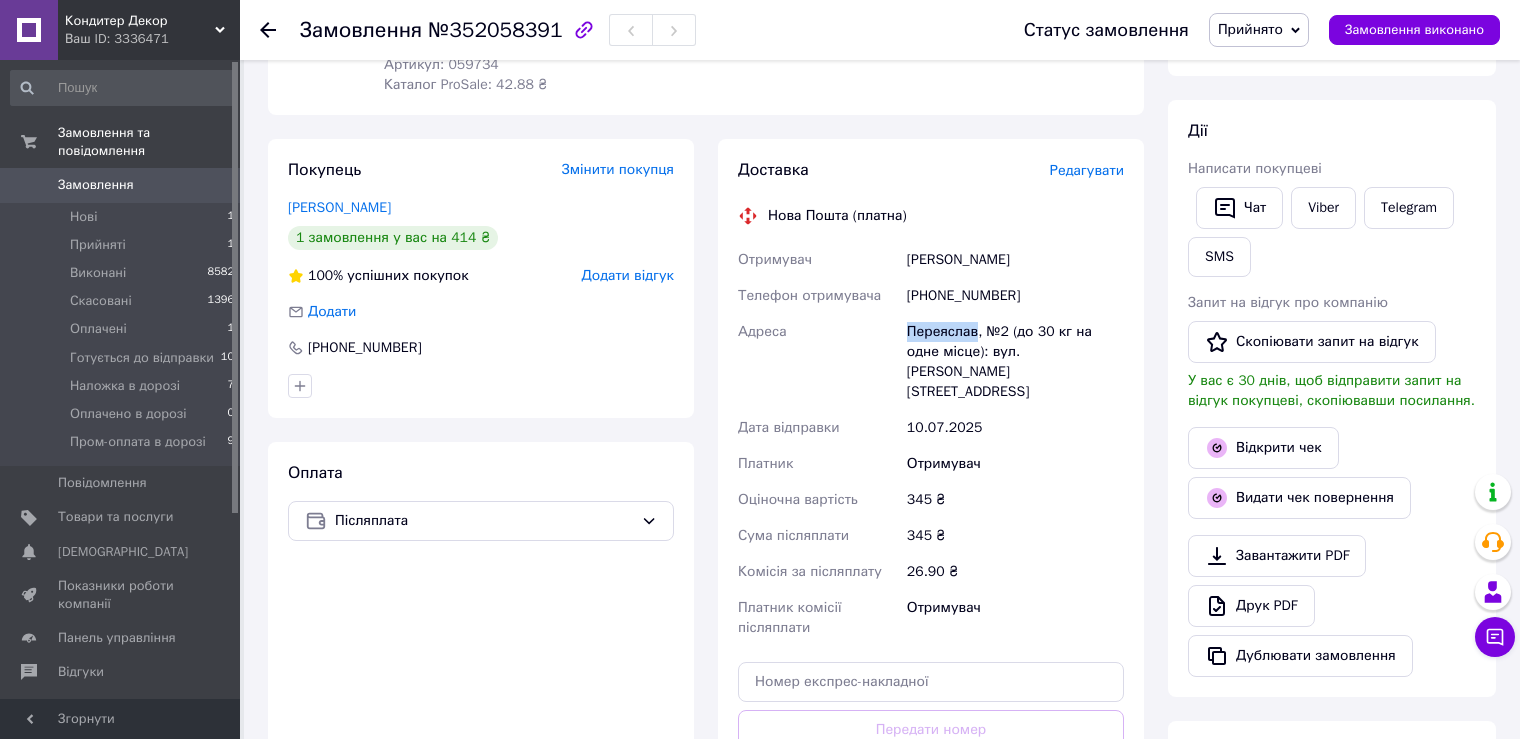 click on "Переяслав, №2 (до 30 кг на одне місце): вул. [PERSON_NAME][STREET_ADDRESS]" at bounding box center (1015, 362) 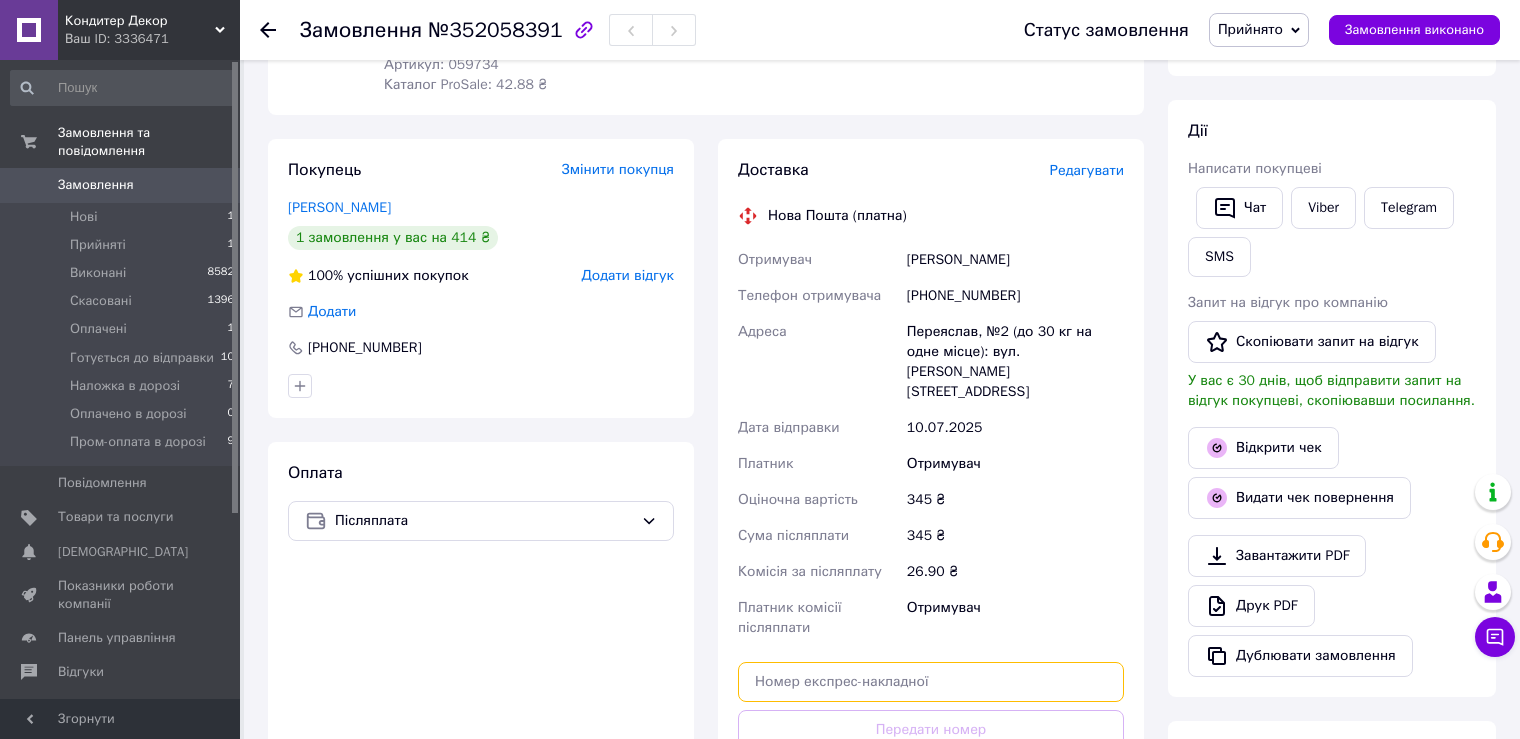 click at bounding box center (931, 682) 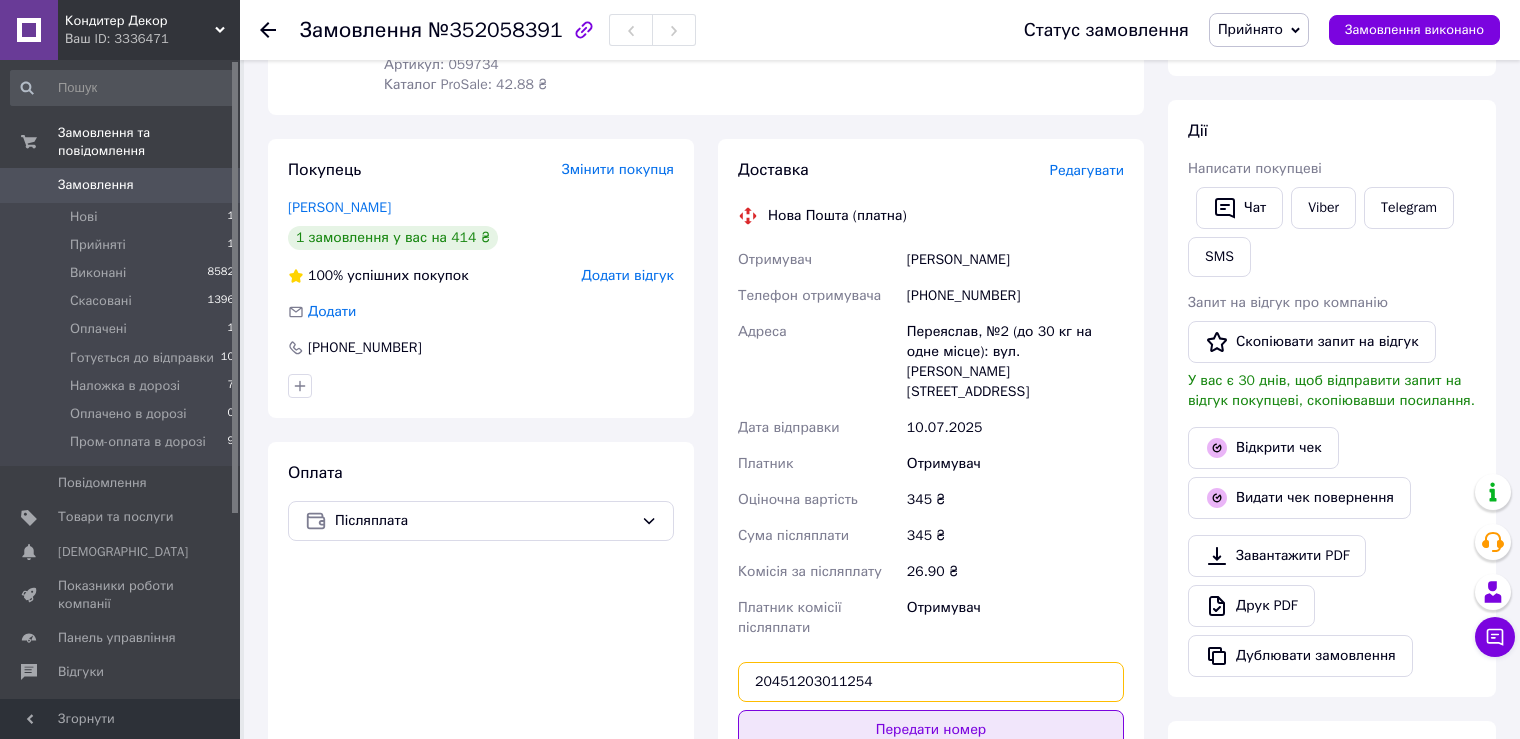 type on "20451203011254" 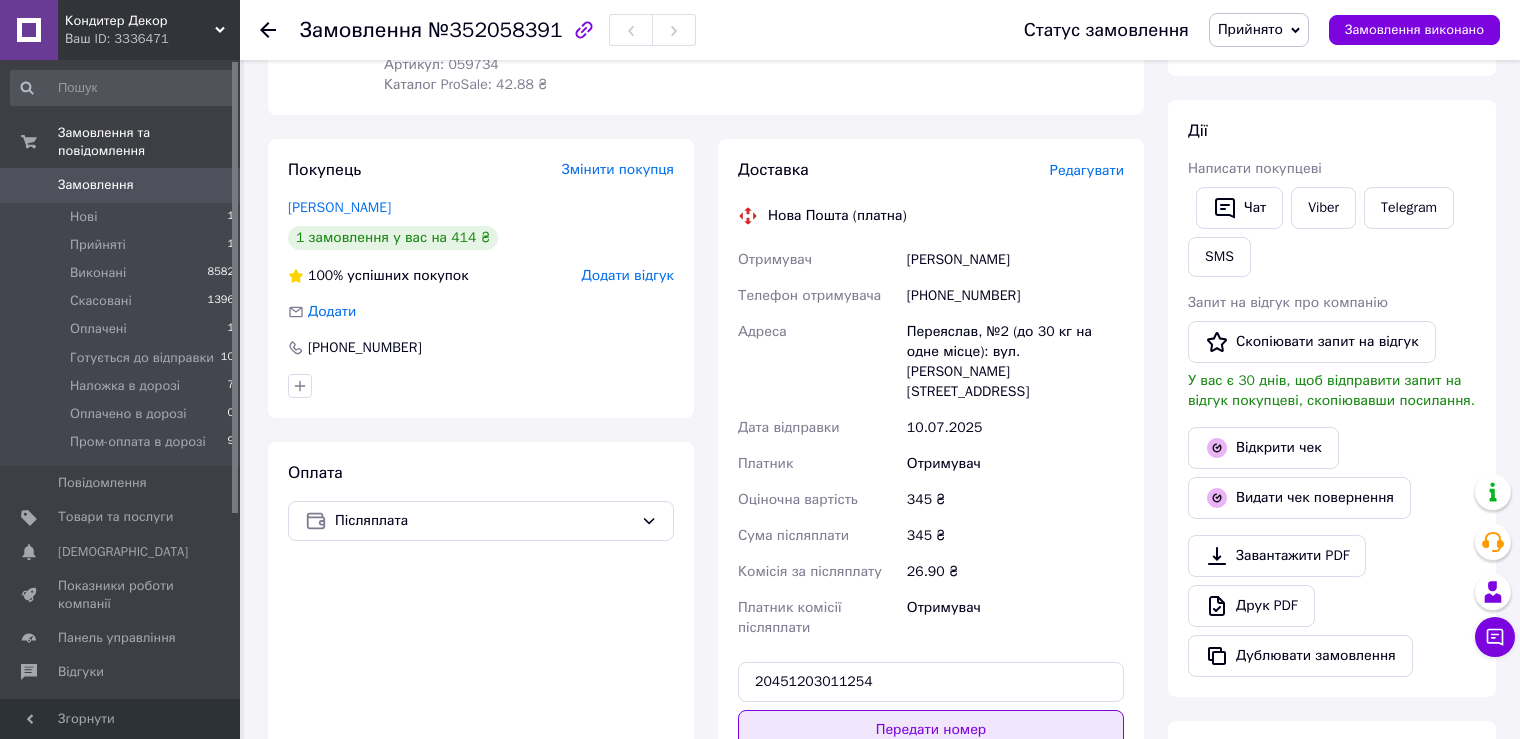 click on "Передати номер" at bounding box center (931, 730) 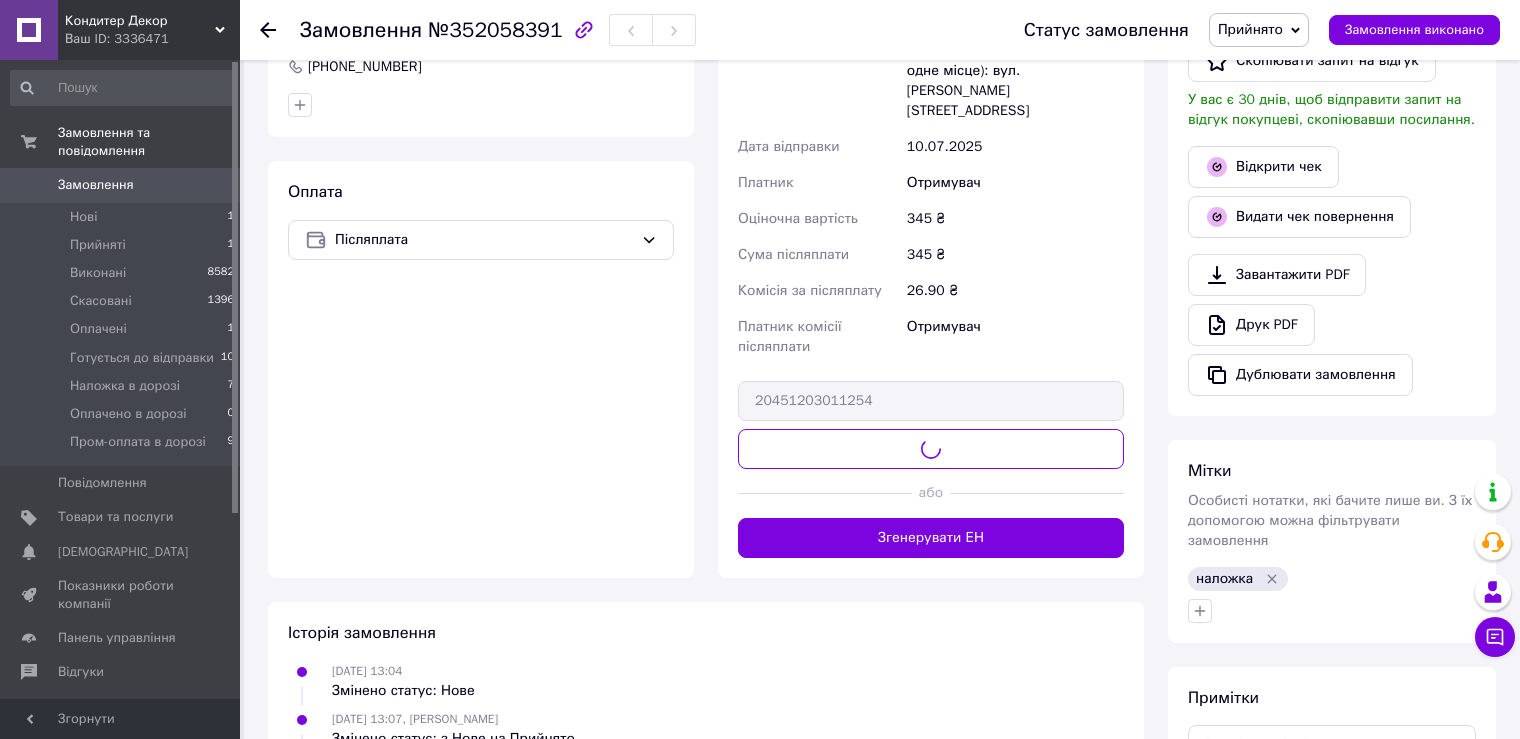 scroll, scrollTop: 600, scrollLeft: 0, axis: vertical 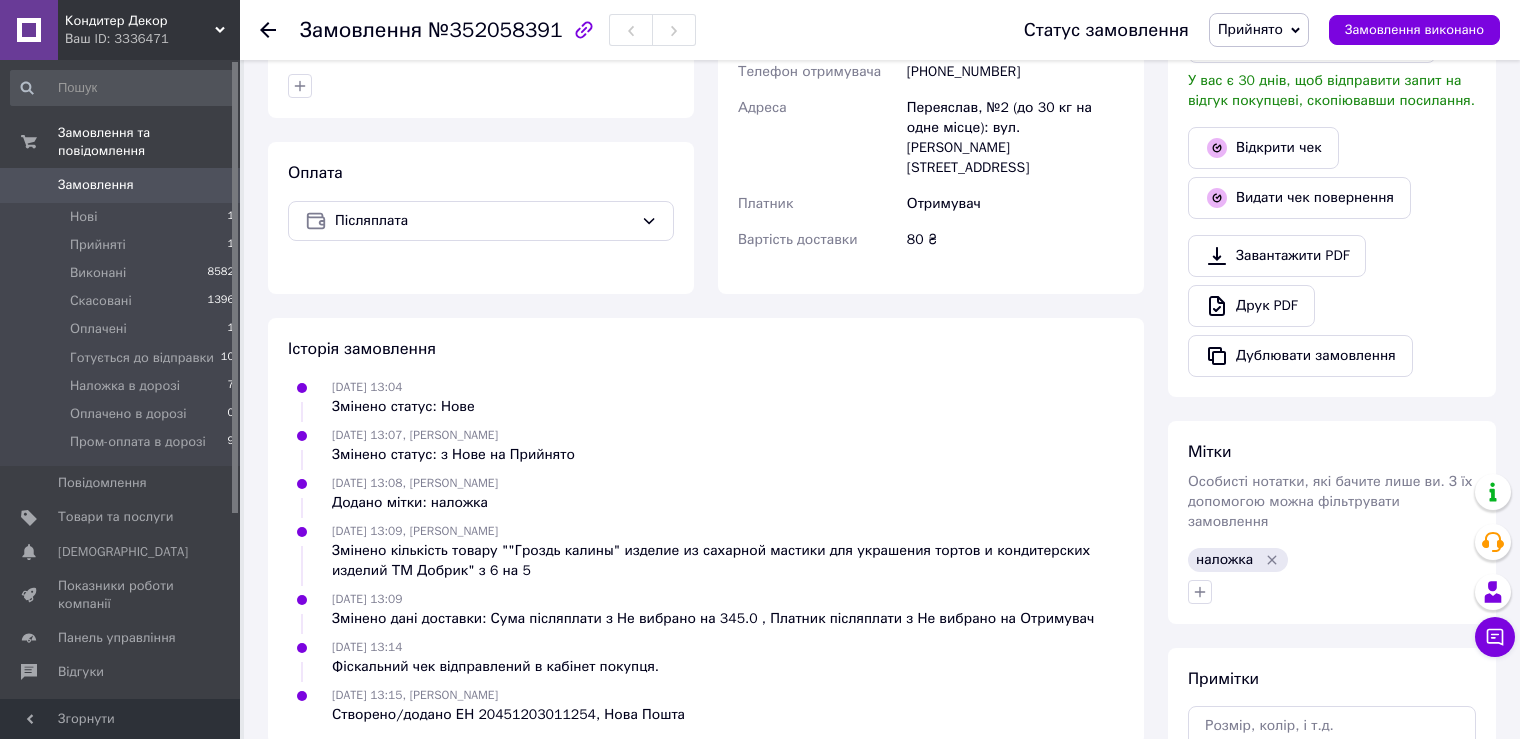 click on "Прийнято" at bounding box center [1250, 29] 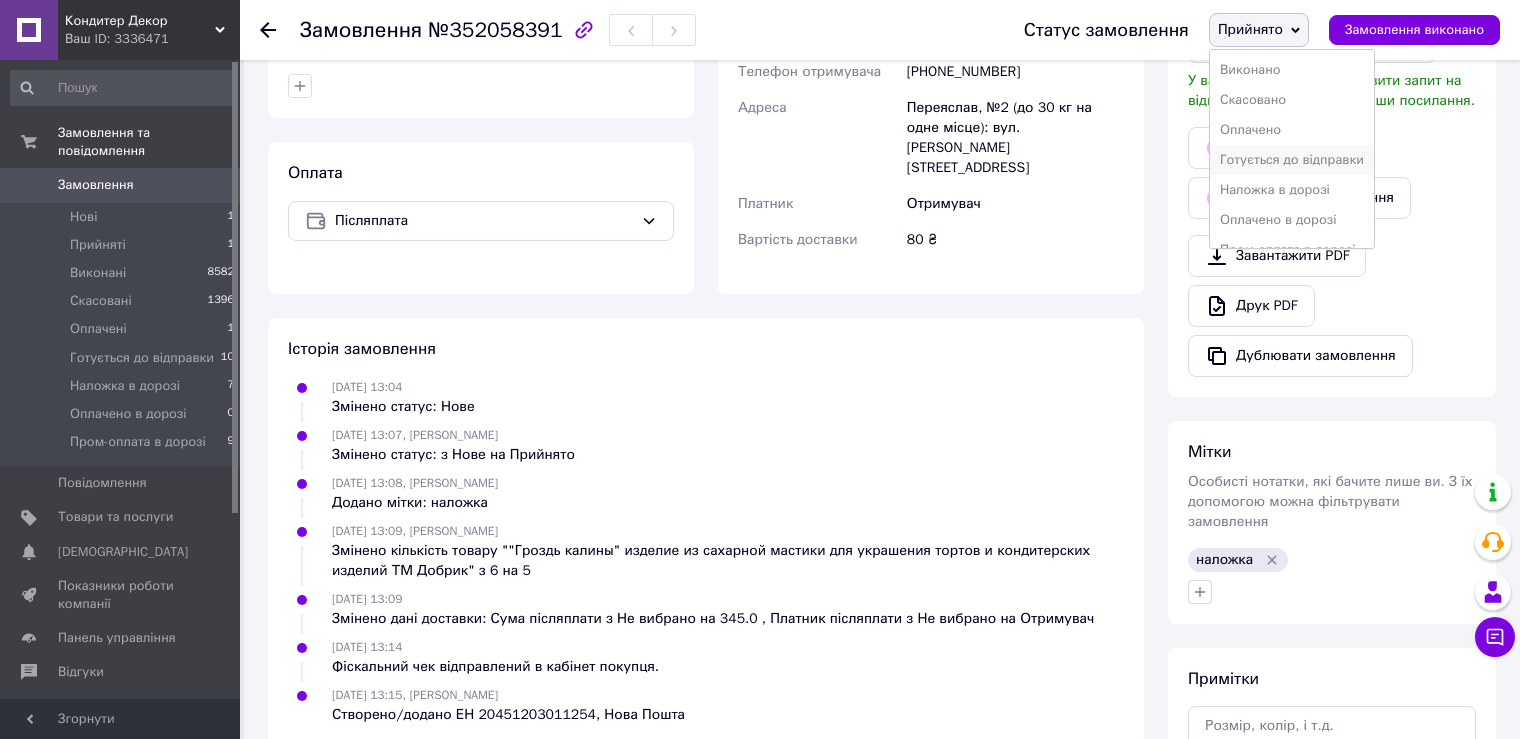 click on "Готується до відправки" at bounding box center [1292, 160] 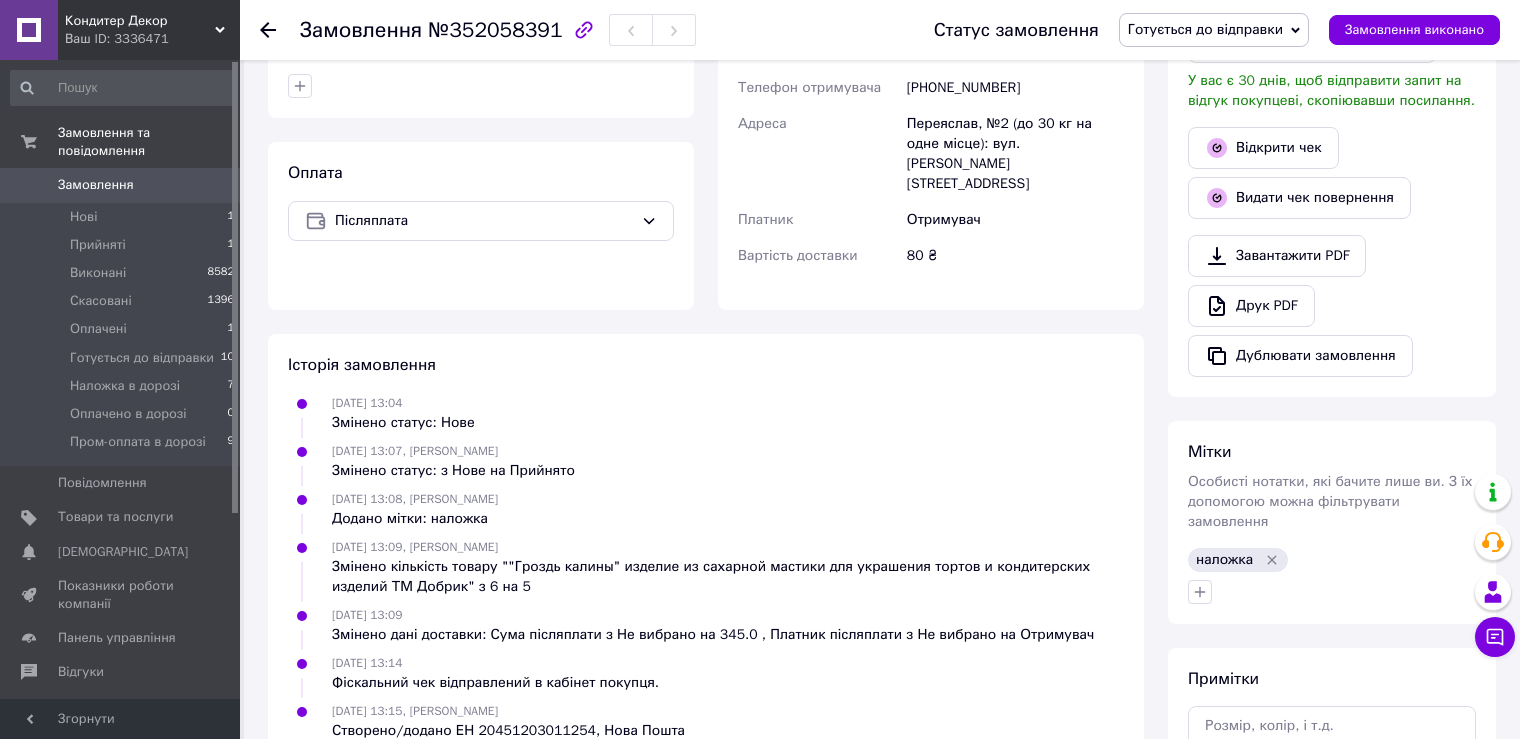 click 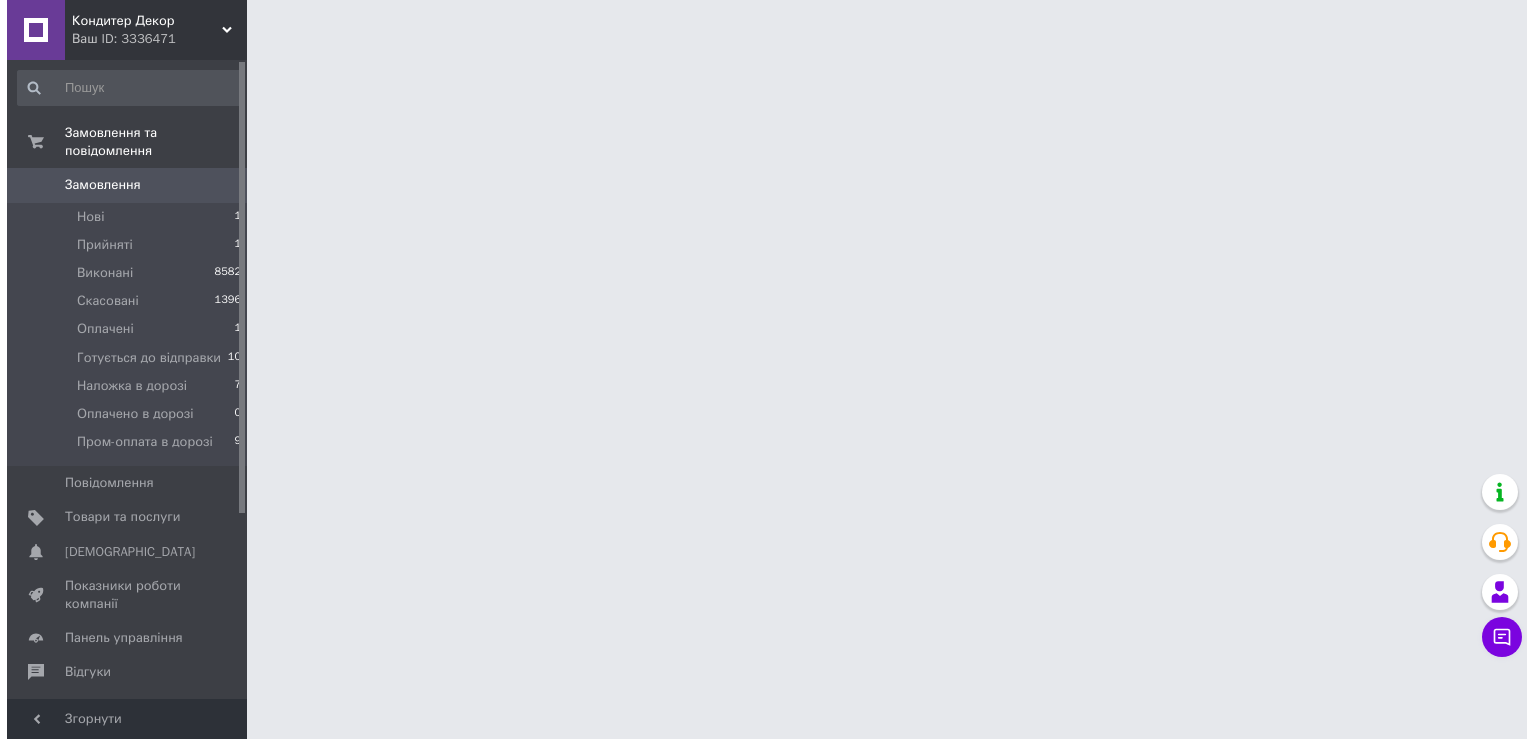 scroll, scrollTop: 0, scrollLeft: 0, axis: both 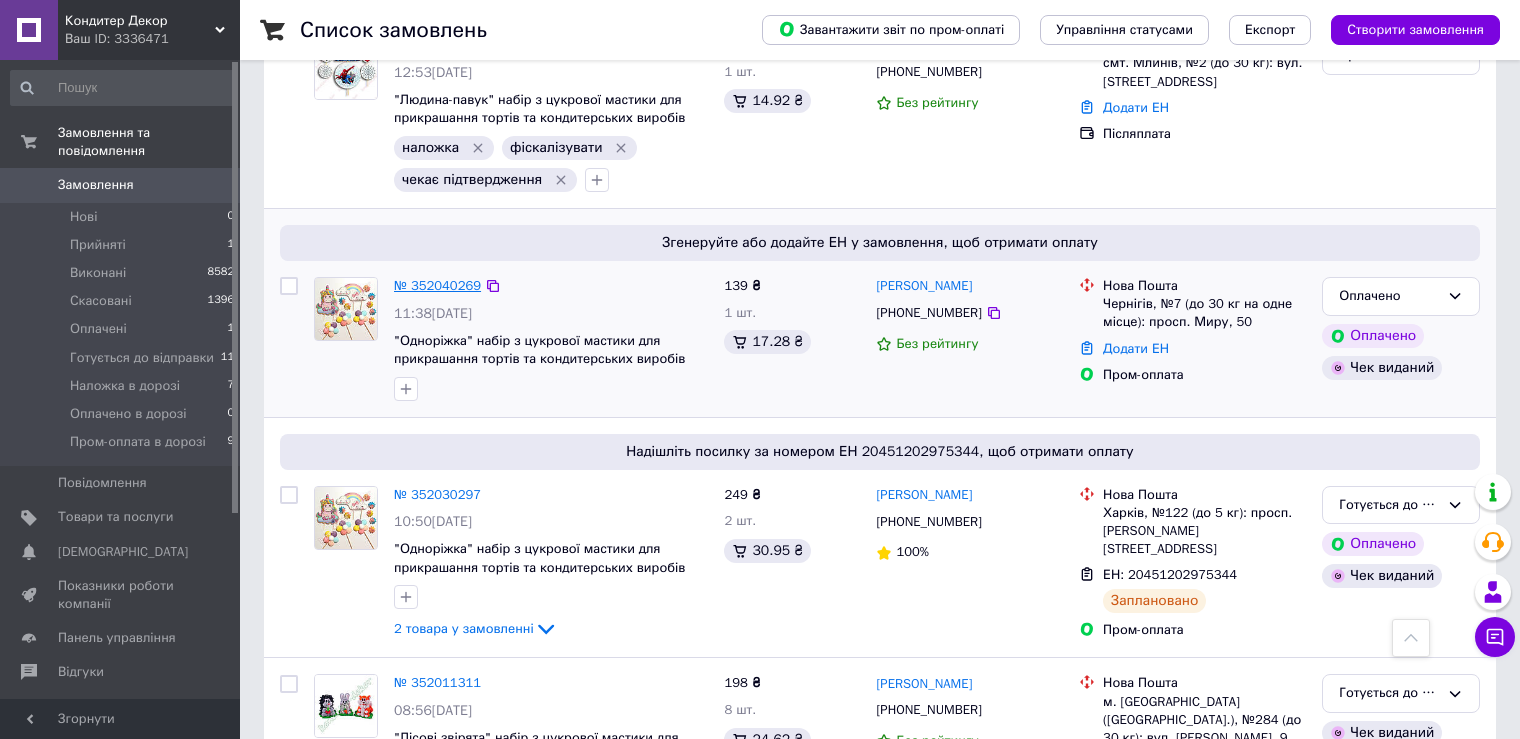 click on "№ 352040269" at bounding box center [437, 285] 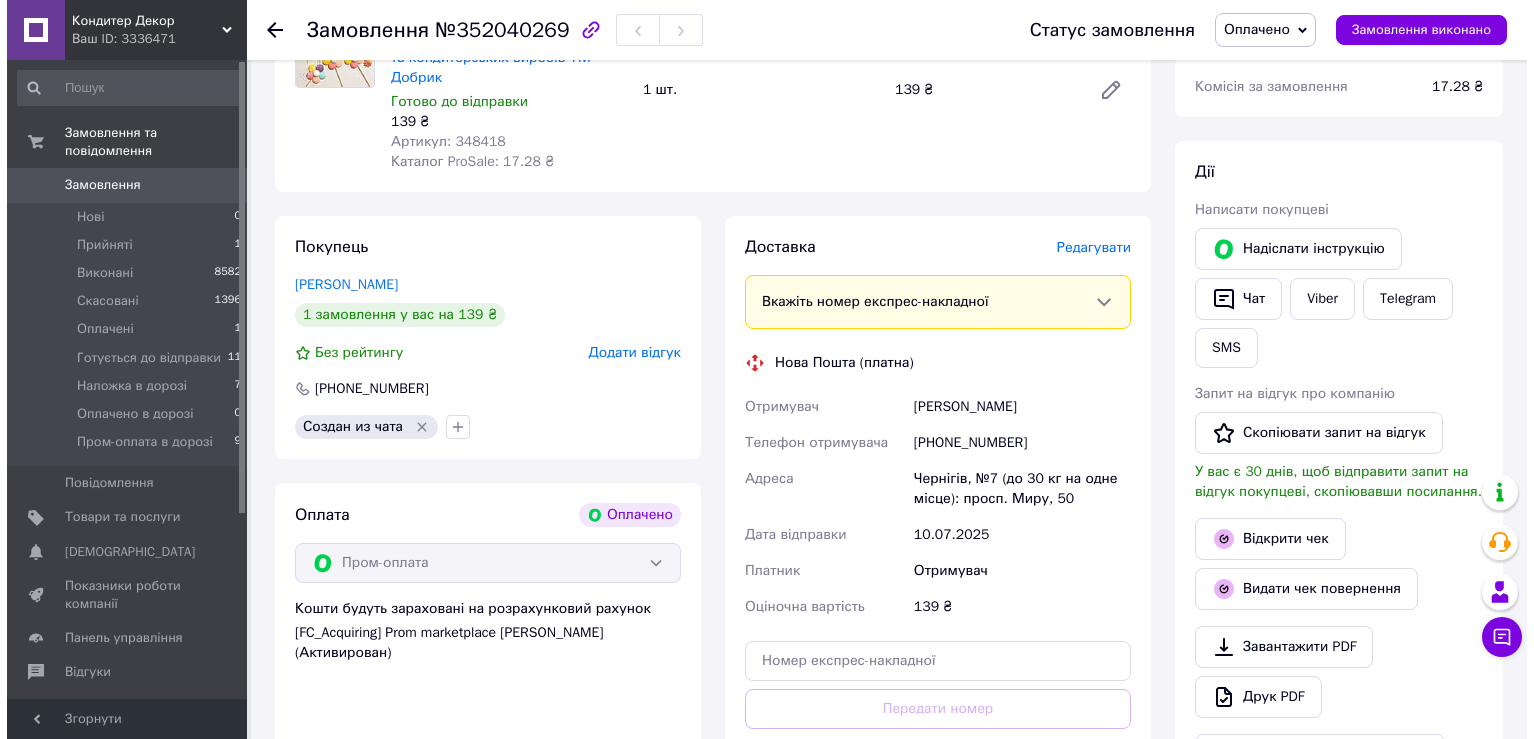 scroll, scrollTop: 400, scrollLeft: 0, axis: vertical 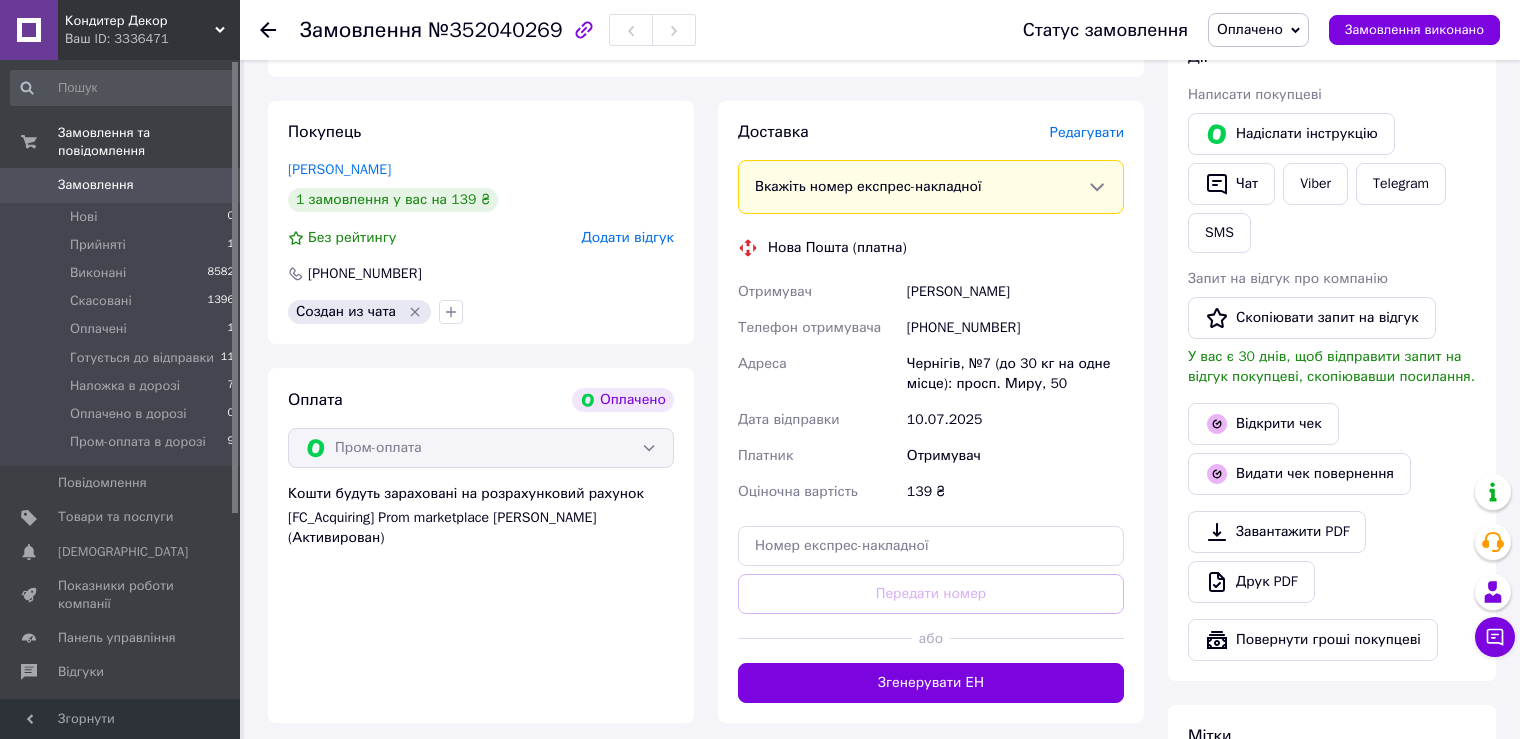 click on "Редагувати" at bounding box center [1087, 132] 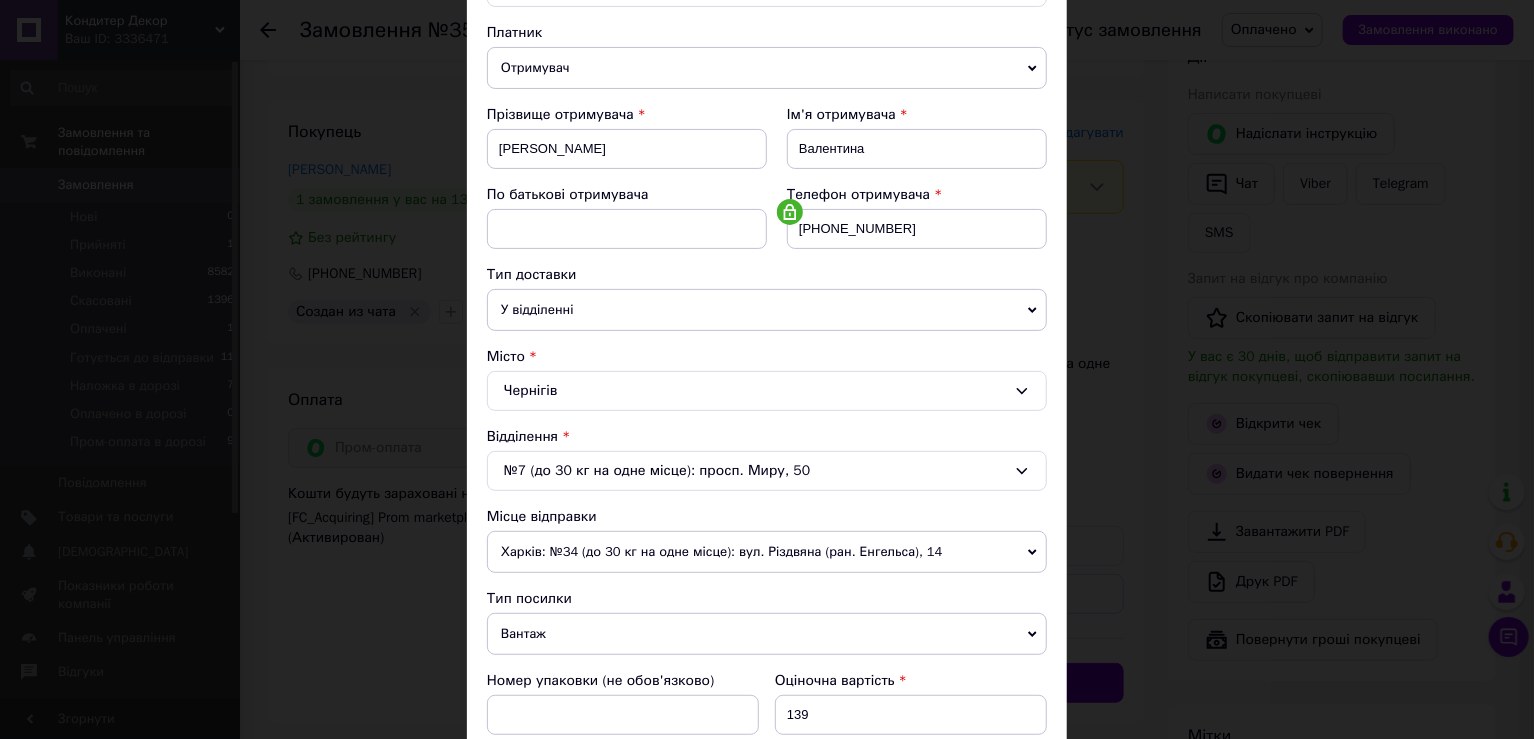 scroll, scrollTop: 583, scrollLeft: 0, axis: vertical 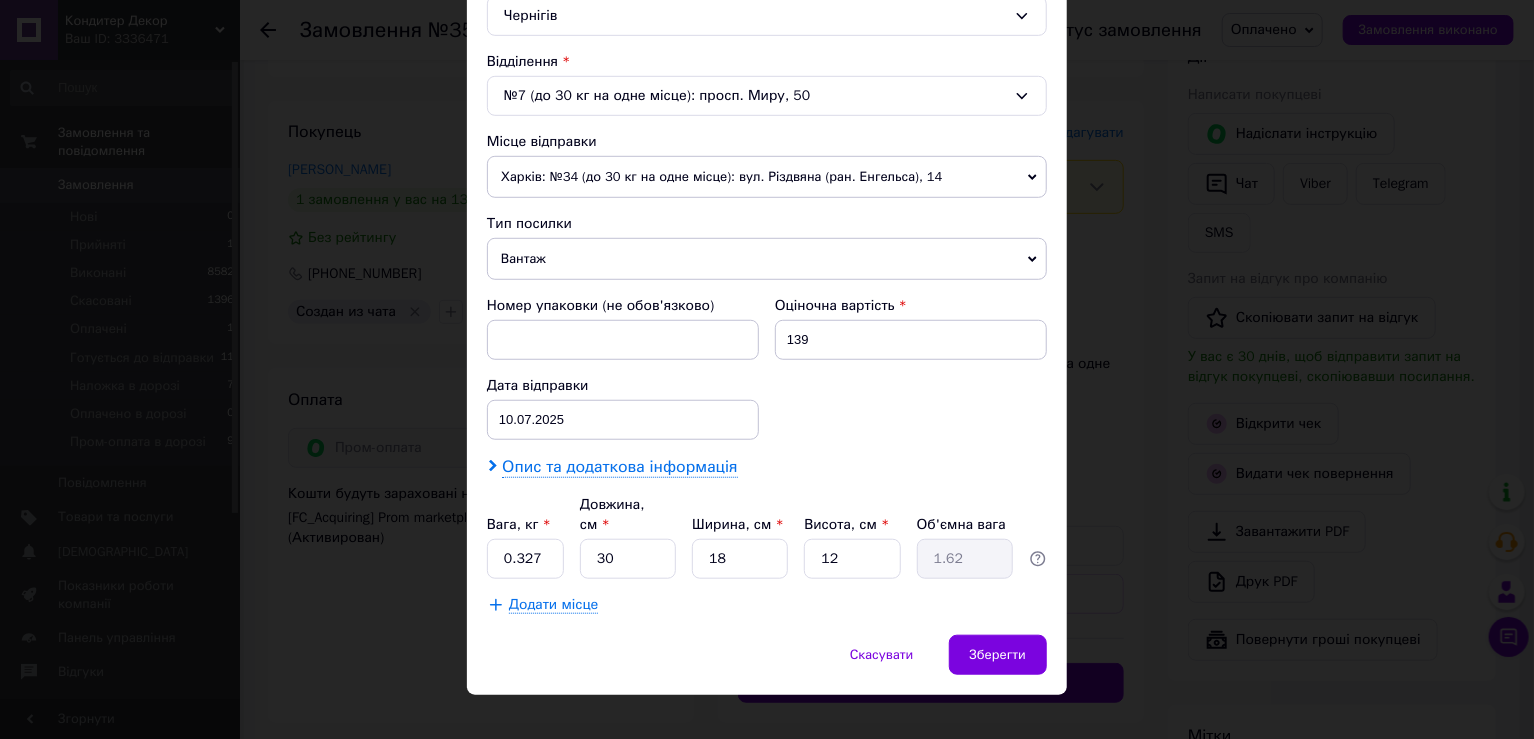 click on "Опис та додаткова інформація" at bounding box center (619, 467) 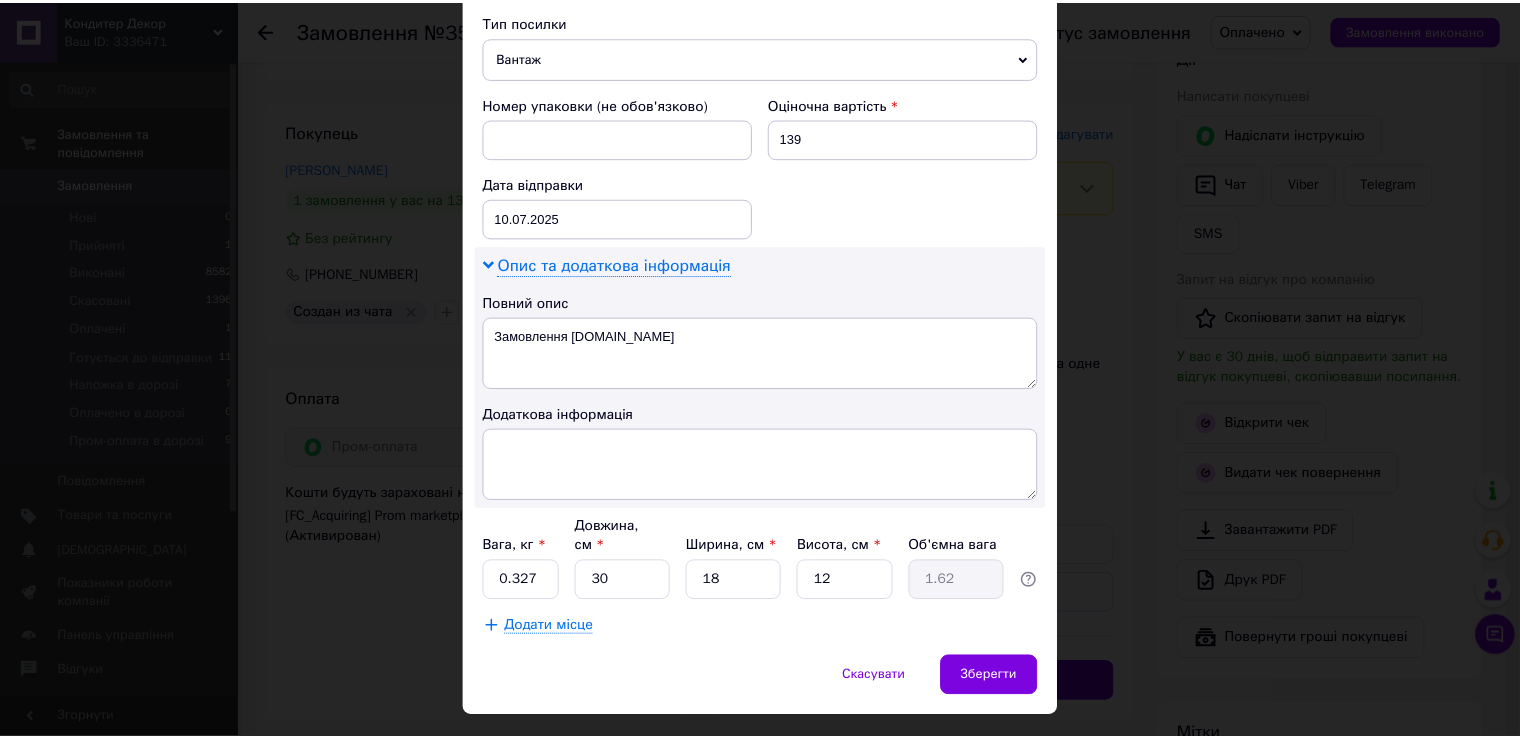 scroll, scrollTop: 806, scrollLeft: 0, axis: vertical 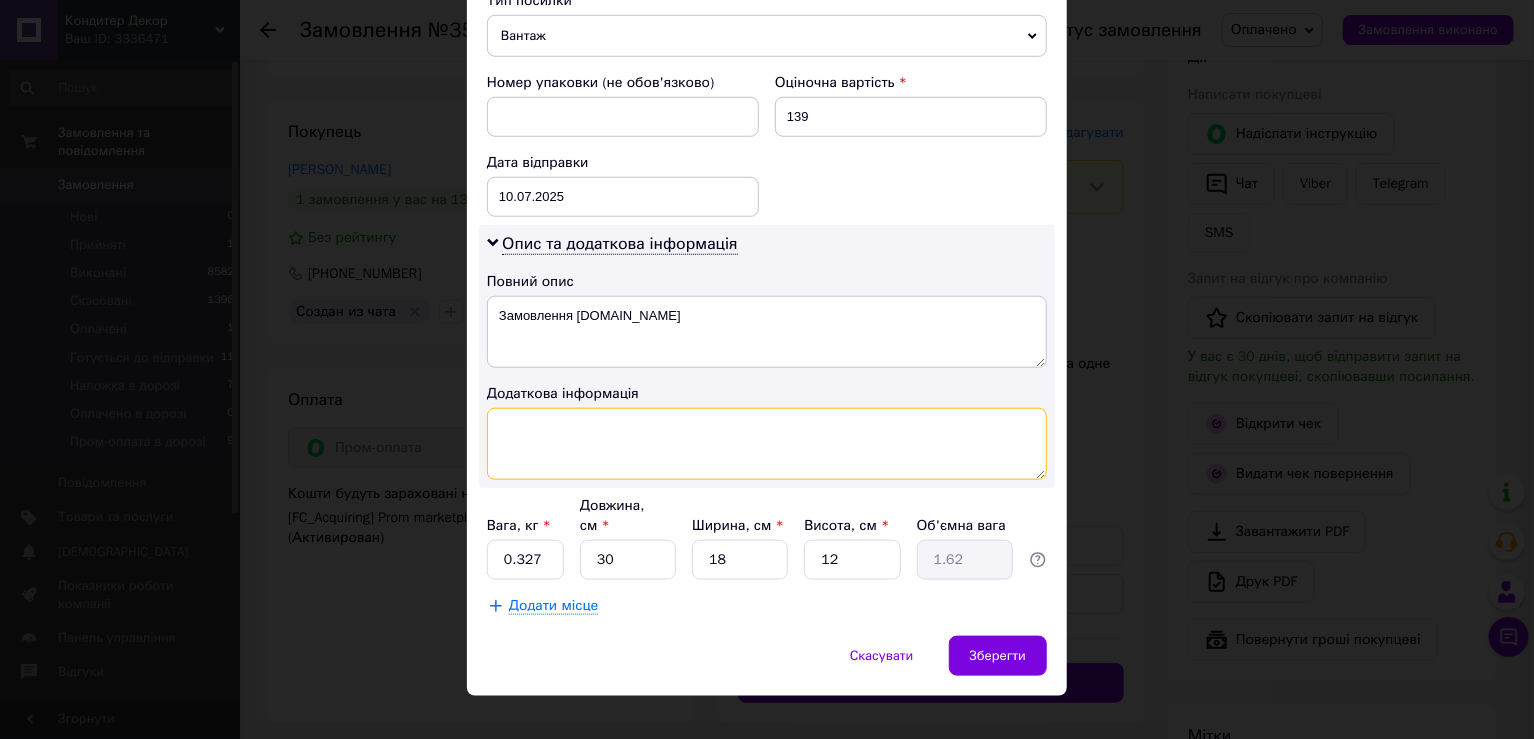 click at bounding box center (767, 444) 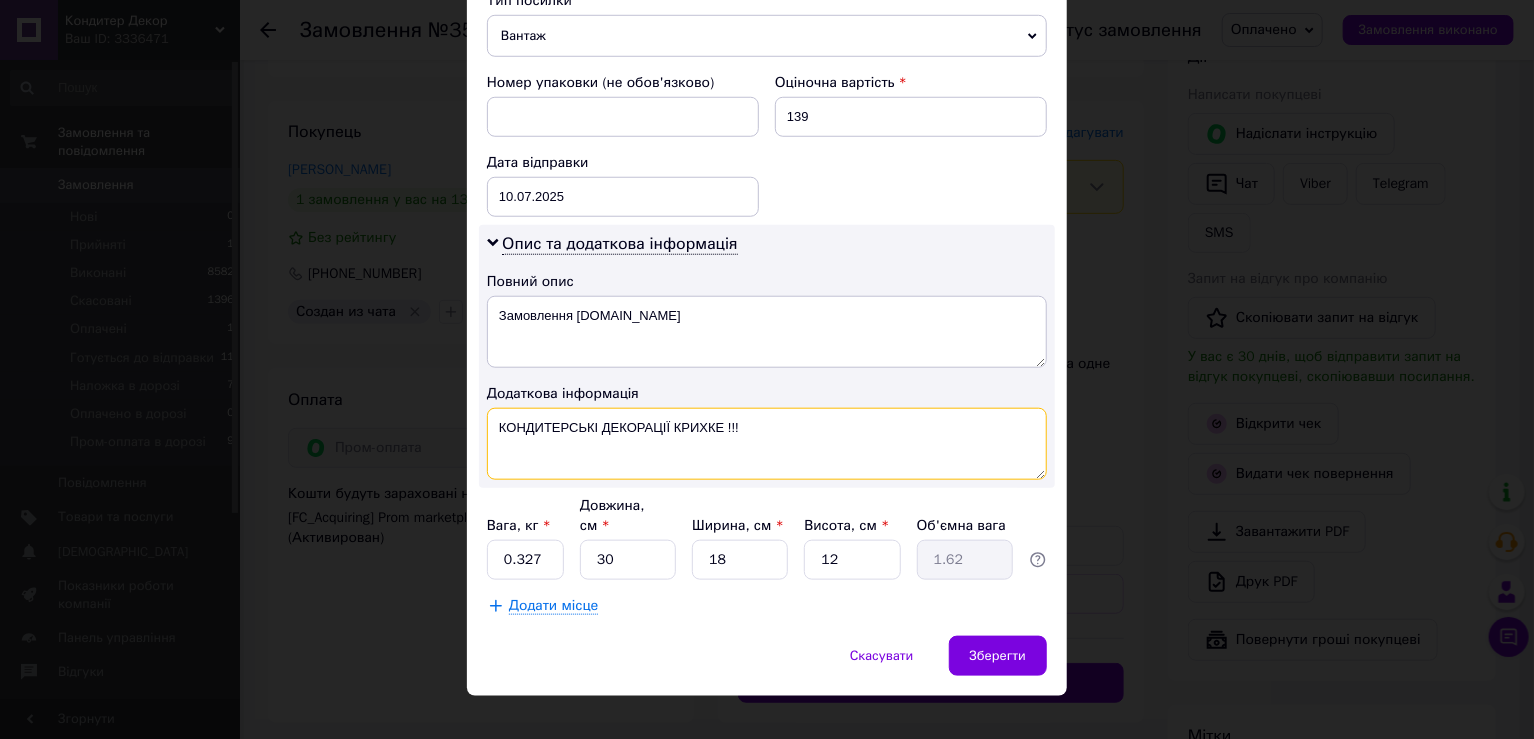 type on "КОНДИТЕРСЬКІ ДЕКОРАЦІЇ КРИХКЕ !!!" 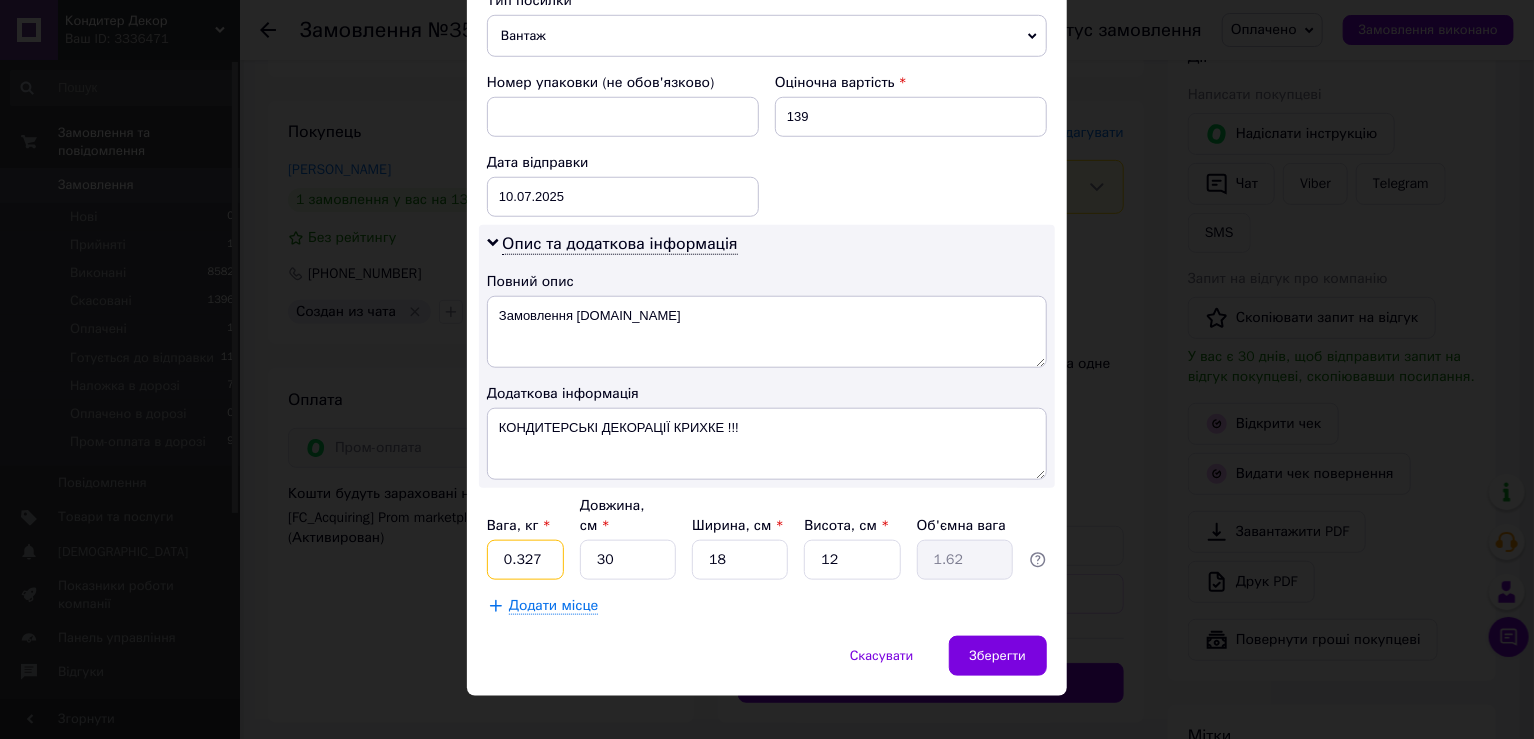 drag, startPoint x: 518, startPoint y: 528, endPoint x: 539, endPoint y: 530, distance: 21.095022 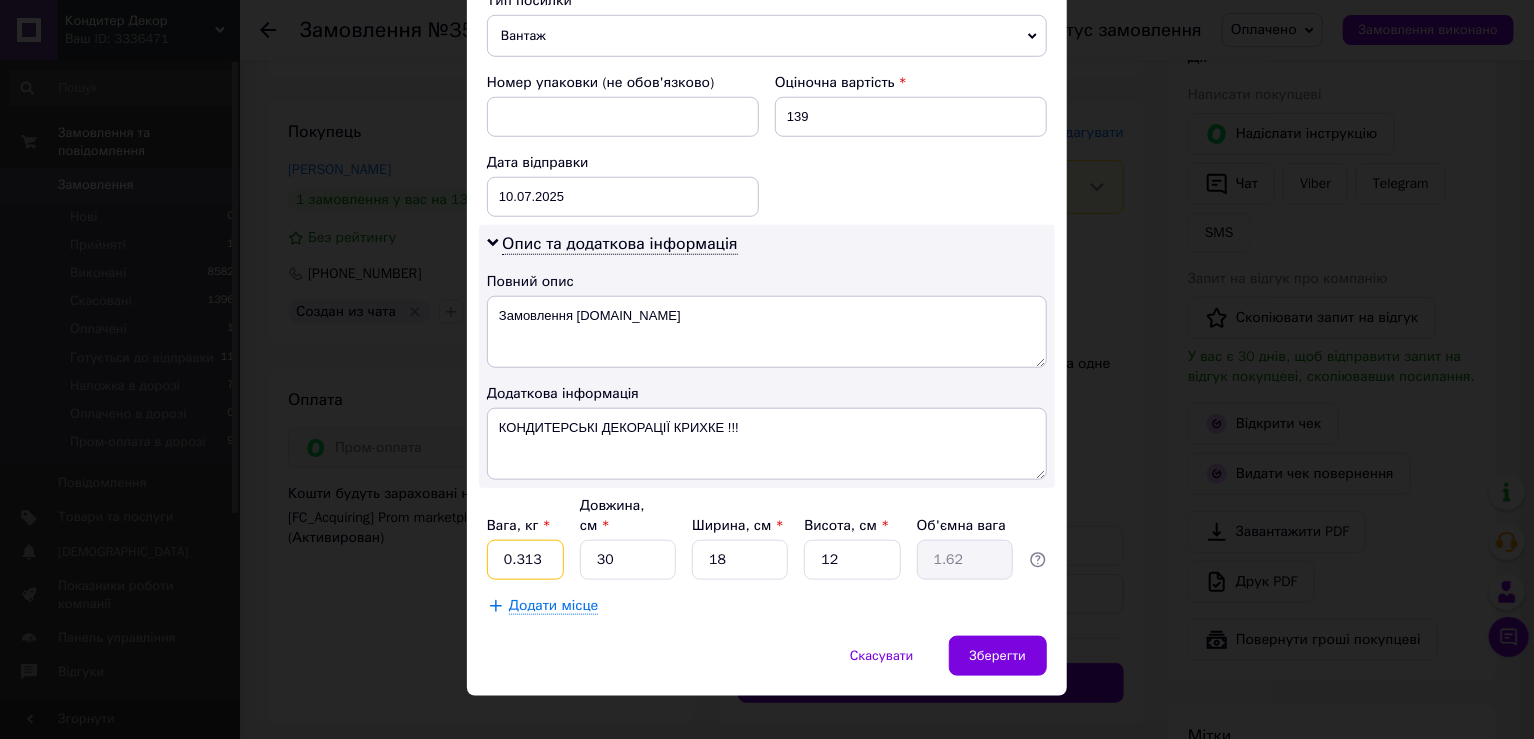 type on "0.313" 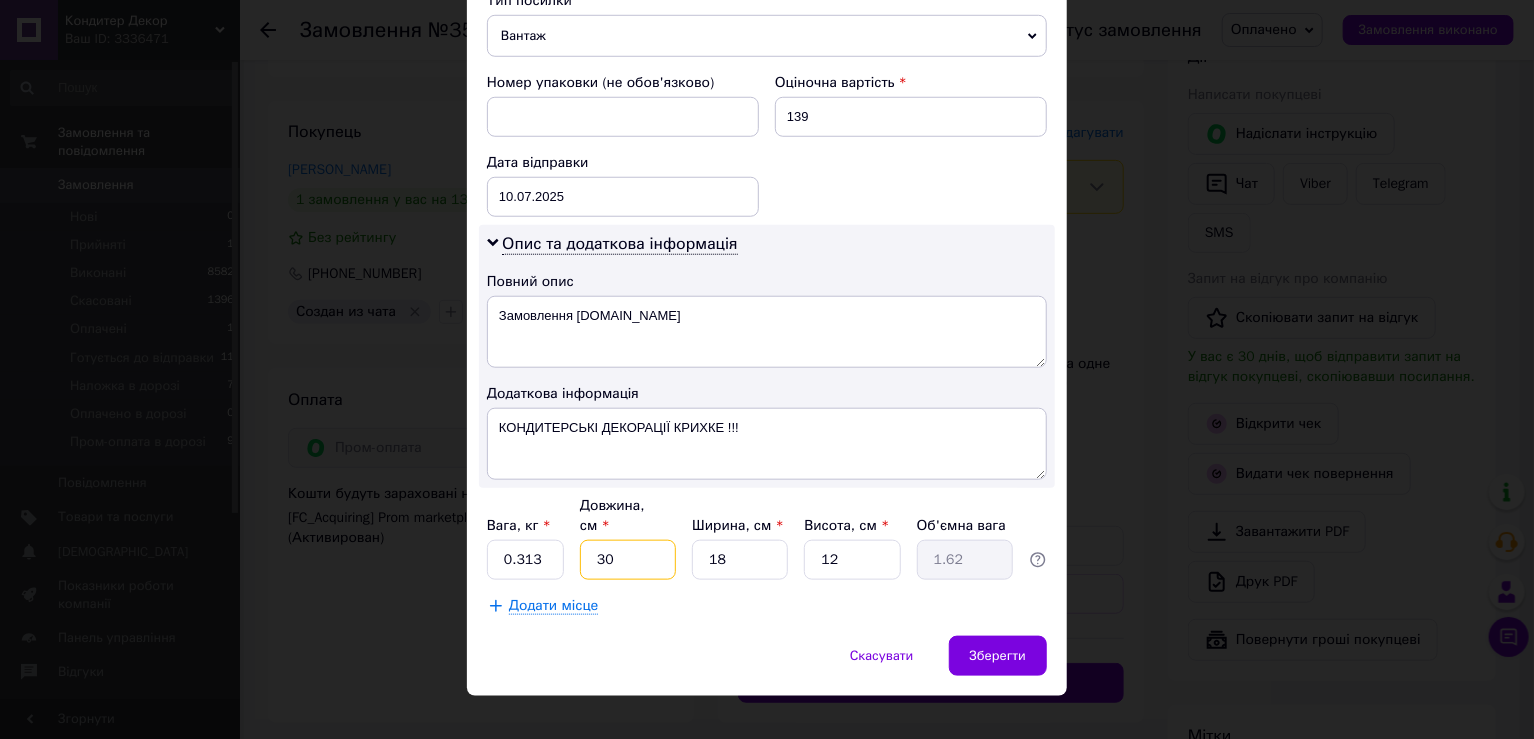 type on "3" 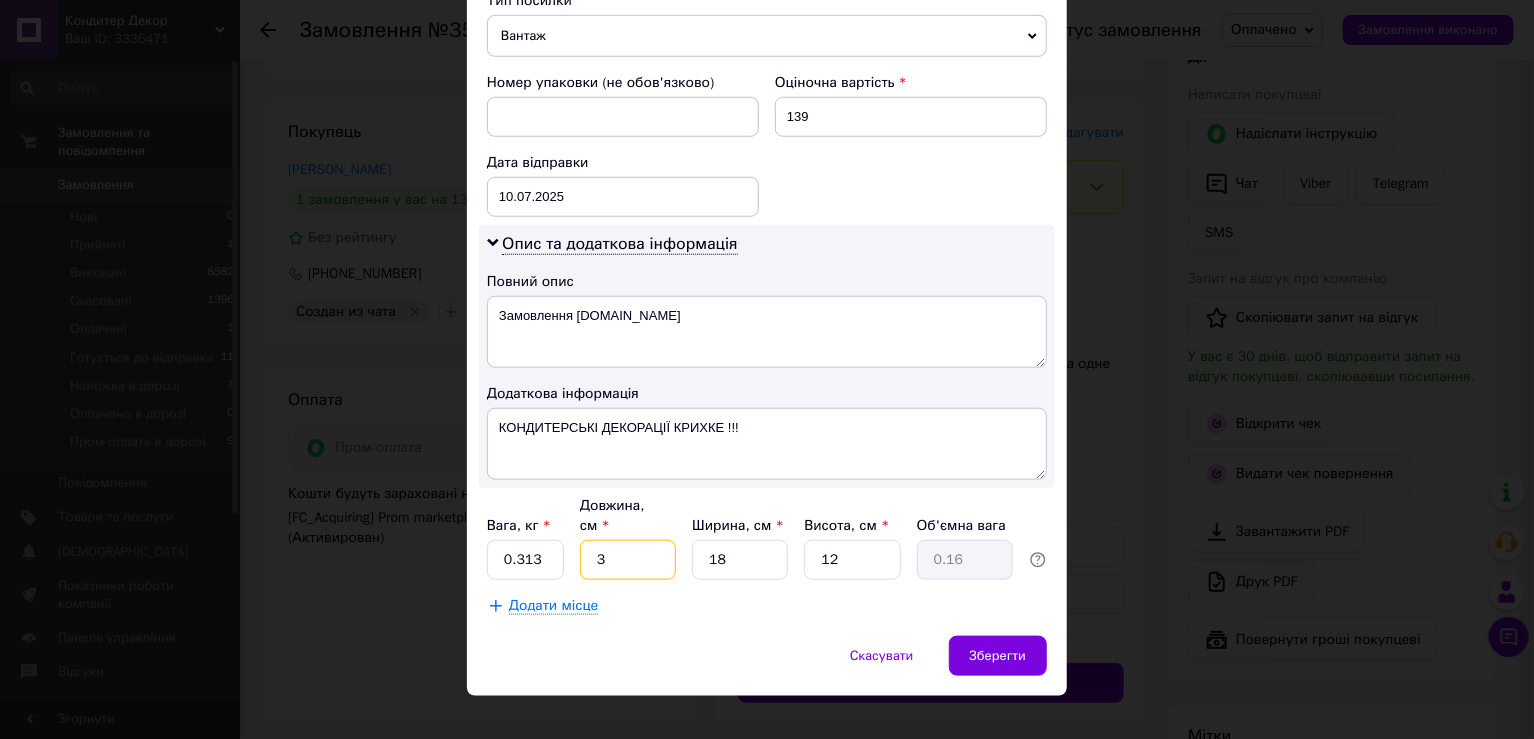 type on "30" 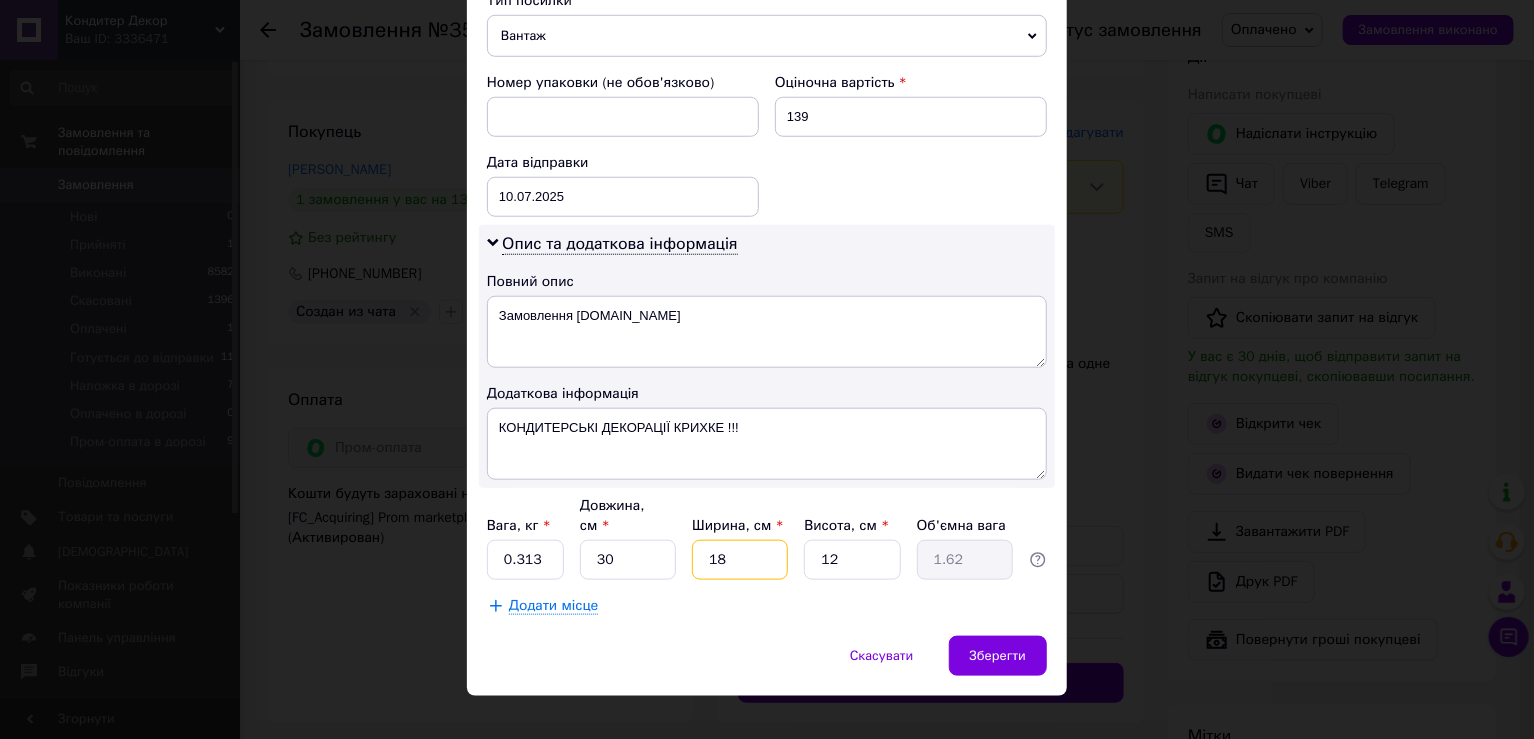 type on "1" 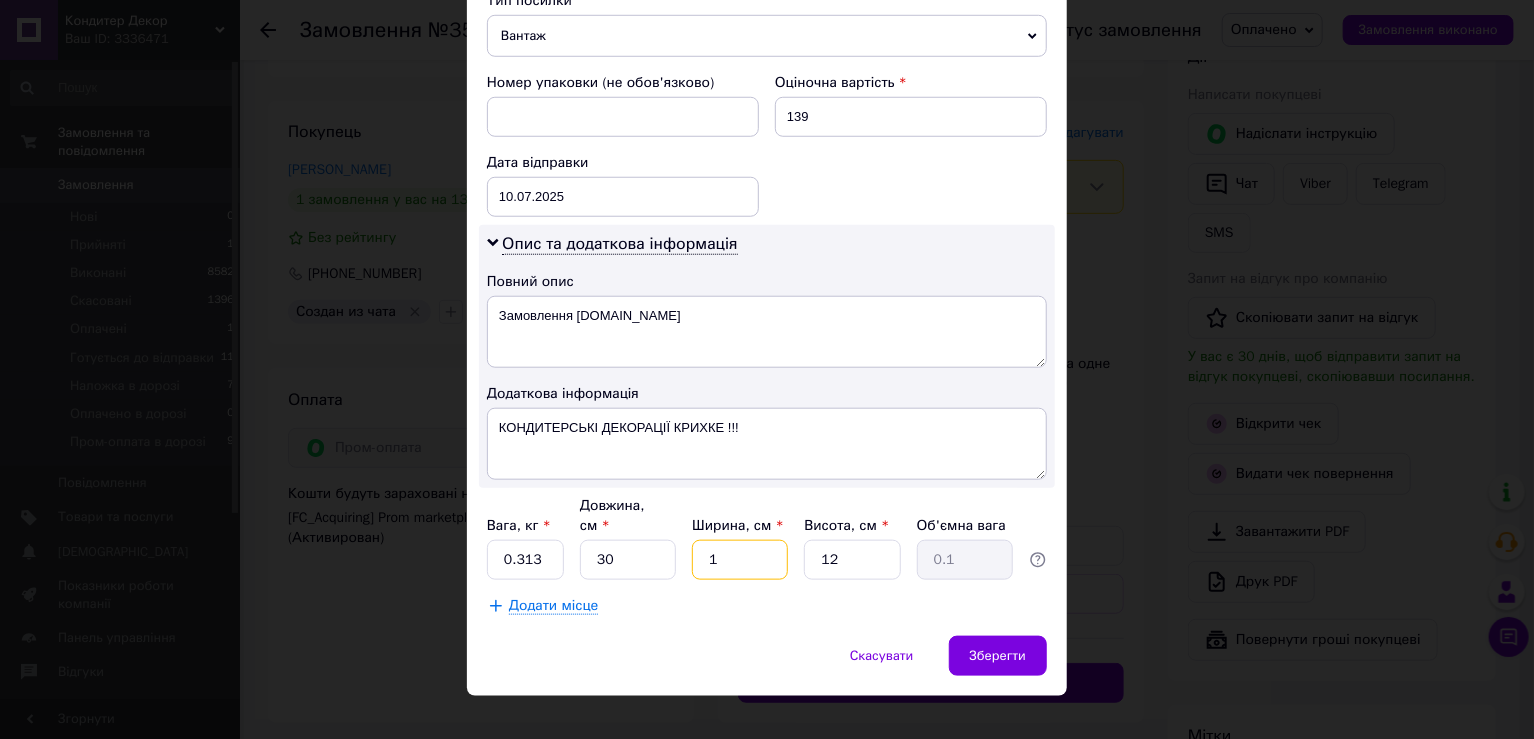 type on "18" 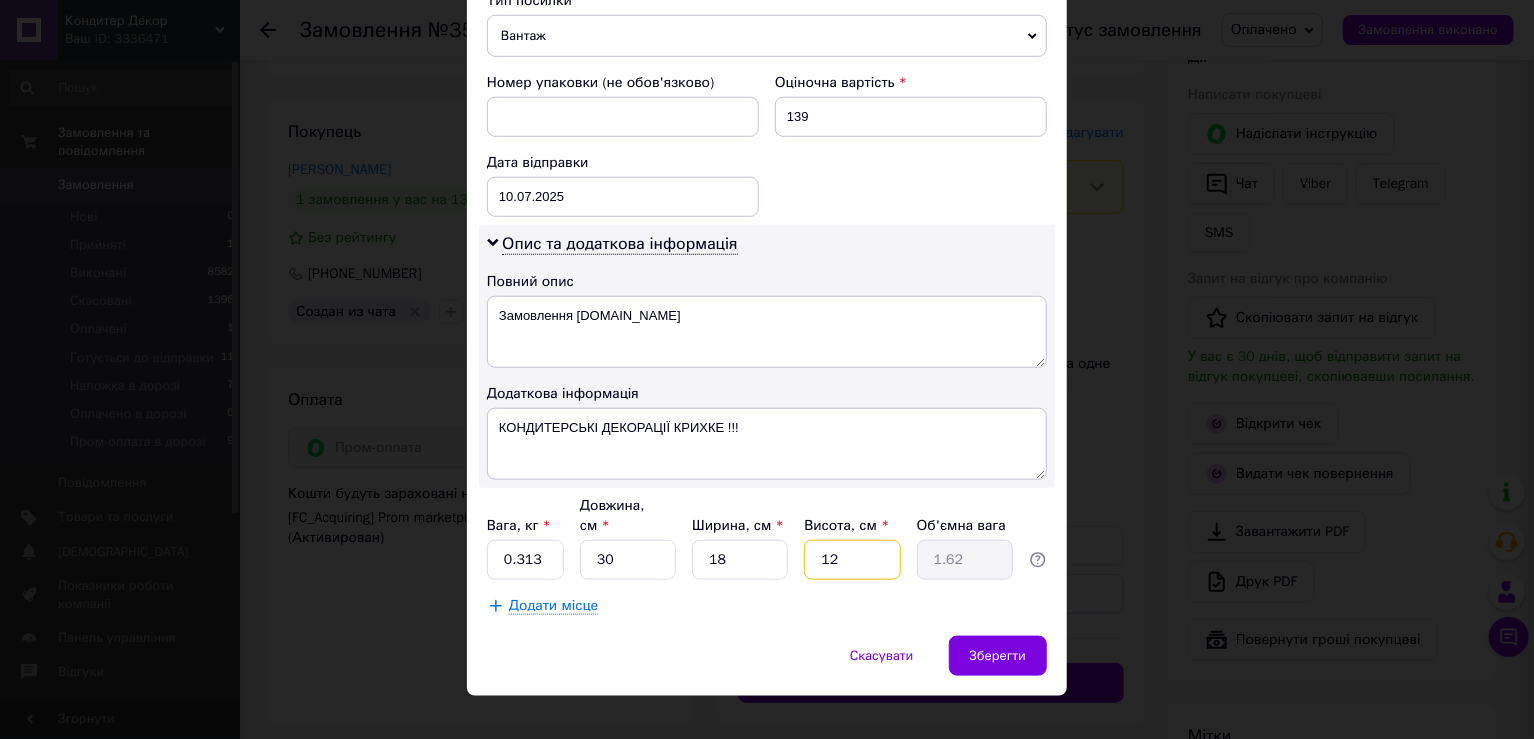 type on "1" 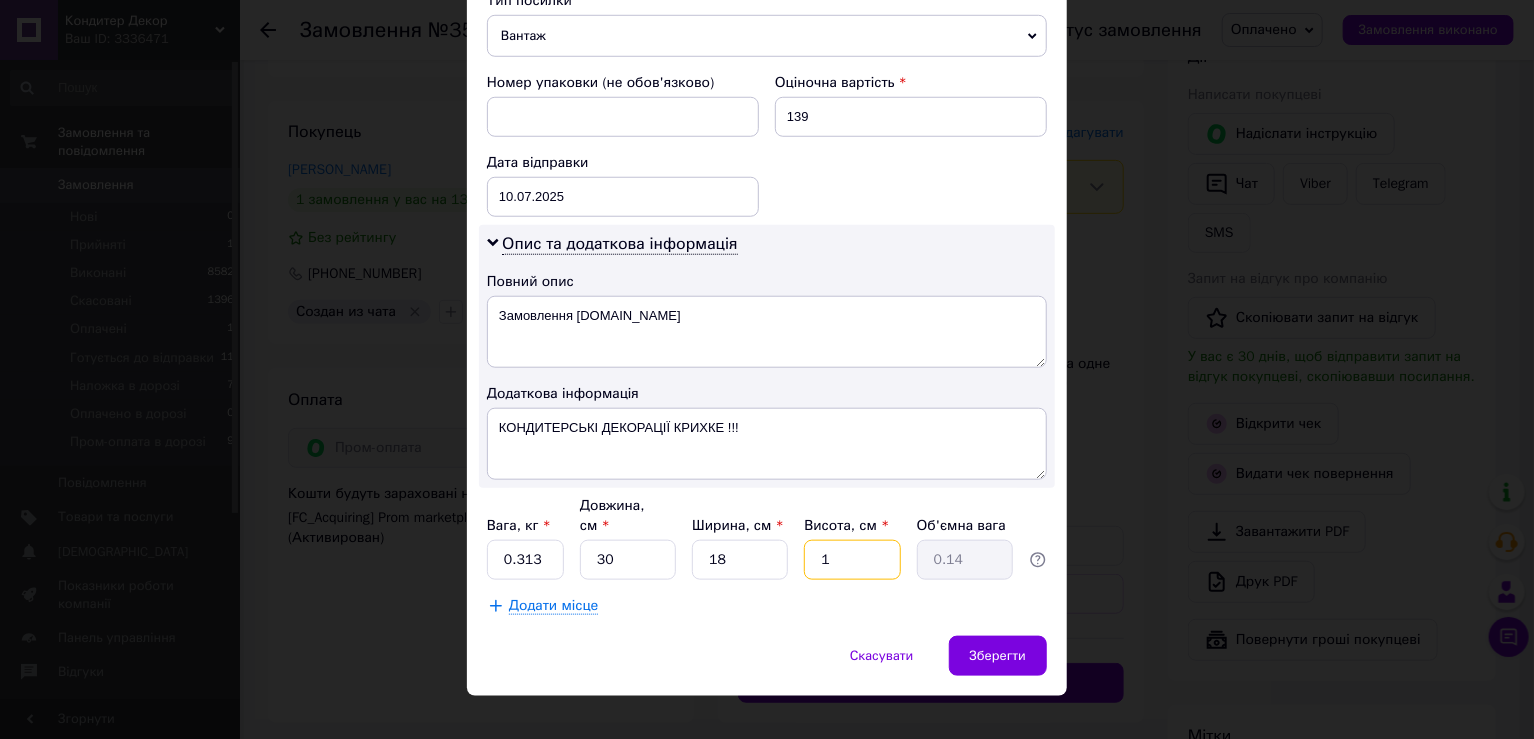 type on "12" 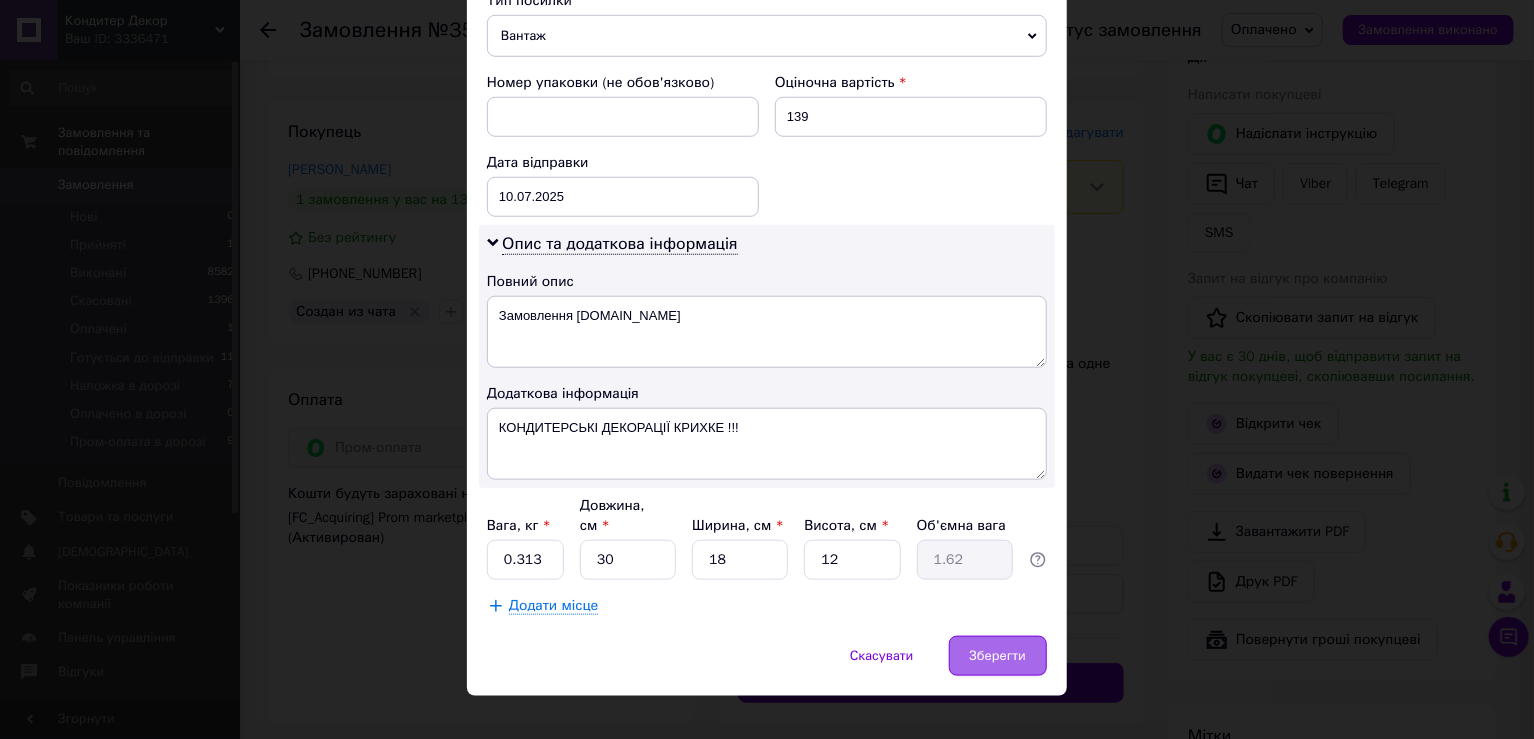 click on "Зберегти" at bounding box center [998, 656] 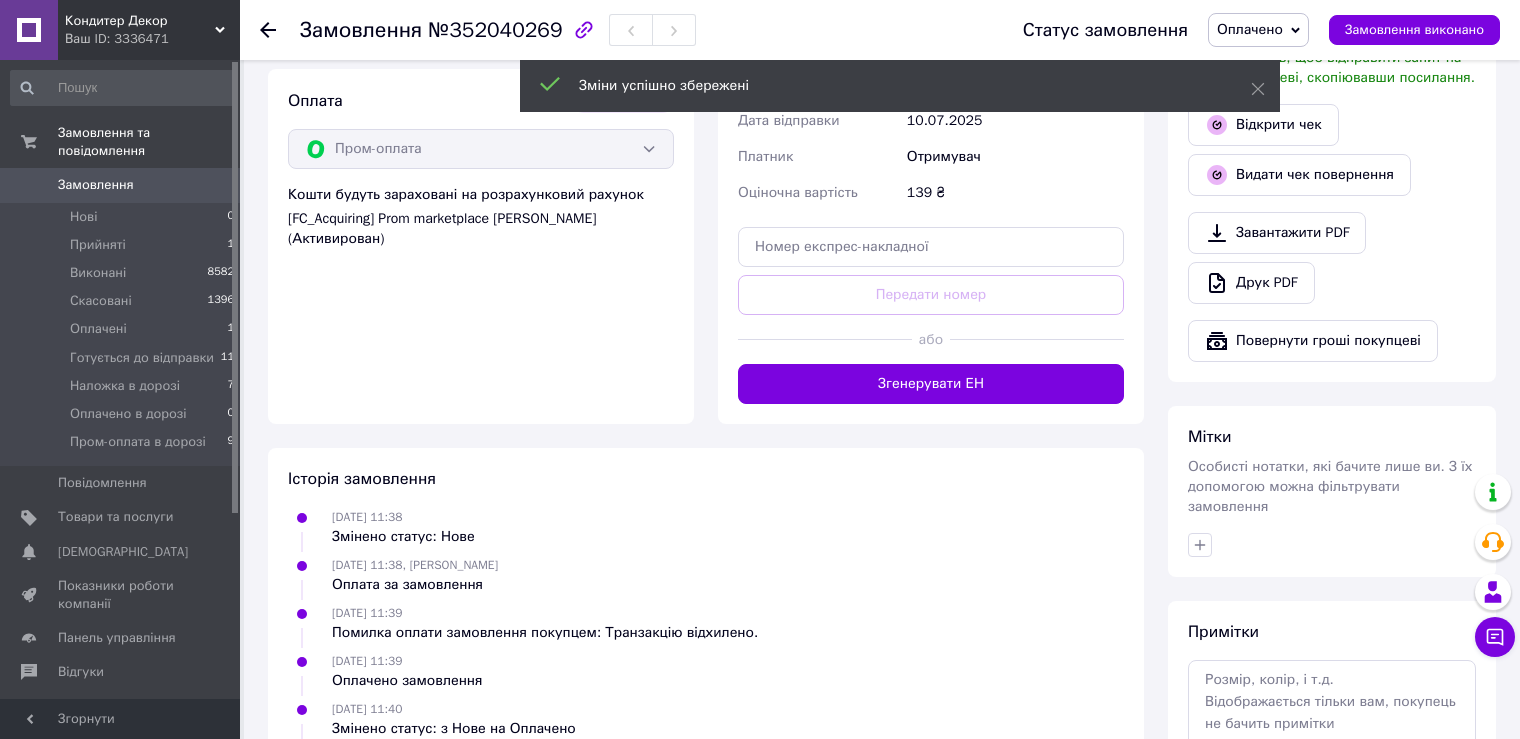 scroll, scrollTop: 700, scrollLeft: 0, axis: vertical 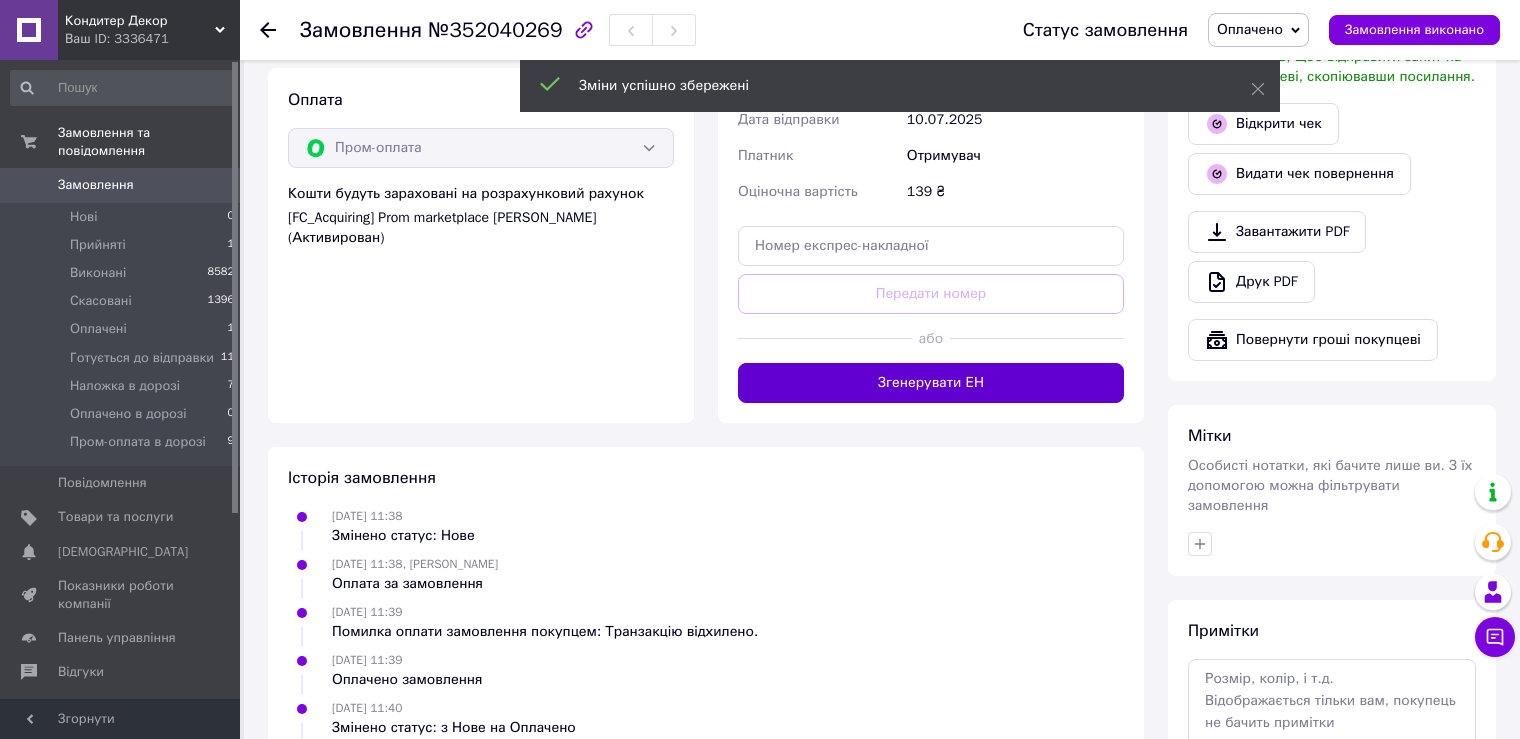 click on "Згенерувати ЕН" at bounding box center [931, 383] 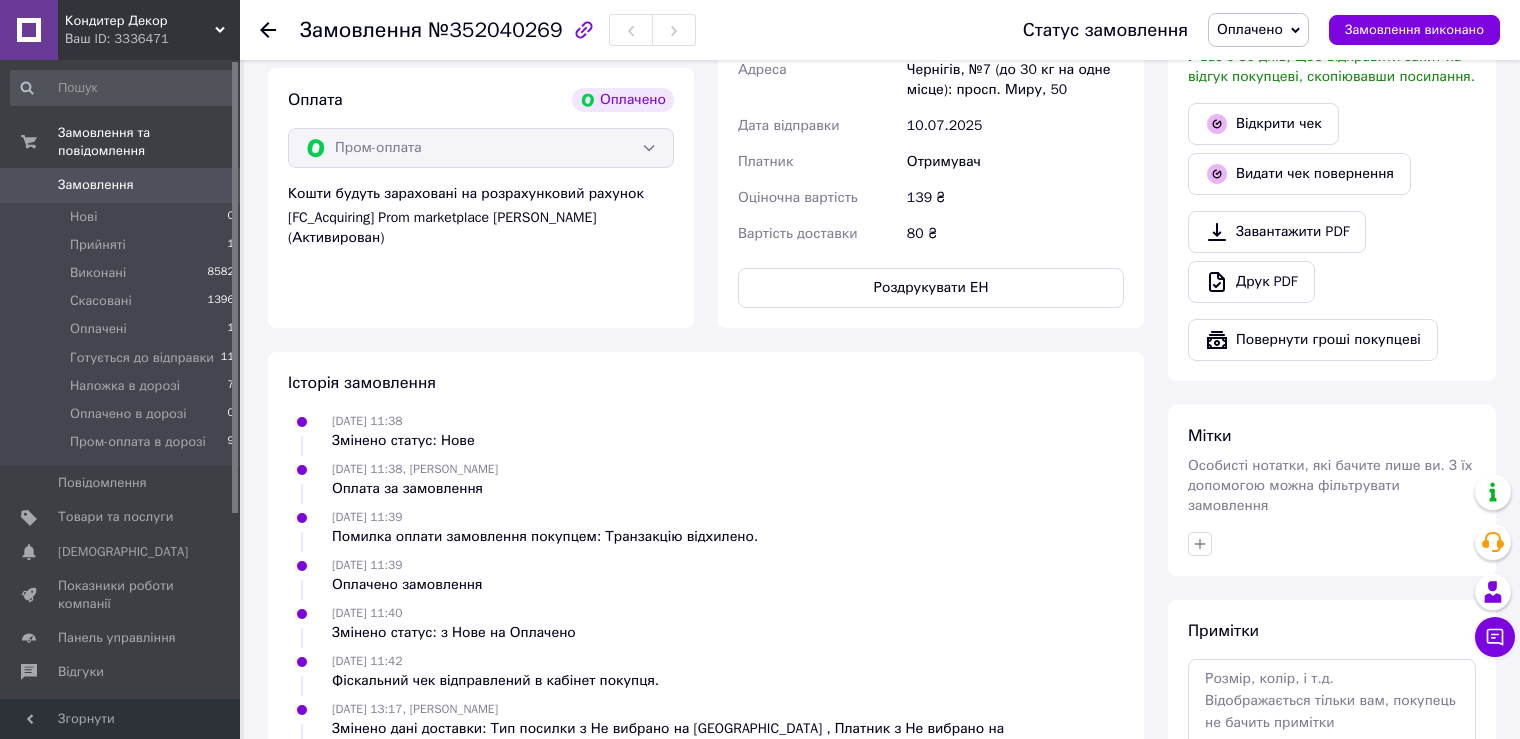 click on "Оплачено" at bounding box center (1250, 29) 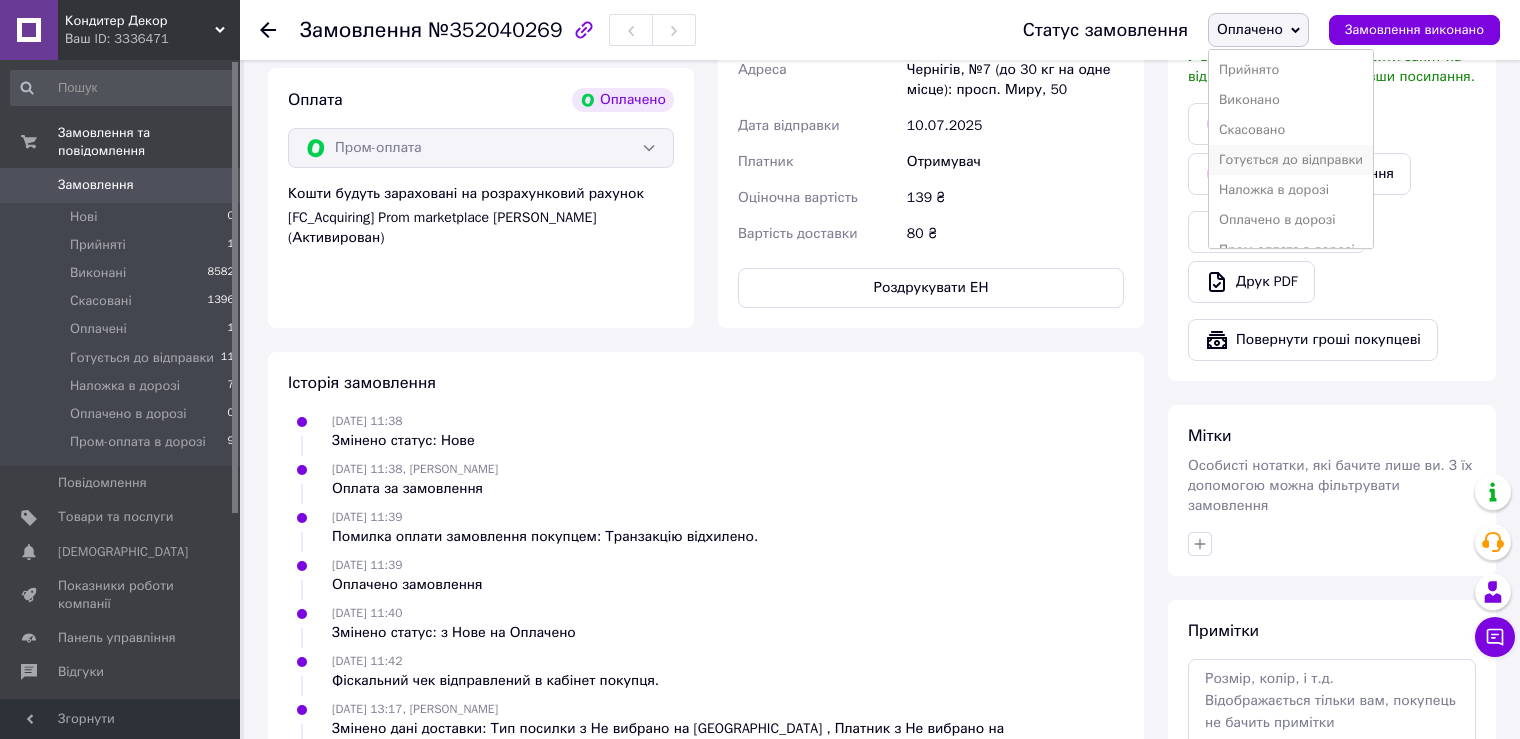 click on "Готується до відправки" at bounding box center (1291, 160) 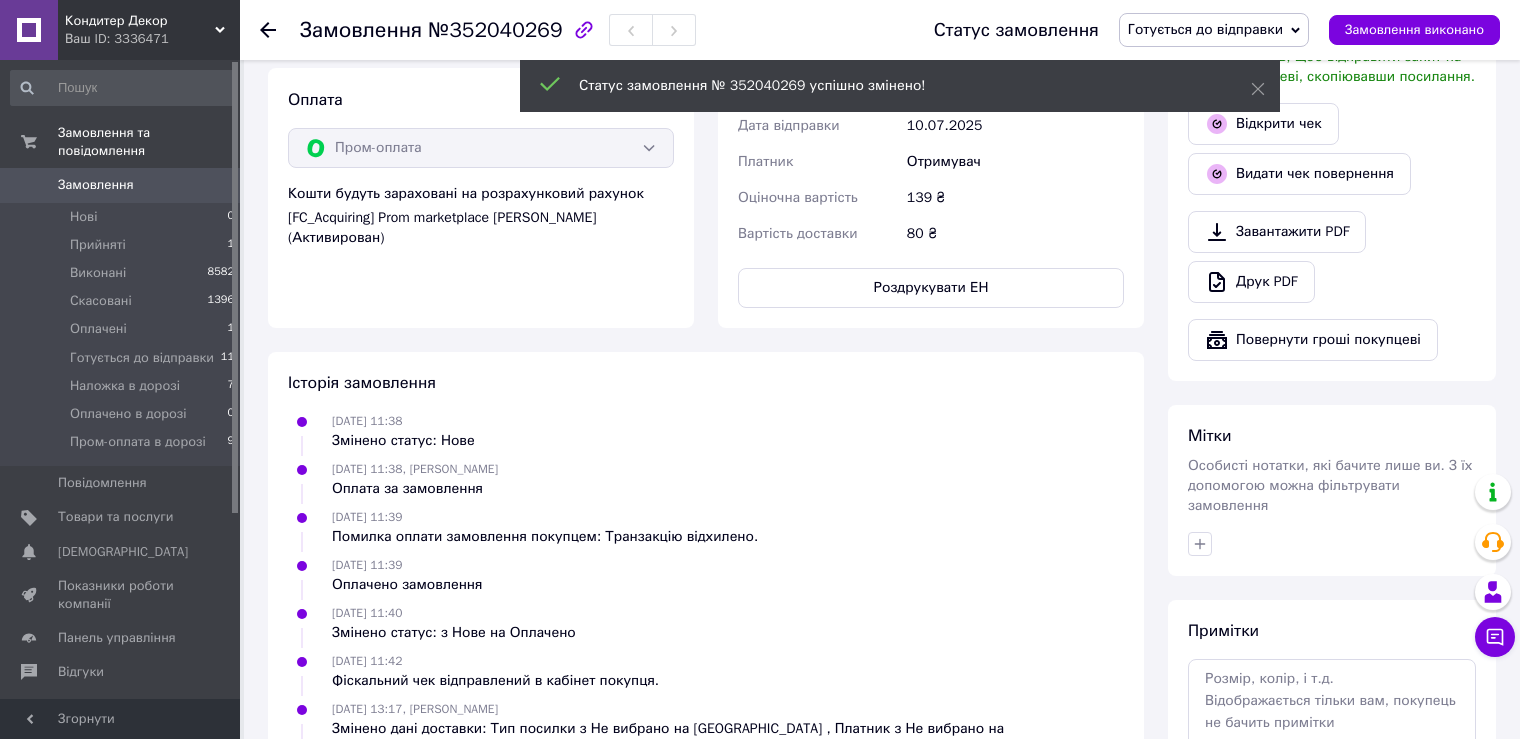 click 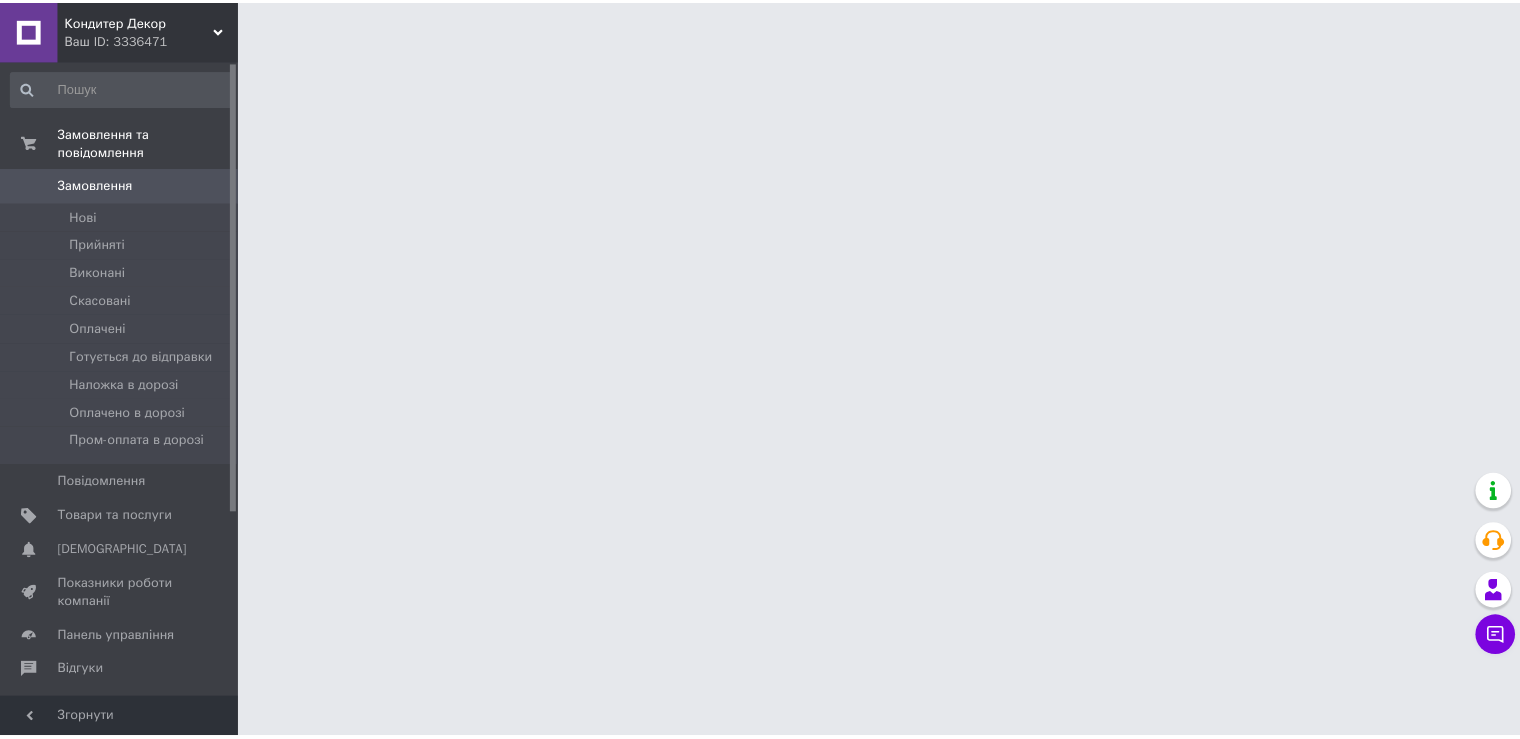 scroll, scrollTop: 0, scrollLeft: 0, axis: both 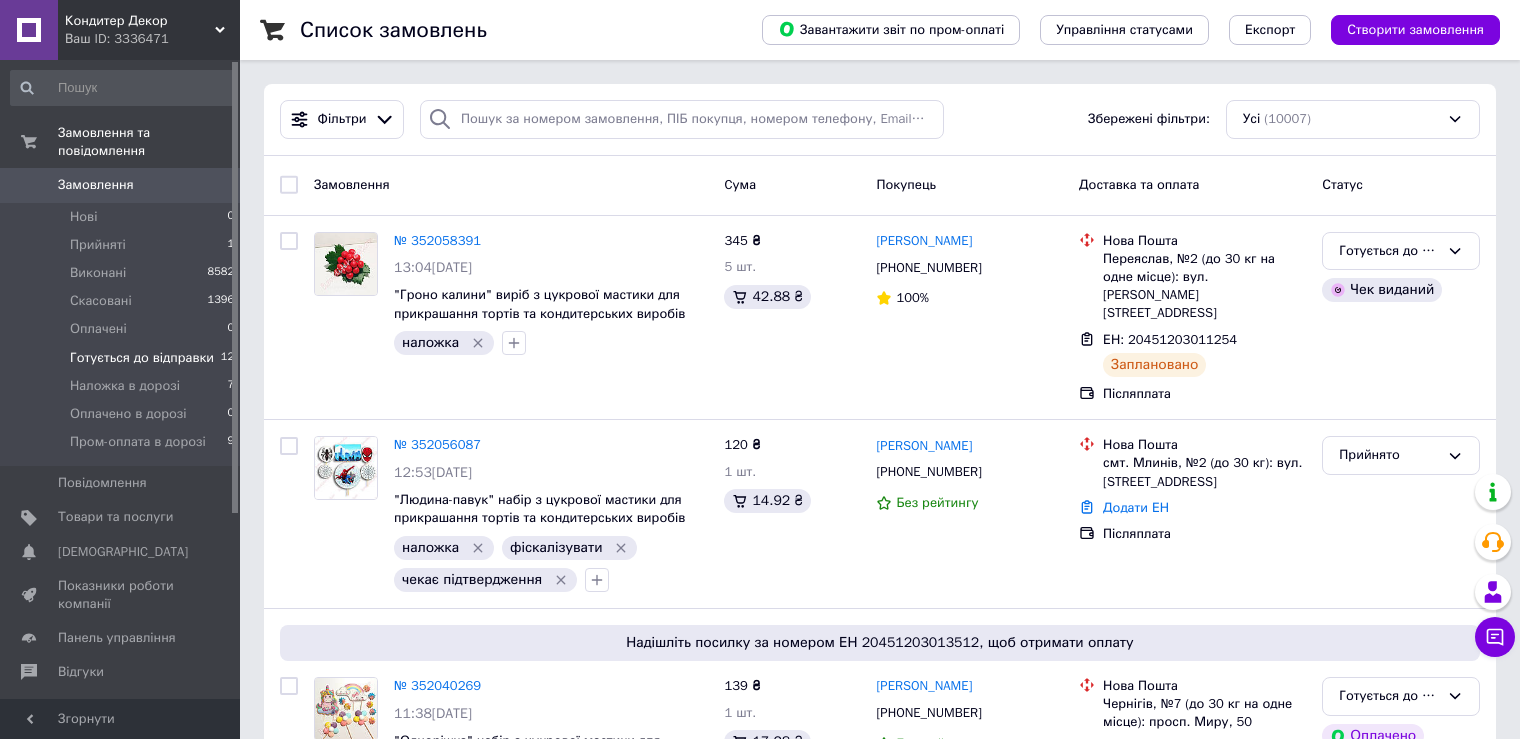 click on "Готується до відправки" at bounding box center (142, 358) 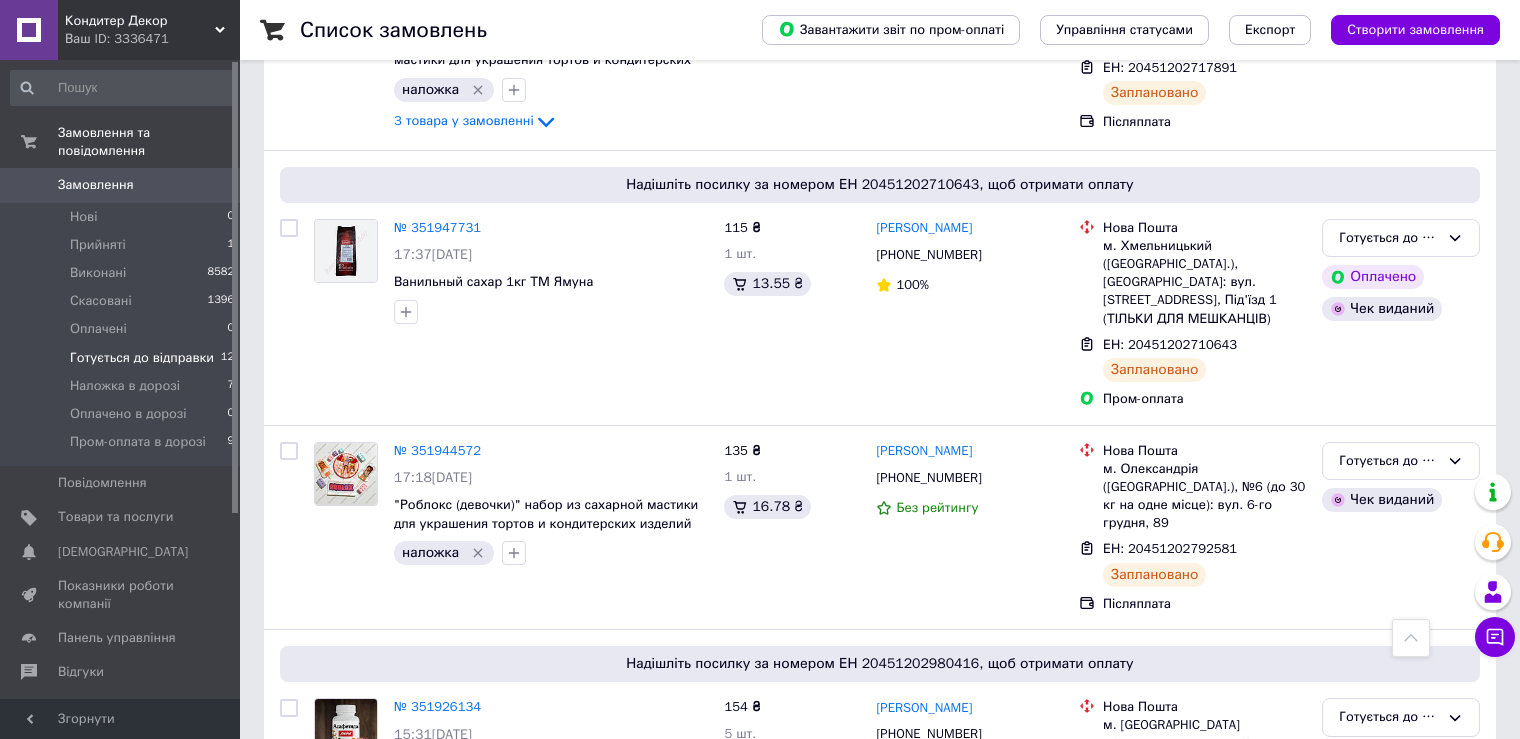 scroll, scrollTop: 2185, scrollLeft: 0, axis: vertical 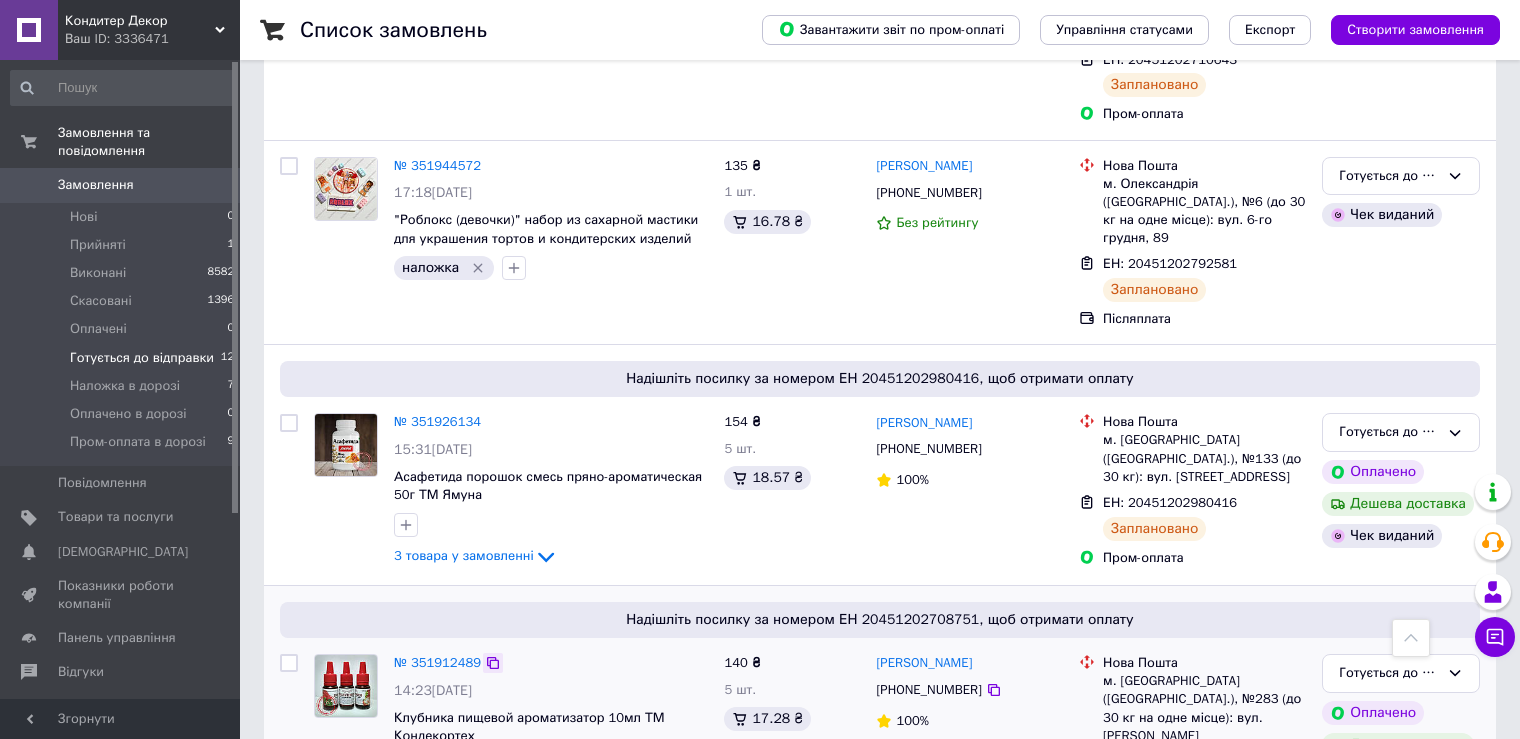 click 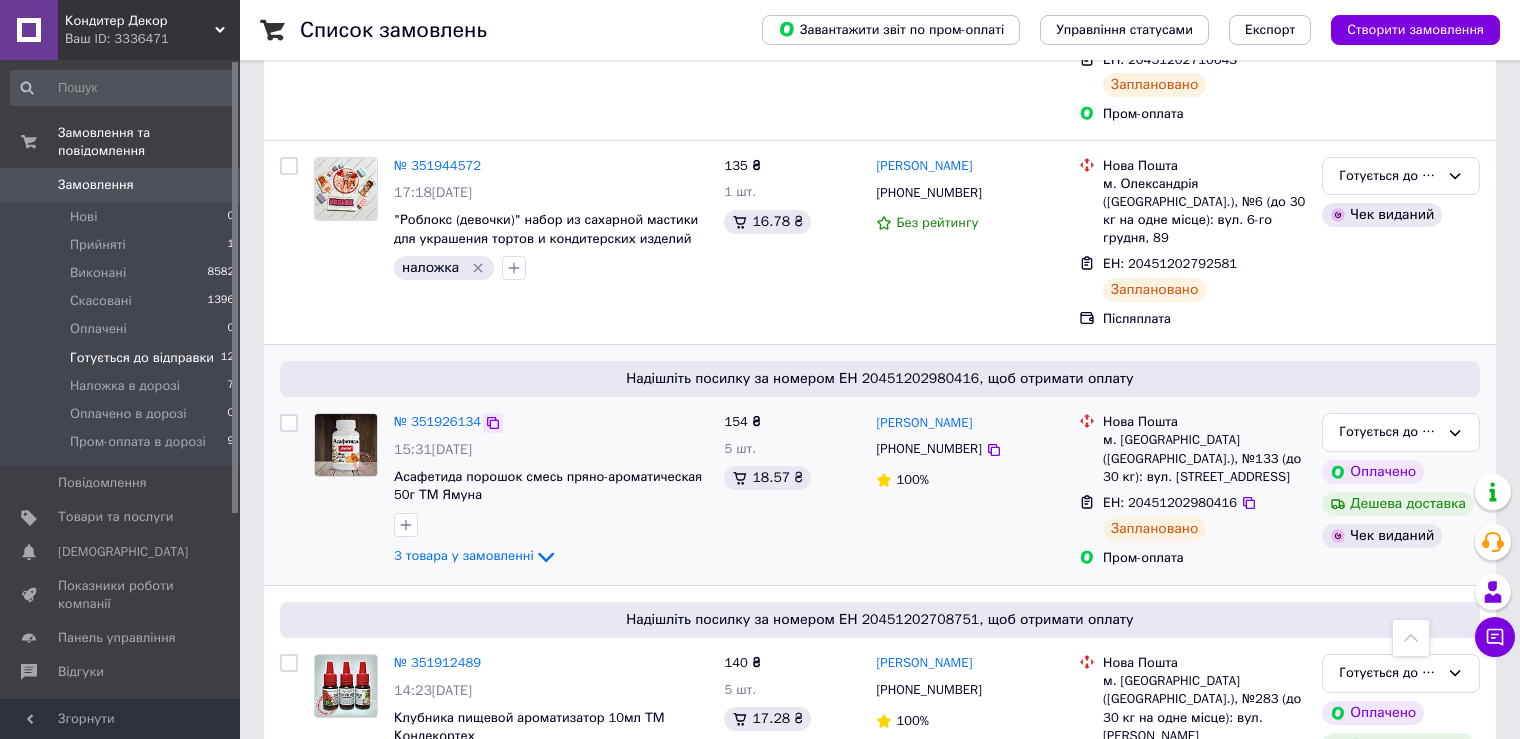 click 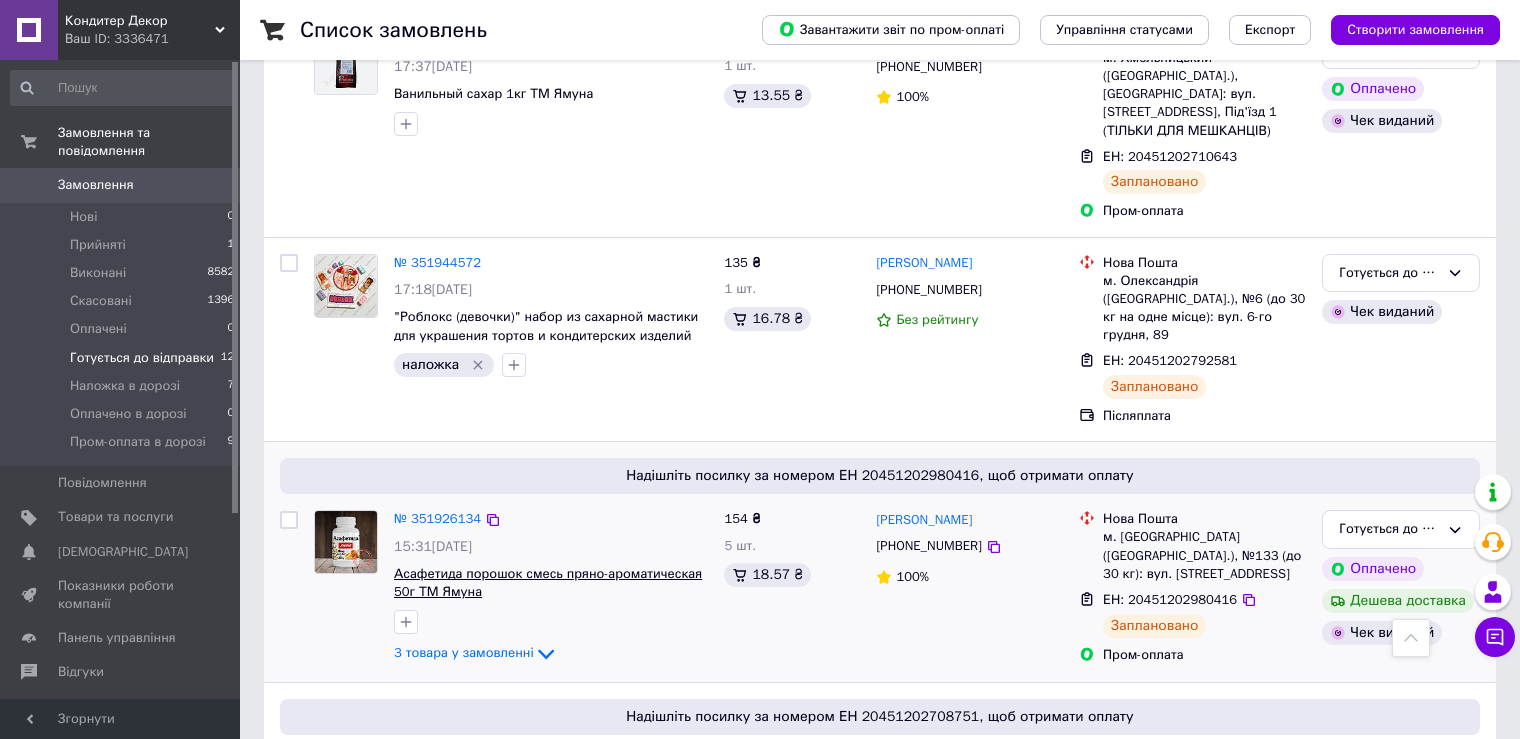 scroll, scrollTop: 2085, scrollLeft: 0, axis: vertical 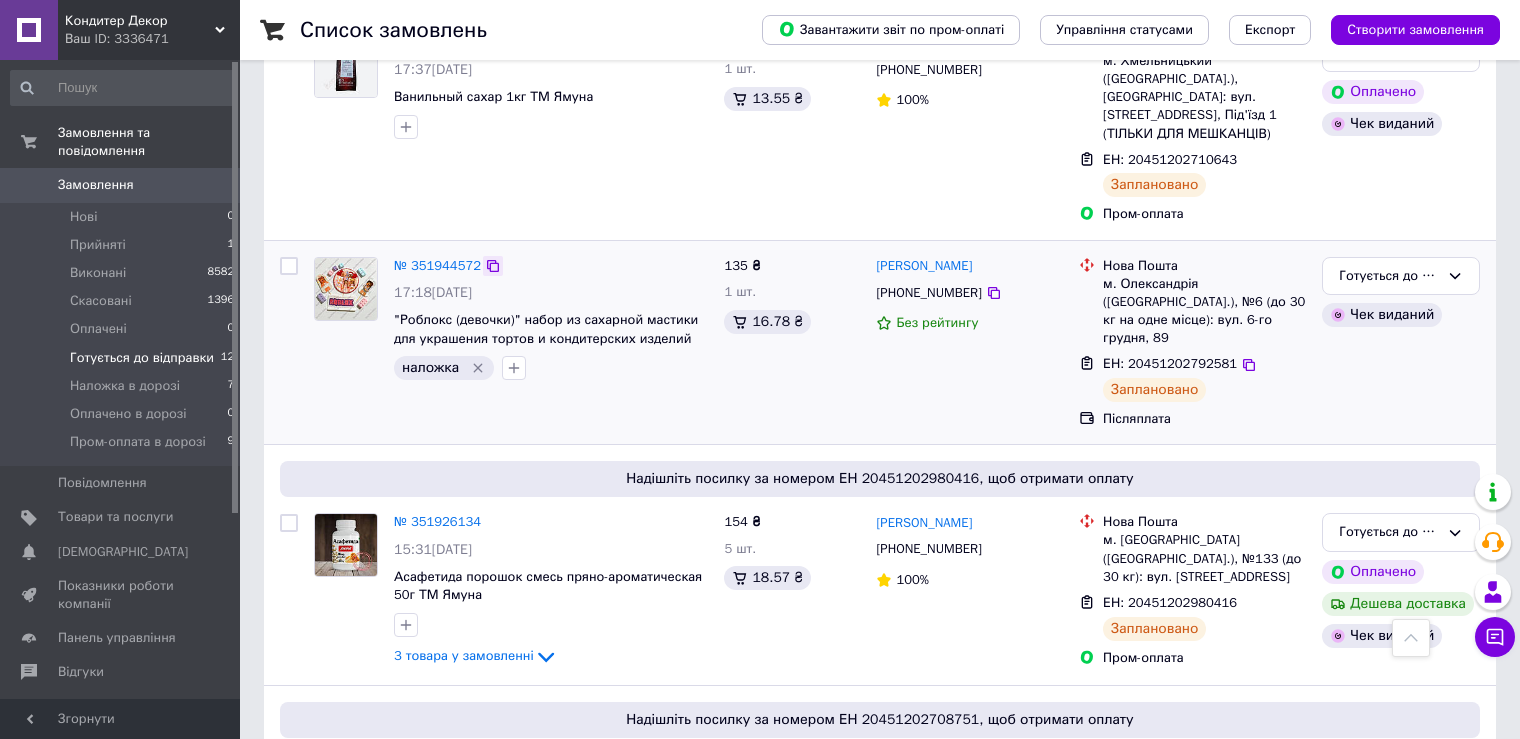 click 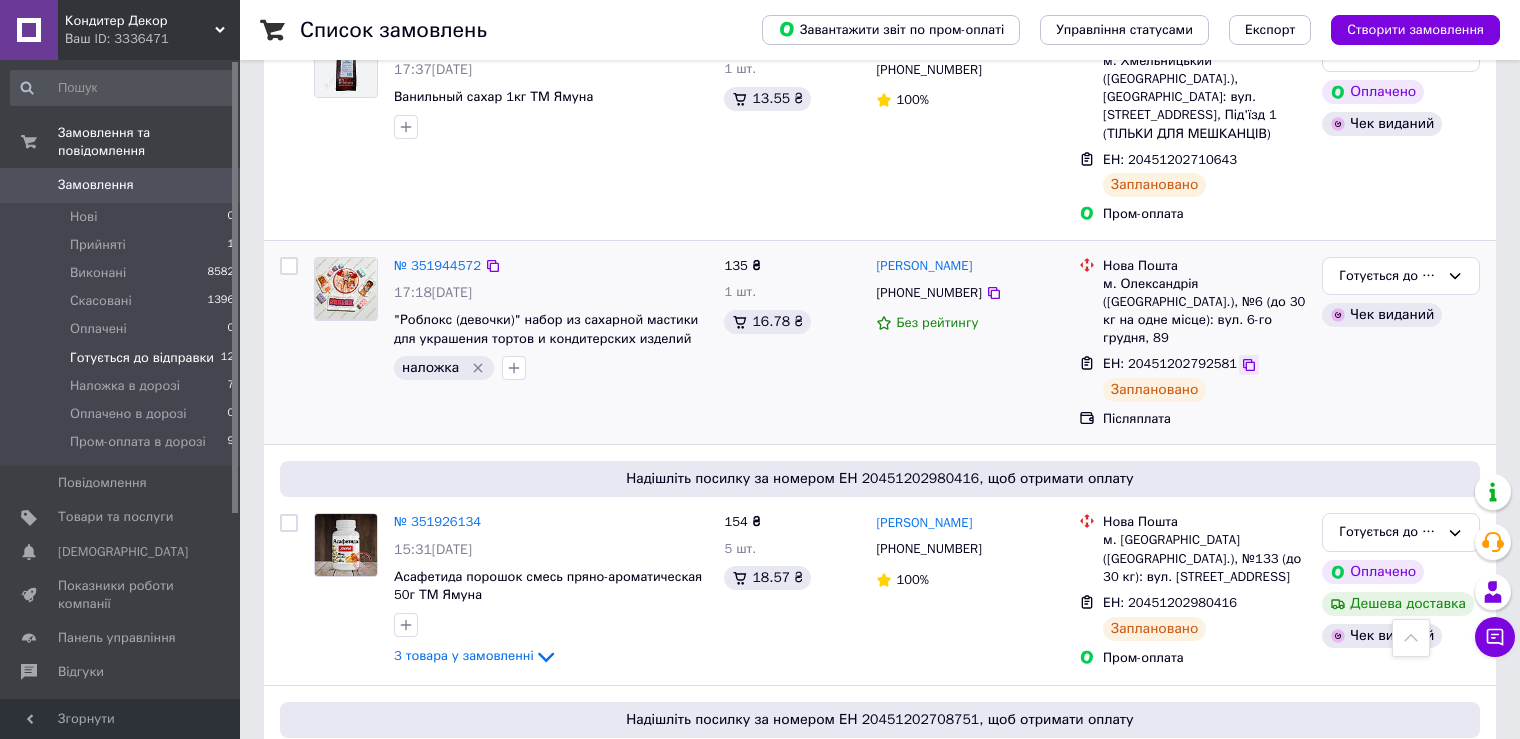 click 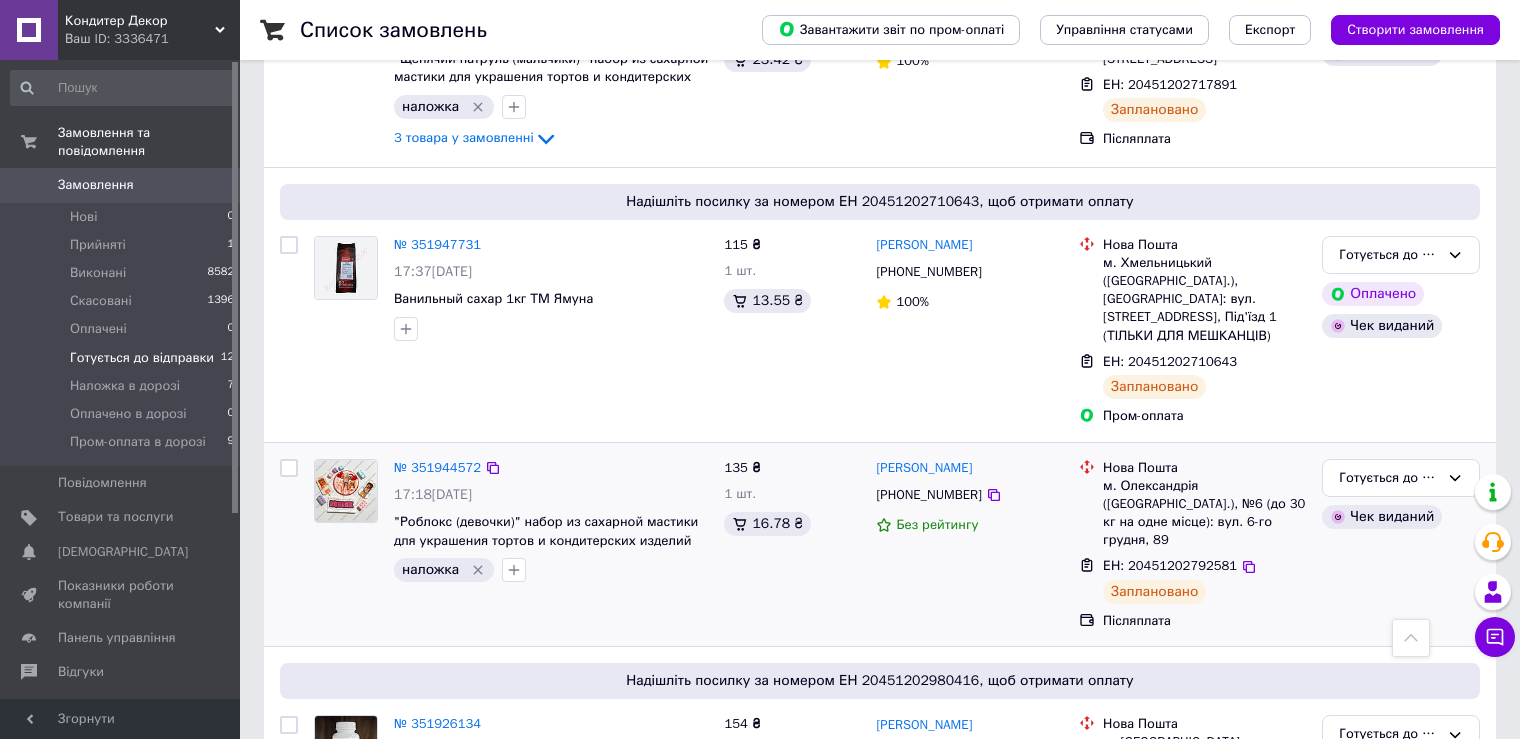 scroll, scrollTop: 1885, scrollLeft: 0, axis: vertical 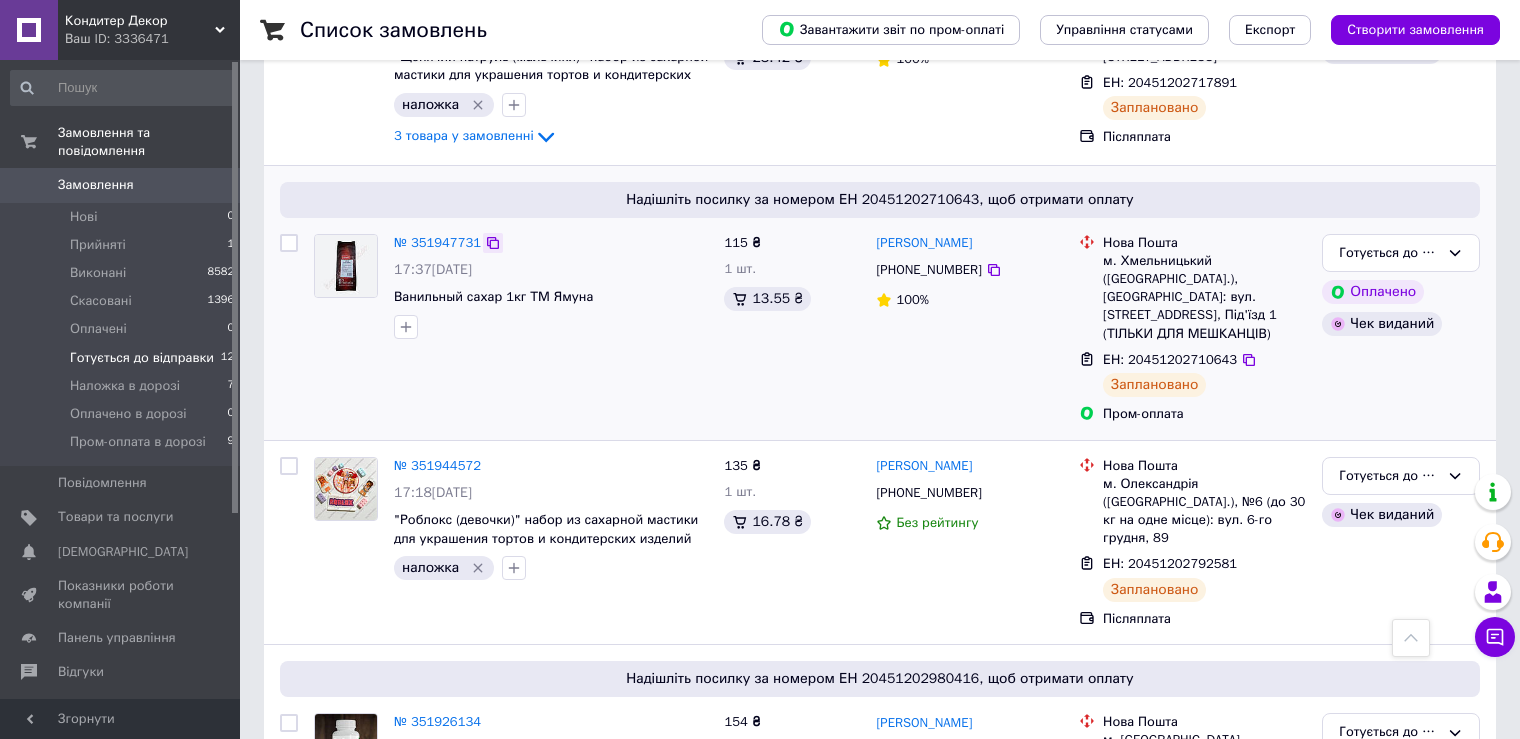click 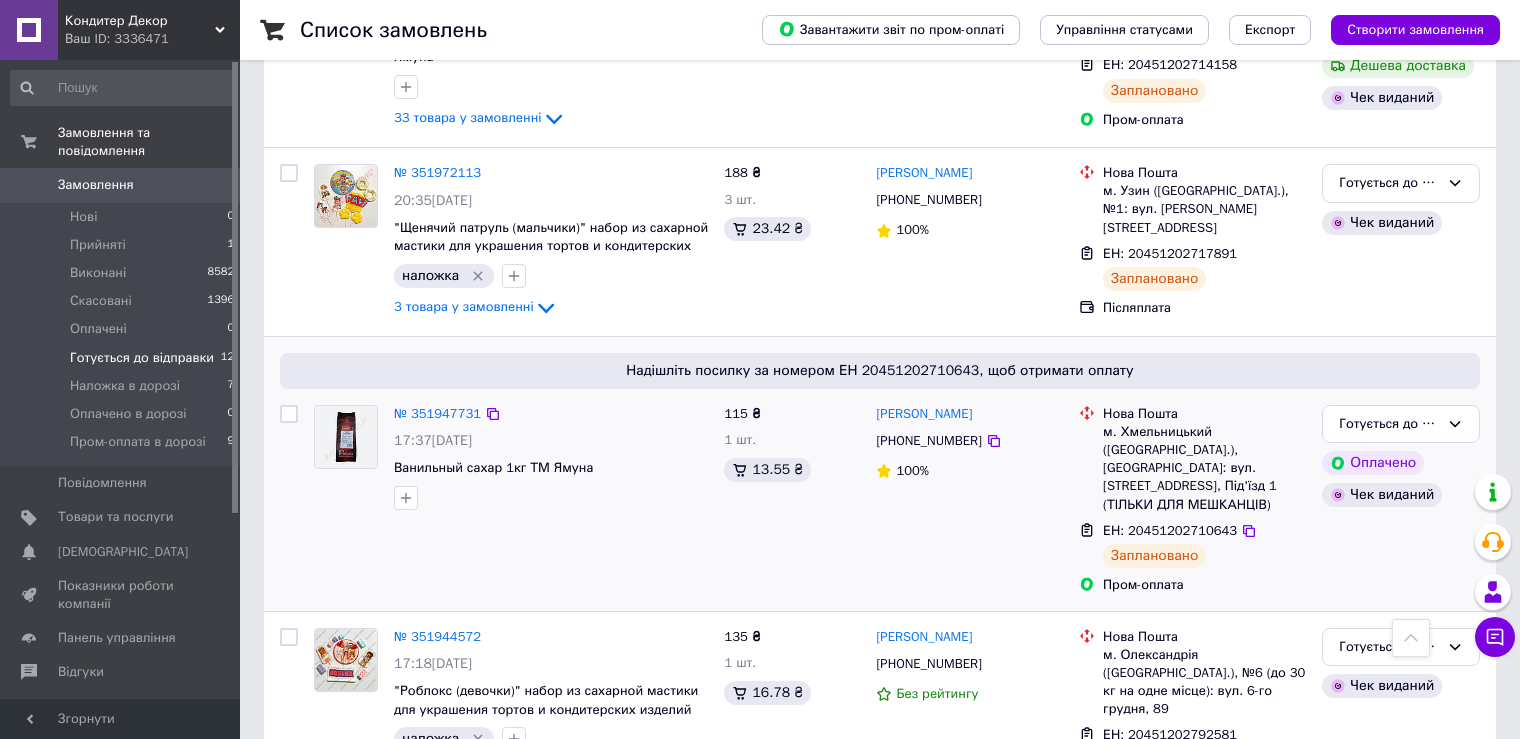 scroll, scrollTop: 1685, scrollLeft: 0, axis: vertical 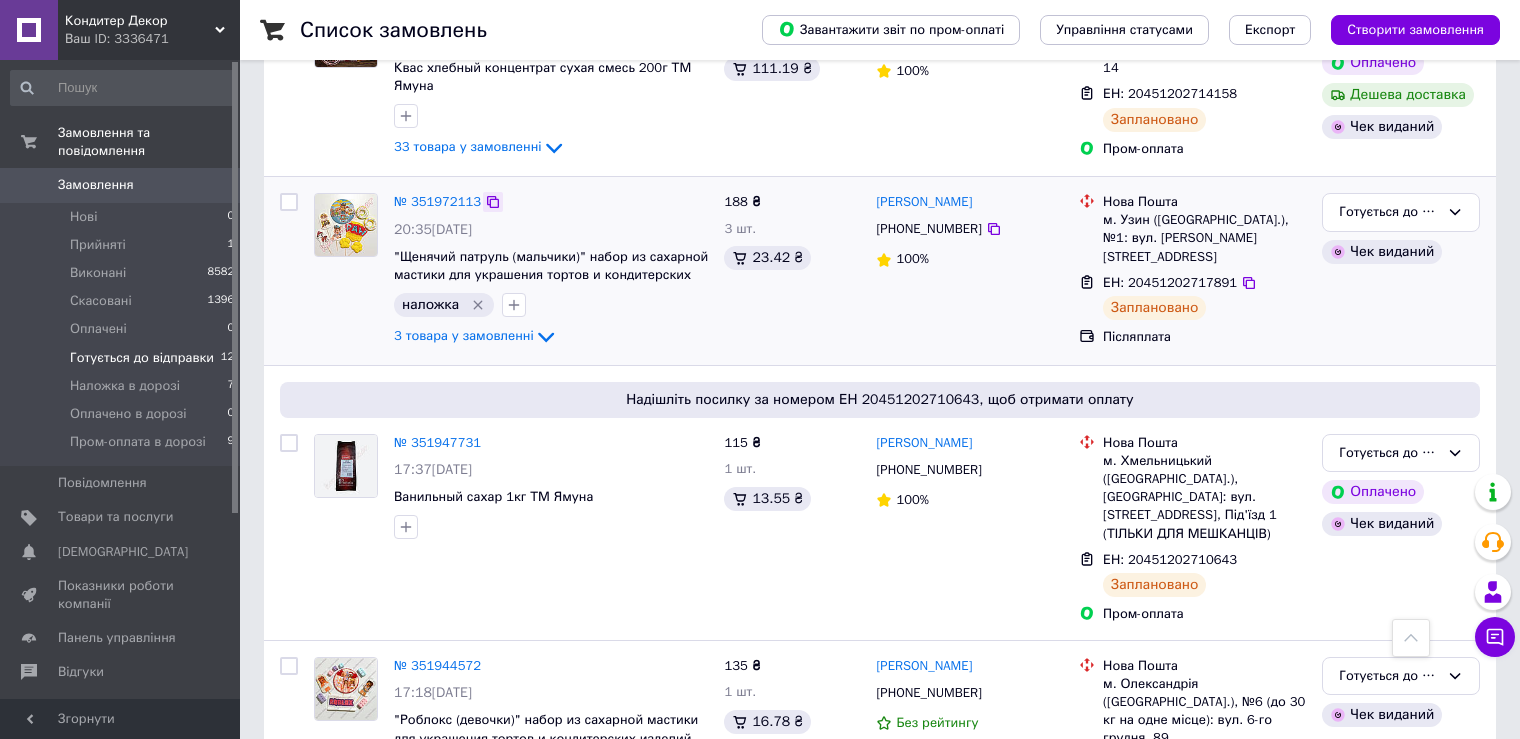click 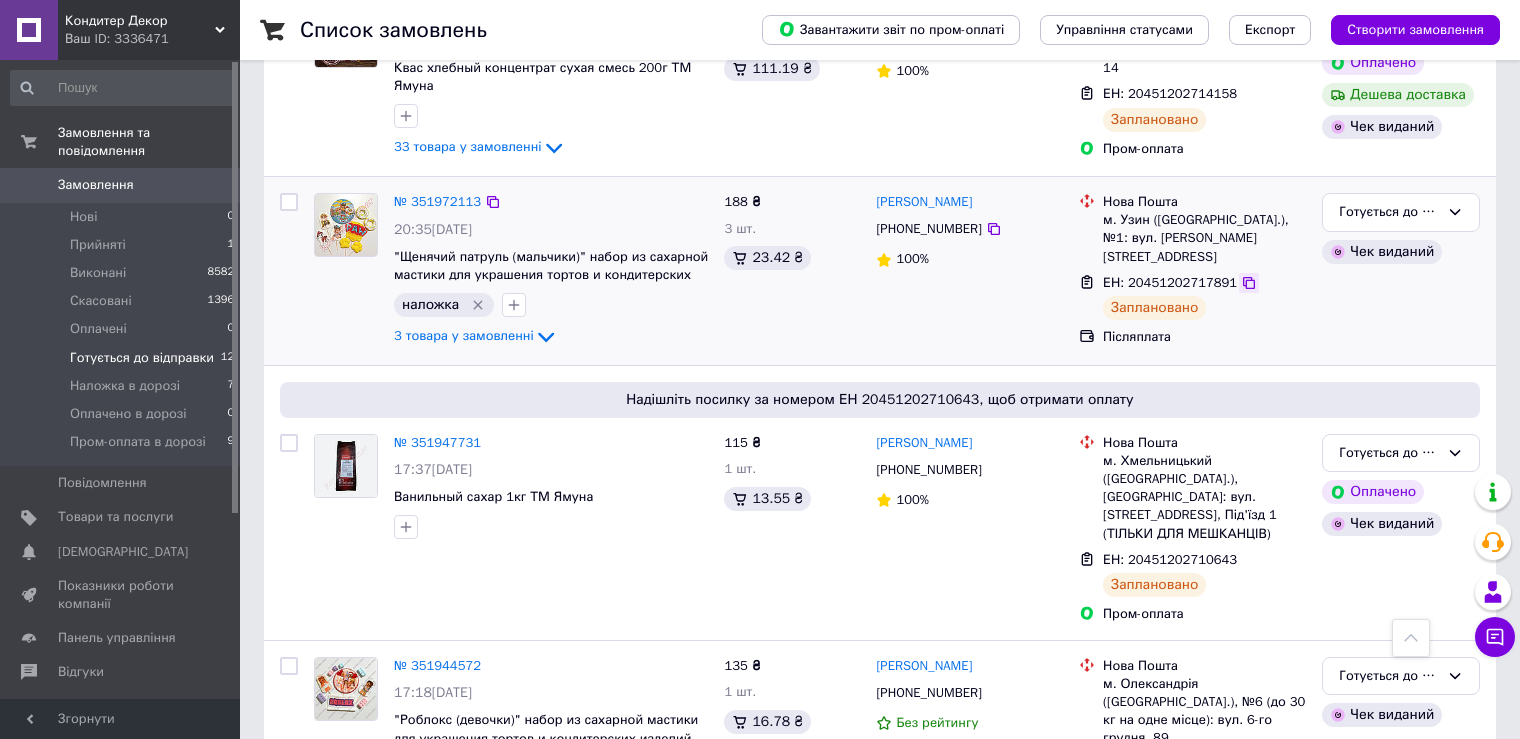 click 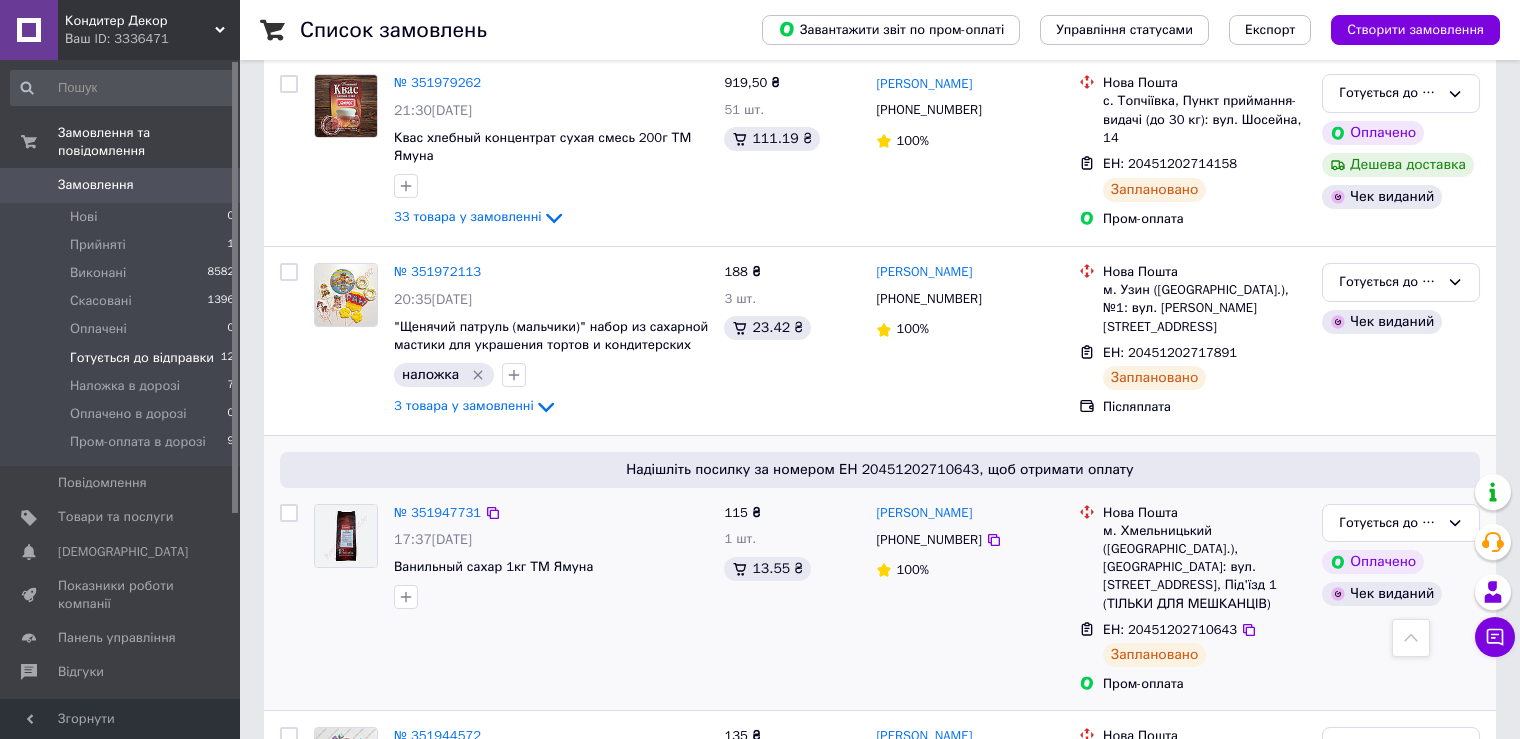 scroll, scrollTop: 1485, scrollLeft: 0, axis: vertical 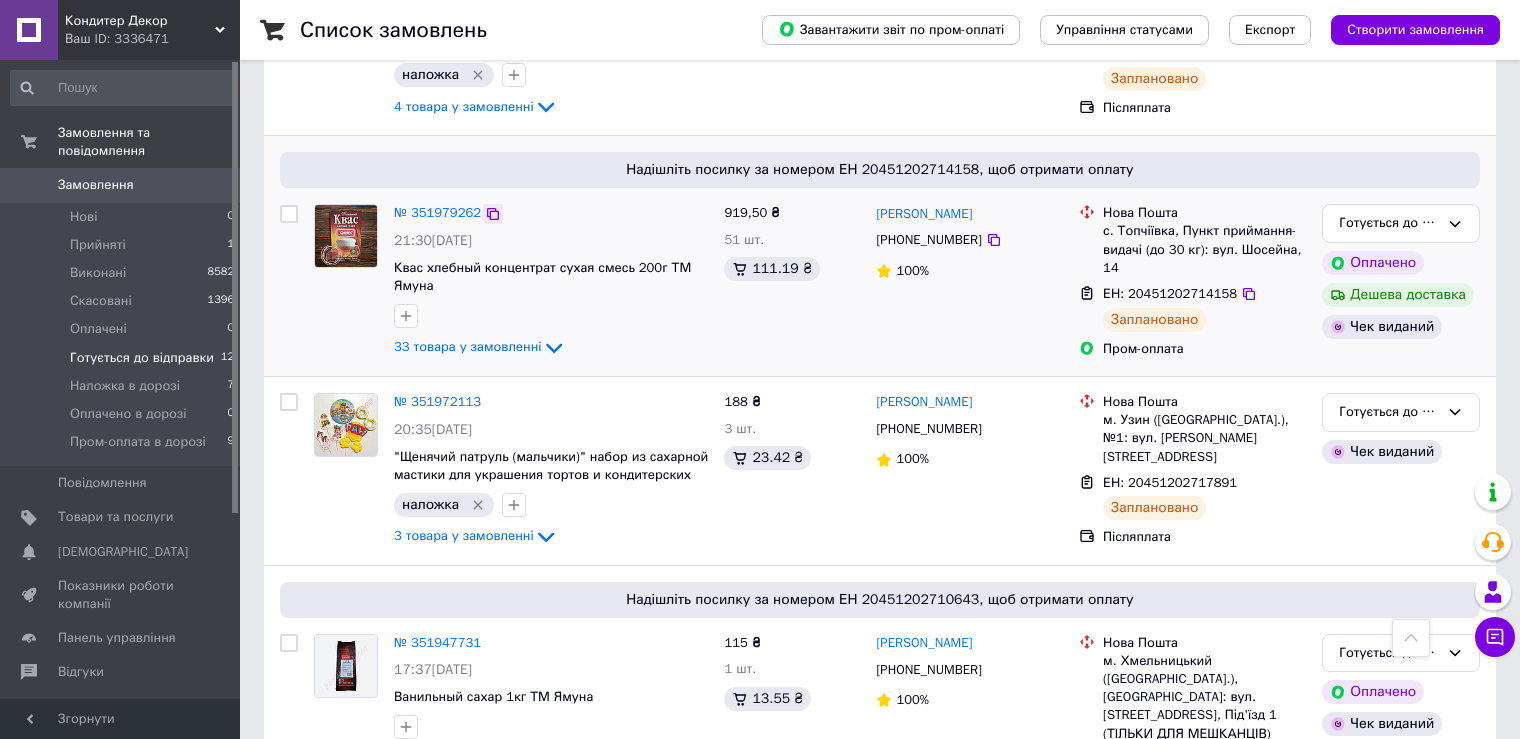click 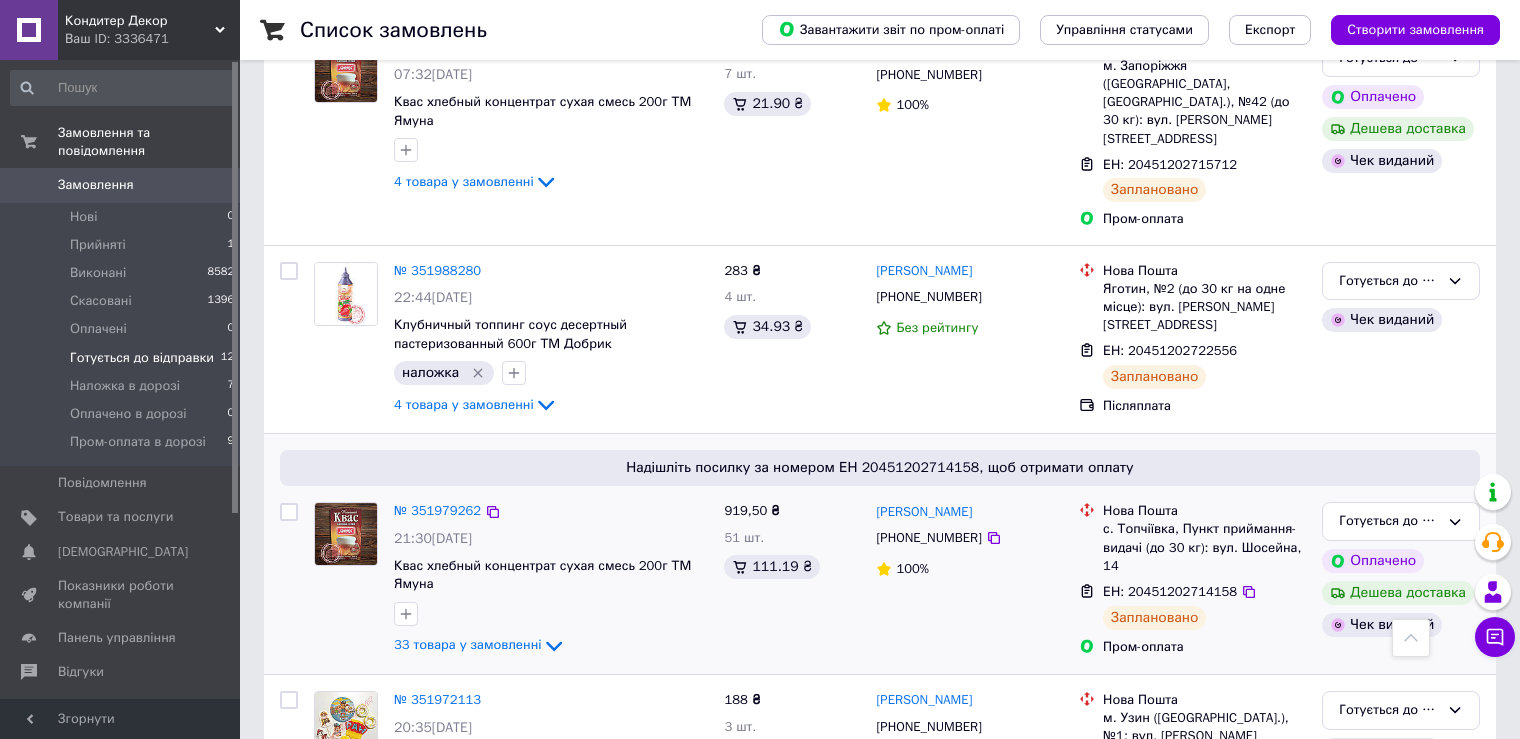 scroll, scrollTop: 1185, scrollLeft: 0, axis: vertical 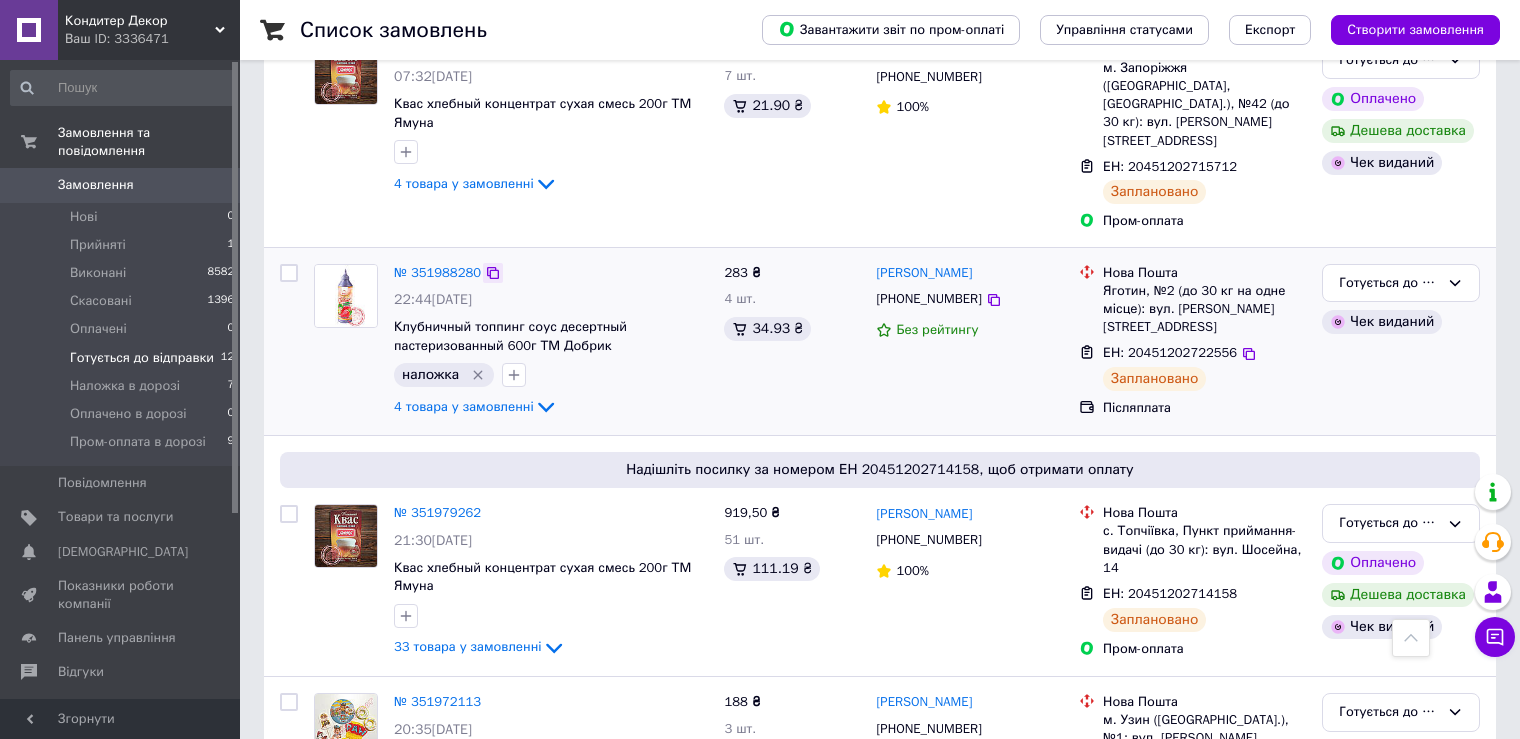 click 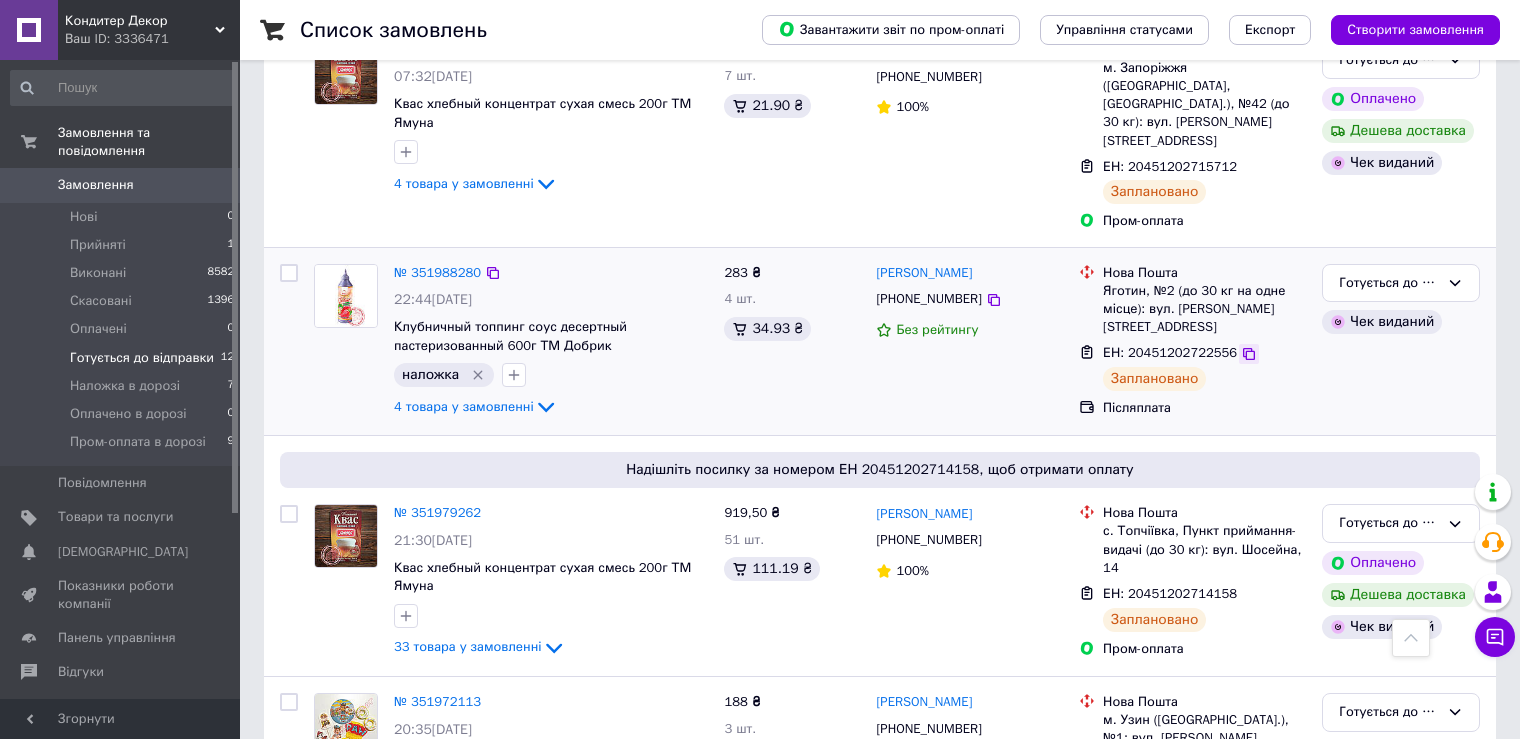 click 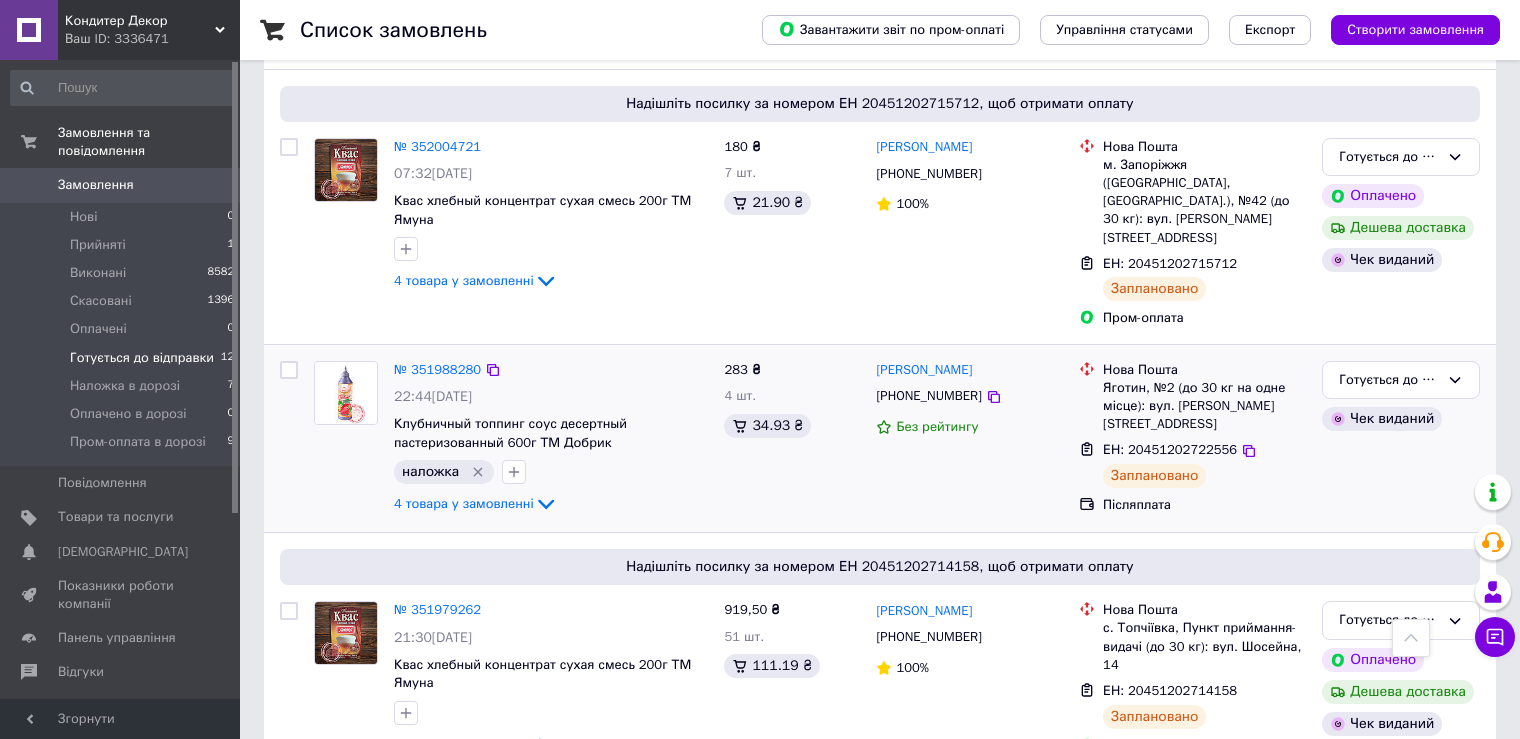 scroll, scrollTop: 1085, scrollLeft: 0, axis: vertical 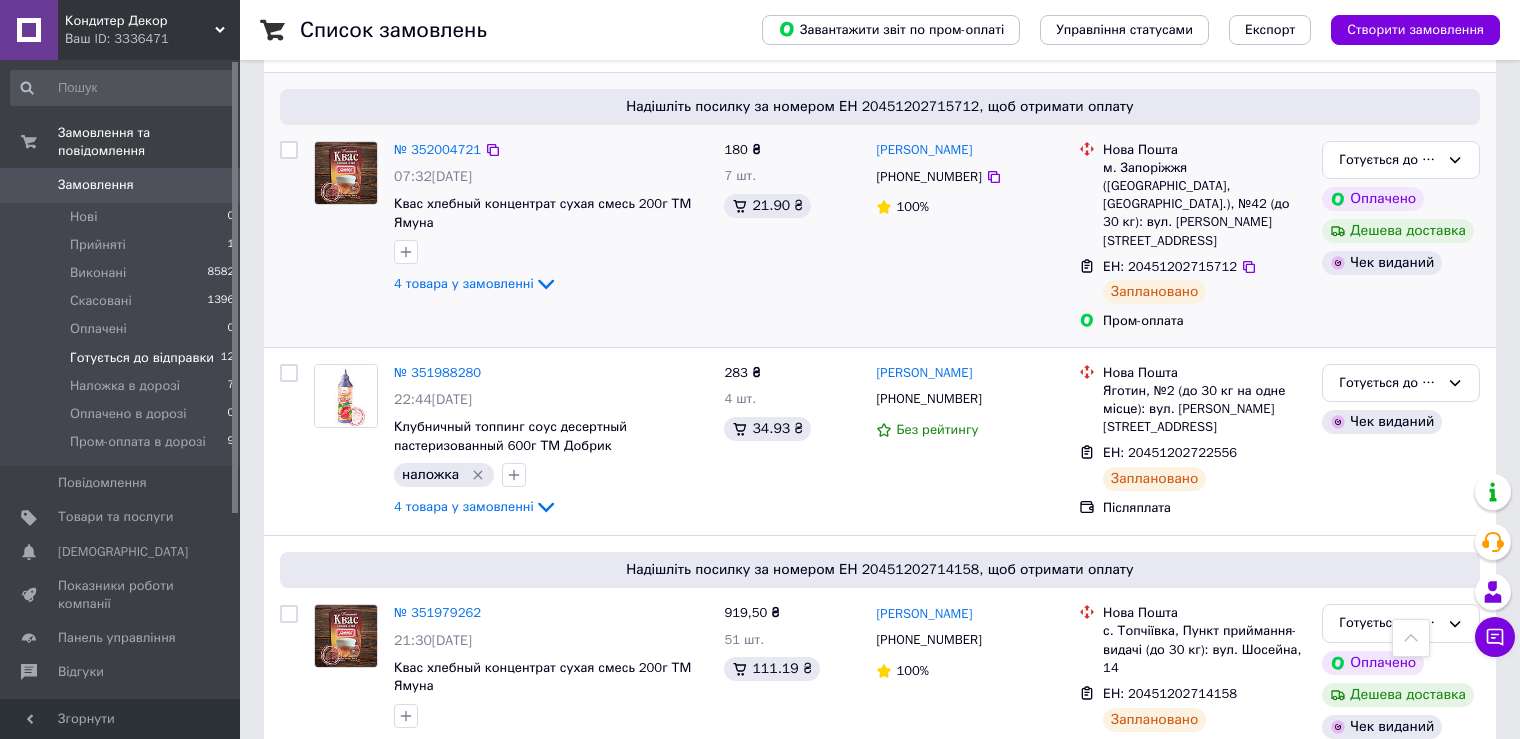 click on "№ 352004721" at bounding box center (551, 150) 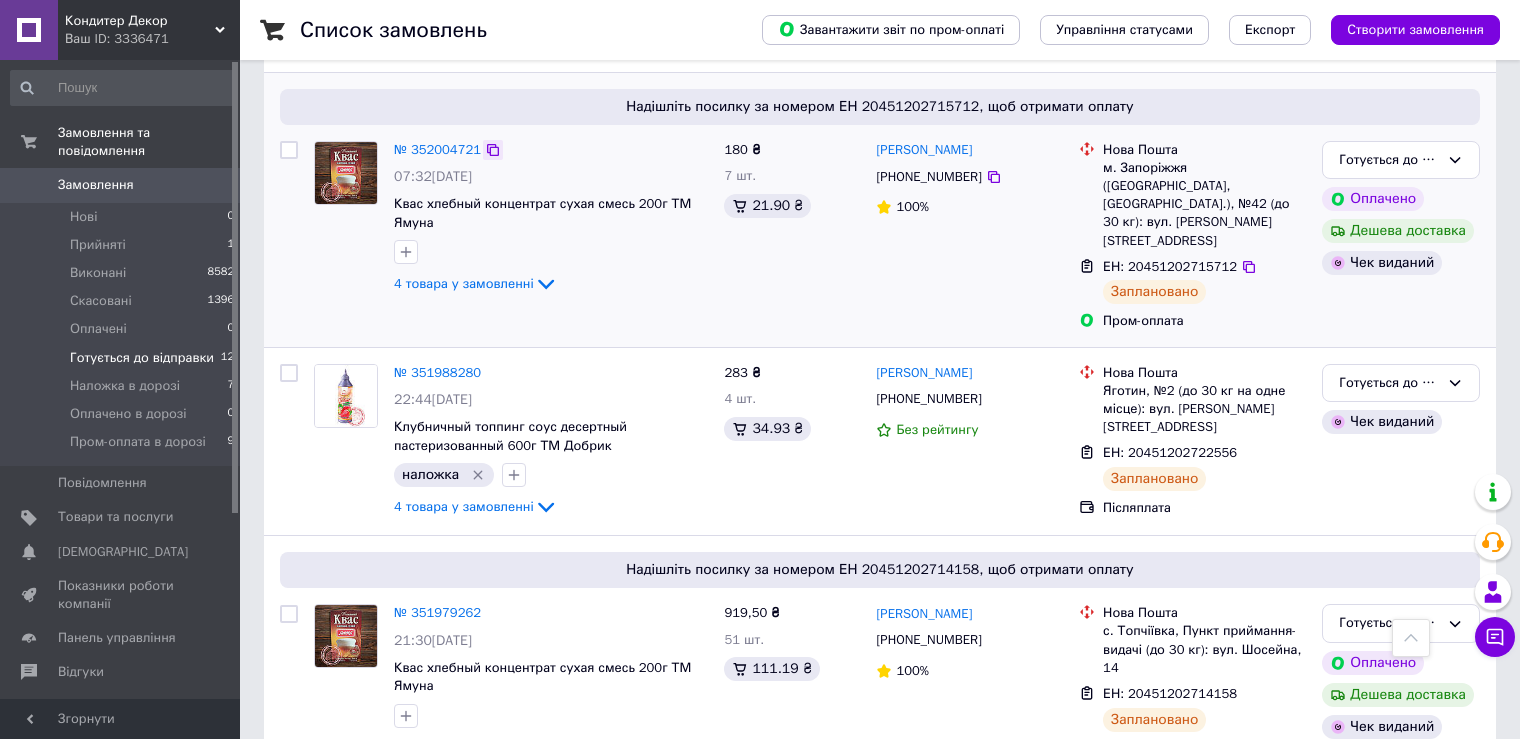 click 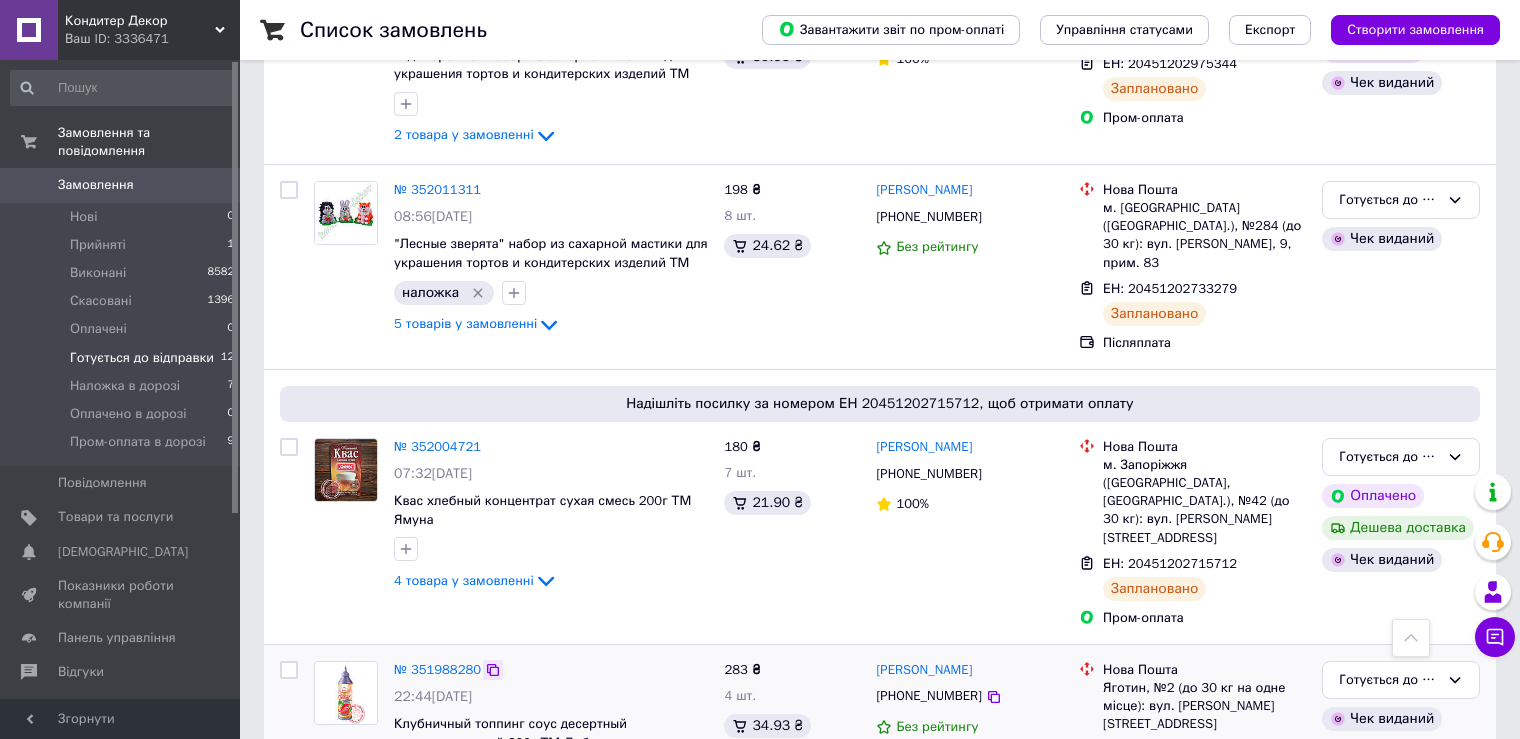 scroll, scrollTop: 785, scrollLeft: 0, axis: vertical 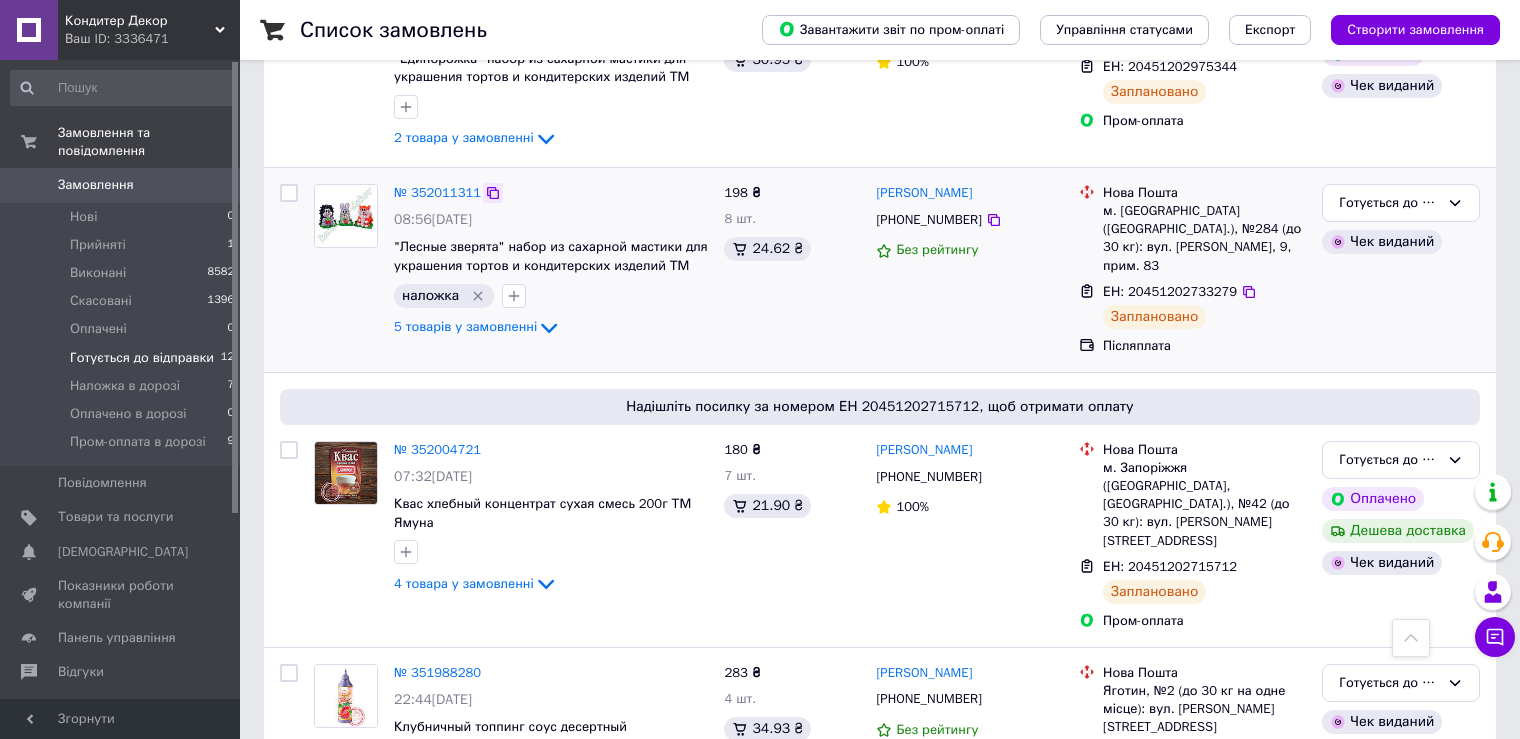 click 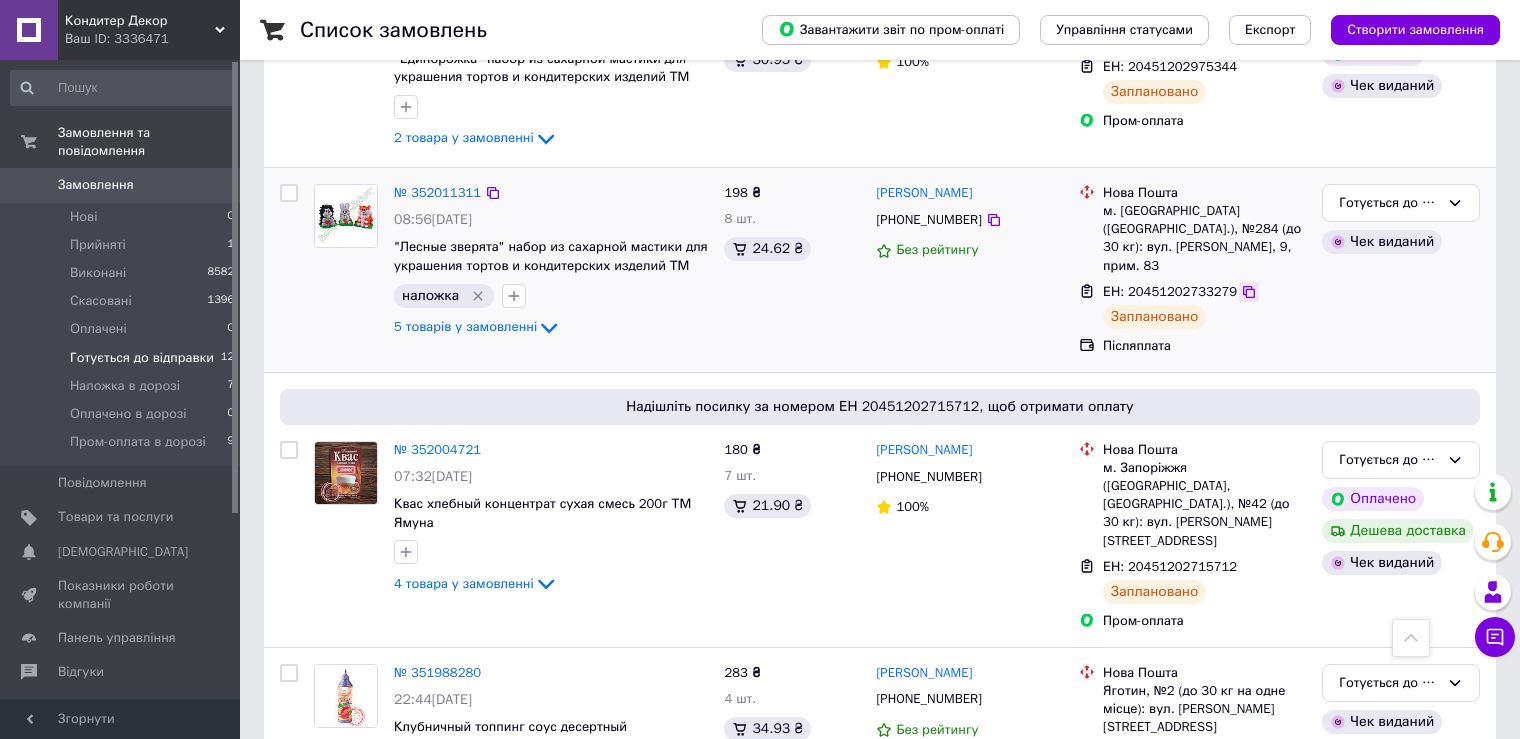 click at bounding box center (1249, 292) 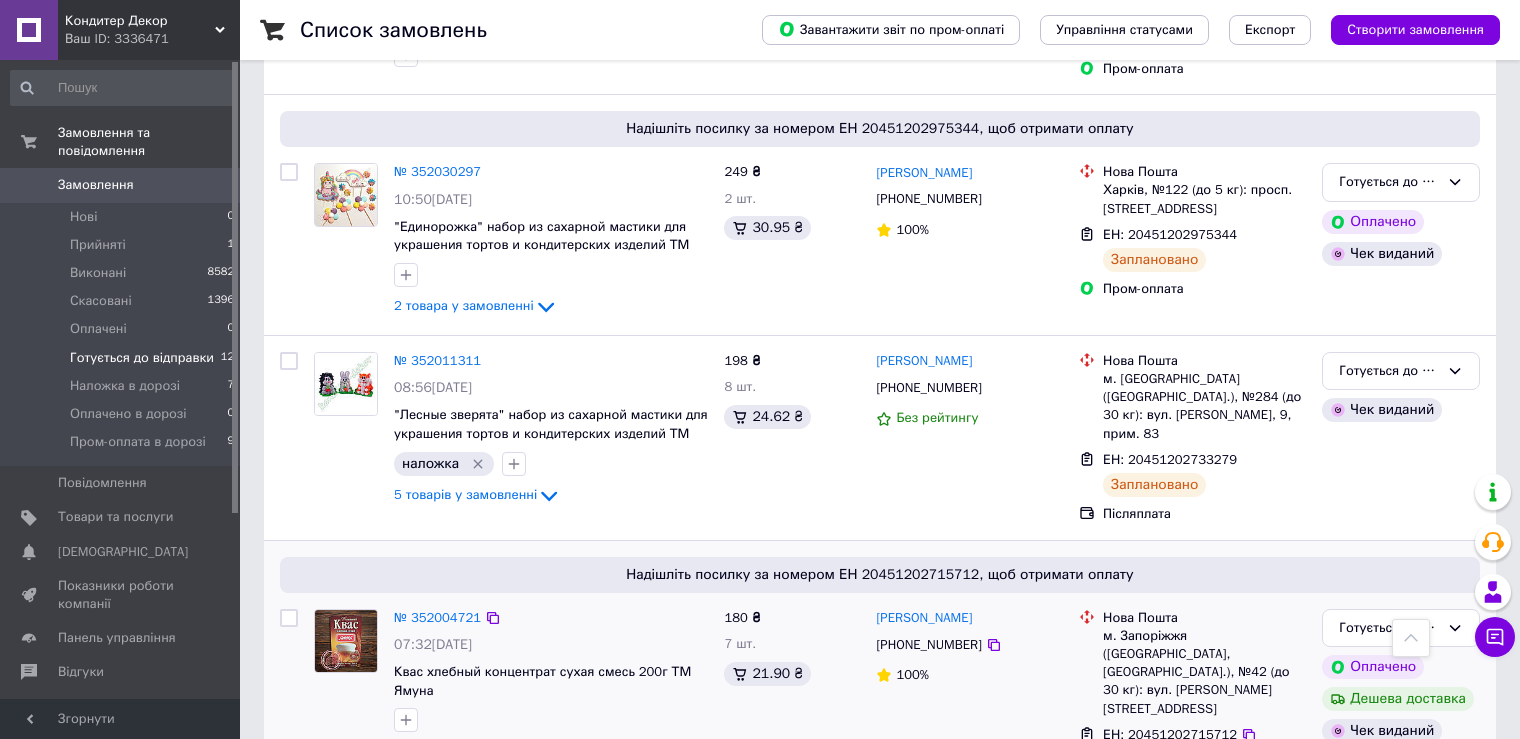 scroll, scrollTop: 585, scrollLeft: 0, axis: vertical 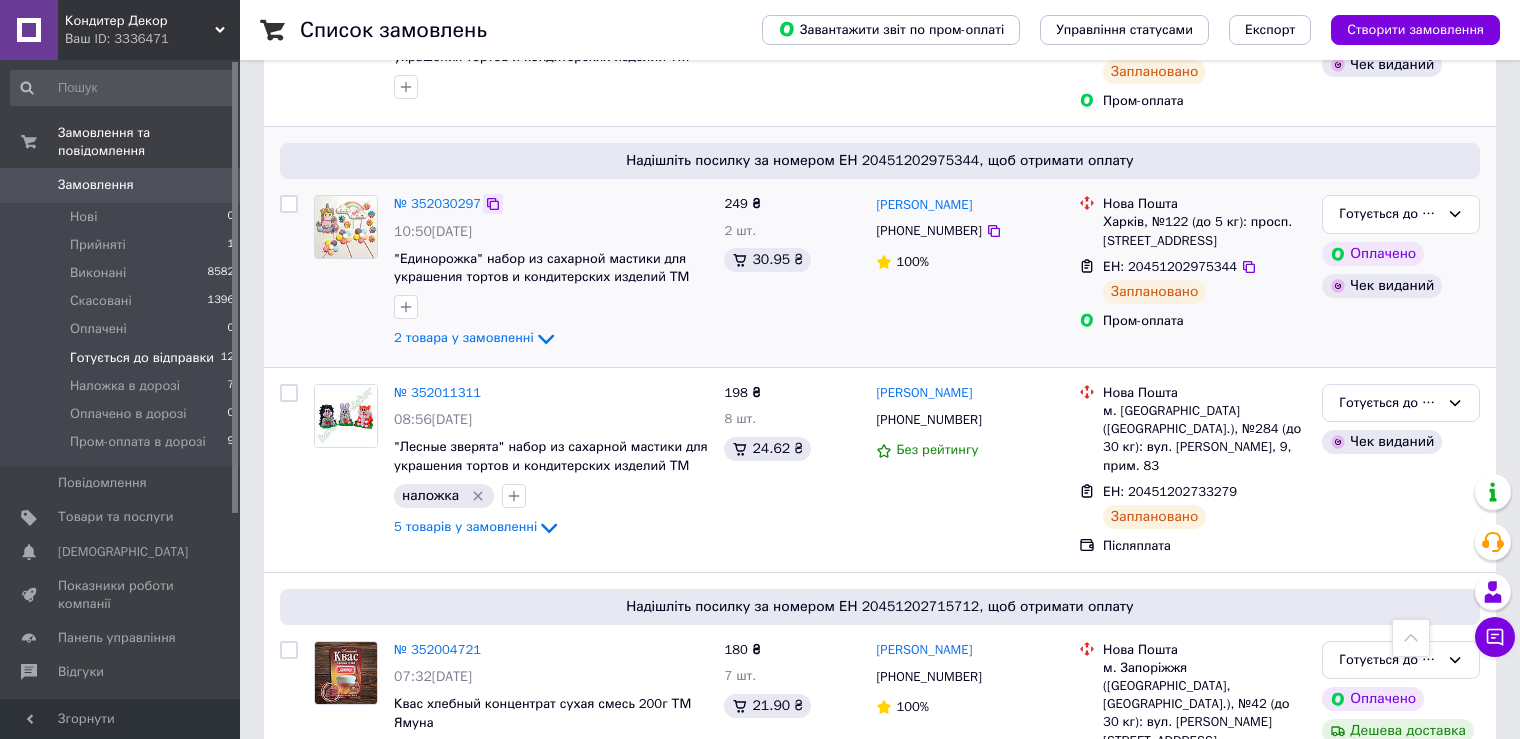 click 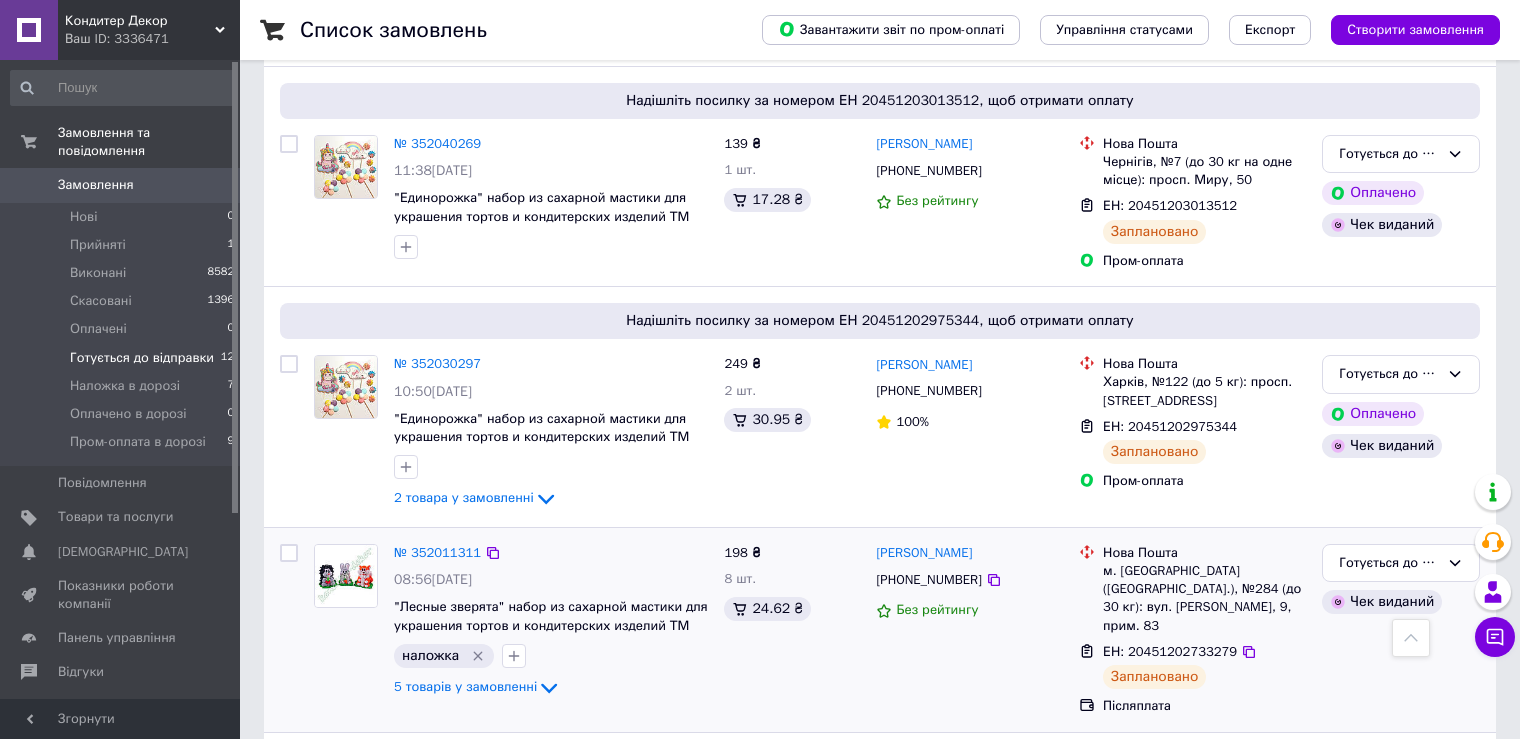 scroll, scrollTop: 385, scrollLeft: 0, axis: vertical 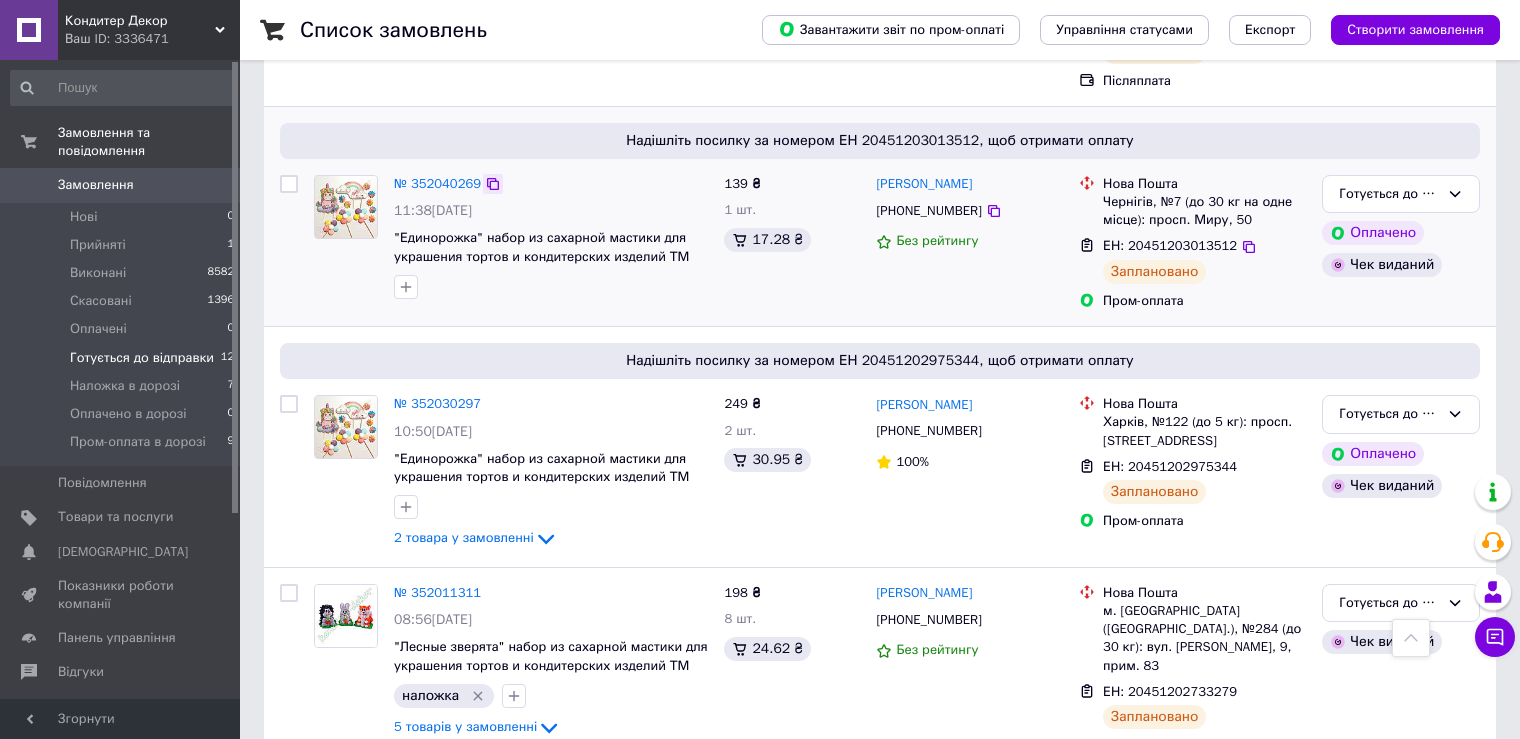 click 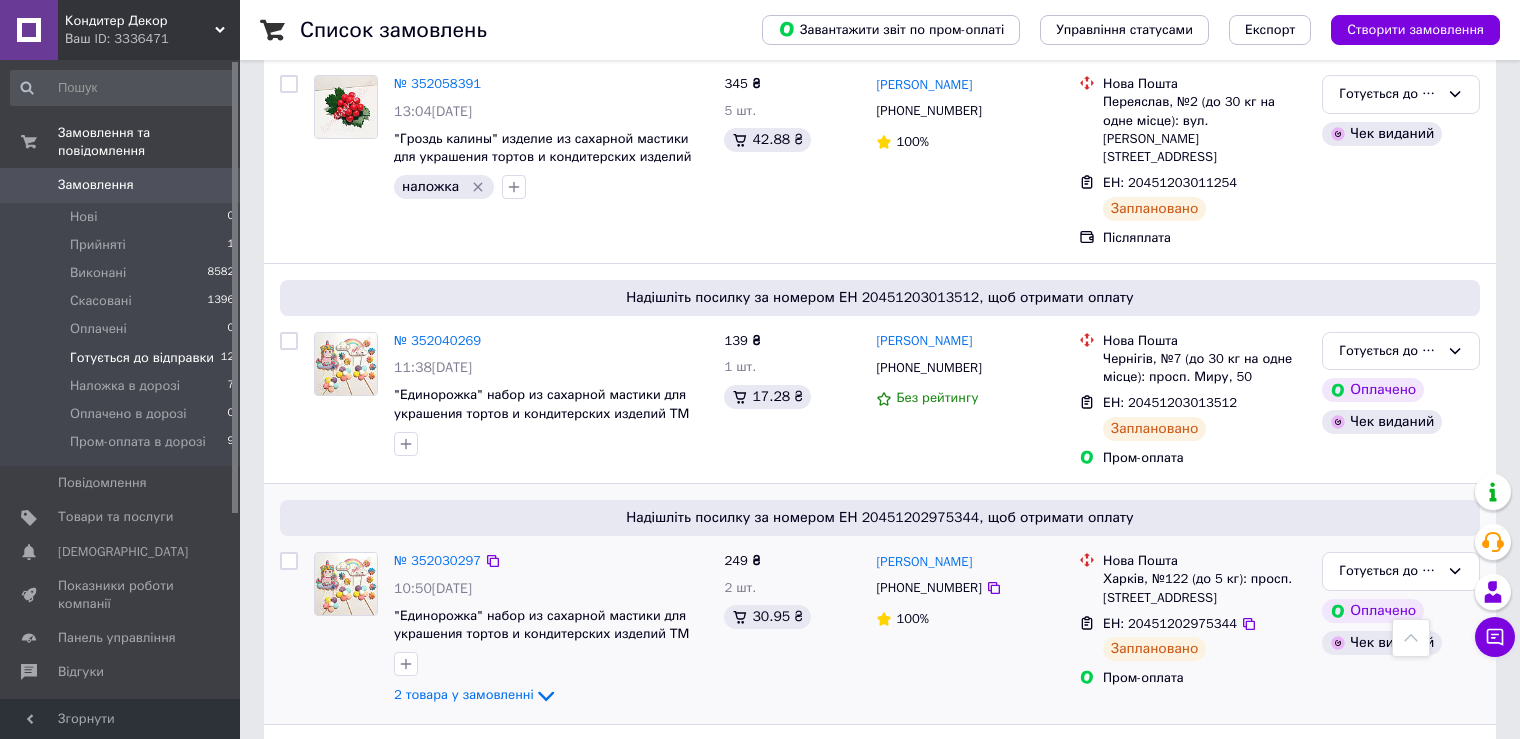 scroll, scrollTop: 185, scrollLeft: 0, axis: vertical 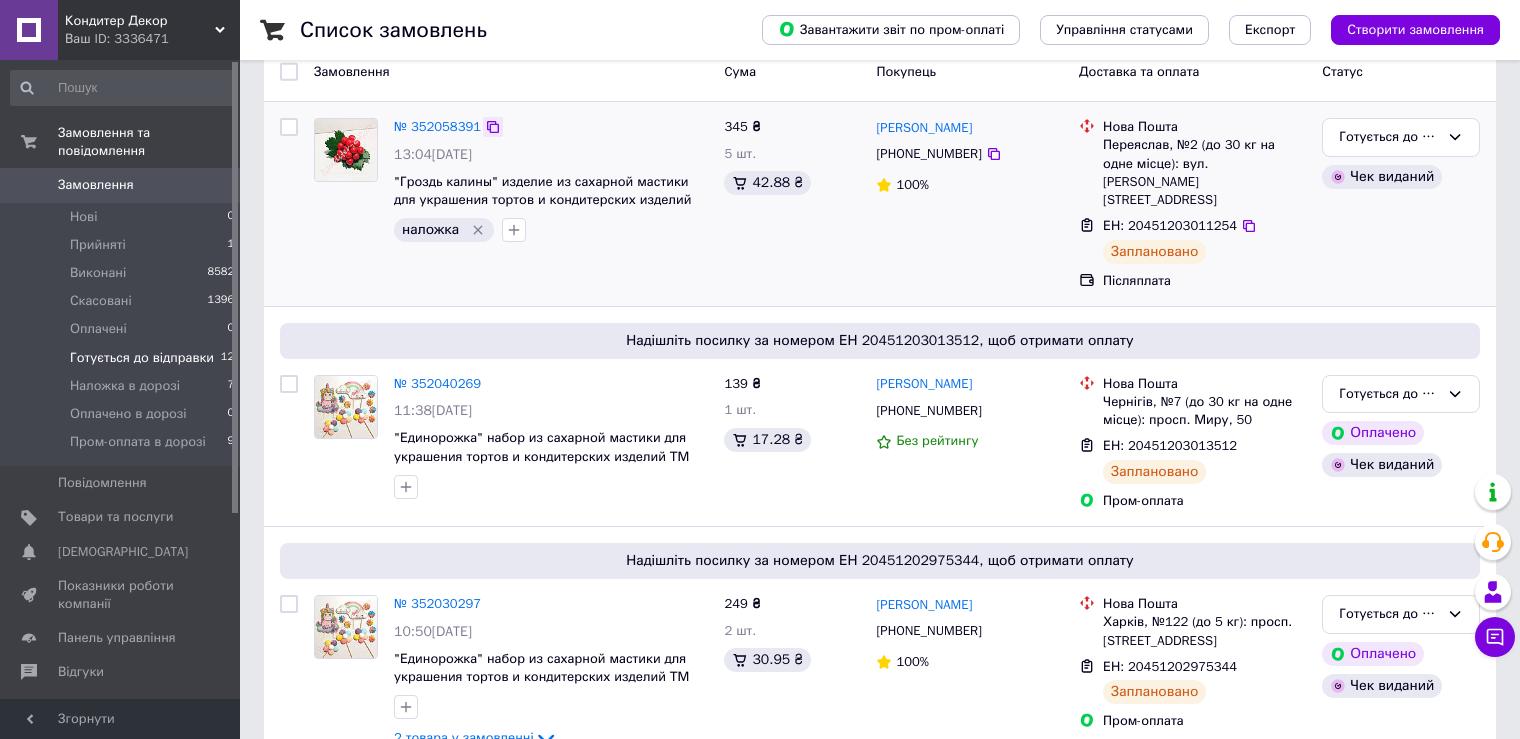 click 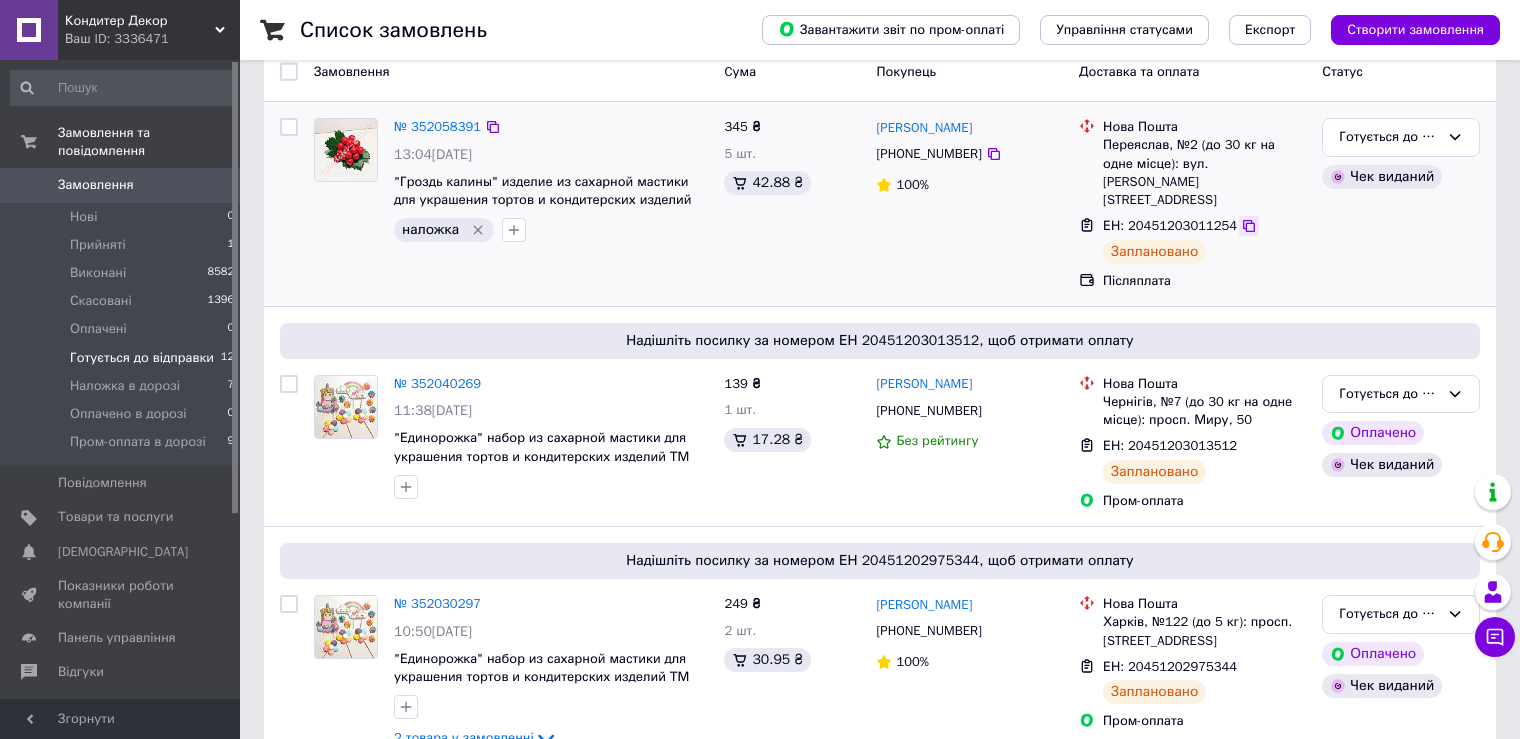 click 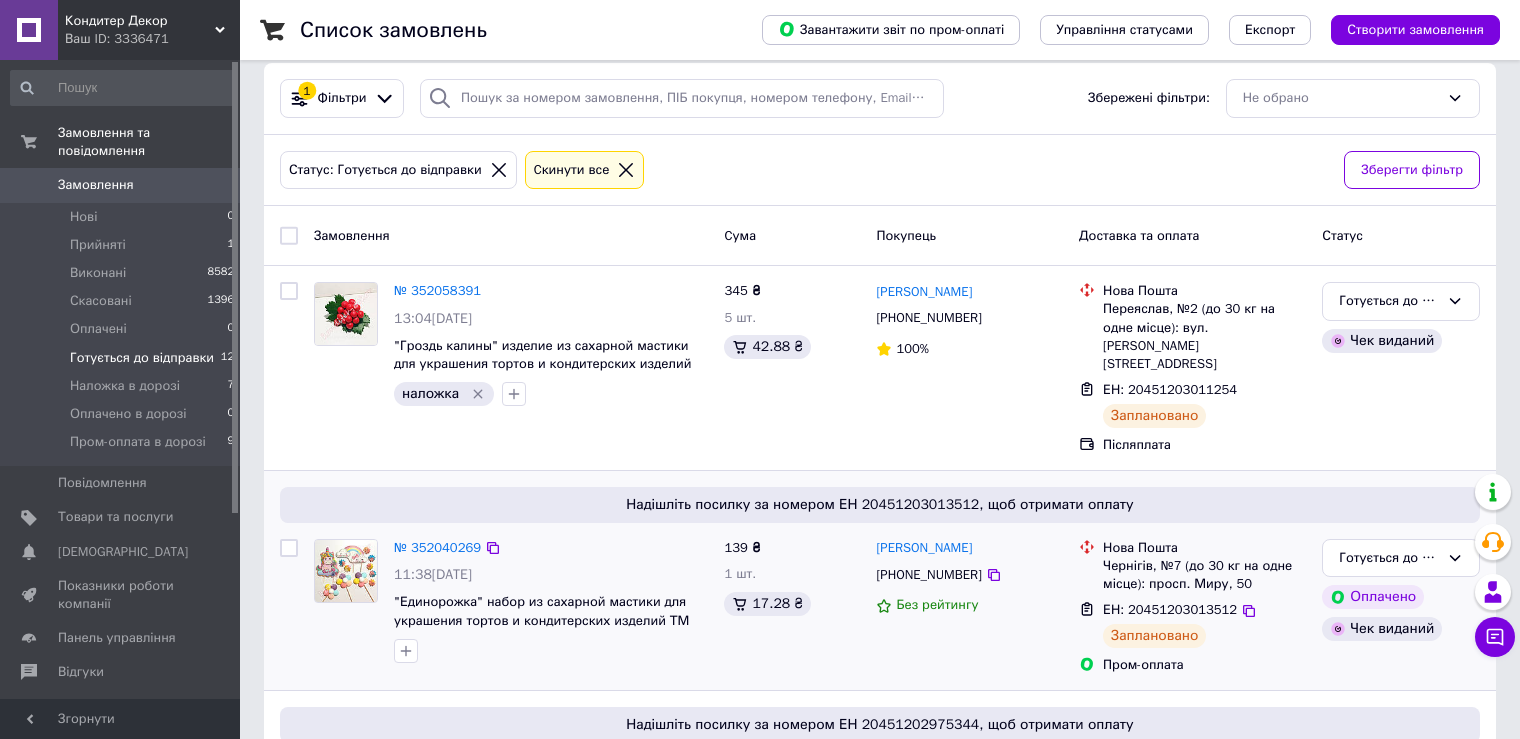 scroll, scrollTop: 0, scrollLeft: 0, axis: both 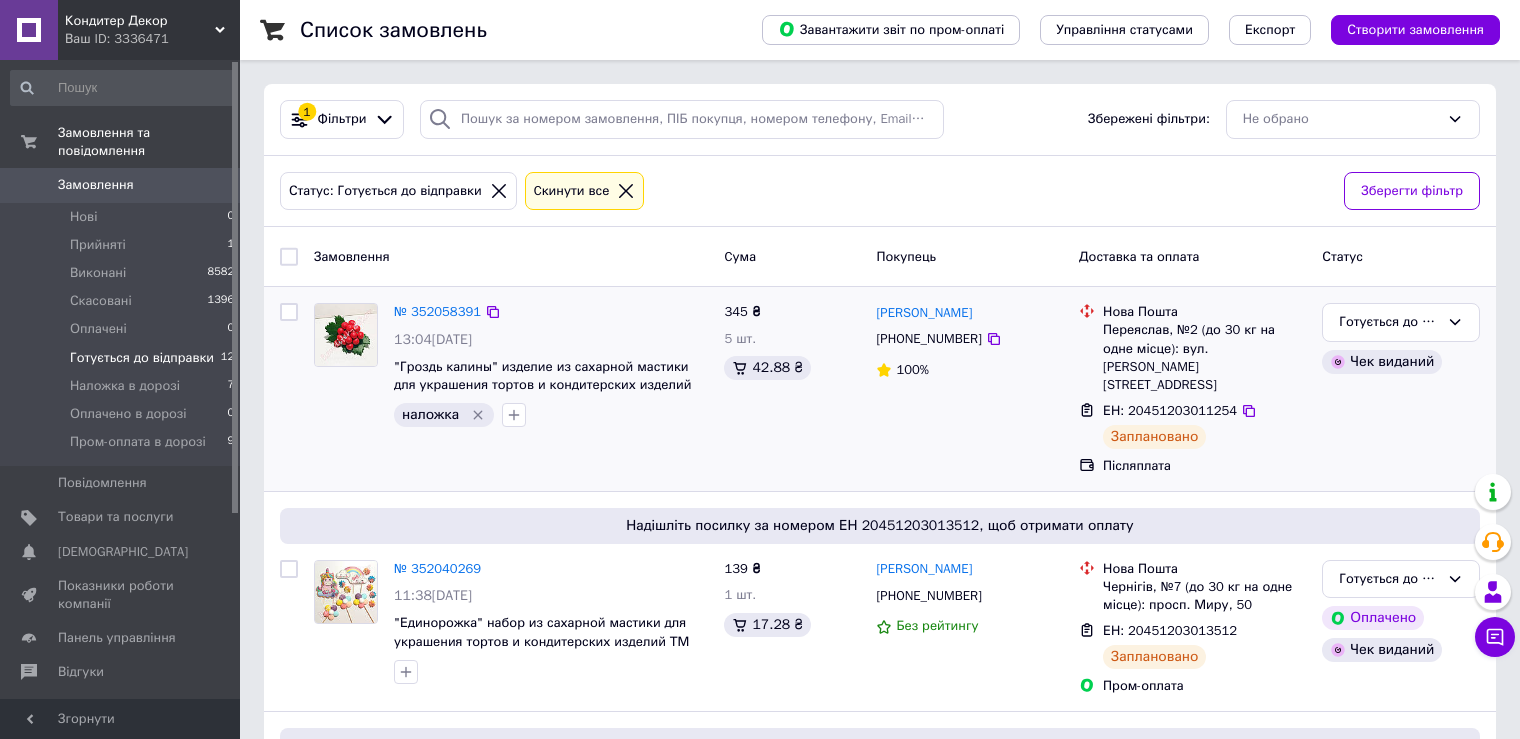 click at bounding box center [289, 312] 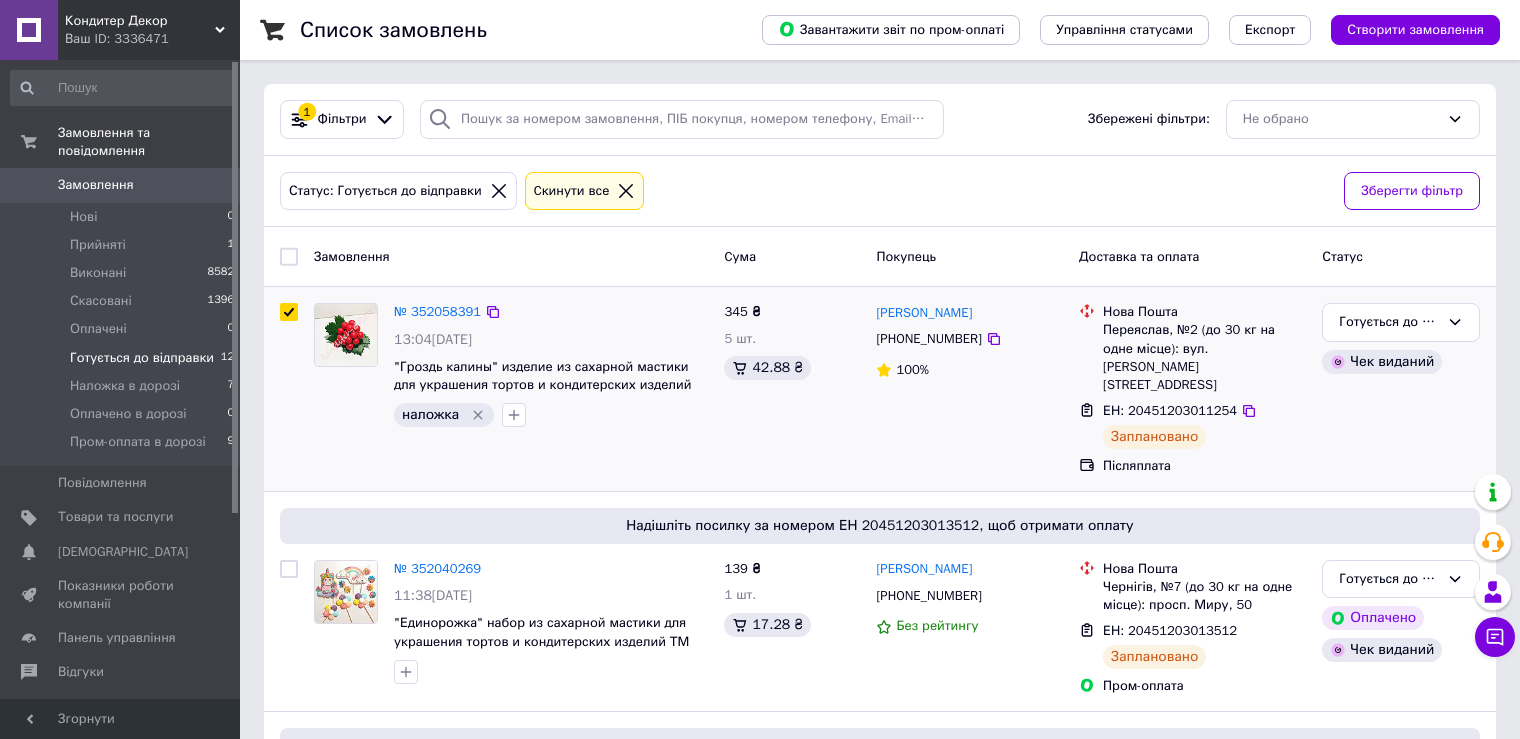 checkbox on "true" 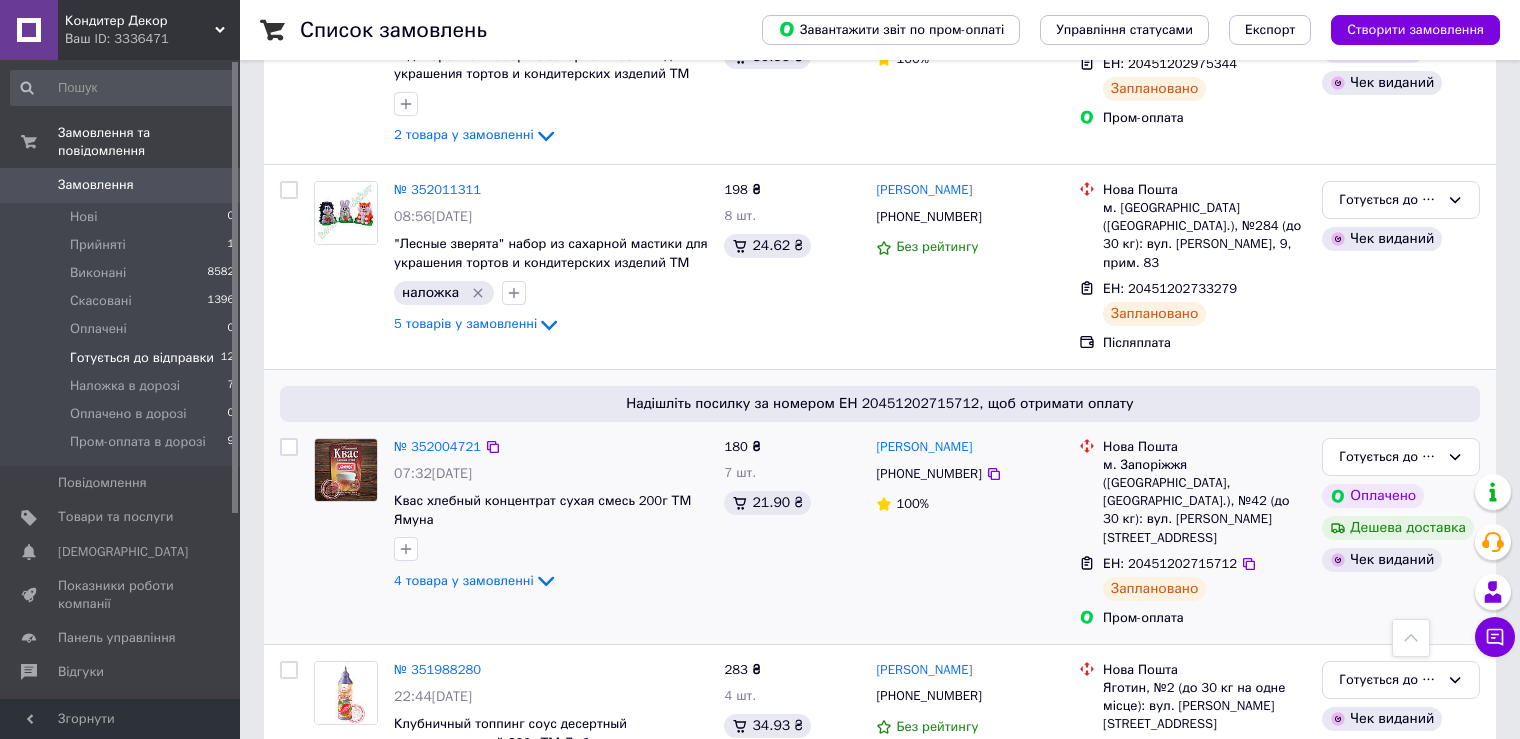 scroll, scrollTop: 800, scrollLeft: 0, axis: vertical 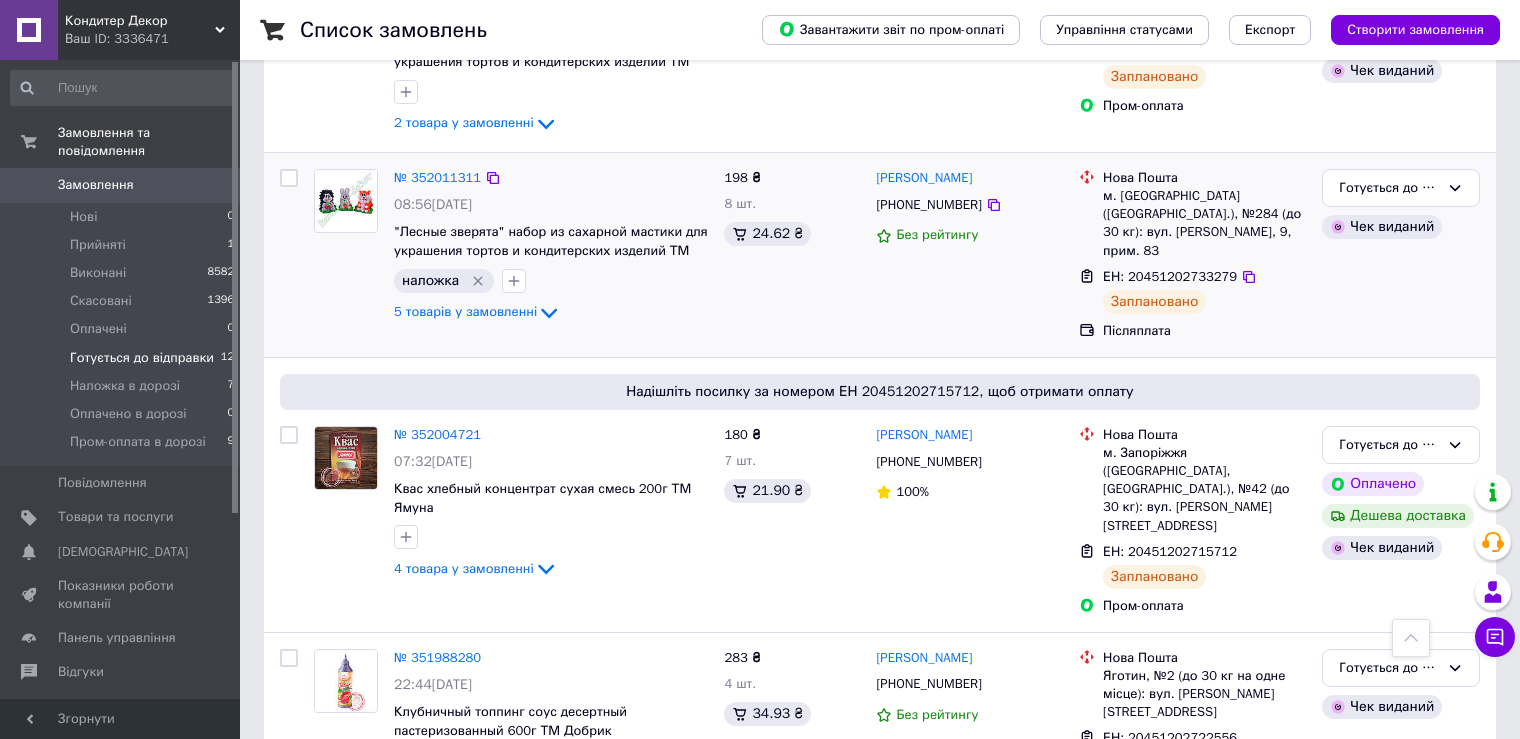 click at bounding box center [289, 178] 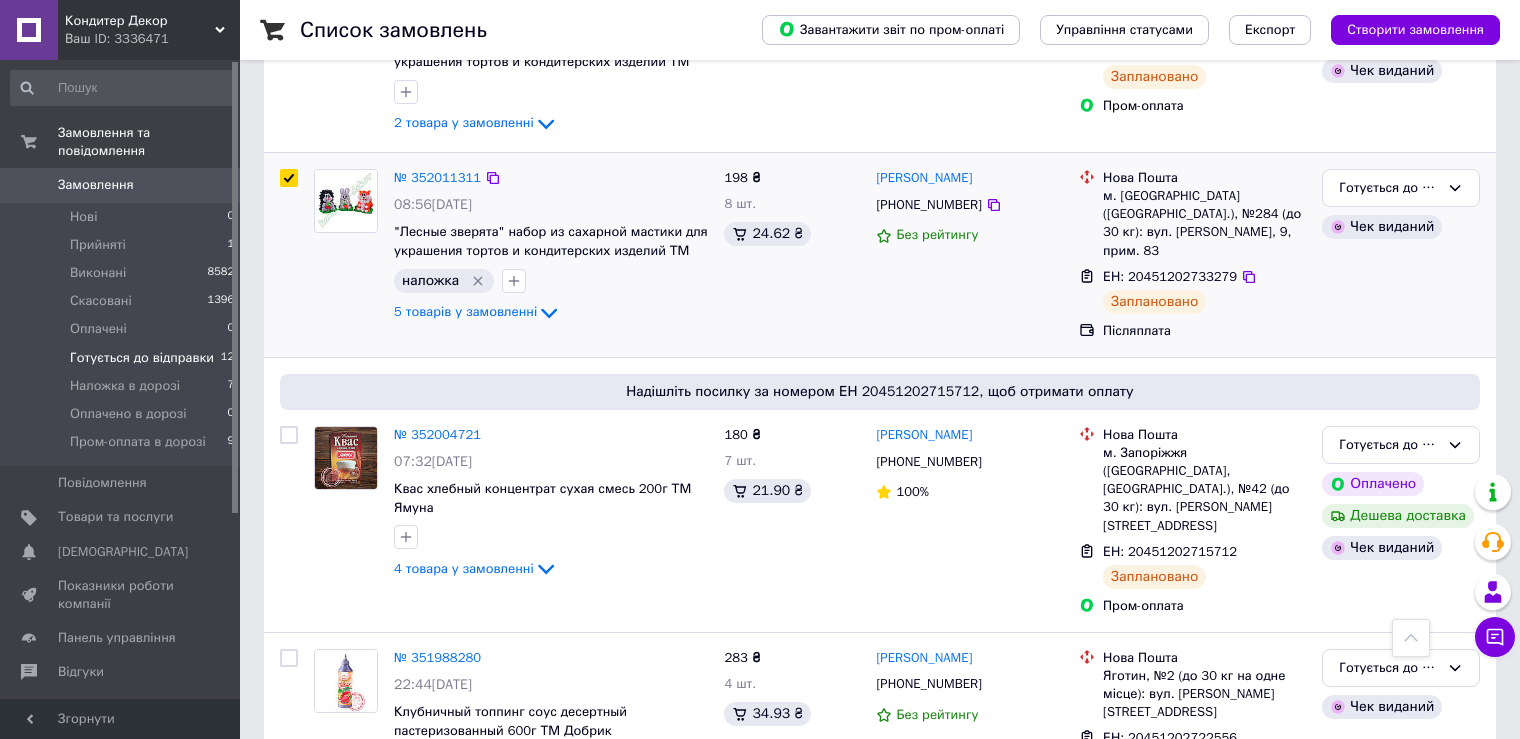 checkbox on "true" 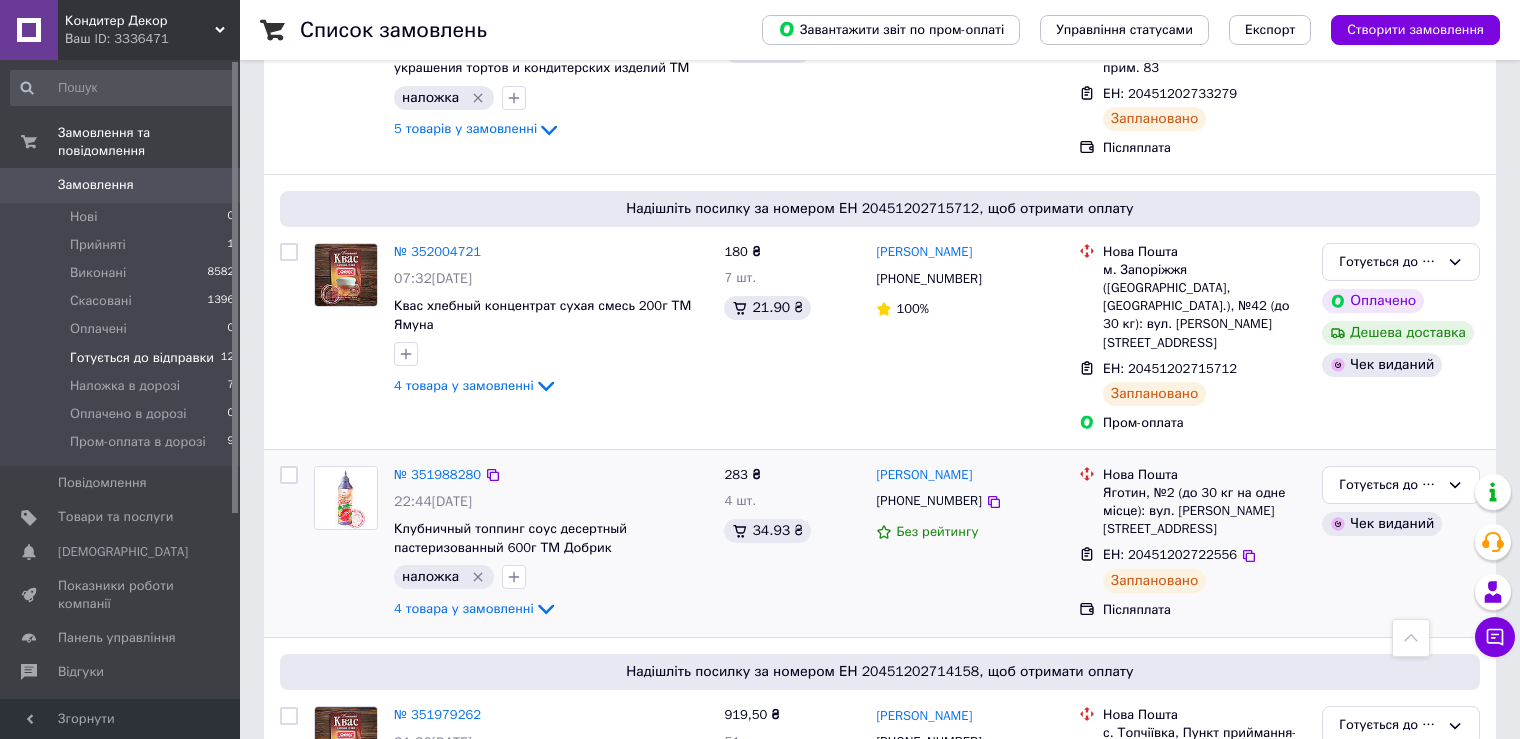 scroll, scrollTop: 1100, scrollLeft: 0, axis: vertical 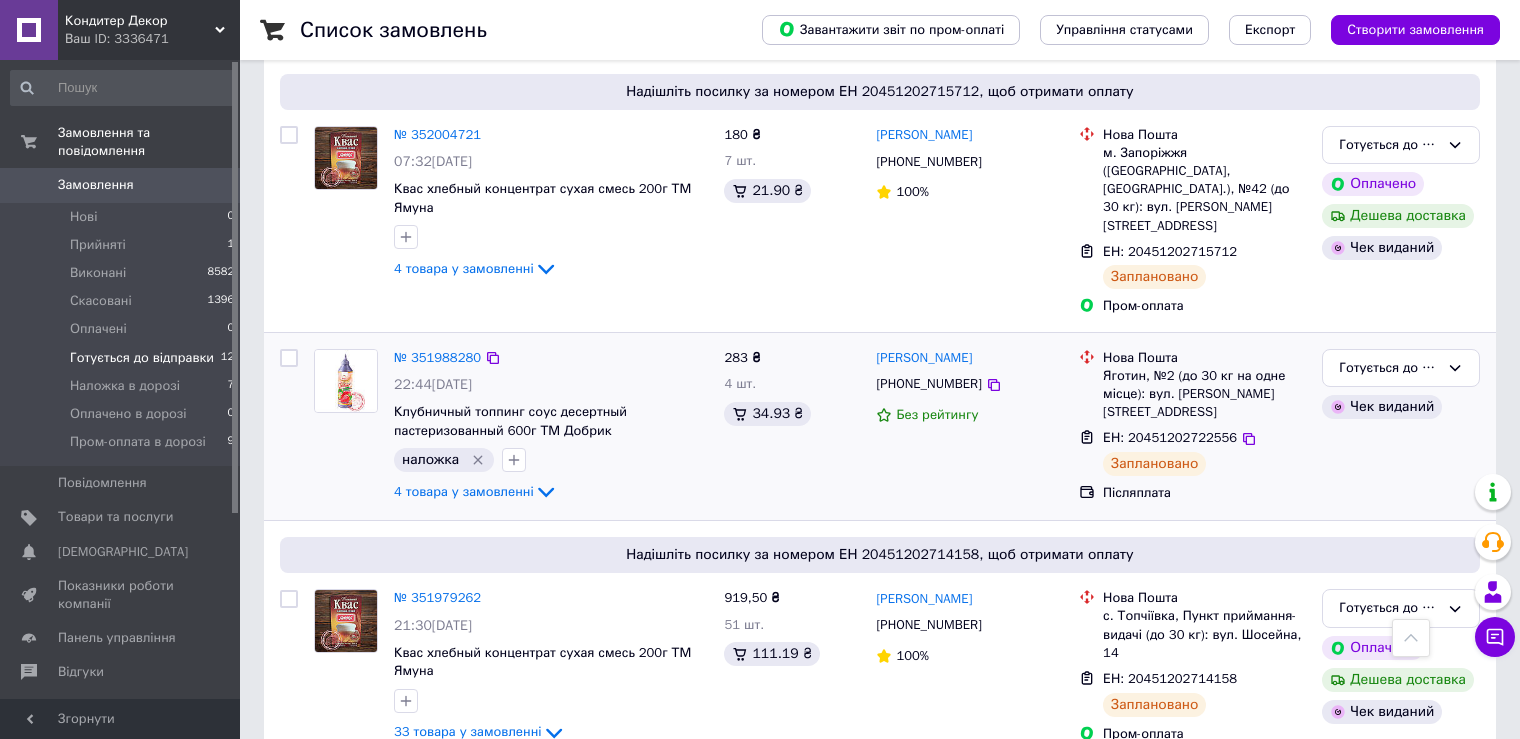 click at bounding box center [289, 358] 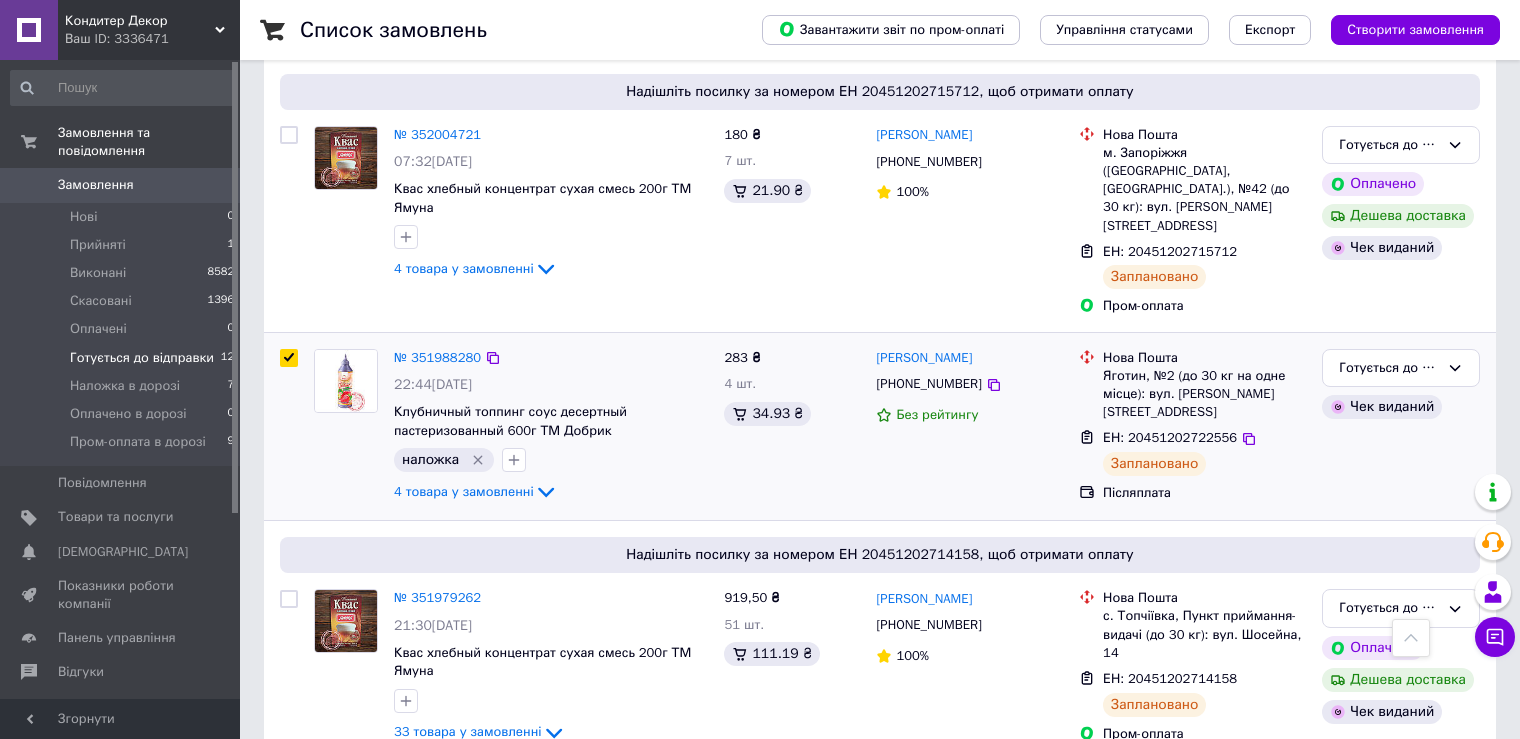 checkbox on "true" 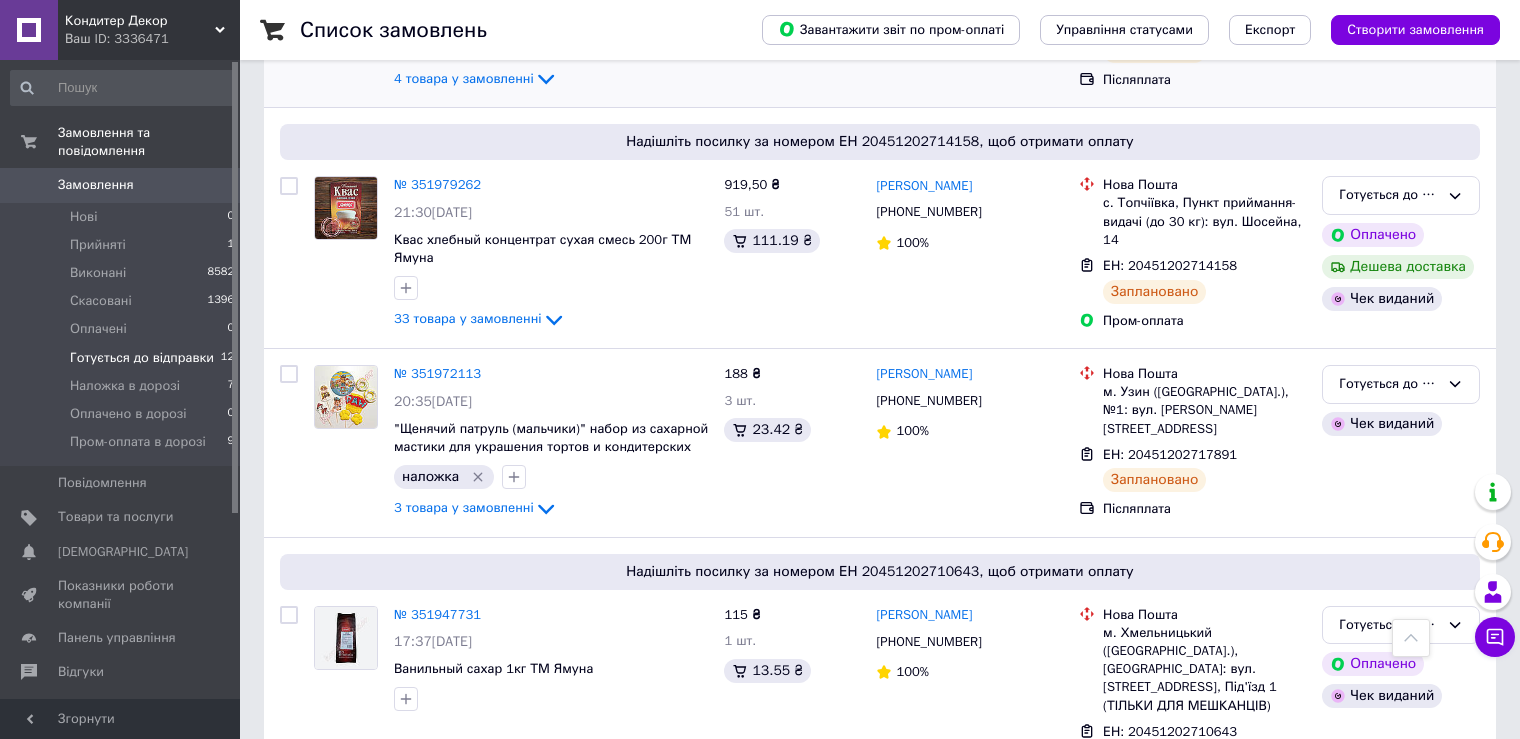 scroll, scrollTop: 1600, scrollLeft: 0, axis: vertical 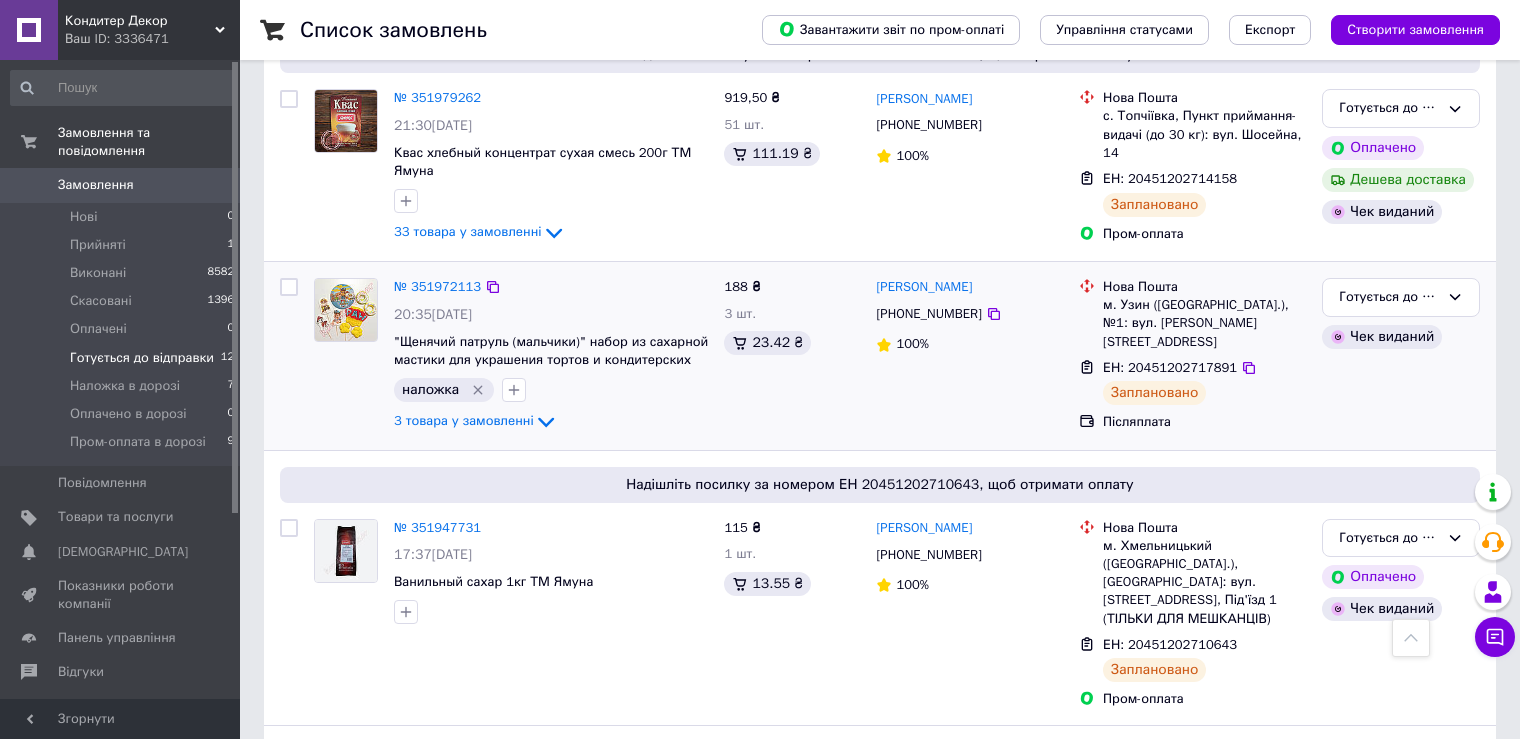 click at bounding box center (289, 287) 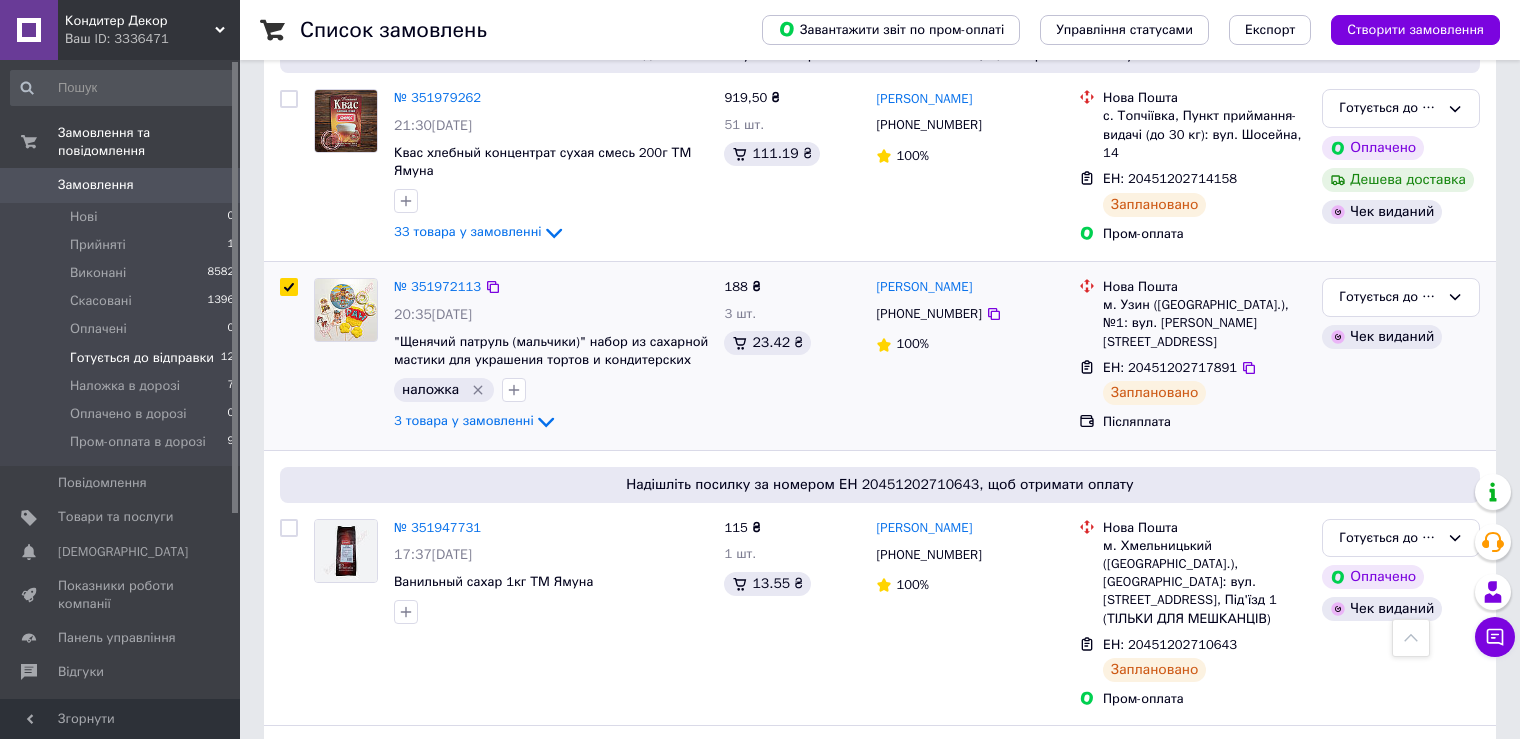 checkbox on "true" 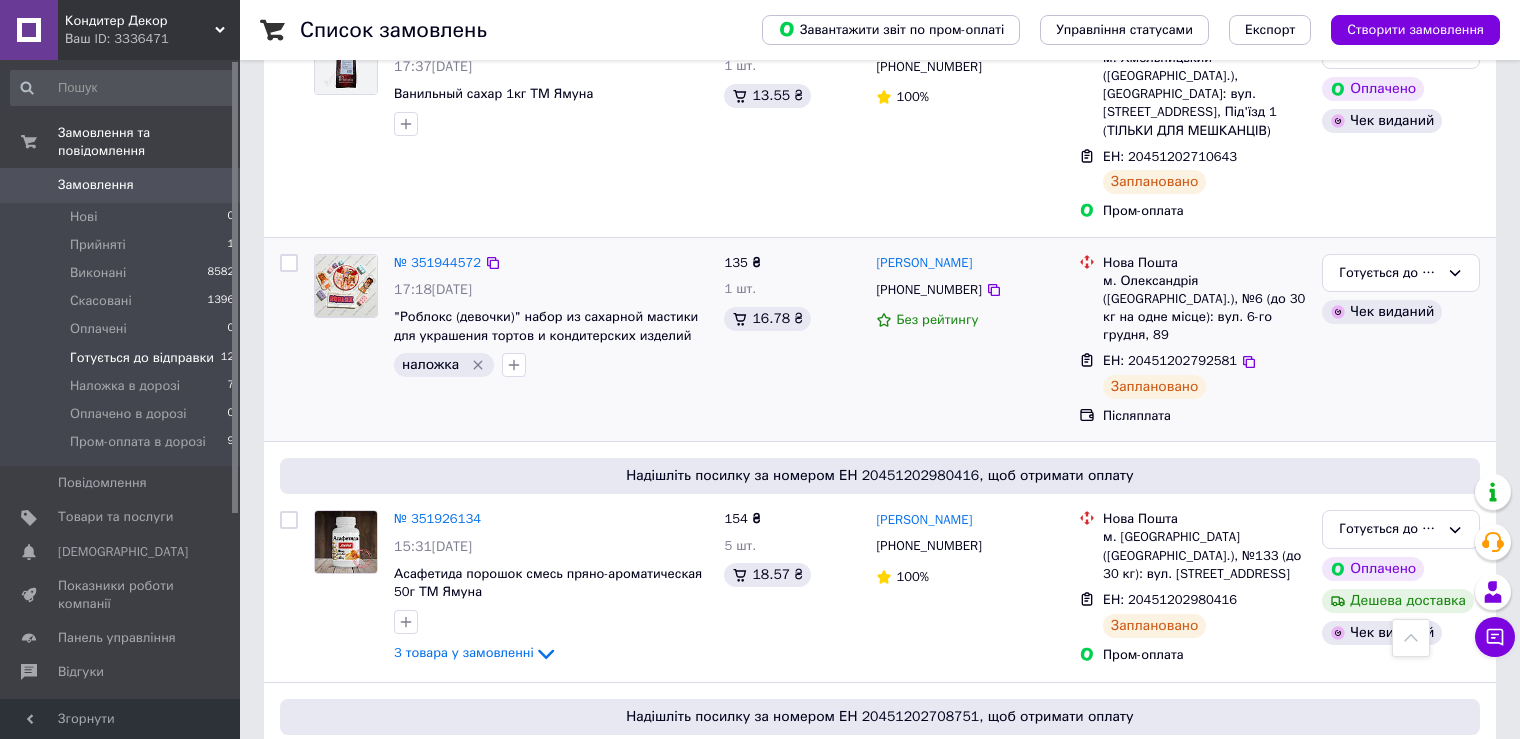 scroll, scrollTop: 2100, scrollLeft: 0, axis: vertical 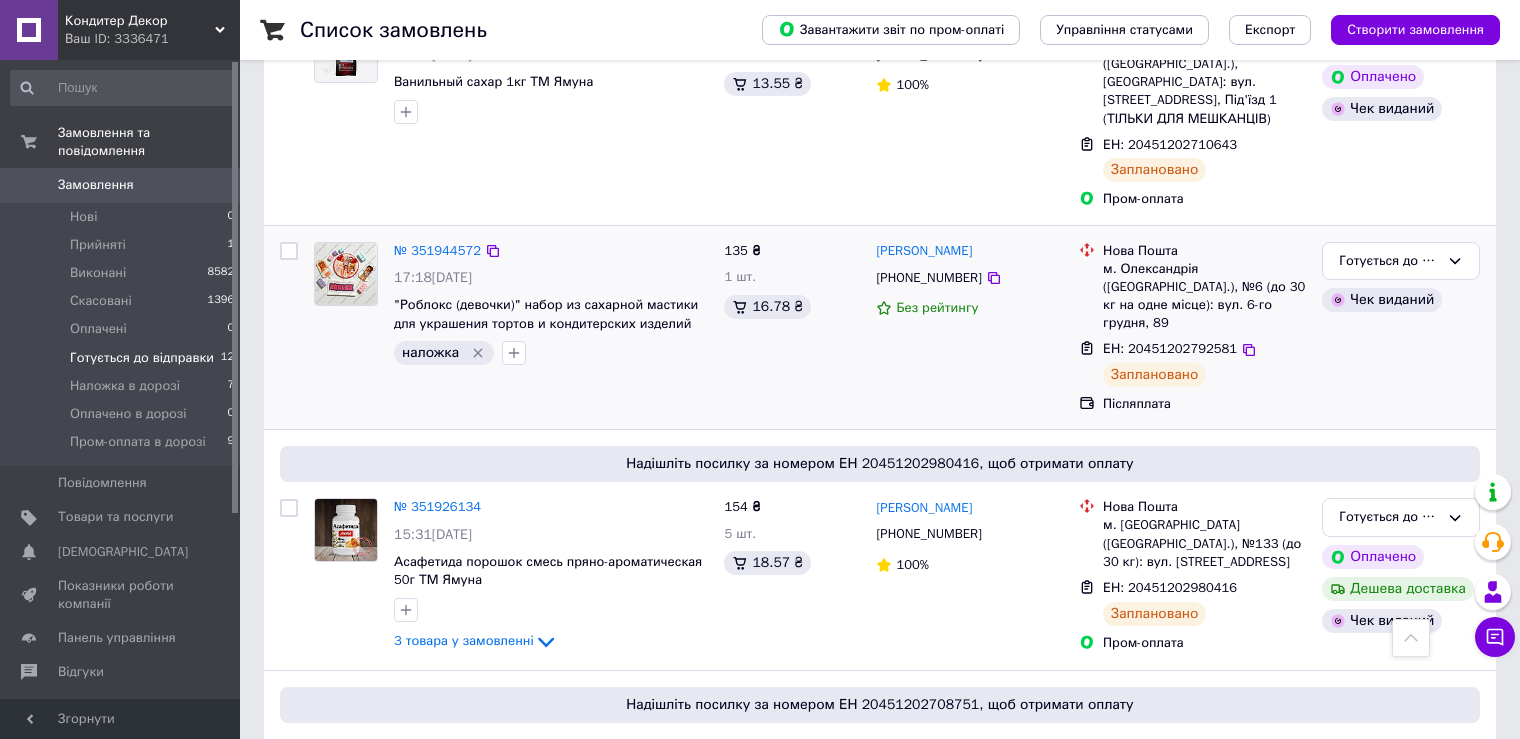 click at bounding box center (289, 251) 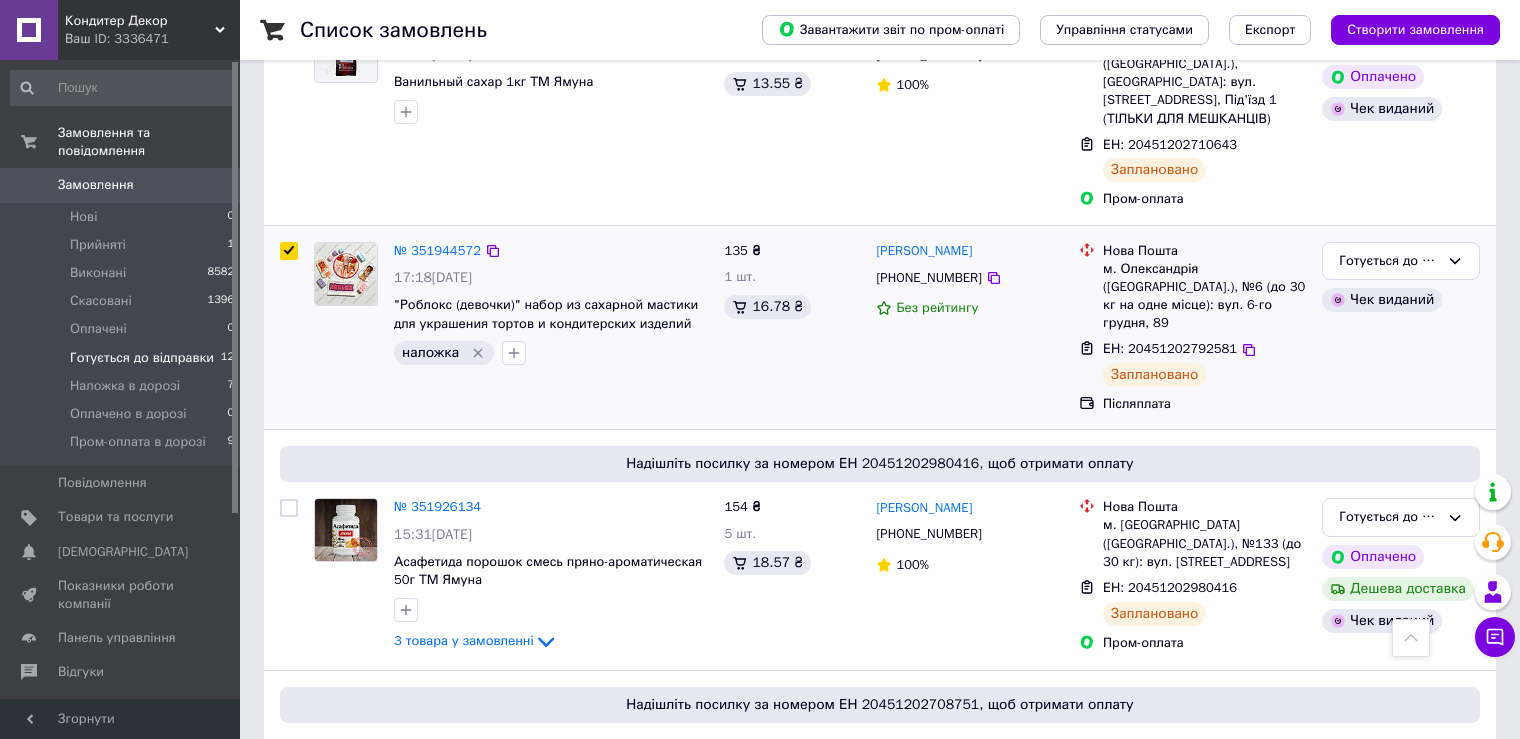 checkbox on "true" 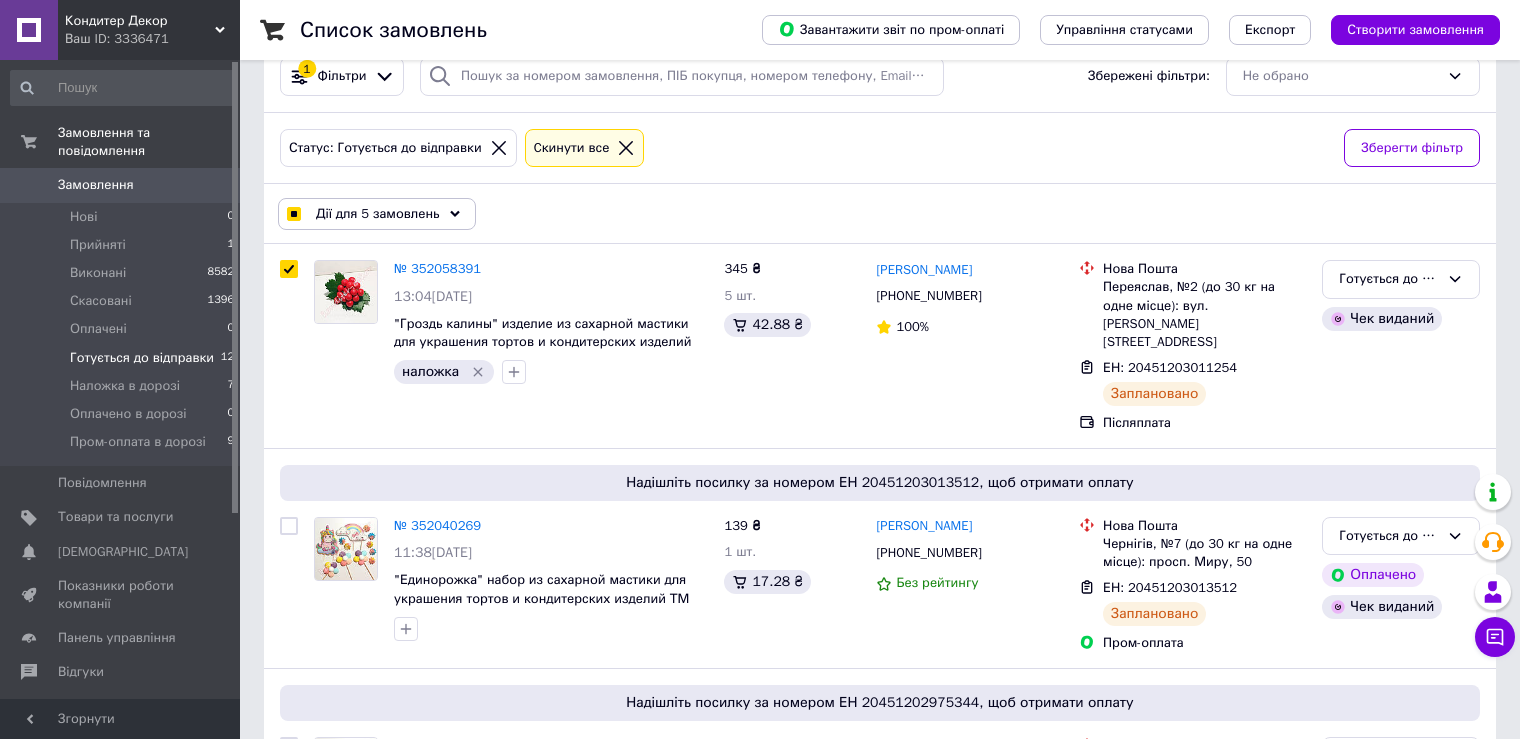 scroll, scrollTop: 0, scrollLeft: 0, axis: both 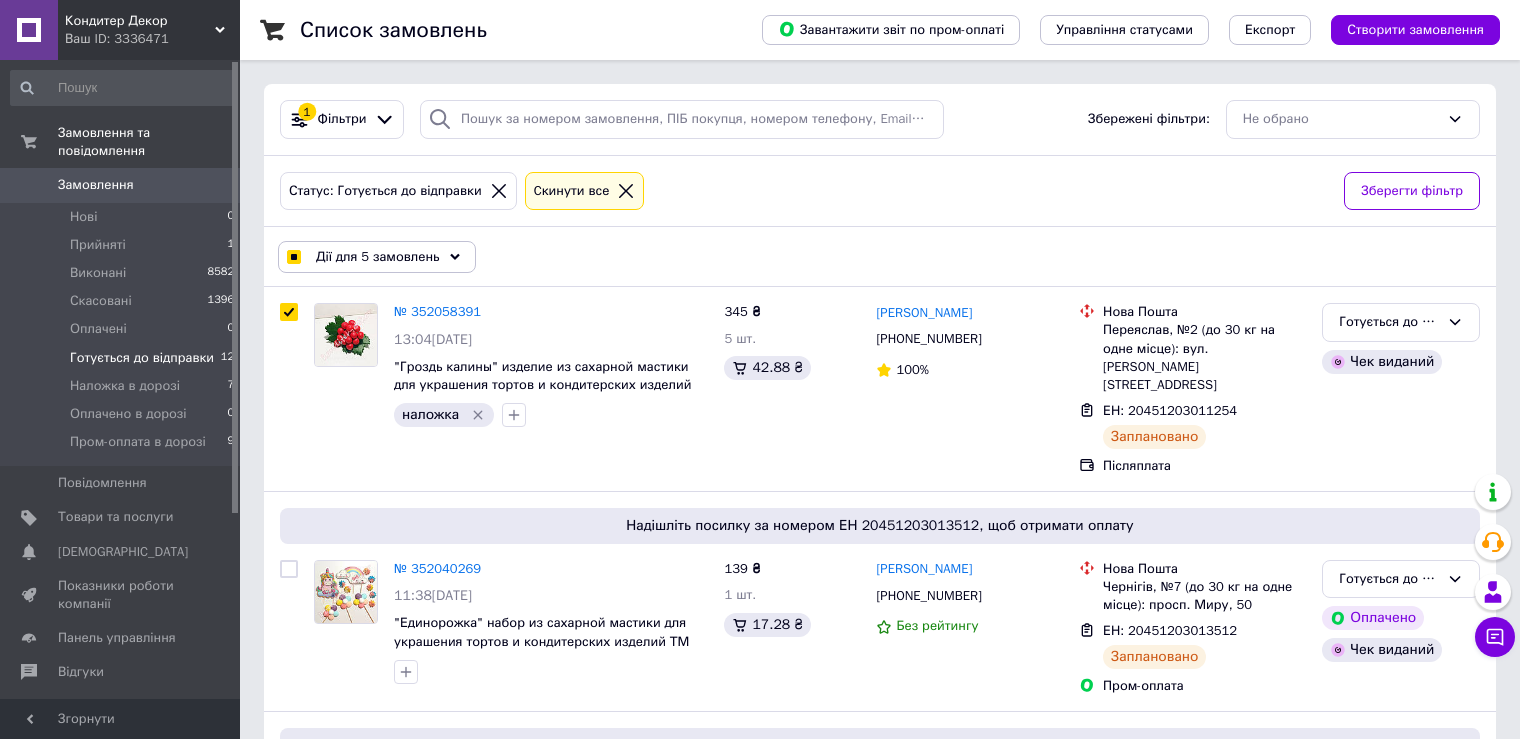 click on "Дії для 5 замовлень" at bounding box center [378, 257] 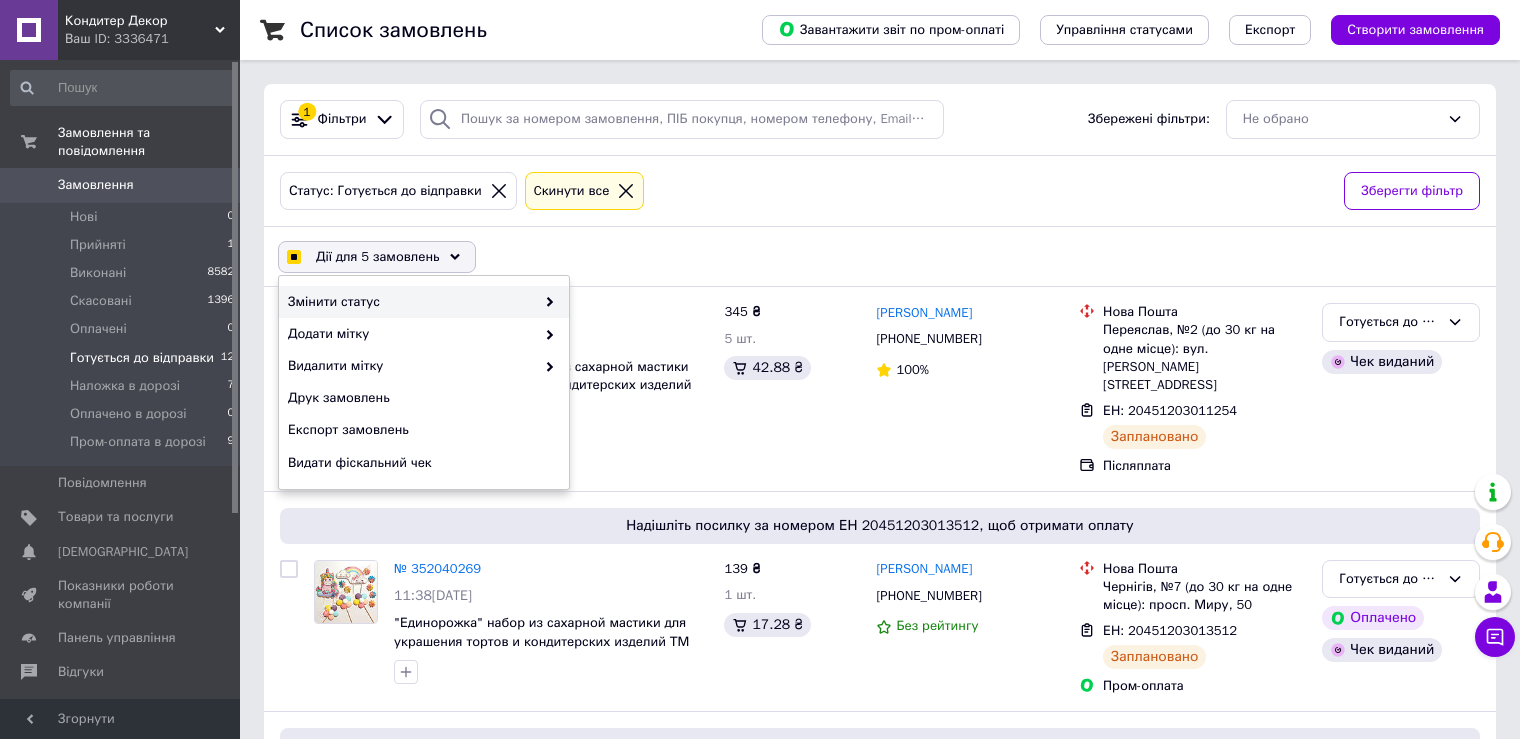 click on "Змінити статус" at bounding box center (411, 302) 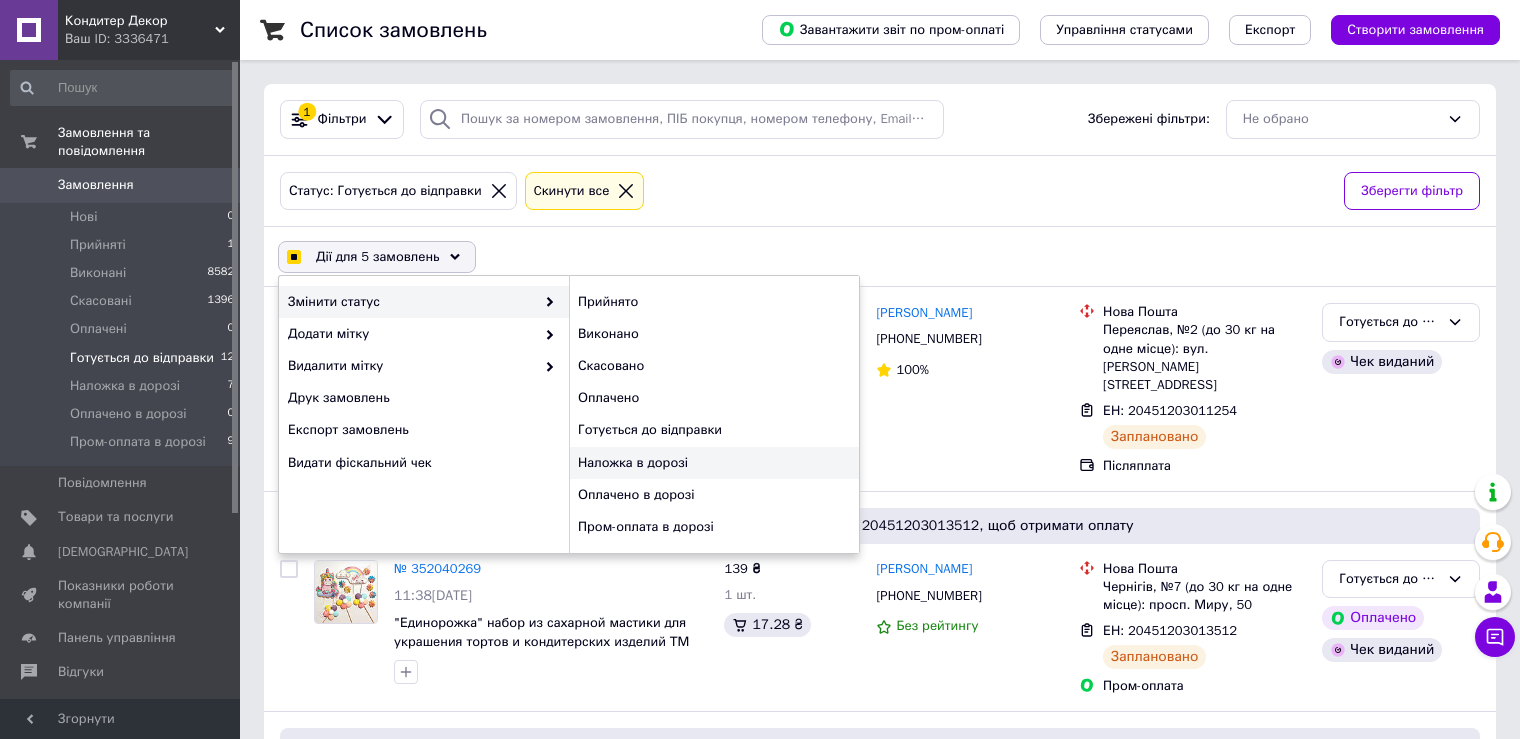 checkbox on "true" 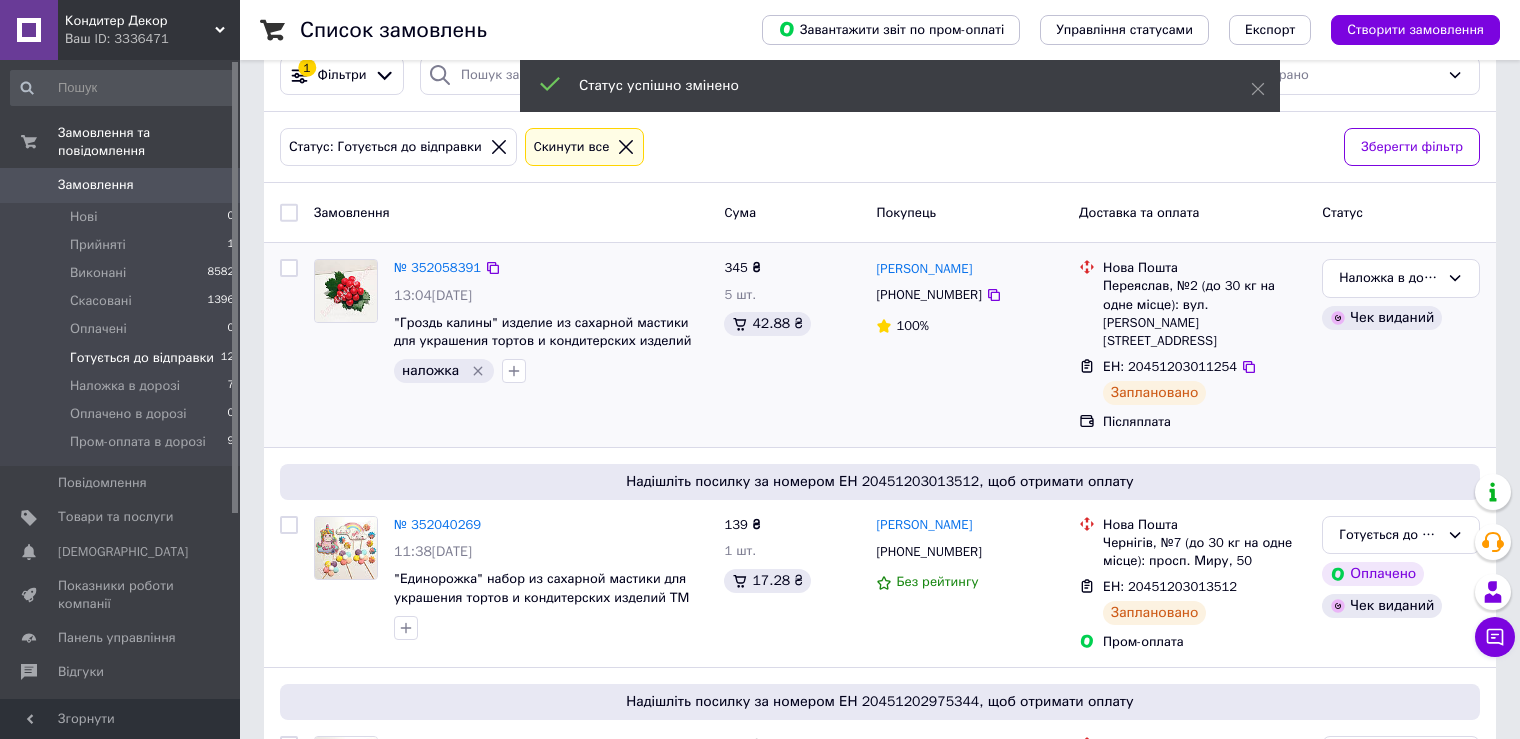 scroll, scrollTop: 100, scrollLeft: 0, axis: vertical 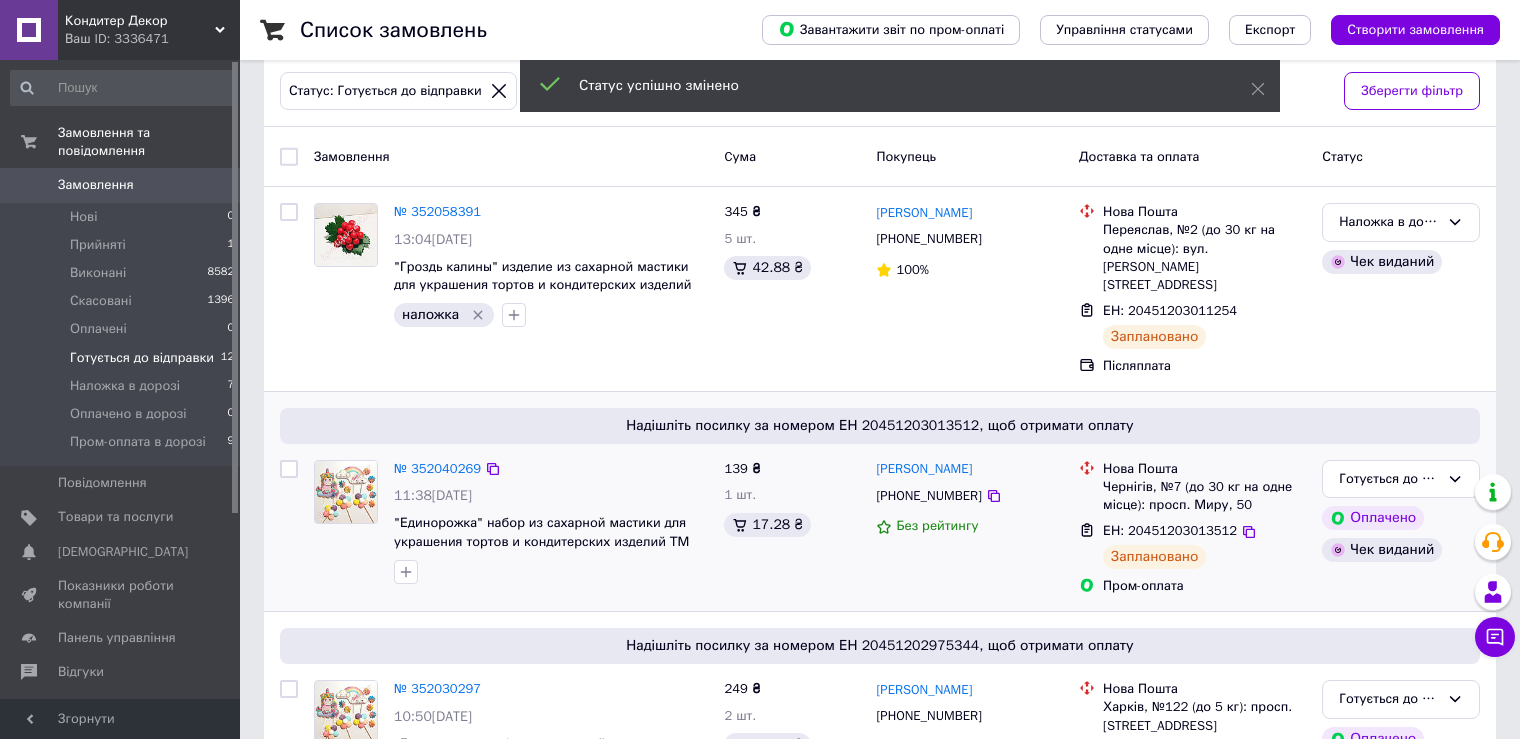 click at bounding box center (289, 469) 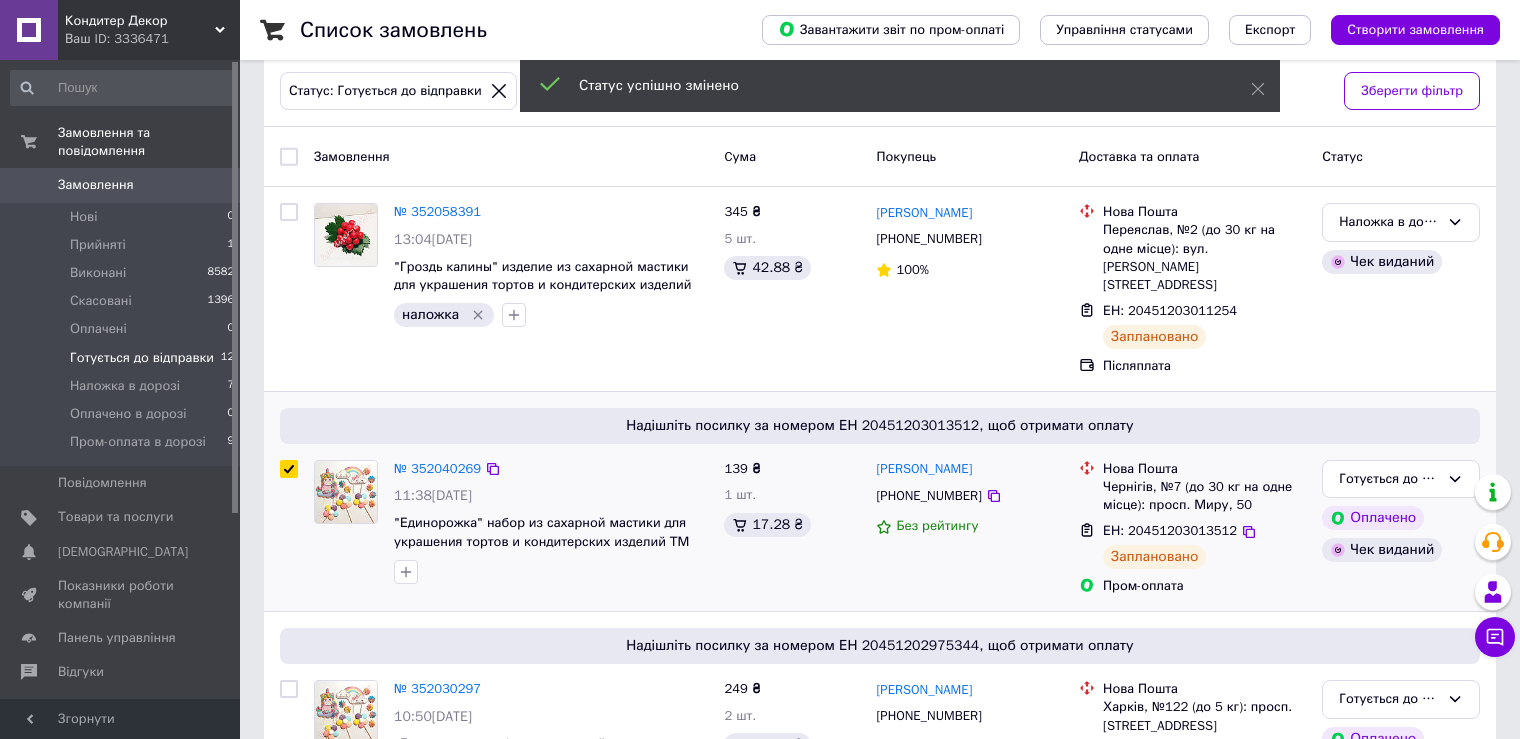 checkbox on "true" 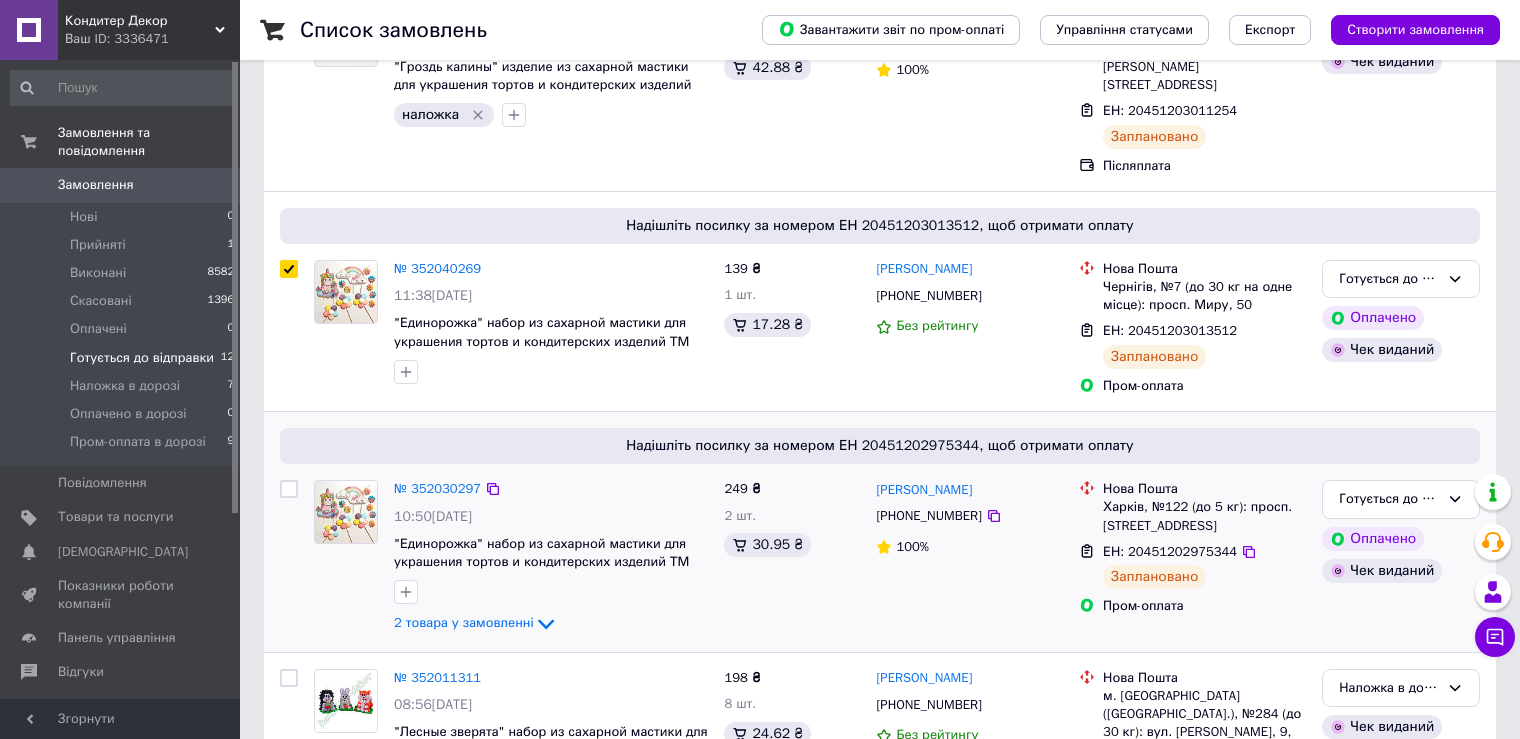 click at bounding box center (289, 489) 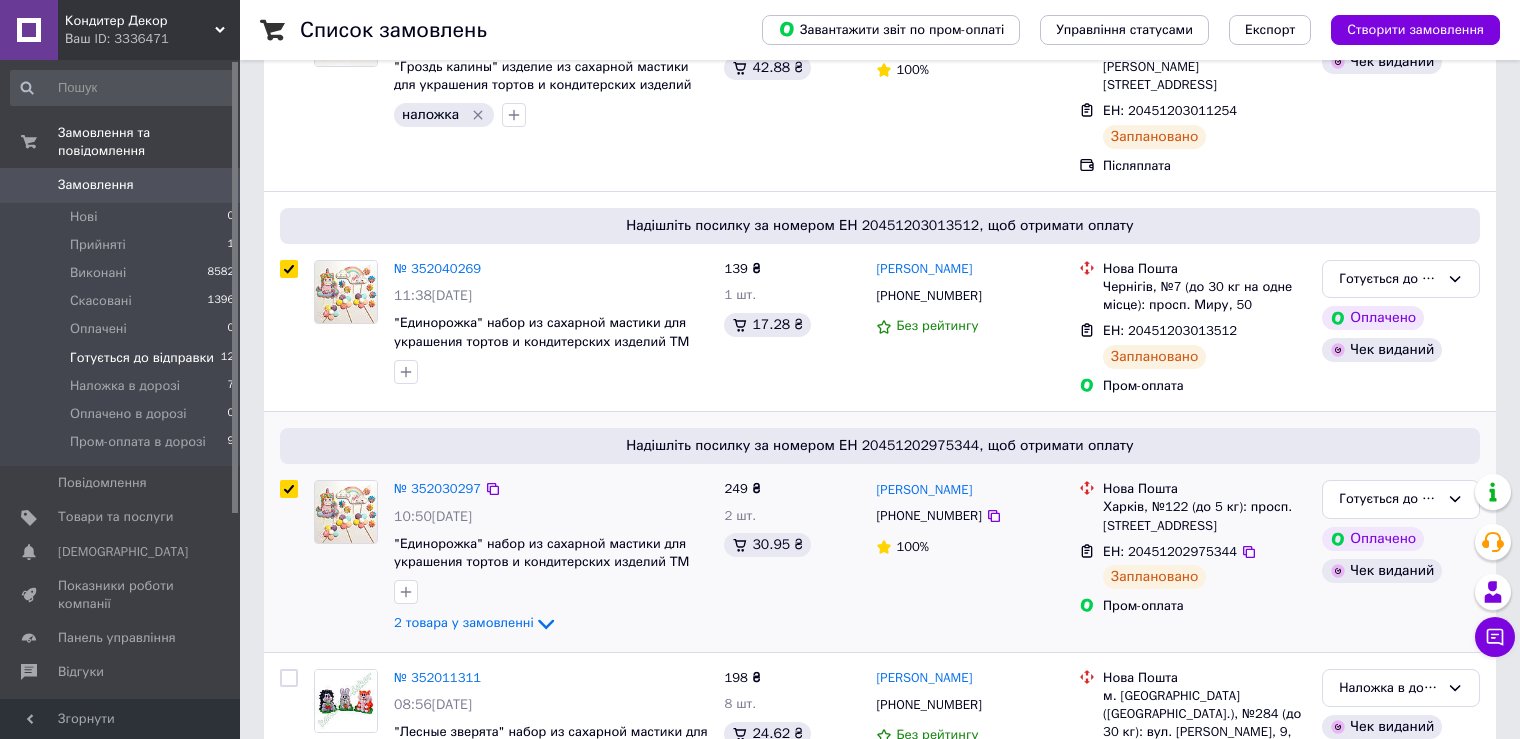 checkbox on "true" 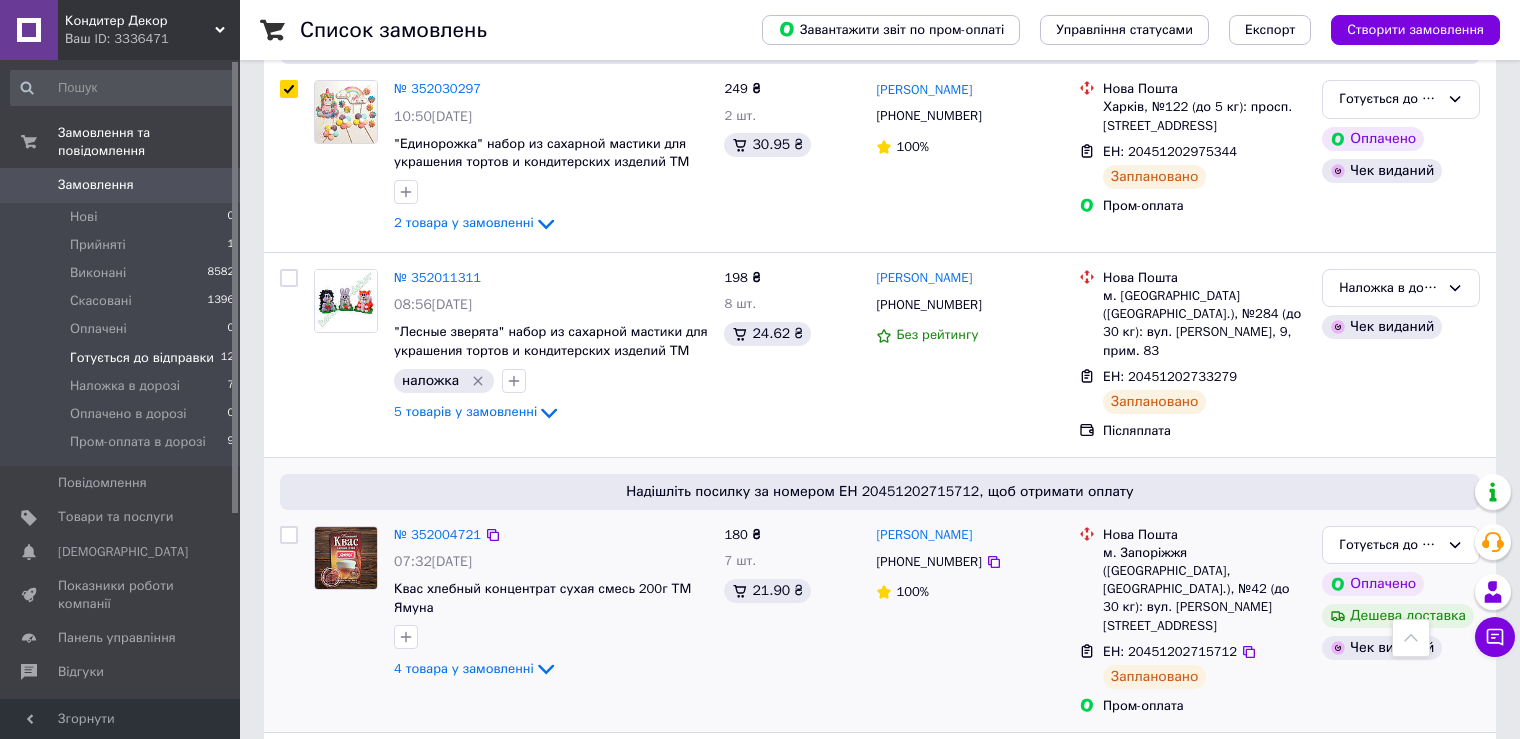 click at bounding box center [289, 535] 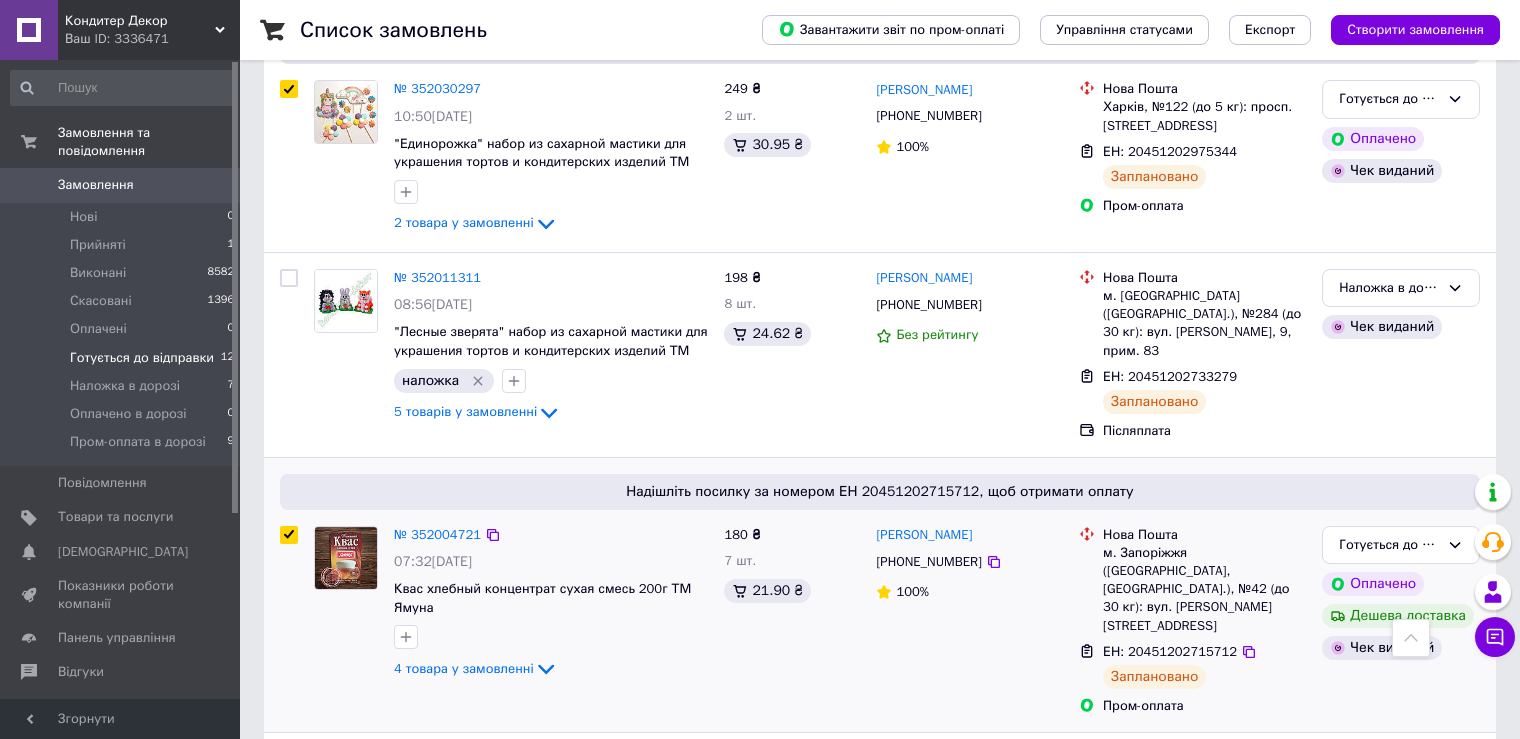 checkbox on "true" 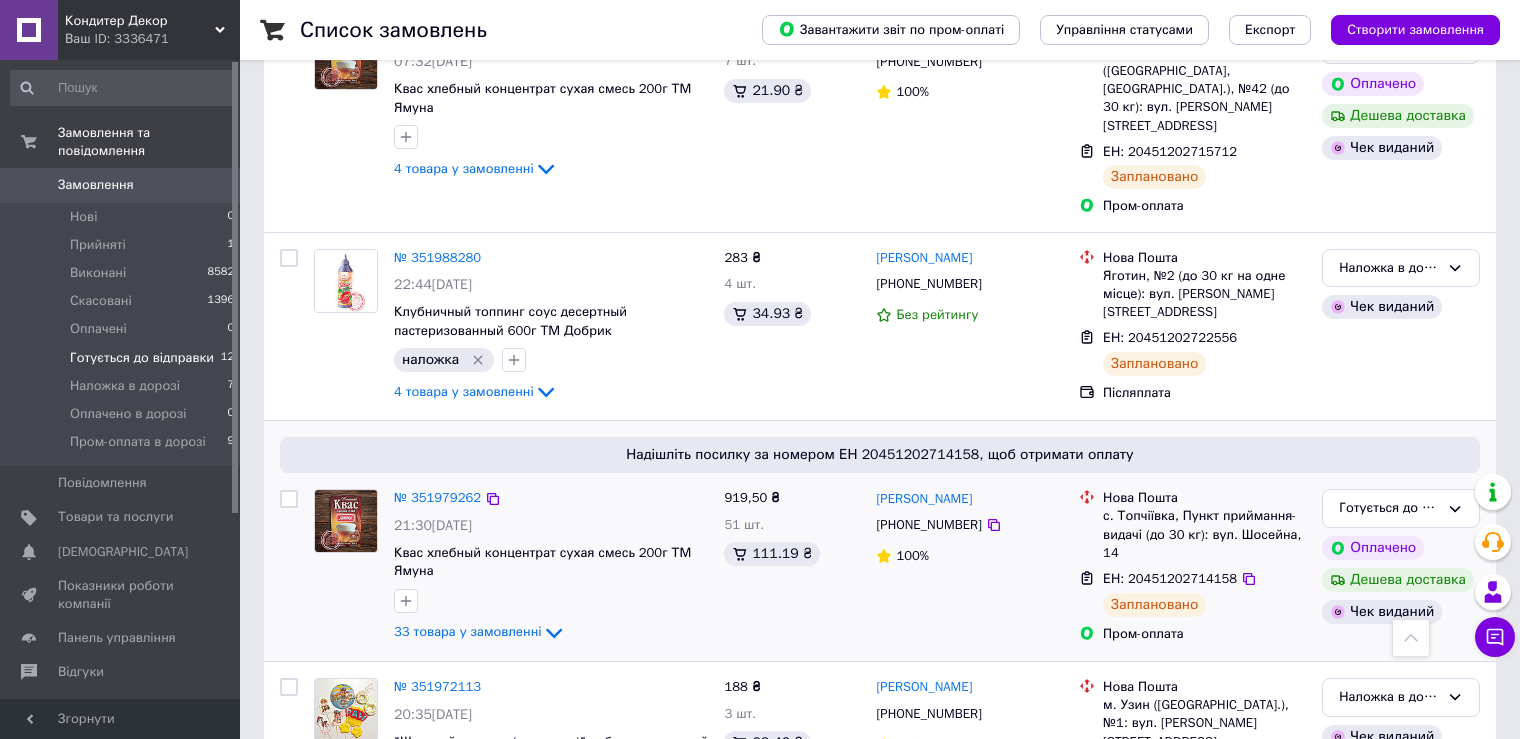 click at bounding box center (289, 499) 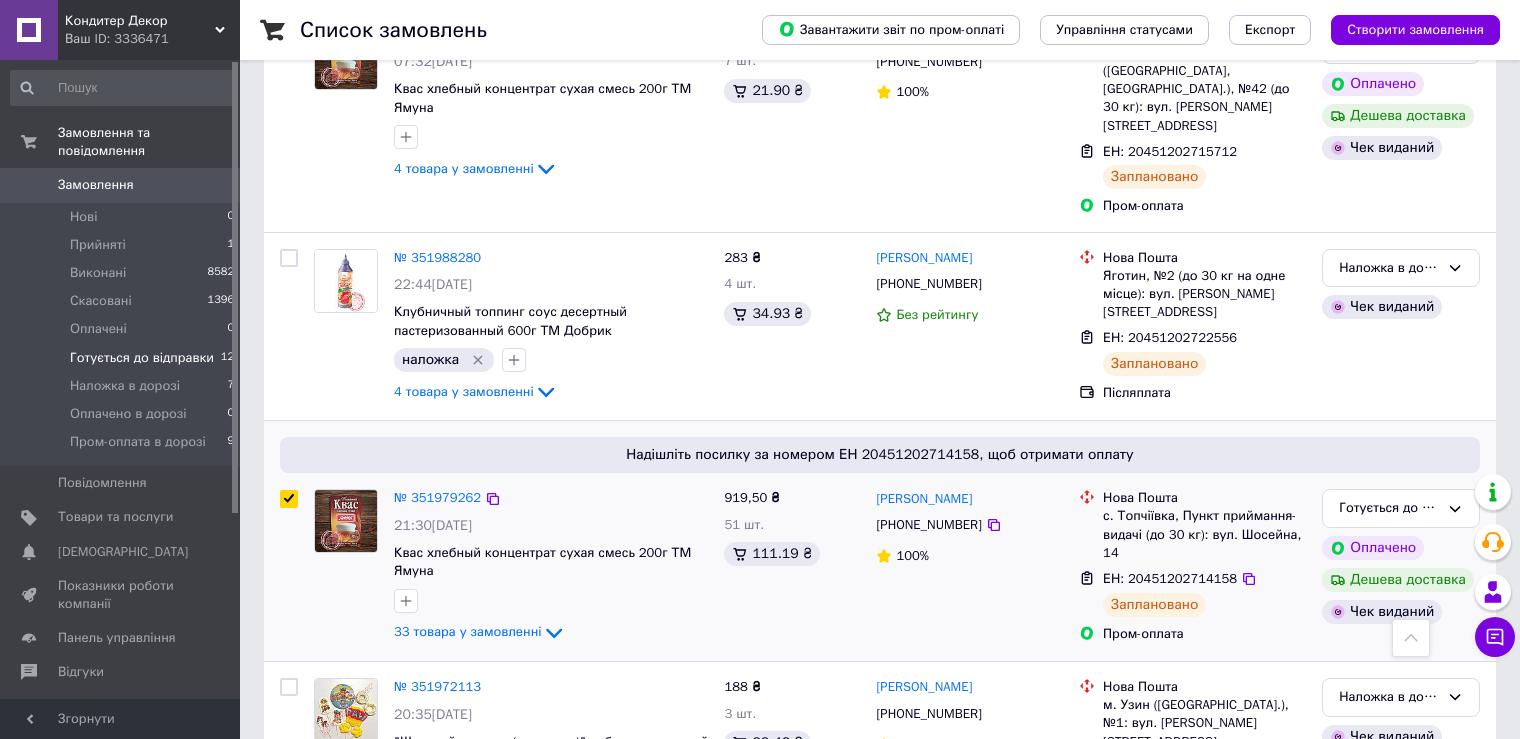 checkbox on "true" 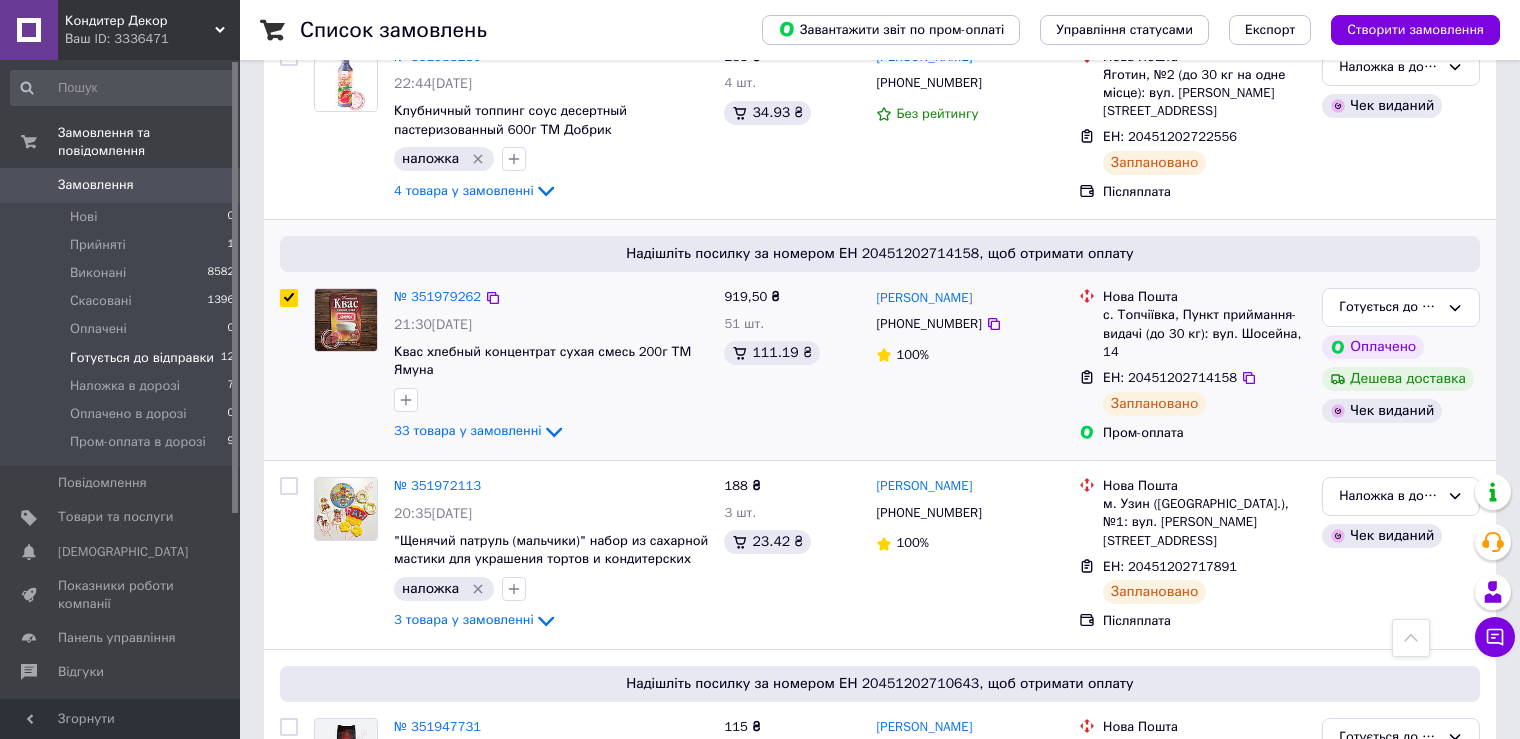scroll, scrollTop: 1500, scrollLeft: 0, axis: vertical 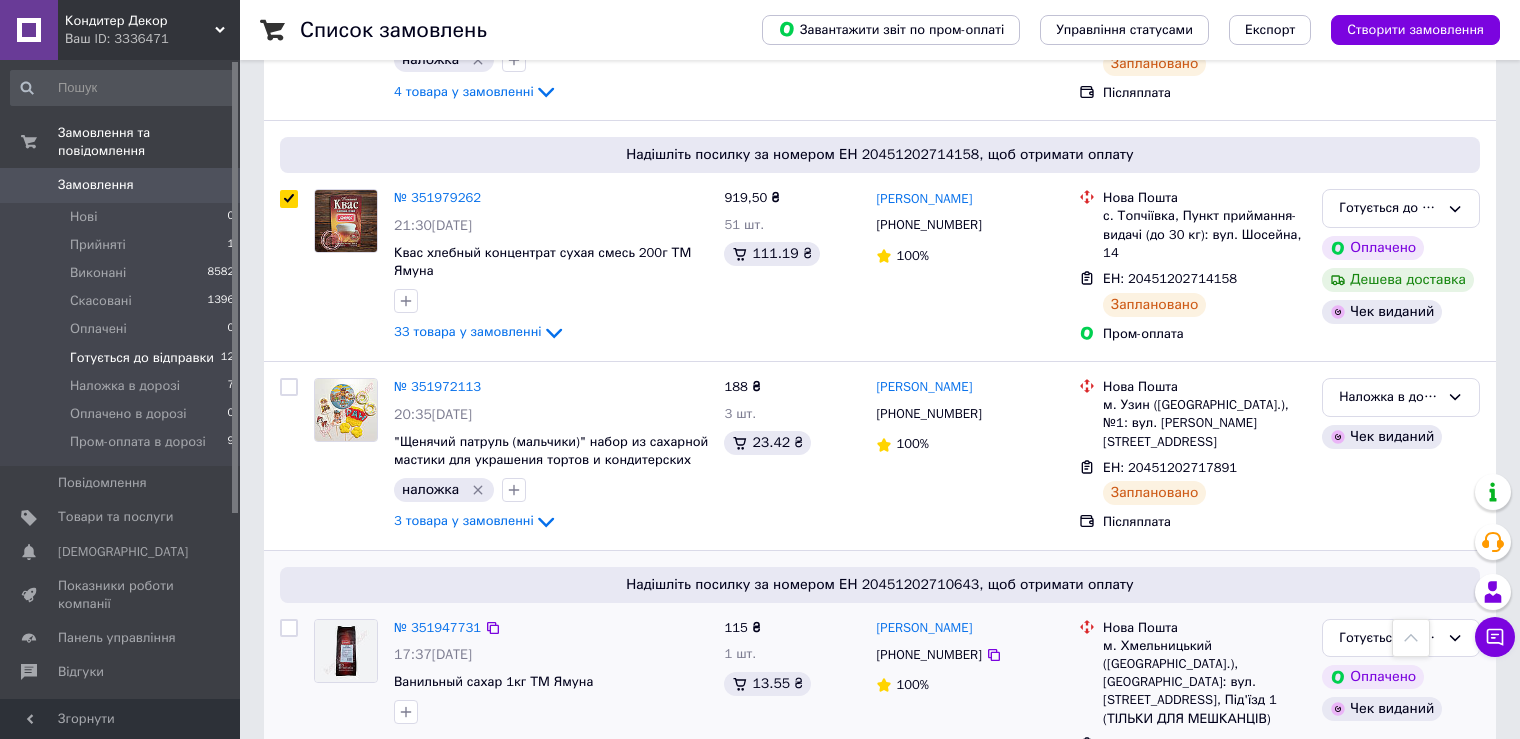 click at bounding box center [289, 628] 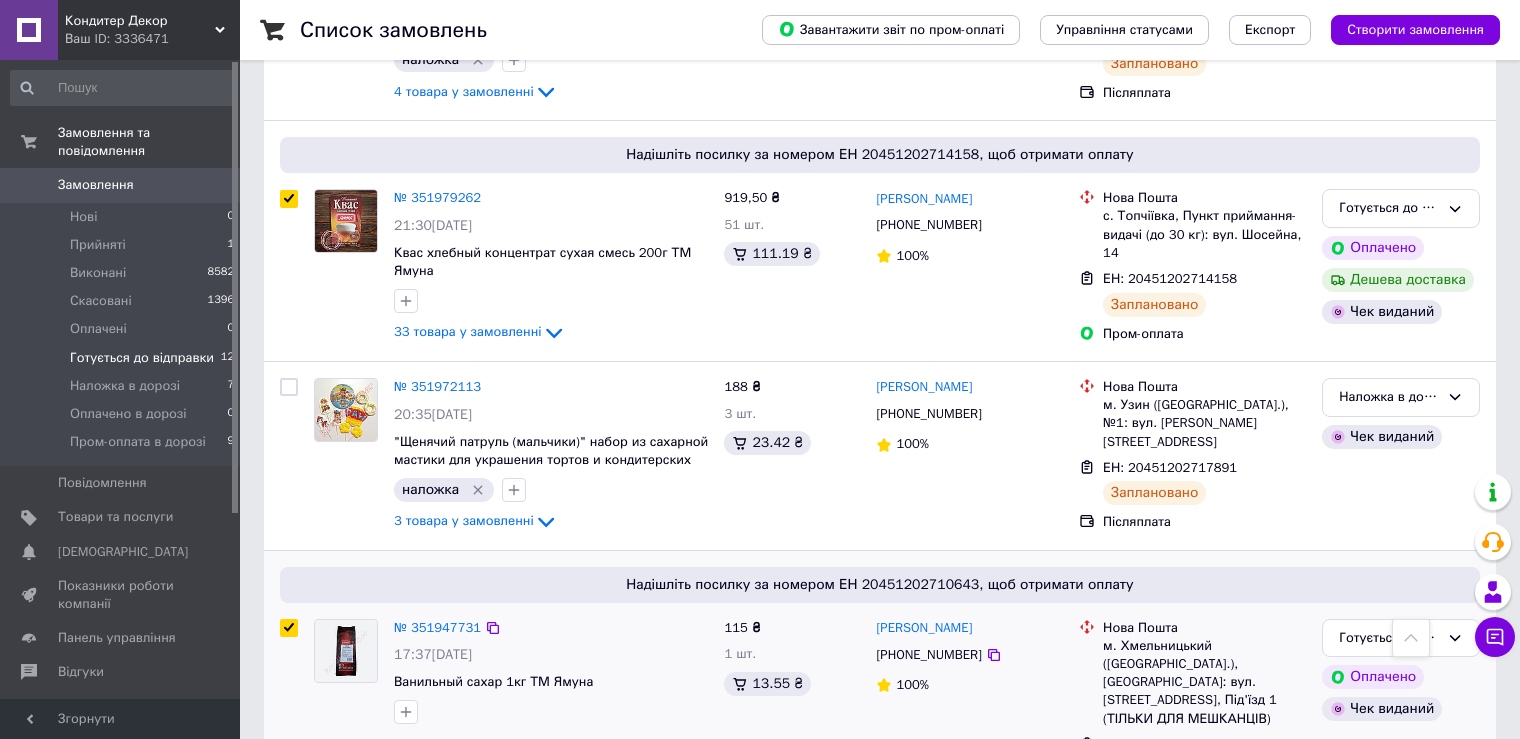checkbox on "true" 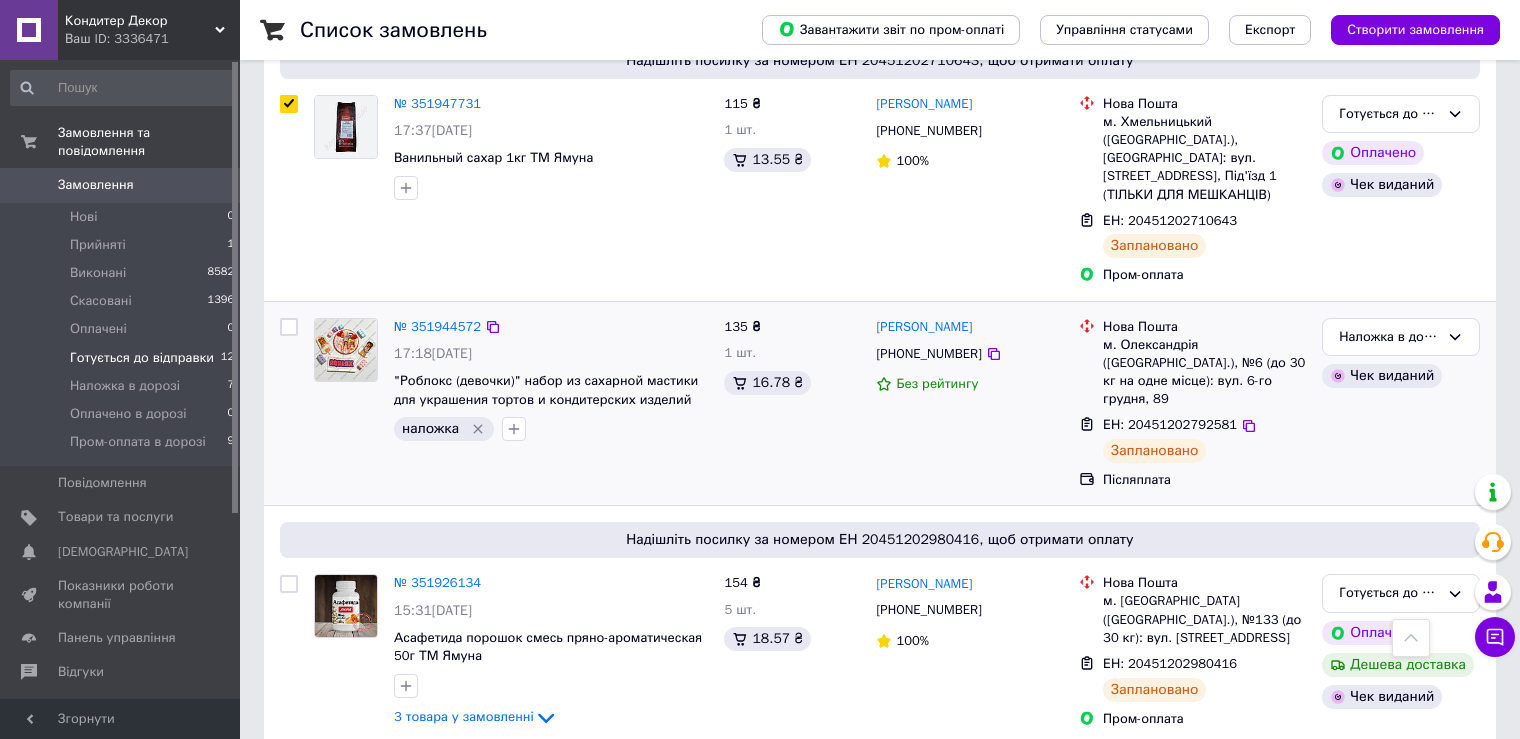 scroll, scrollTop: 2100, scrollLeft: 0, axis: vertical 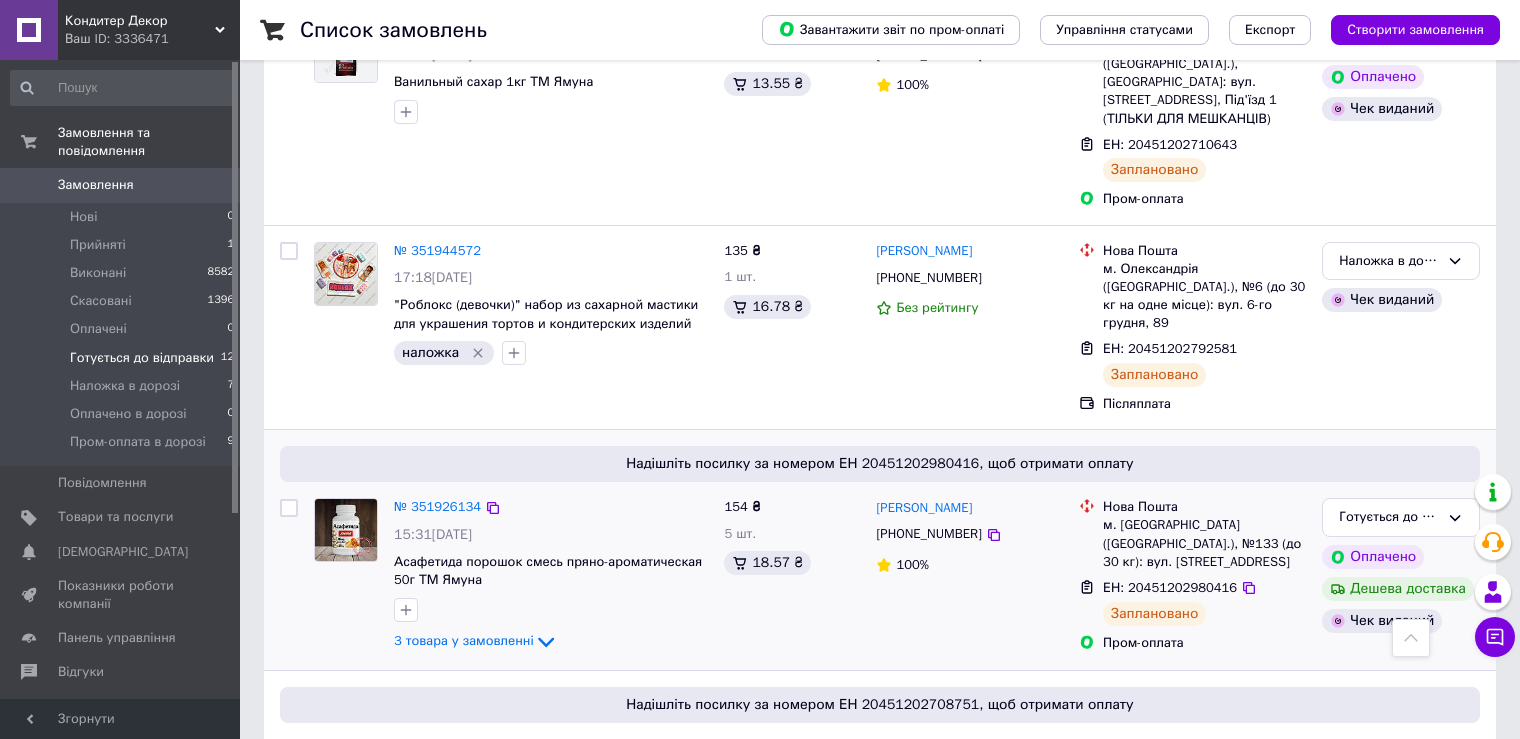 click at bounding box center [289, 508] 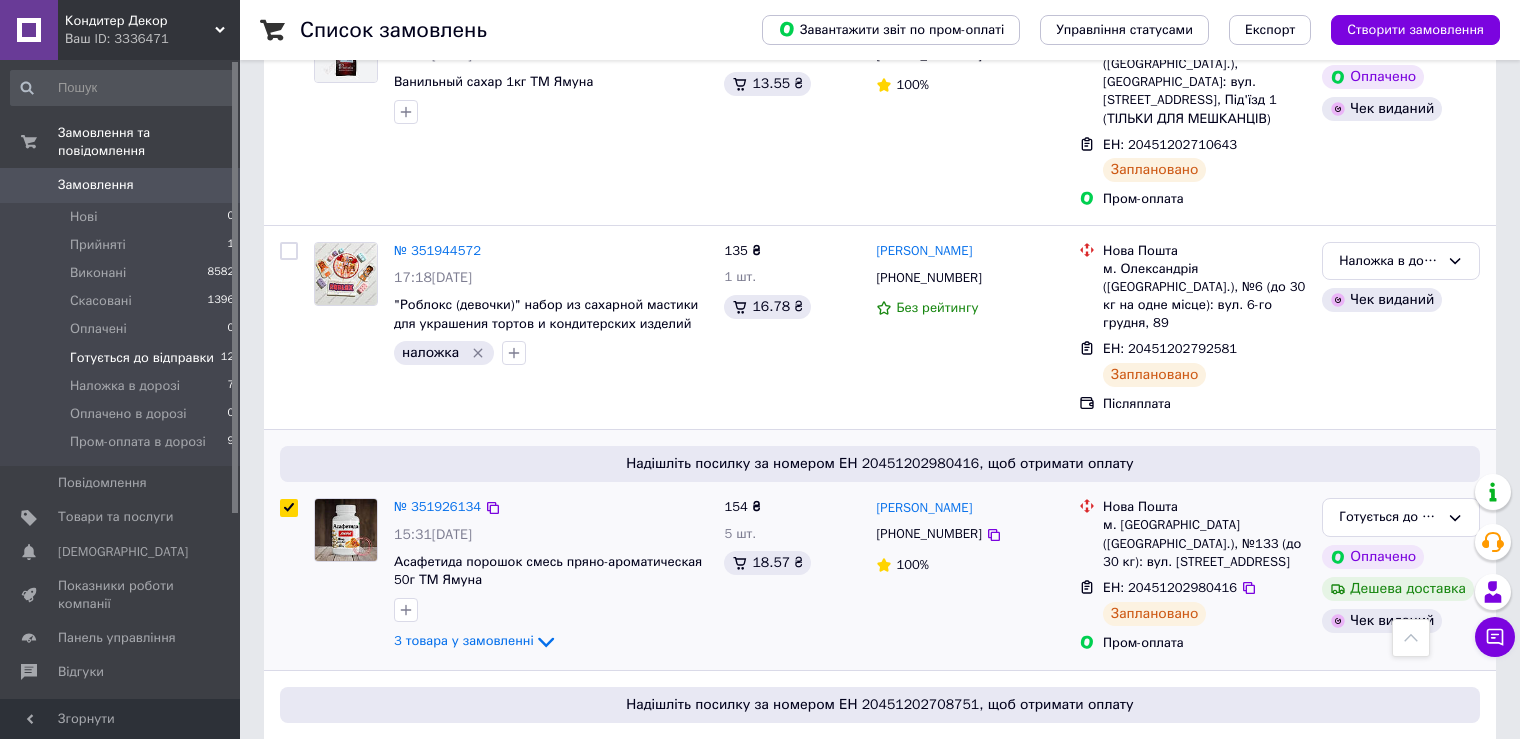 checkbox on "true" 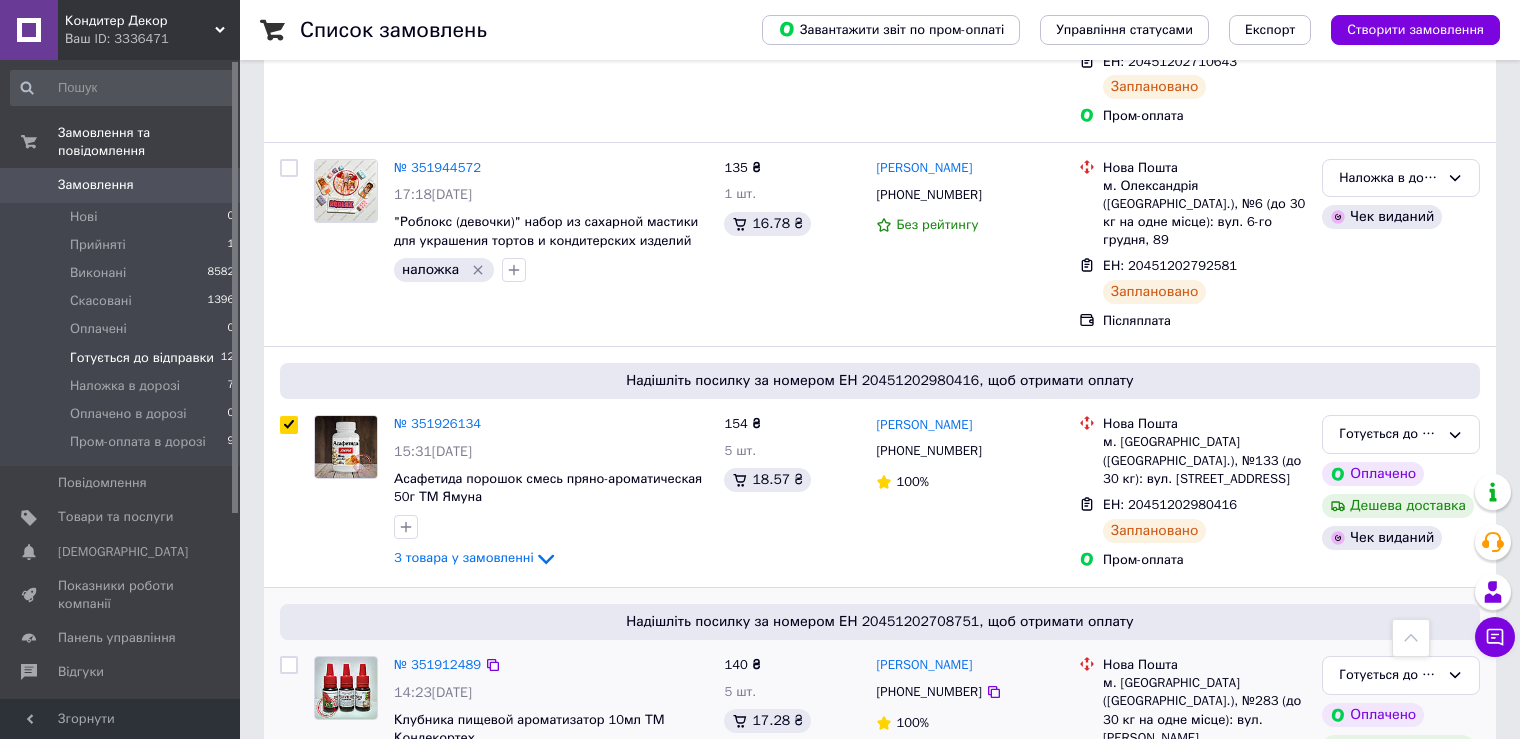 scroll, scrollTop: 2185, scrollLeft: 0, axis: vertical 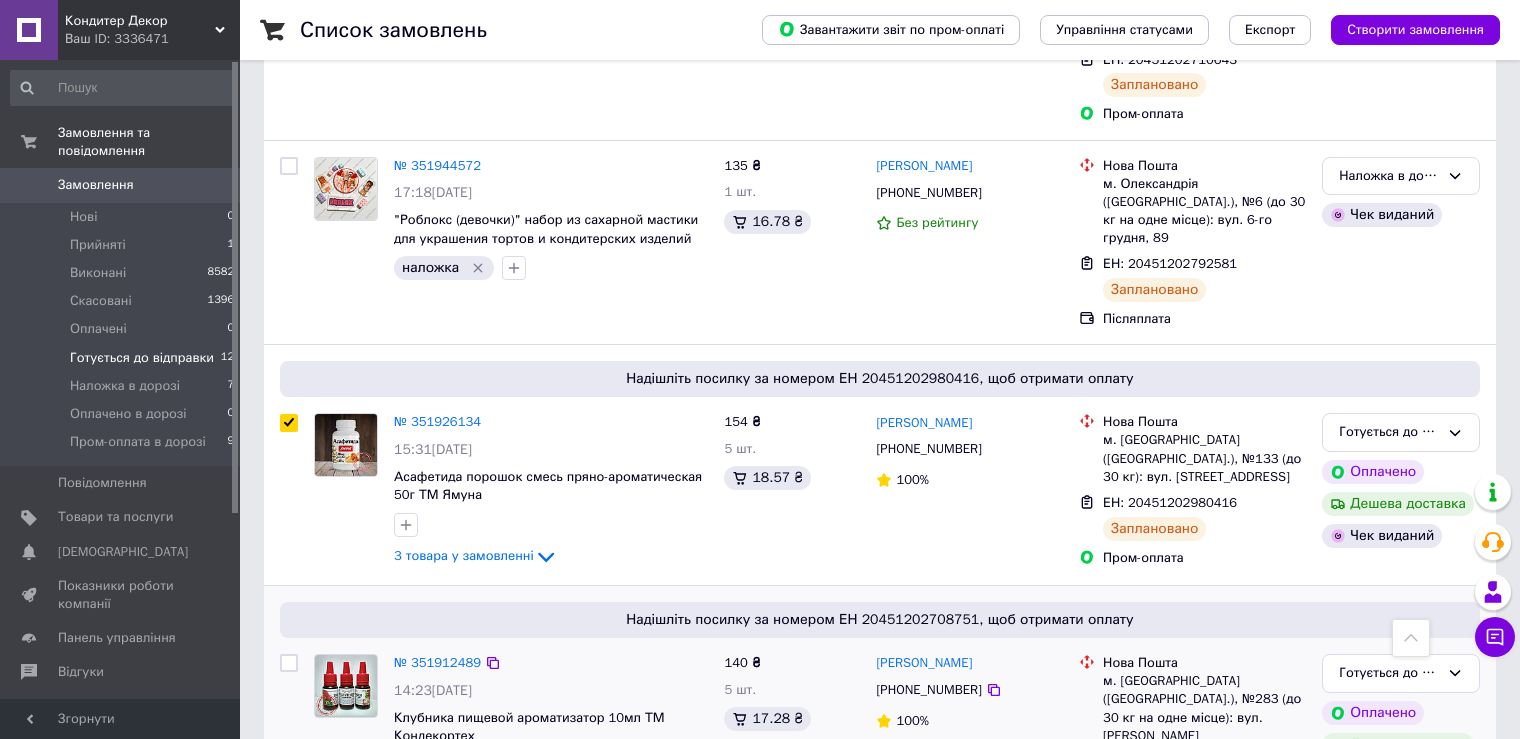 click at bounding box center [289, 663] 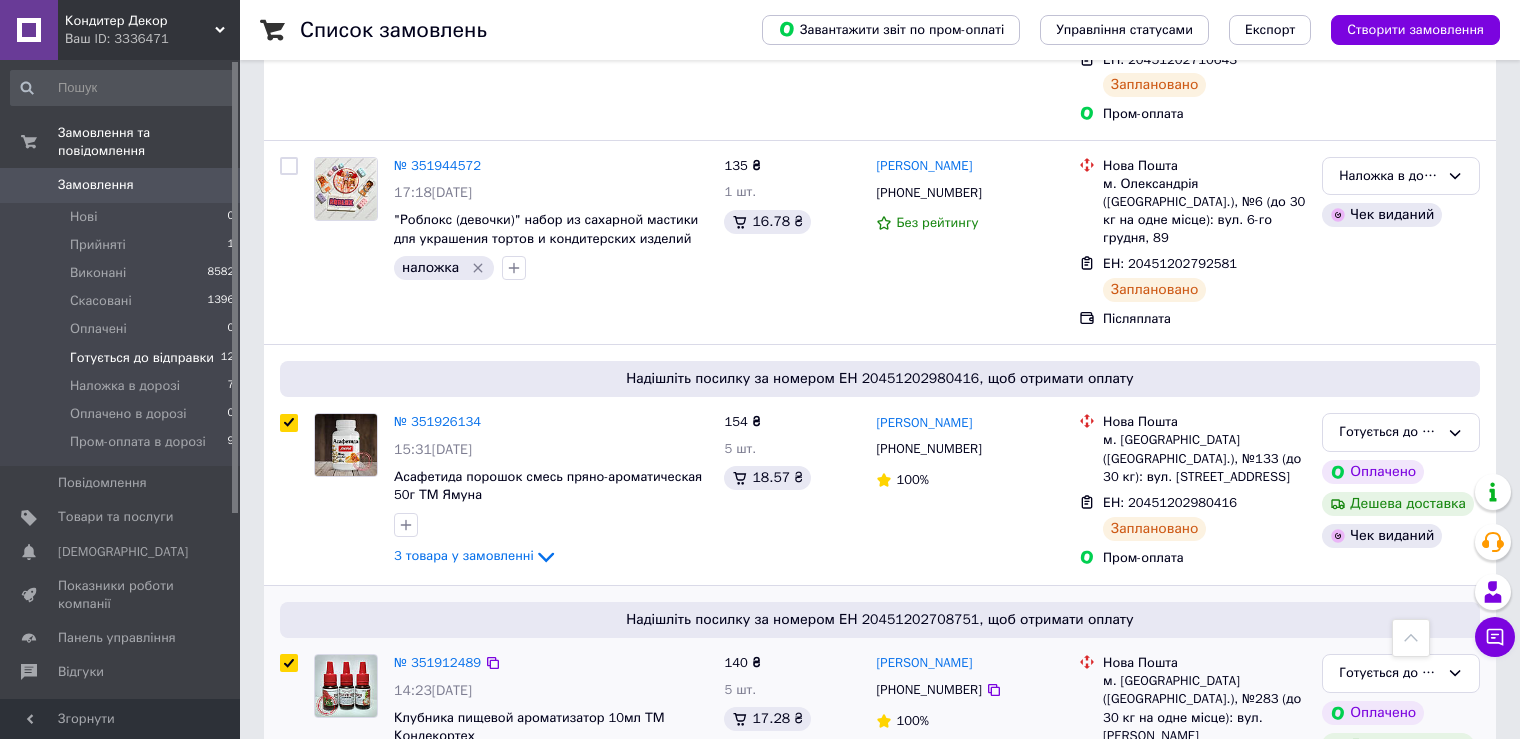 checkbox on "true" 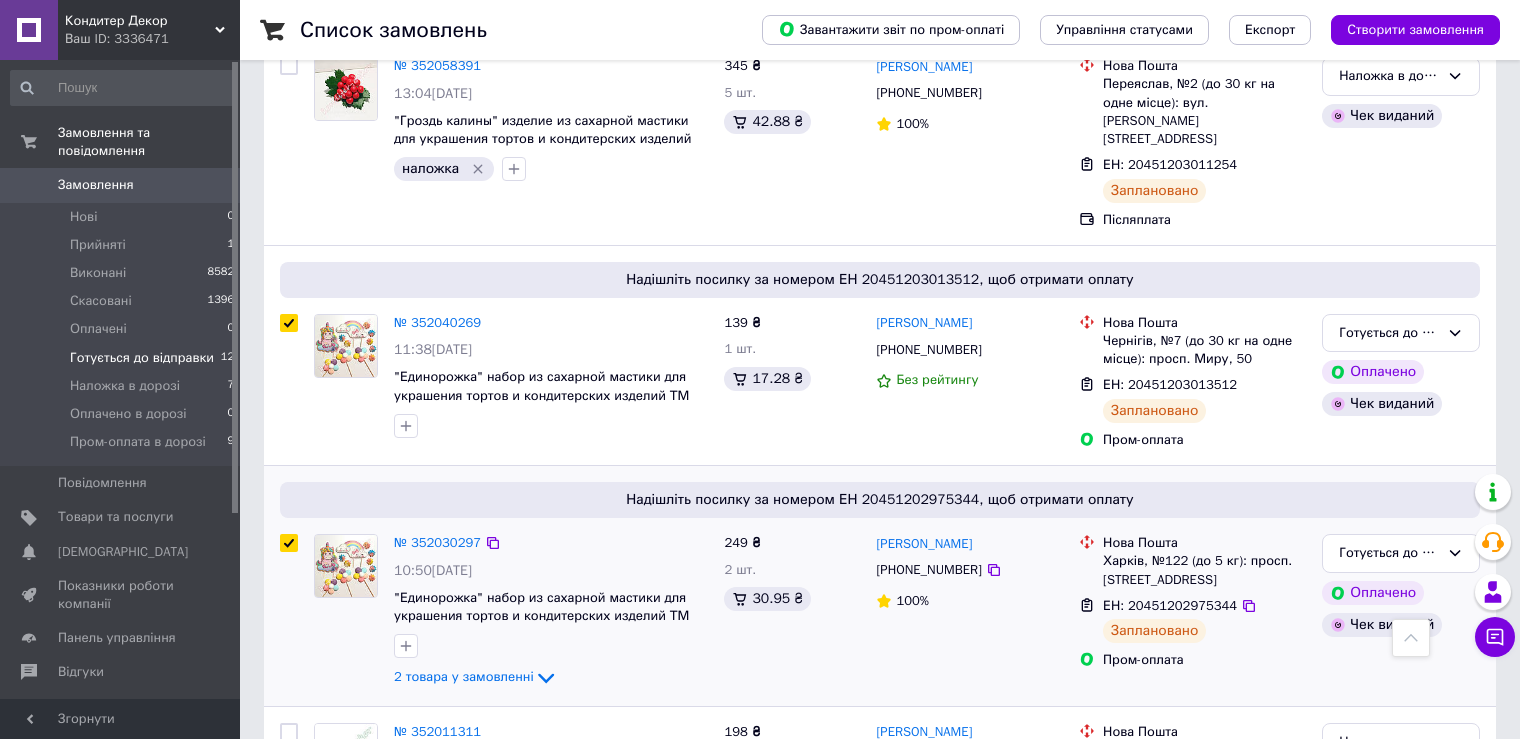 scroll, scrollTop: 0, scrollLeft: 0, axis: both 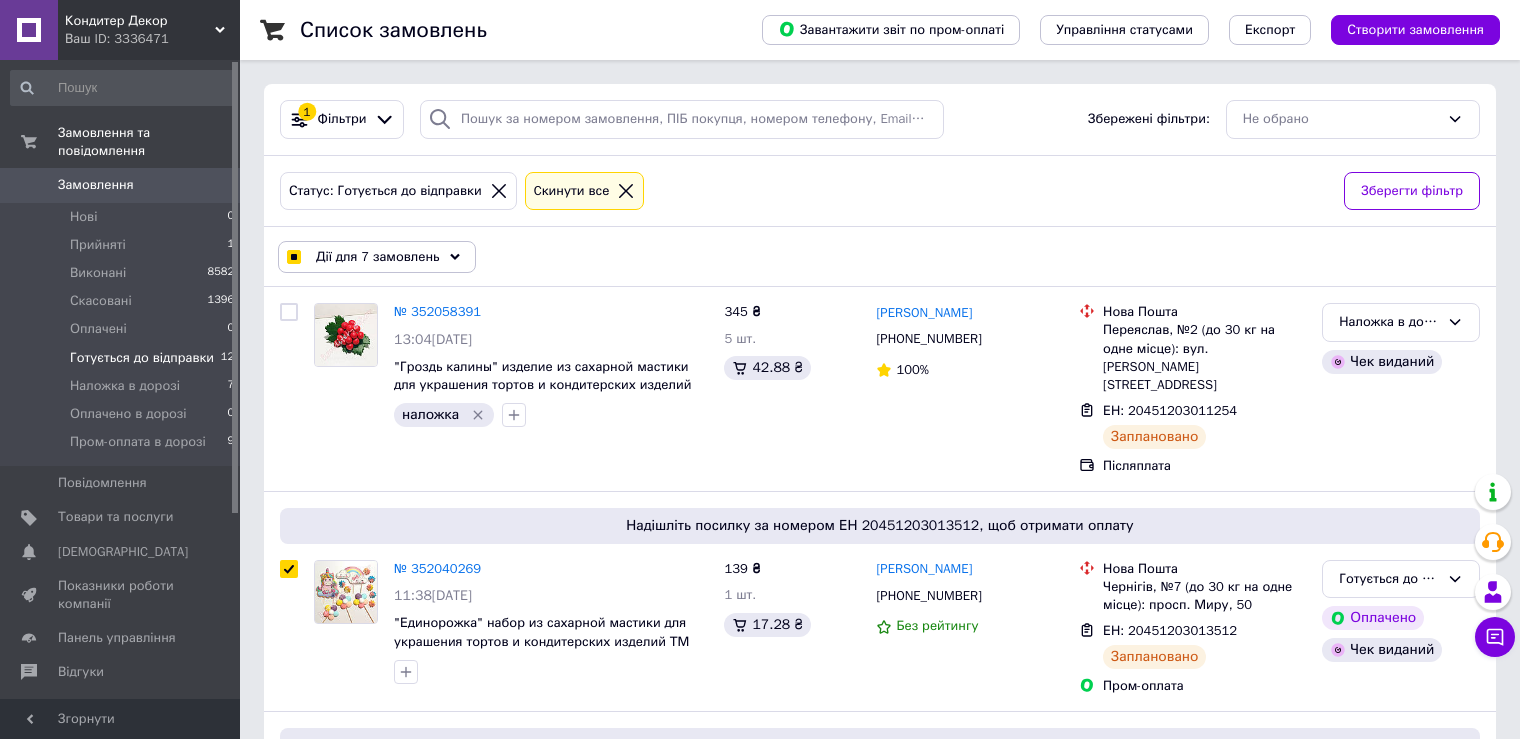 click on "Дії для 7 замовлень" at bounding box center [377, 257] 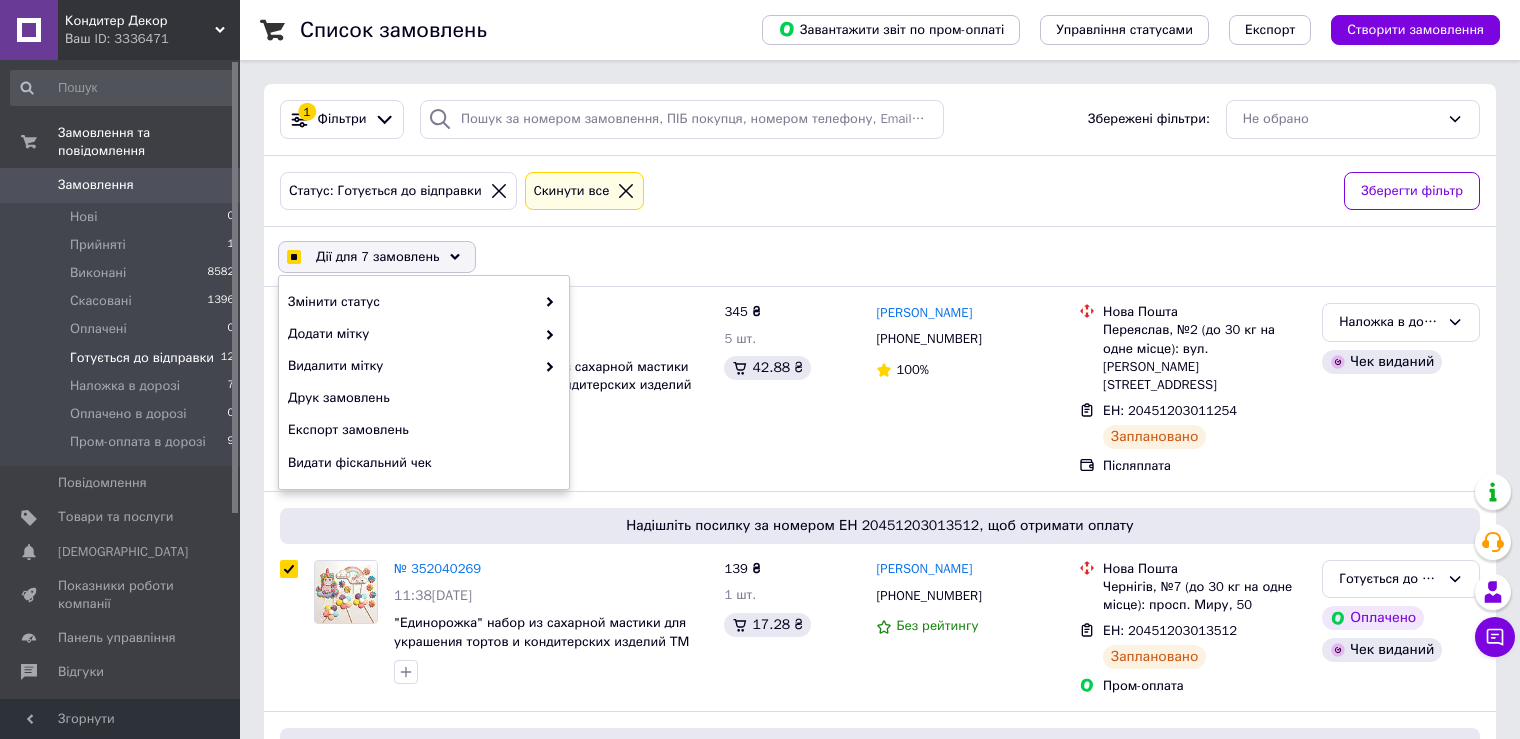 click on "Змінити статус Додати мітку Видалити мітку Друк замовлень Експорт замовлень Видати фіскальний чек" at bounding box center [424, 382] 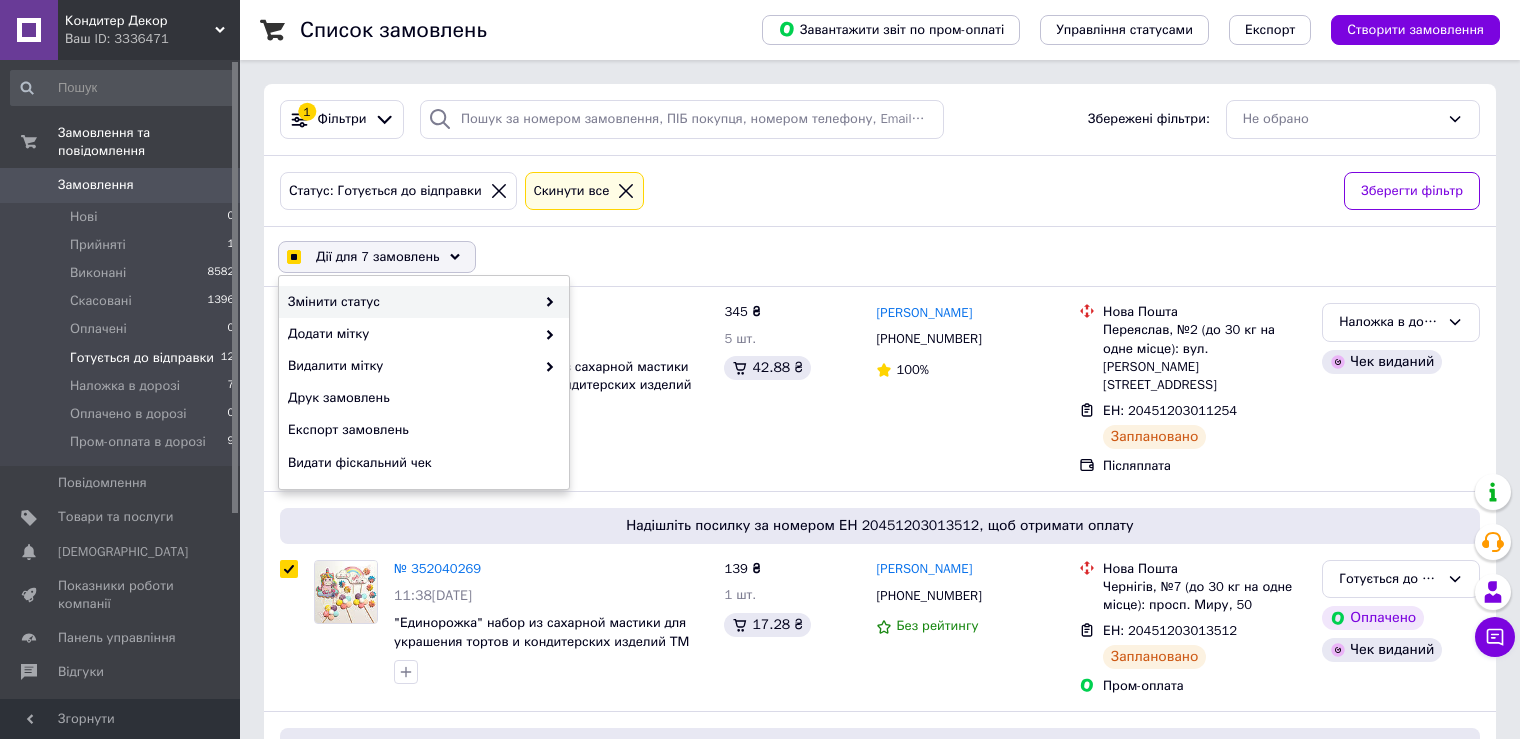 click on "Змінити статус" at bounding box center [411, 302] 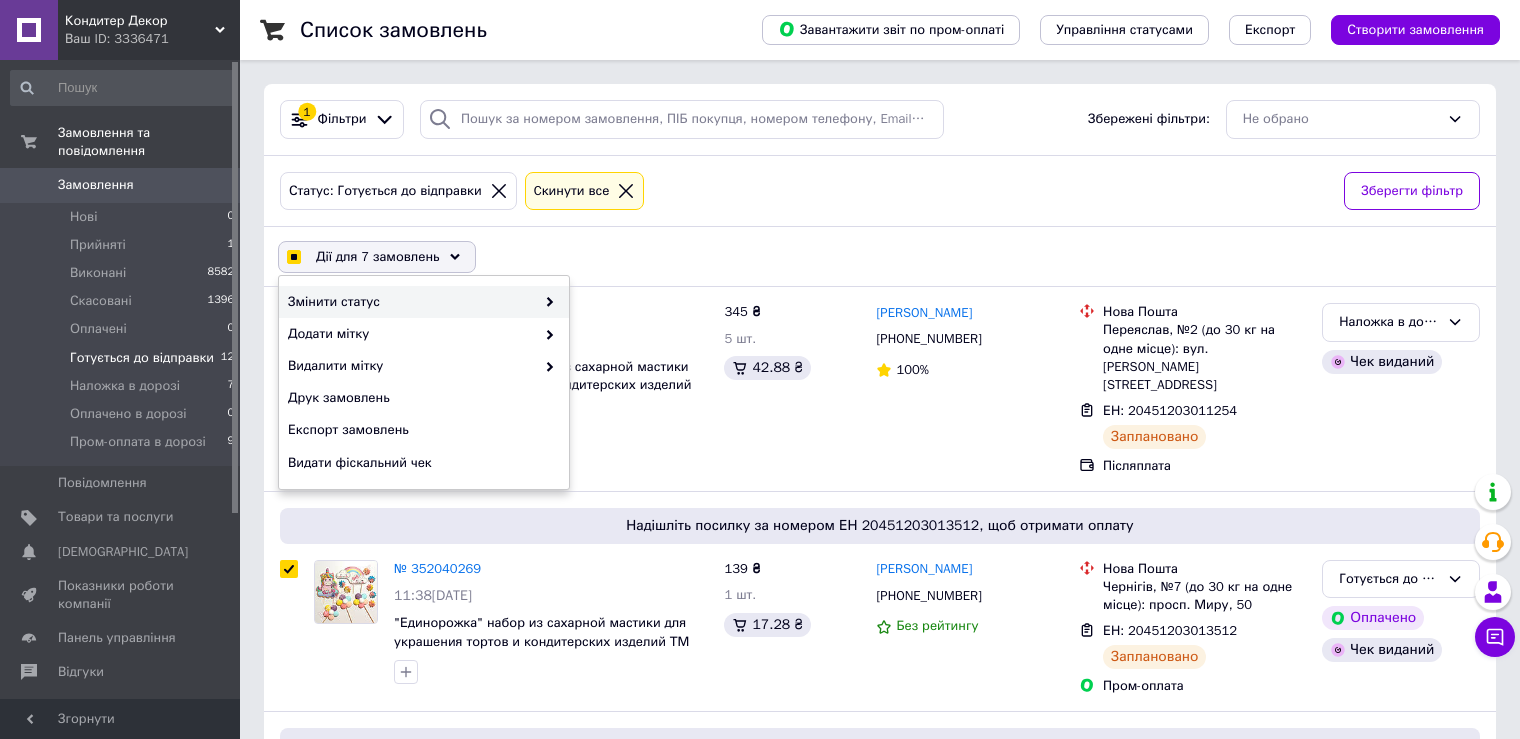 checkbox on "true" 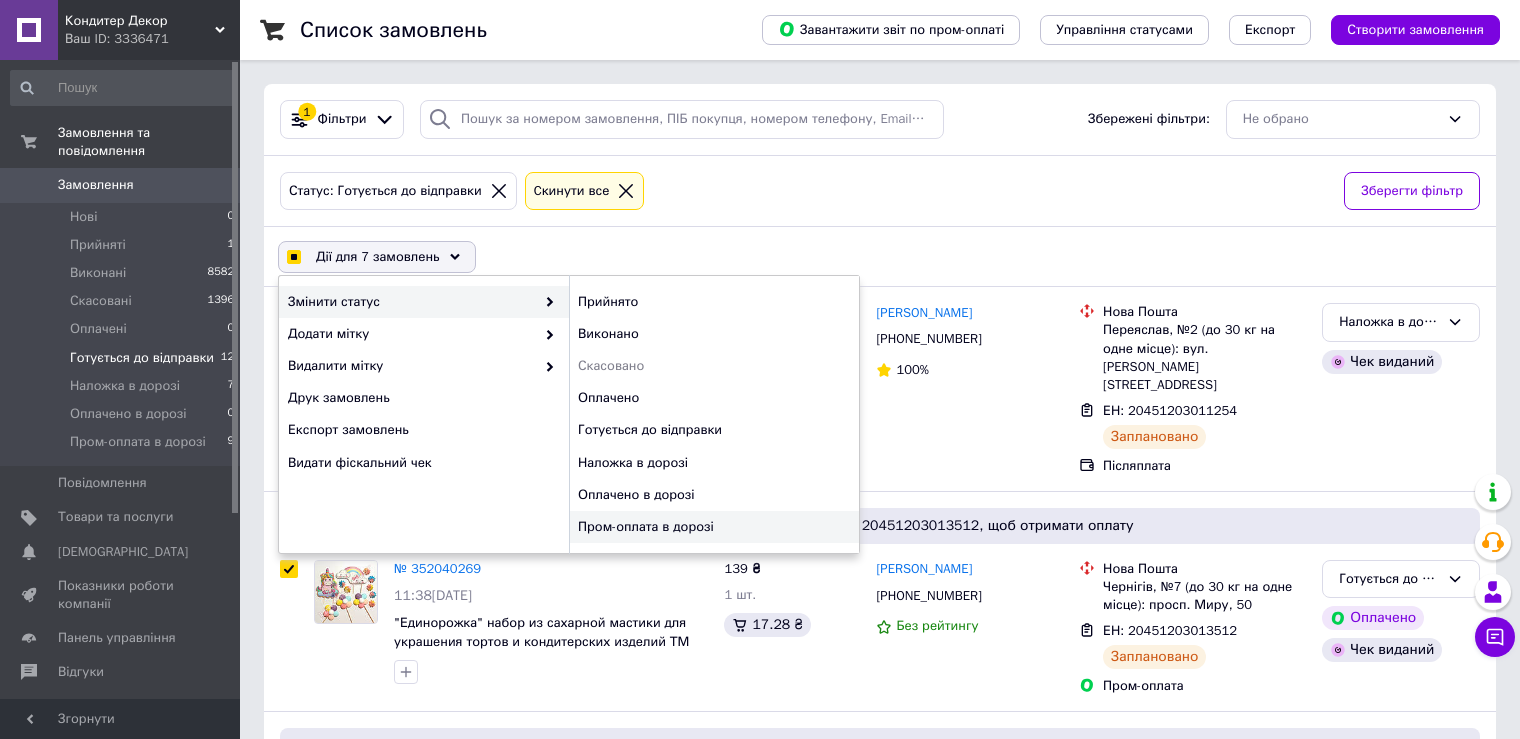 click on "Пром-оплата в дорозі" at bounding box center [714, 527] 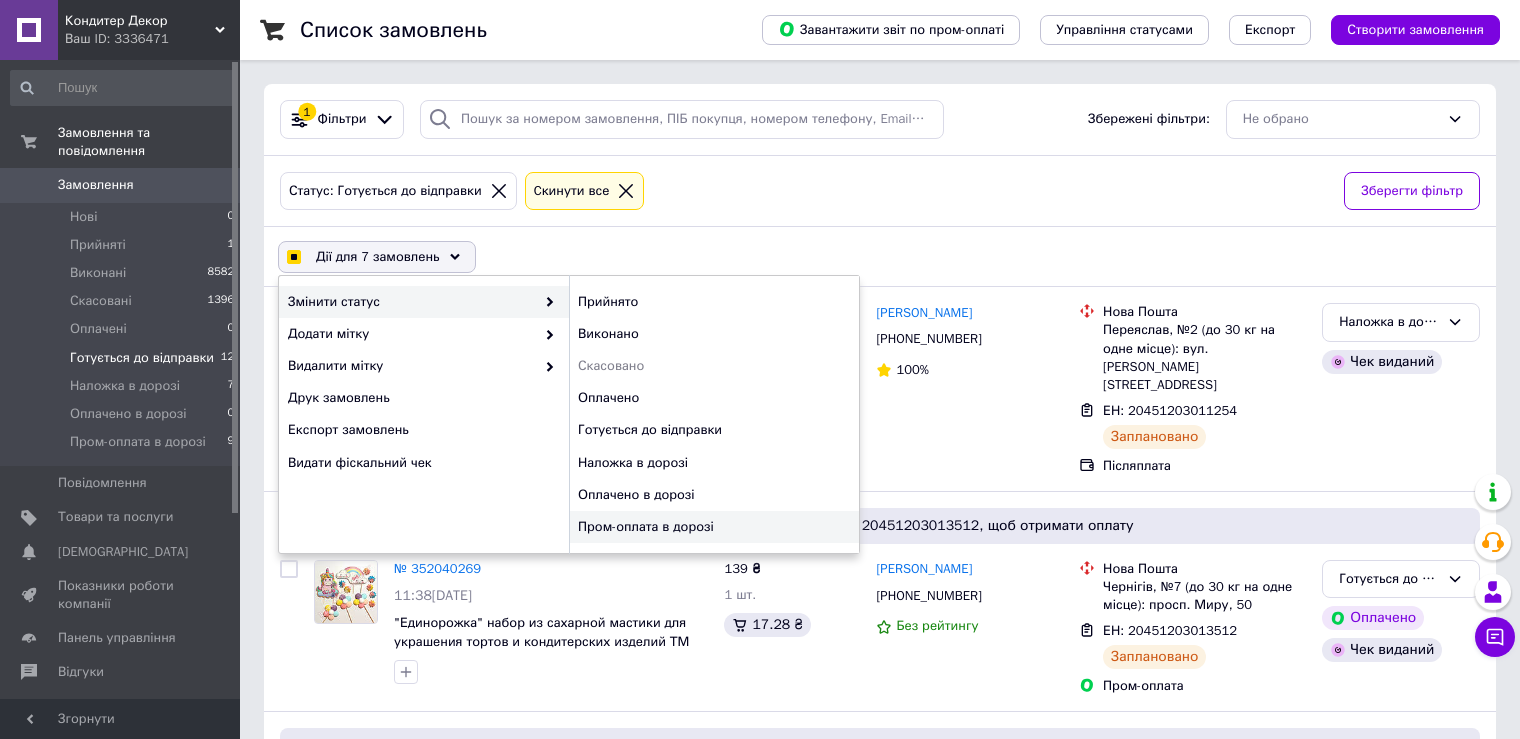 checkbox on "false" 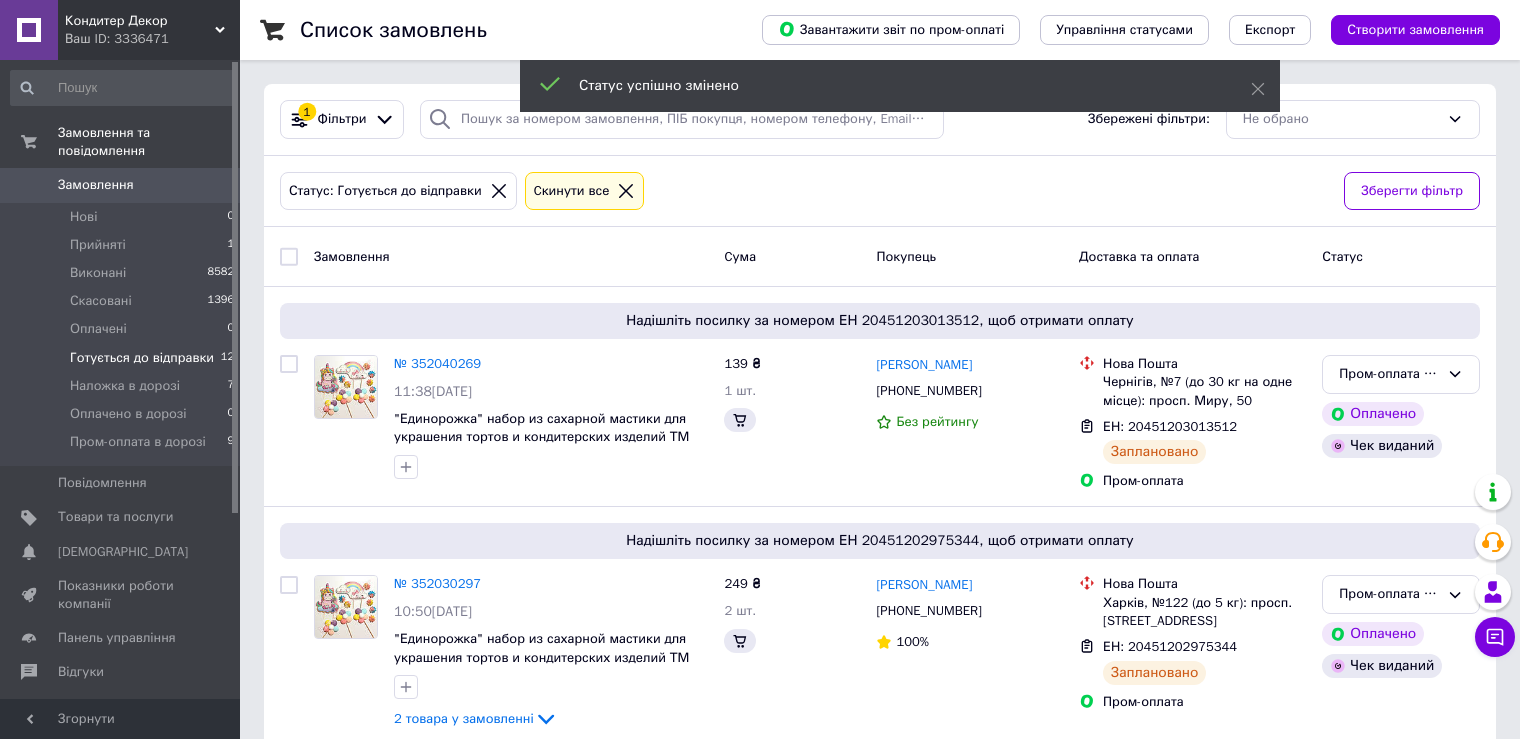click at bounding box center [289, 257] 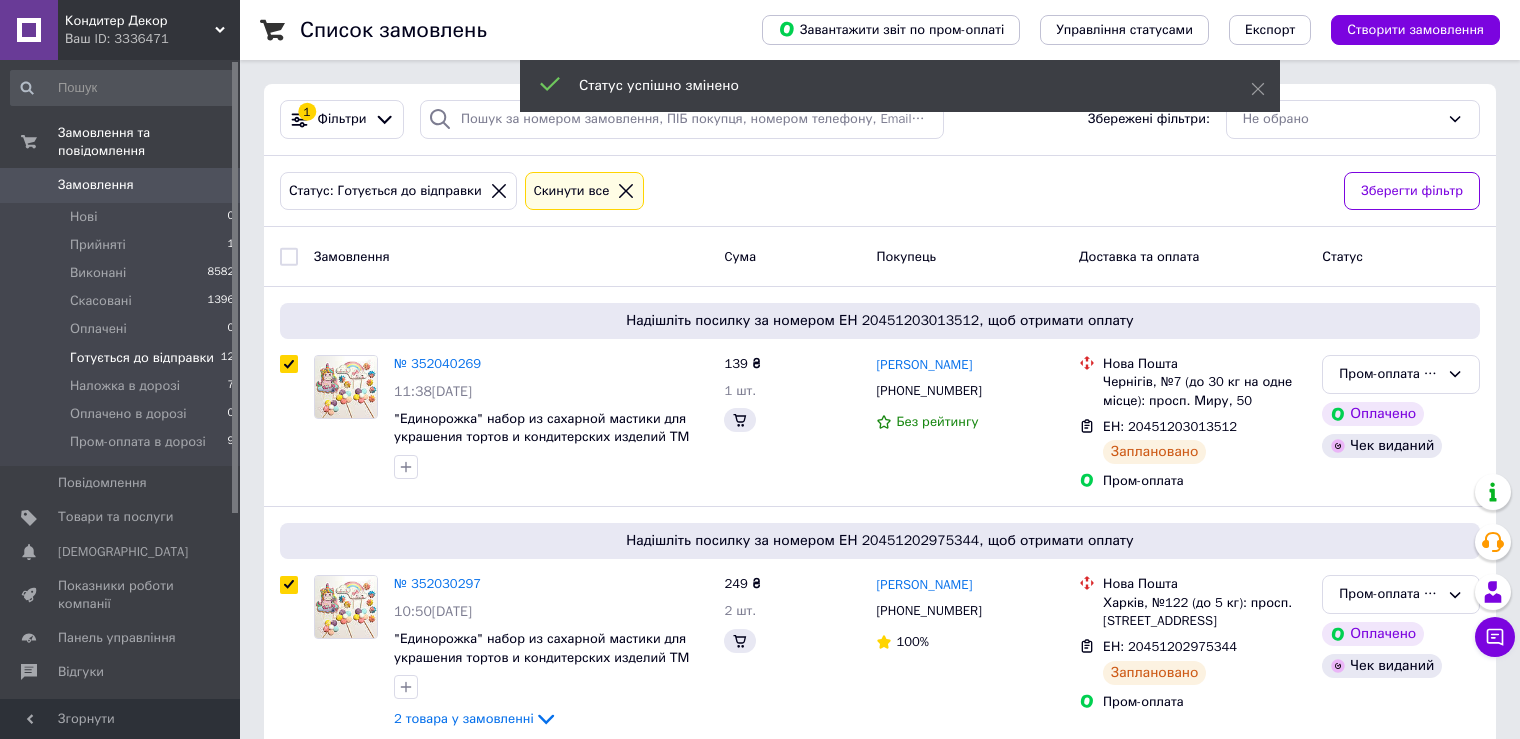 checkbox on "true" 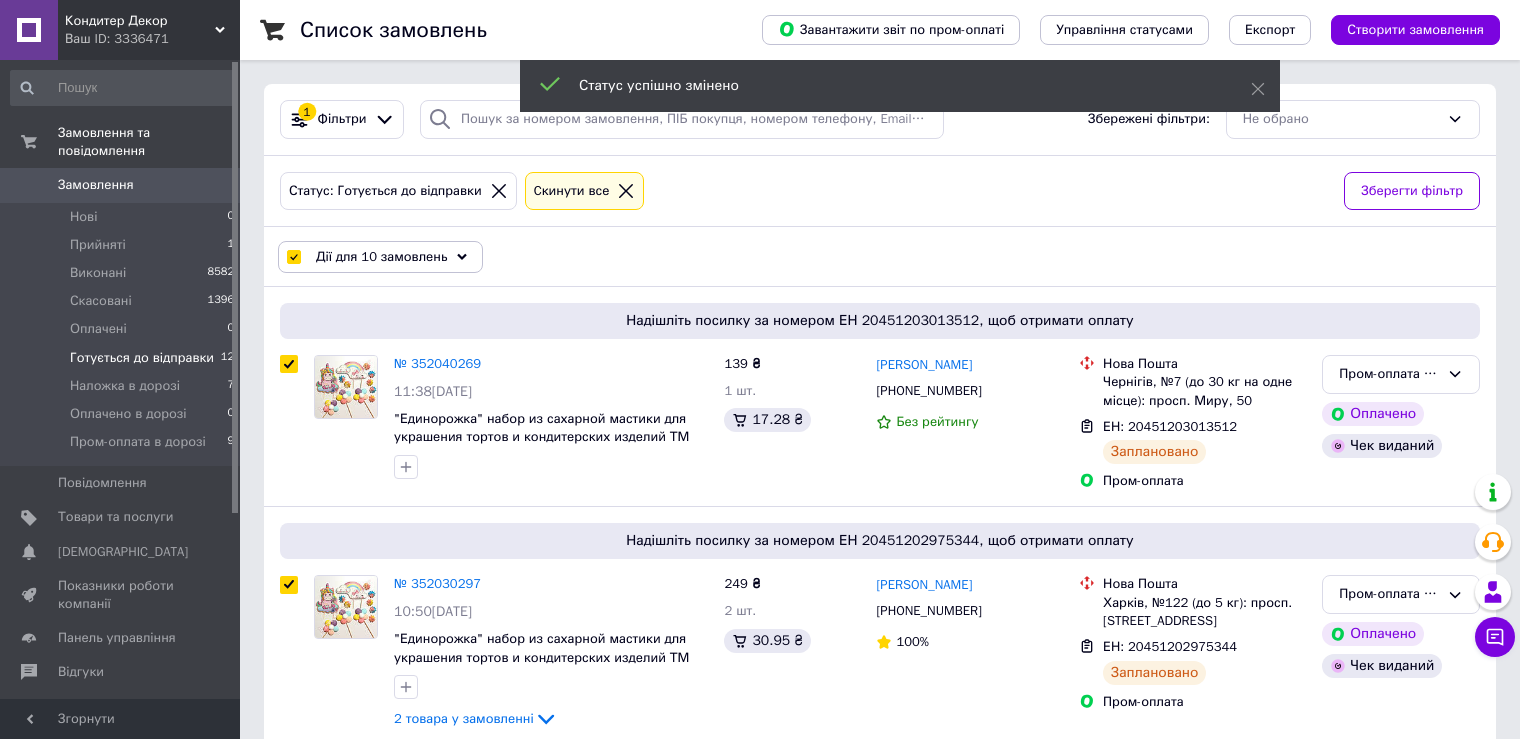 click on "Дії для 10 замовлень" at bounding box center (381, 257) 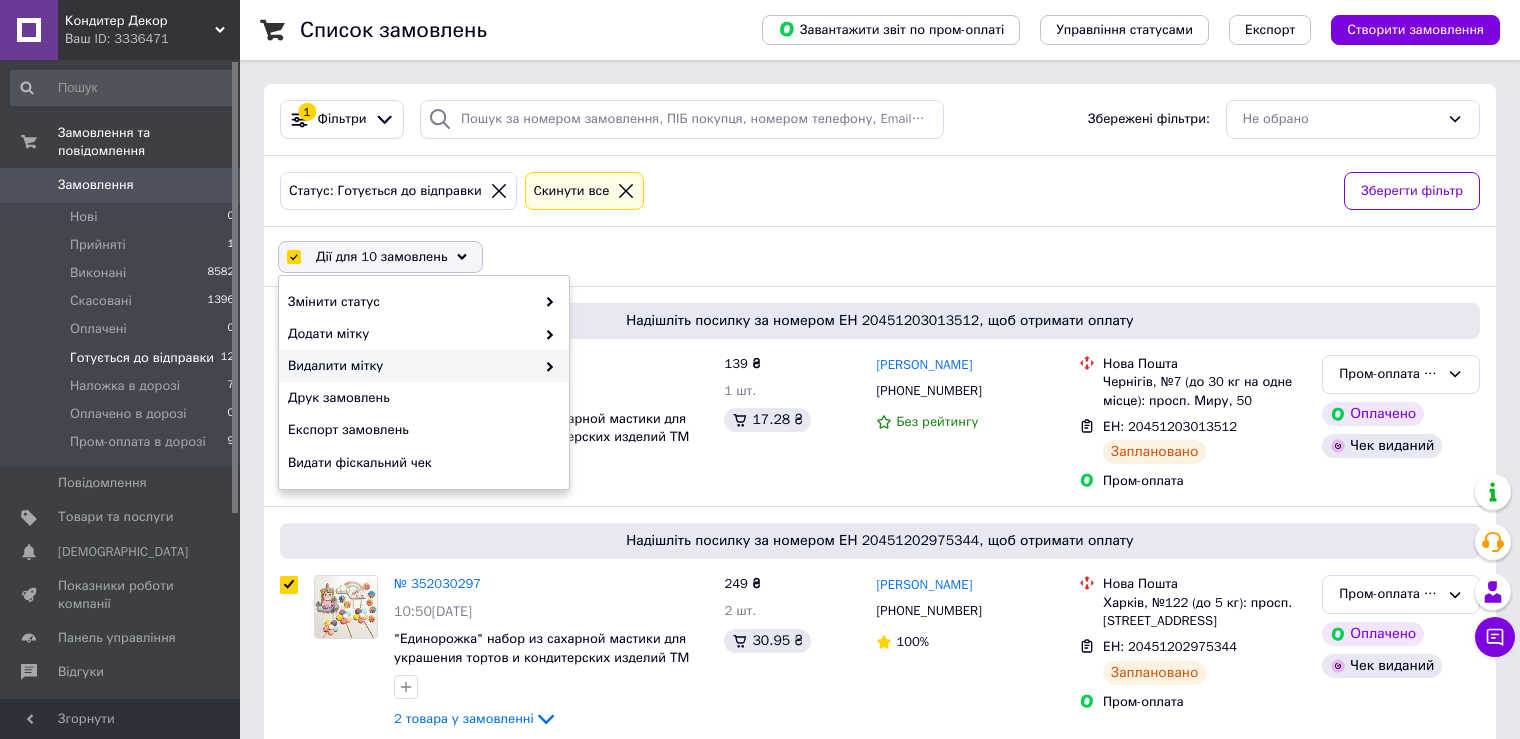 click on "Видалити мітку" at bounding box center (411, 366) 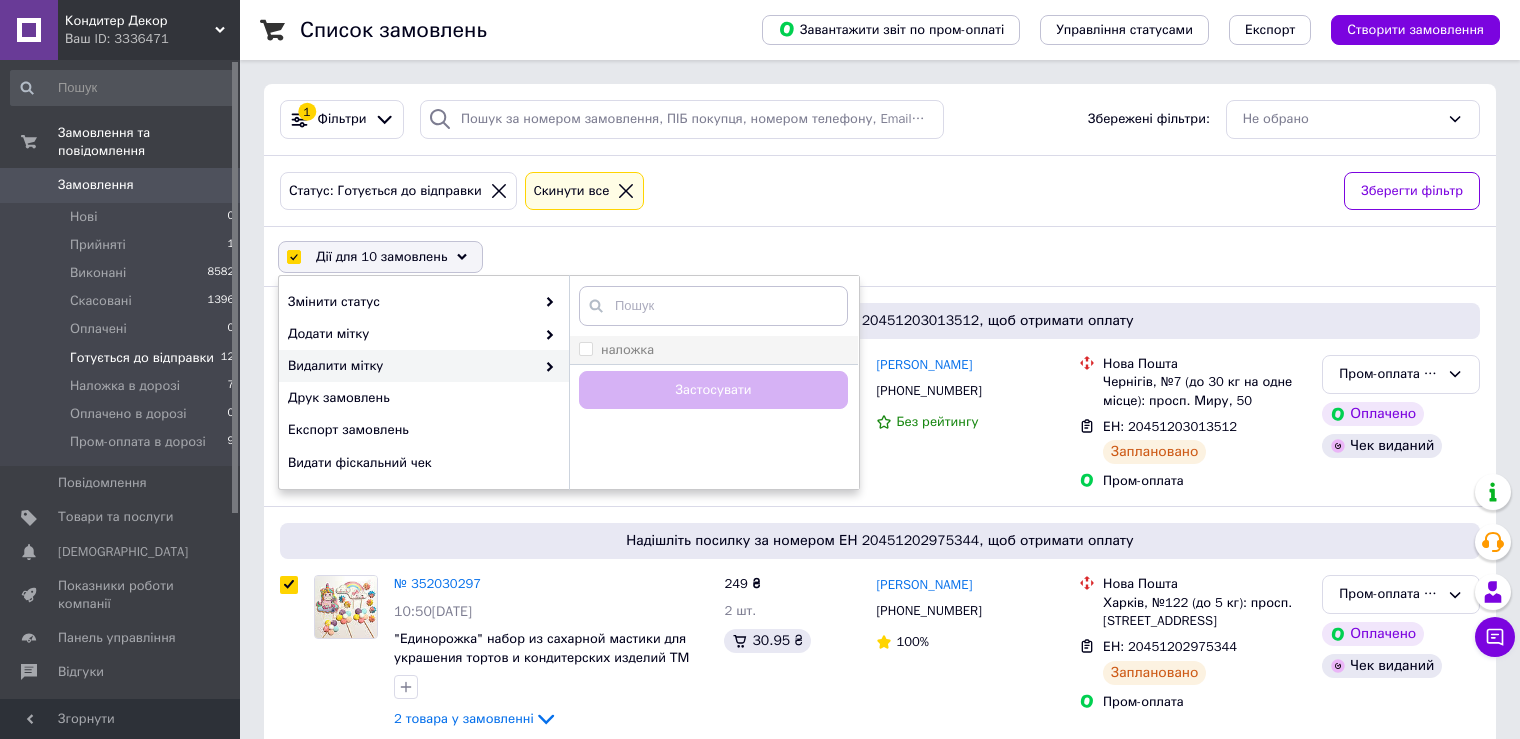 click on "наложка" at bounding box center [585, 348] 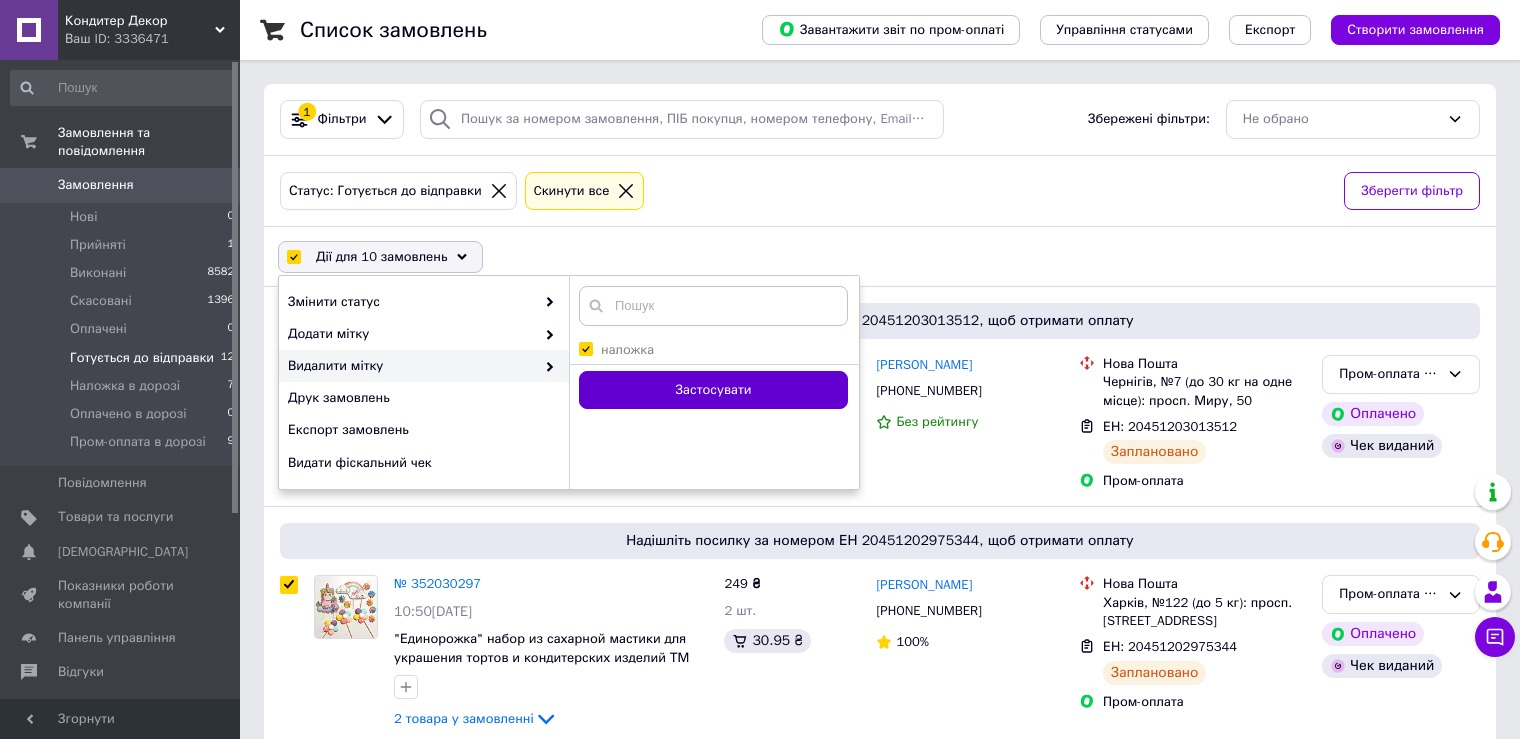 click on "Застосувати" at bounding box center (713, 390) 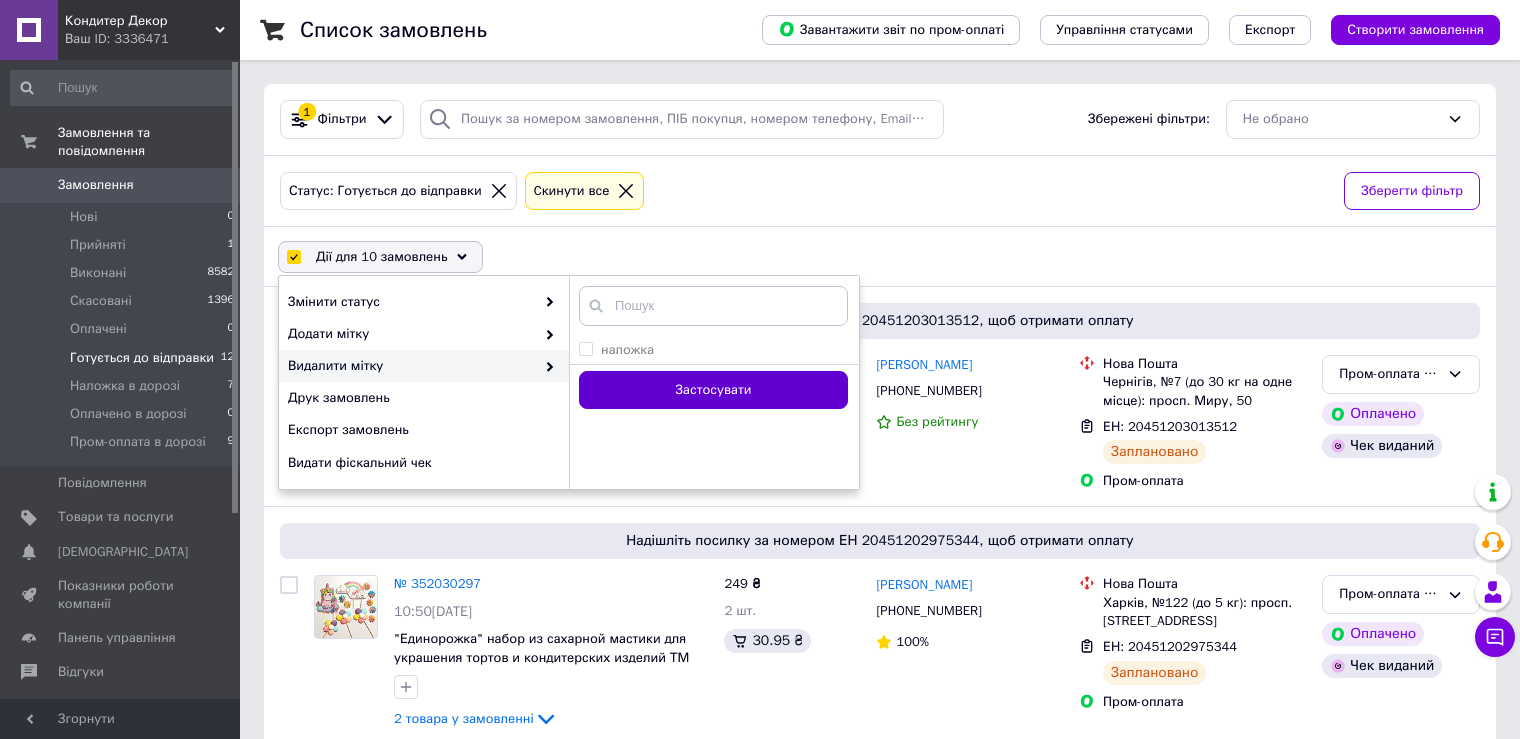 checkbox on "false" 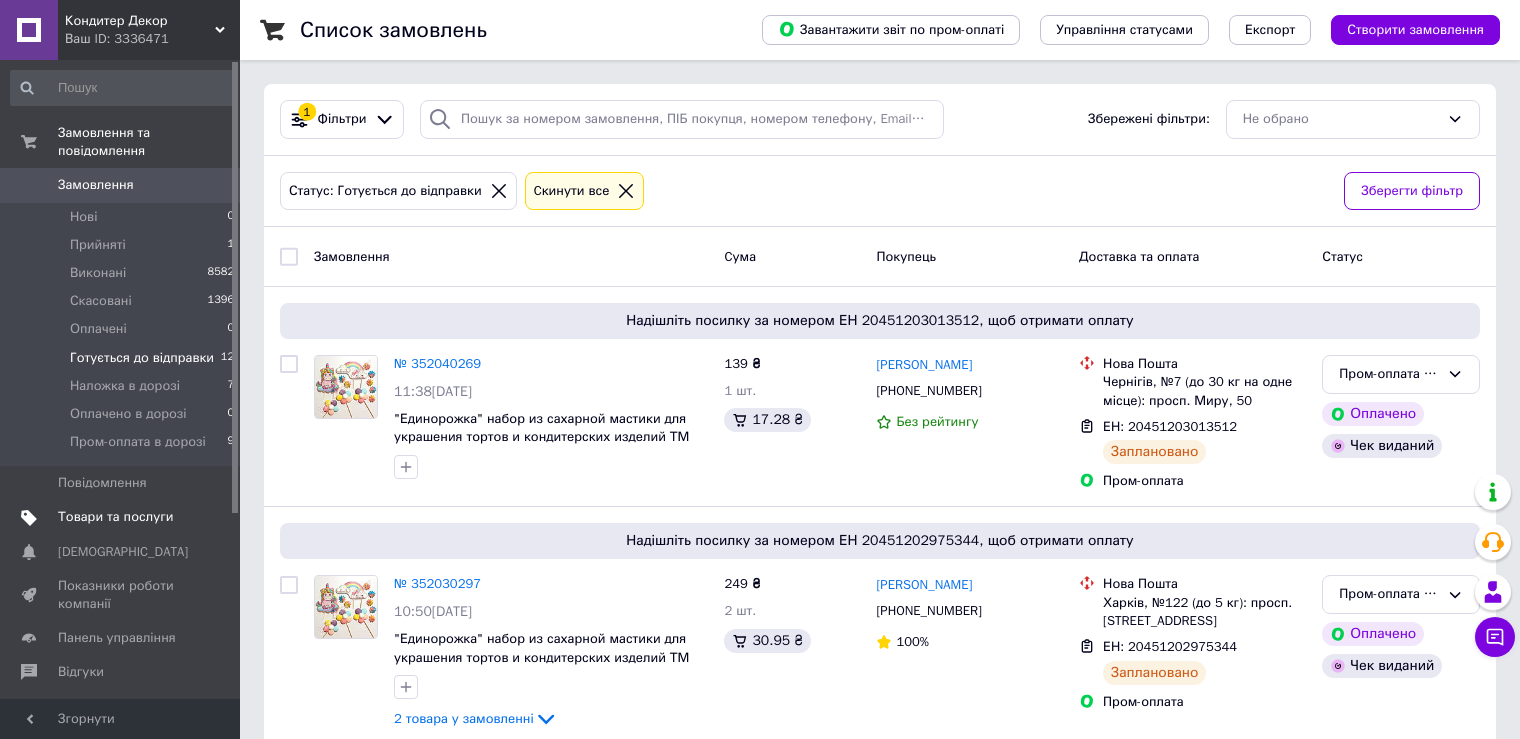 click at bounding box center (212, 517) 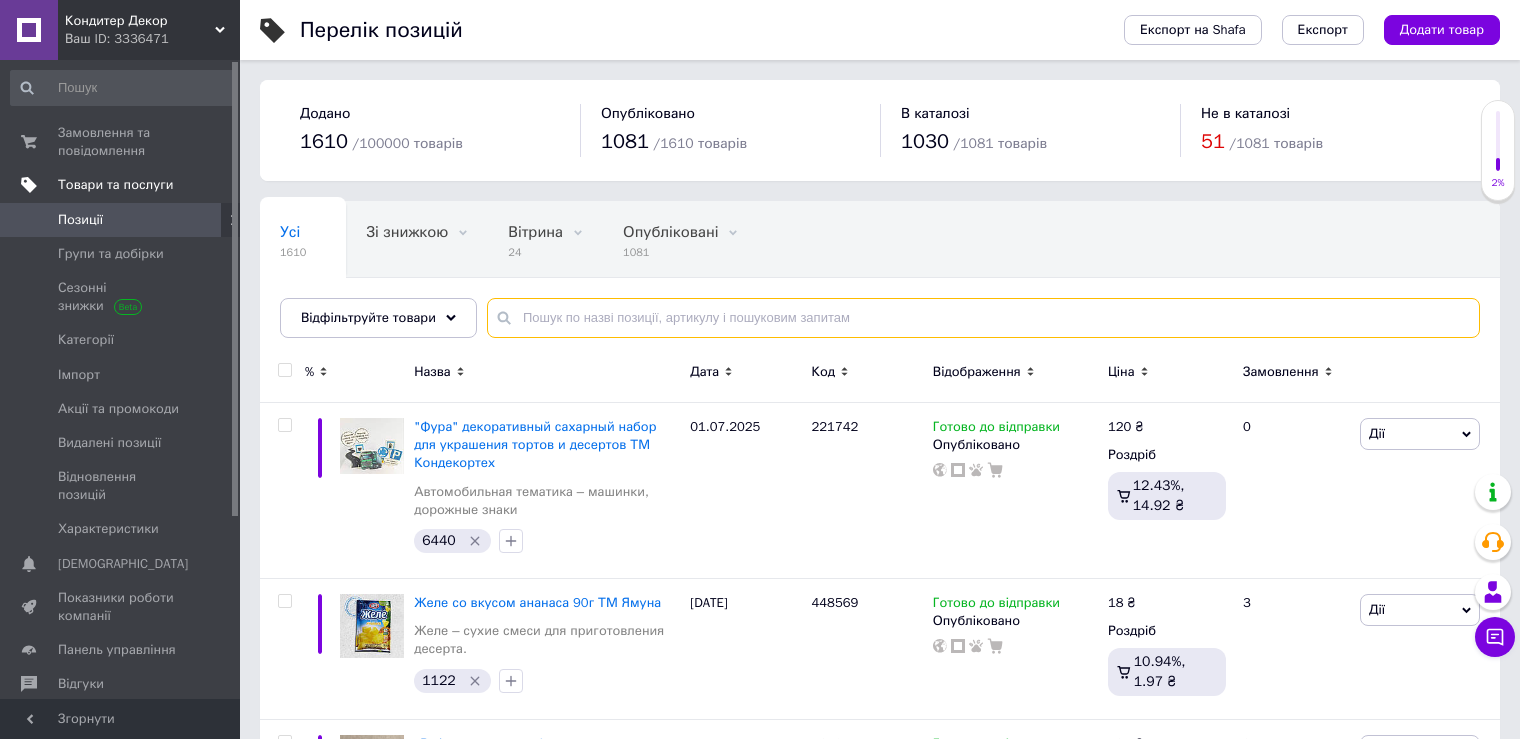 click at bounding box center [983, 318] 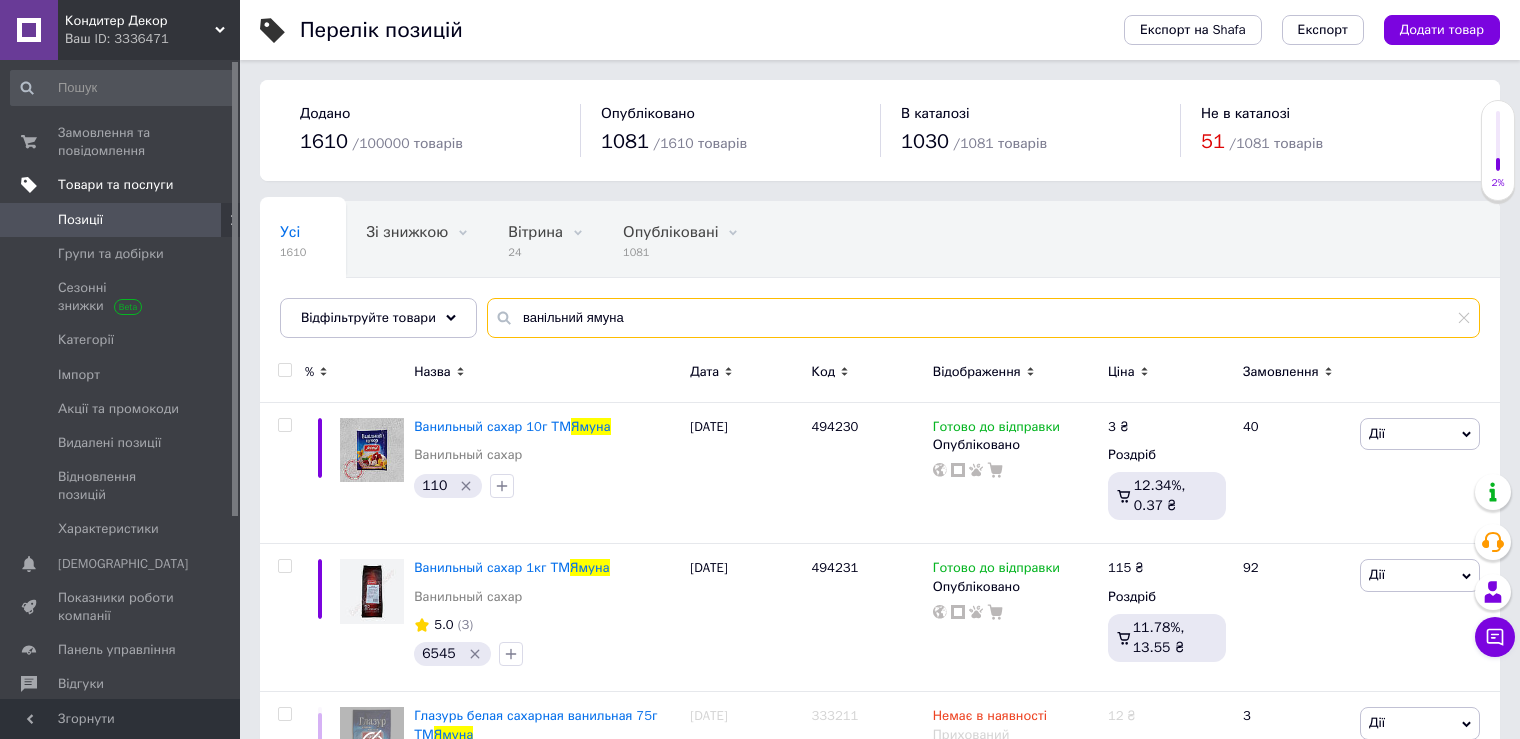 click on "ванільний ямуна" at bounding box center [983, 318] 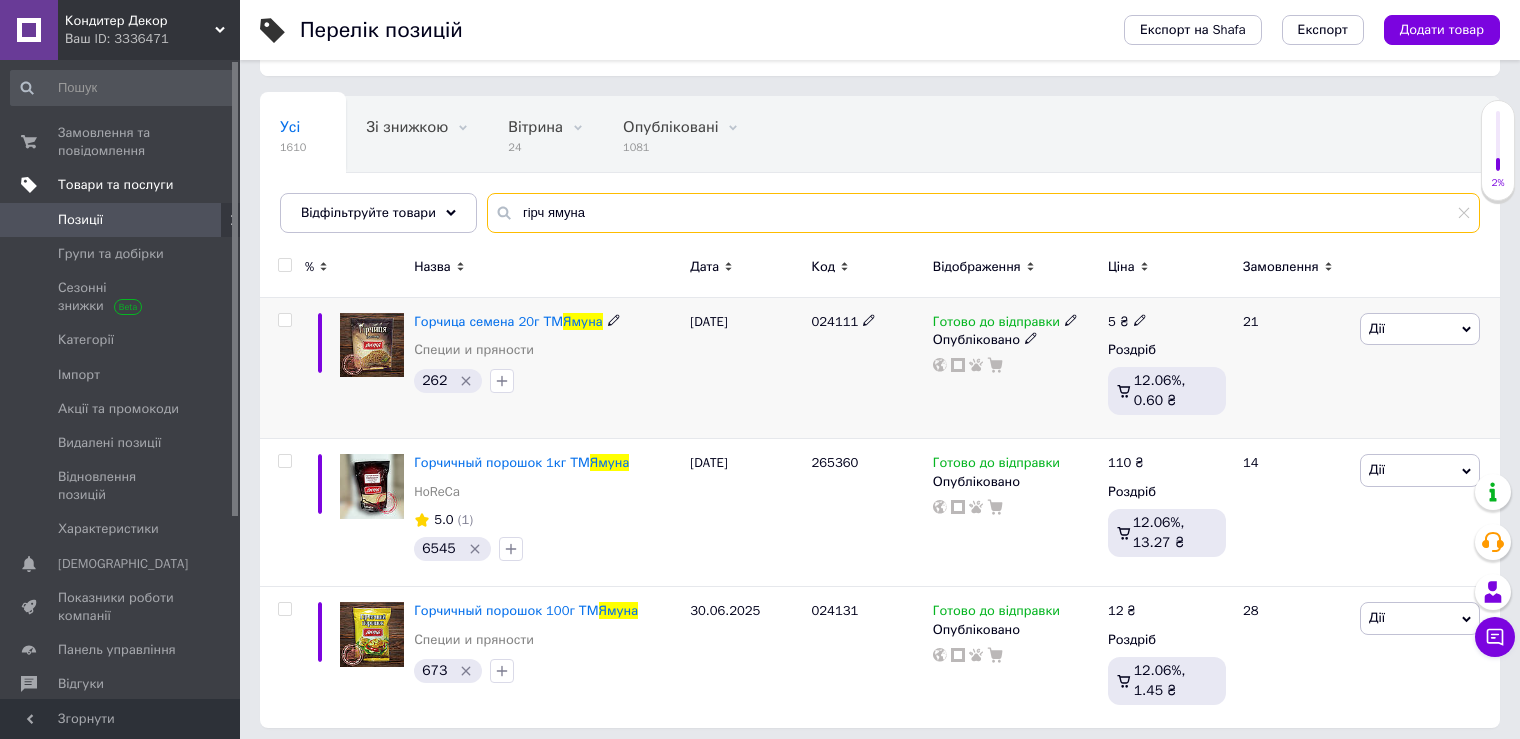scroll, scrollTop: 112, scrollLeft: 0, axis: vertical 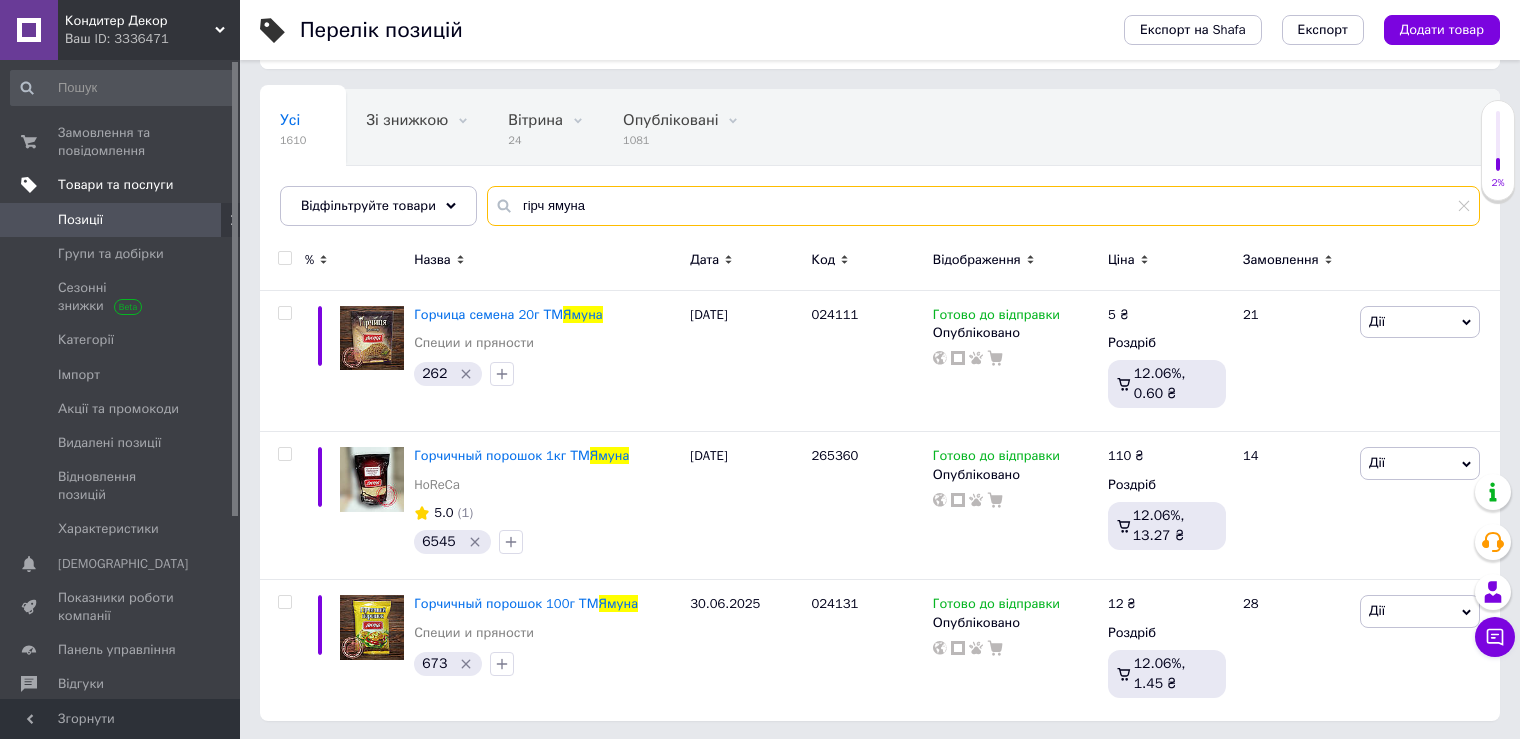click on "гірч ямуна" at bounding box center (983, 206) 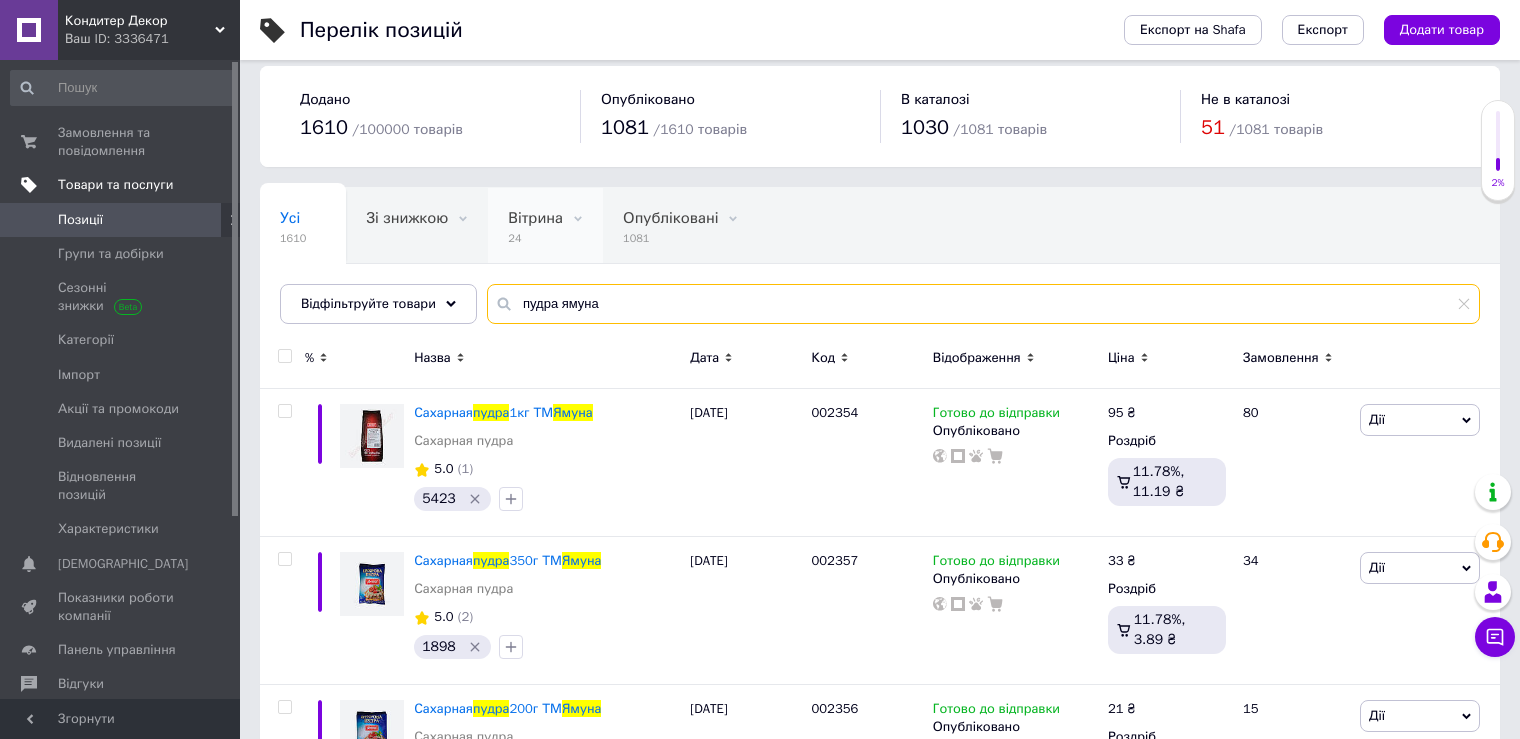 scroll, scrollTop: 12, scrollLeft: 0, axis: vertical 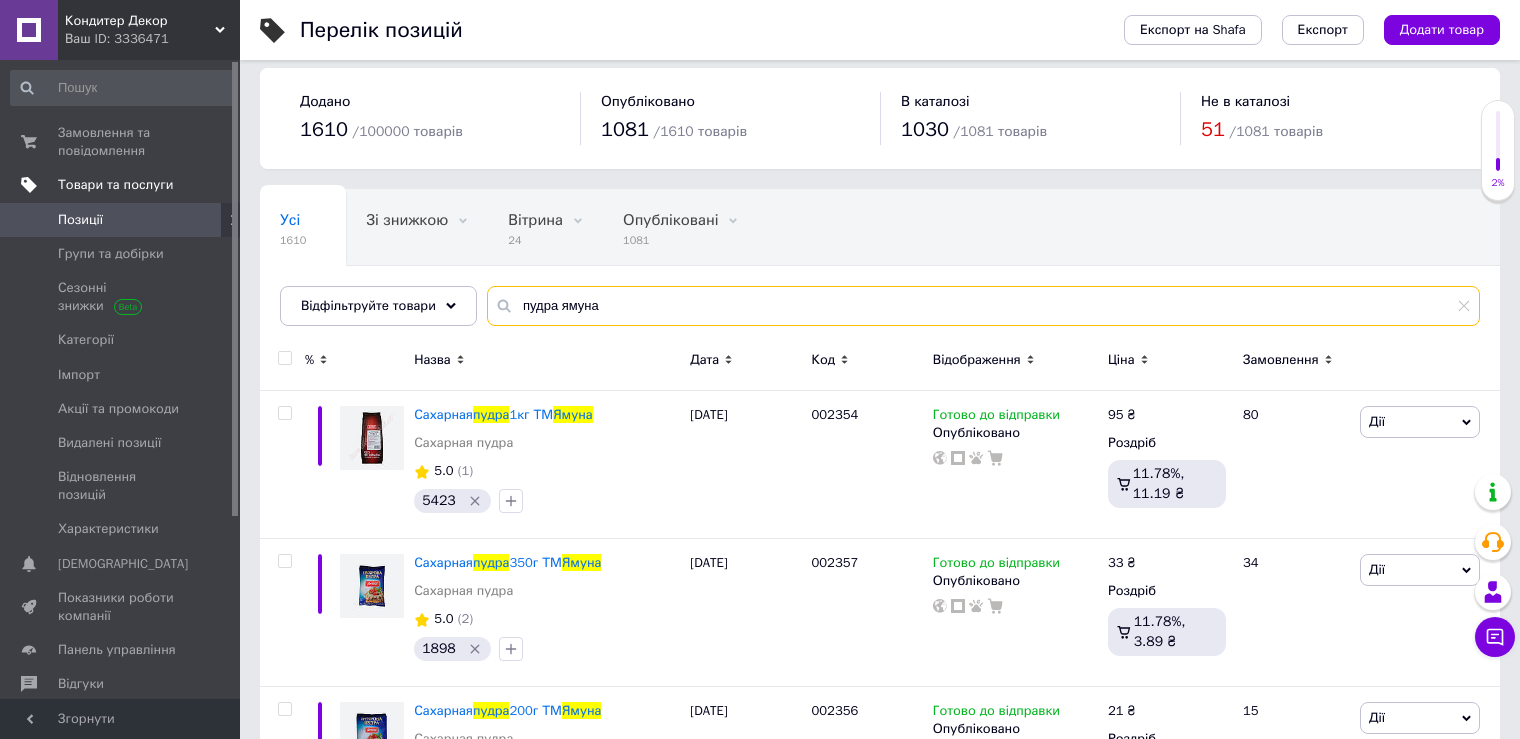 click on "пудра ямуна" at bounding box center (983, 306) 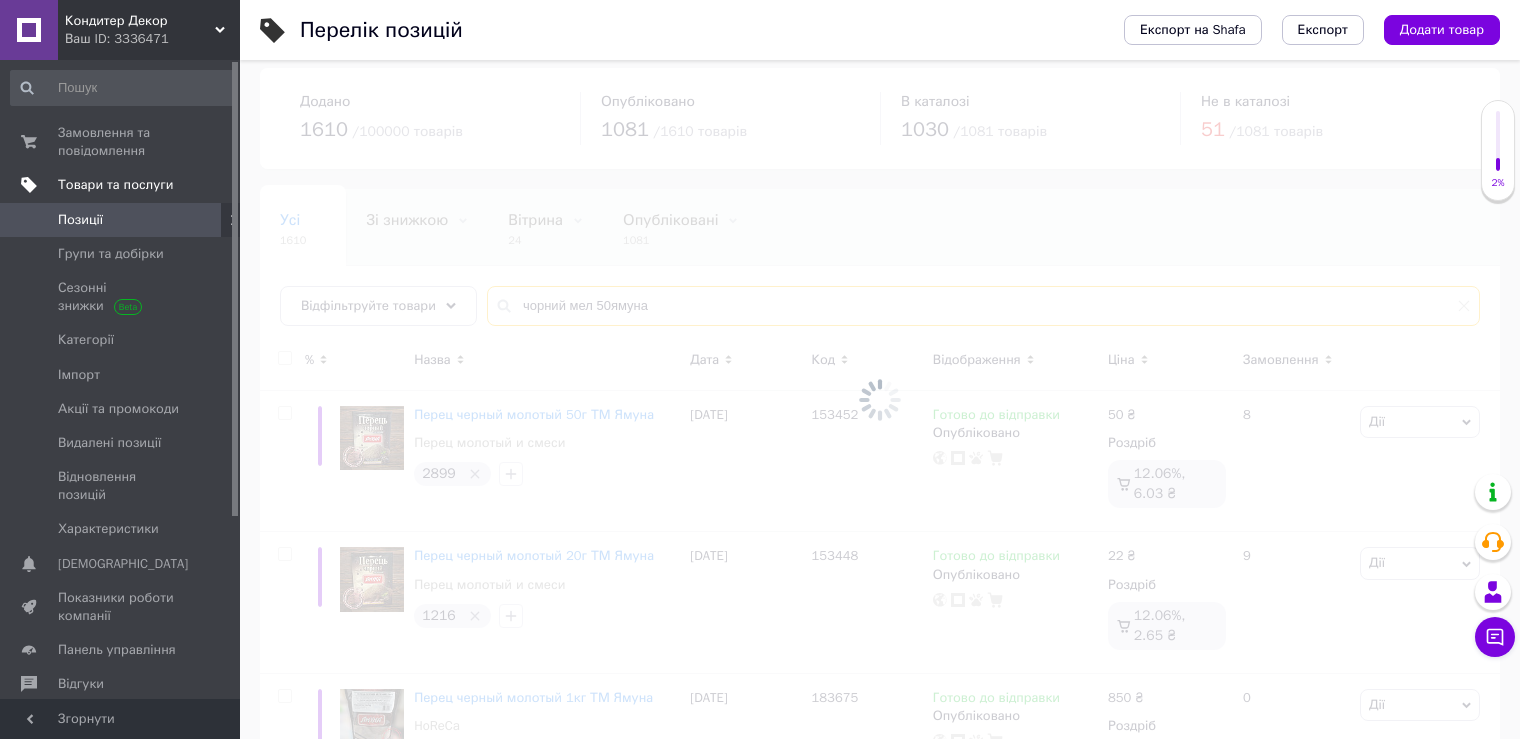 scroll, scrollTop: 0, scrollLeft: 0, axis: both 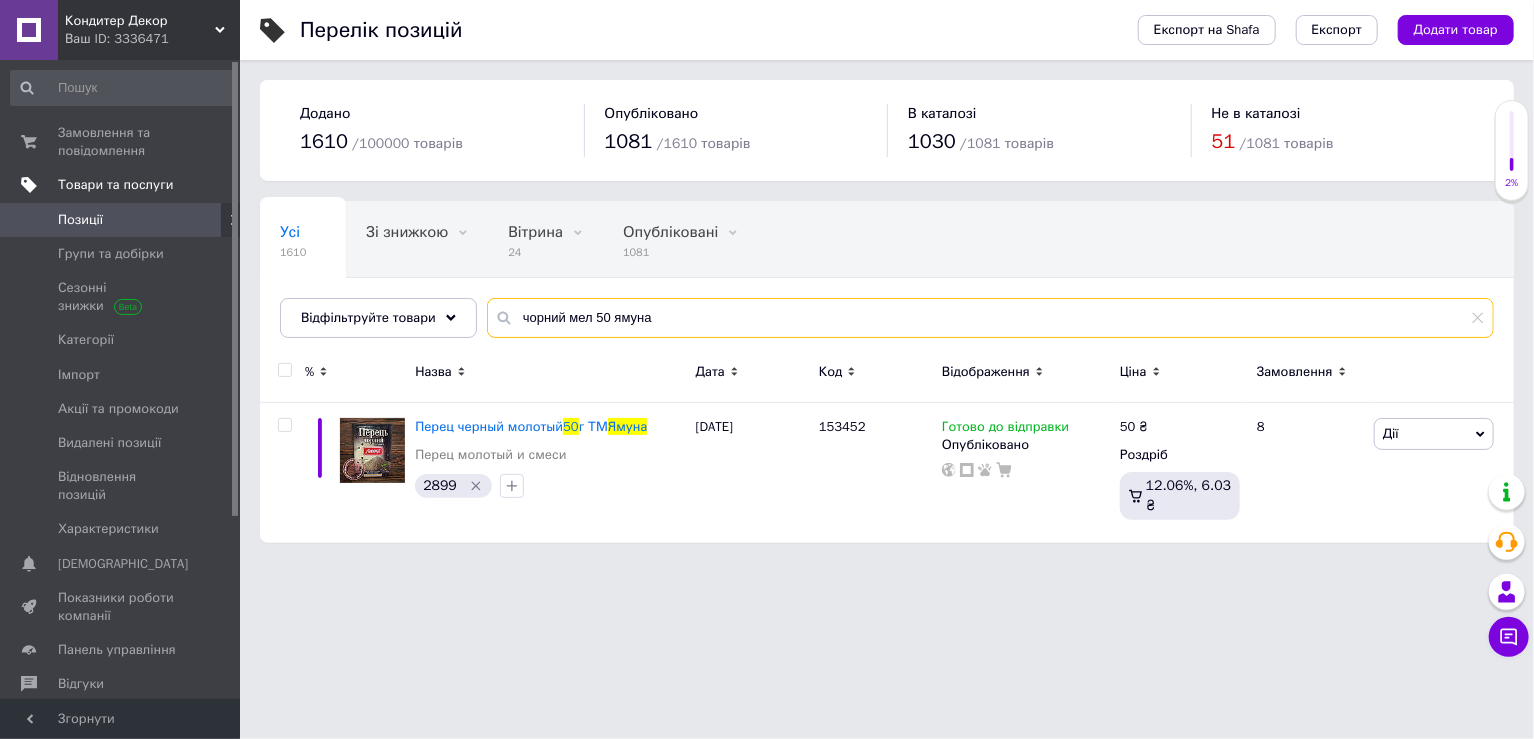 drag, startPoint x: 579, startPoint y: 316, endPoint x: 509, endPoint y: 313, distance: 70.064255 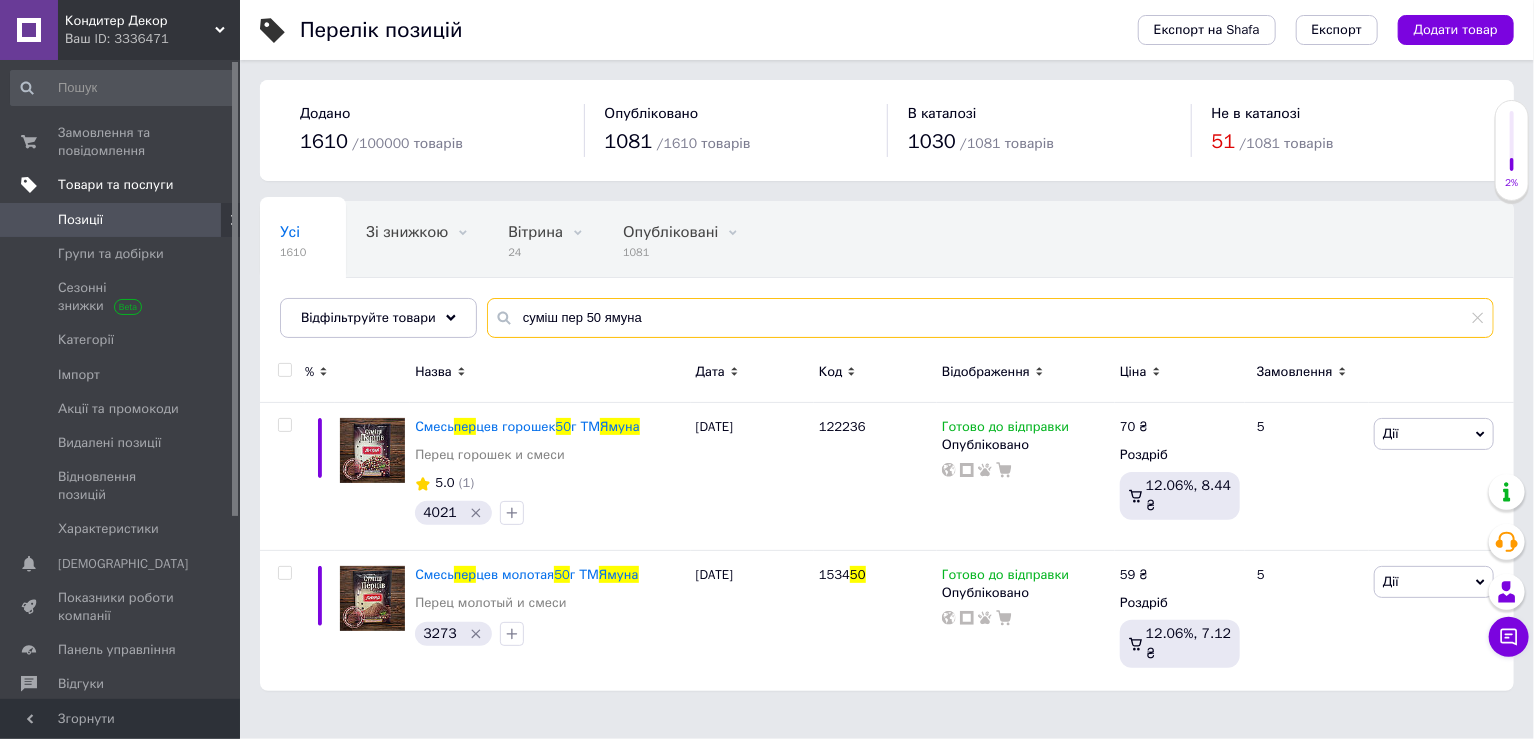 drag, startPoint x: 592, startPoint y: 312, endPoint x: 511, endPoint y: 314, distance: 81.02469 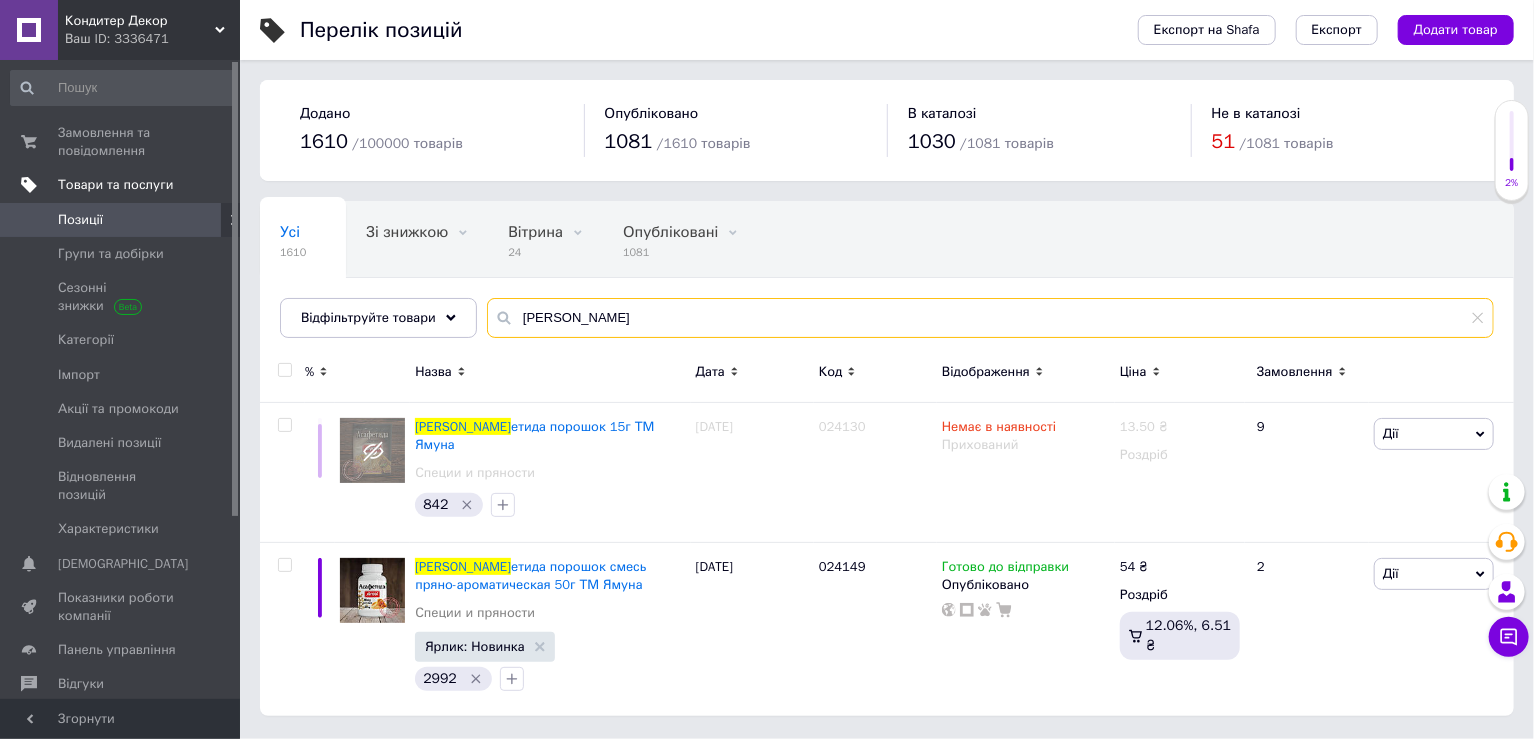 click on "асаф  ямуна" at bounding box center (990, 318) 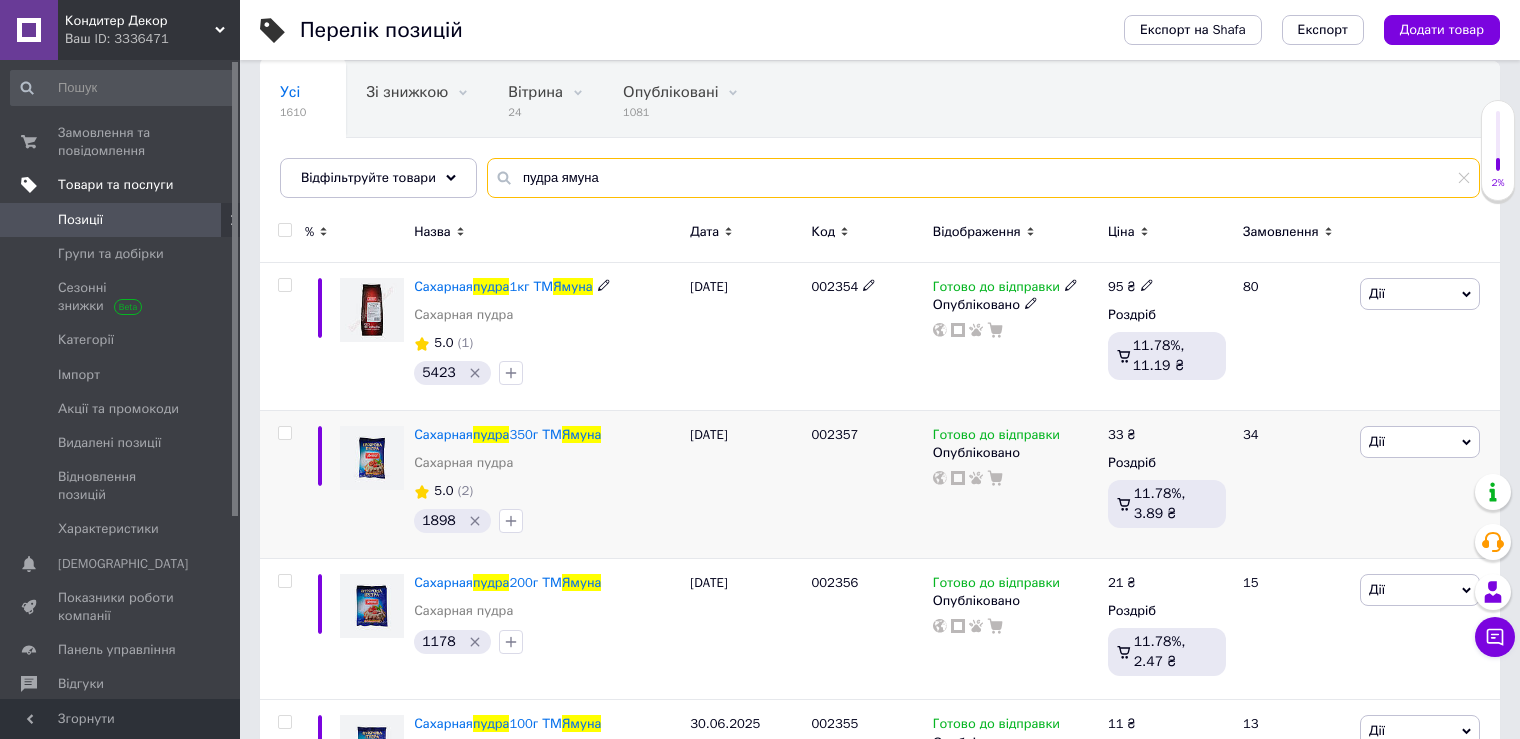 scroll, scrollTop: 260, scrollLeft: 0, axis: vertical 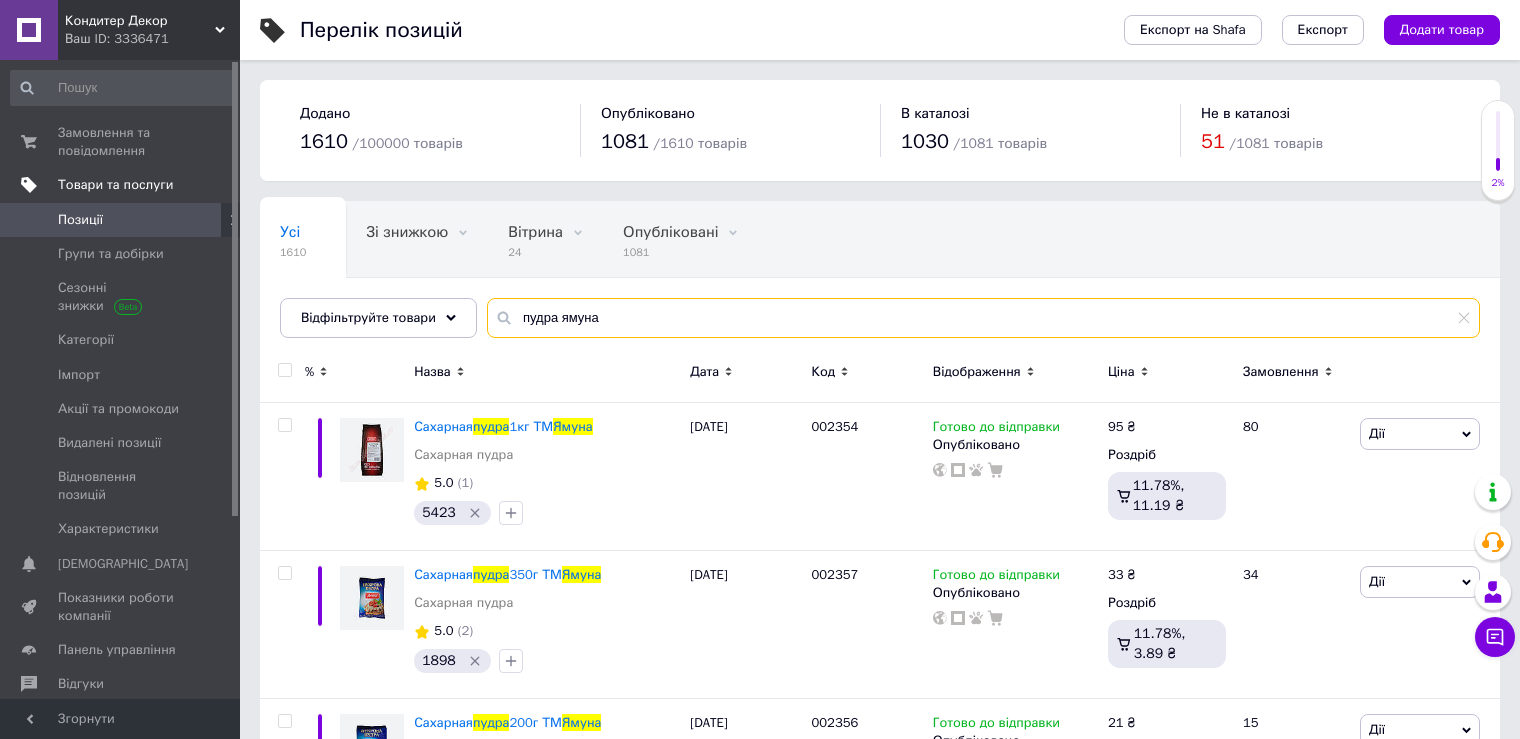 click on "пудра ямуна" at bounding box center (983, 318) 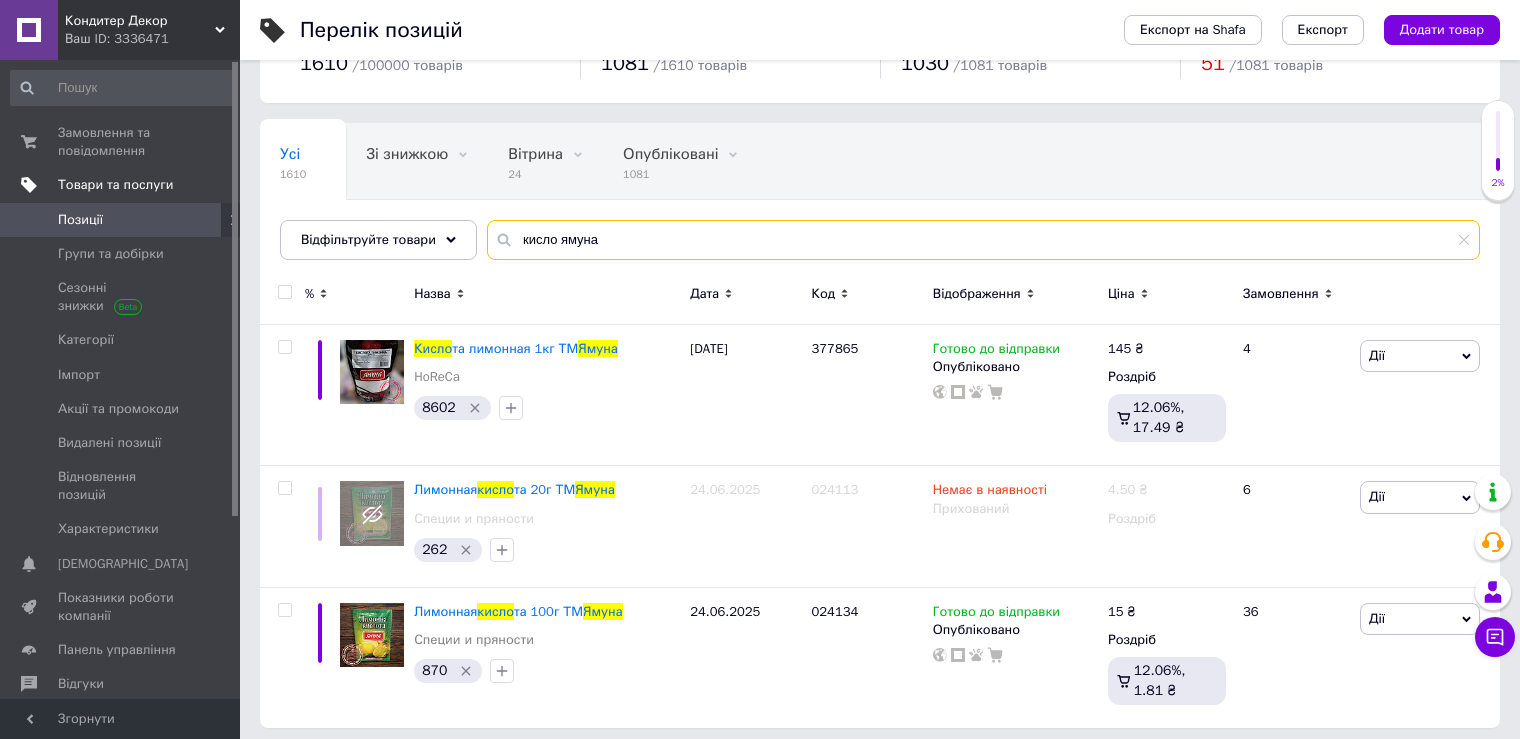scroll, scrollTop: 85, scrollLeft: 0, axis: vertical 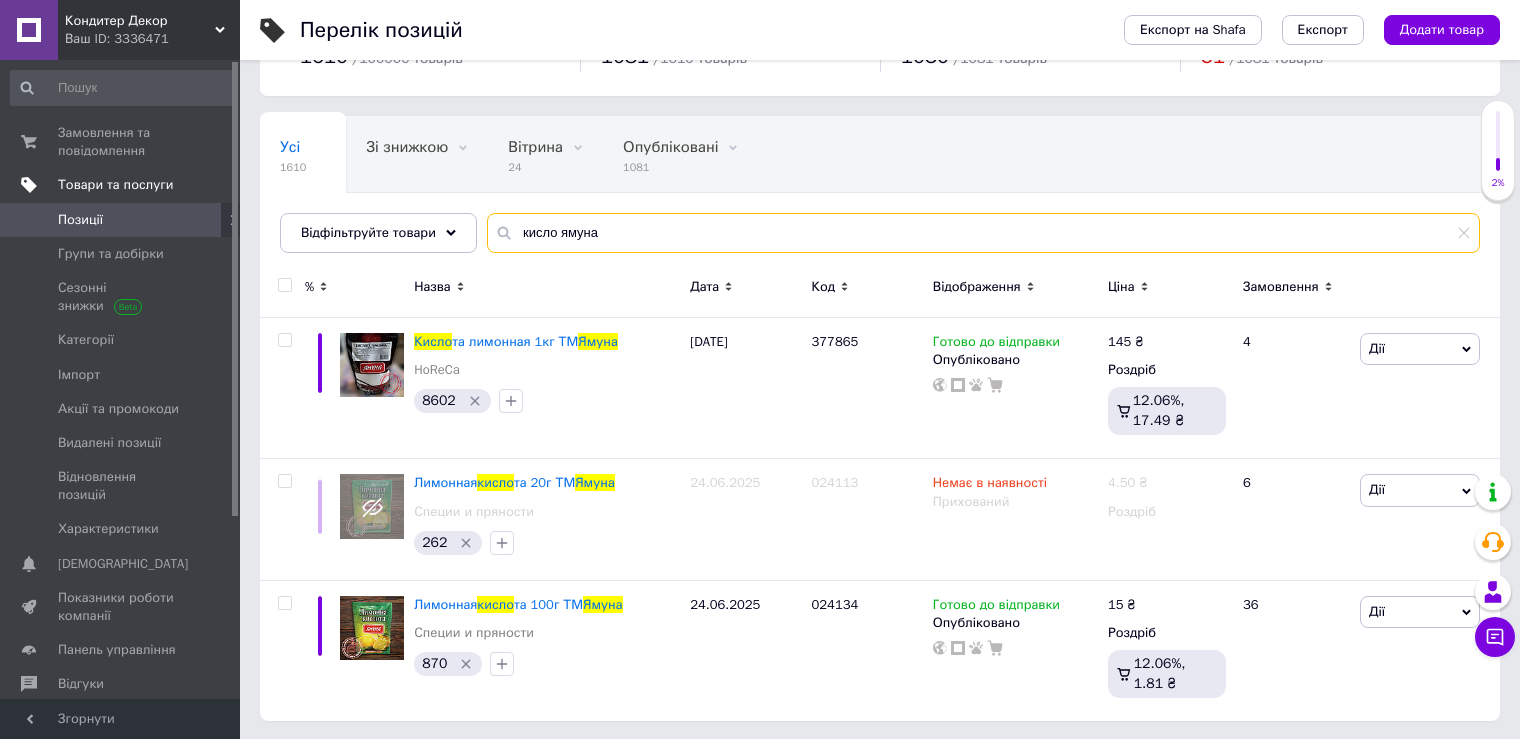 click on "кисло ямуна" at bounding box center (983, 233) 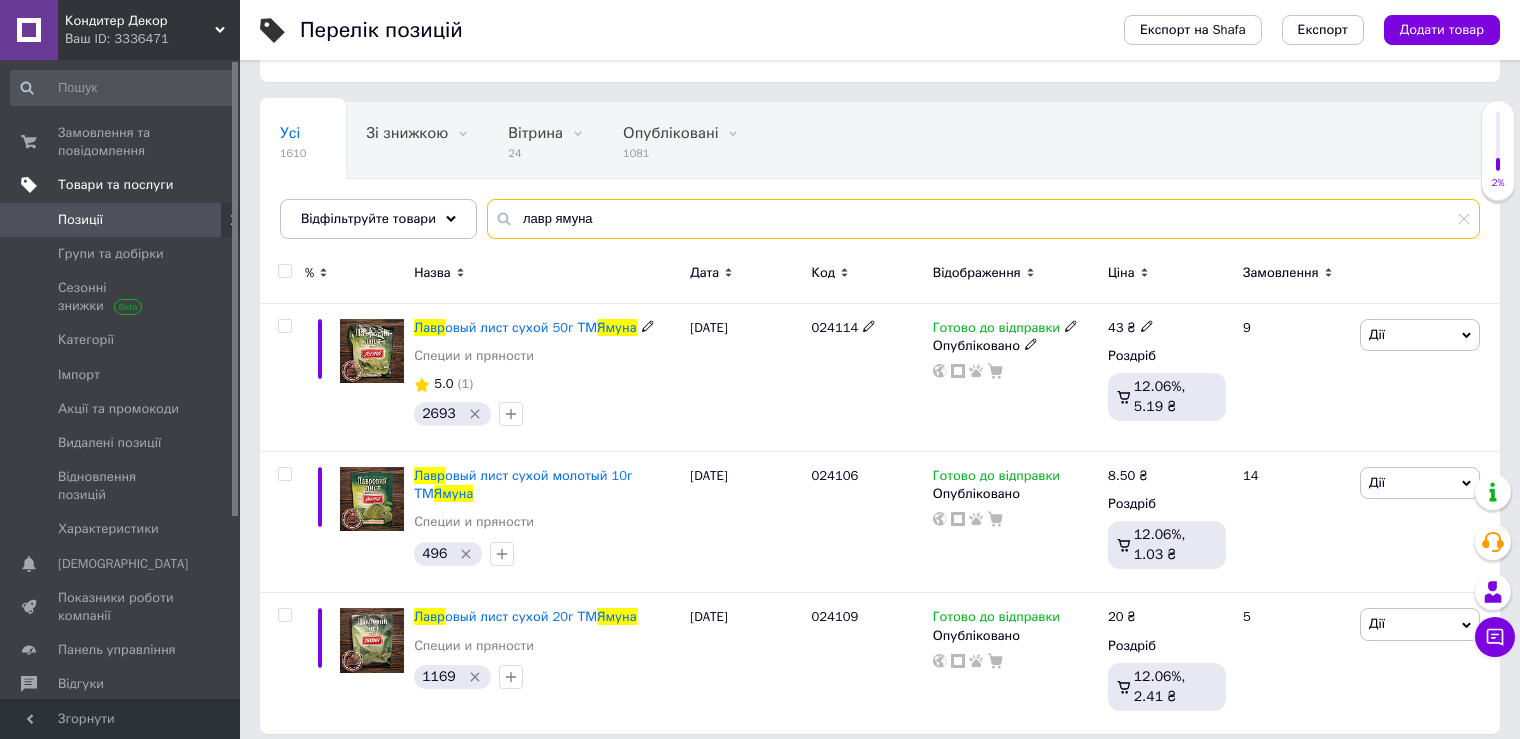 scroll, scrollTop: 112, scrollLeft: 0, axis: vertical 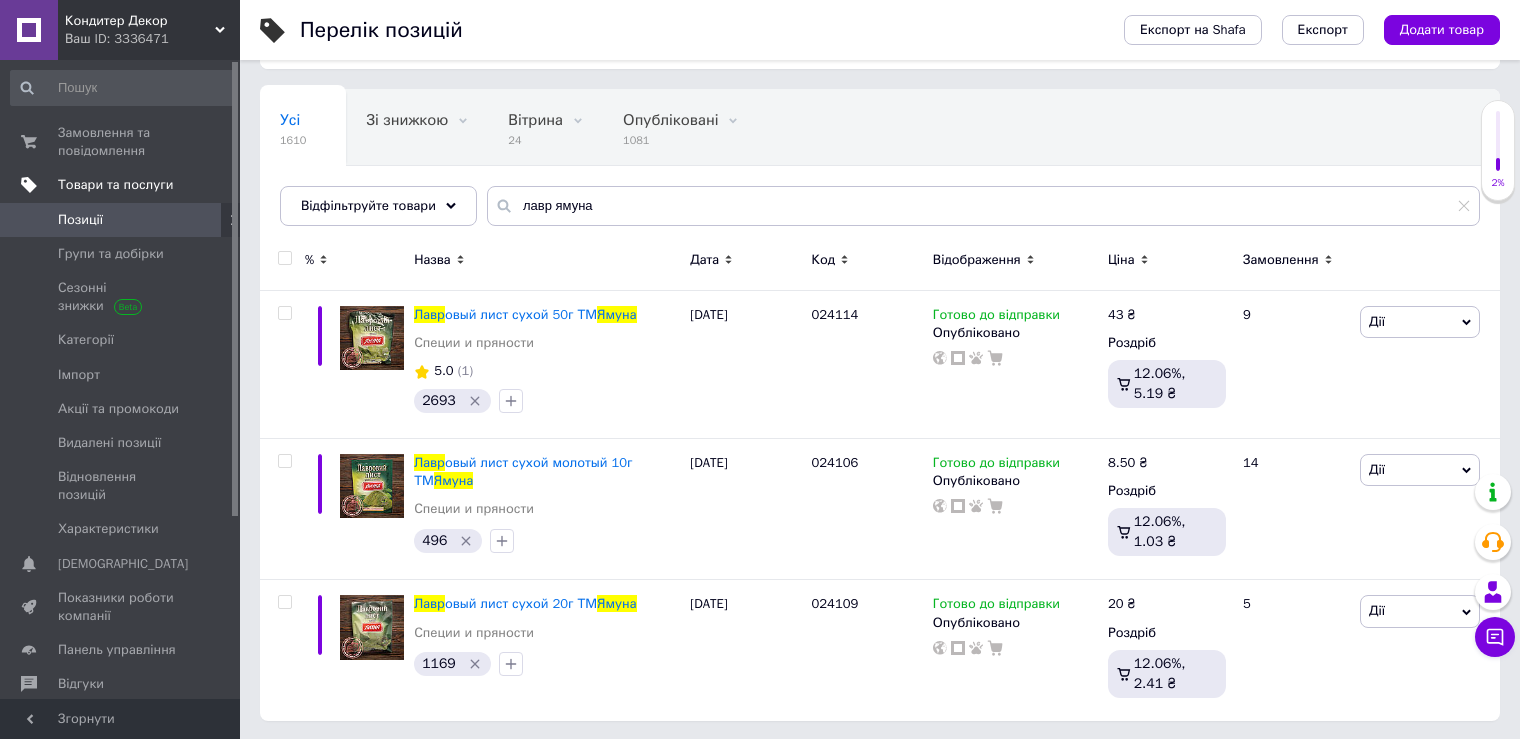 click 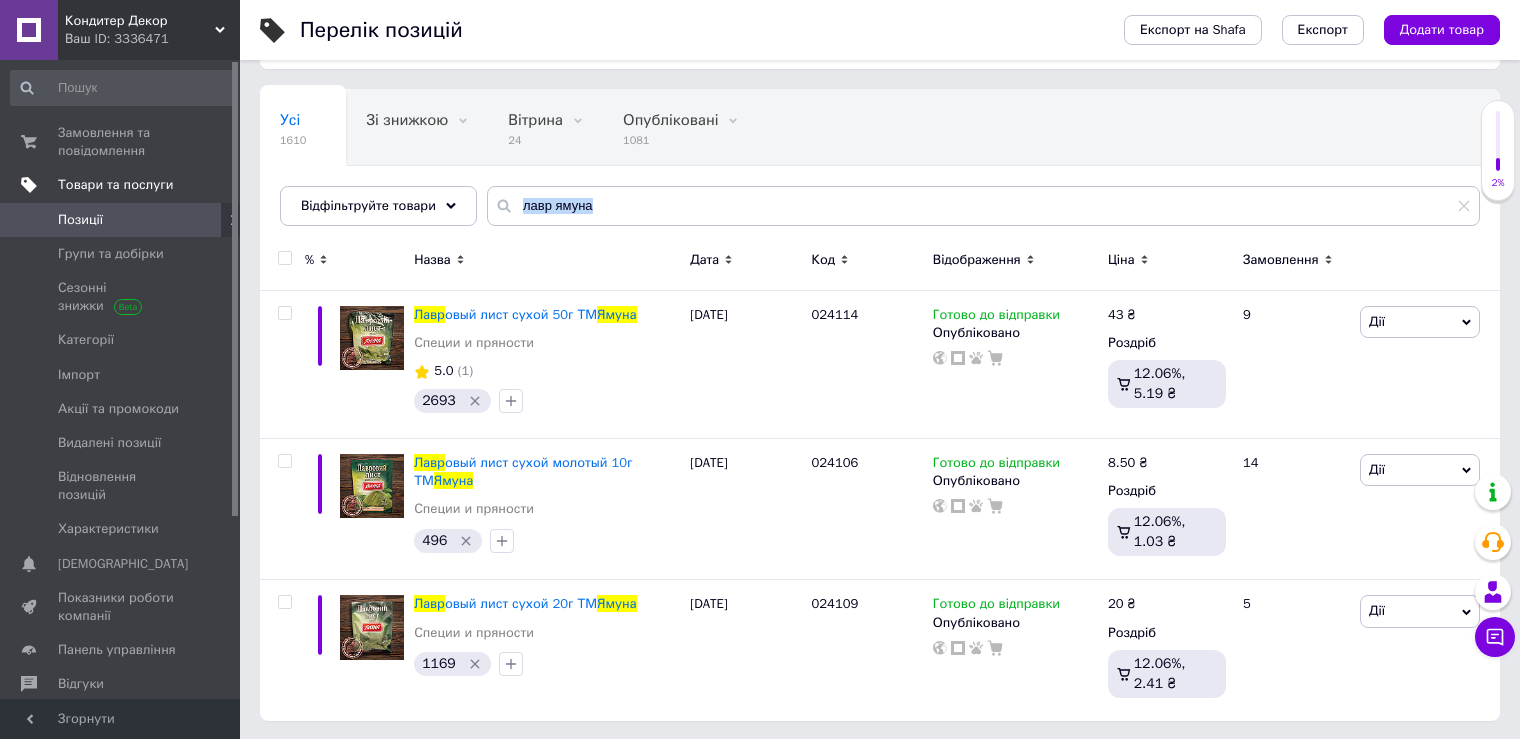 click 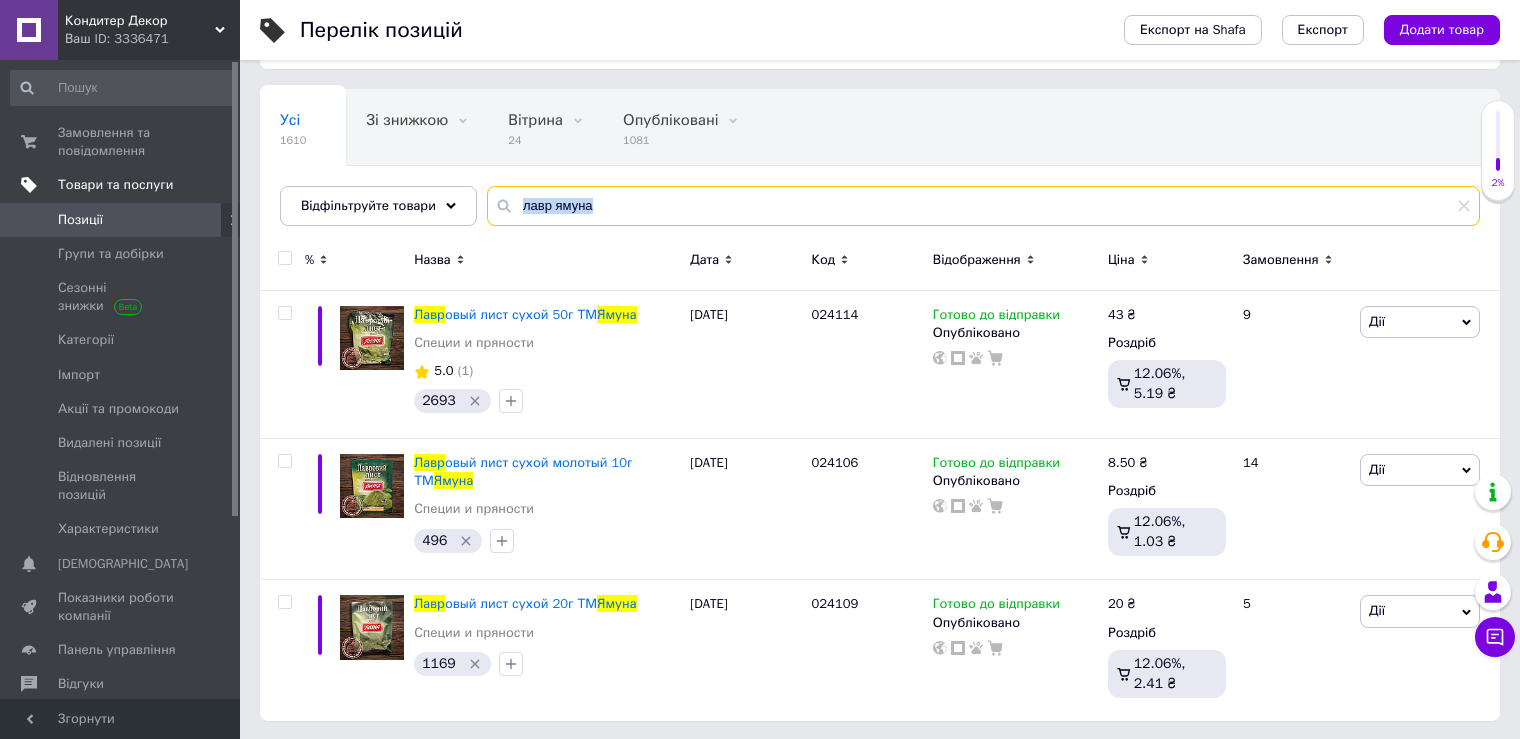 click on "лавр ямуна" at bounding box center [983, 206] 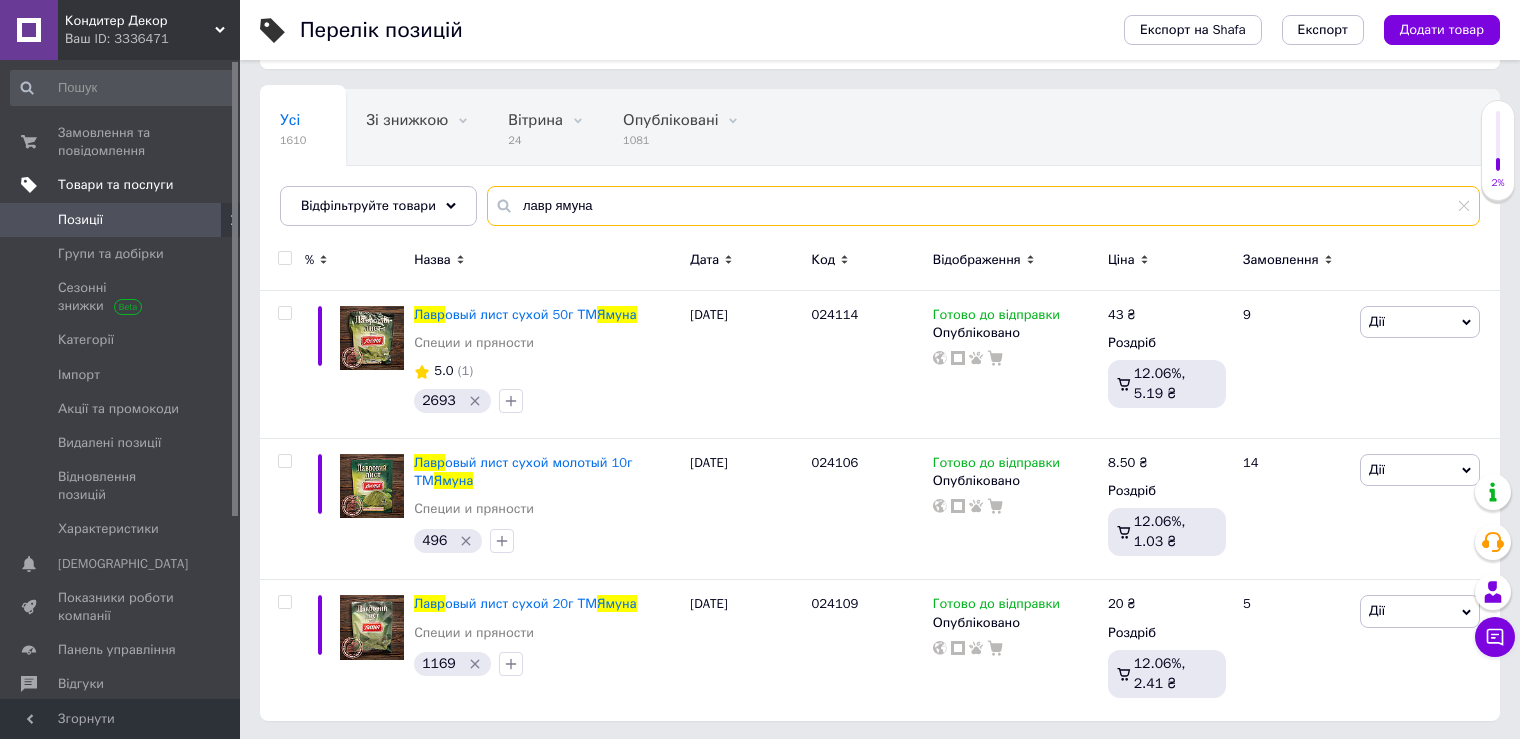 click on "лавр ямуна" at bounding box center [983, 206] 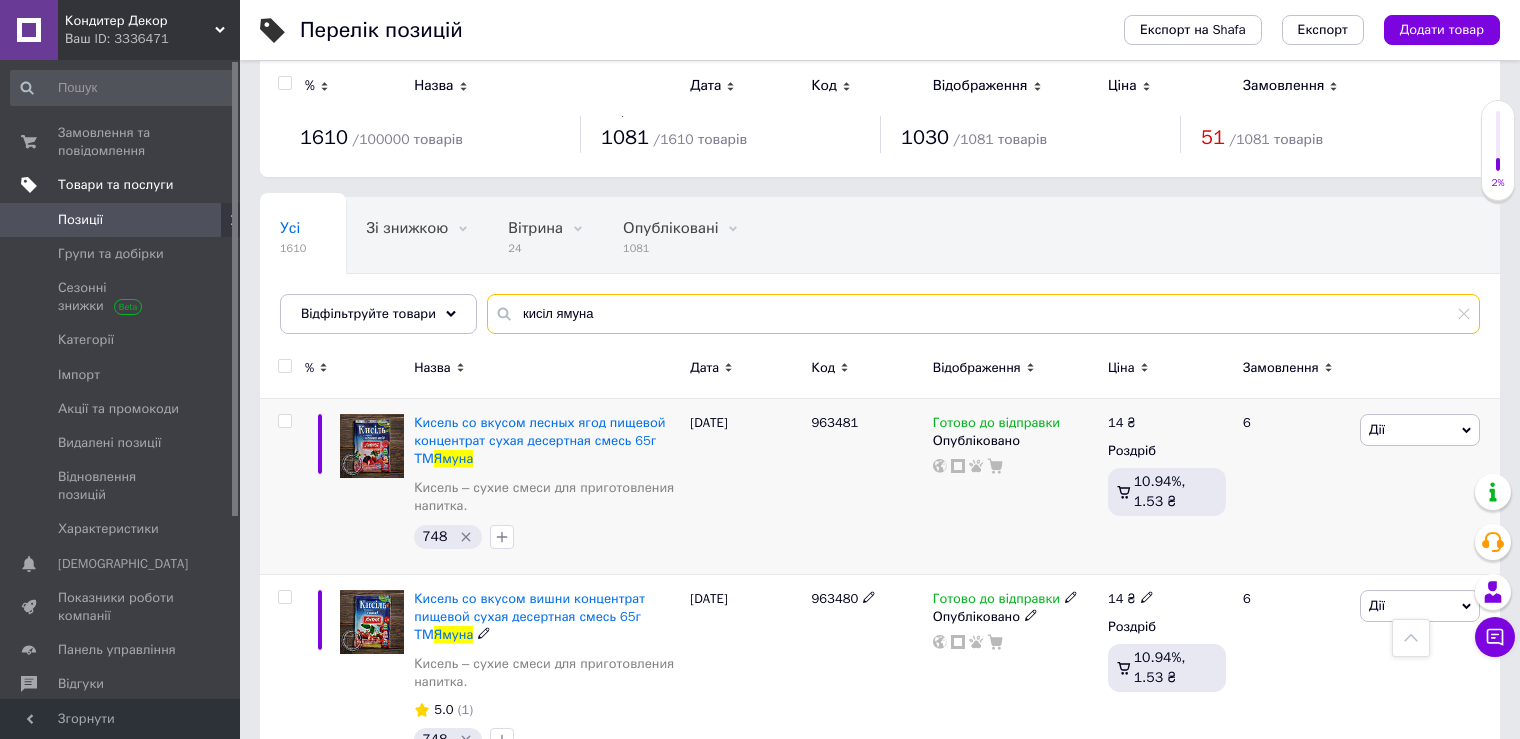 scroll, scrollTop: 0, scrollLeft: 0, axis: both 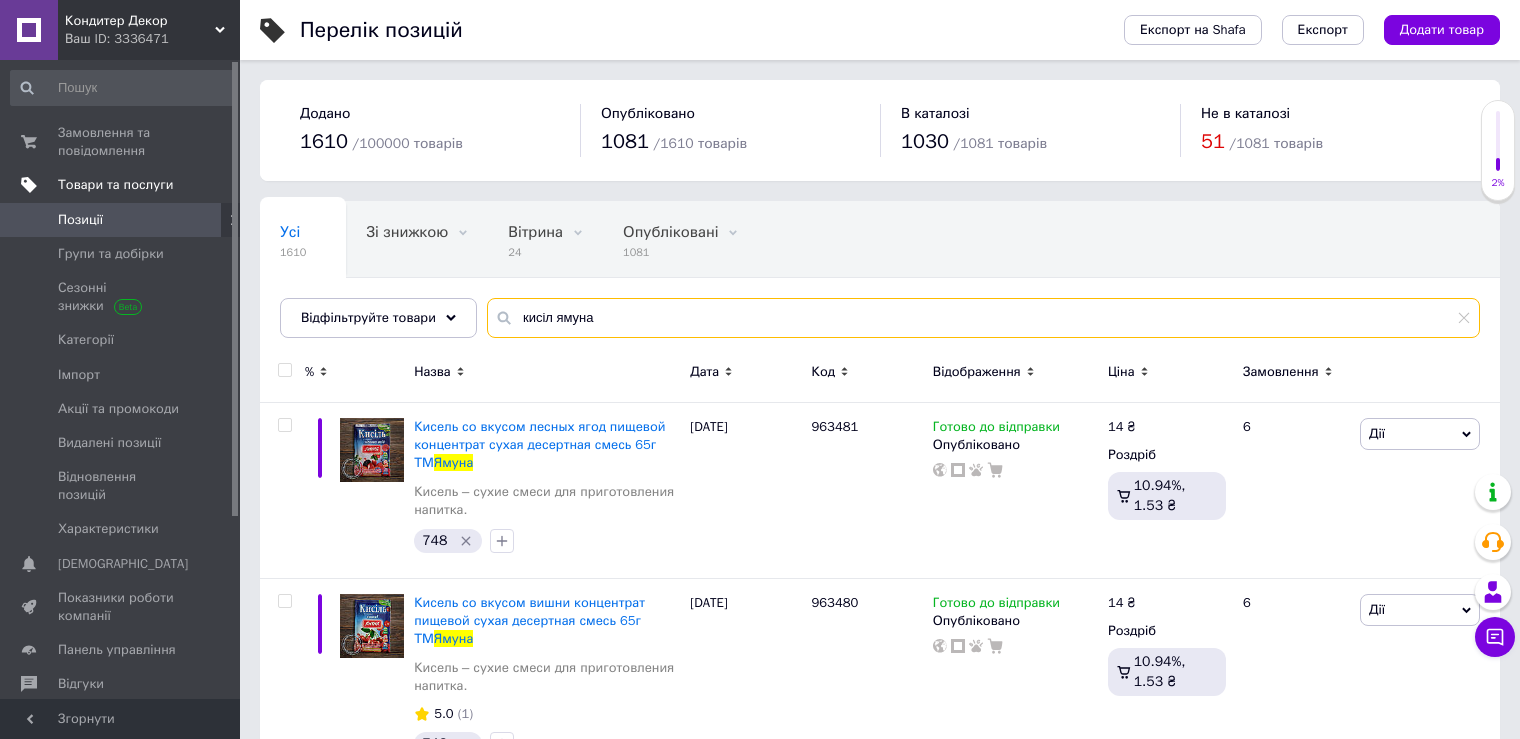 click on "кисіл ямуна" at bounding box center [983, 318] 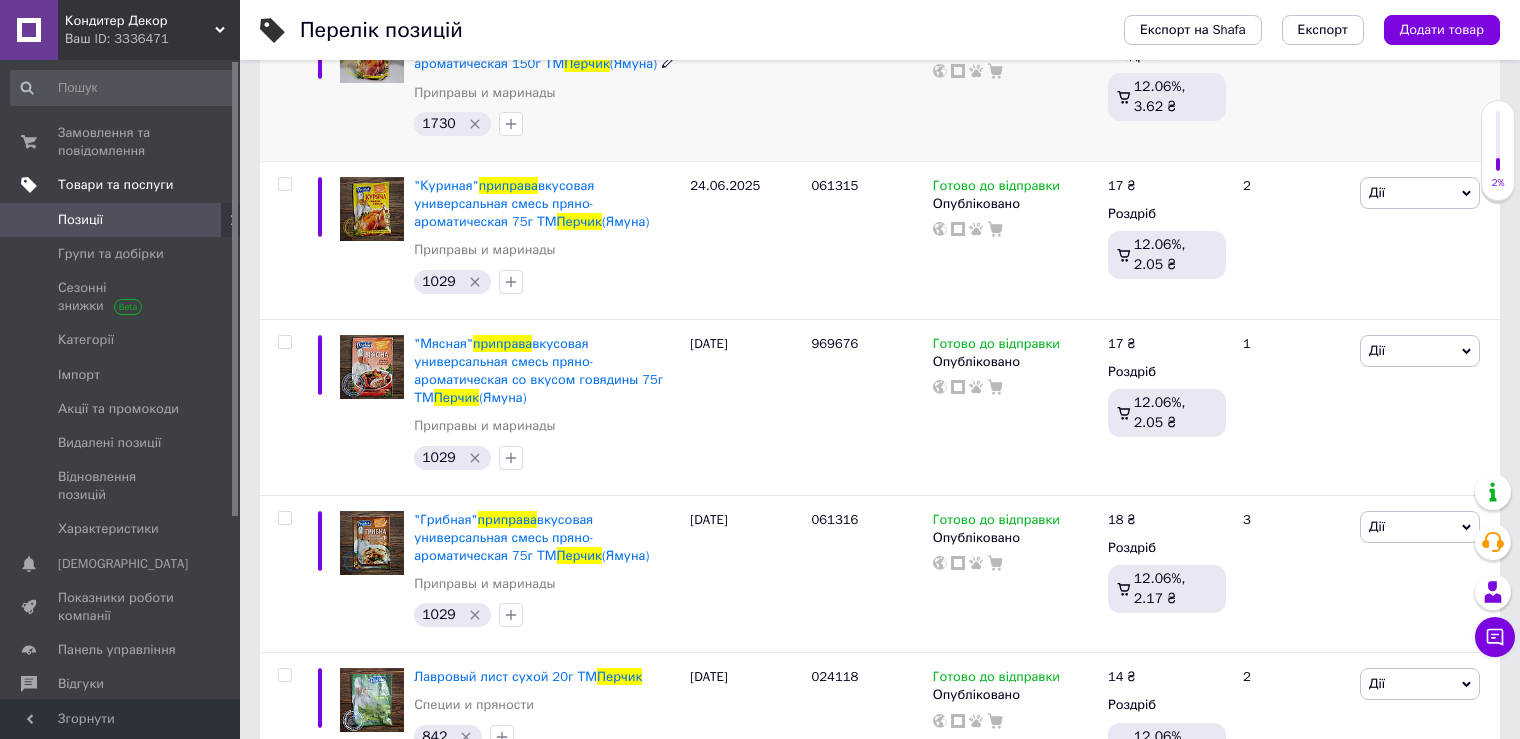 scroll, scrollTop: 400, scrollLeft: 0, axis: vertical 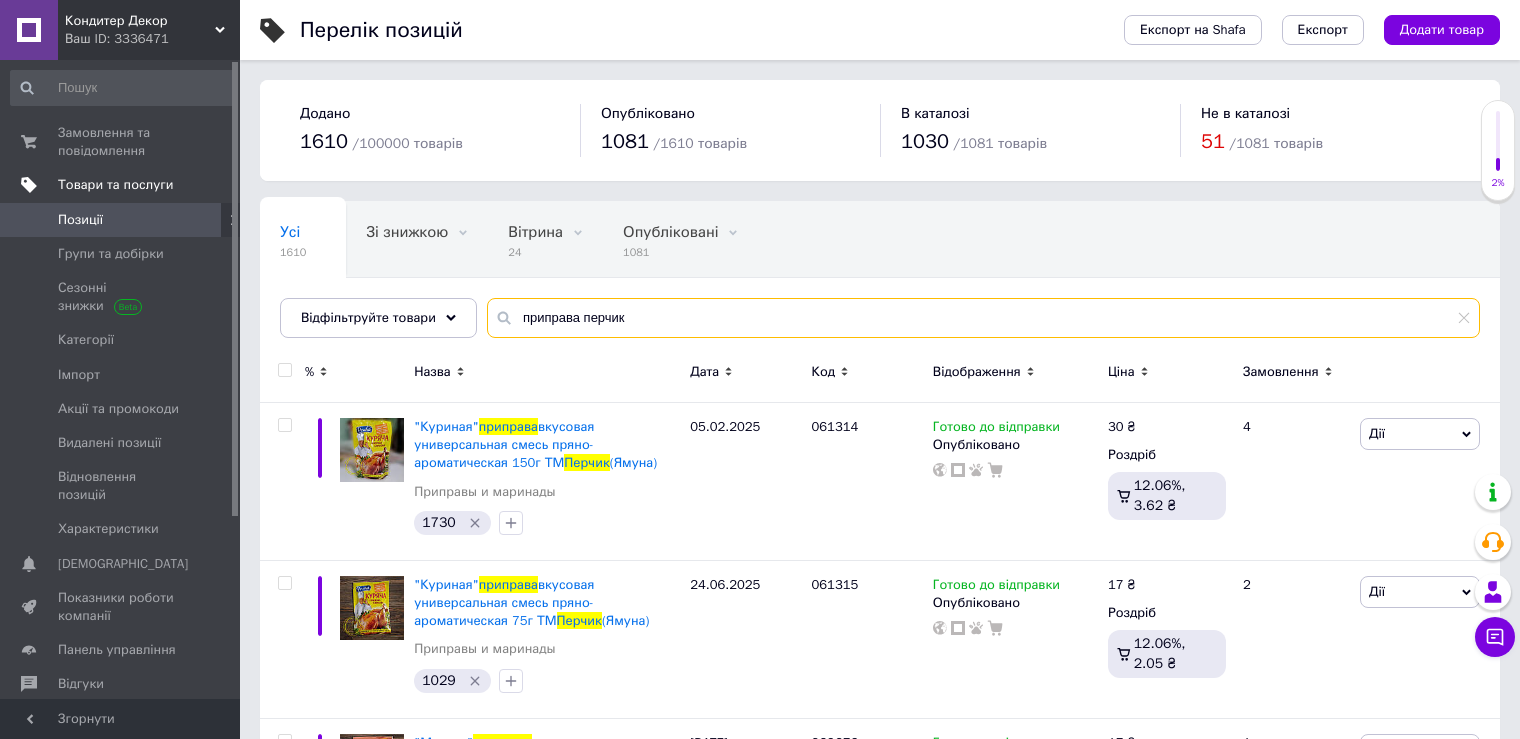 click on "приправа перчик" at bounding box center [983, 318] 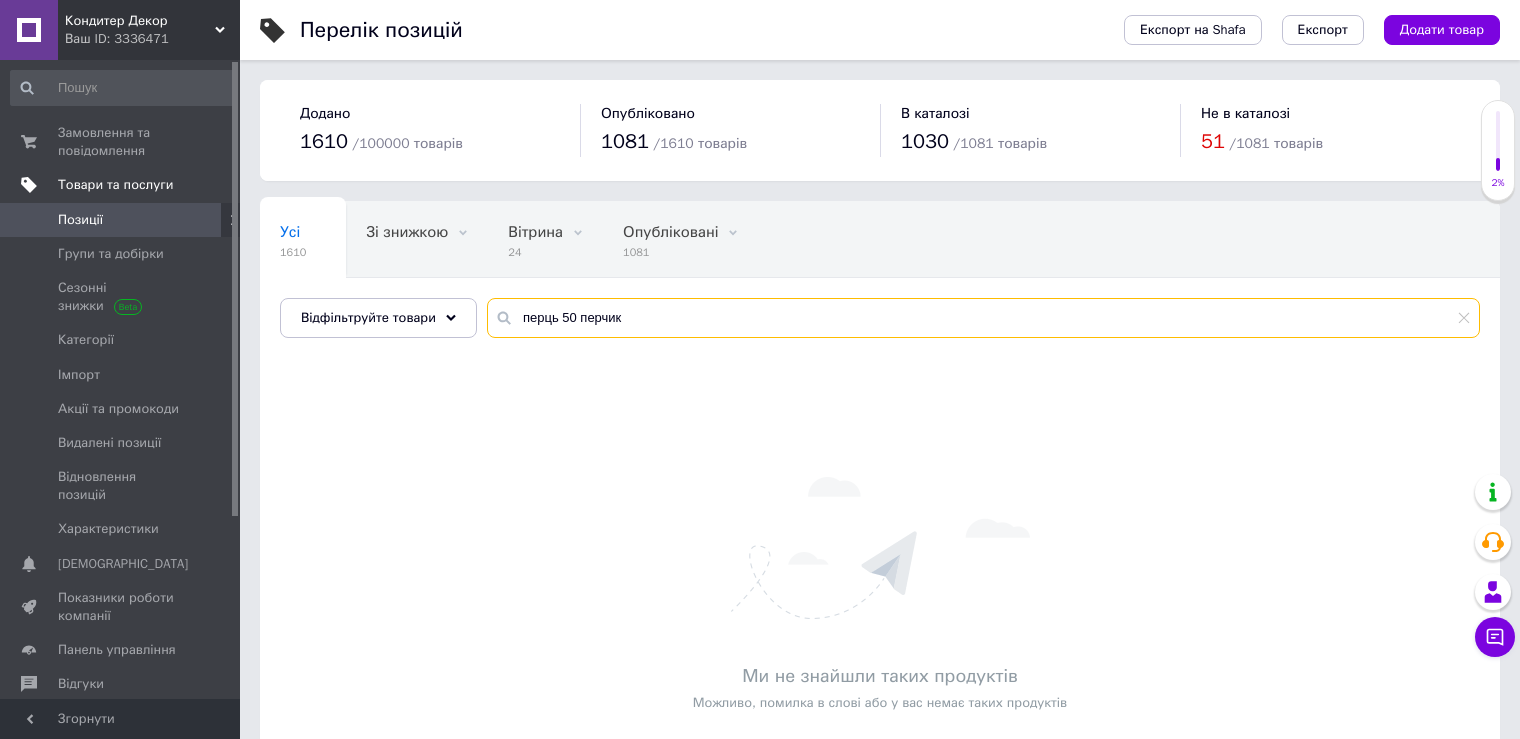 click on "перць 50 перчик" at bounding box center (983, 318) 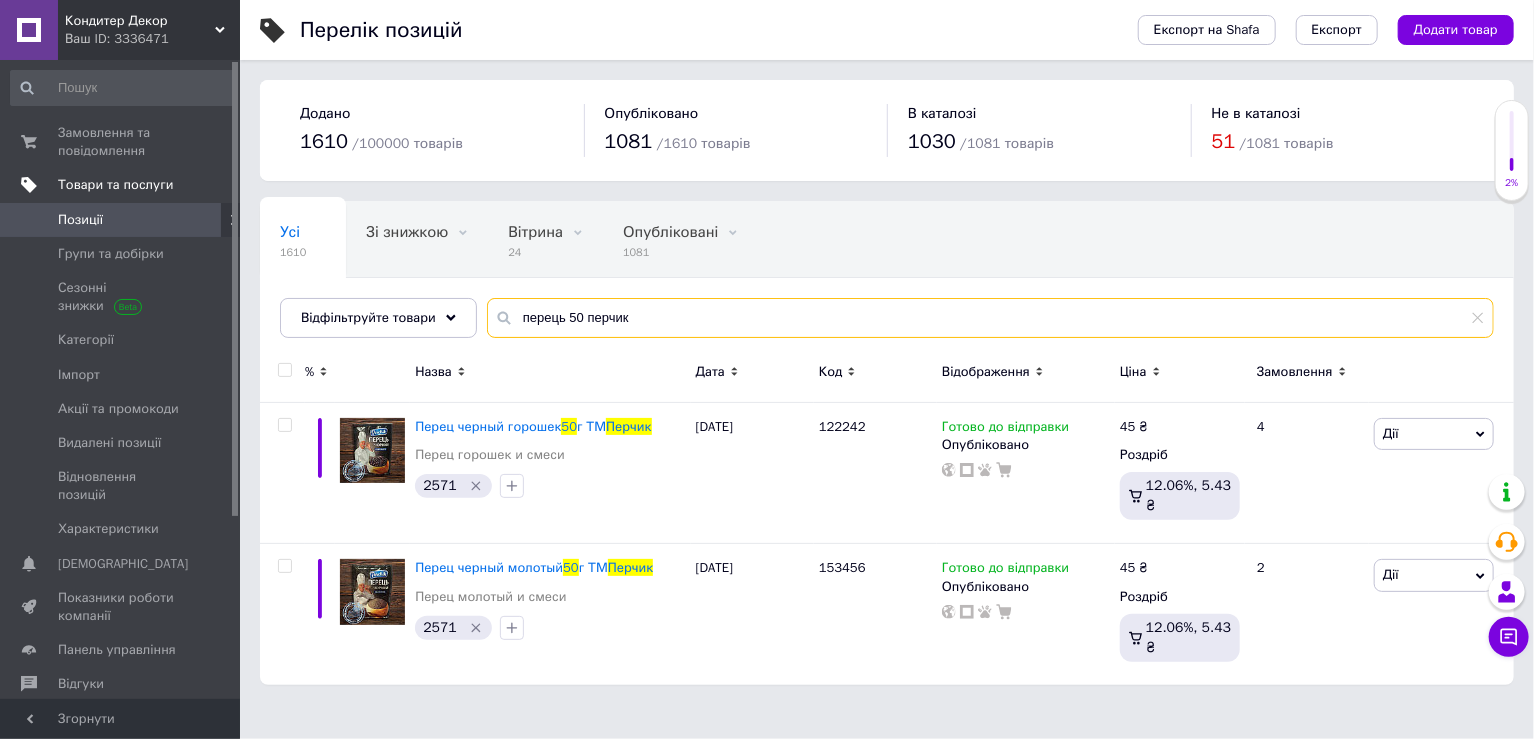 drag, startPoint x: 574, startPoint y: 312, endPoint x: 515, endPoint y: 312, distance: 59 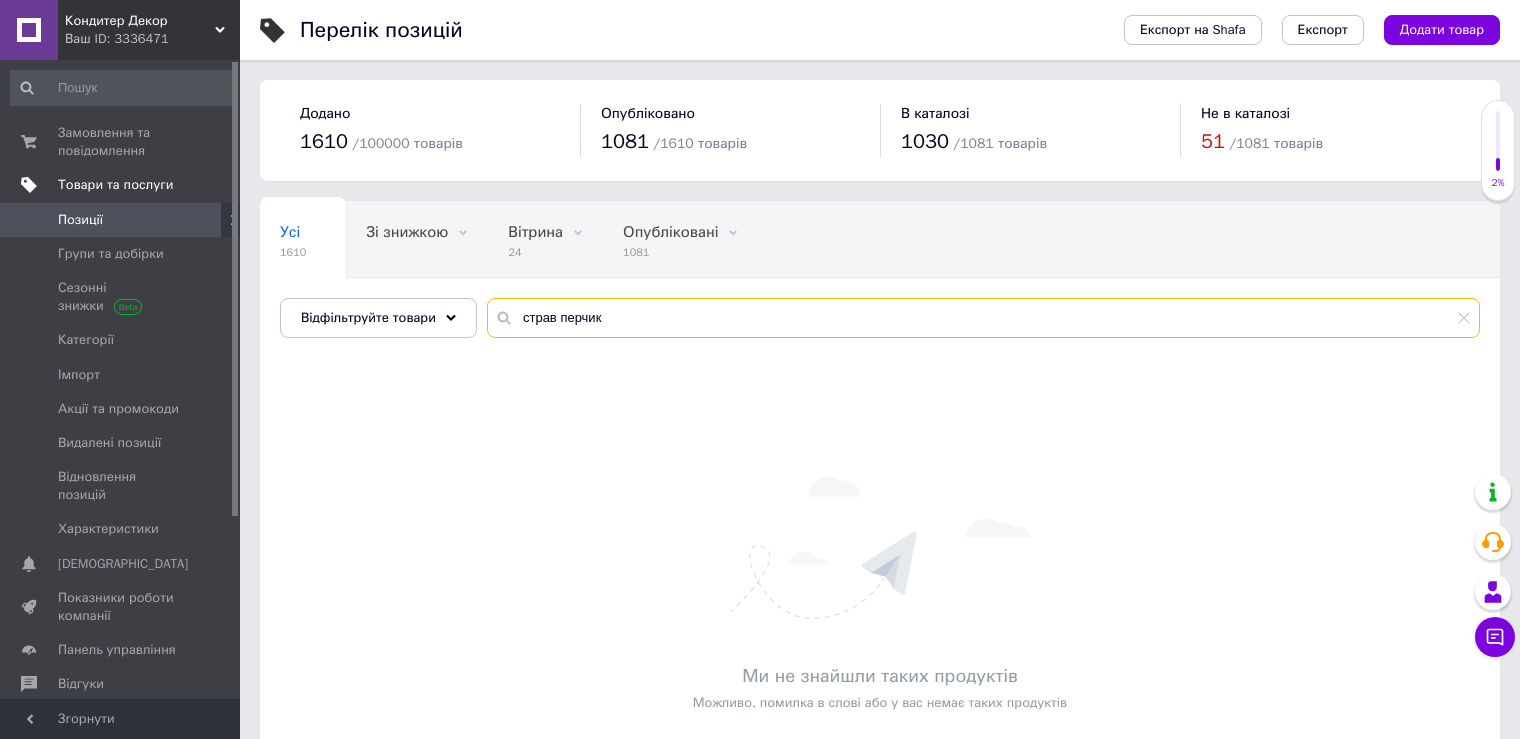 click on "страв перчик" at bounding box center [983, 318] 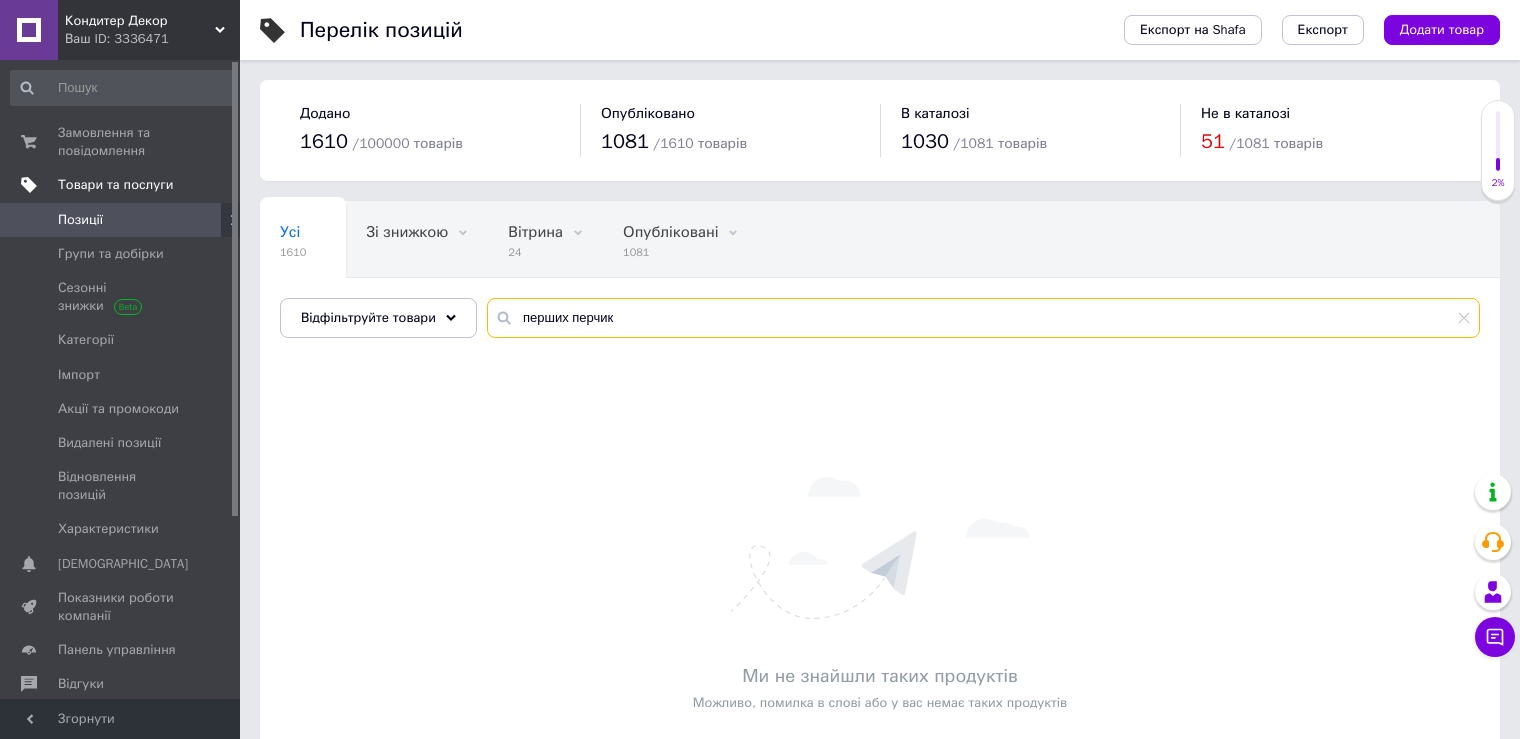 click on "перших перчик" at bounding box center (983, 318) 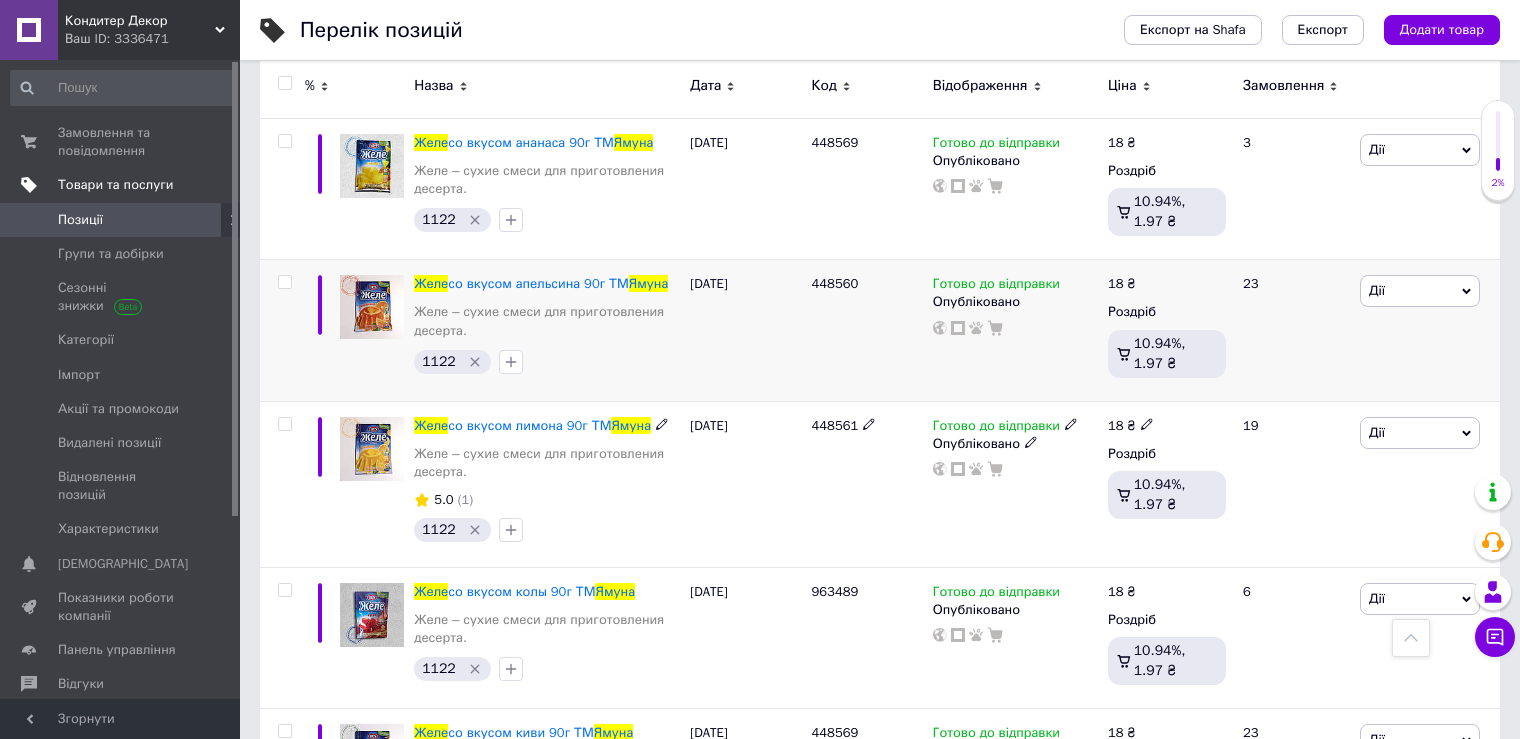 scroll, scrollTop: 1631, scrollLeft: 0, axis: vertical 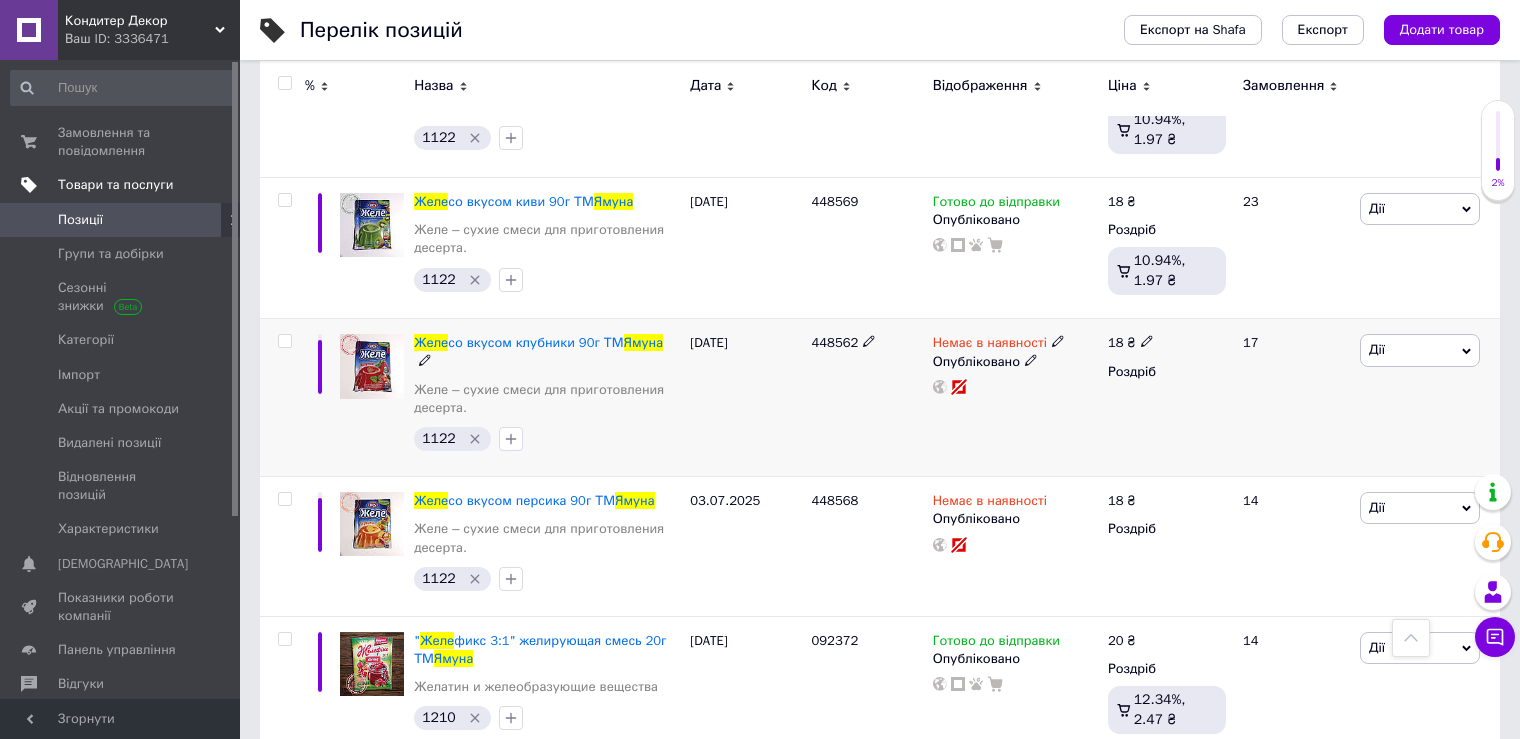 click 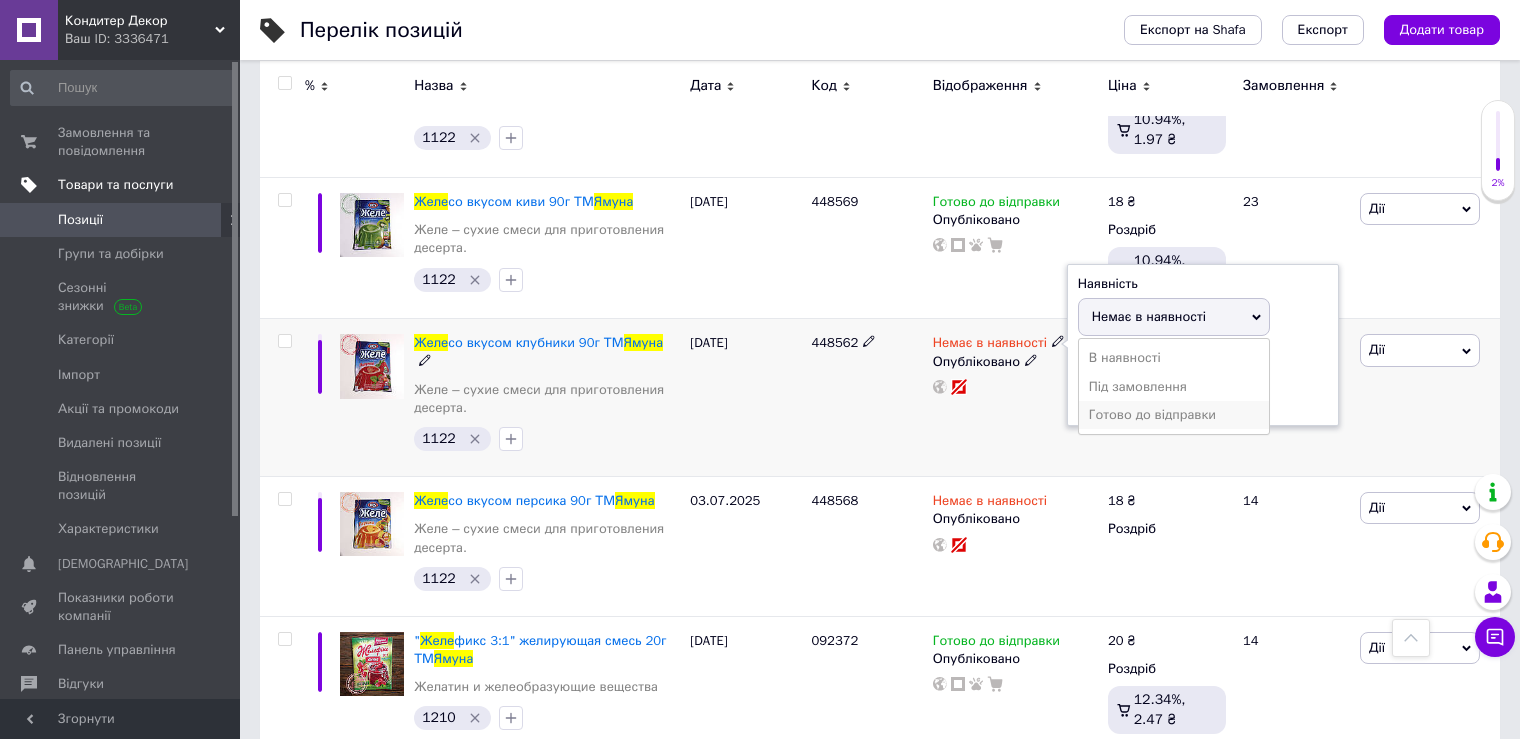 click on "Готово до відправки" at bounding box center [1174, 415] 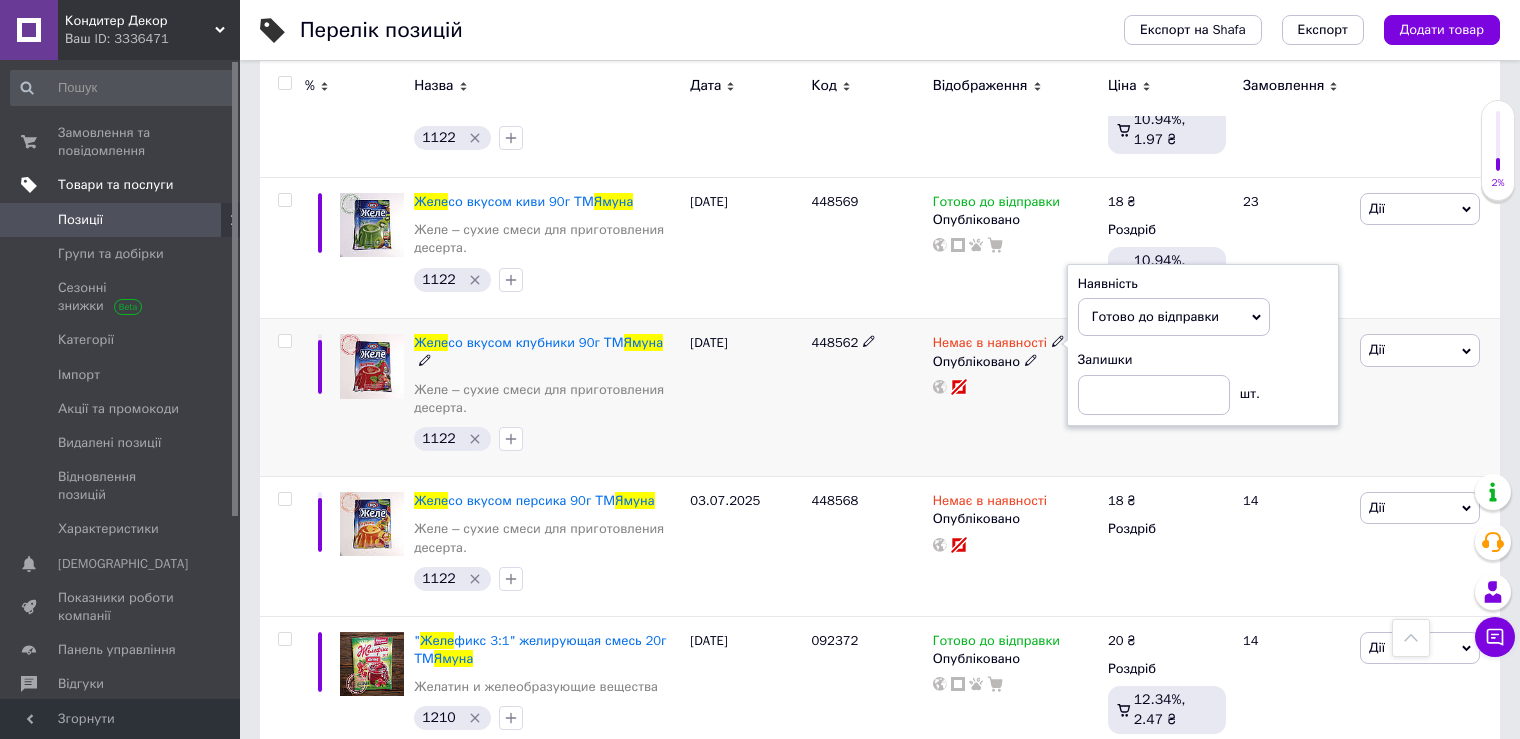 click on "Немає в наявності Наявність Готово до відправки В наявності Немає в наявності Під замовлення Залишки шт. Опубліковано" at bounding box center (1015, 398) 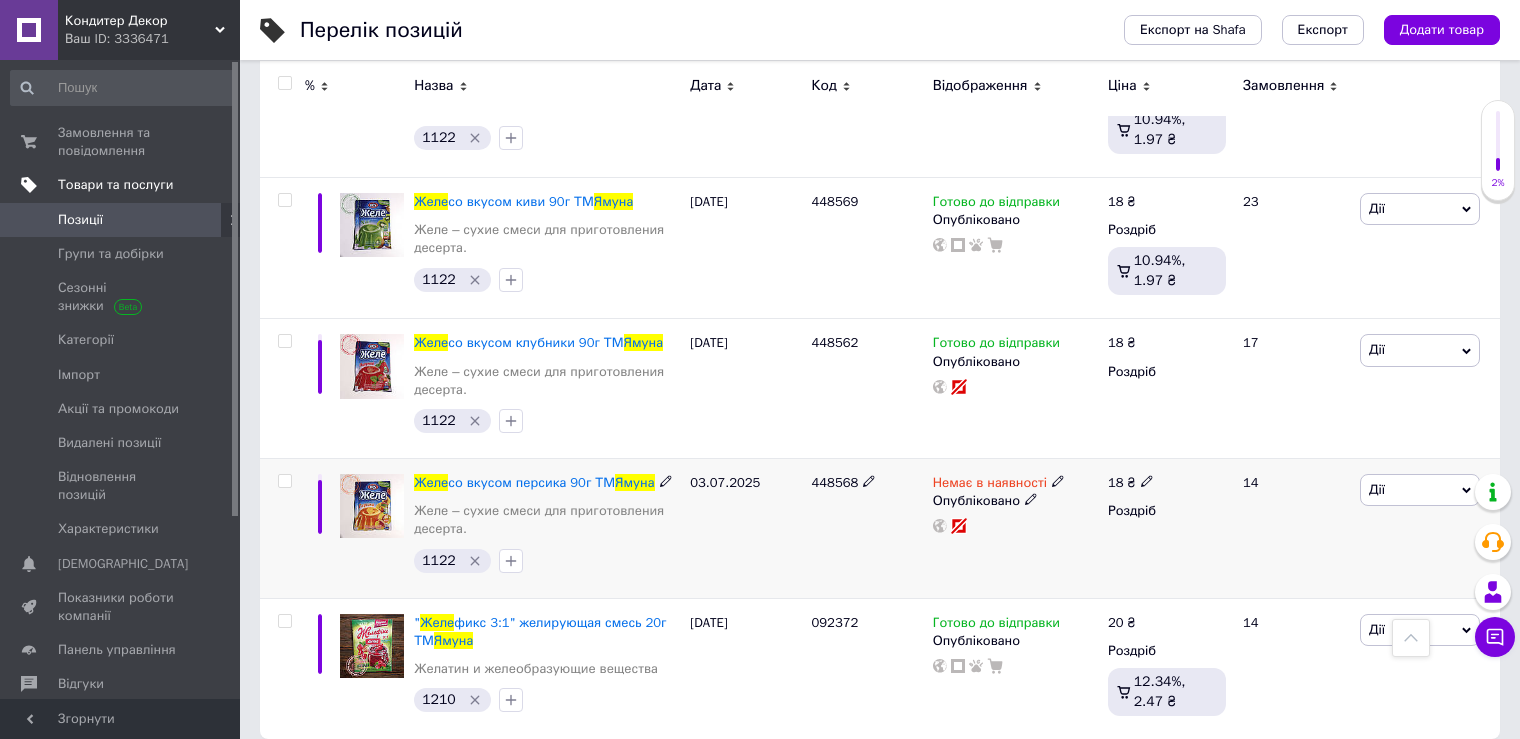 click 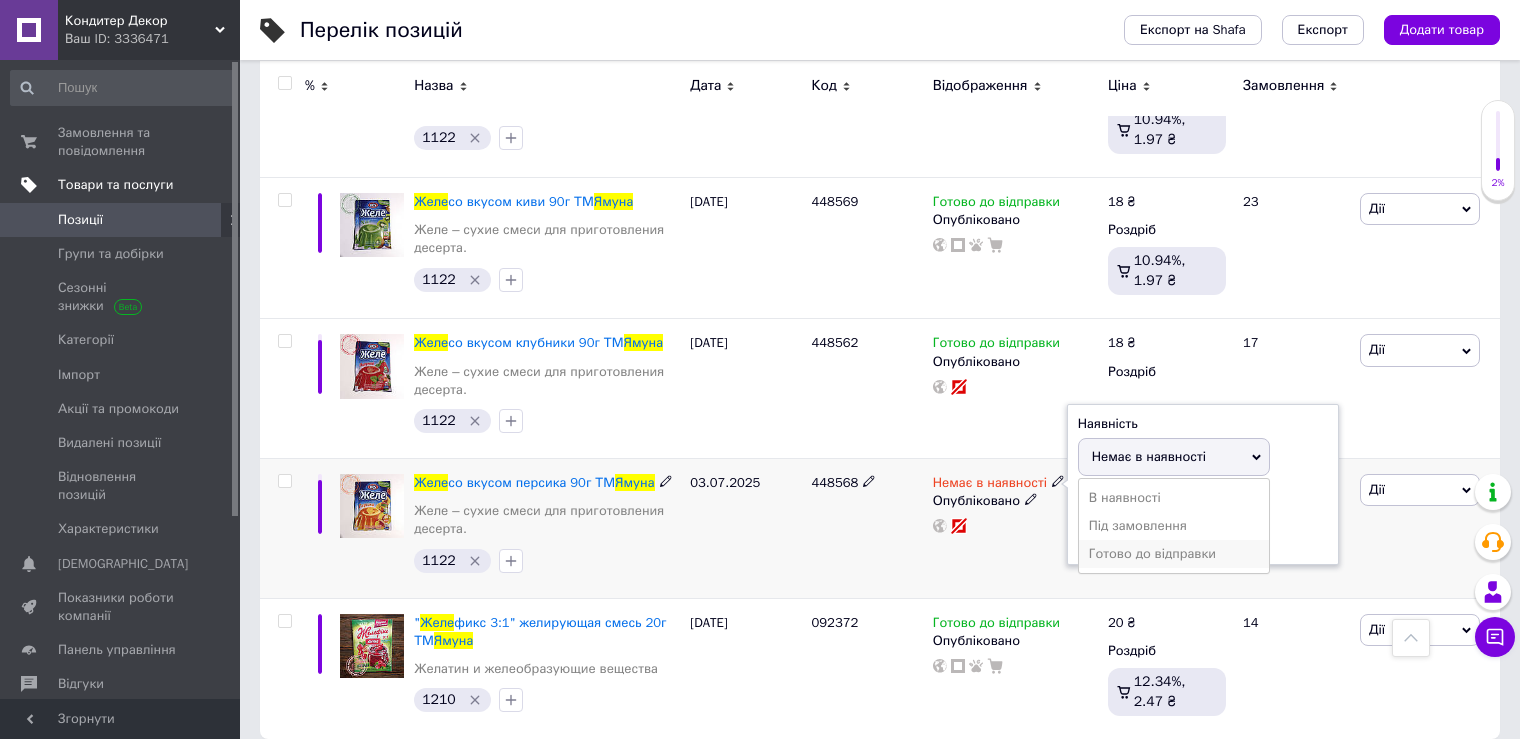 click on "Готово до відправки" at bounding box center (1174, 554) 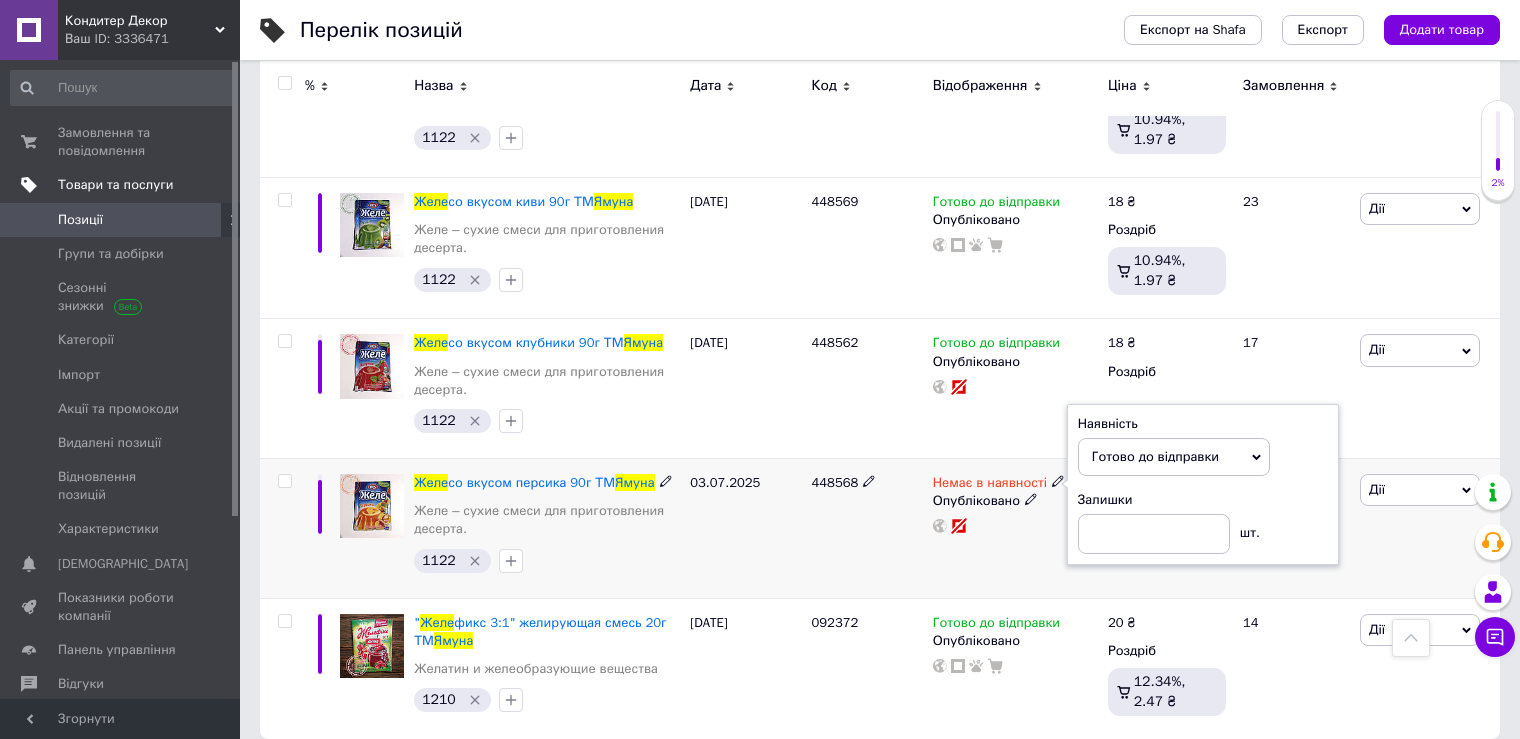 click on "Немає в наявності Наявність Готово до відправки В наявності Немає в наявності Під замовлення Залишки шт. Опубліковано" at bounding box center [1015, 529] 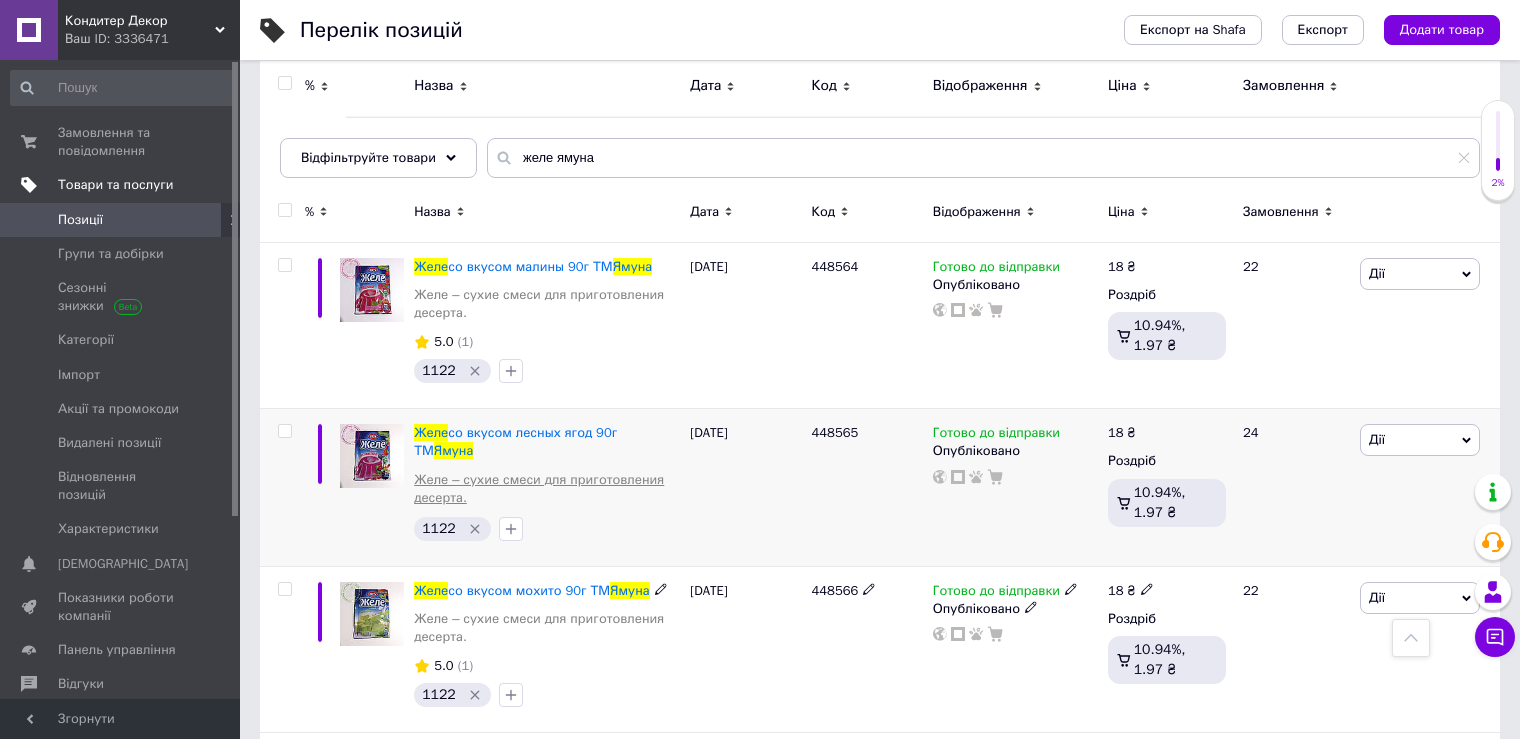 scroll, scrollTop: 0, scrollLeft: 0, axis: both 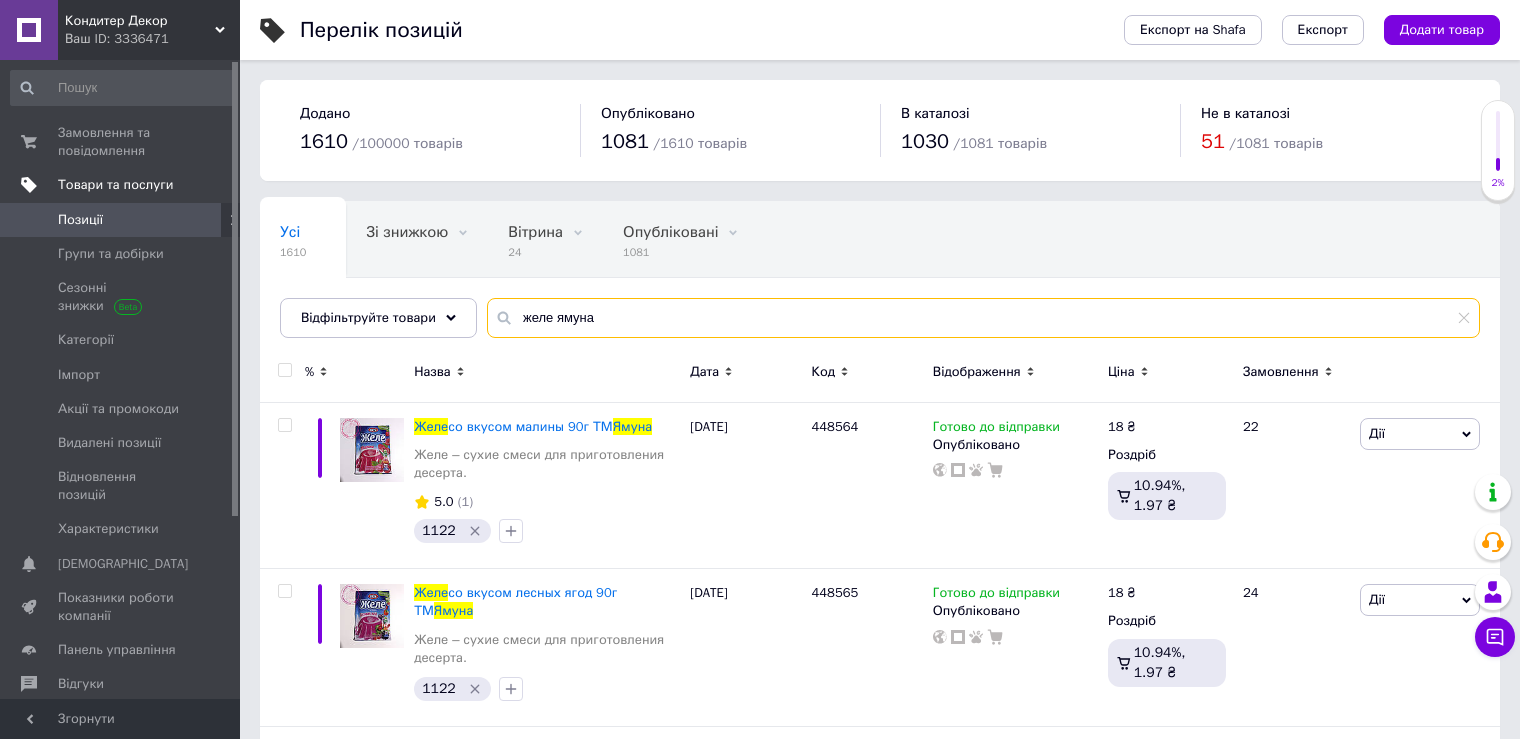 click on "желе ямуна" at bounding box center (983, 318) 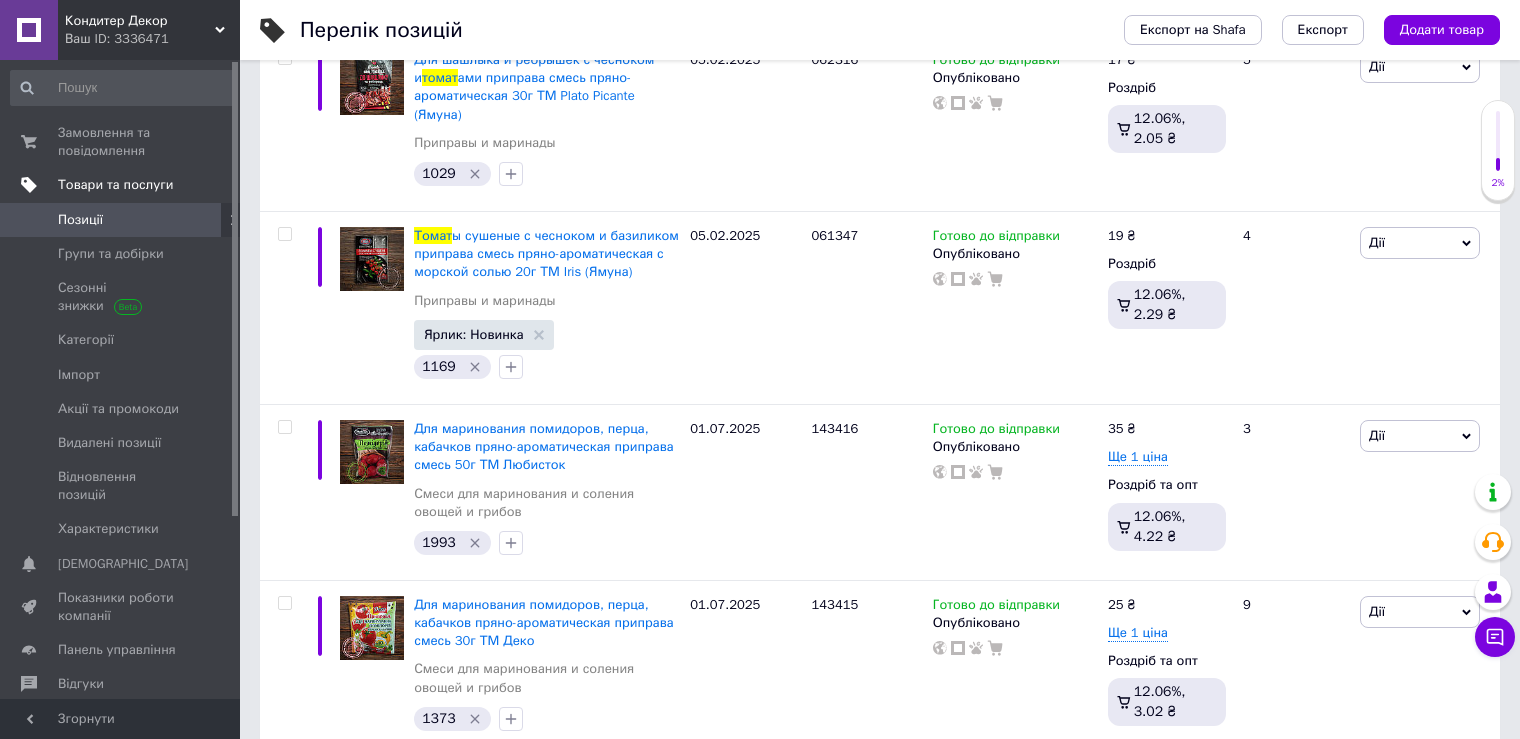 scroll, scrollTop: 384, scrollLeft: 0, axis: vertical 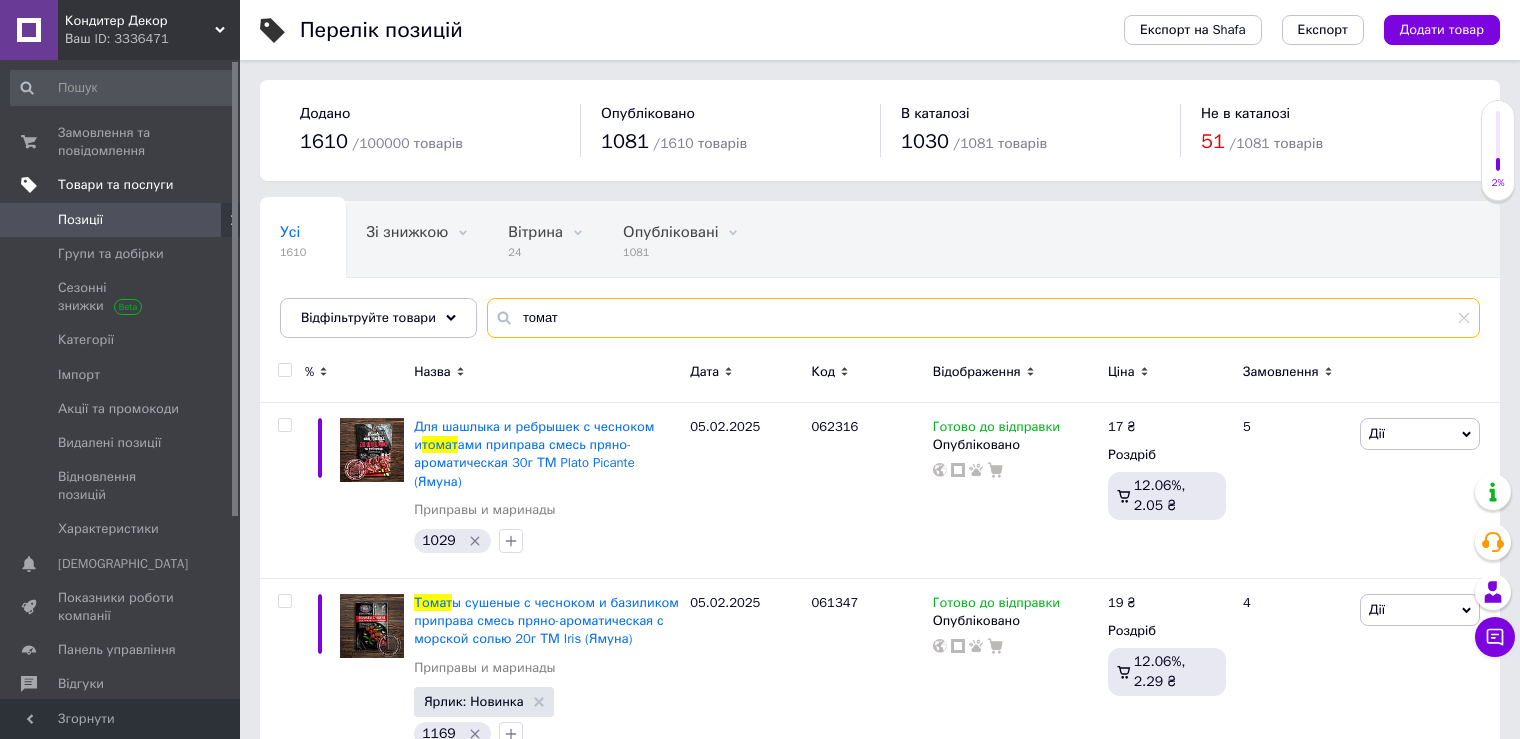 click on "томат" at bounding box center [983, 318] 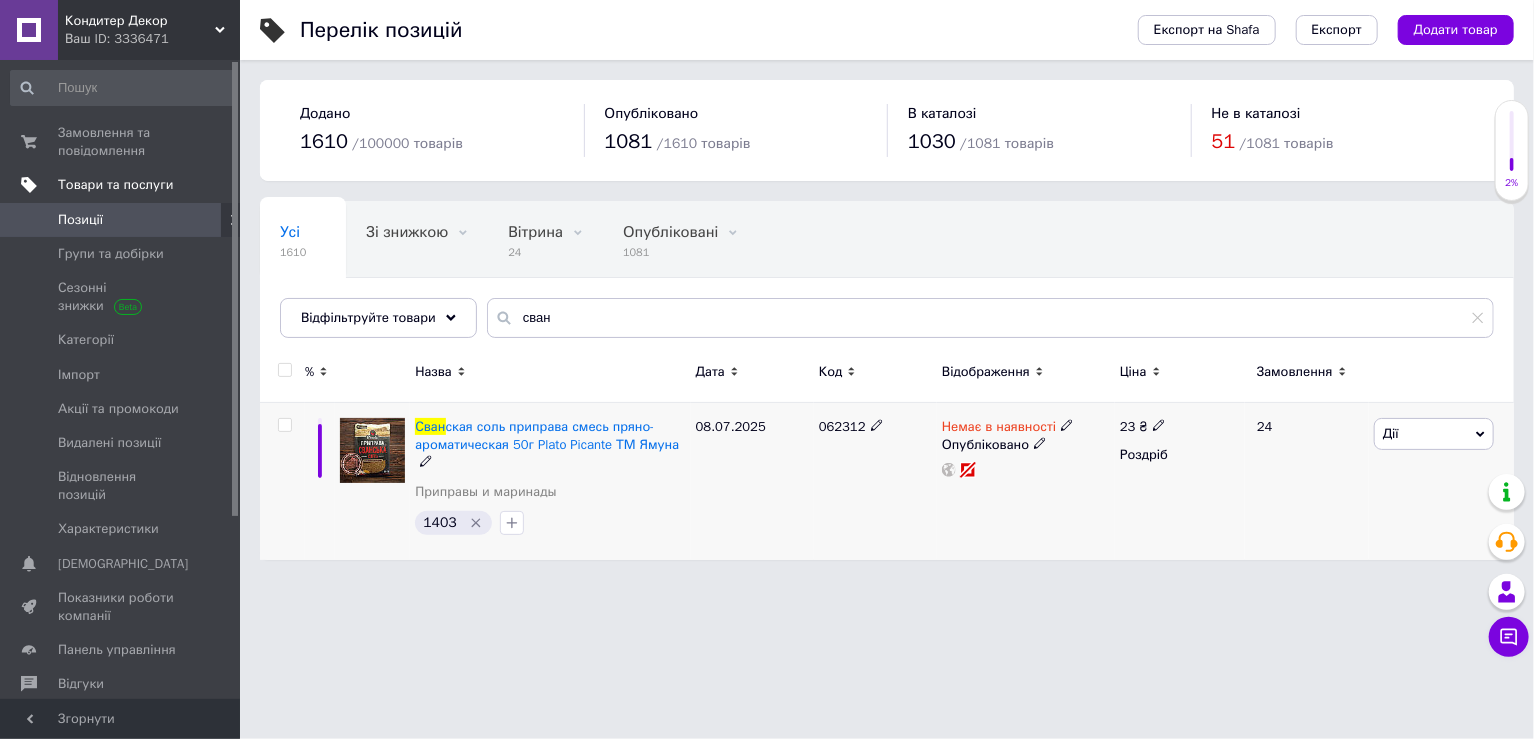 click 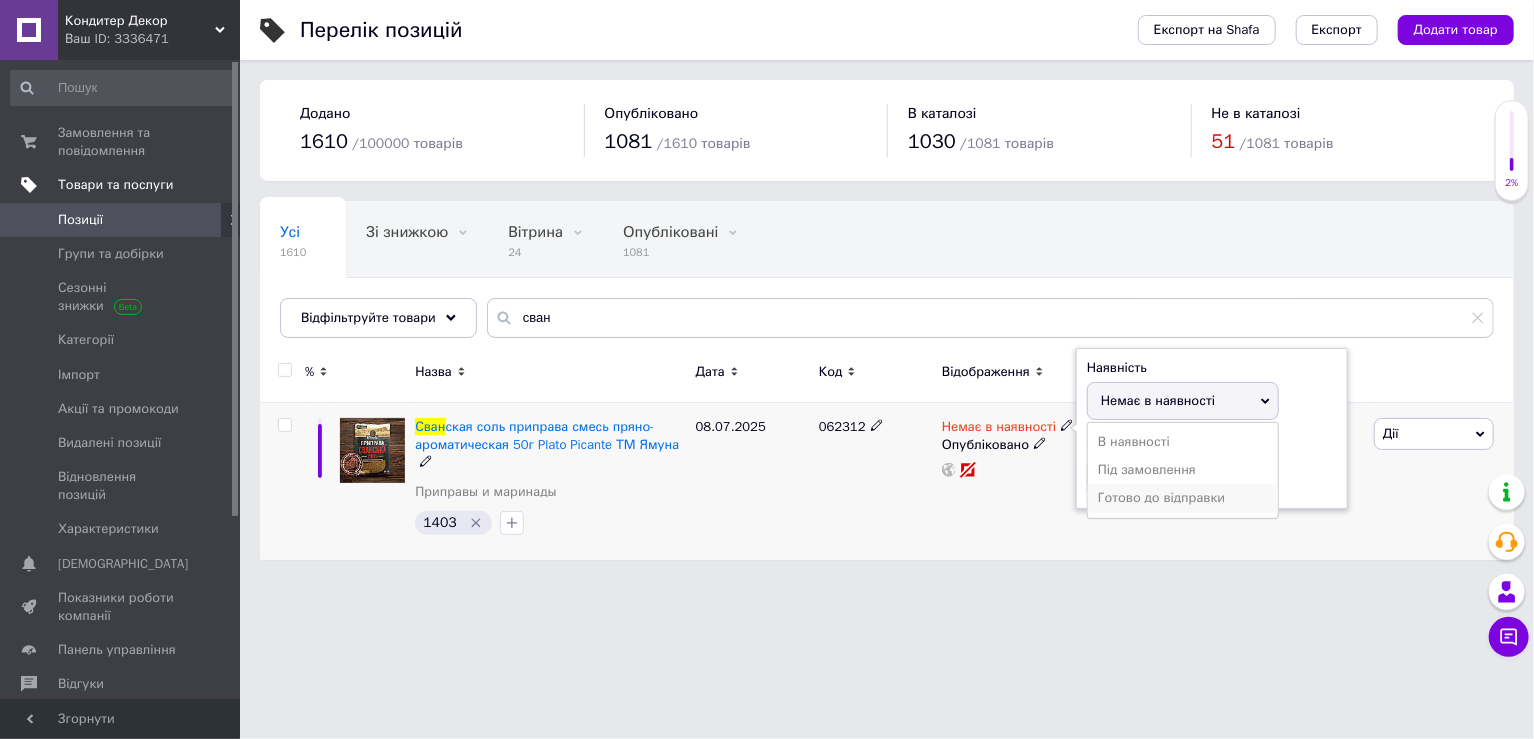 click on "Готово до відправки" at bounding box center [1183, 498] 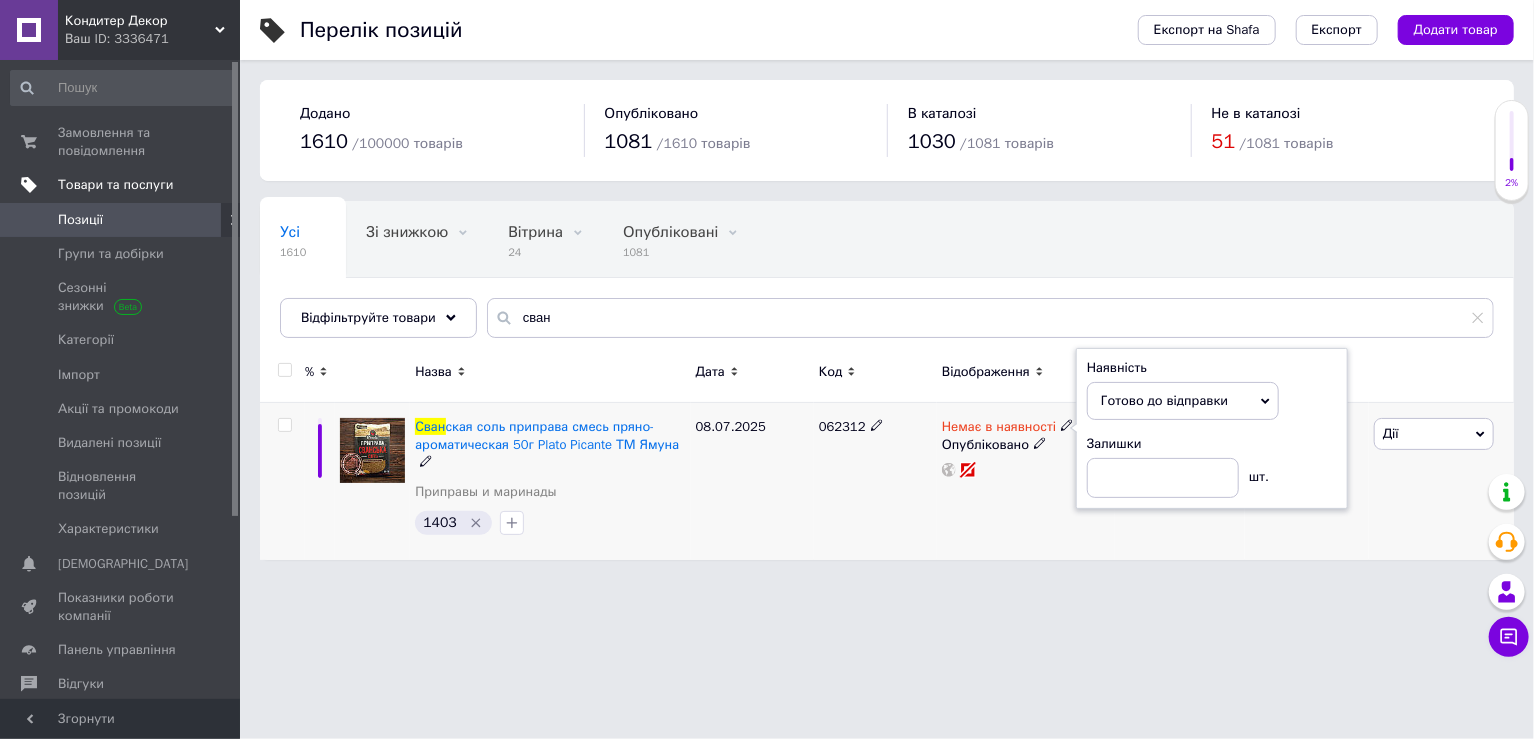 click on "Немає в наявності Наявність Готово до відправки В наявності Немає в наявності Під замовлення Залишки шт. Опубліковано" at bounding box center [1026, 481] 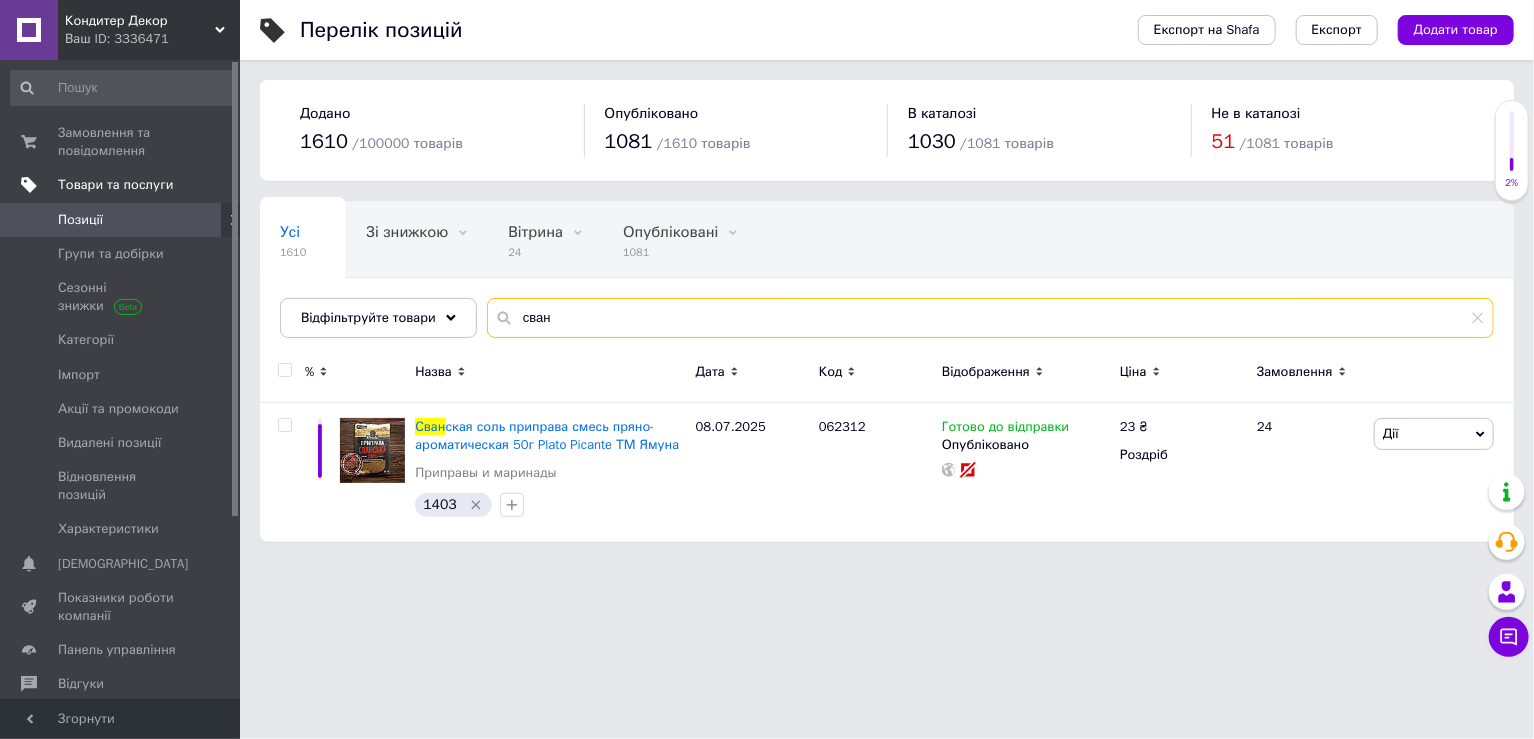 click on "сван" at bounding box center (990, 318) 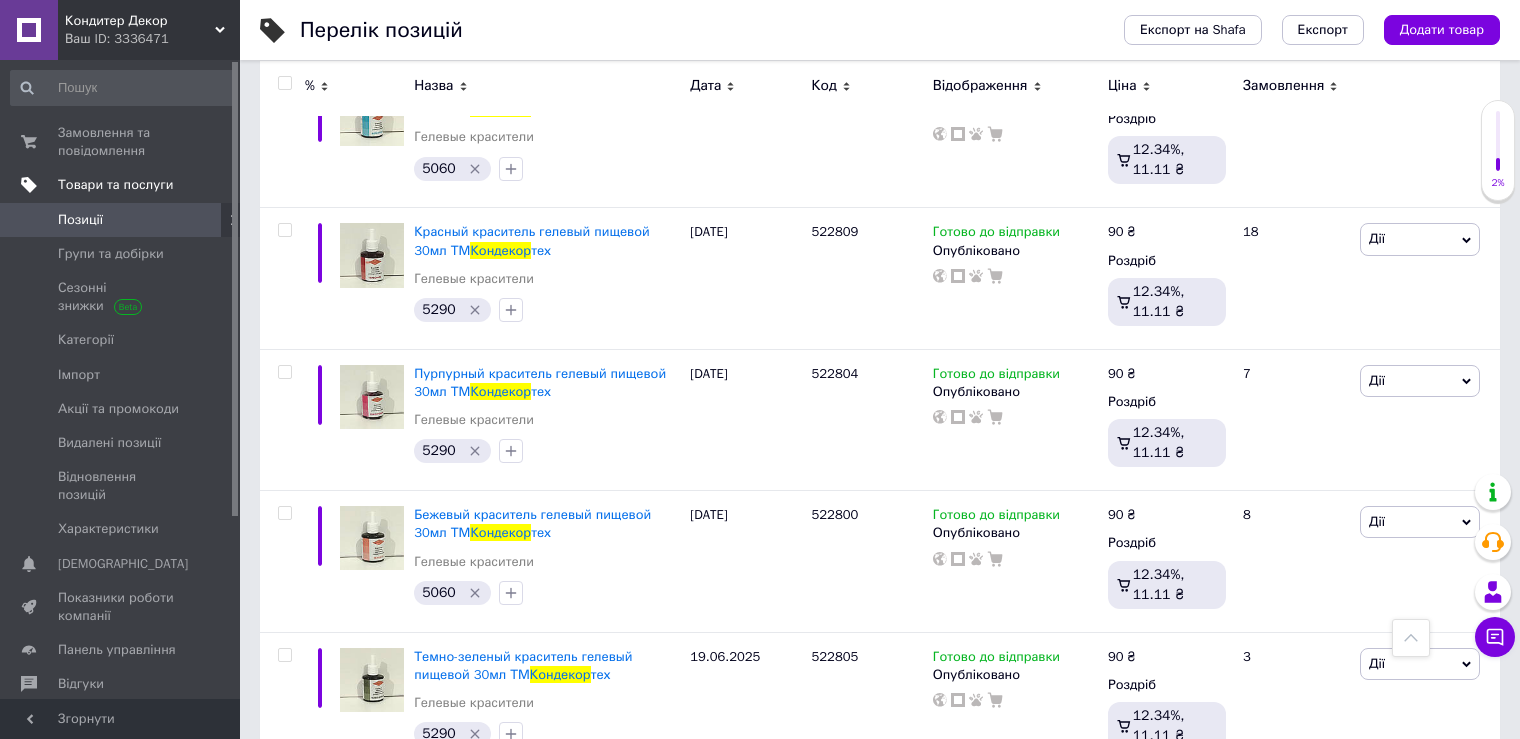 scroll, scrollTop: 2273, scrollLeft: 0, axis: vertical 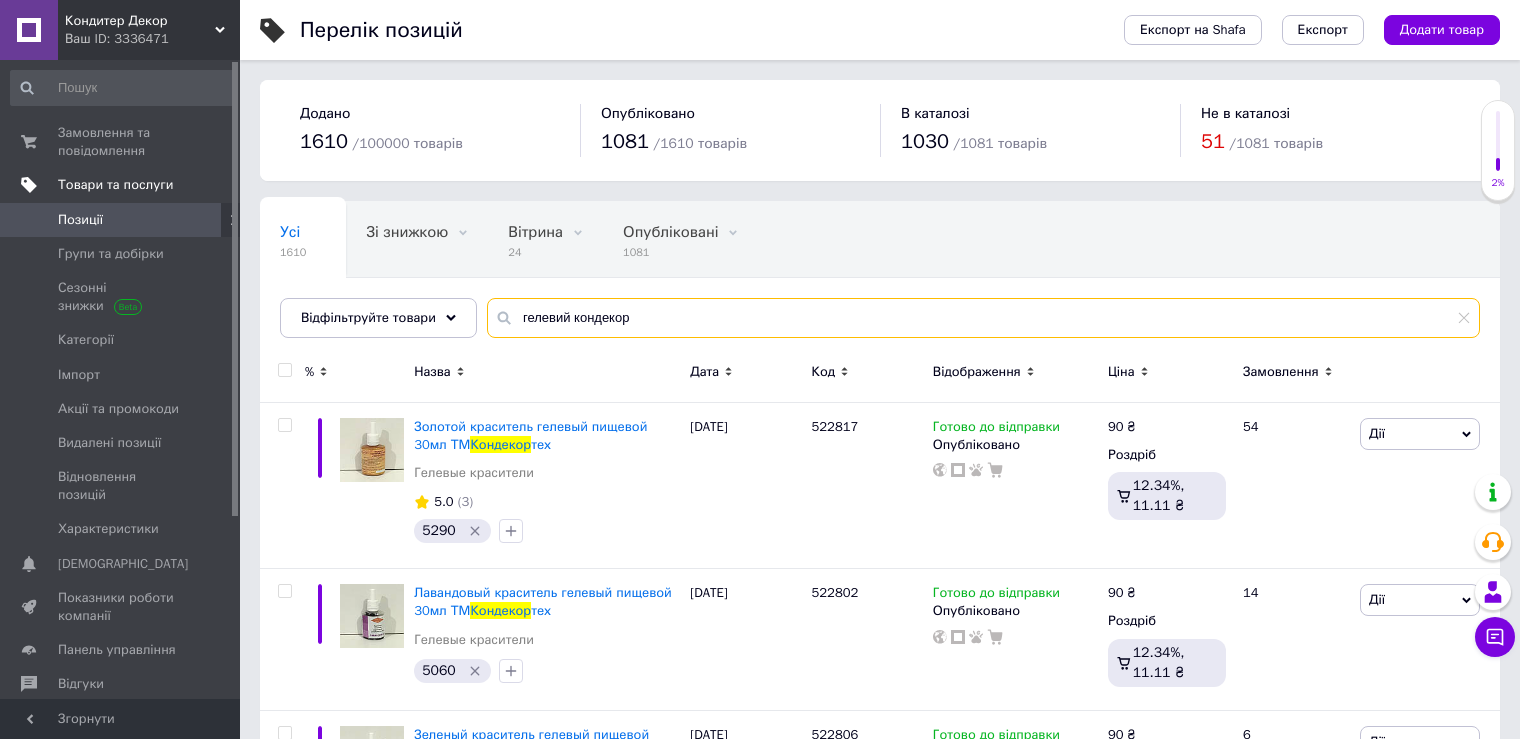 click on "гелевий кондекор" at bounding box center [983, 318] 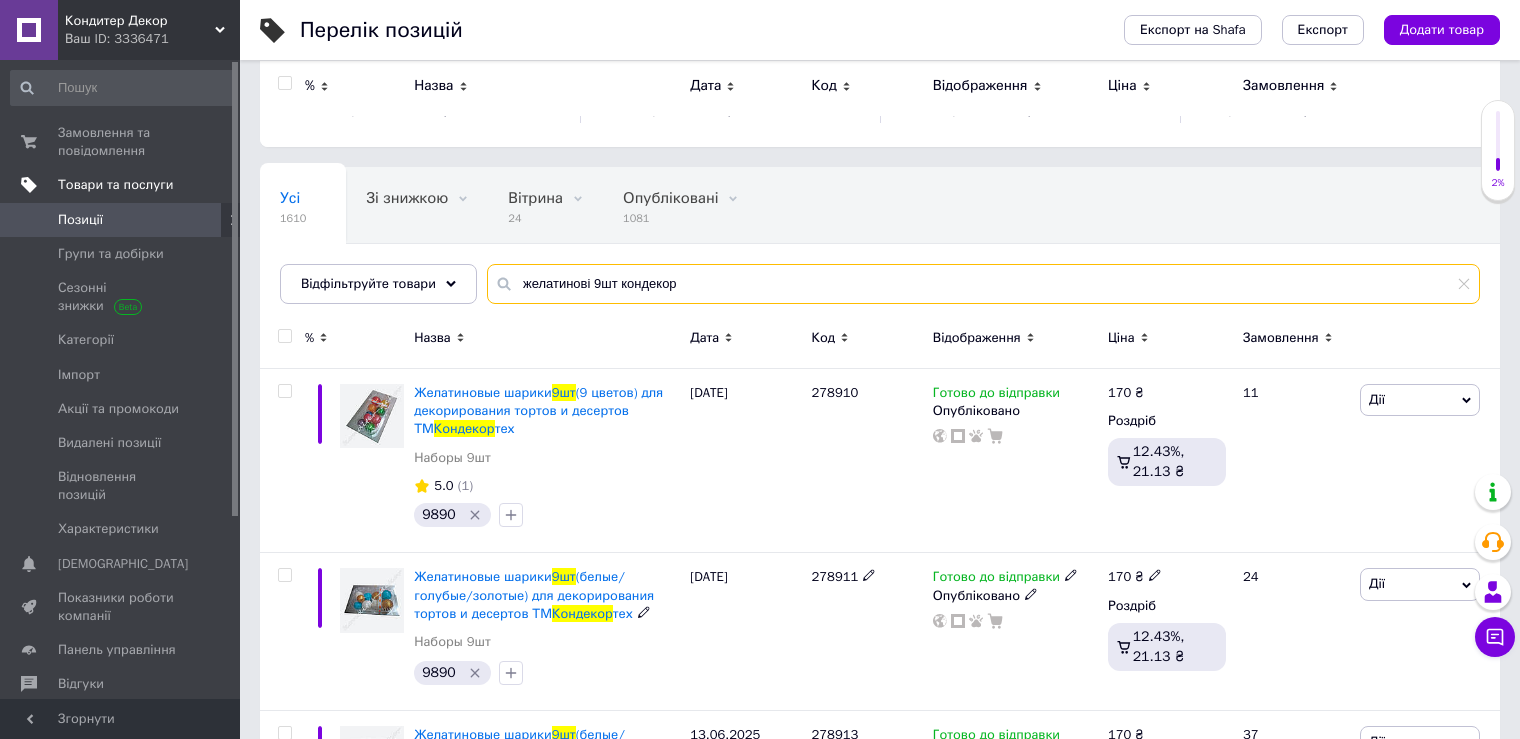 scroll, scrollTop: 0, scrollLeft: 0, axis: both 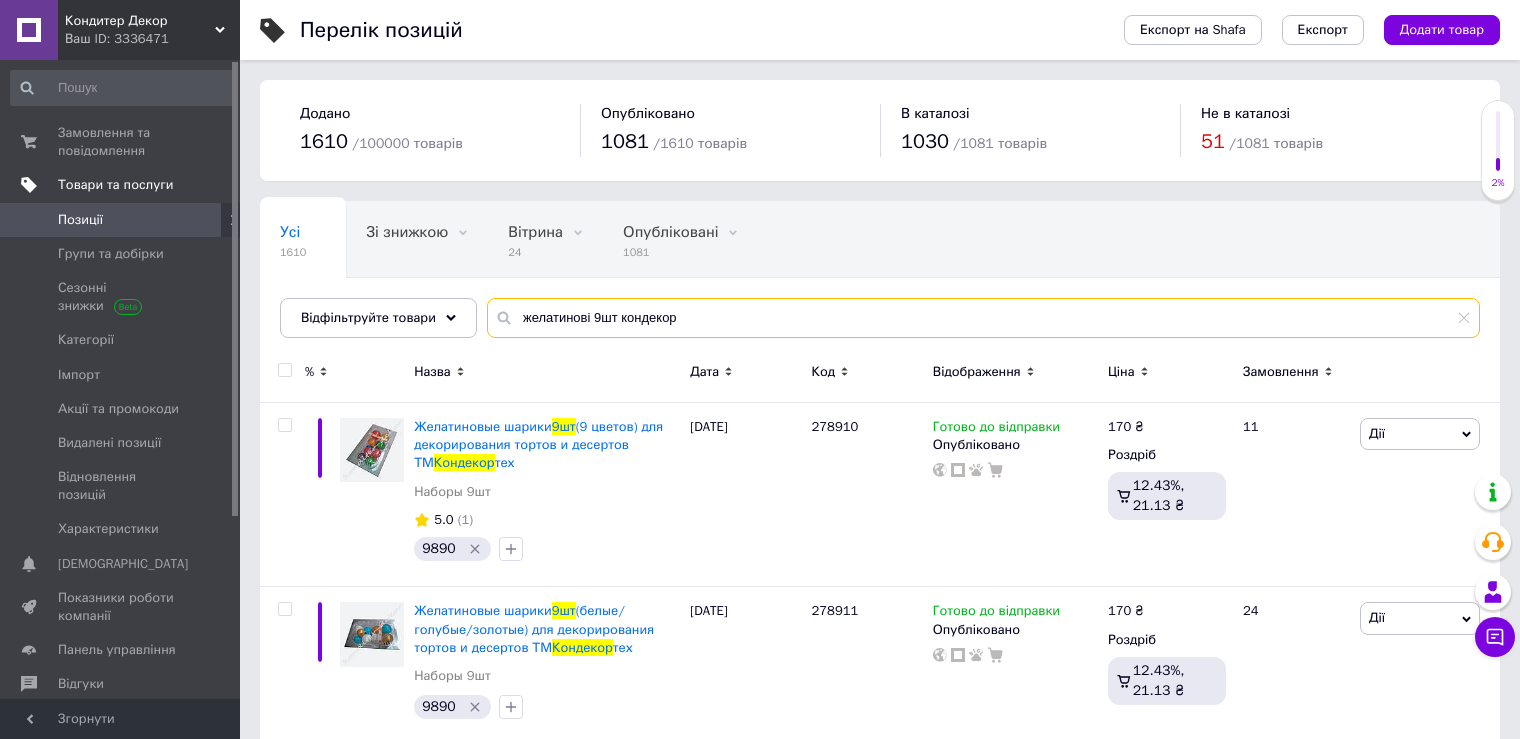 drag, startPoint x: 513, startPoint y: 316, endPoint x: 610, endPoint y: 312, distance: 97.082436 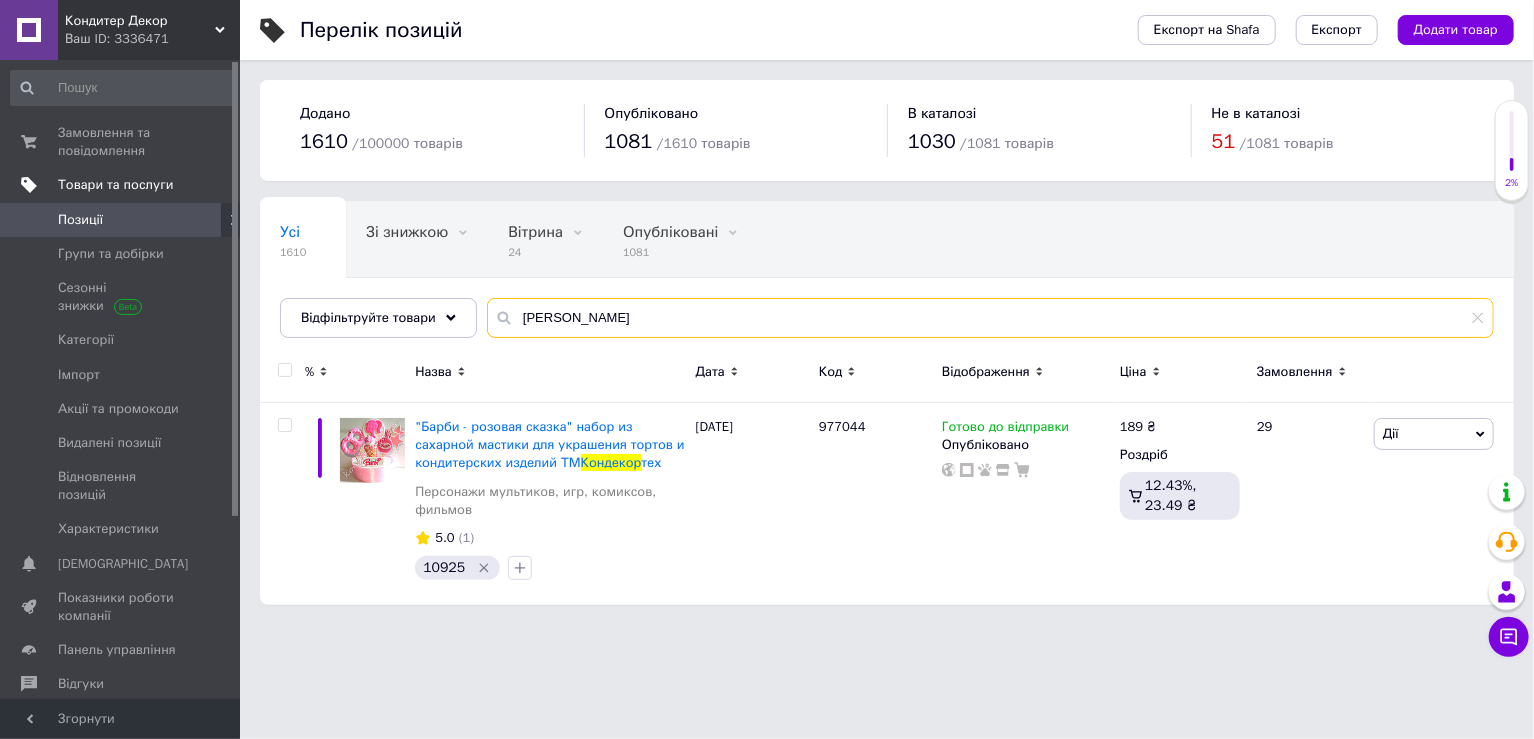 click on "барбі кондекор" at bounding box center (990, 318) 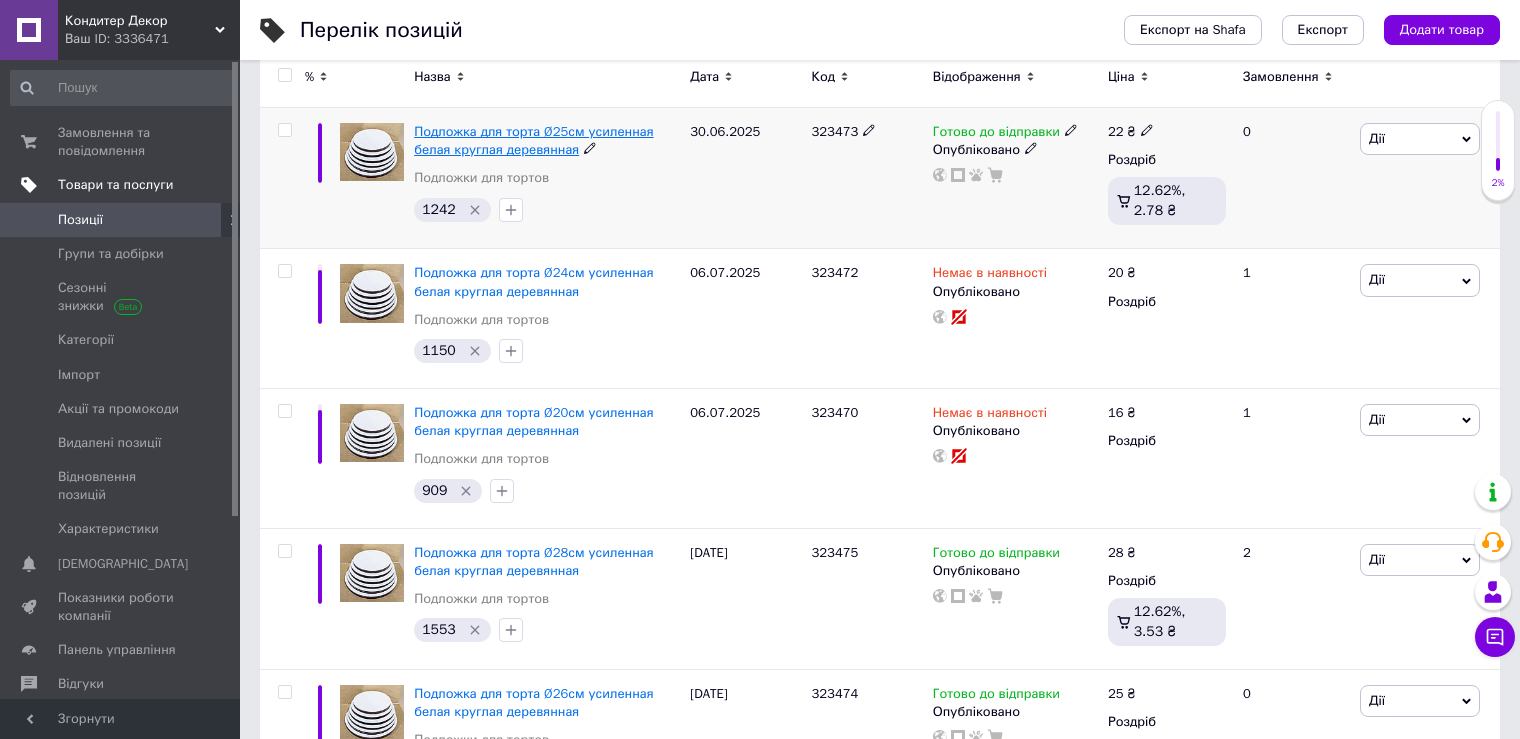 scroll, scrollTop: 300, scrollLeft: 0, axis: vertical 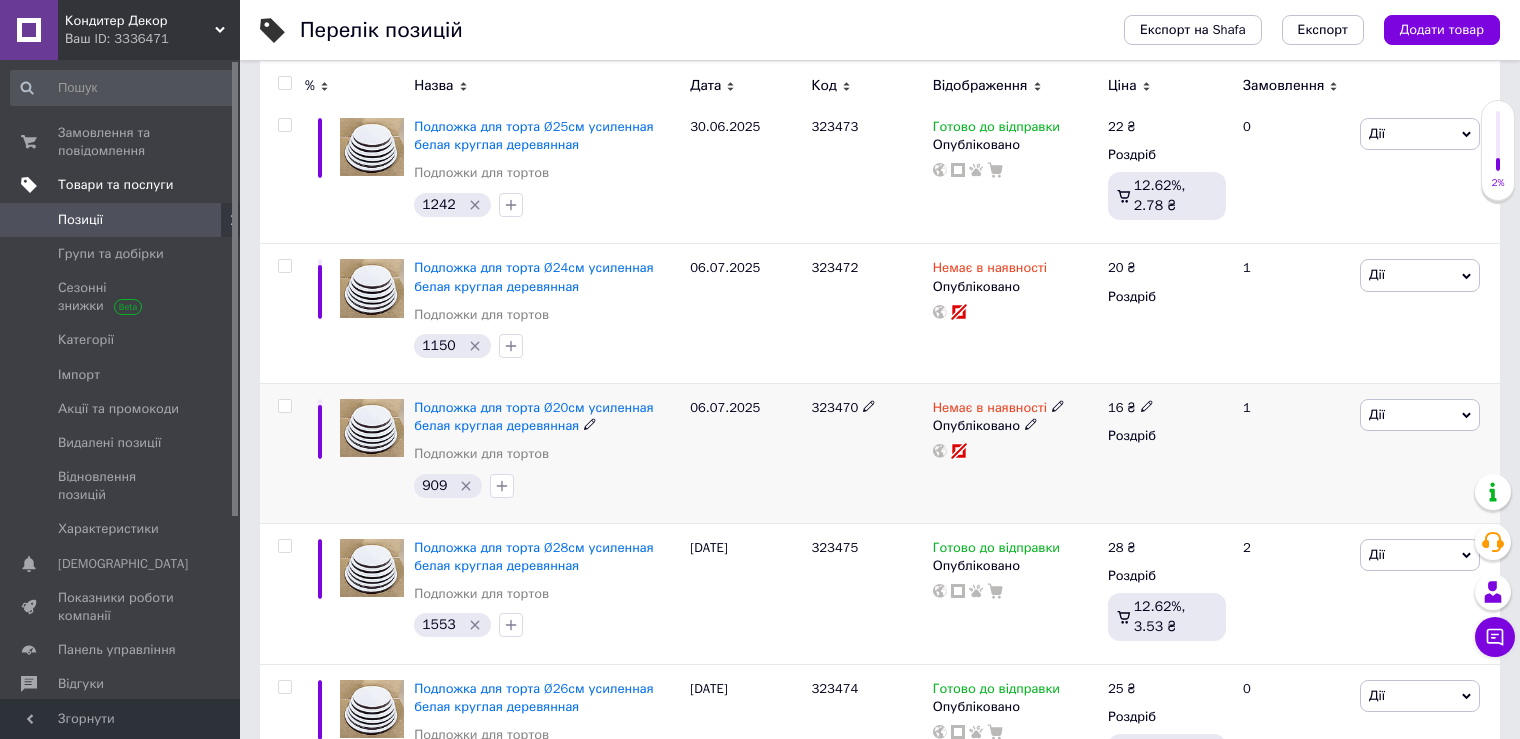 click on "Немає в наявності" at bounding box center (999, 408) 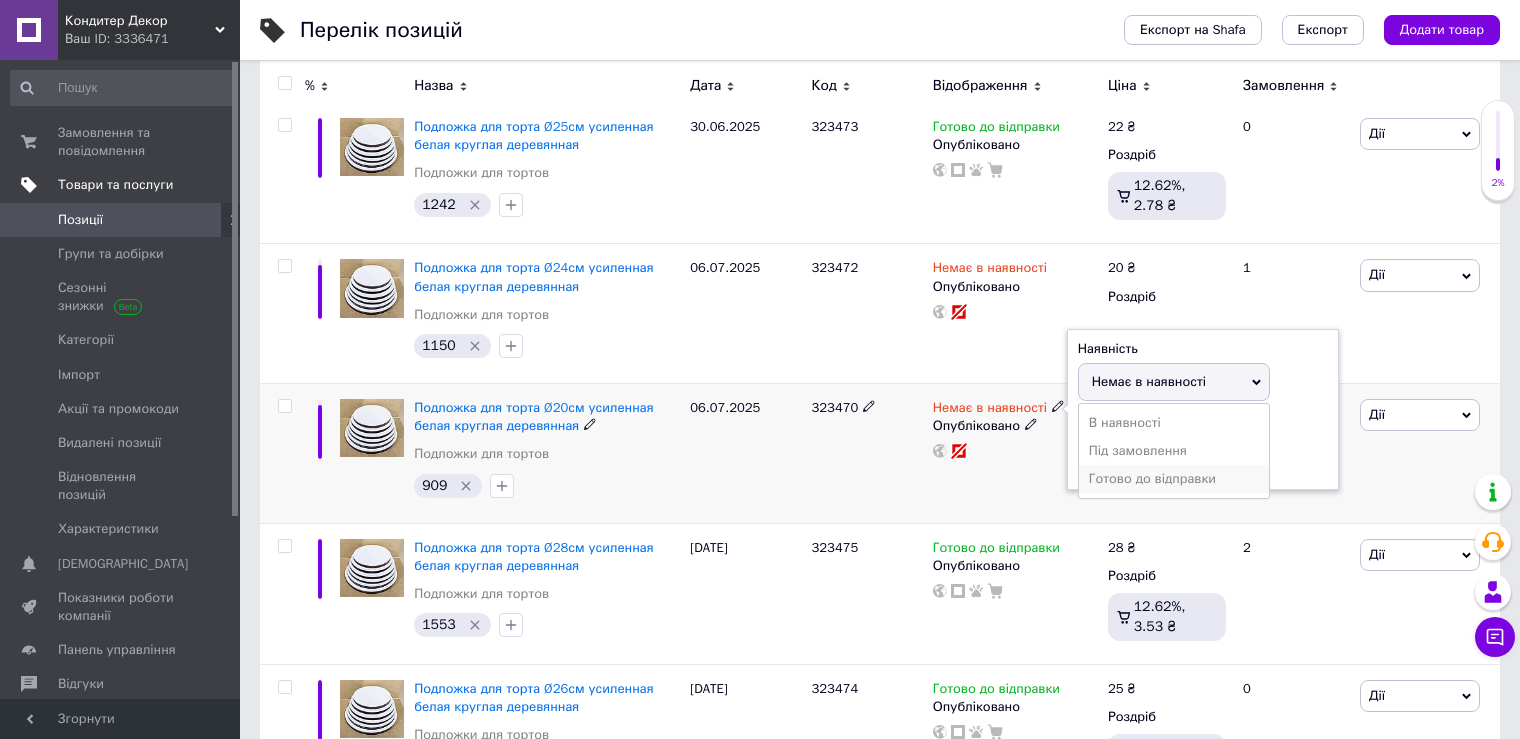click on "Готово до відправки" at bounding box center (1174, 479) 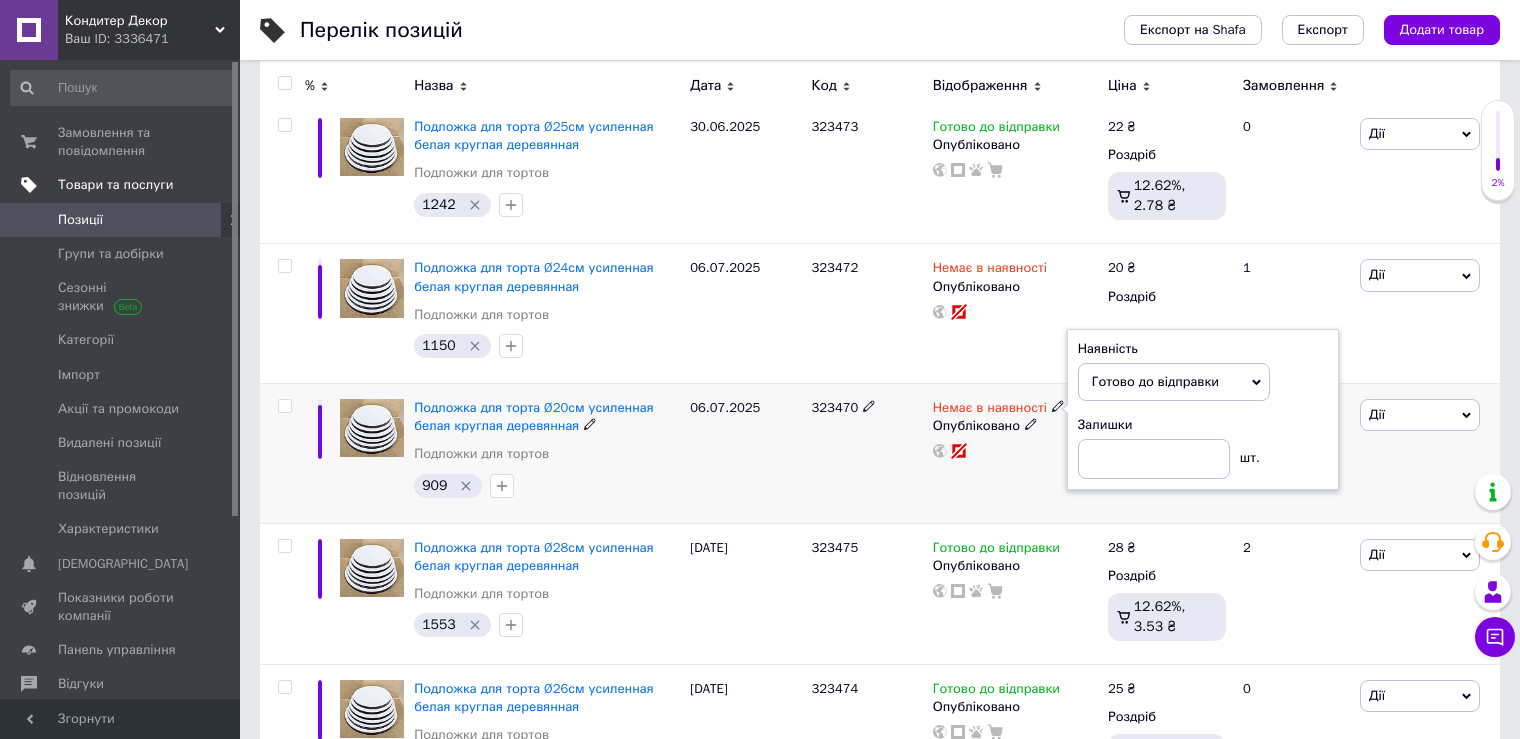 click on "Немає в наявності Наявність Готово до відправки В наявності Немає в наявності Під замовлення Залишки шт. Опубліковано" at bounding box center (1015, 454) 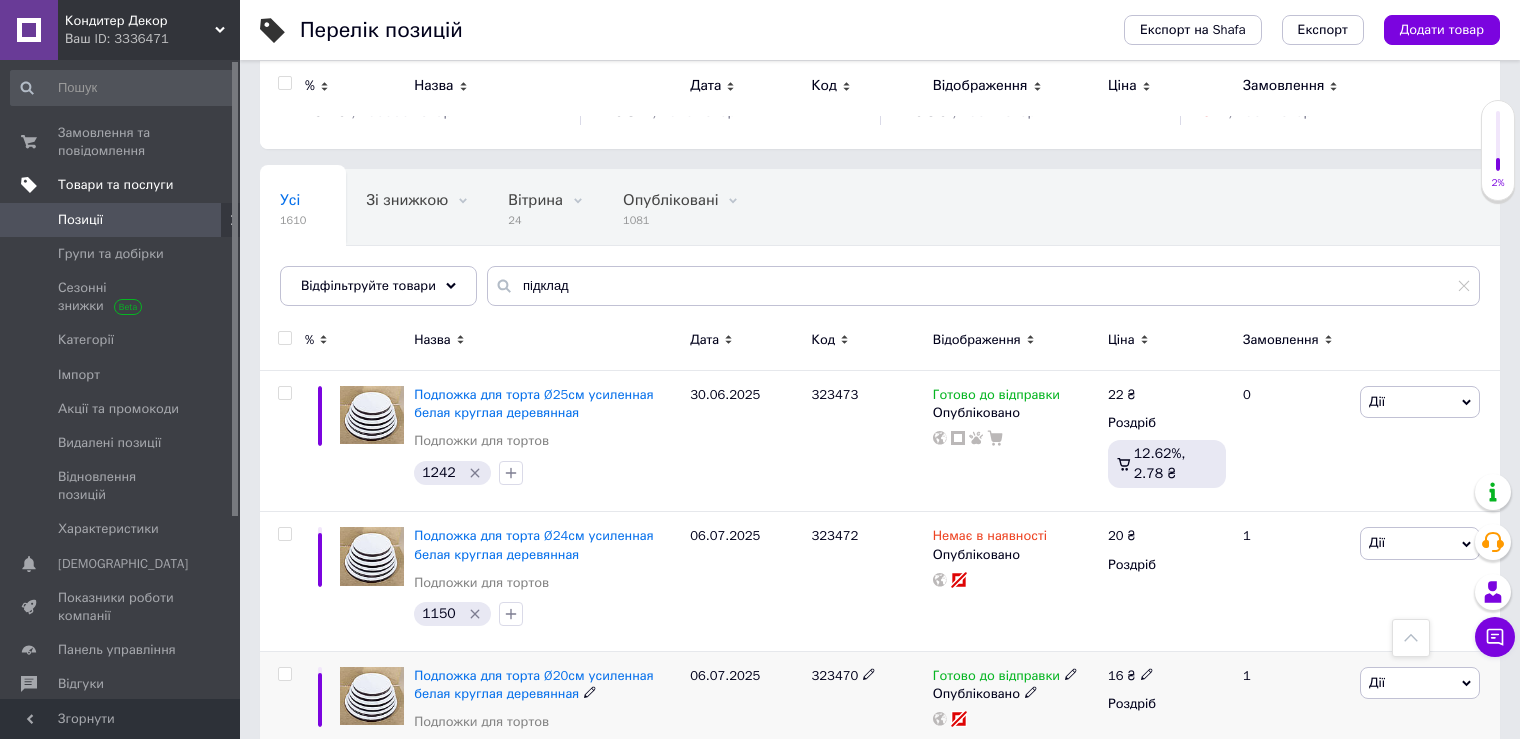 scroll, scrollTop: 0, scrollLeft: 0, axis: both 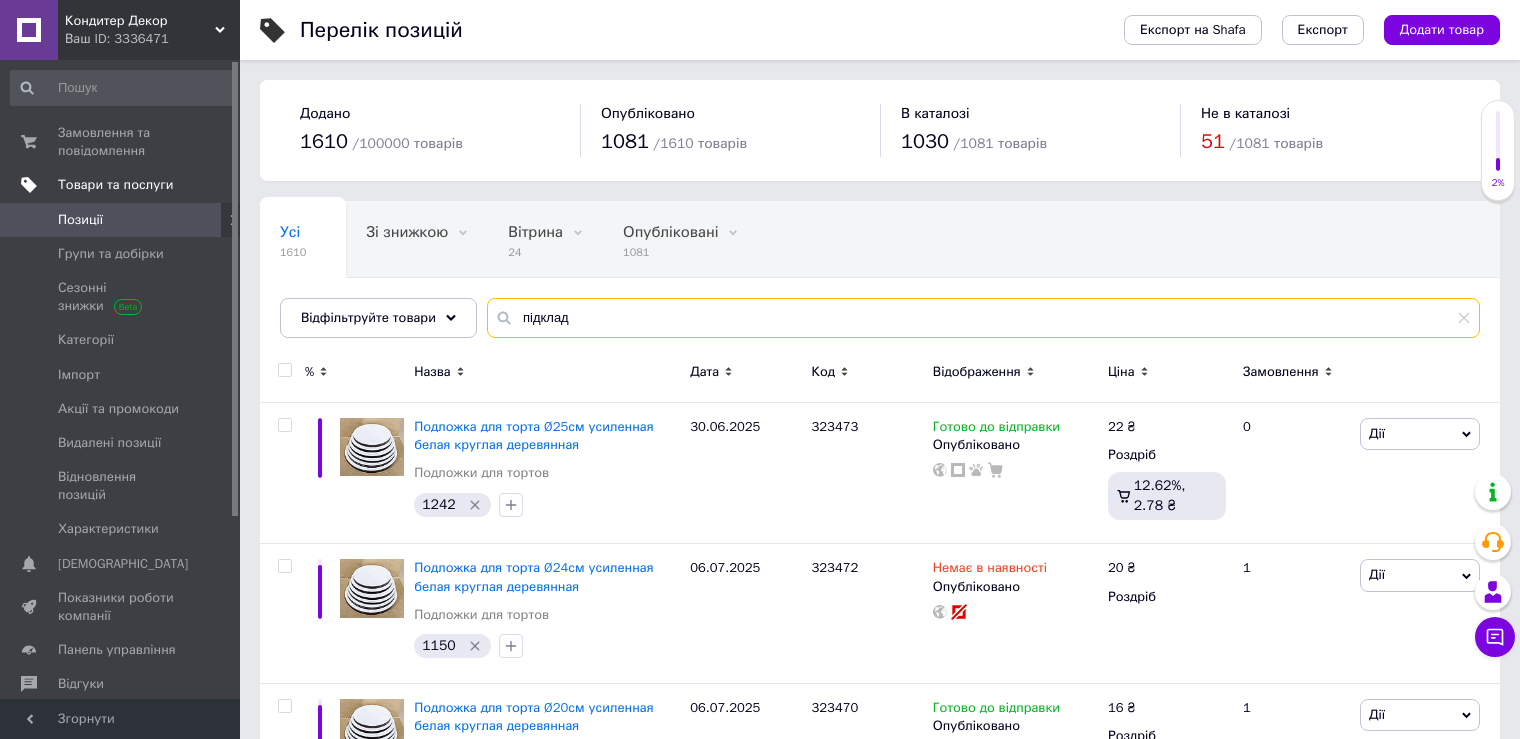 click on "підклад" at bounding box center [983, 318] 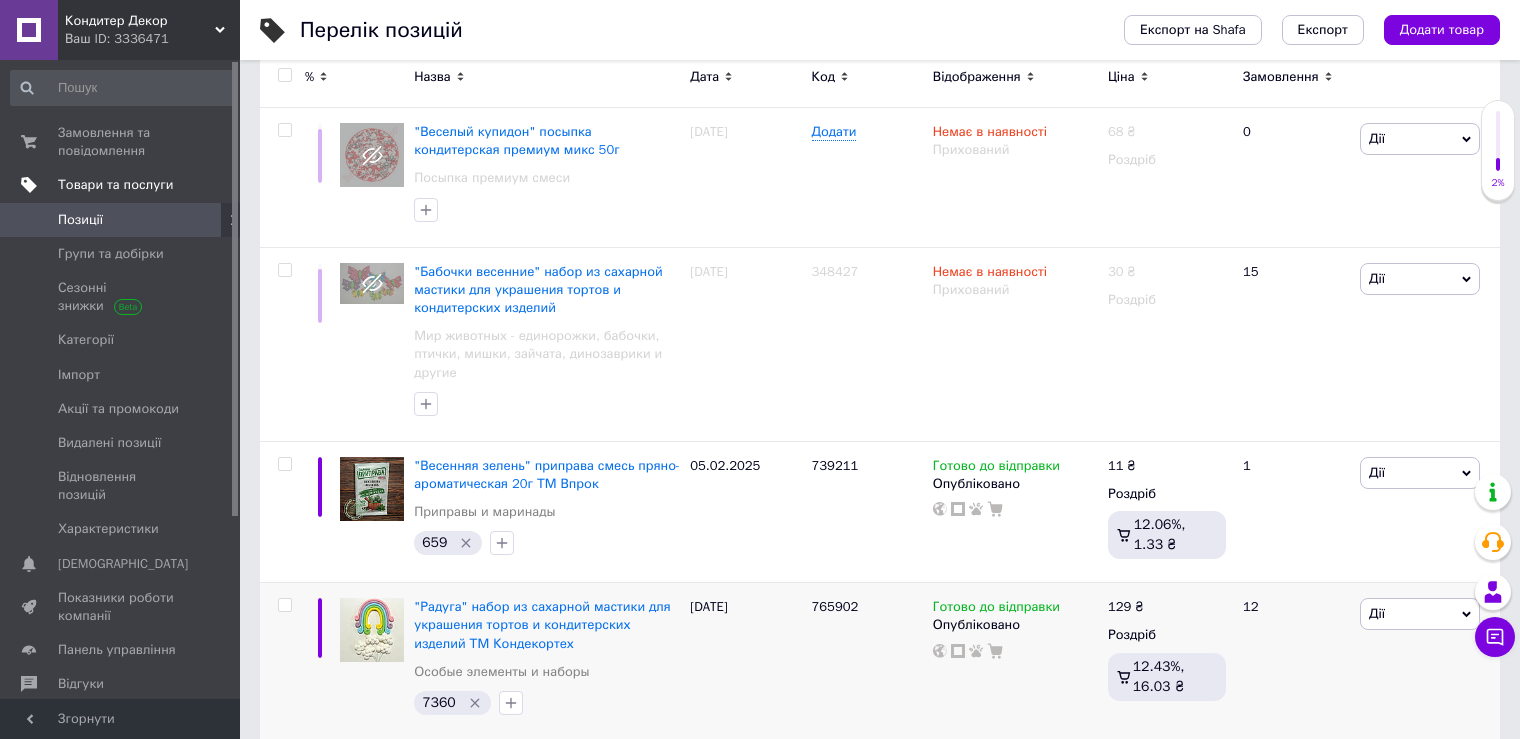 scroll, scrollTop: 600, scrollLeft: 0, axis: vertical 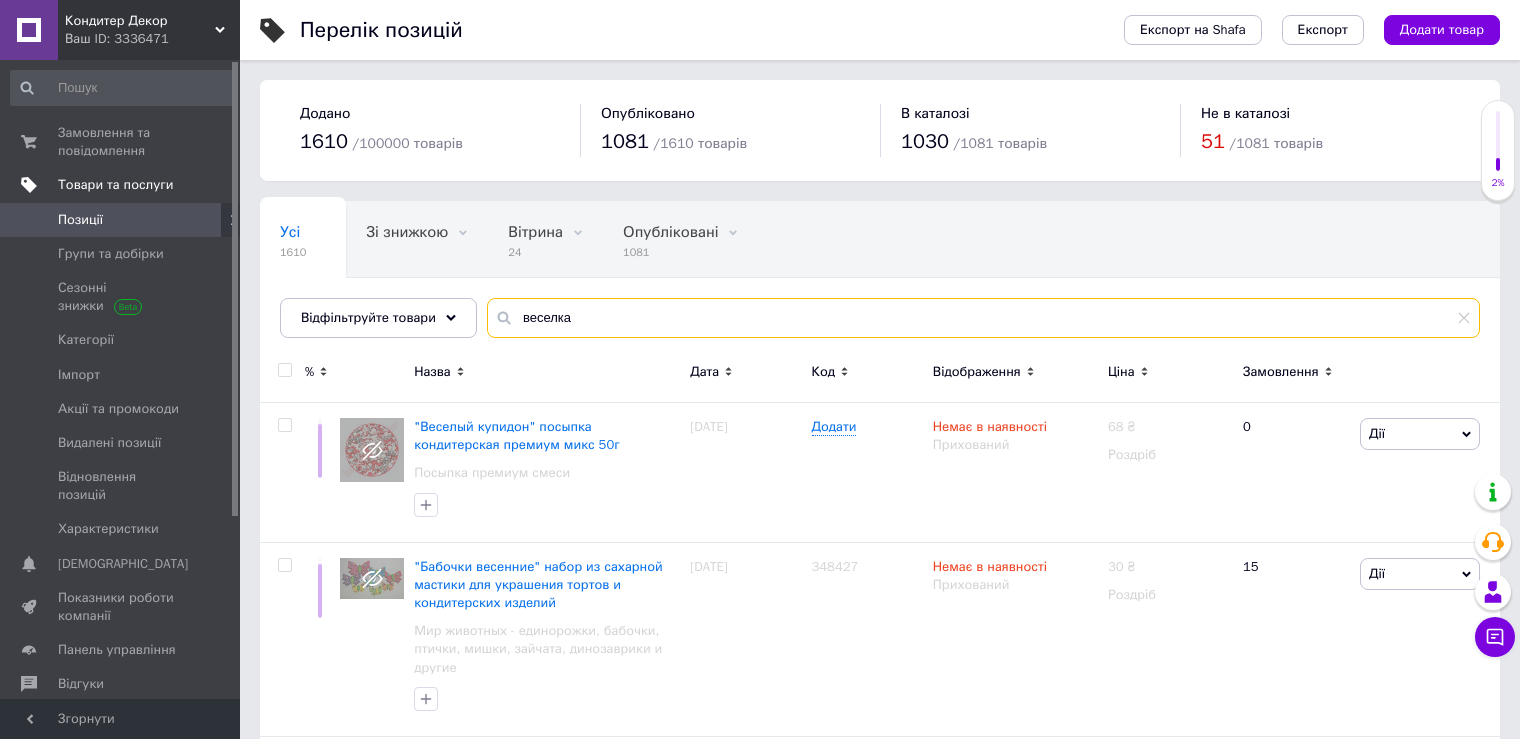 click on "веселка" at bounding box center [983, 318] 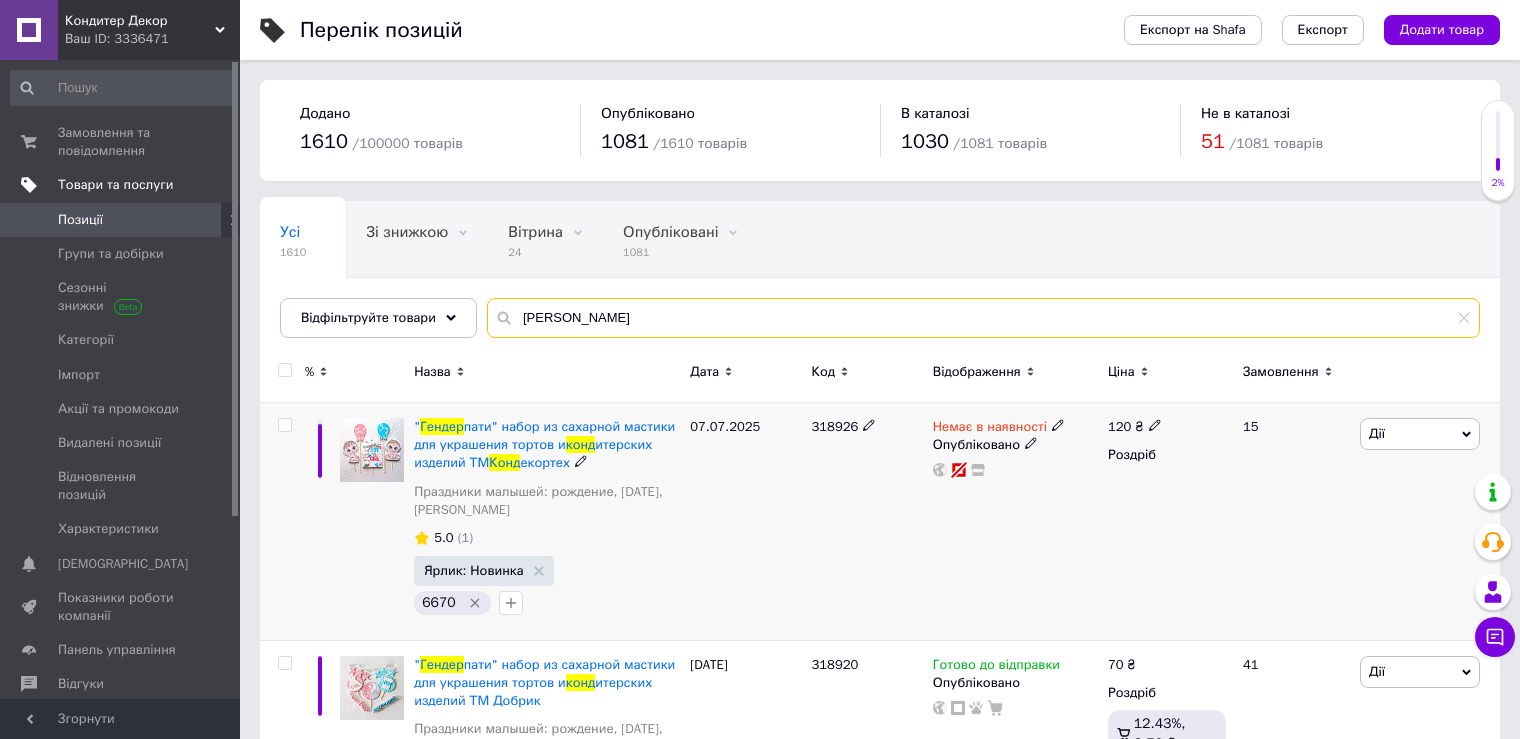 scroll, scrollTop: 95, scrollLeft: 0, axis: vertical 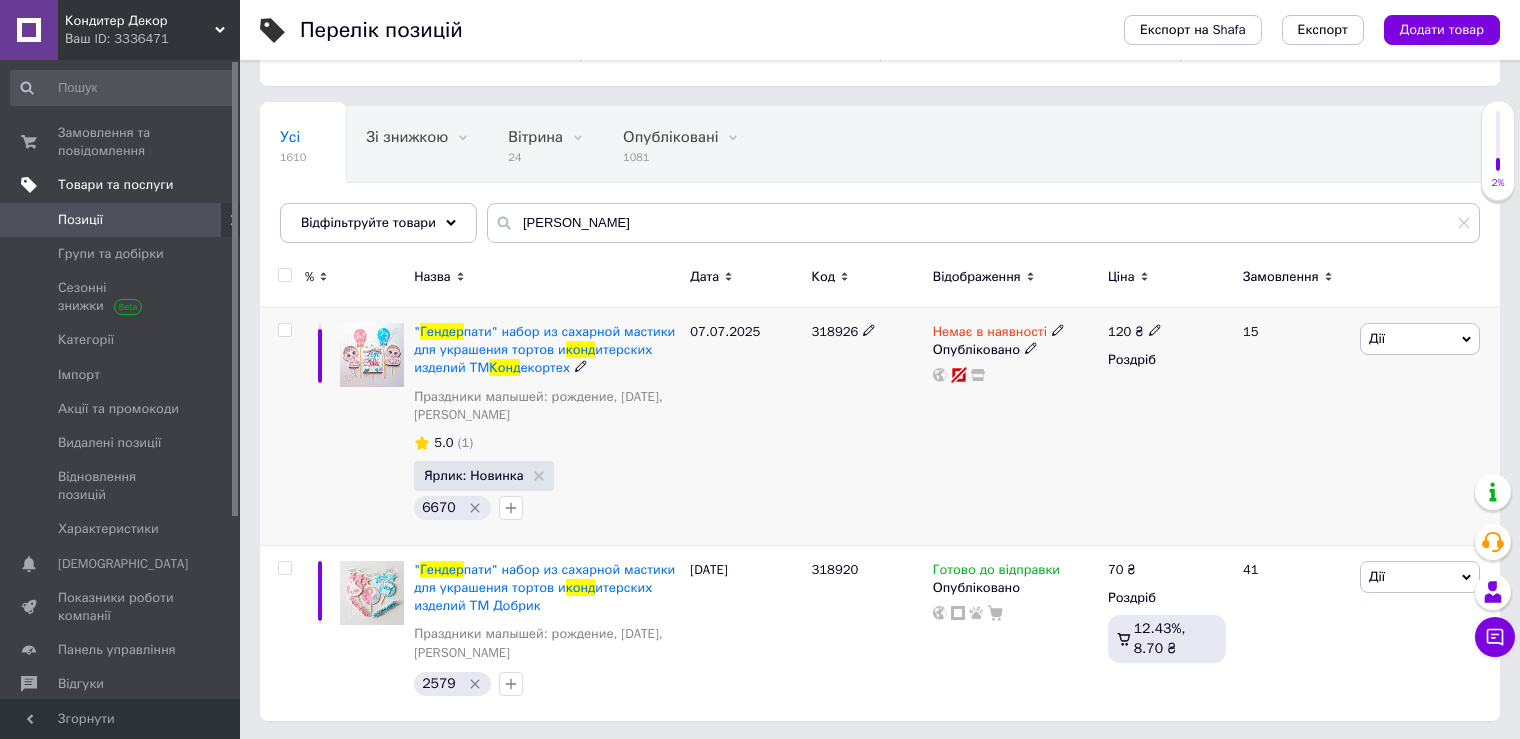 click 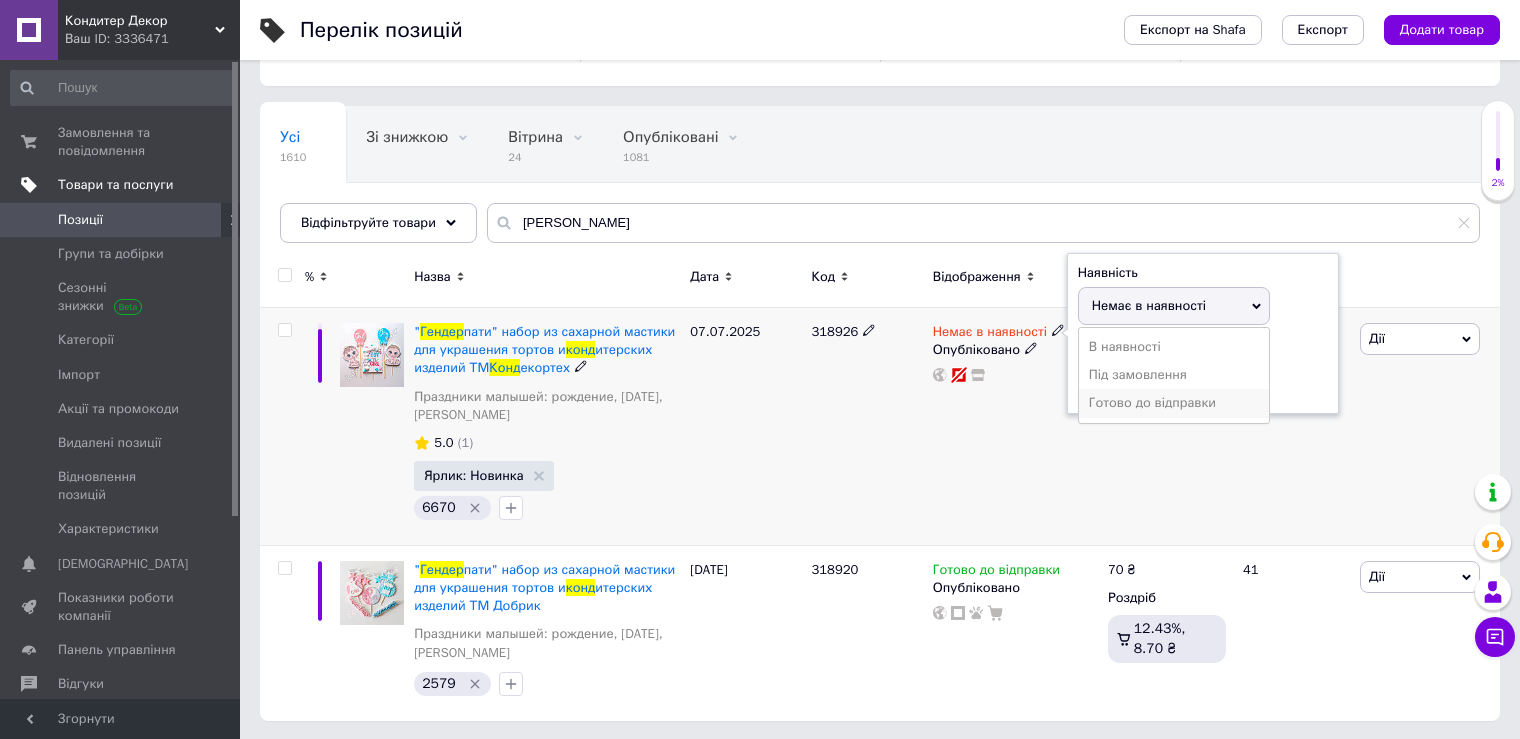 click on "Готово до відправки" at bounding box center [1174, 403] 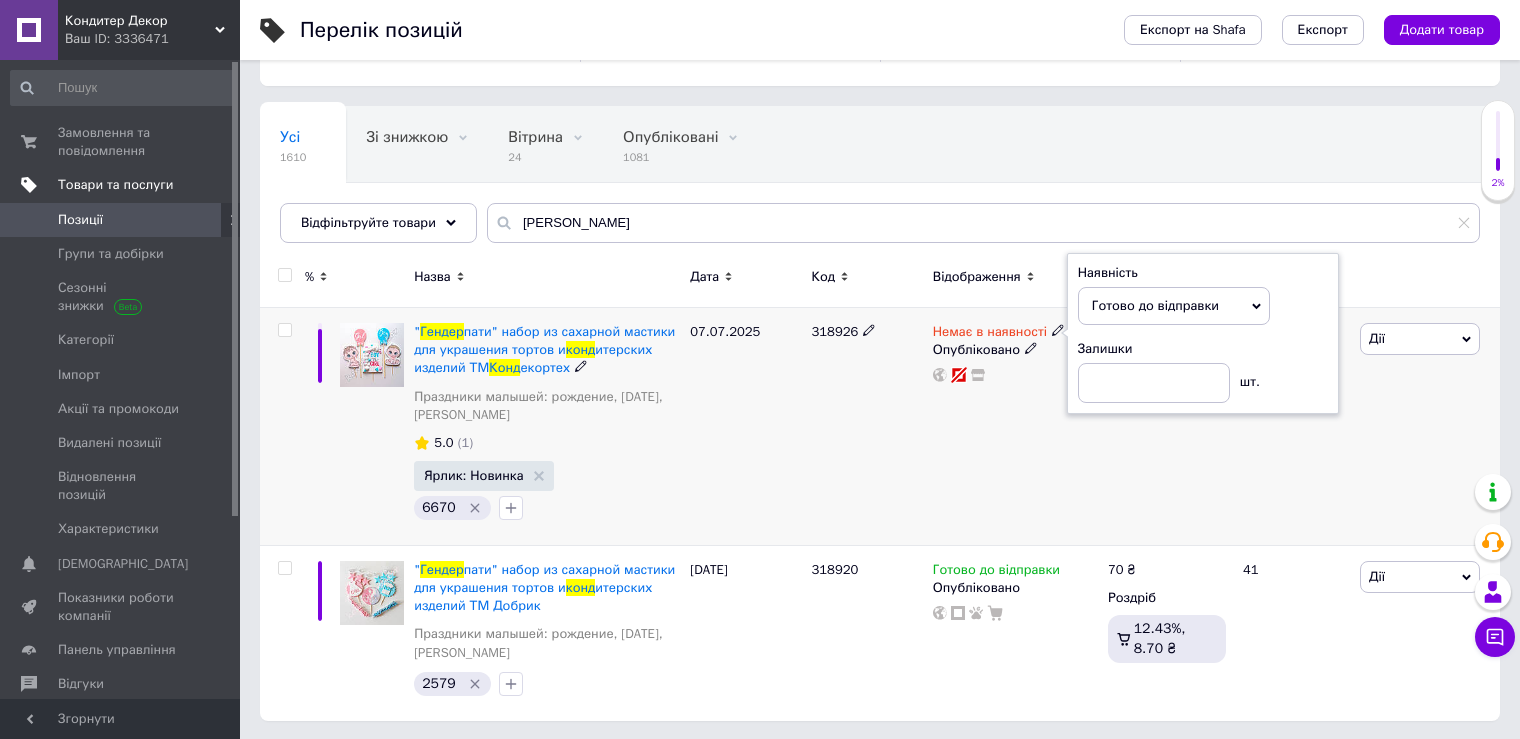 click on "Немає в наявності Наявність Готово до відправки В наявності Немає в наявності Під замовлення Залишки шт. Опубліковано" at bounding box center (1015, 427) 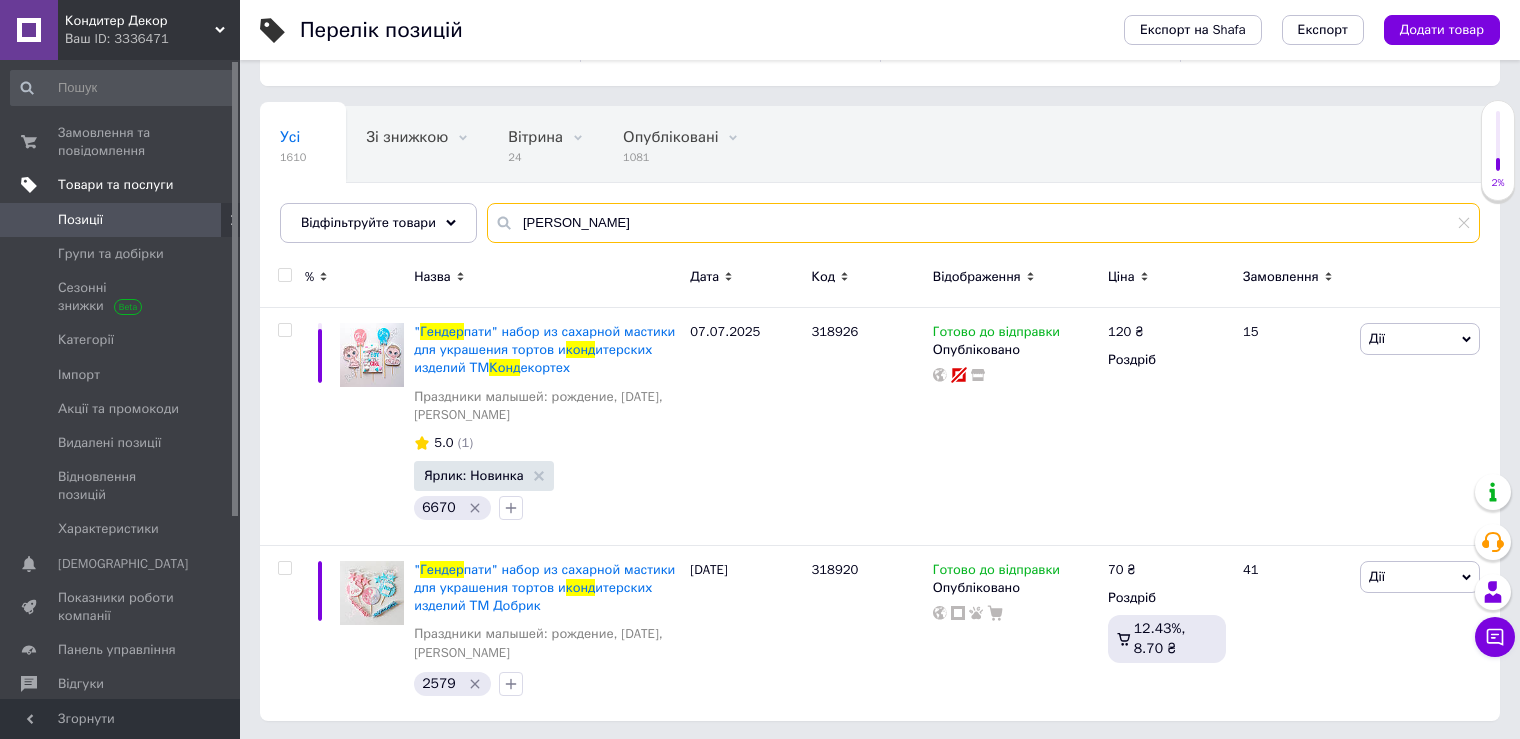 click on "гендер конд" at bounding box center (983, 223) 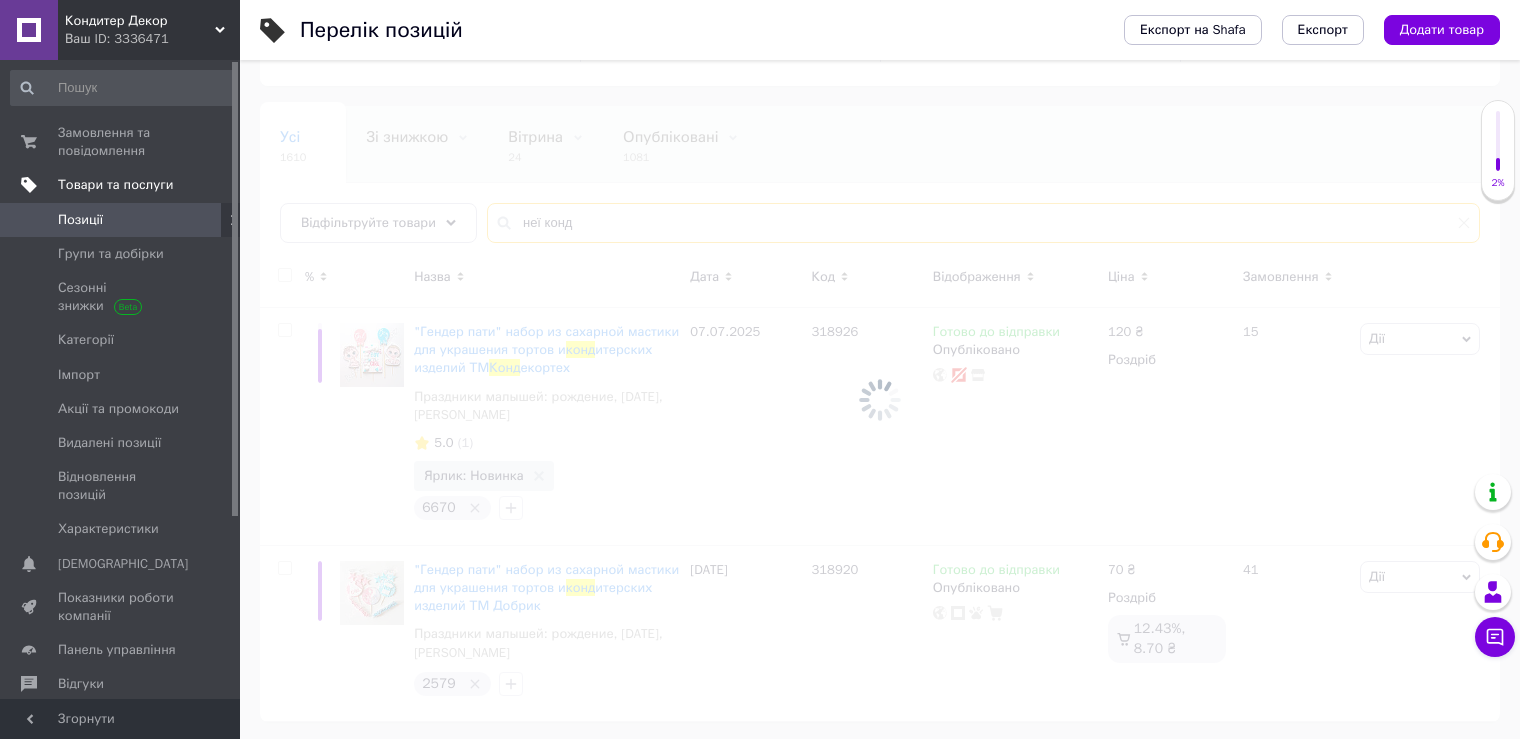 scroll, scrollTop: 0, scrollLeft: 0, axis: both 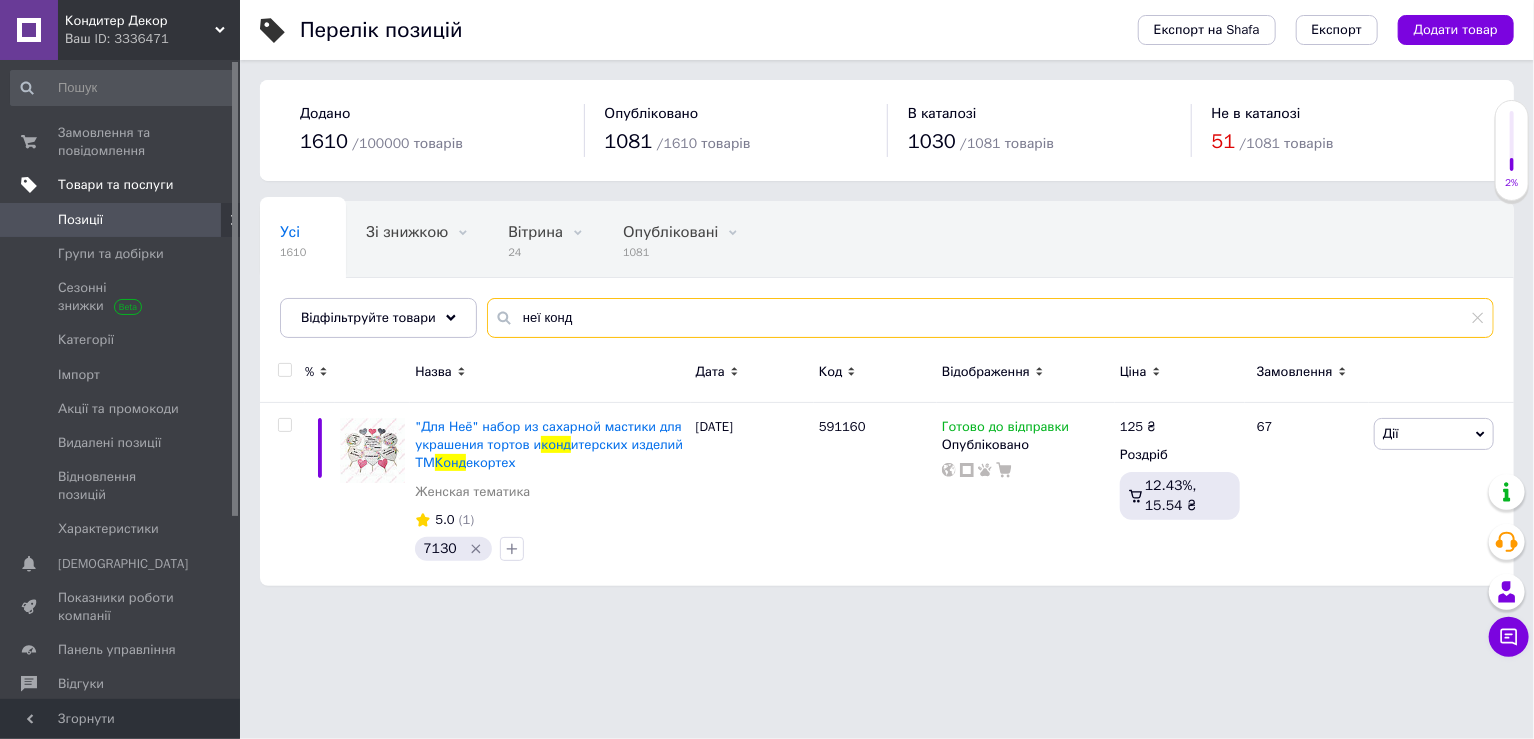 click on "неї конд" at bounding box center [990, 318] 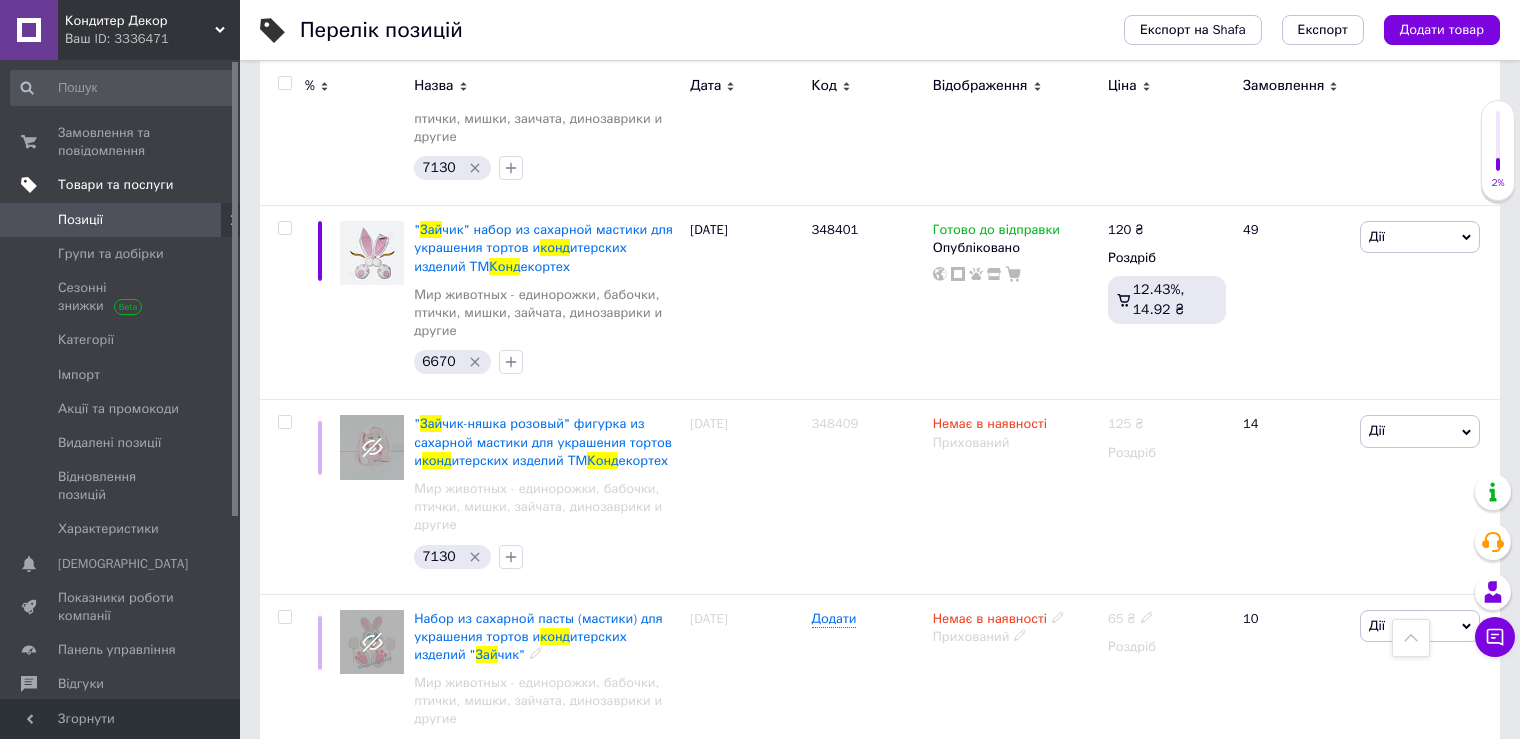 scroll, scrollTop: 600, scrollLeft: 0, axis: vertical 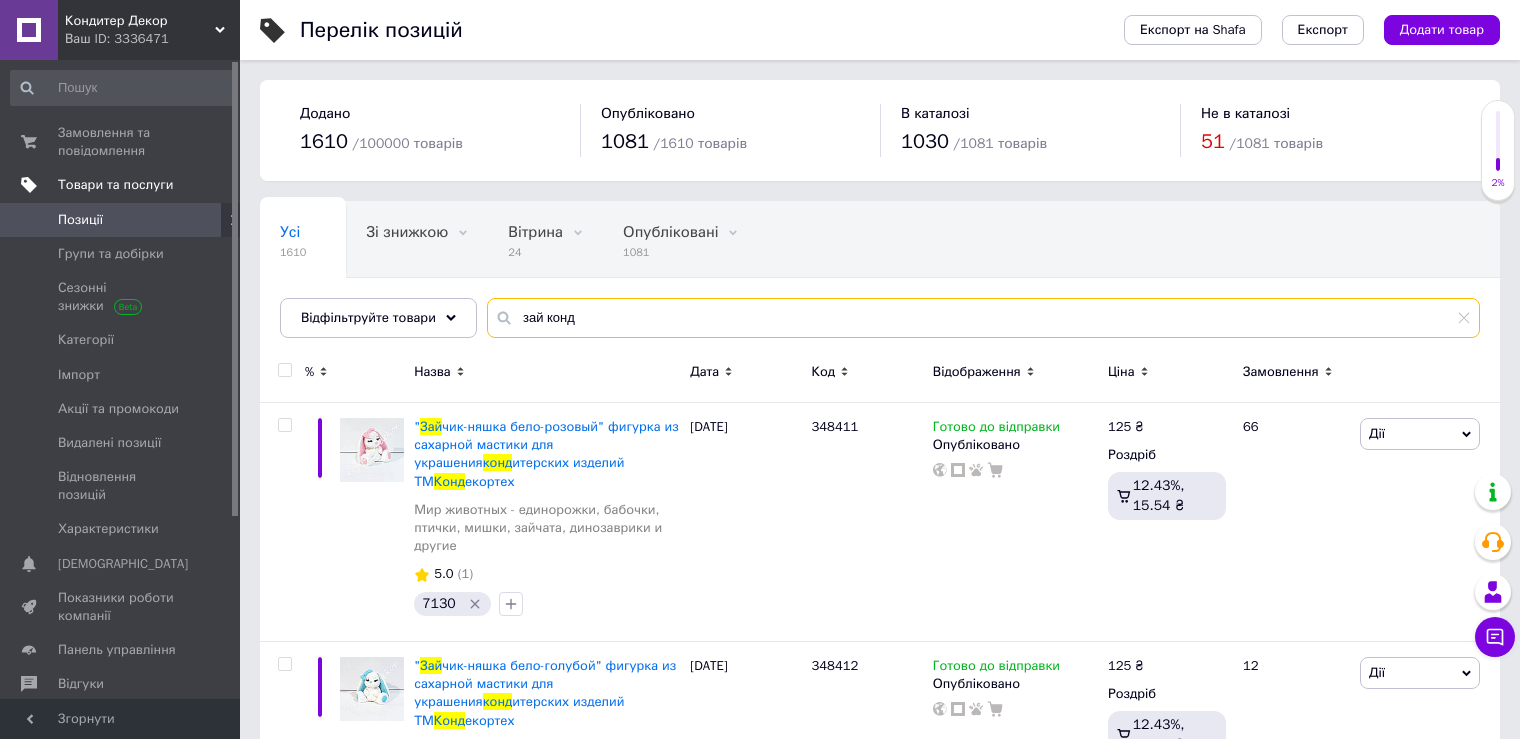 click on "зай конд" at bounding box center (983, 318) 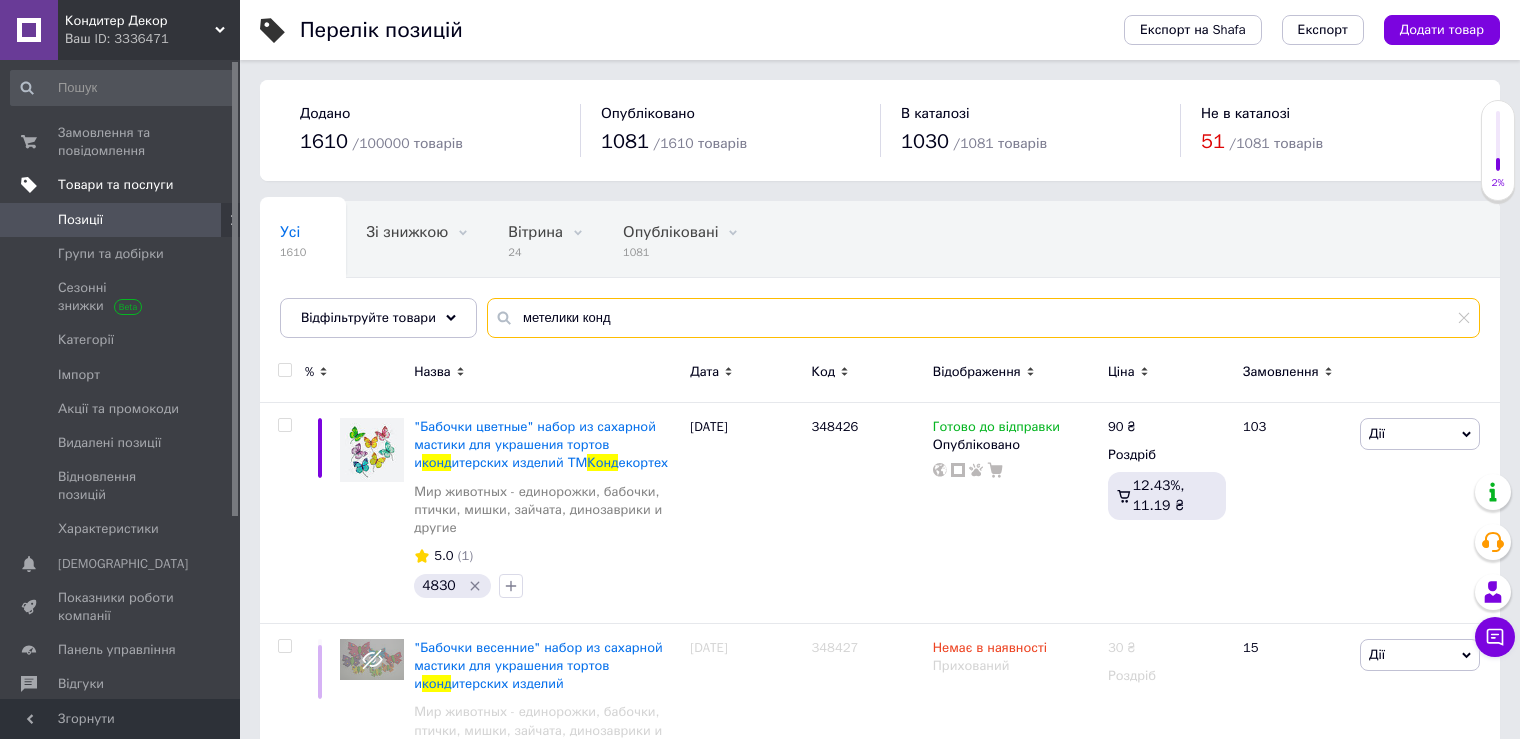 click on "метелики конд" at bounding box center (983, 318) 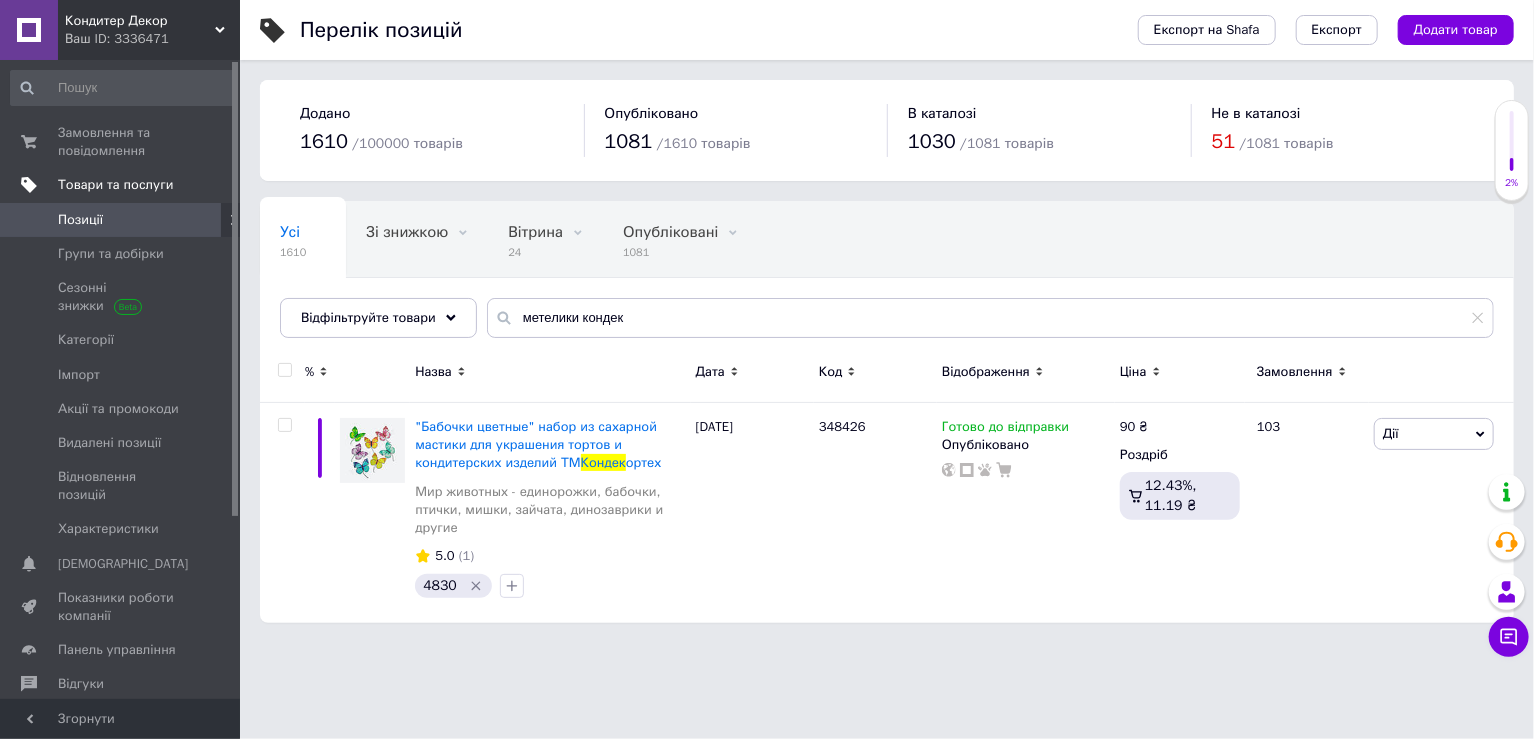 click 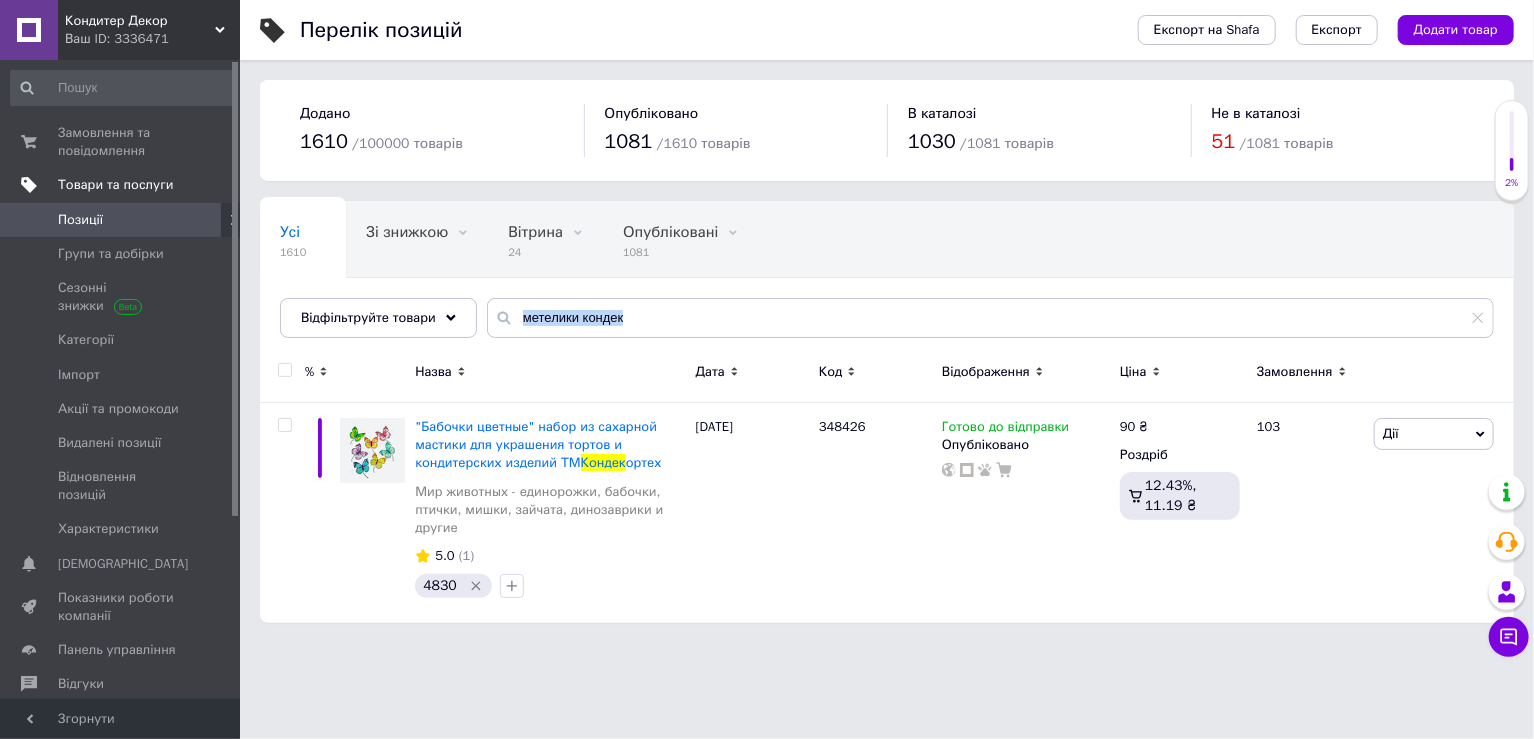 click 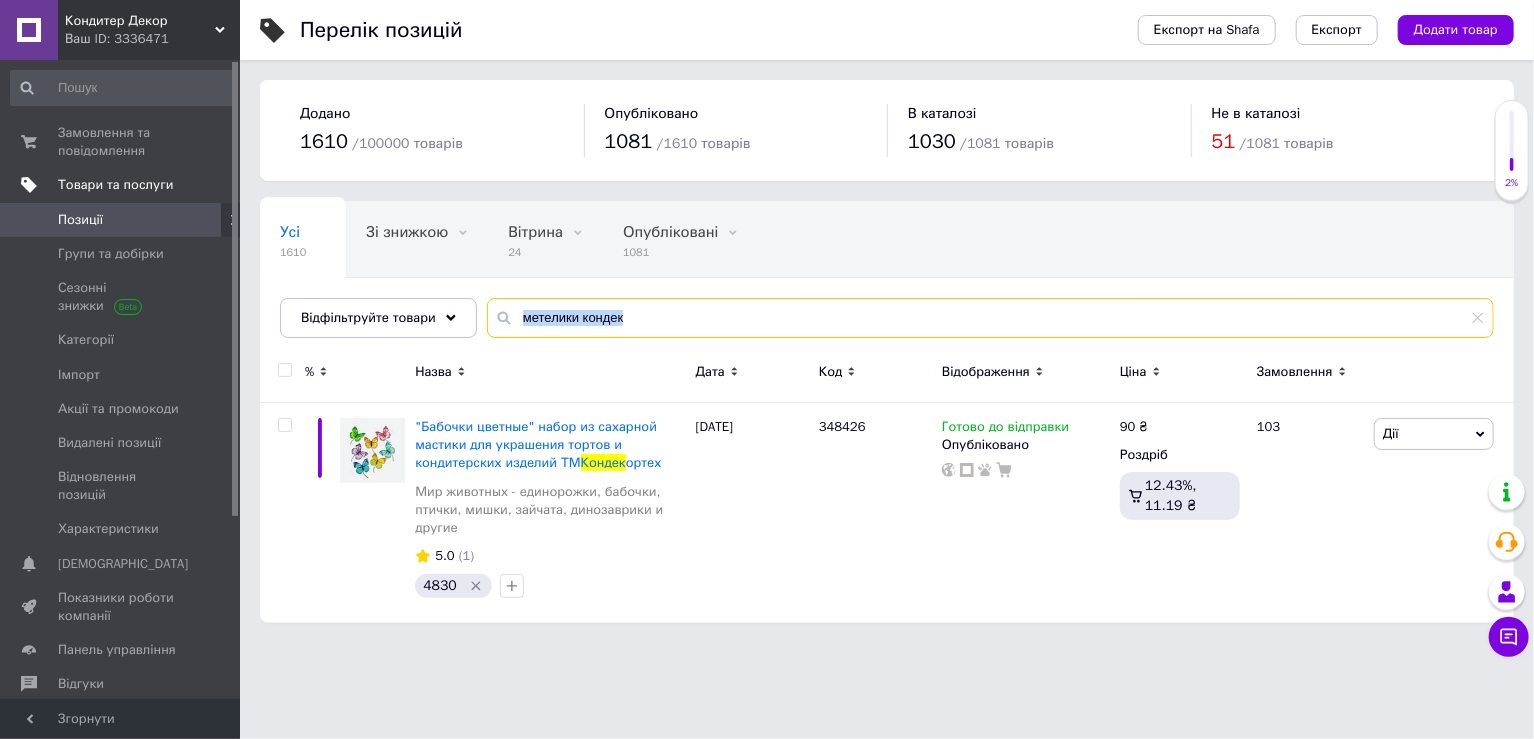 click on "метелики кондек" at bounding box center [990, 318] 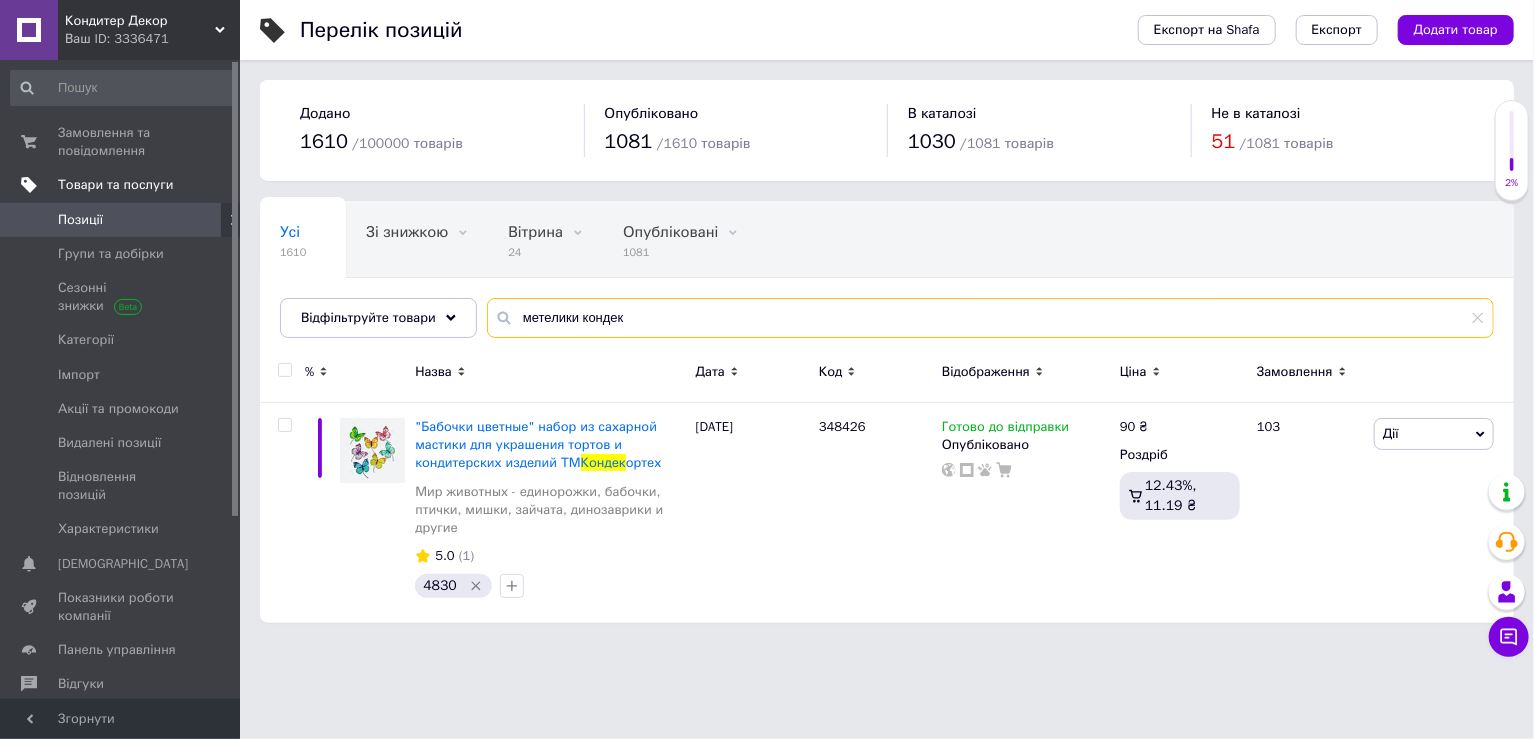 click on "метелики кондек" at bounding box center (990, 318) 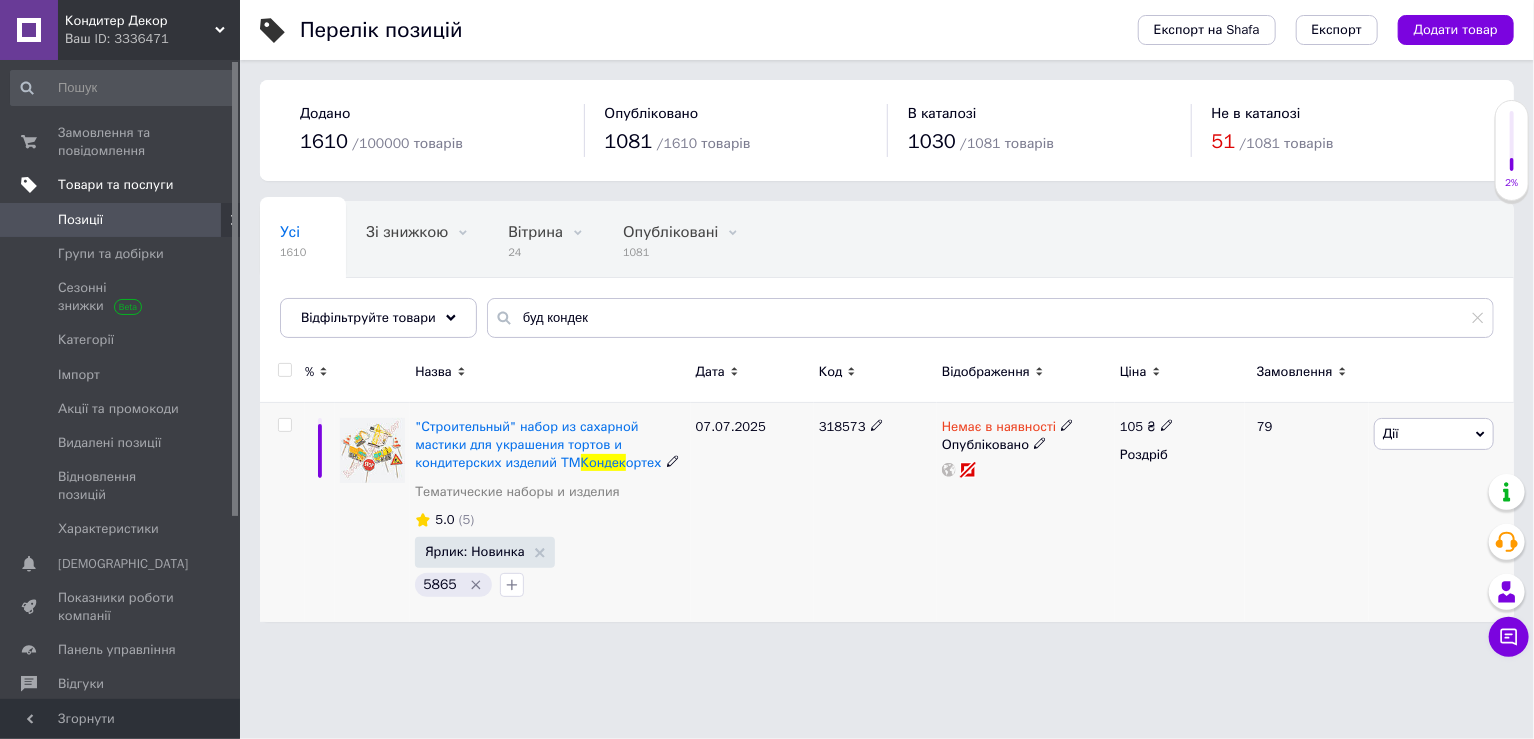 click 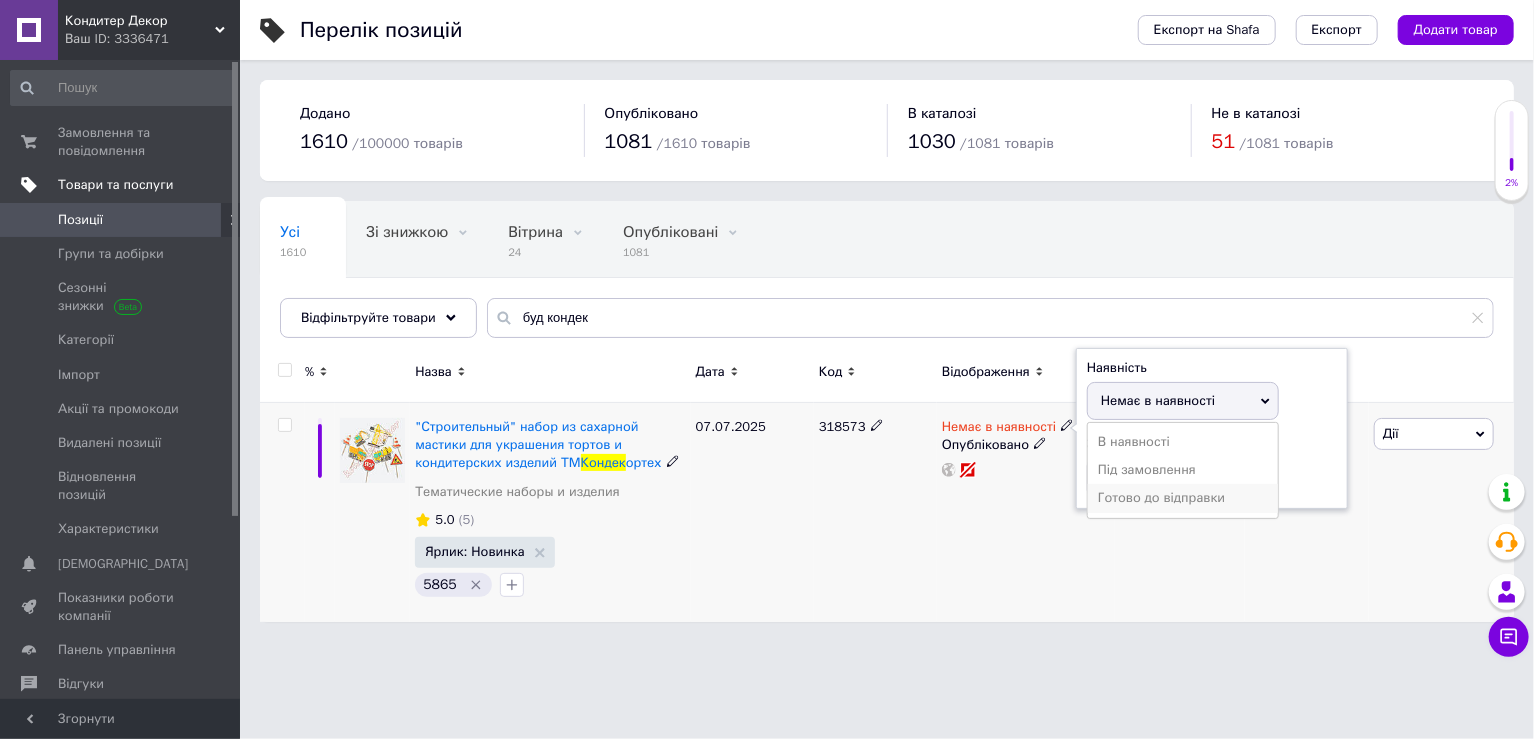 click on "Готово до відправки" at bounding box center (1183, 498) 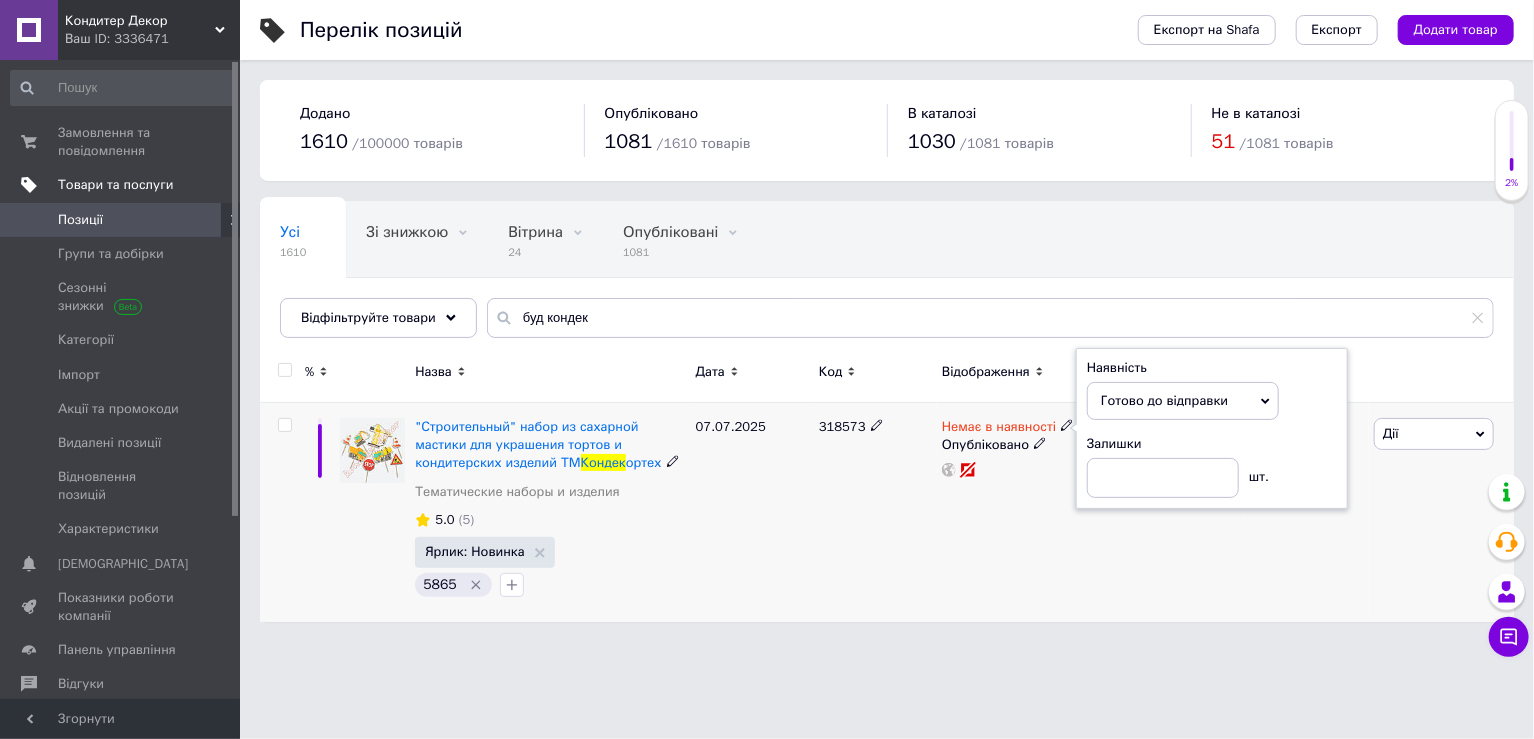 click on "Немає в наявності Наявність Готово до відправки В наявності Немає в наявності Під замовлення Залишки шт. Опубліковано" at bounding box center (1026, 512) 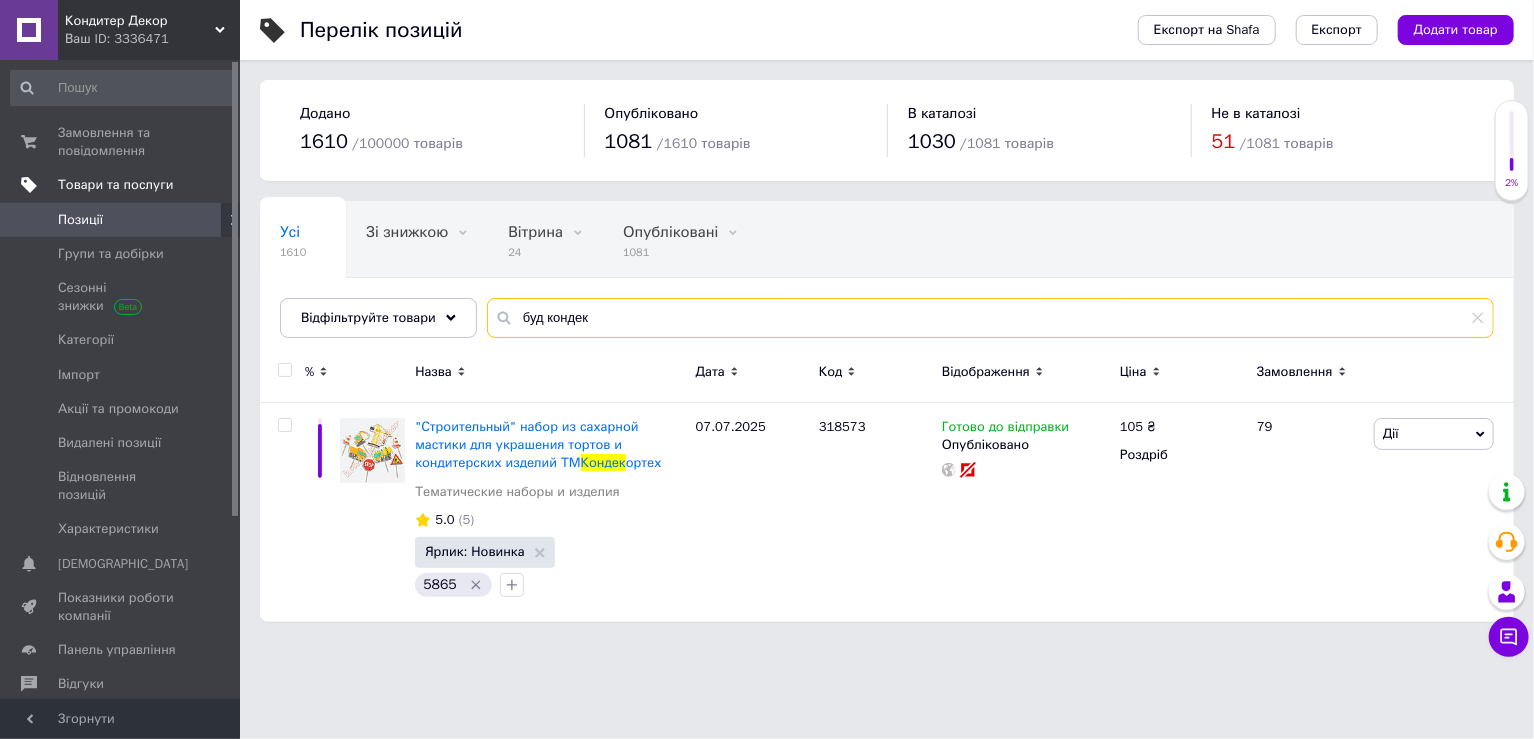 click on "буд кондек" at bounding box center (990, 318) 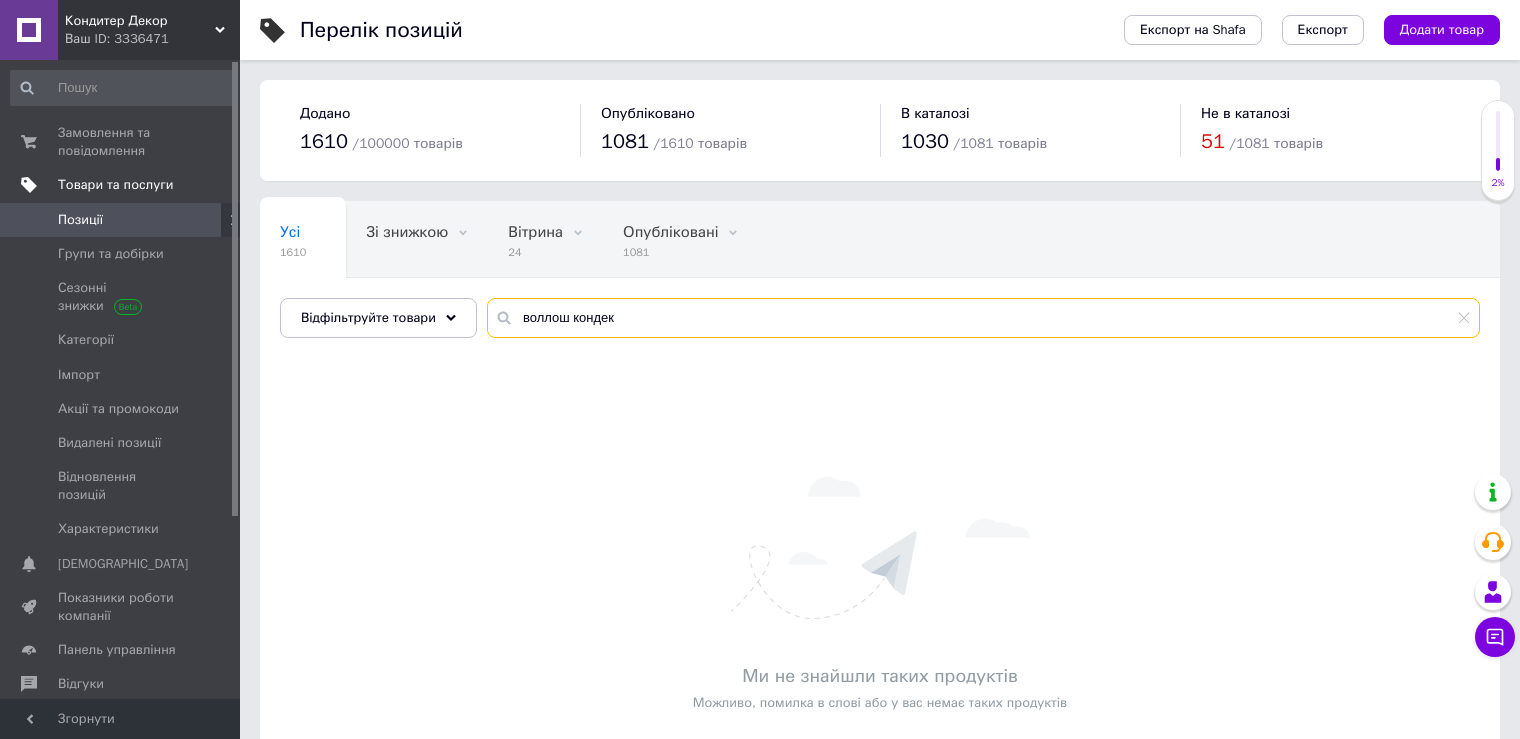 click on "воллош кондек" at bounding box center [983, 318] 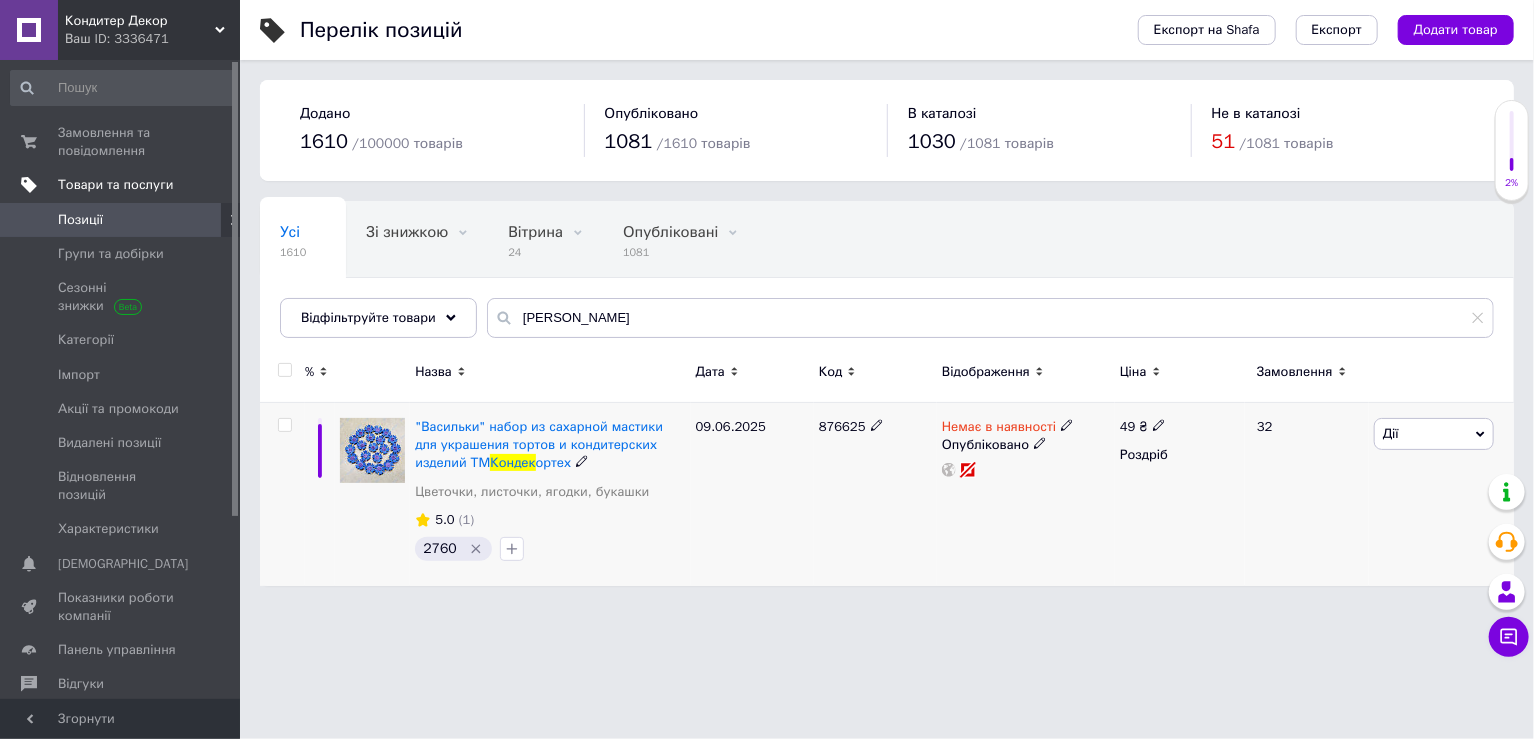 click 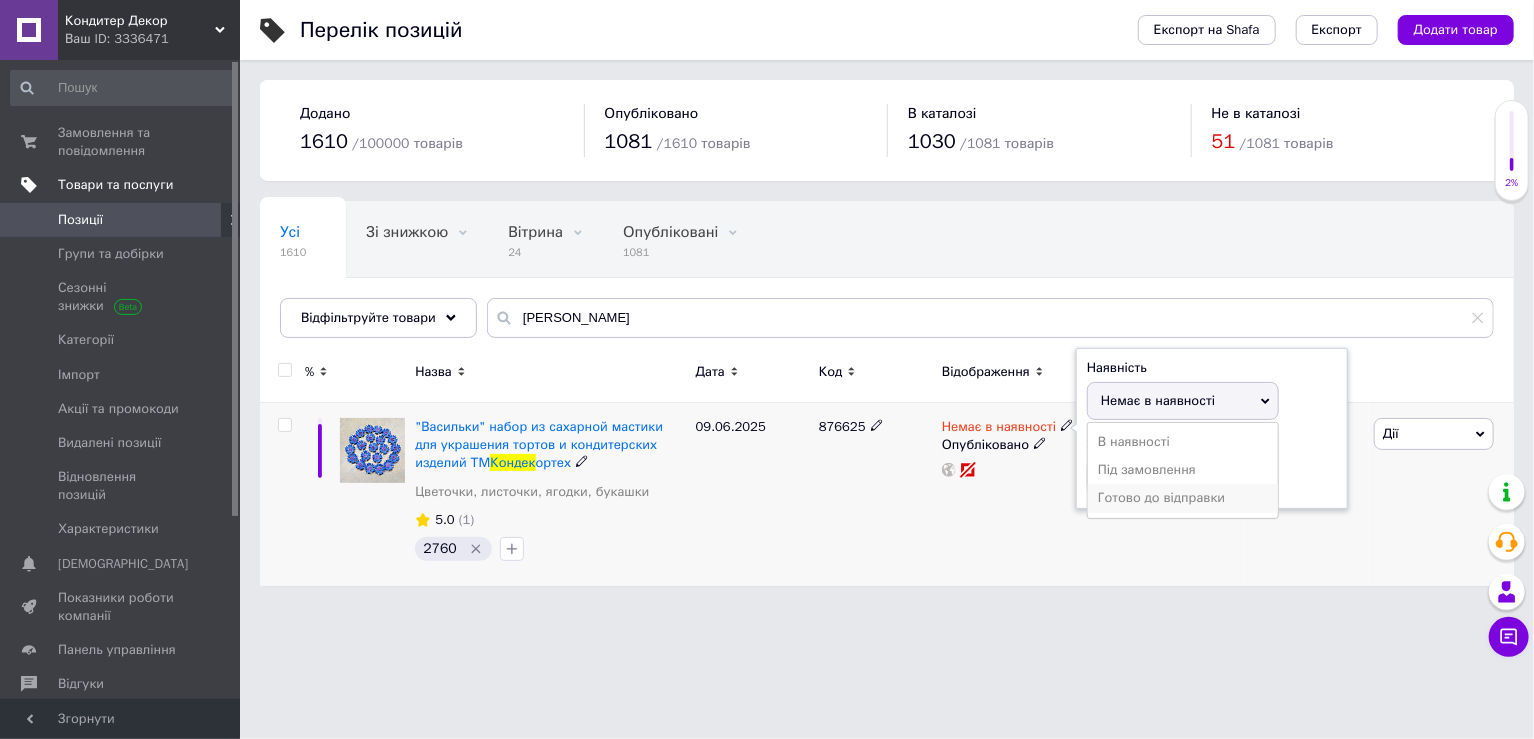 click on "Готово до відправки" at bounding box center (1183, 498) 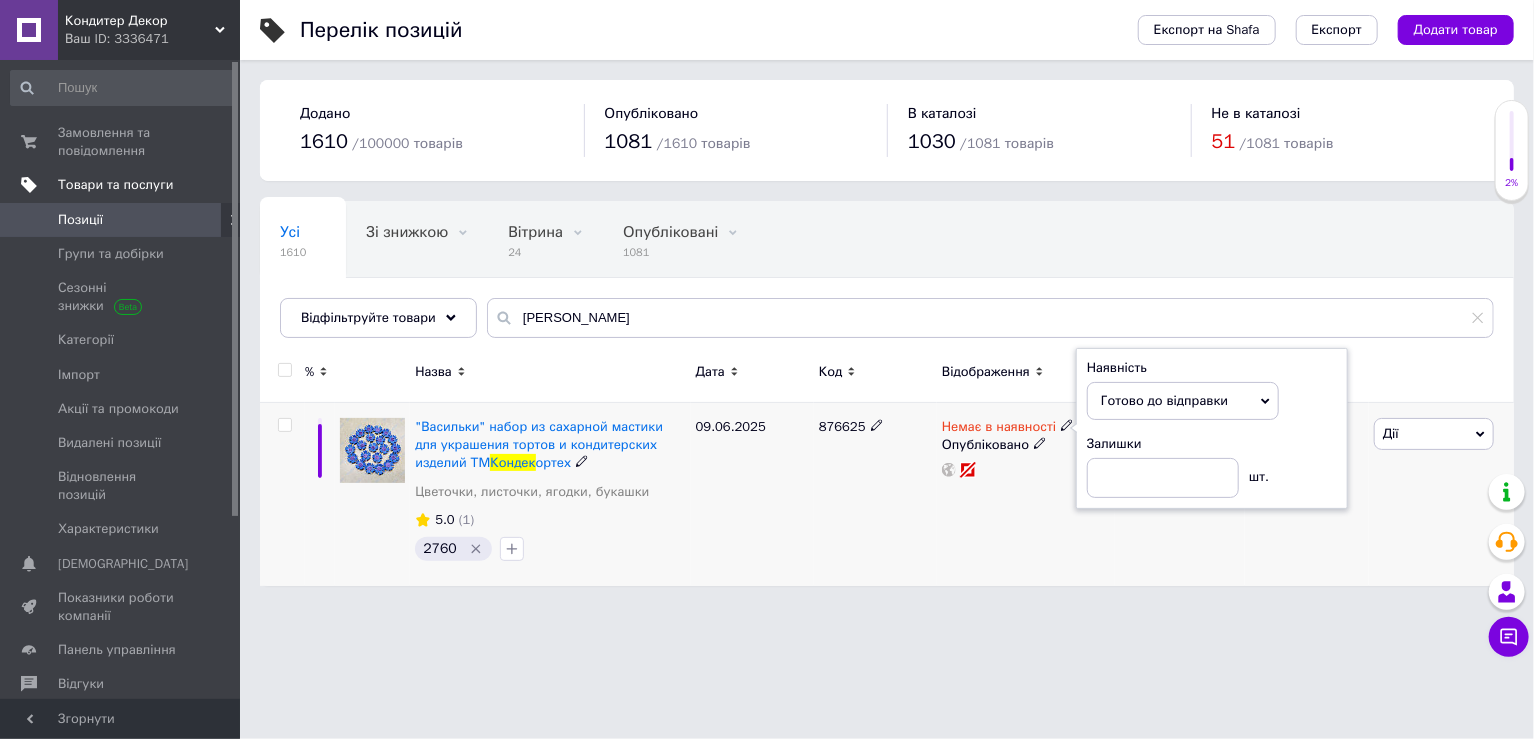 click on "Немає в наявності Наявність Готово до відправки В наявності Немає в наявності Під замовлення Залишки шт. Опубліковано" at bounding box center (1026, 495) 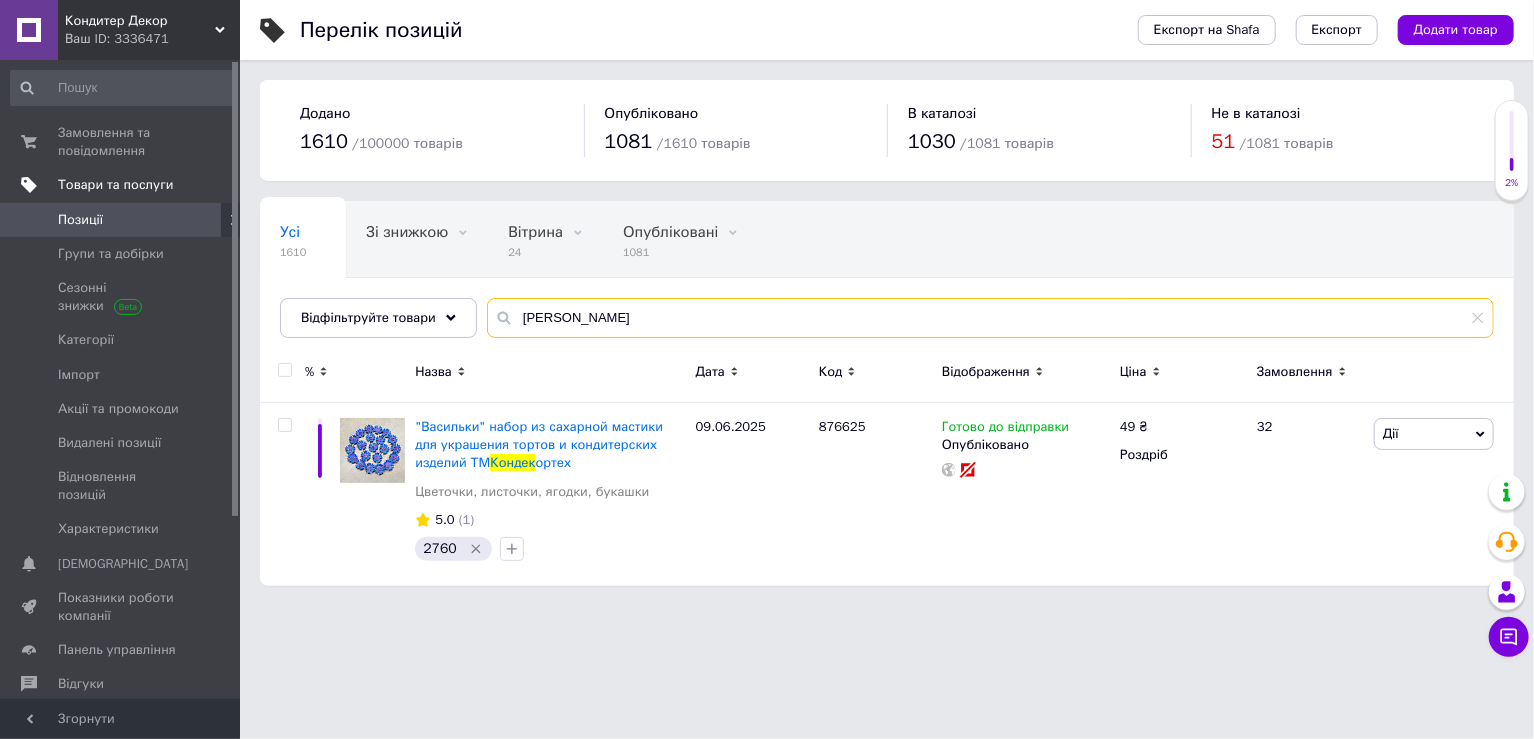 click on "волош кондек" at bounding box center [990, 318] 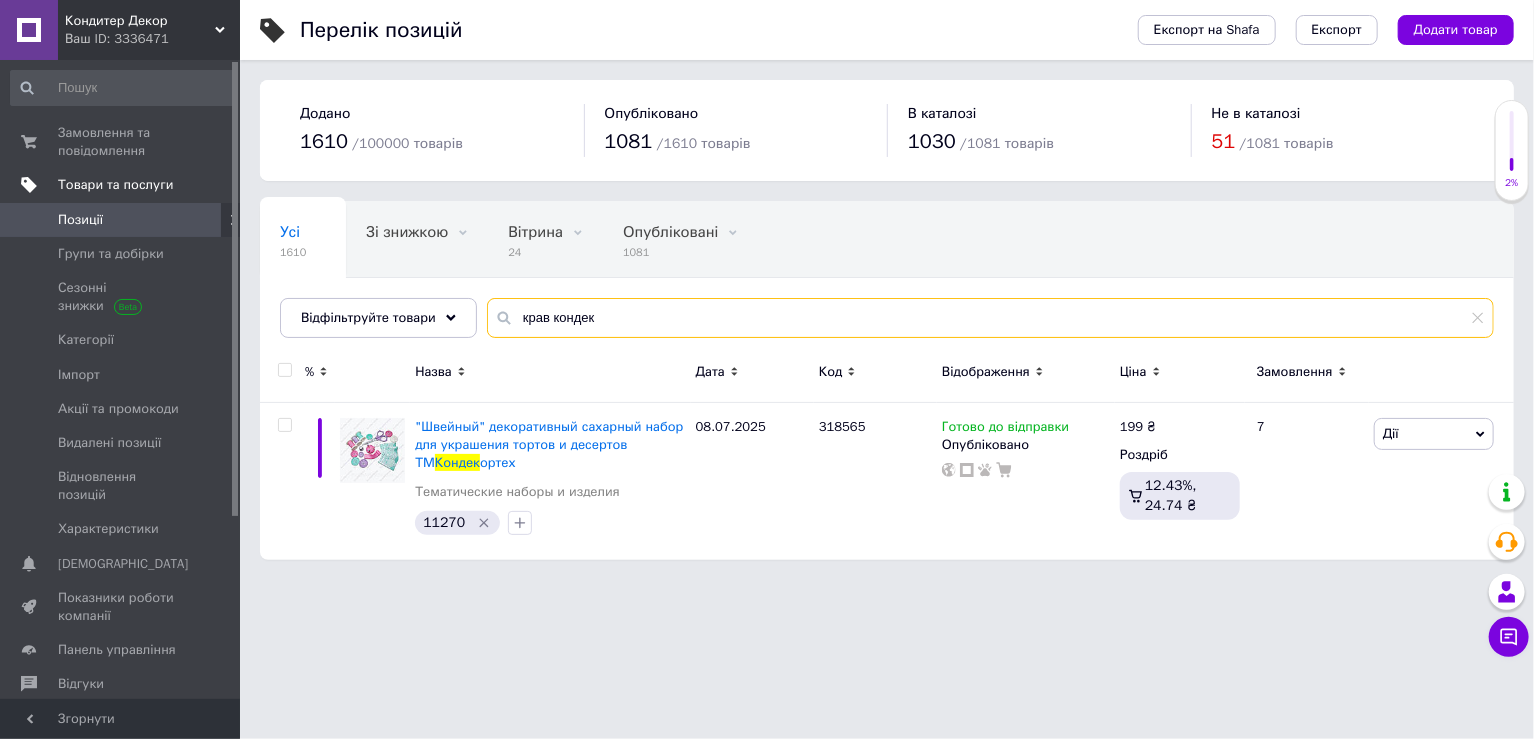 click on "крав кондек" at bounding box center (990, 318) 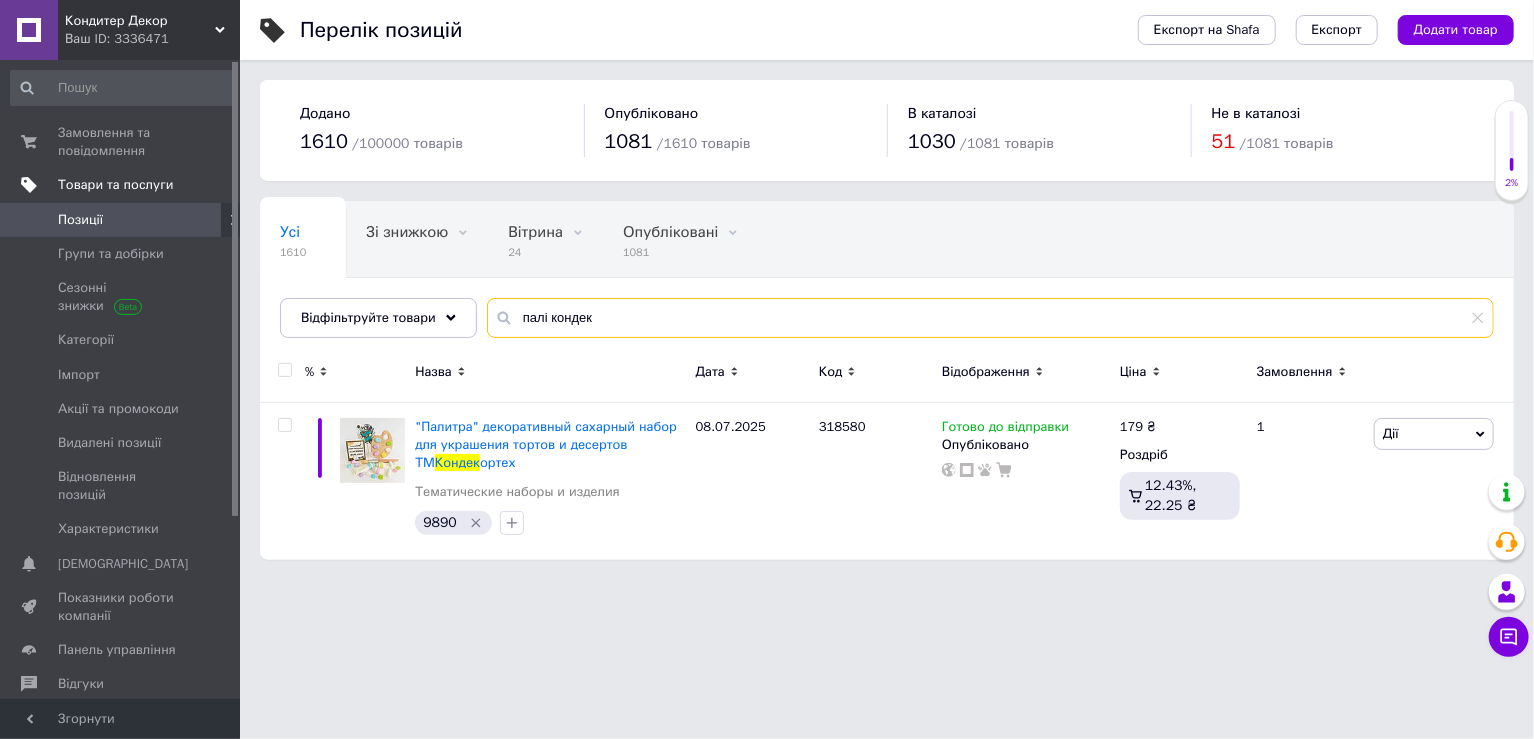 click on "палі кондек" at bounding box center [990, 318] 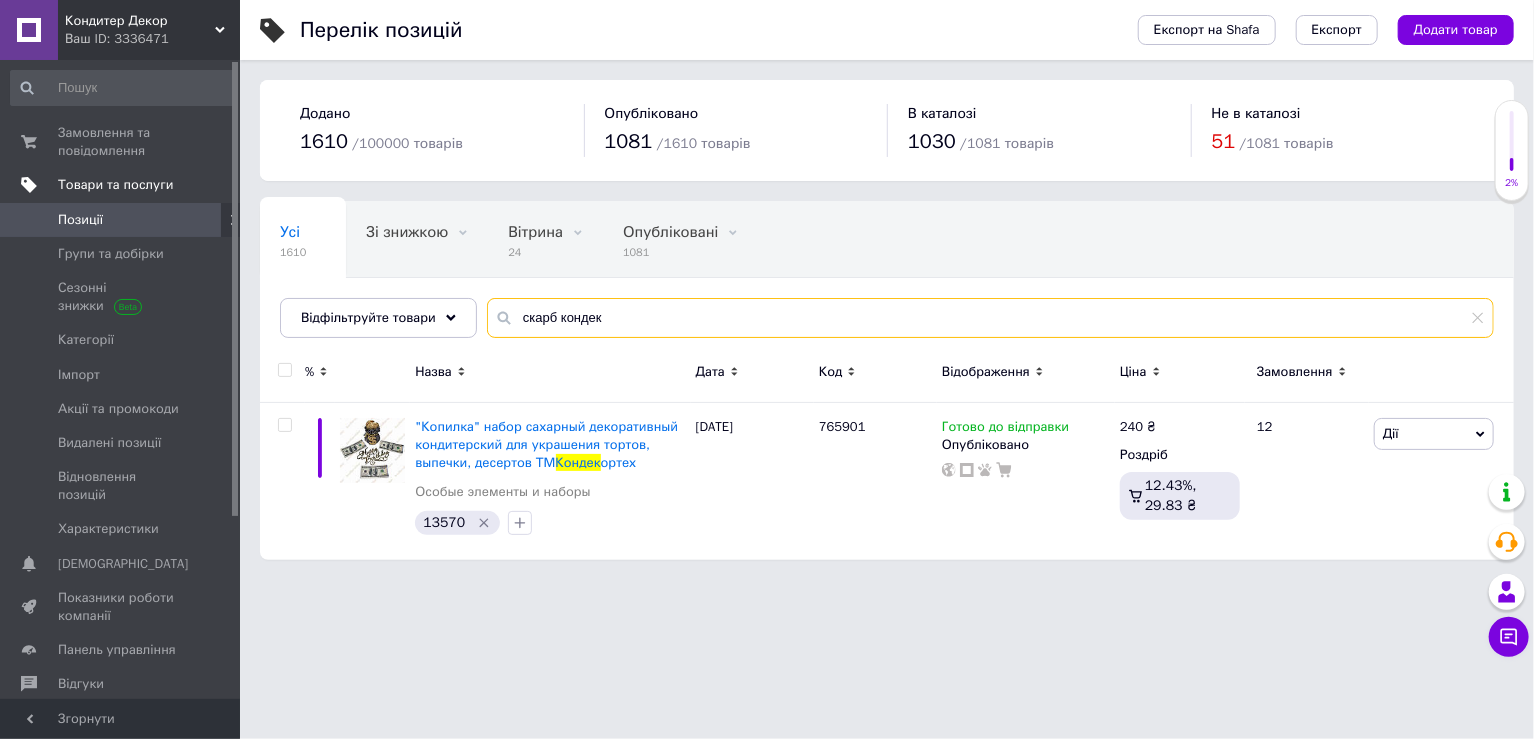 click on "скарб кондек" at bounding box center [990, 318] 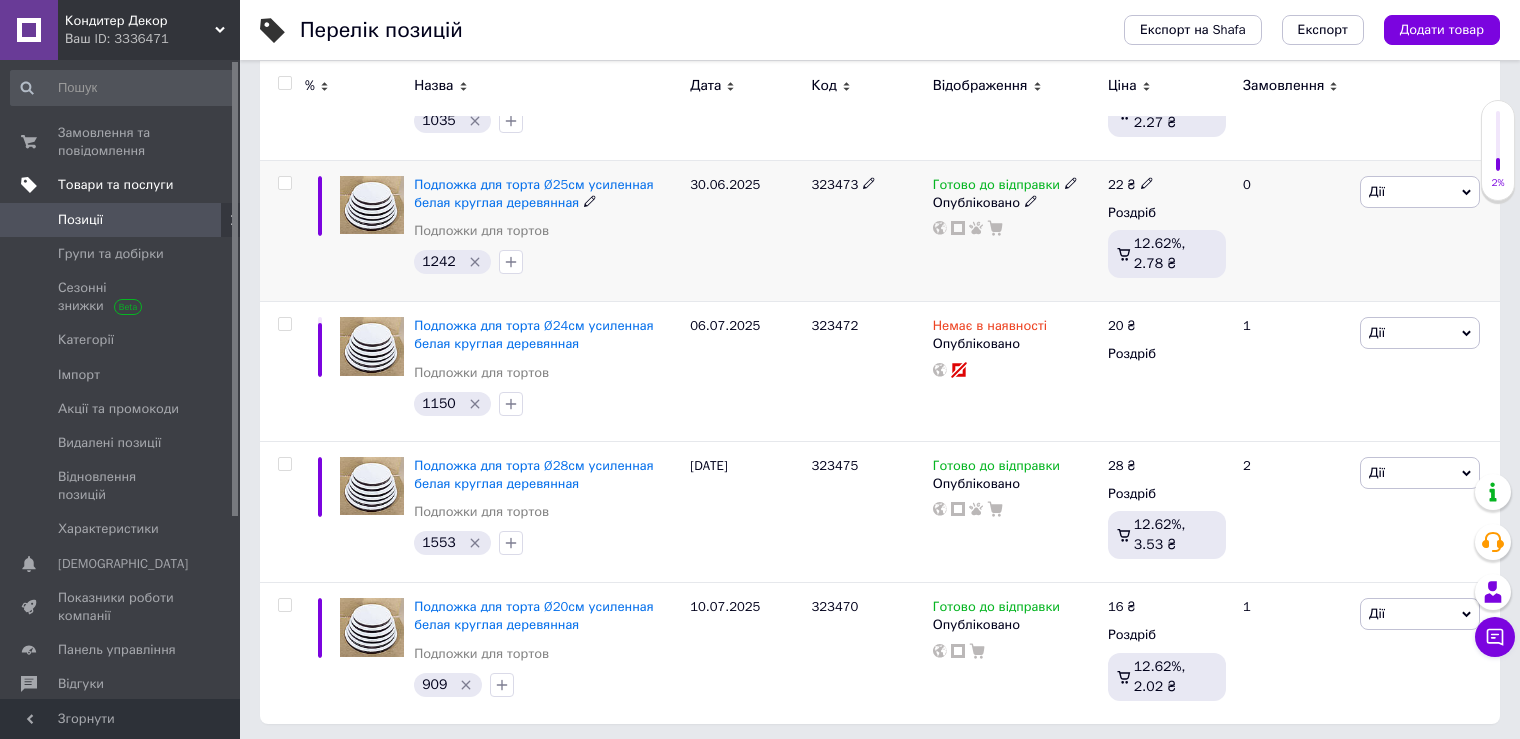 scroll, scrollTop: 527, scrollLeft: 0, axis: vertical 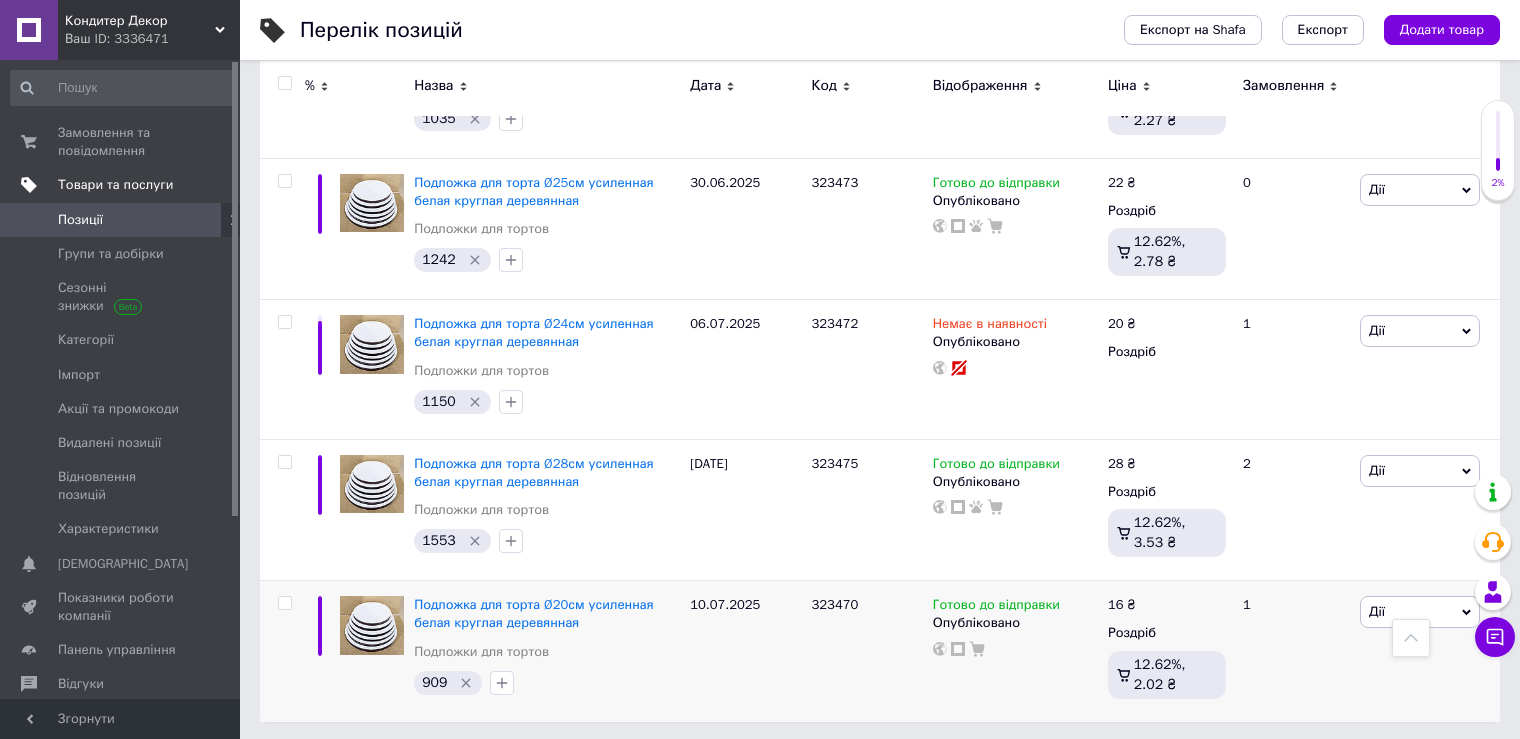 type on "підклад" 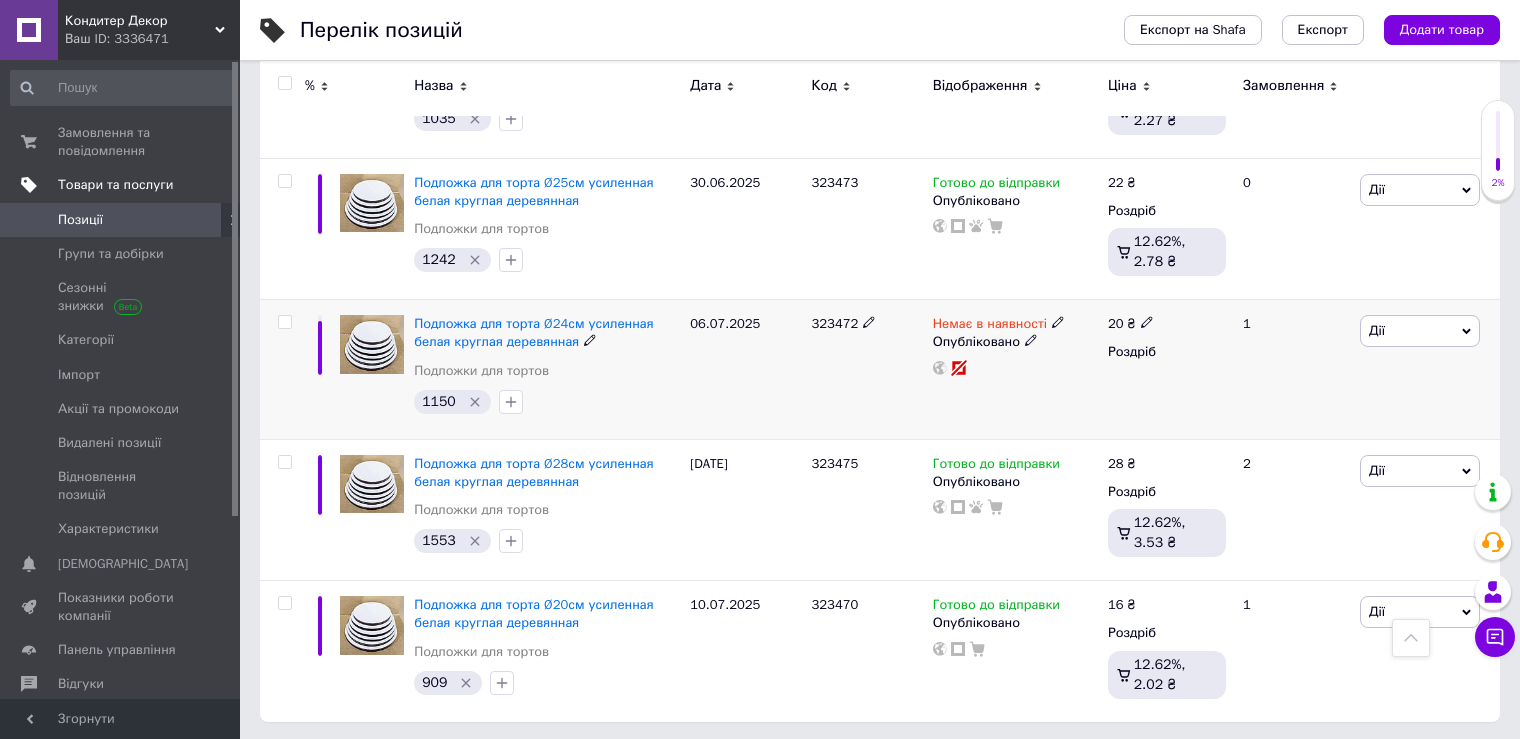 click 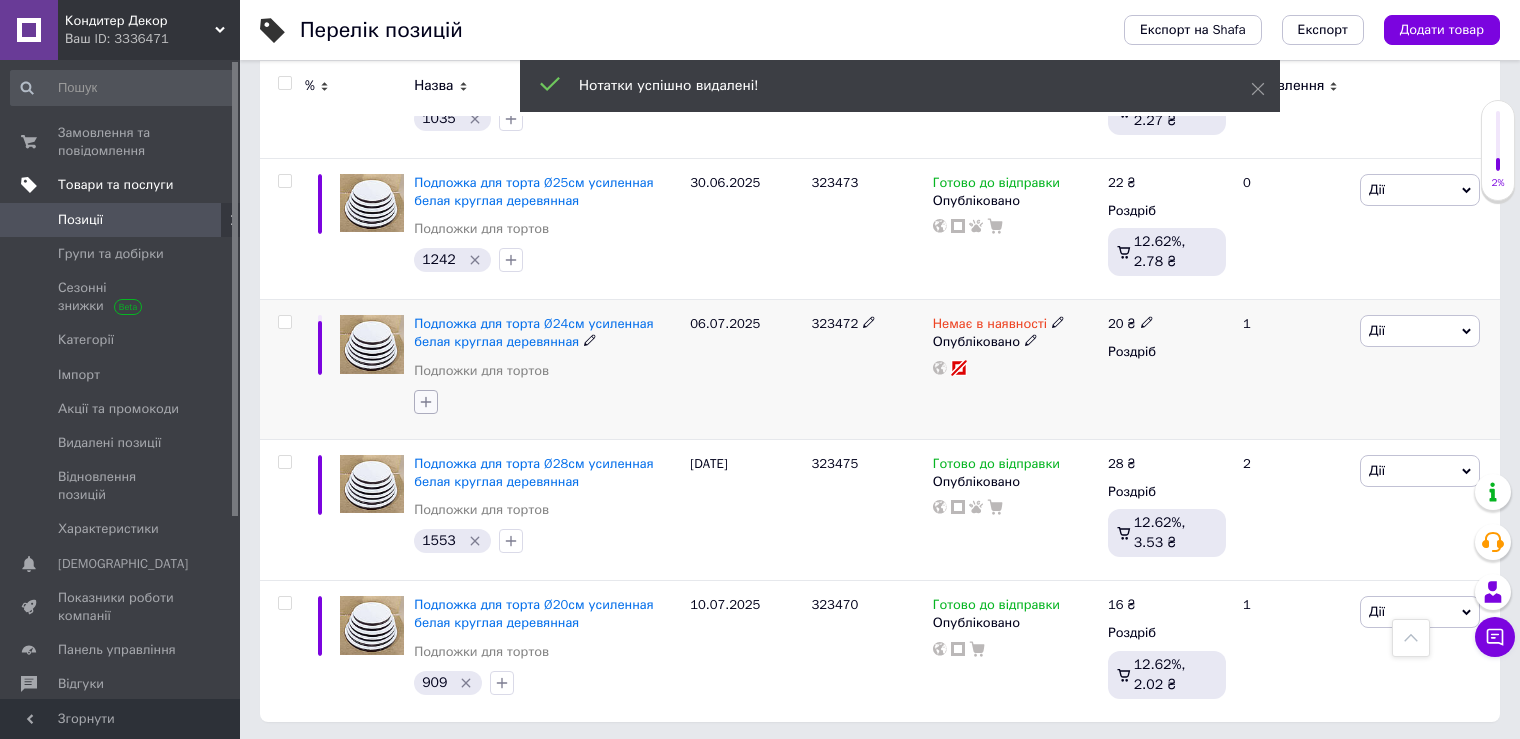 click 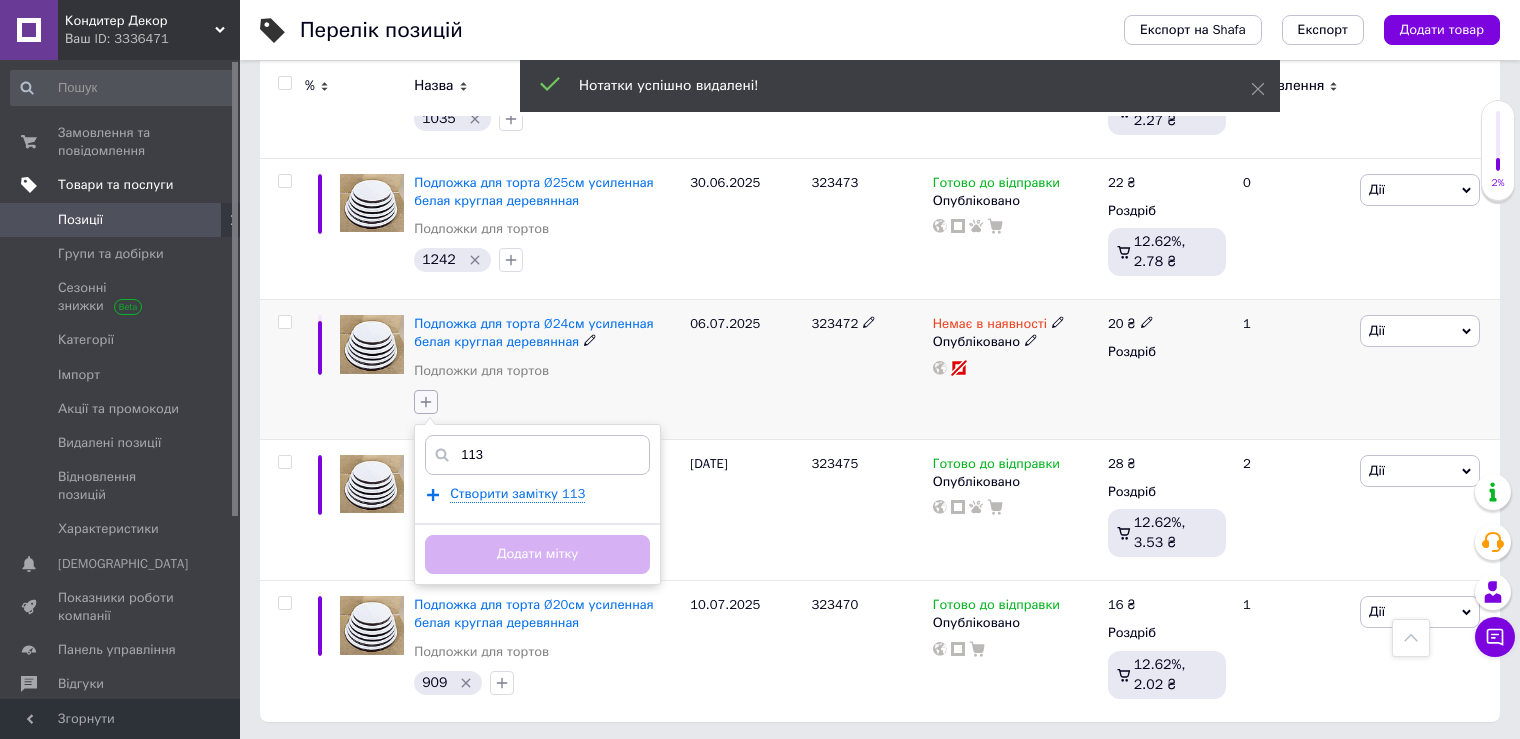type on "1139" 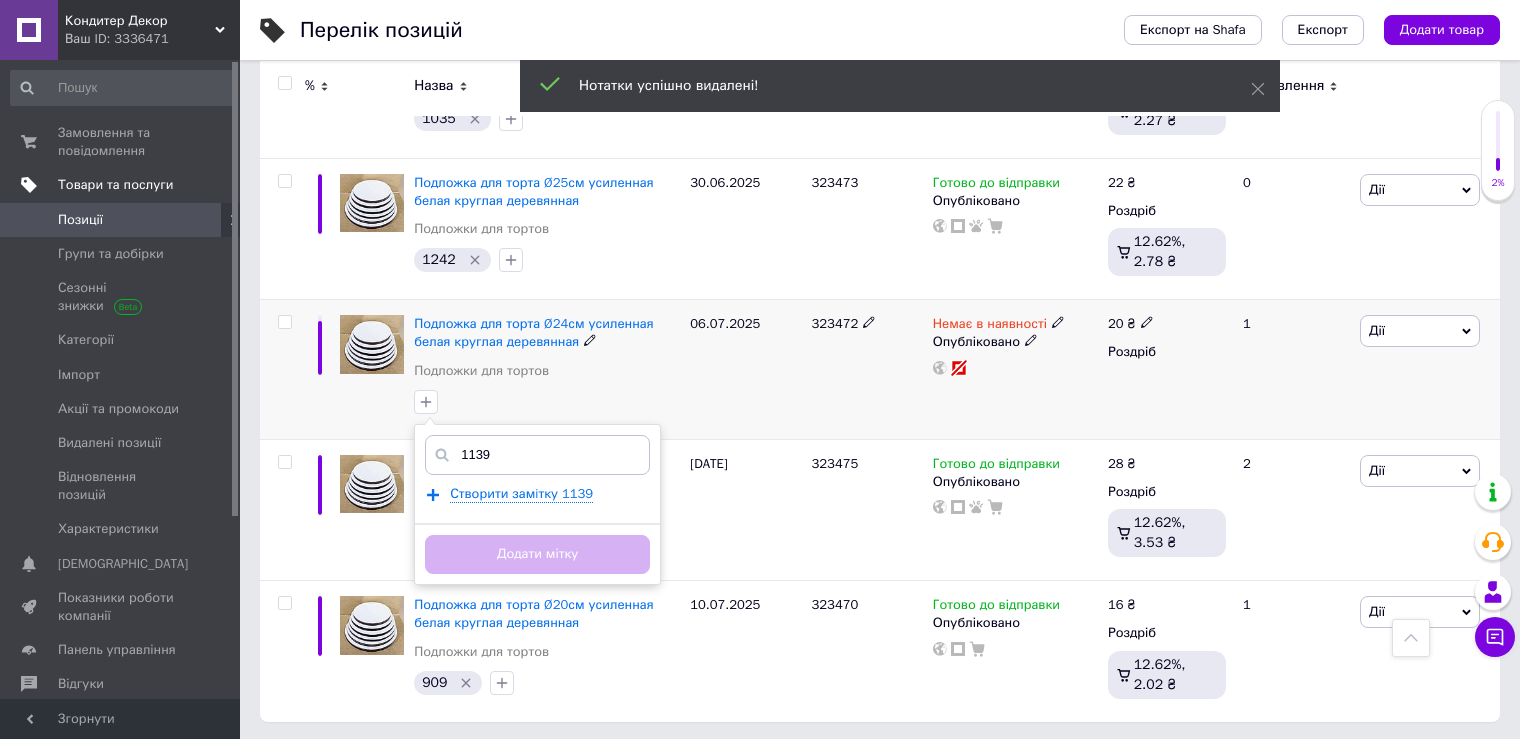 type 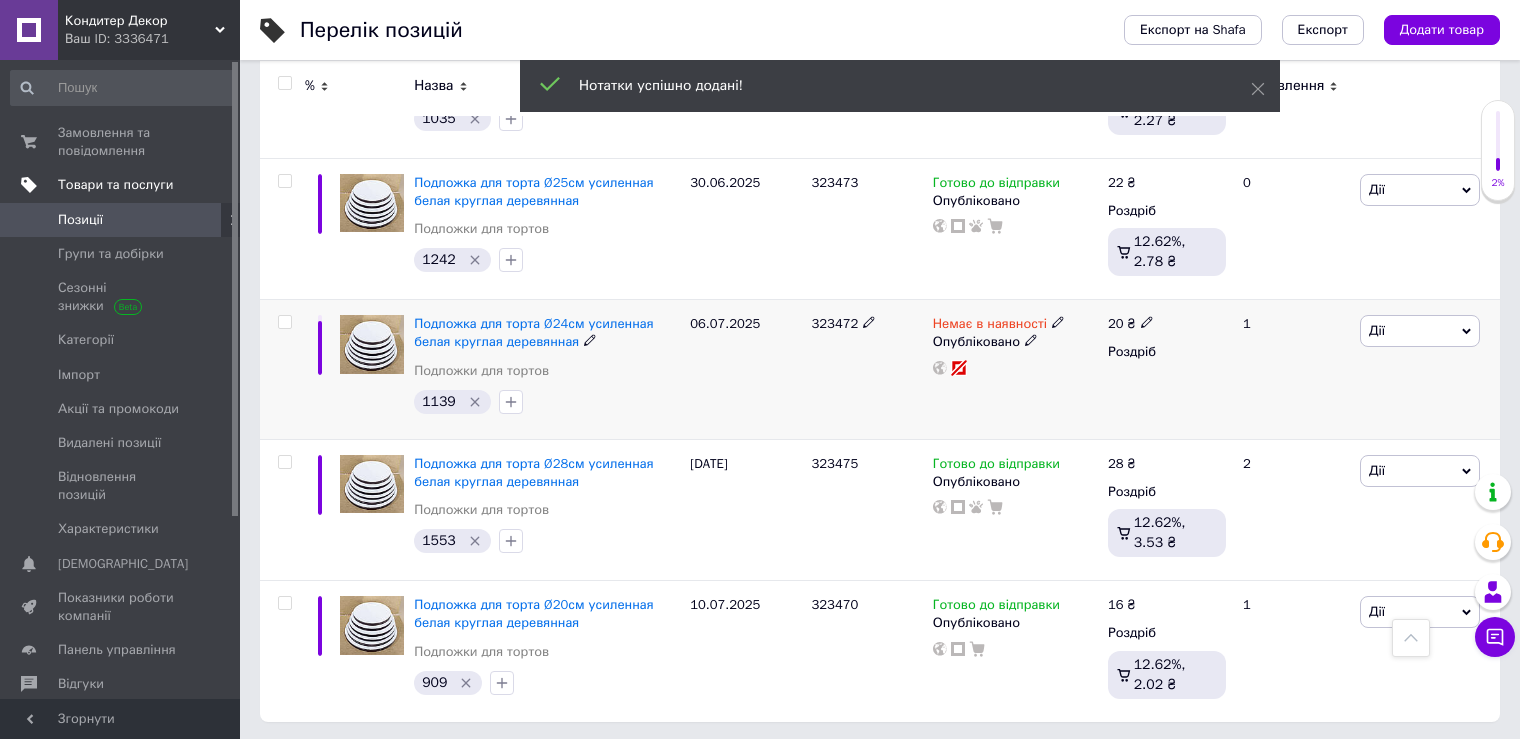 click at bounding box center [1058, 322] 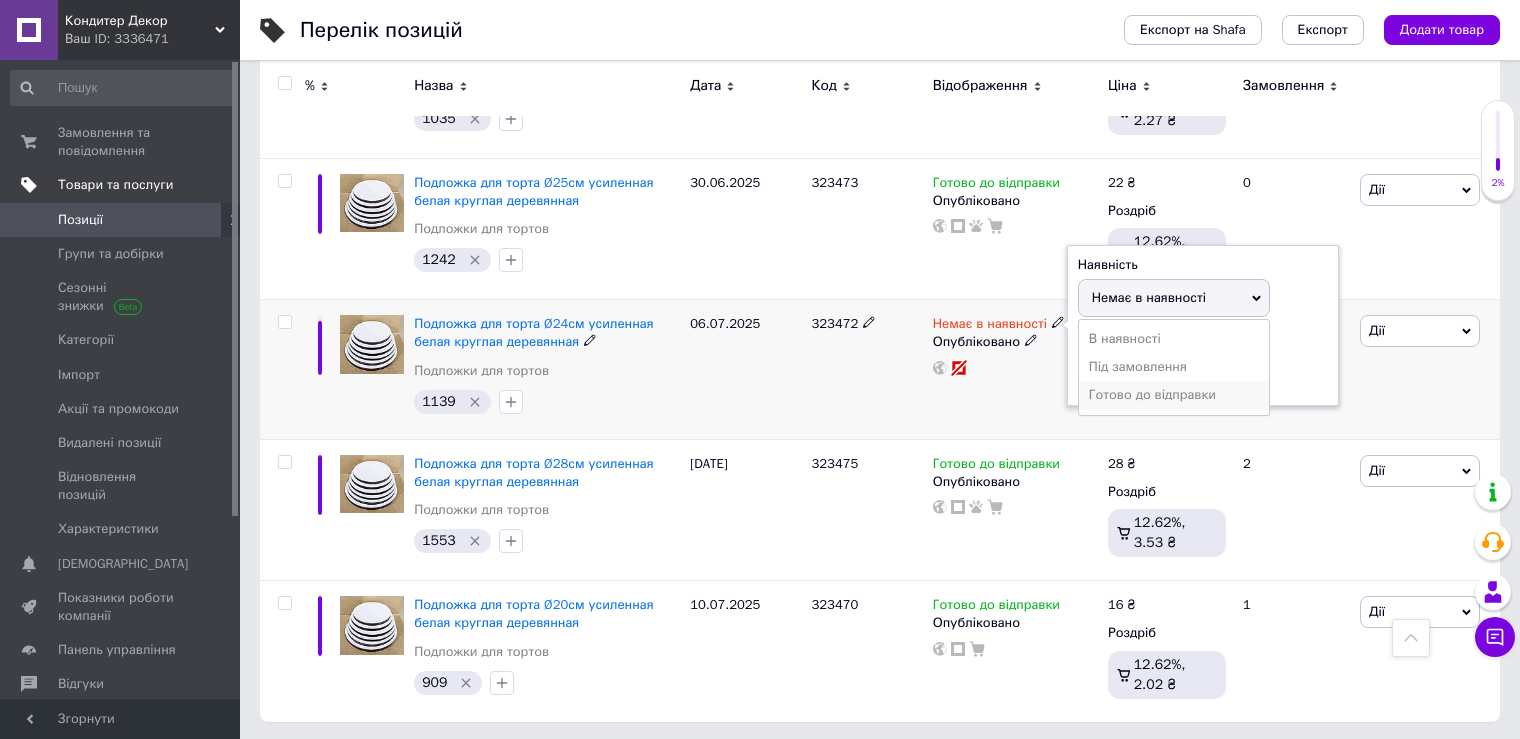 click on "Готово до відправки" at bounding box center [1174, 395] 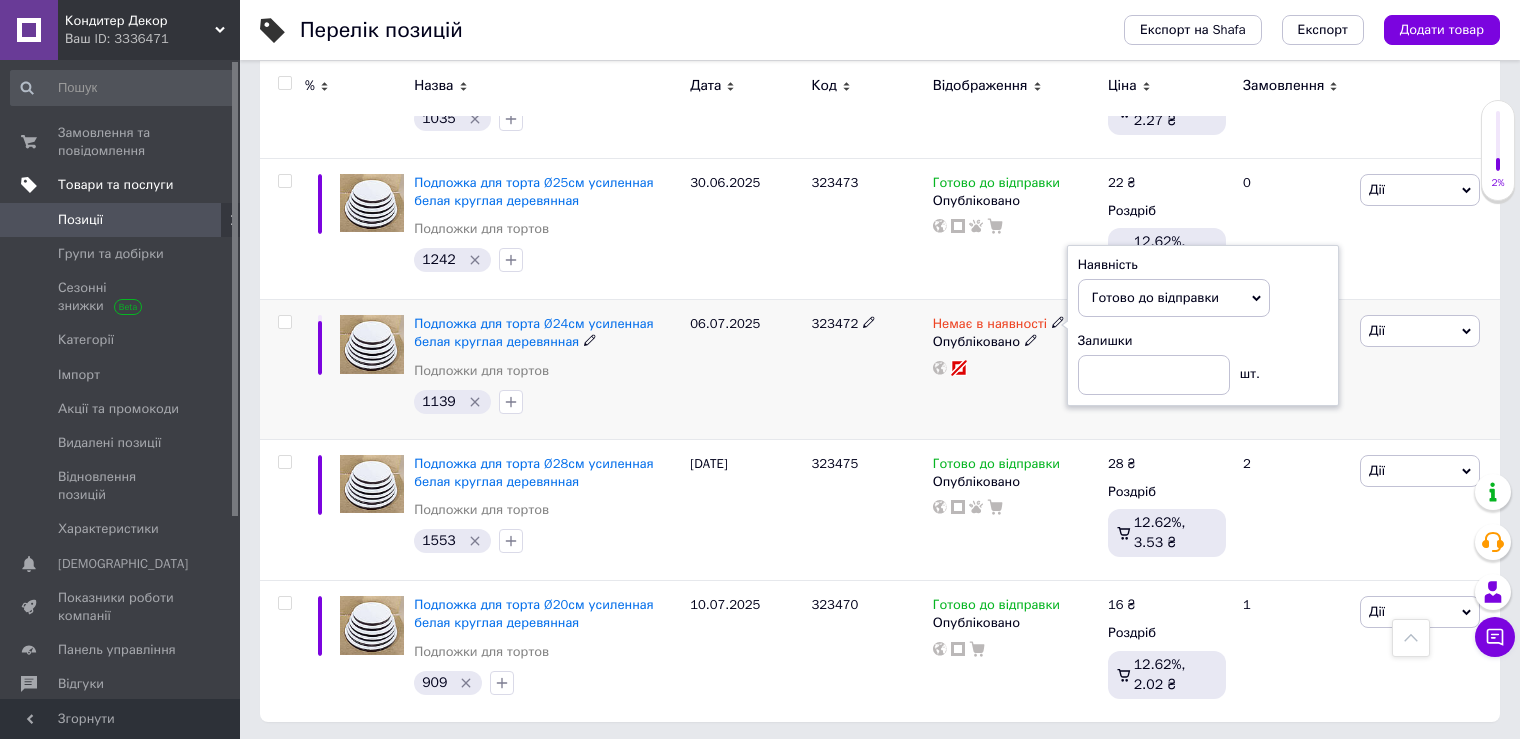 click on "Немає в наявності Наявність Готово до відправки В наявності Немає в наявності Під замовлення Залишки шт. Опубліковано" at bounding box center (1015, 370) 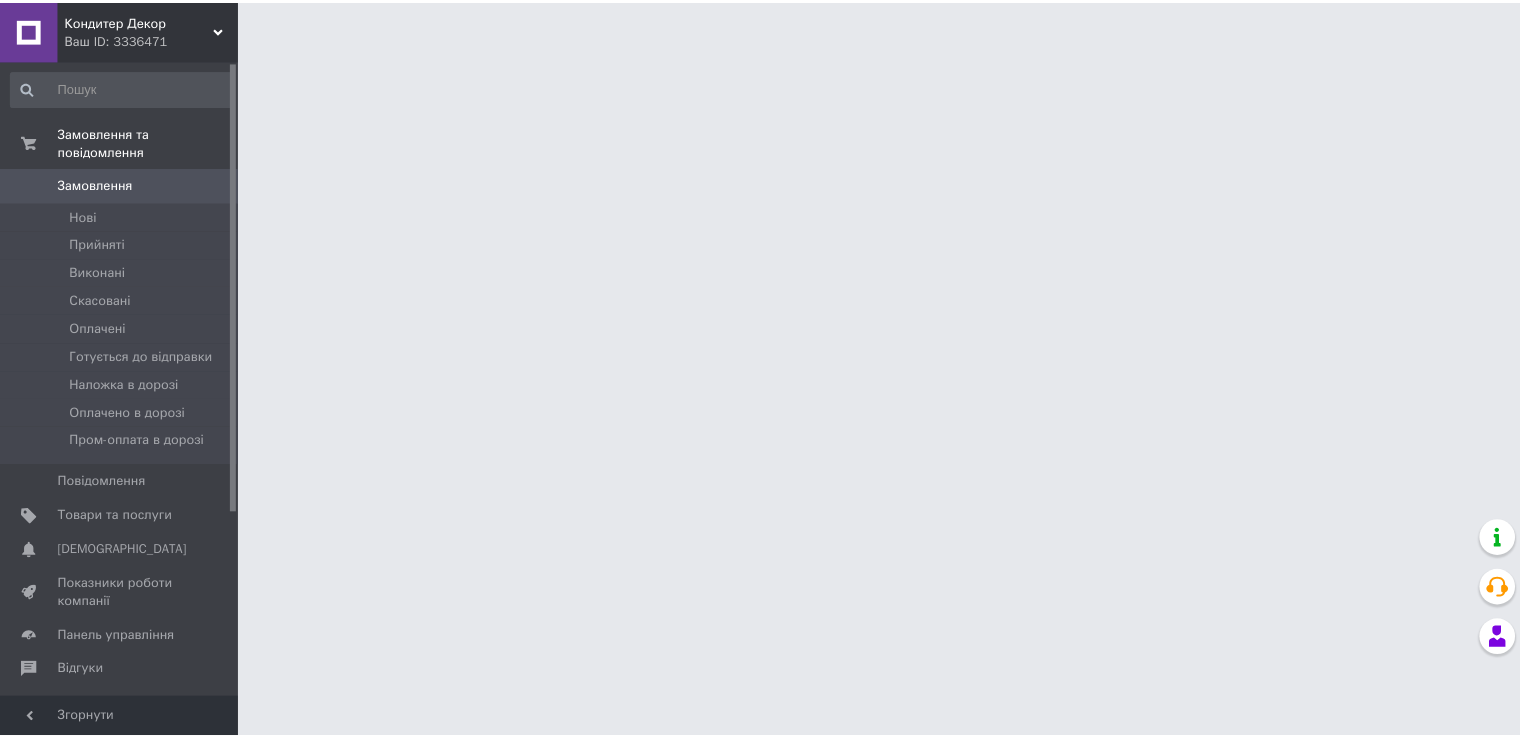 scroll, scrollTop: 0, scrollLeft: 0, axis: both 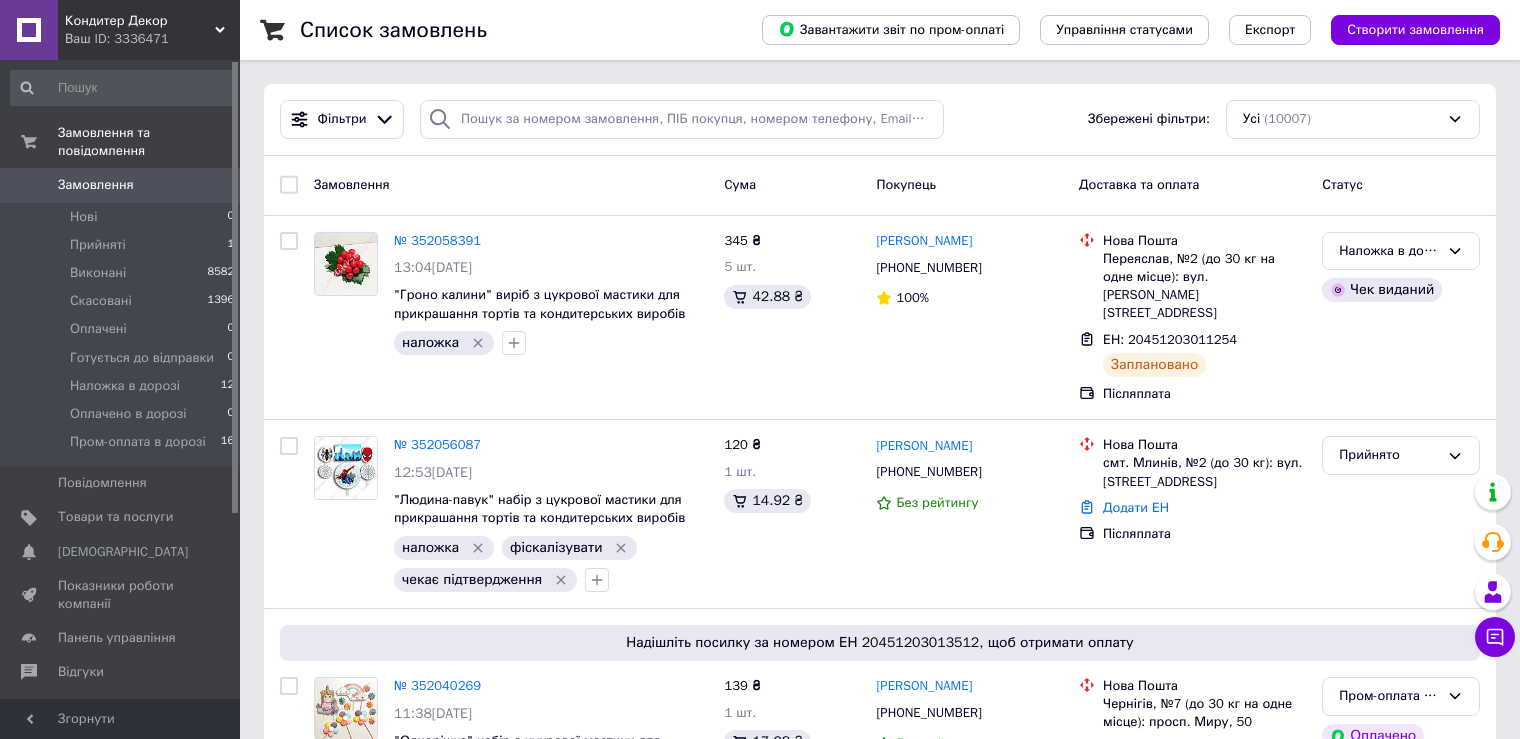 click at bounding box center (289, 185) 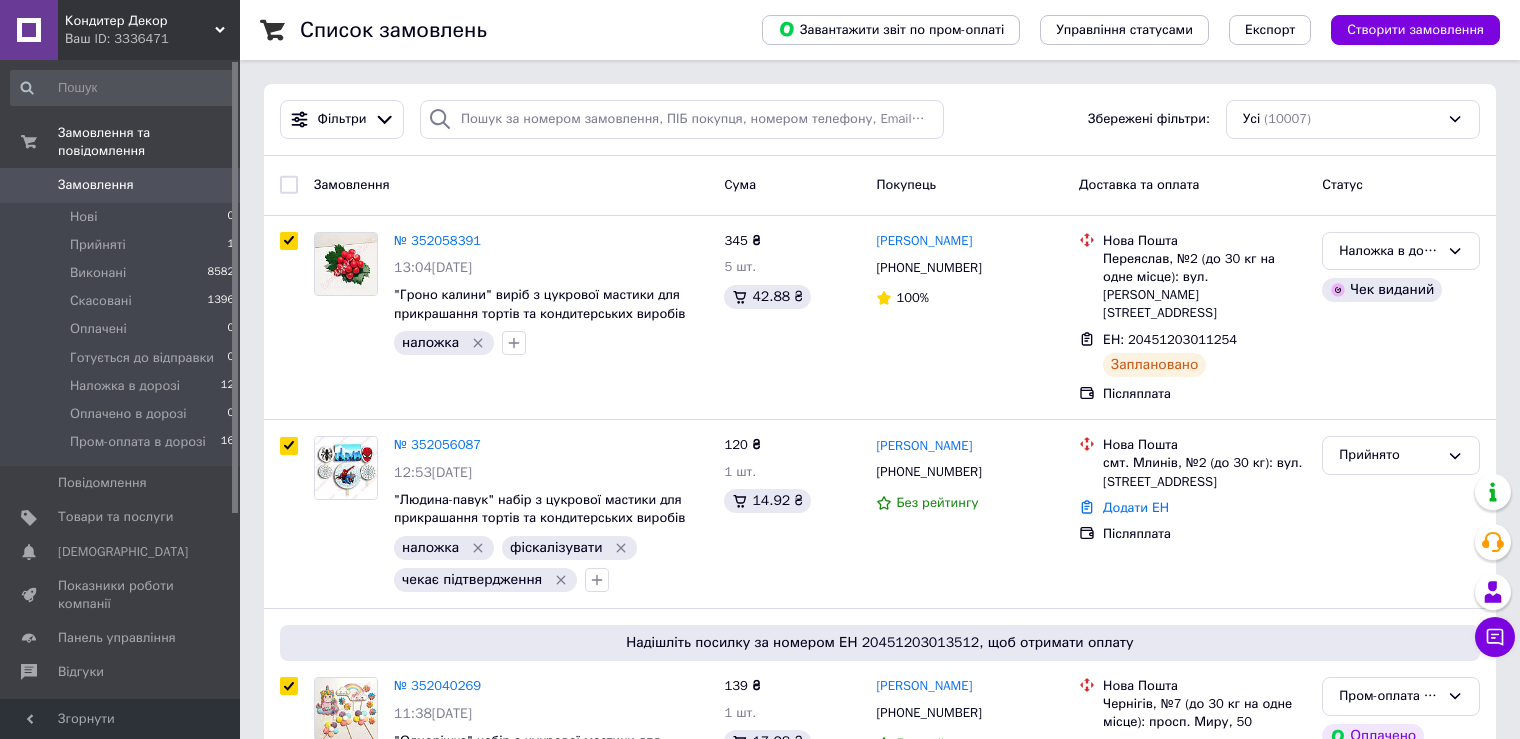 checkbox on "true" 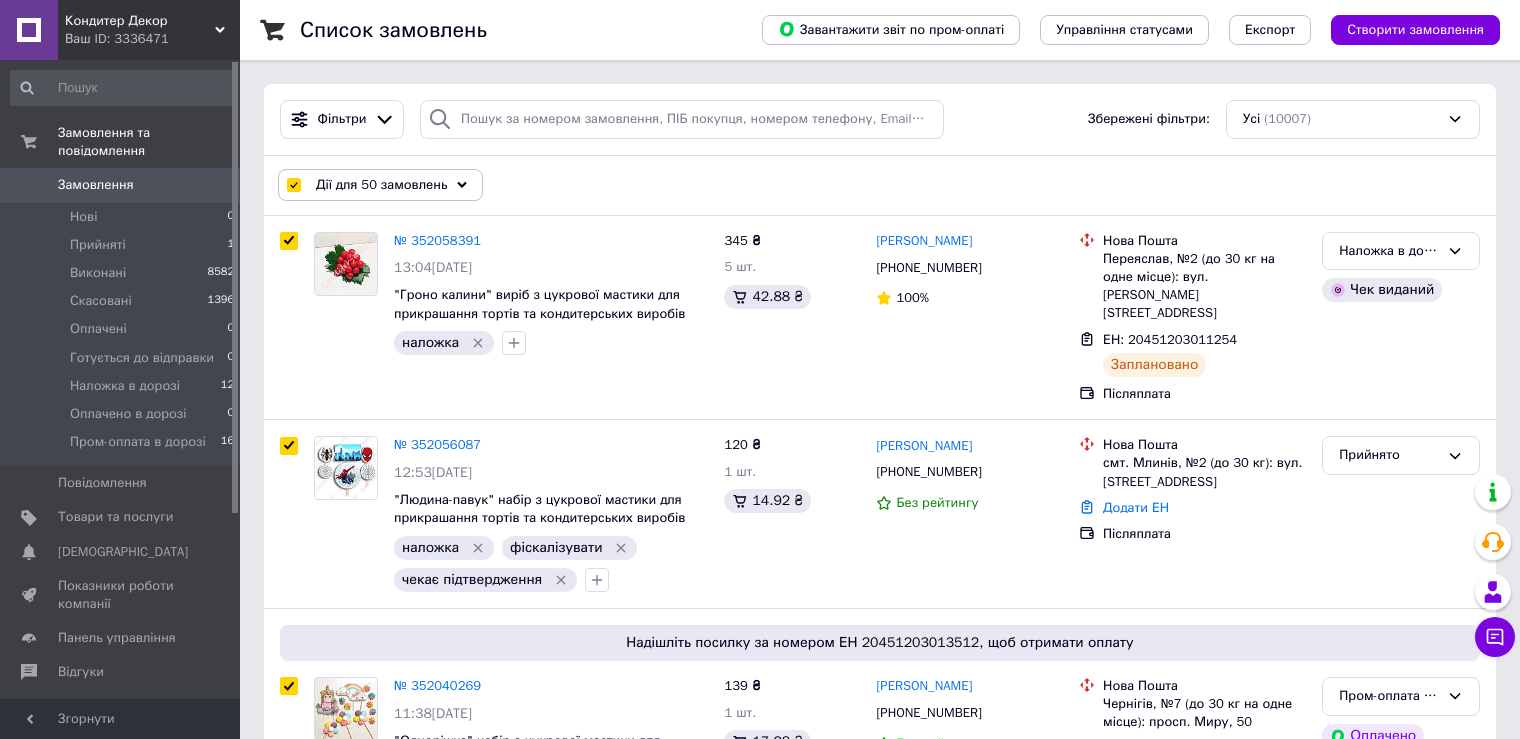 click on "Дії для 50 замовлень" at bounding box center (381, 185) 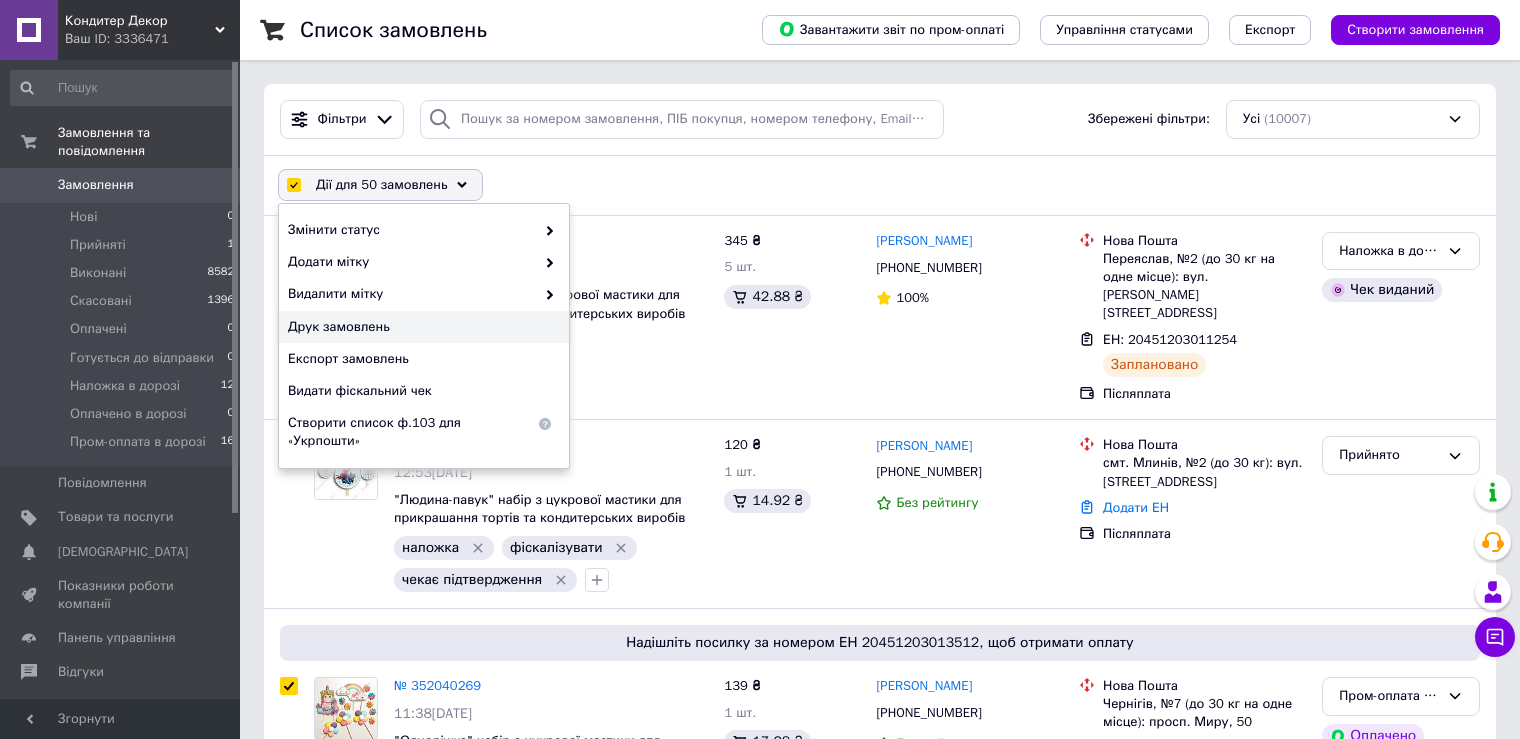 click on "Друк замовлень" at bounding box center [421, 327] 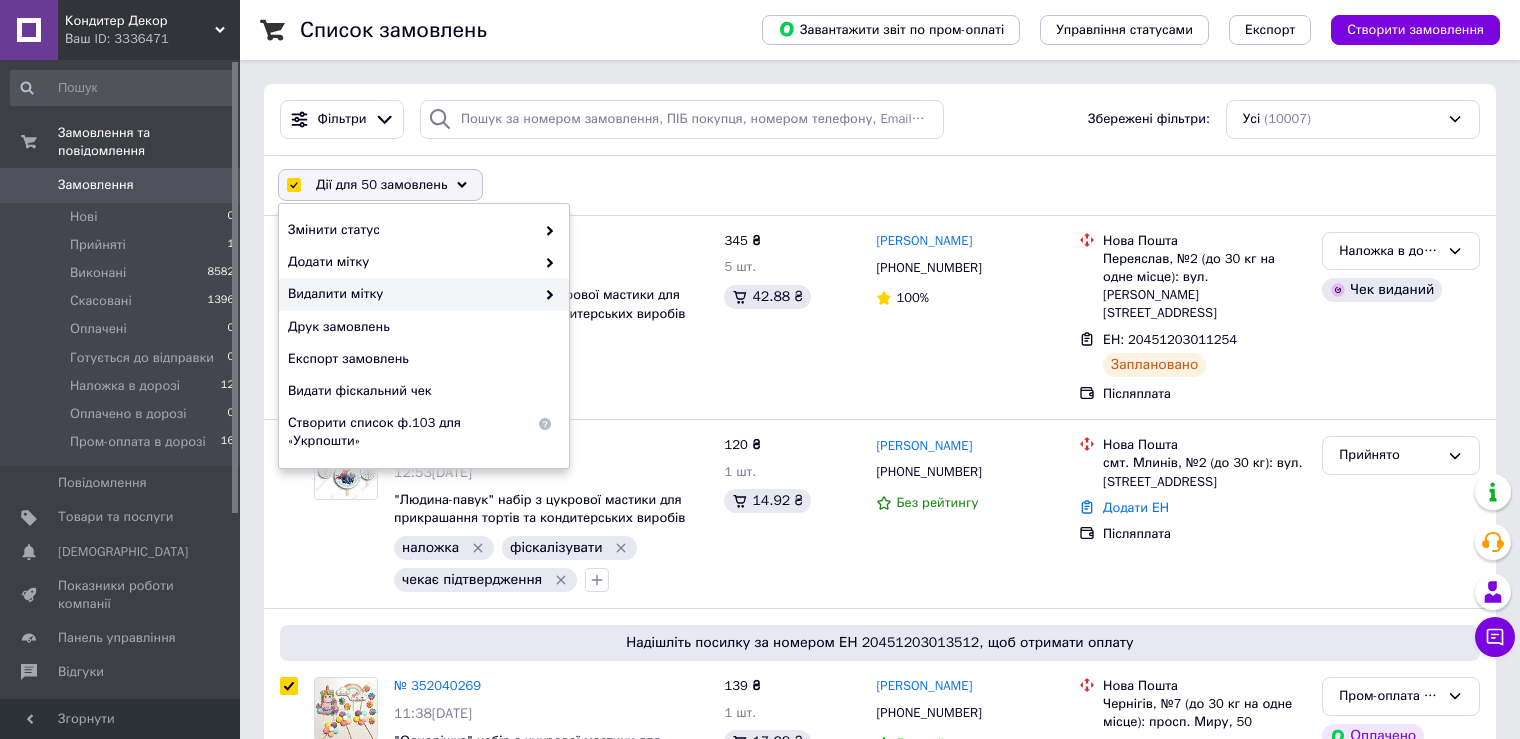 click on "Видалити мітку" at bounding box center (411, 294) 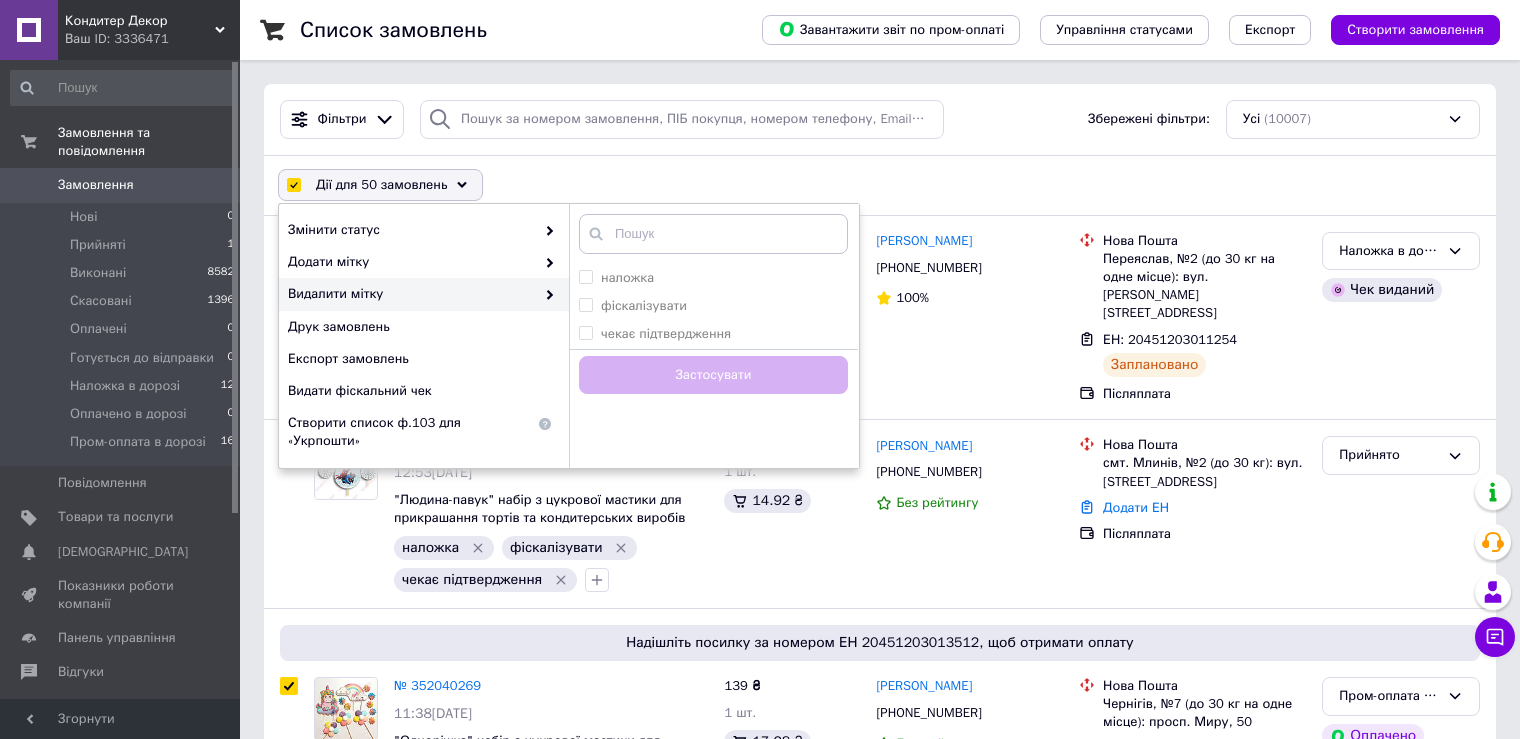 click on "Дії для 50 замовлень Вибрати все 10007 замовлень Вибрані всі 10007 замовлень Скасувати вибрані Змінити статус Додати мітку Видалити мітку наложка фіскалізувати чекає підтвердження Створити мітку   Застосувати Друк замовлень Експорт замовлень Видати фіскальний чек Створити список ф.103 для «Укрпошти»" at bounding box center [880, 185] 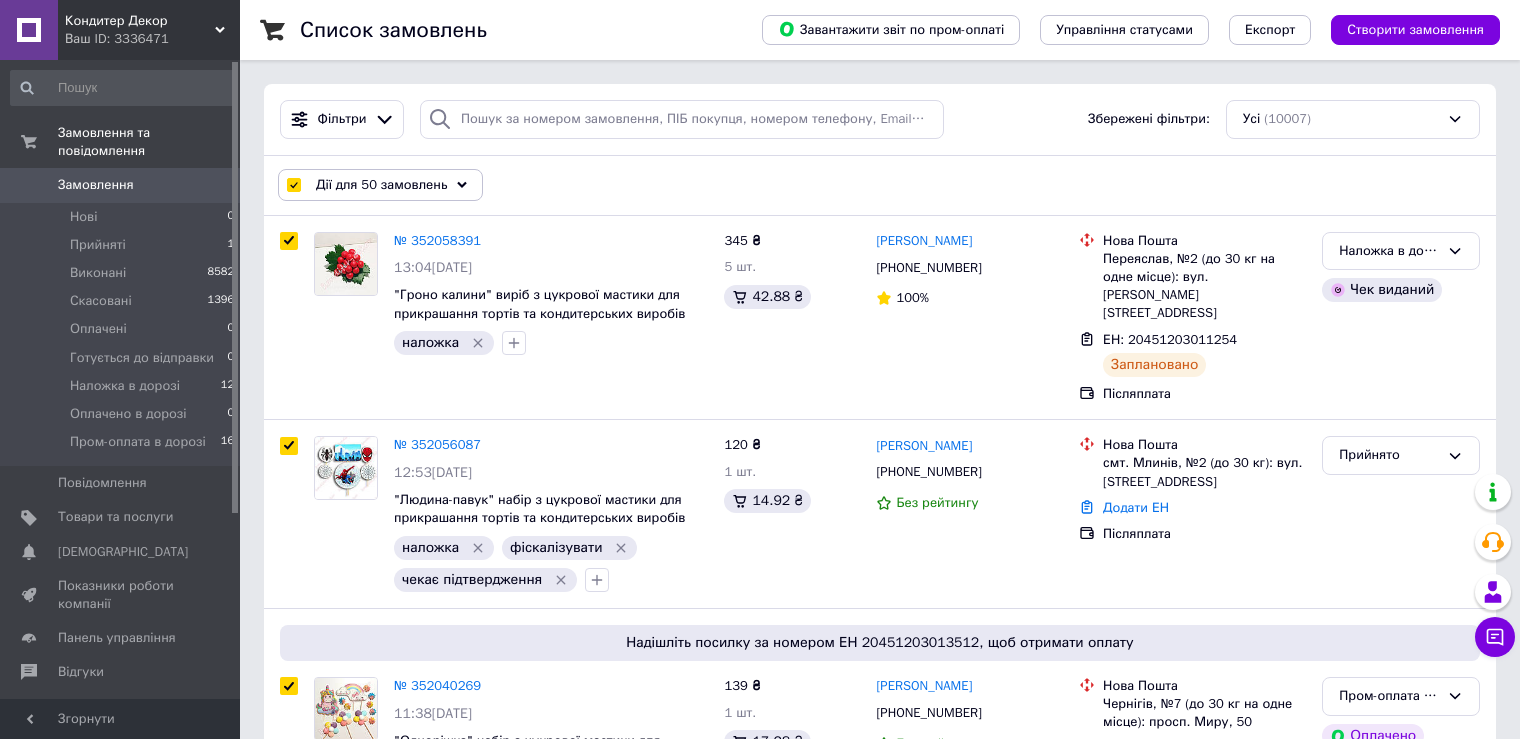 click at bounding box center [293, 185] 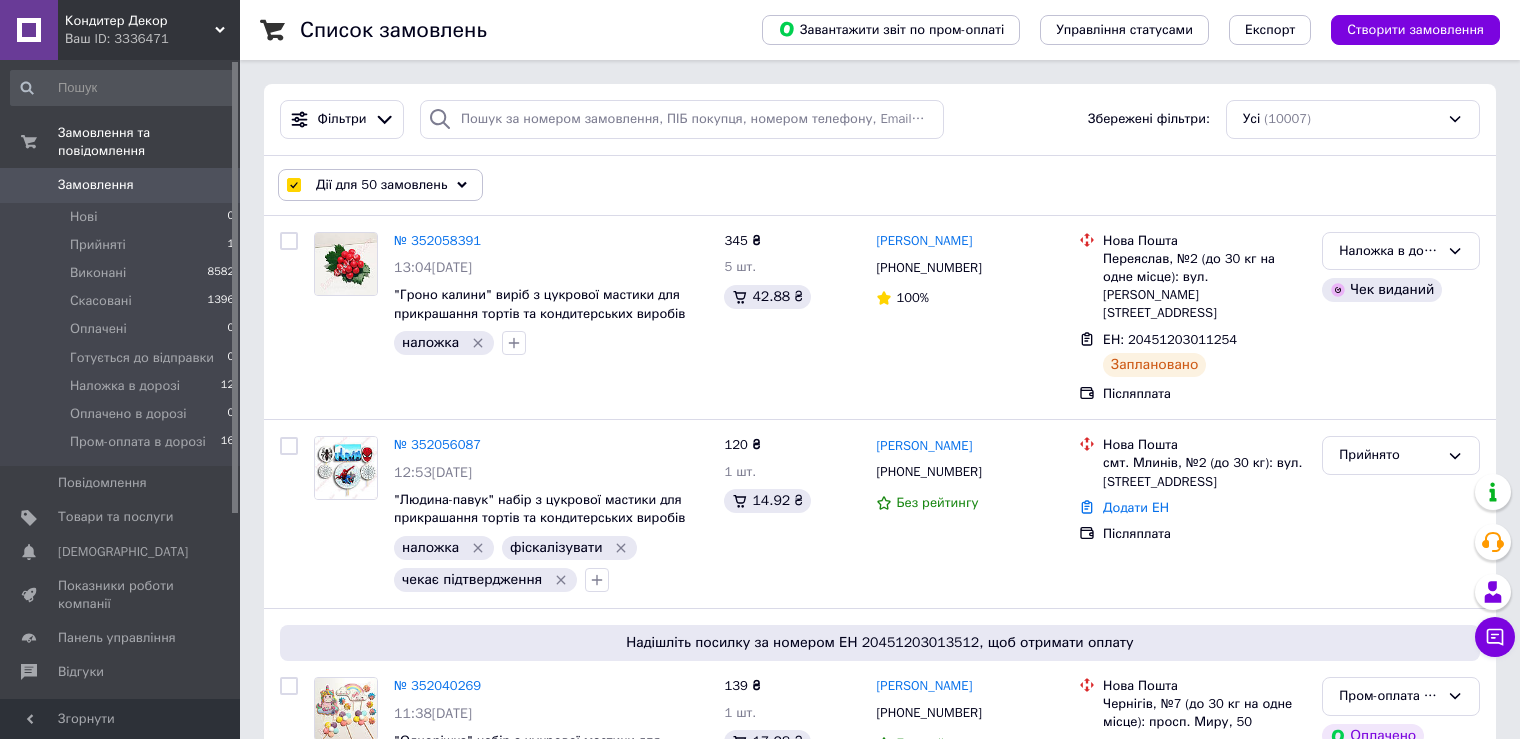checkbox on "false" 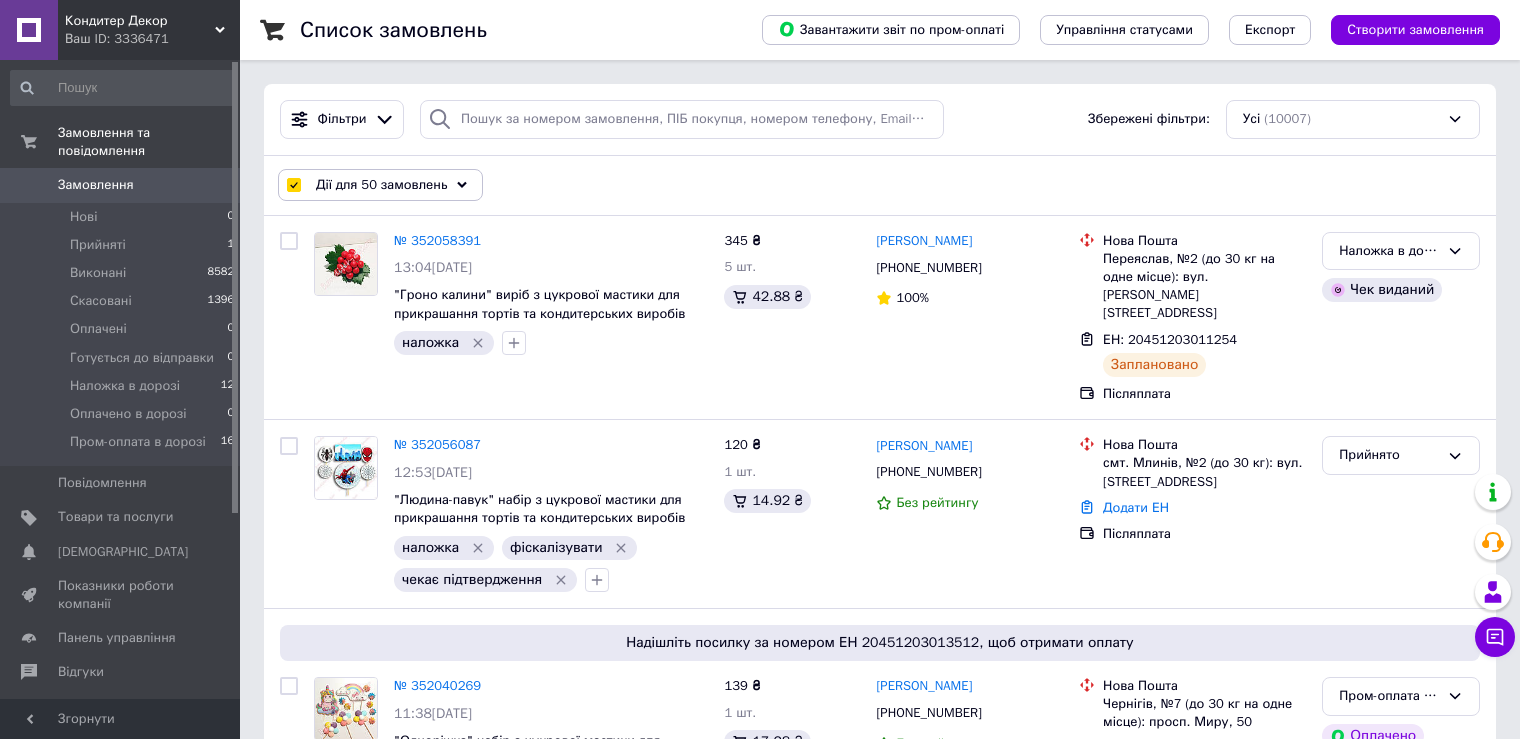 checkbox on "false" 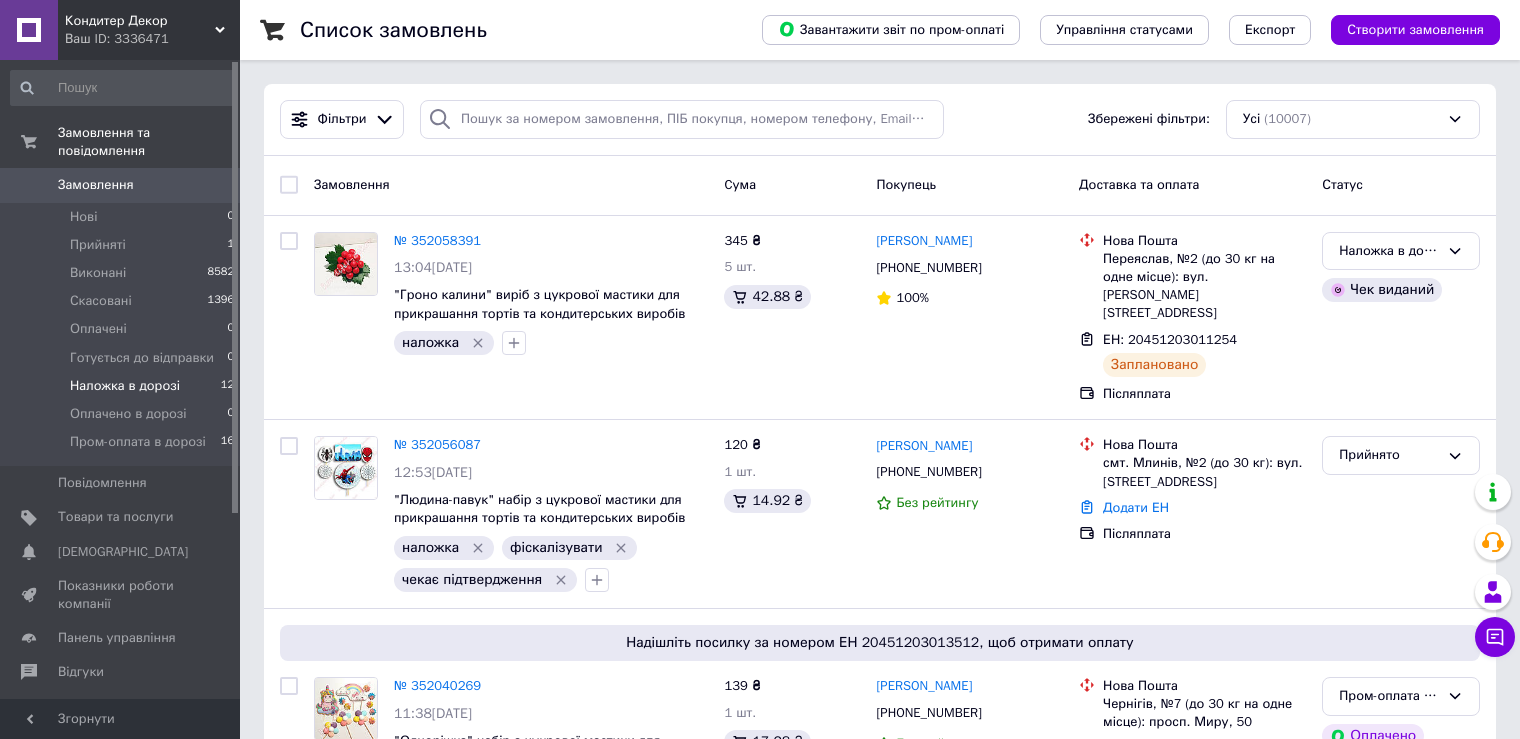 click on "Наложка в дорозі" at bounding box center (125, 386) 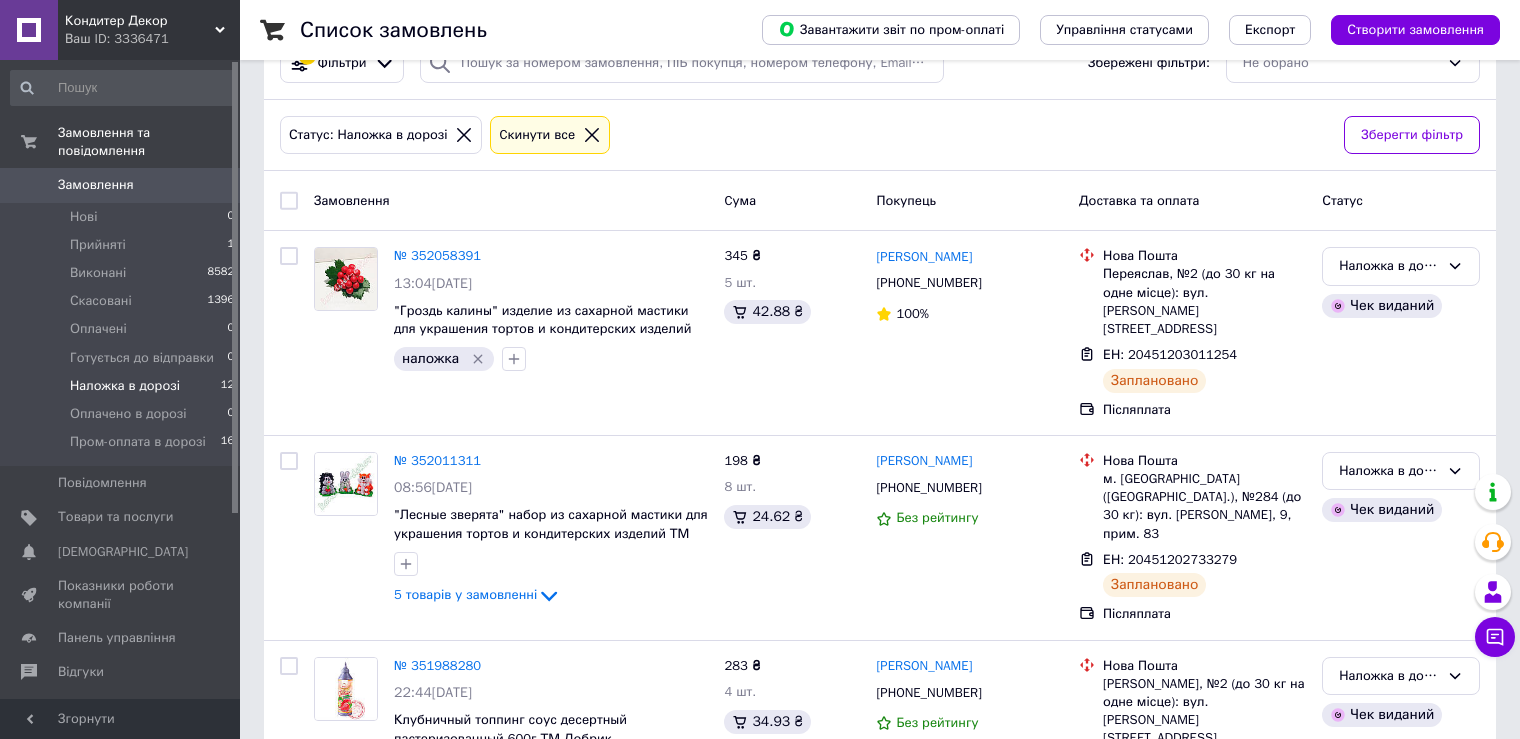 scroll, scrollTop: 0, scrollLeft: 0, axis: both 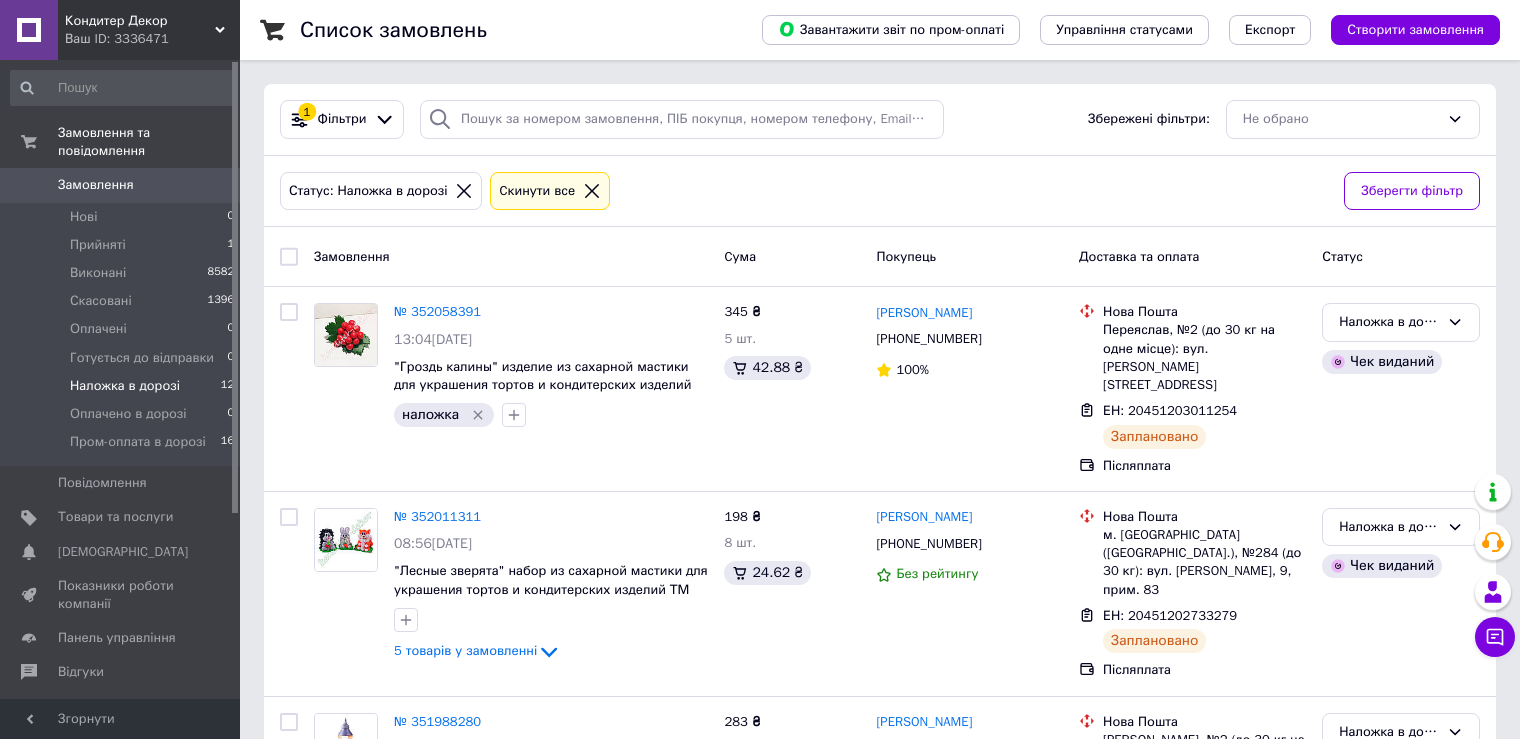 click at bounding box center [289, 257] 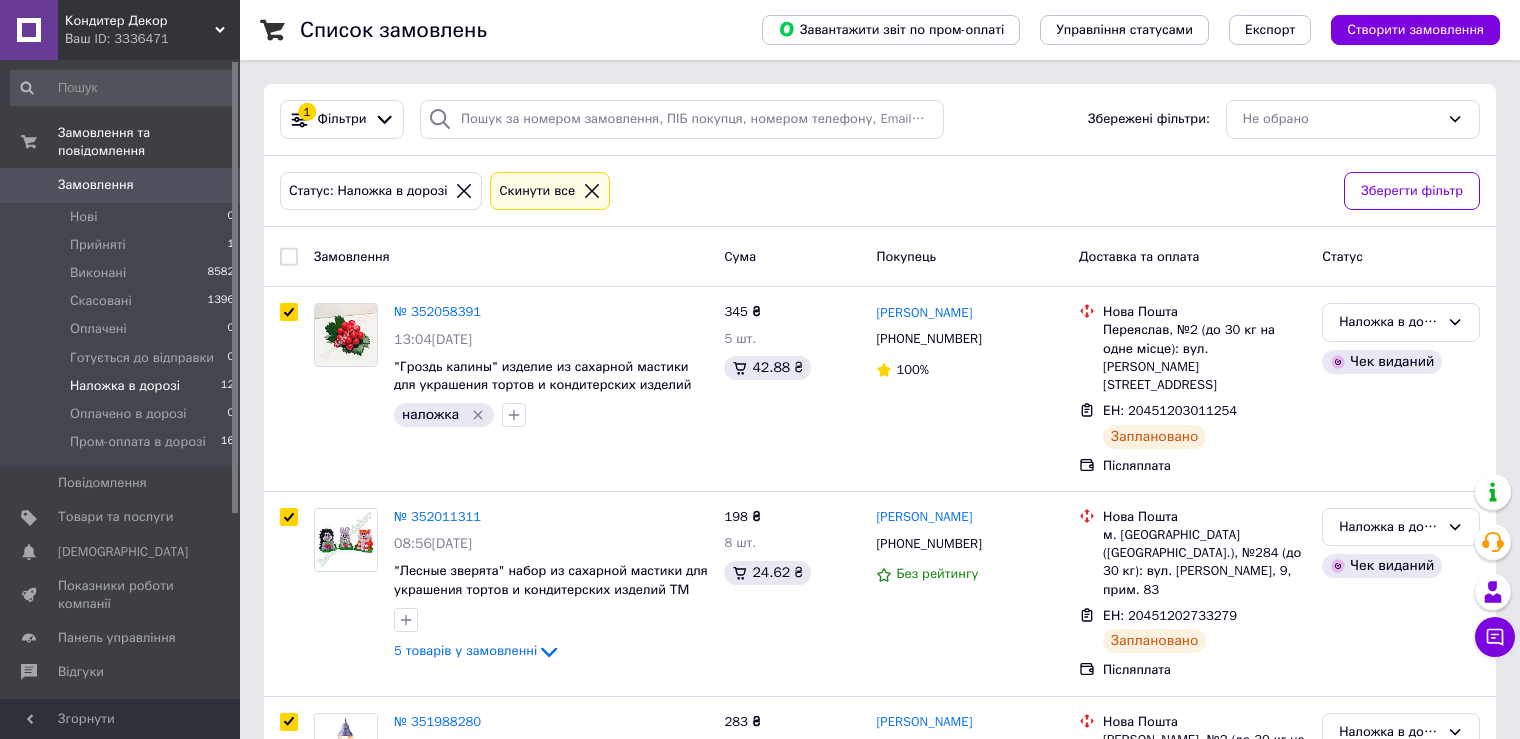 checkbox on "true" 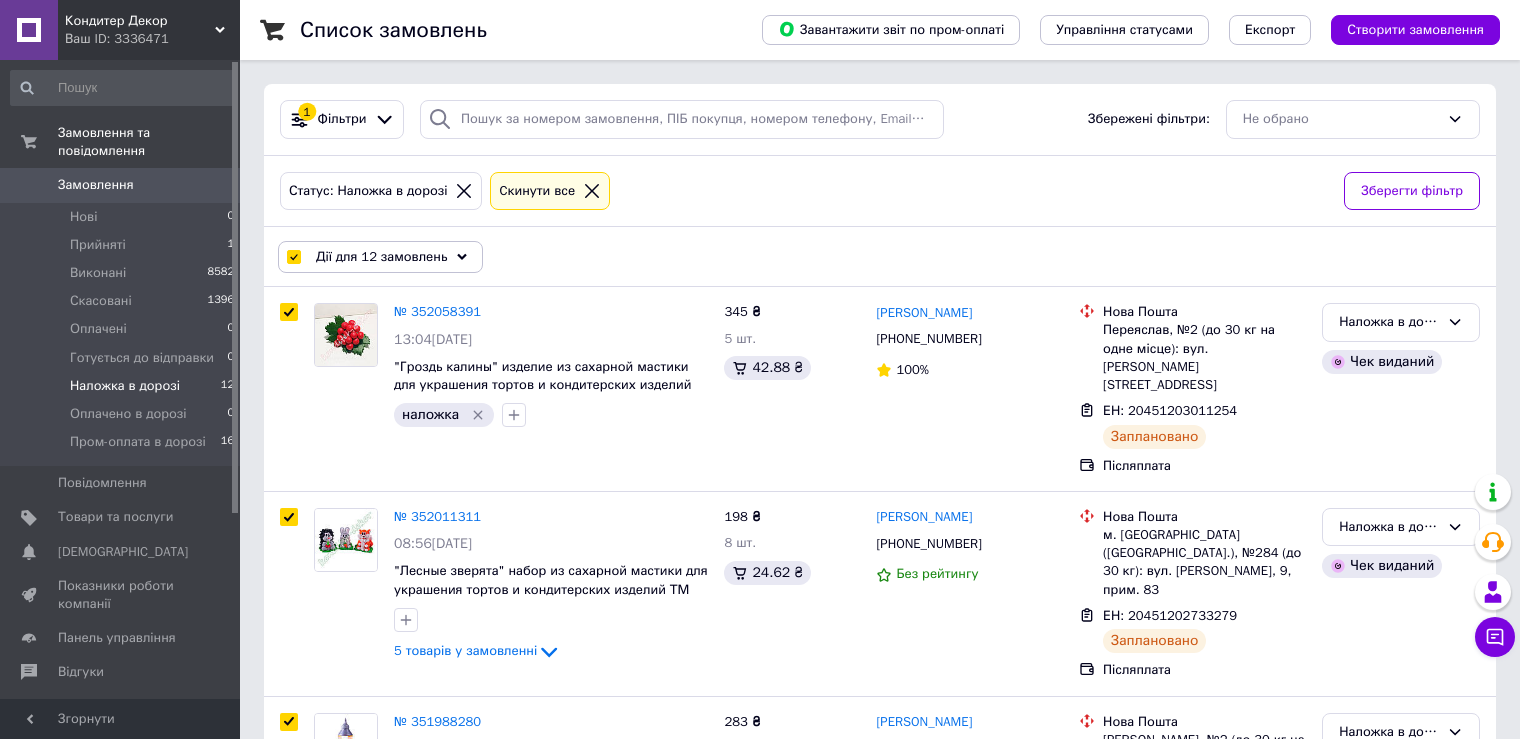 click on "Дії для 12 замовлень" at bounding box center [381, 257] 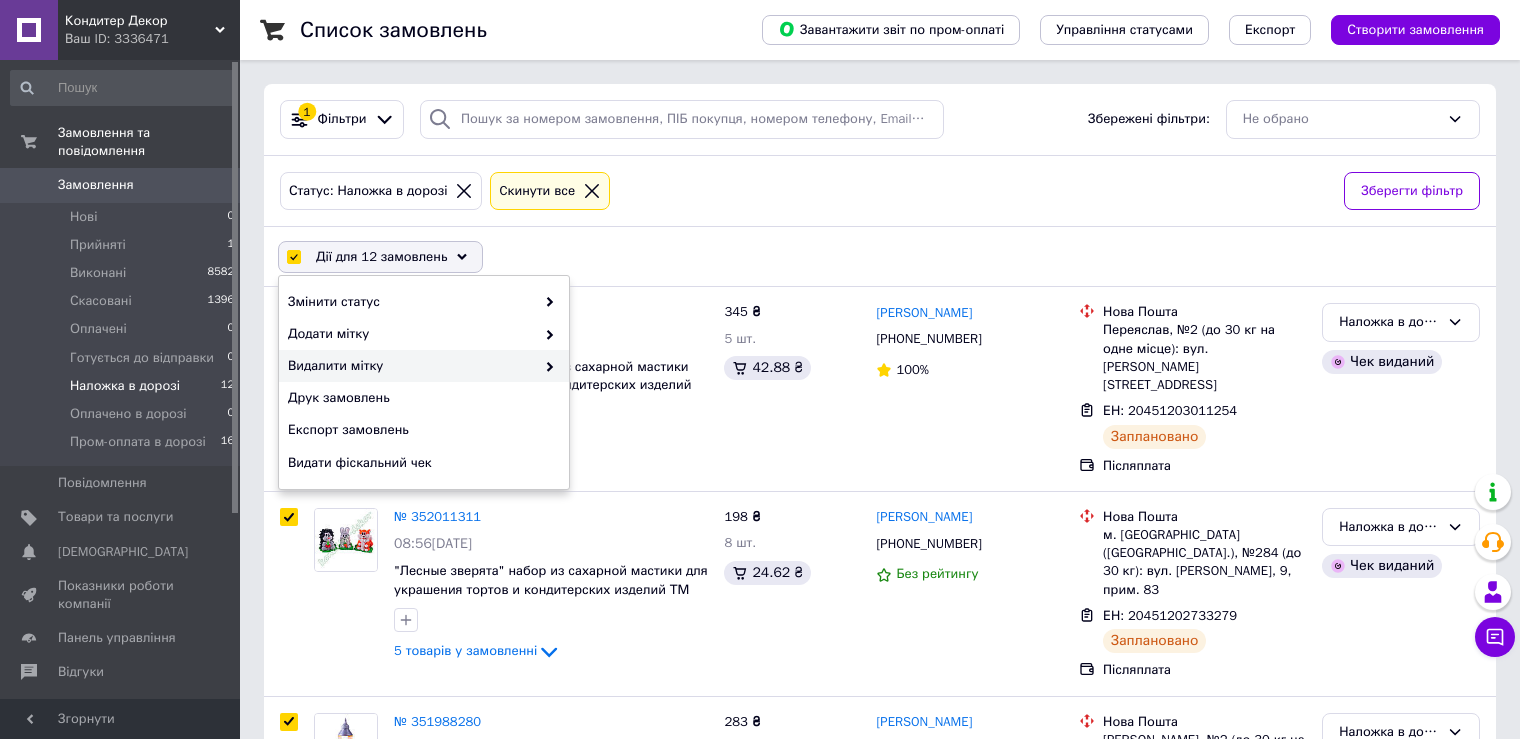 click on "Видалити мітку" at bounding box center (411, 366) 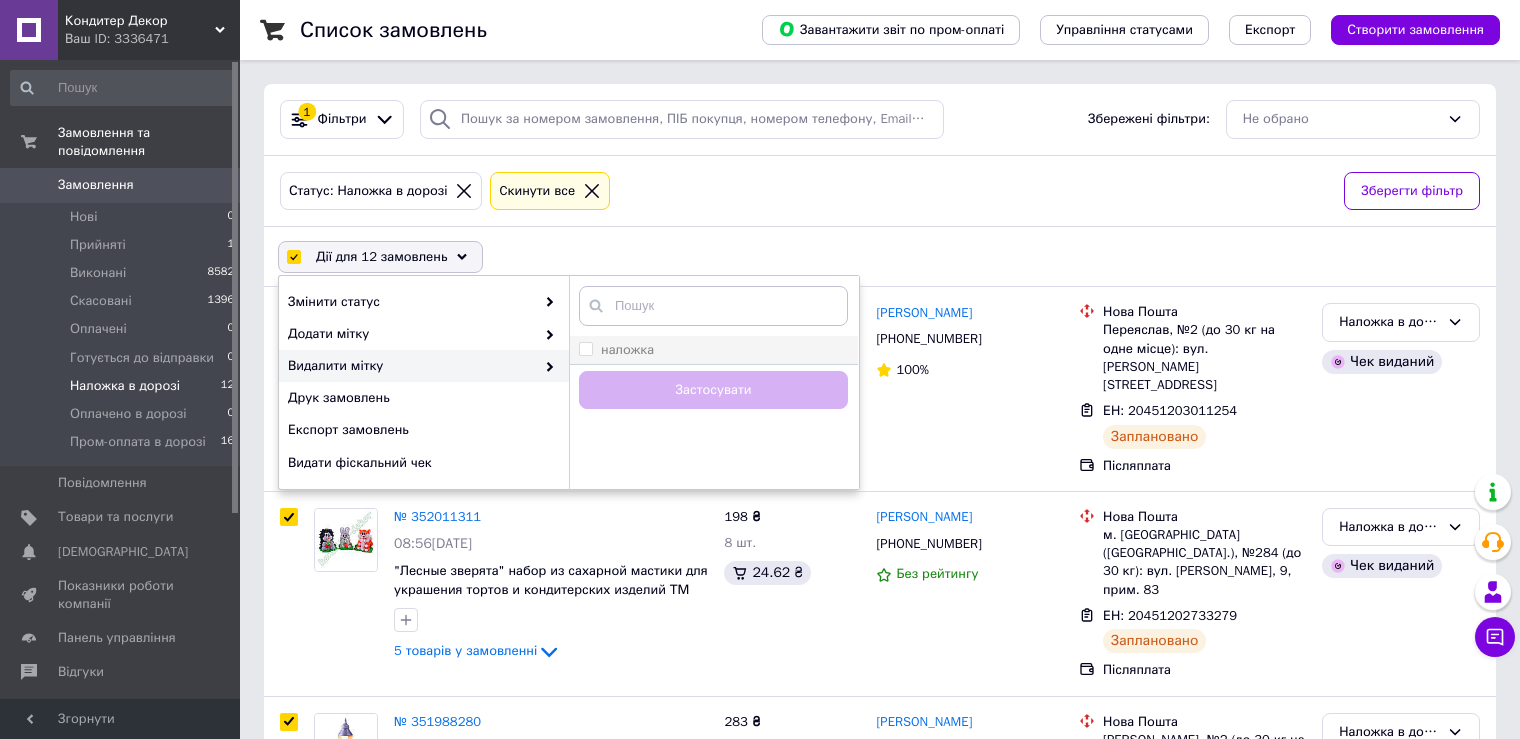 click on "наложка" at bounding box center [585, 348] 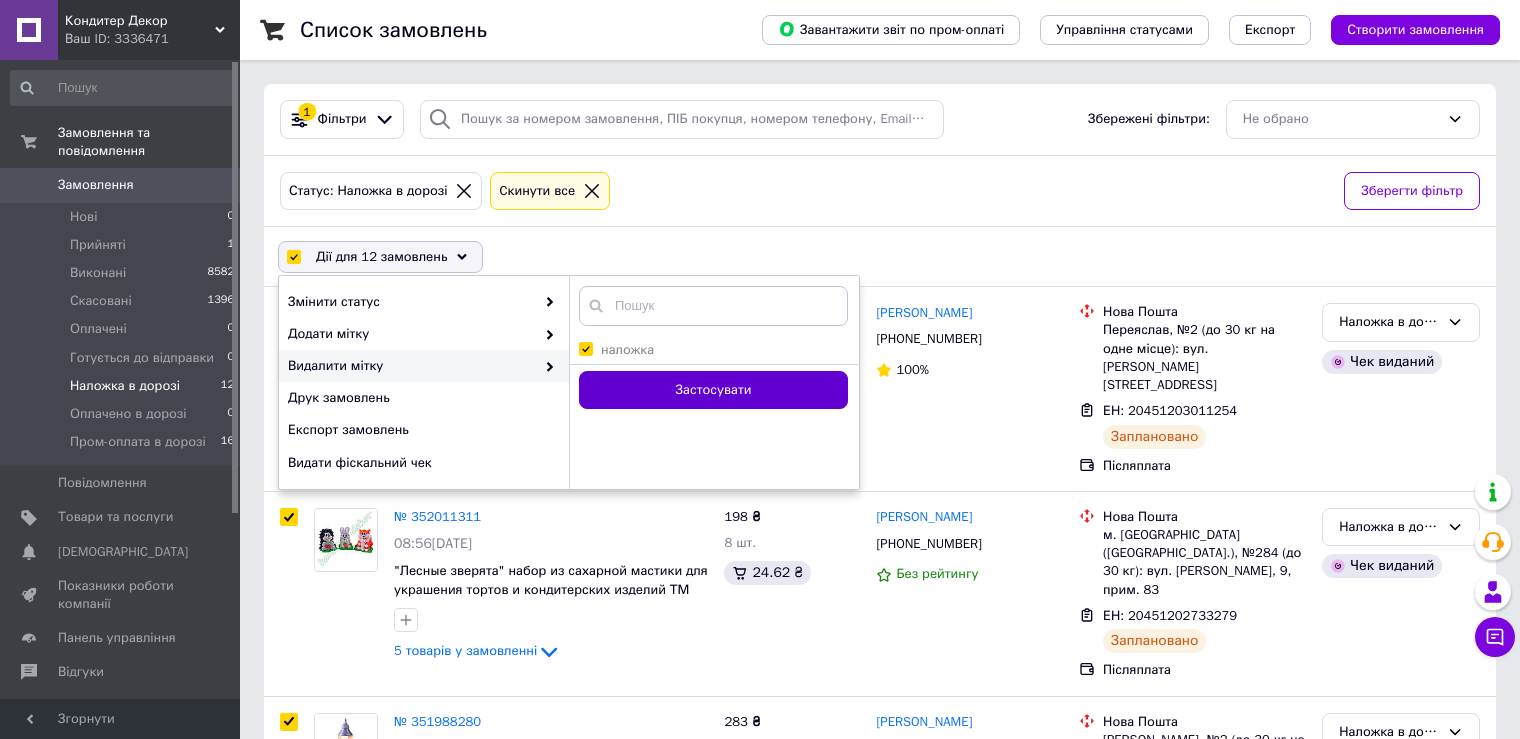 click on "Застосувати" at bounding box center [713, 390] 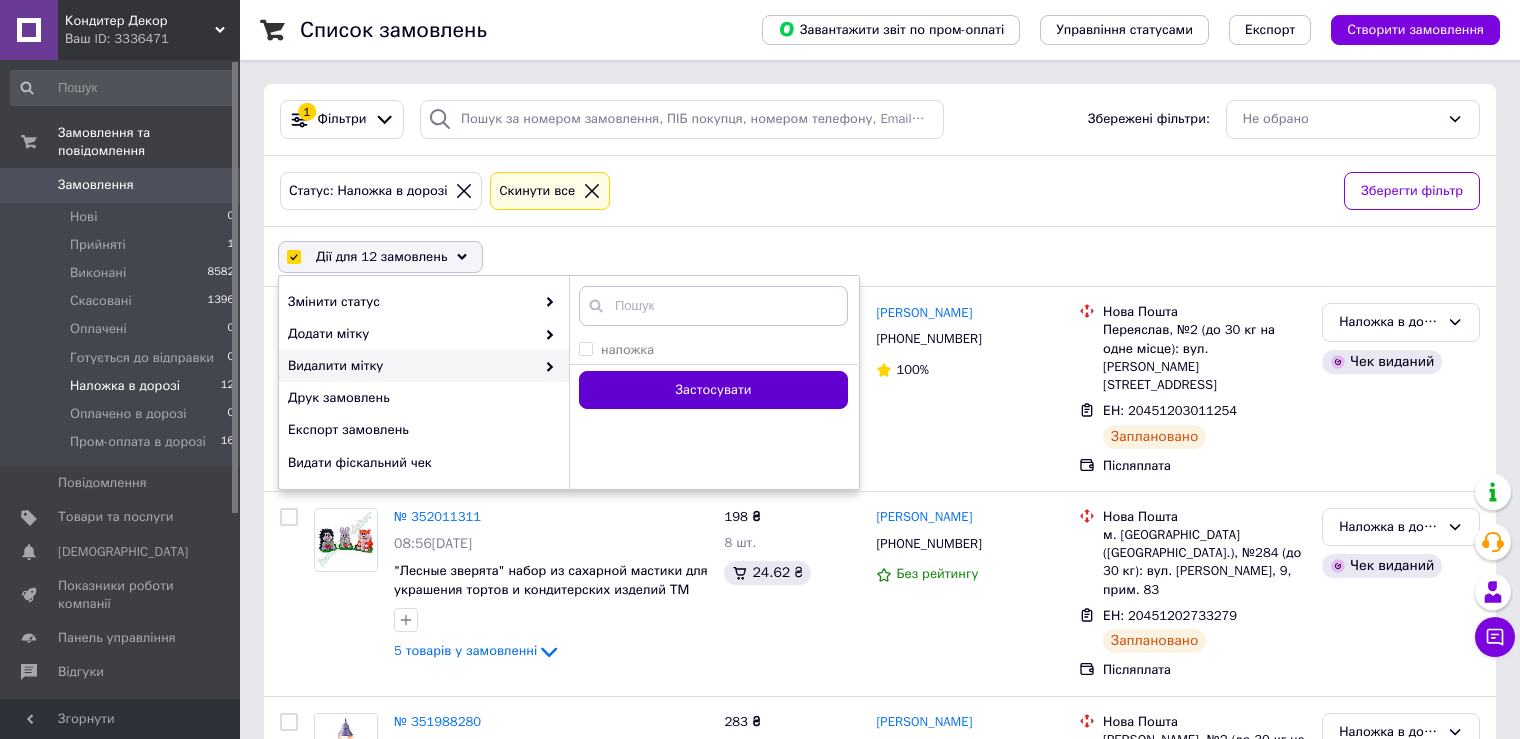 checkbox on "false" 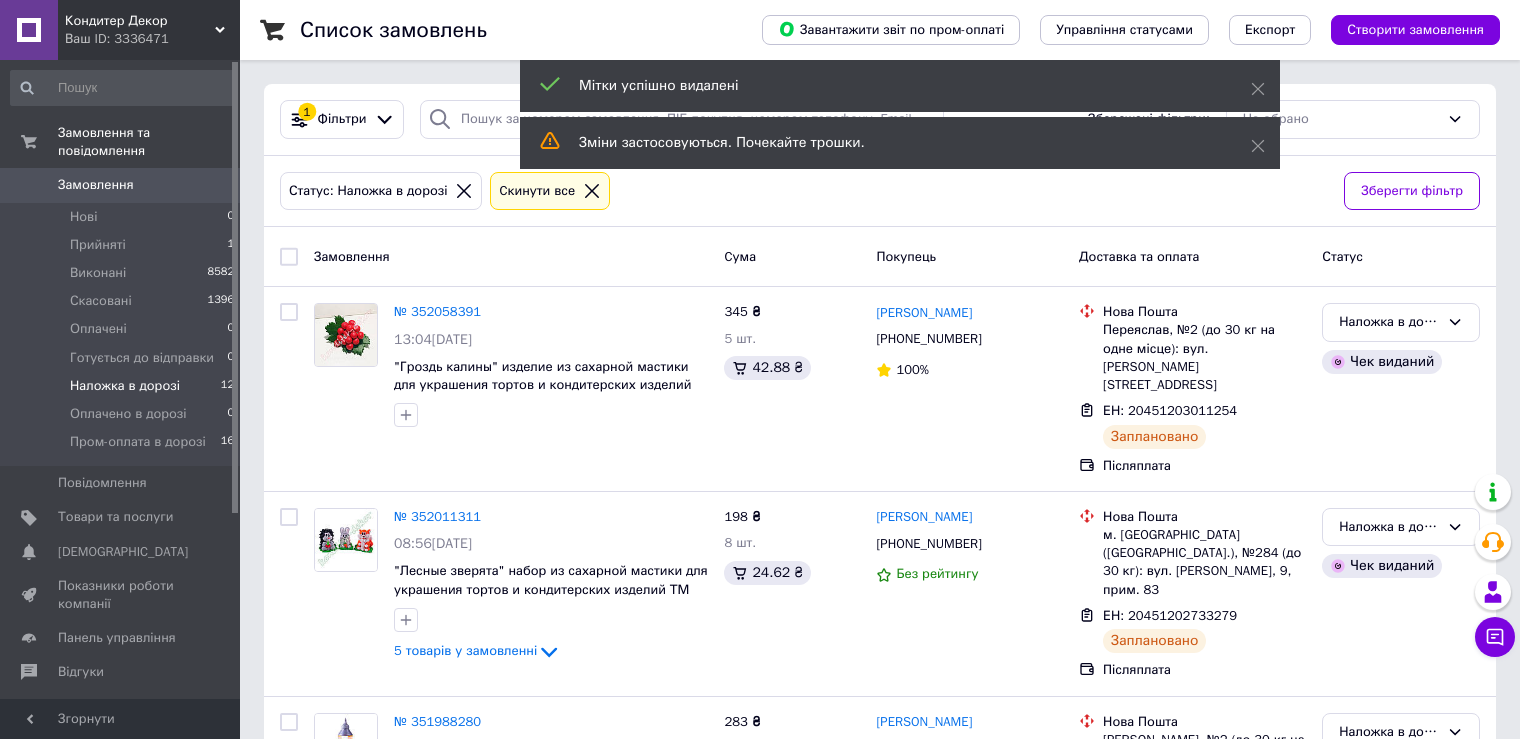 click on "Замовлення" at bounding box center (121, 185) 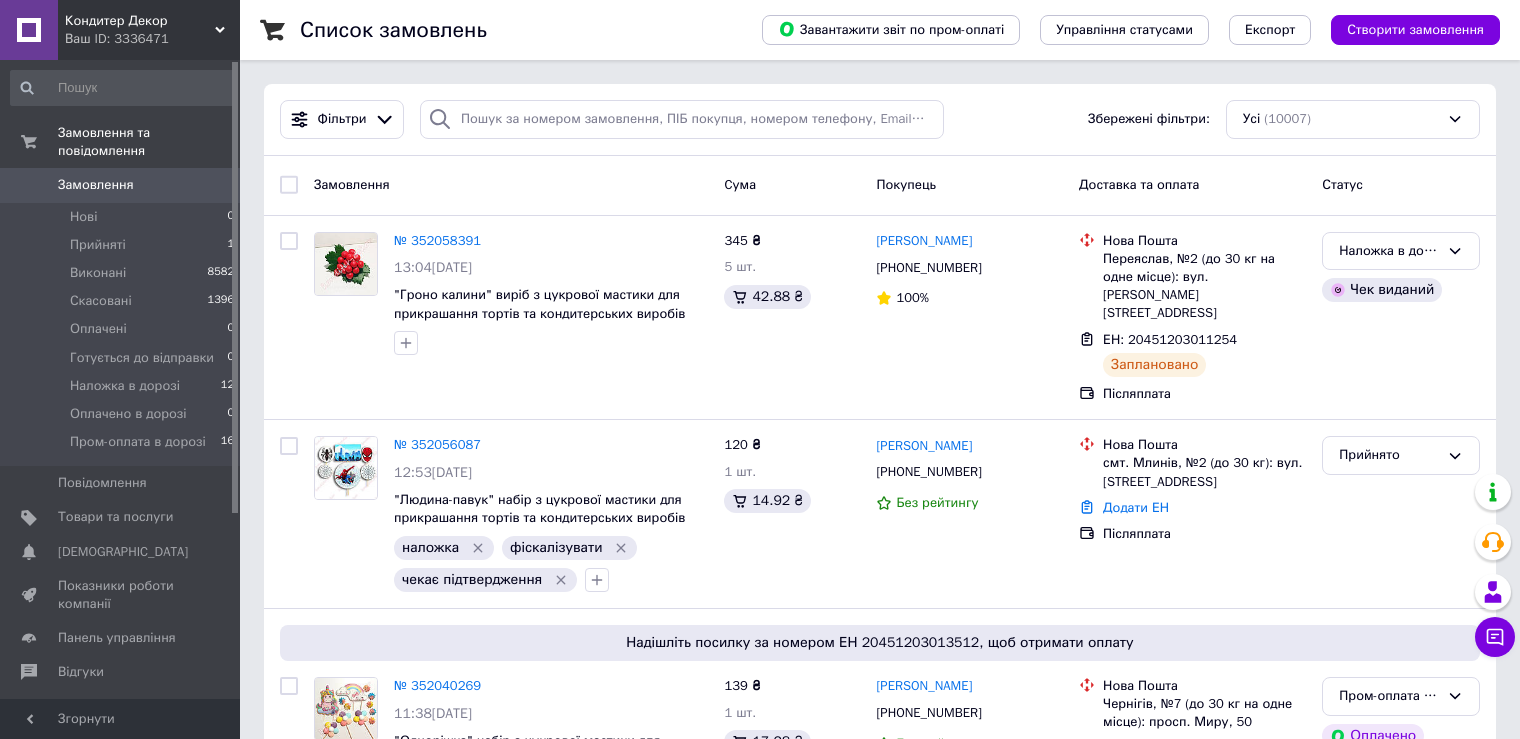 click on "Замовлення" at bounding box center (96, 185) 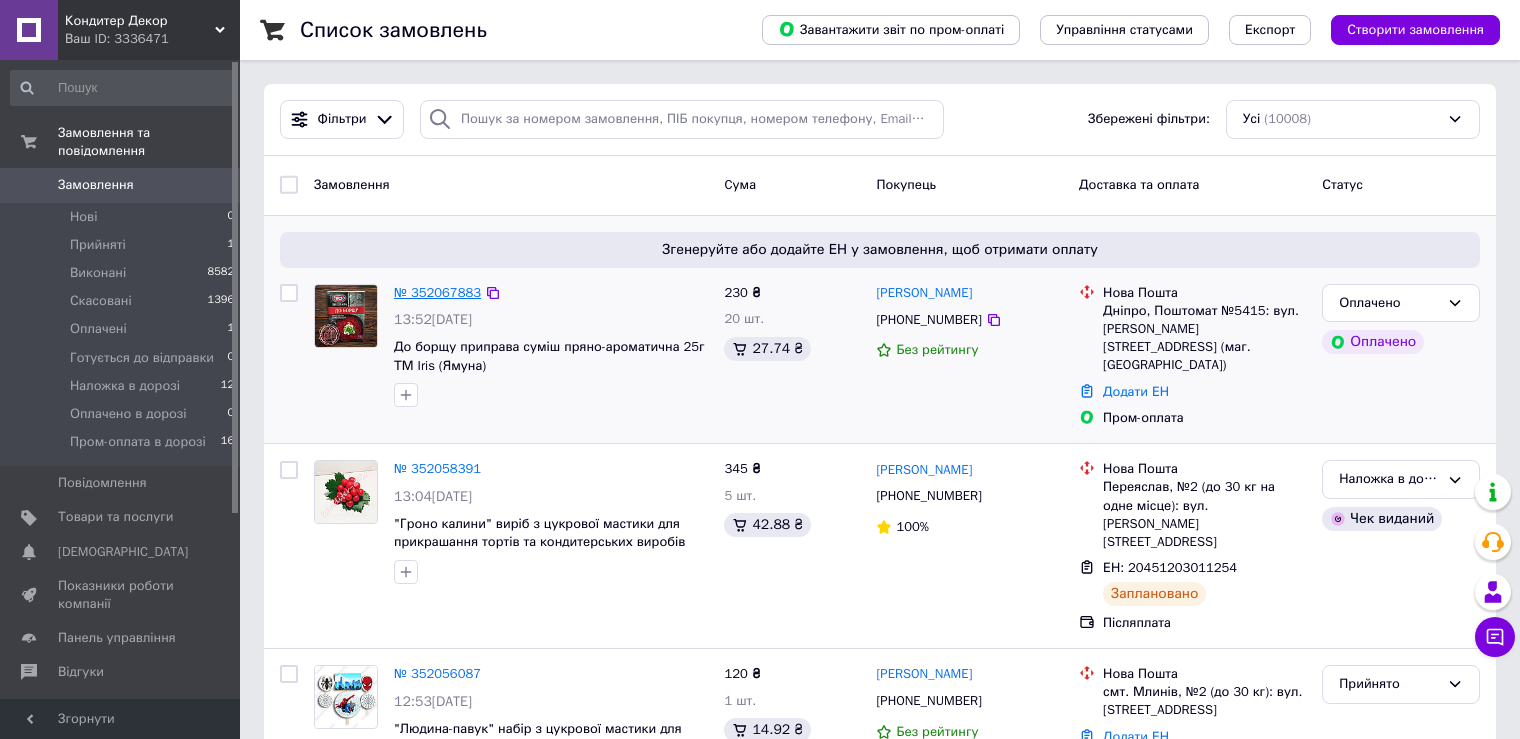 click on "№ 352067883" at bounding box center [437, 292] 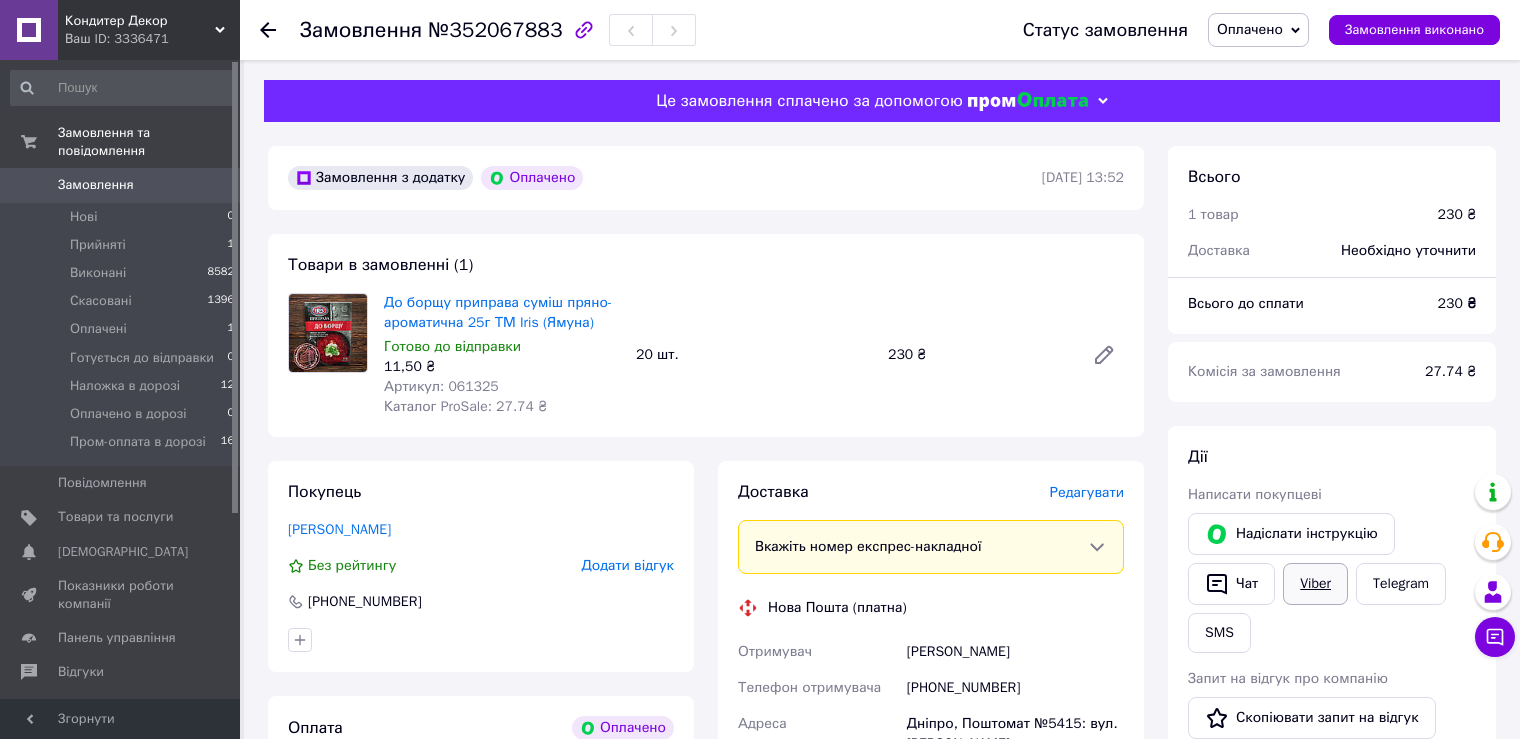 click on "Viber" at bounding box center (1315, 584) 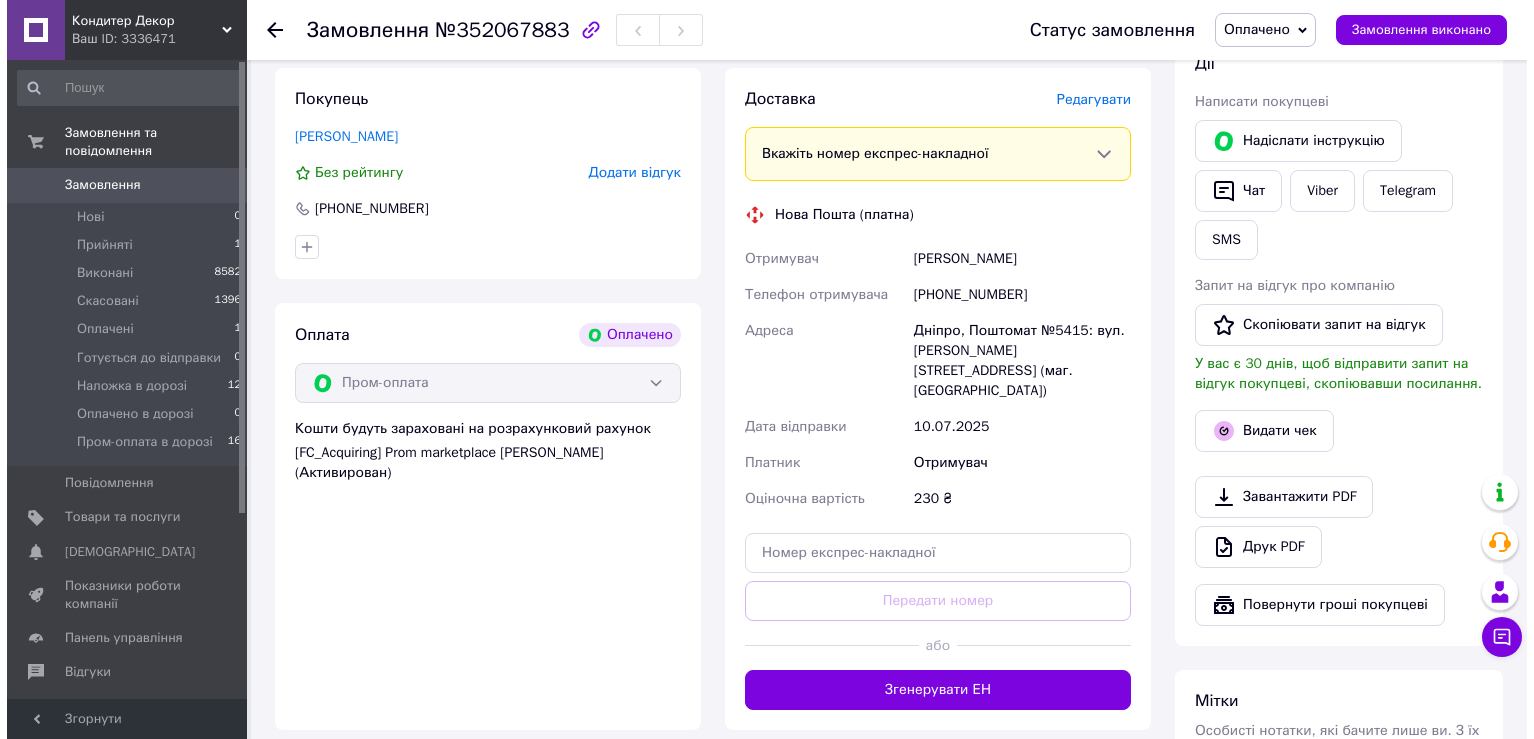 scroll, scrollTop: 400, scrollLeft: 0, axis: vertical 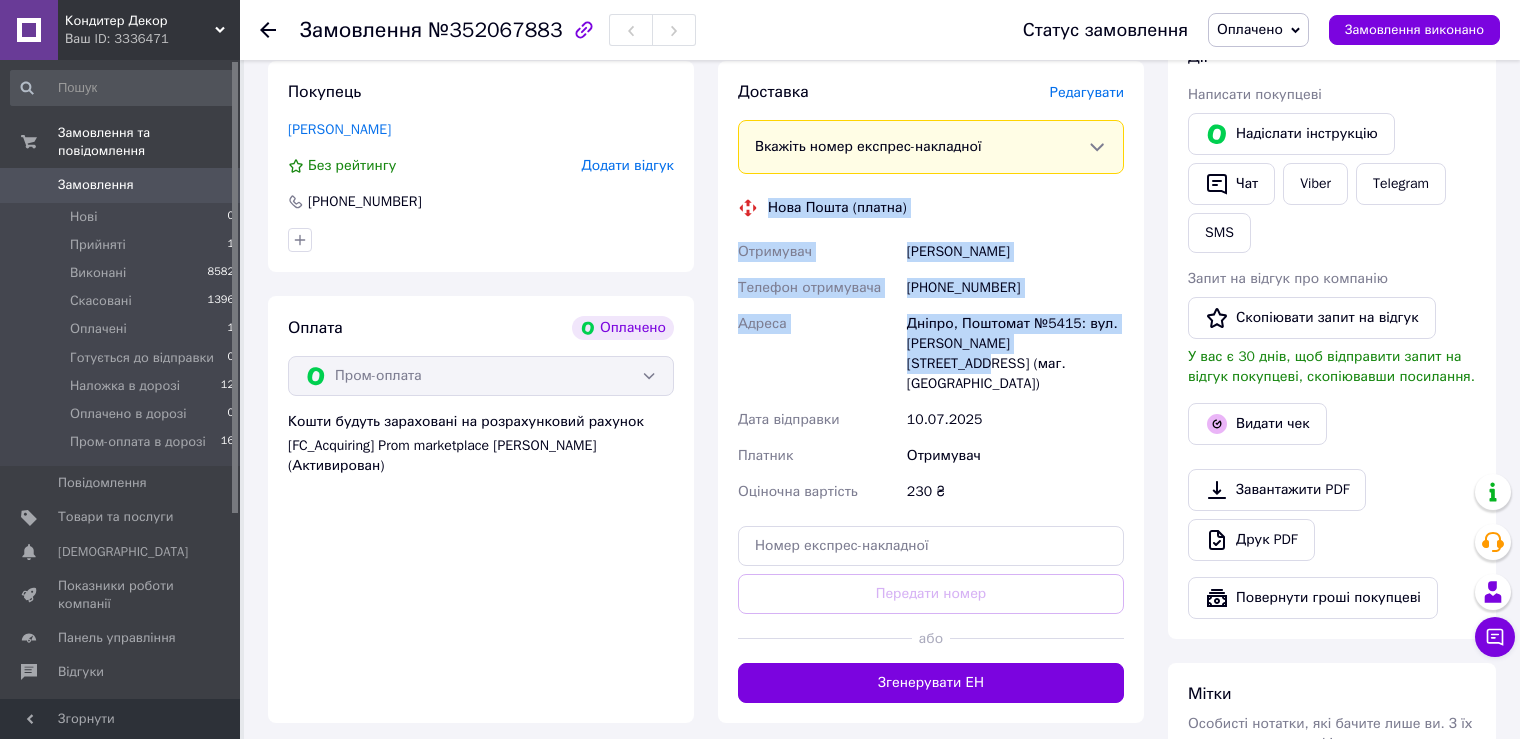 drag, startPoint x: 764, startPoint y: 204, endPoint x: 1066, endPoint y: 351, distance: 335.87646 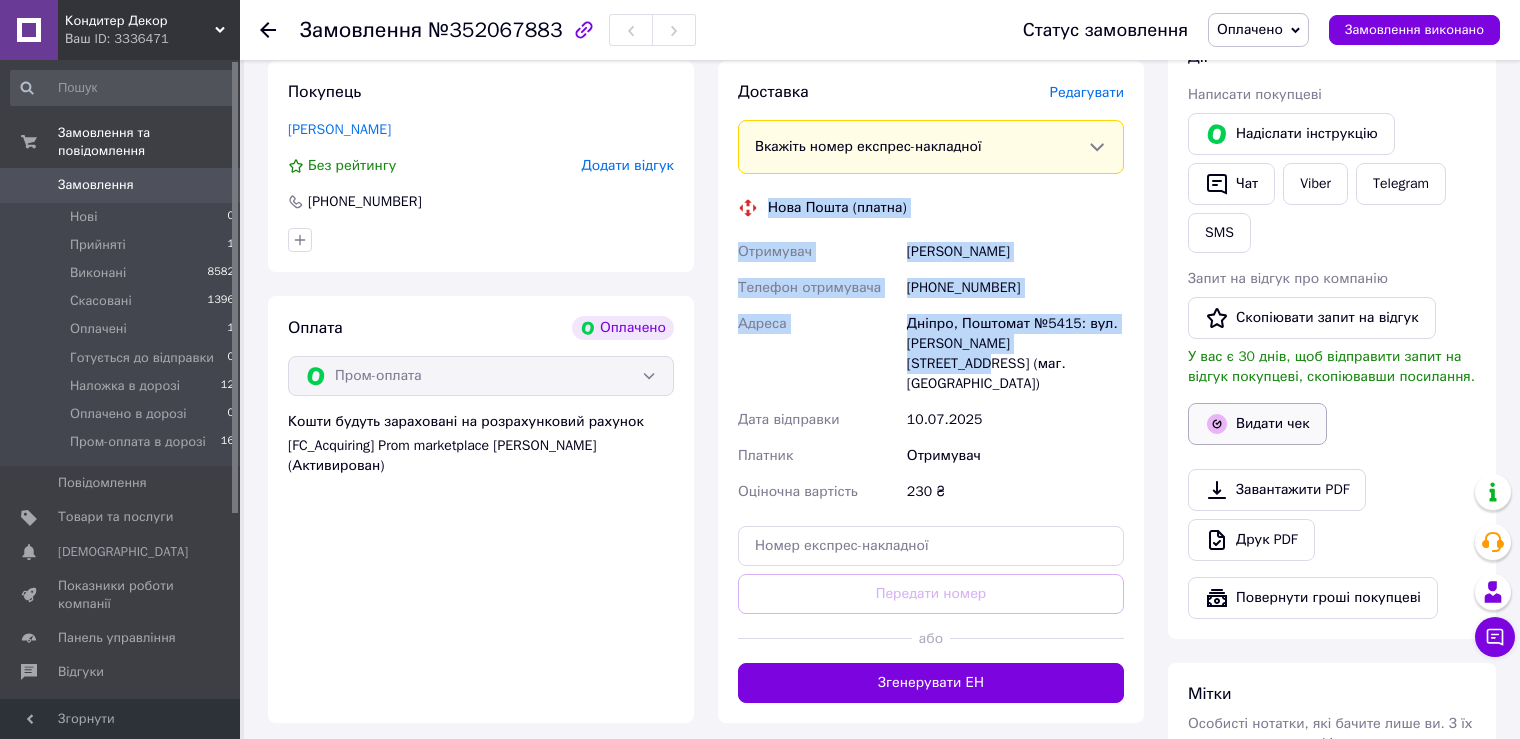 click on "Видати чек" at bounding box center [1257, 424] 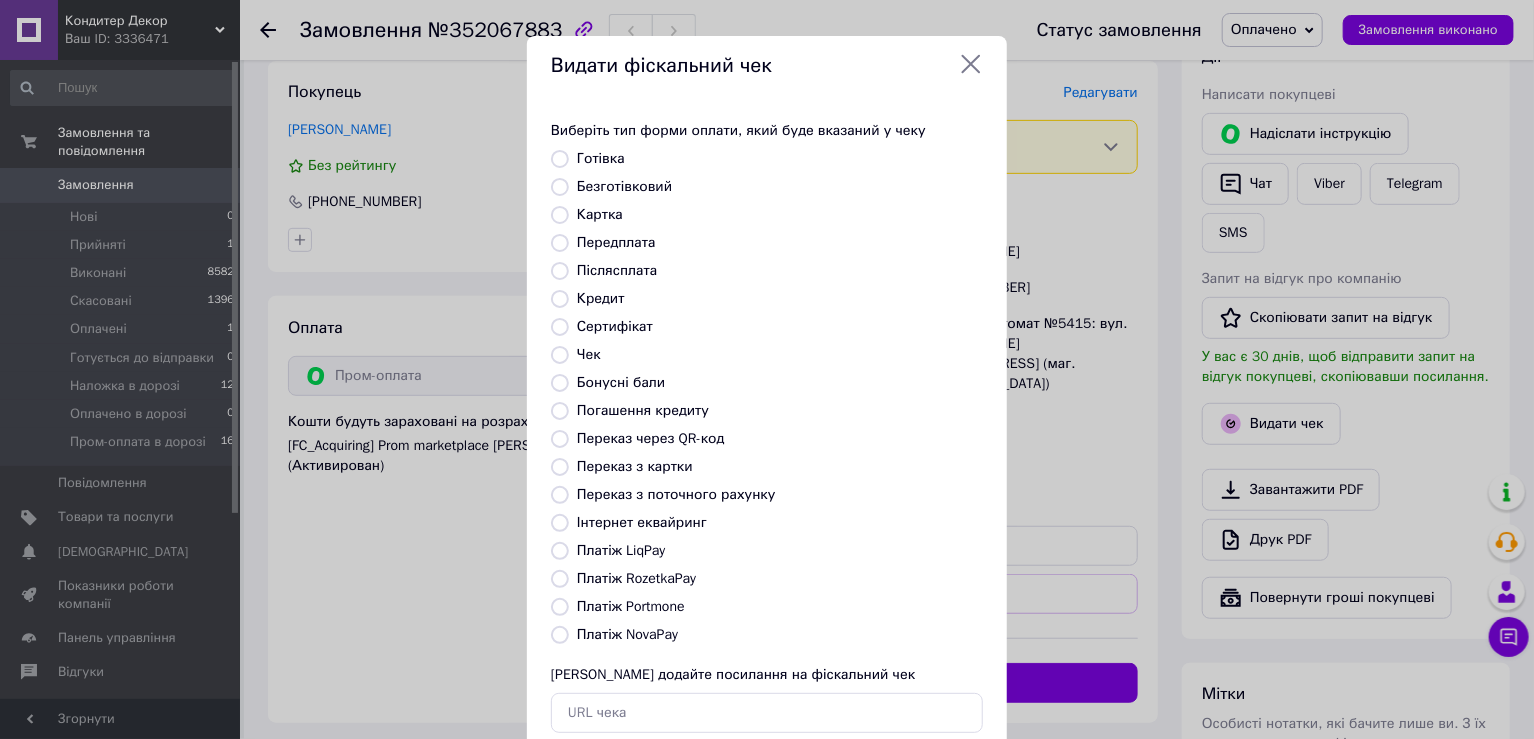 click on "Платіж RozetkaPay" at bounding box center [636, 578] 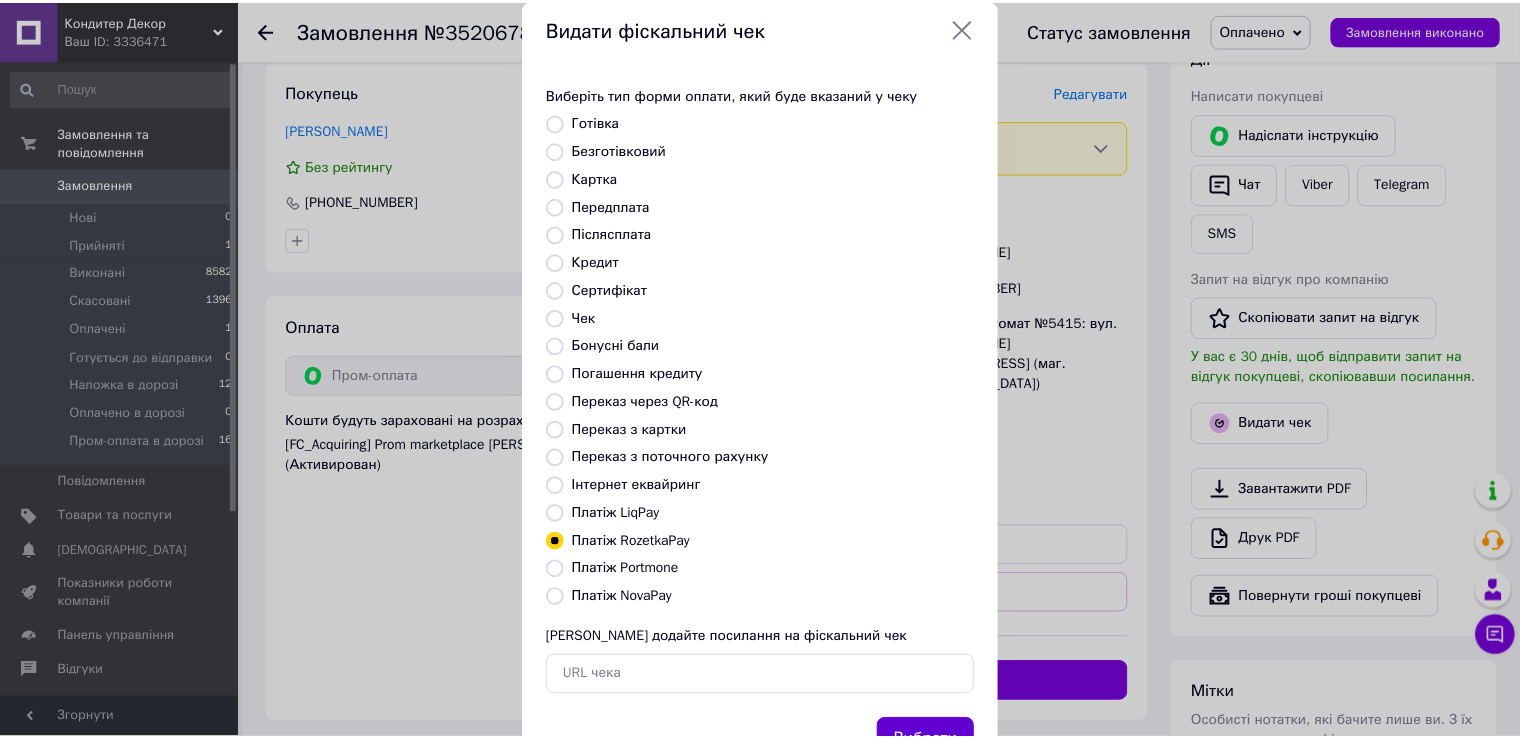 scroll, scrollTop: 119, scrollLeft: 0, axis: vertical 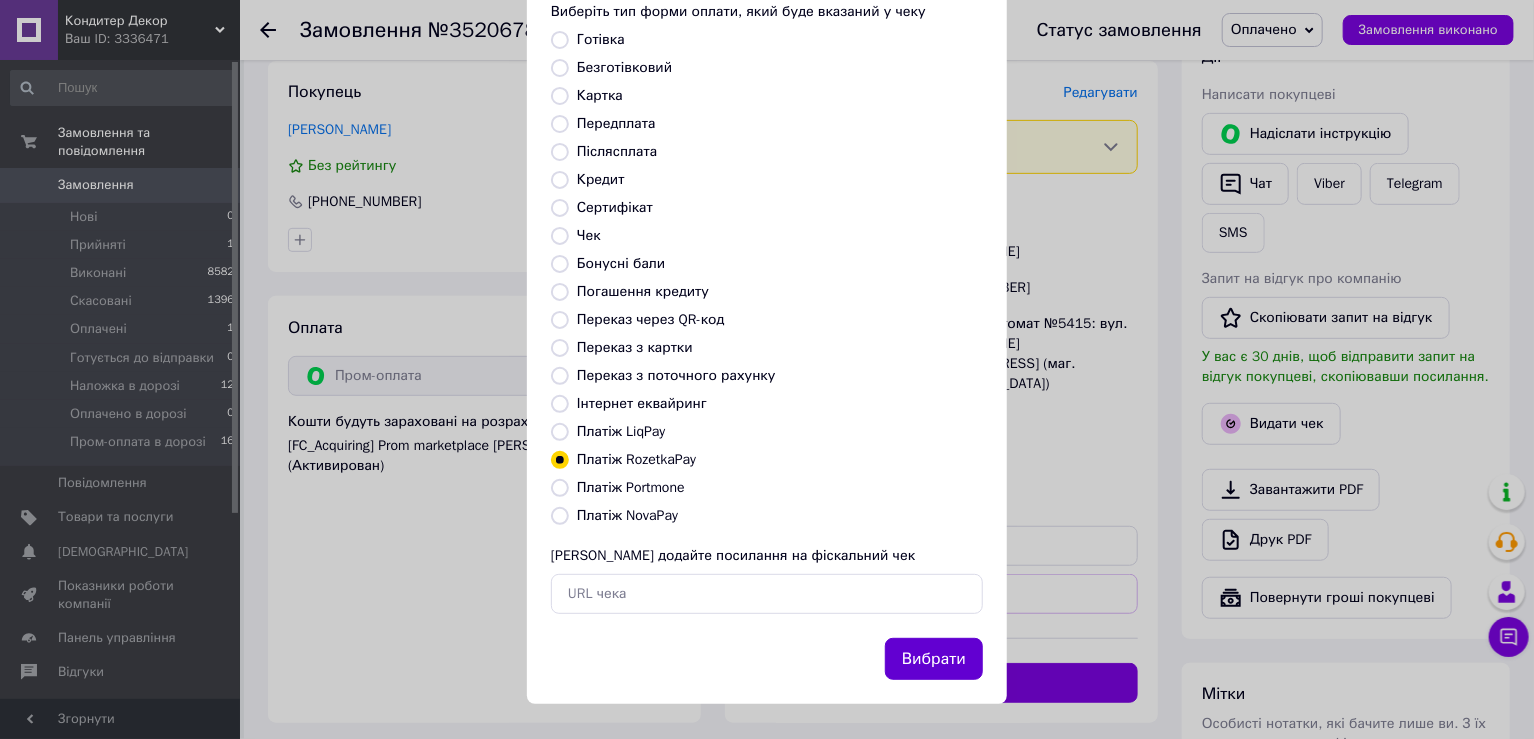 click on "Вибрати" at bounding box center [934, 659] 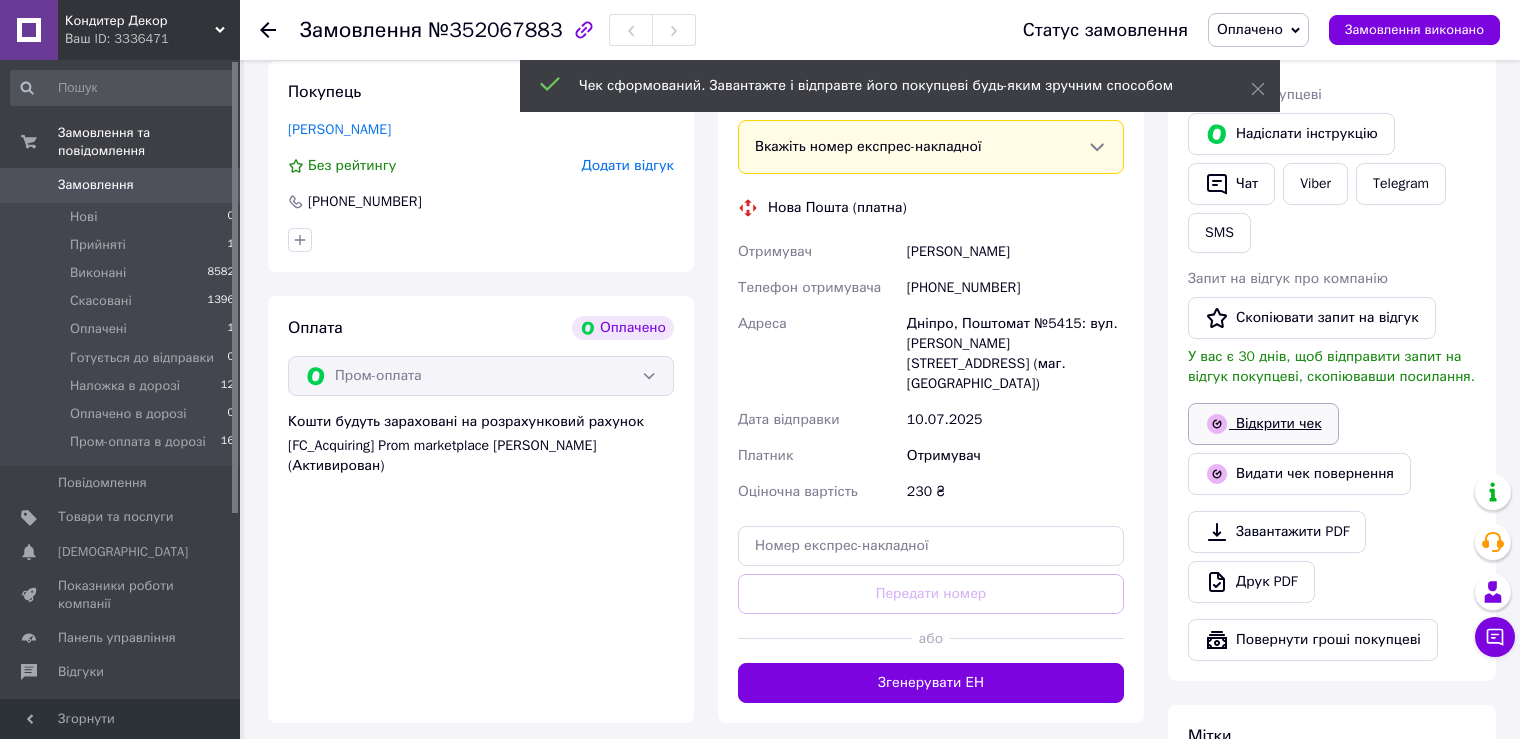 click on "Відкрити чек" at bounding box center (1263, 424) 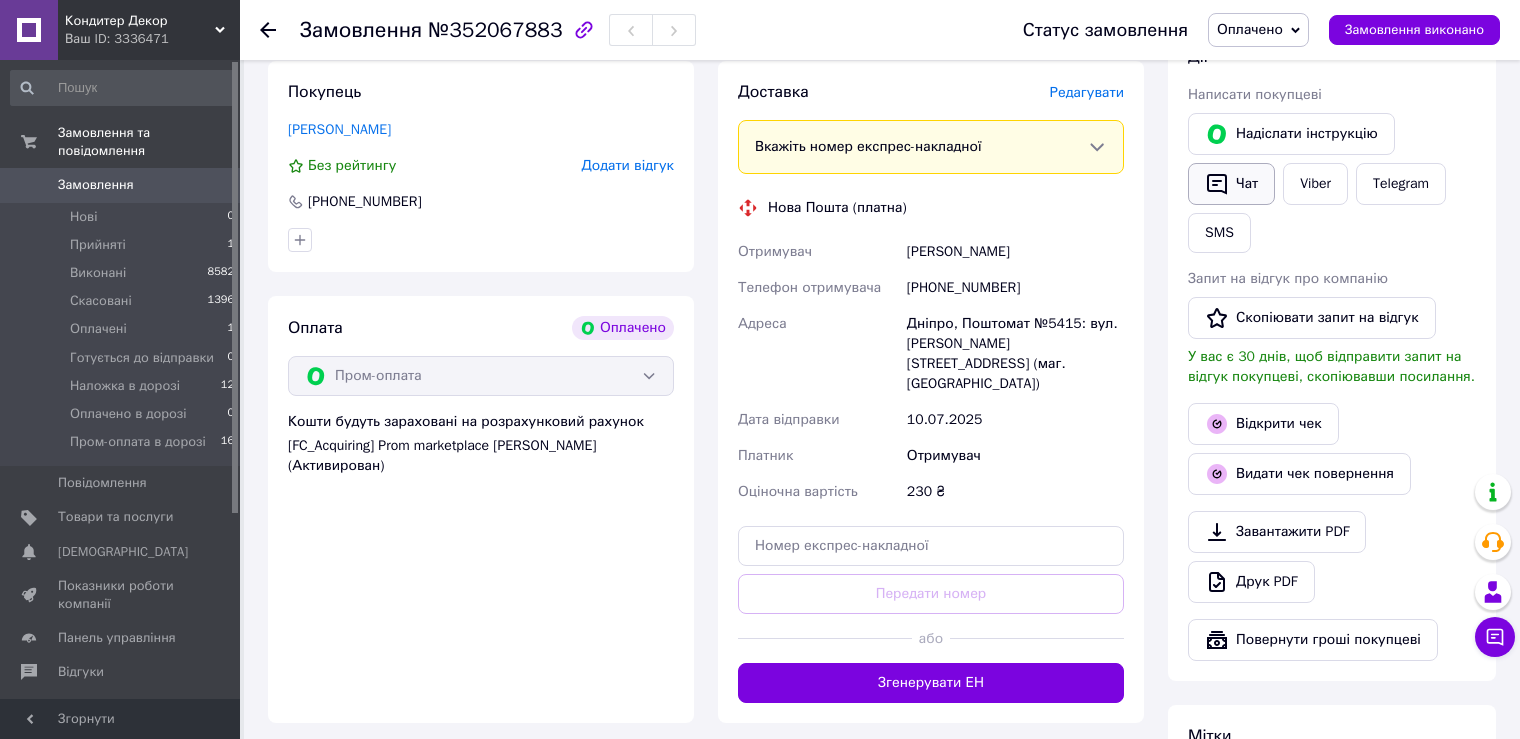 click on "Чат" at bounding box center [1231, 184] 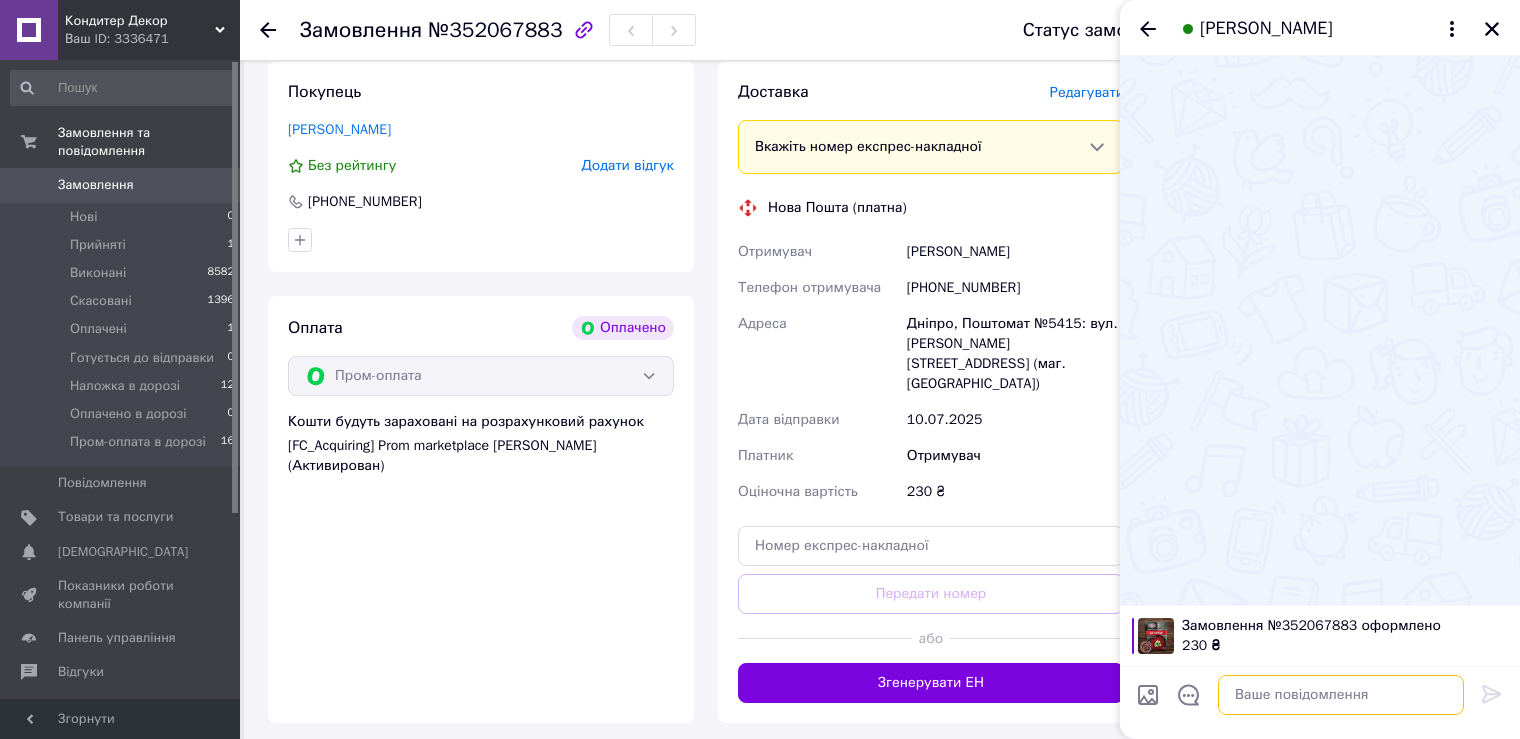click at bounding box center (1341, 695) 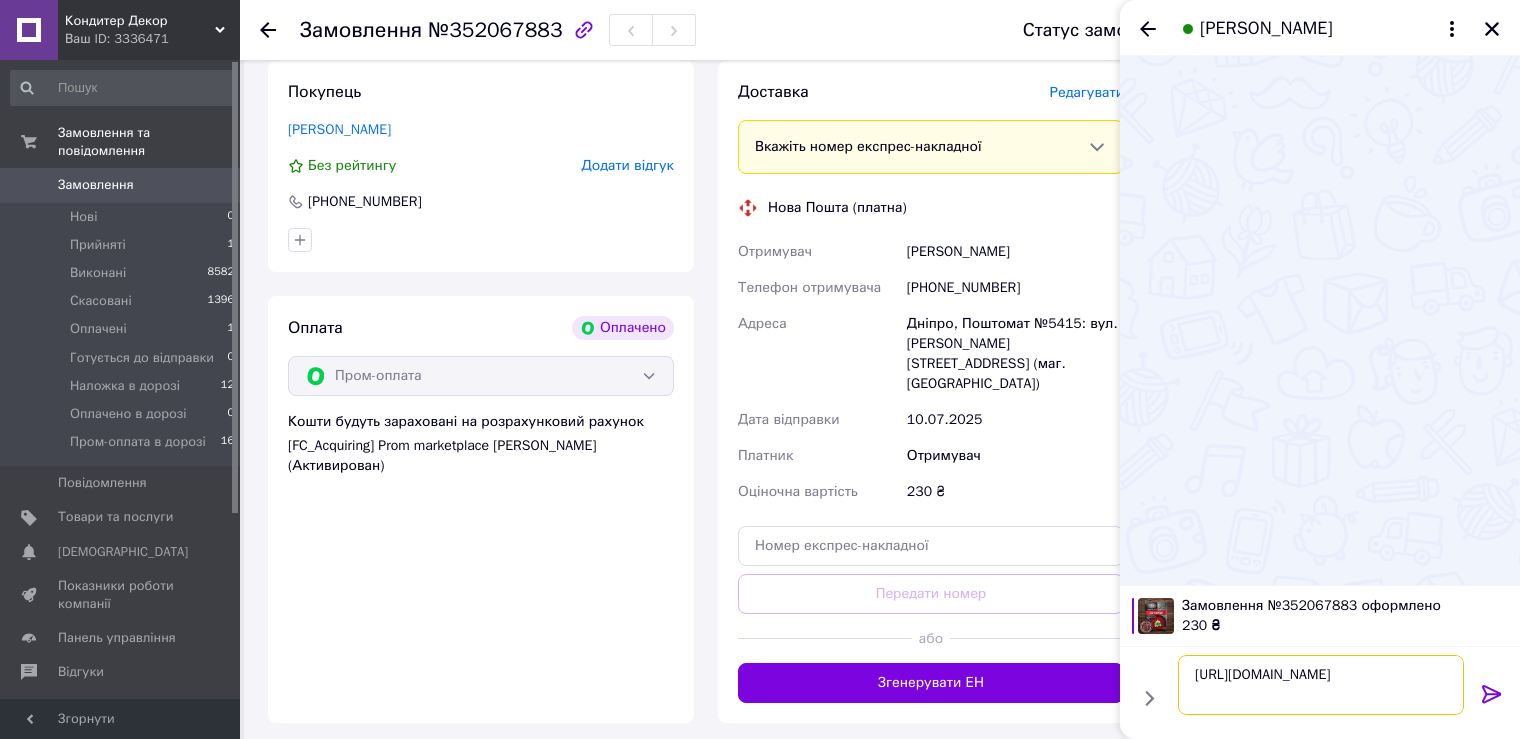type 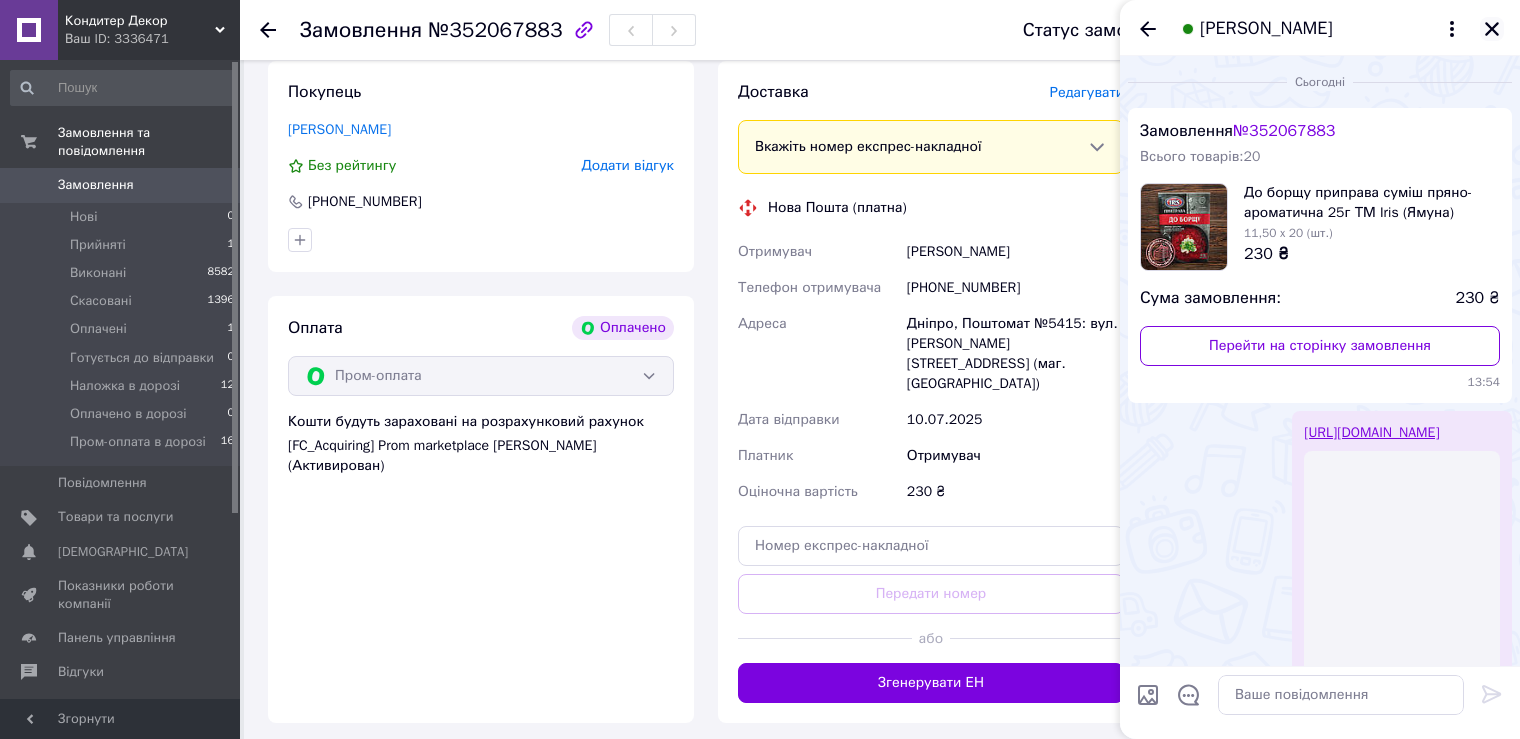 click 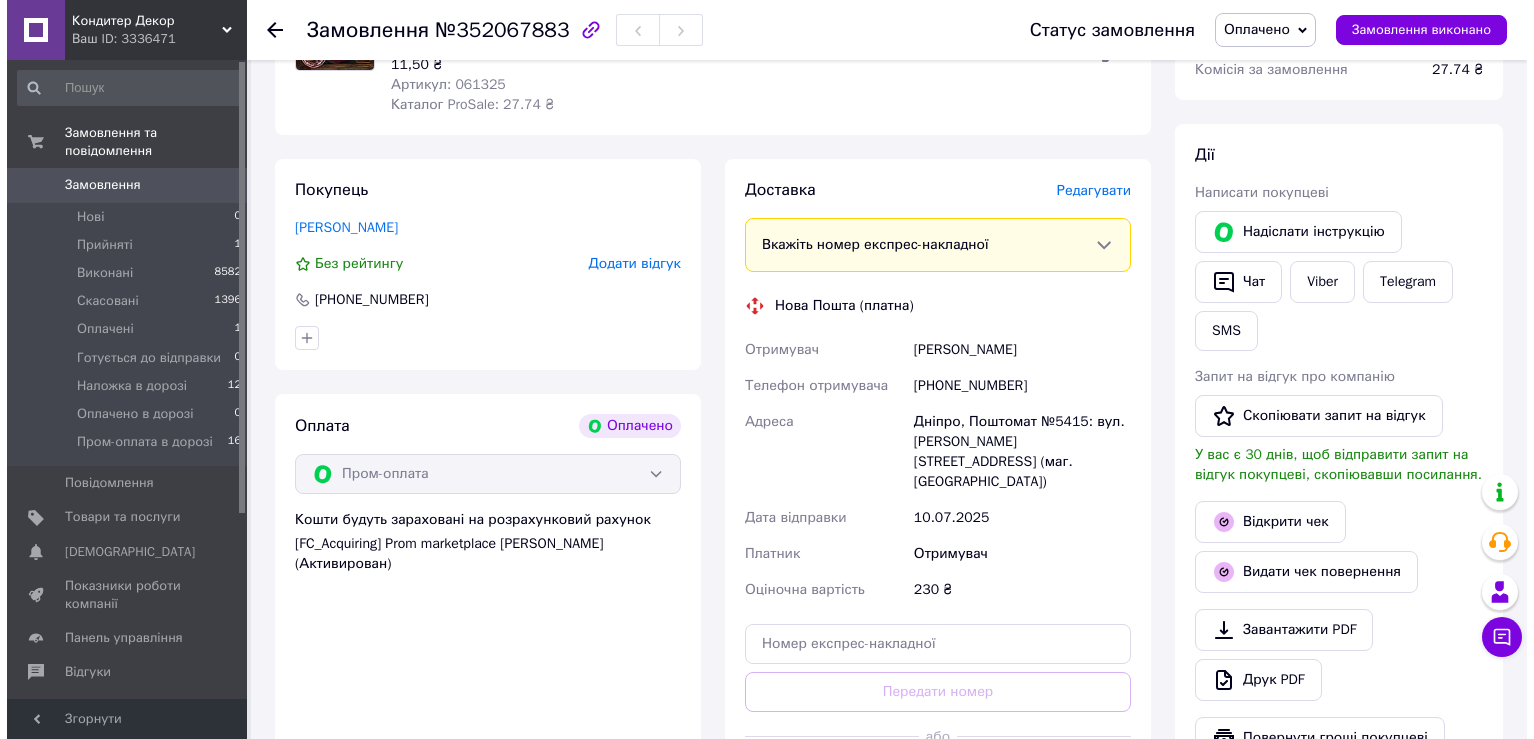 scroll, scrollTop: 300, scrollLeft: 0, axis: vertical 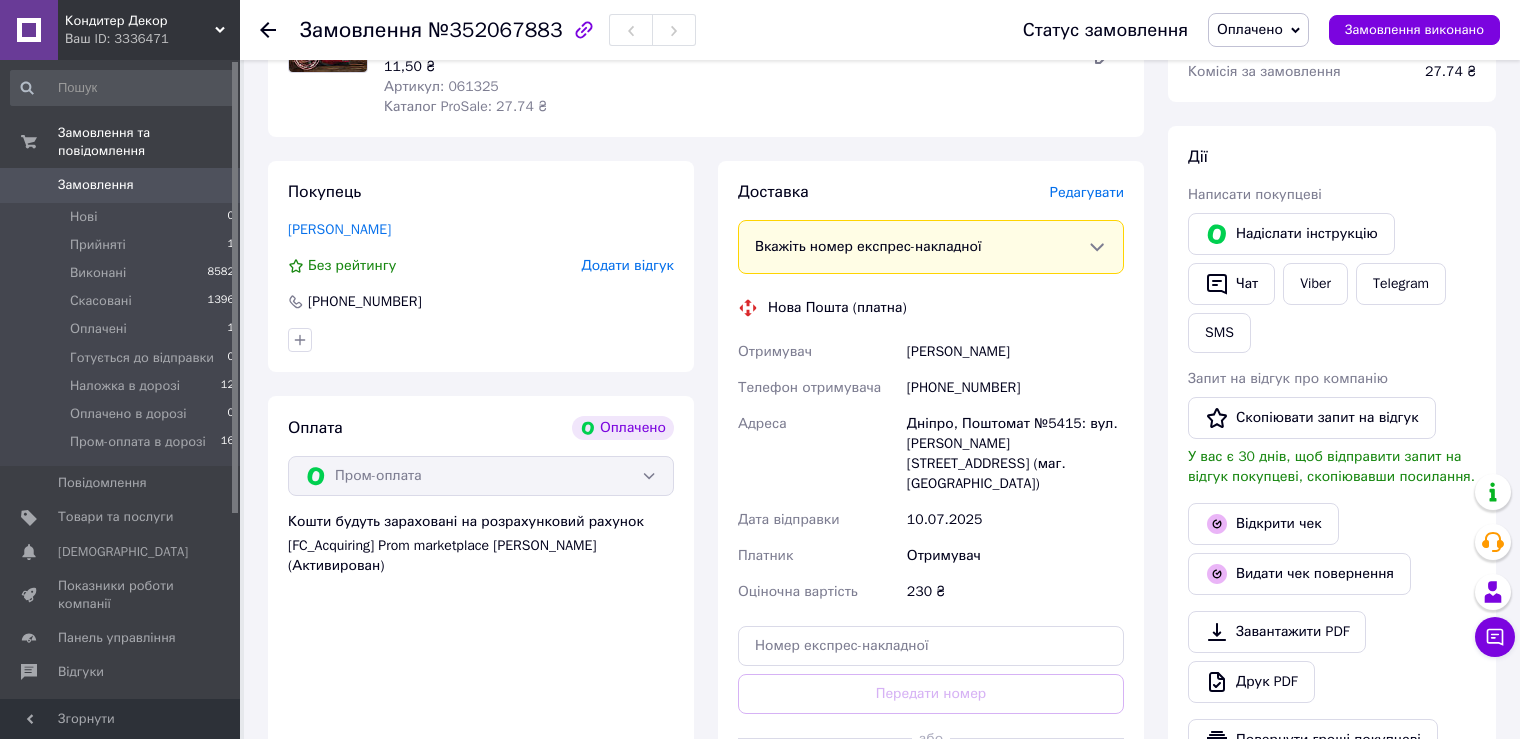 click on "Редагувати" at bounding box center (1087, 192) 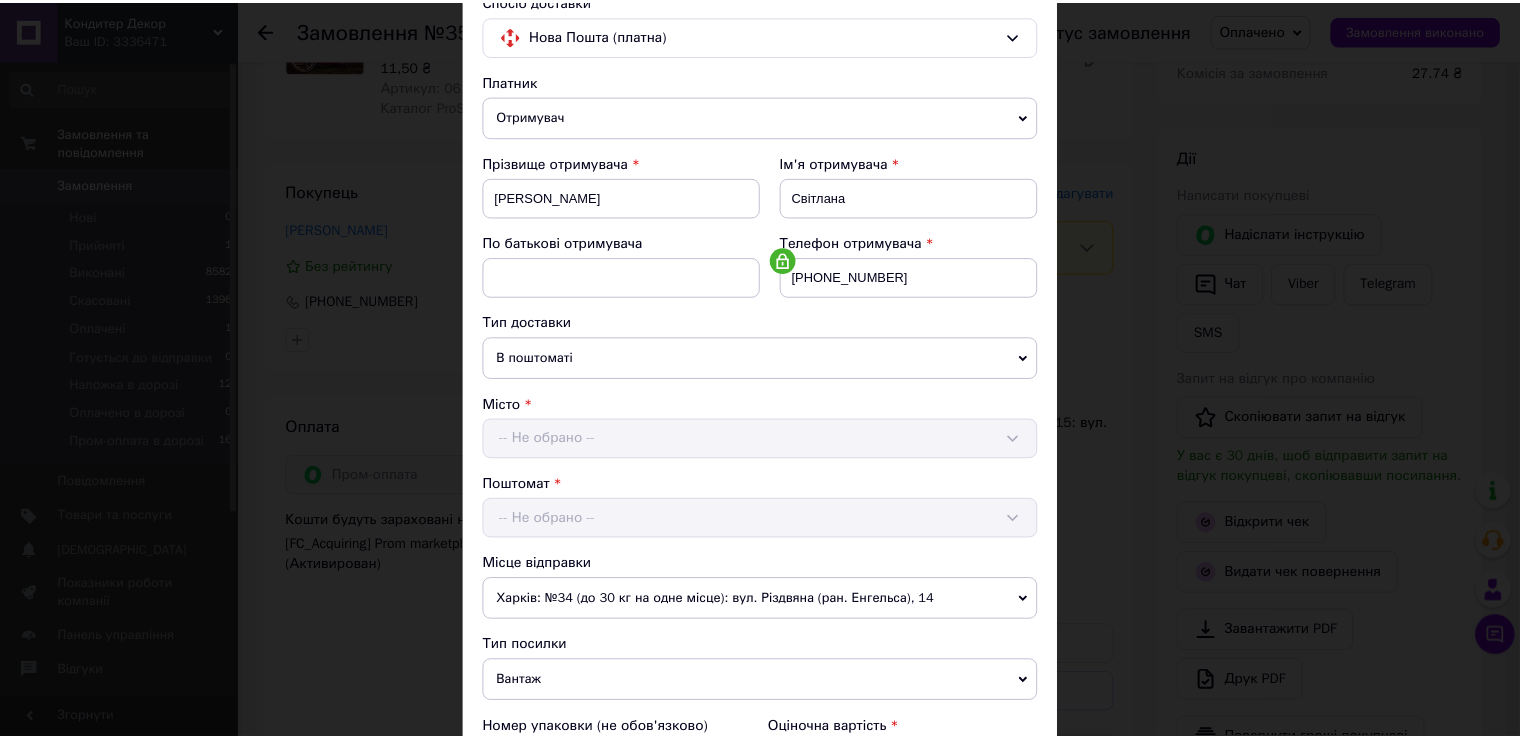 scroll, scrollTop: 583, scrollLeft: 0, axis: vertical 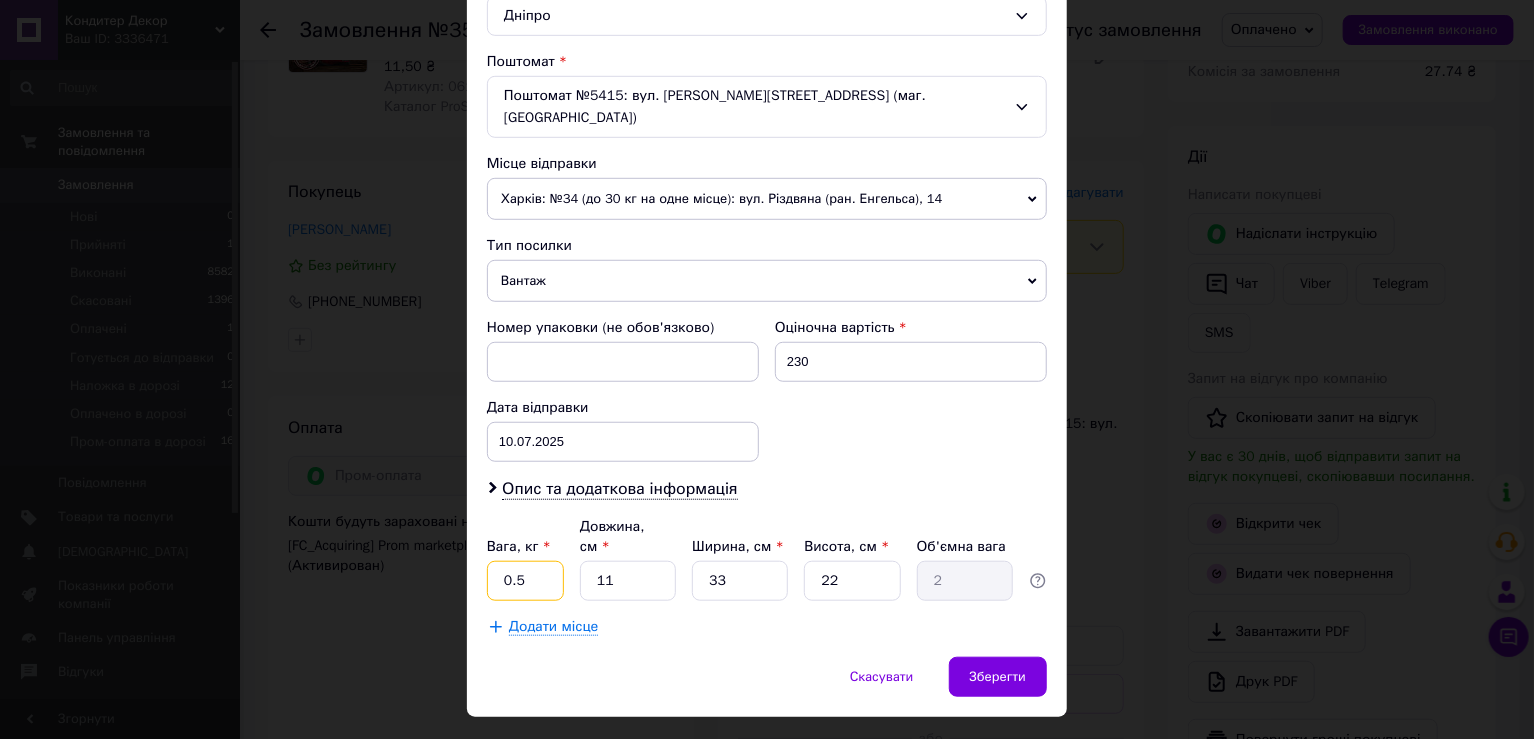 click on "0.5" at bounding box center (525, 581) 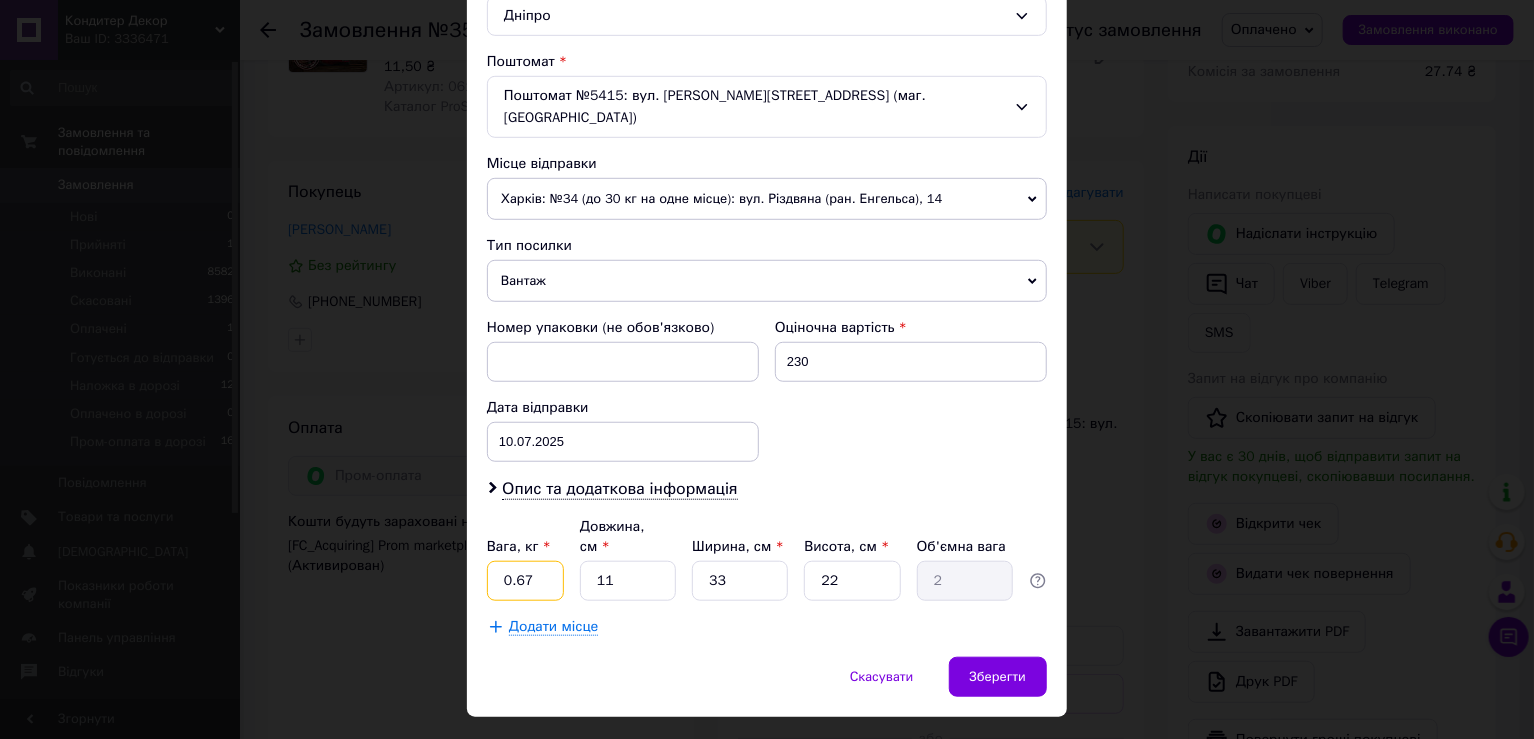 type on "0.67" 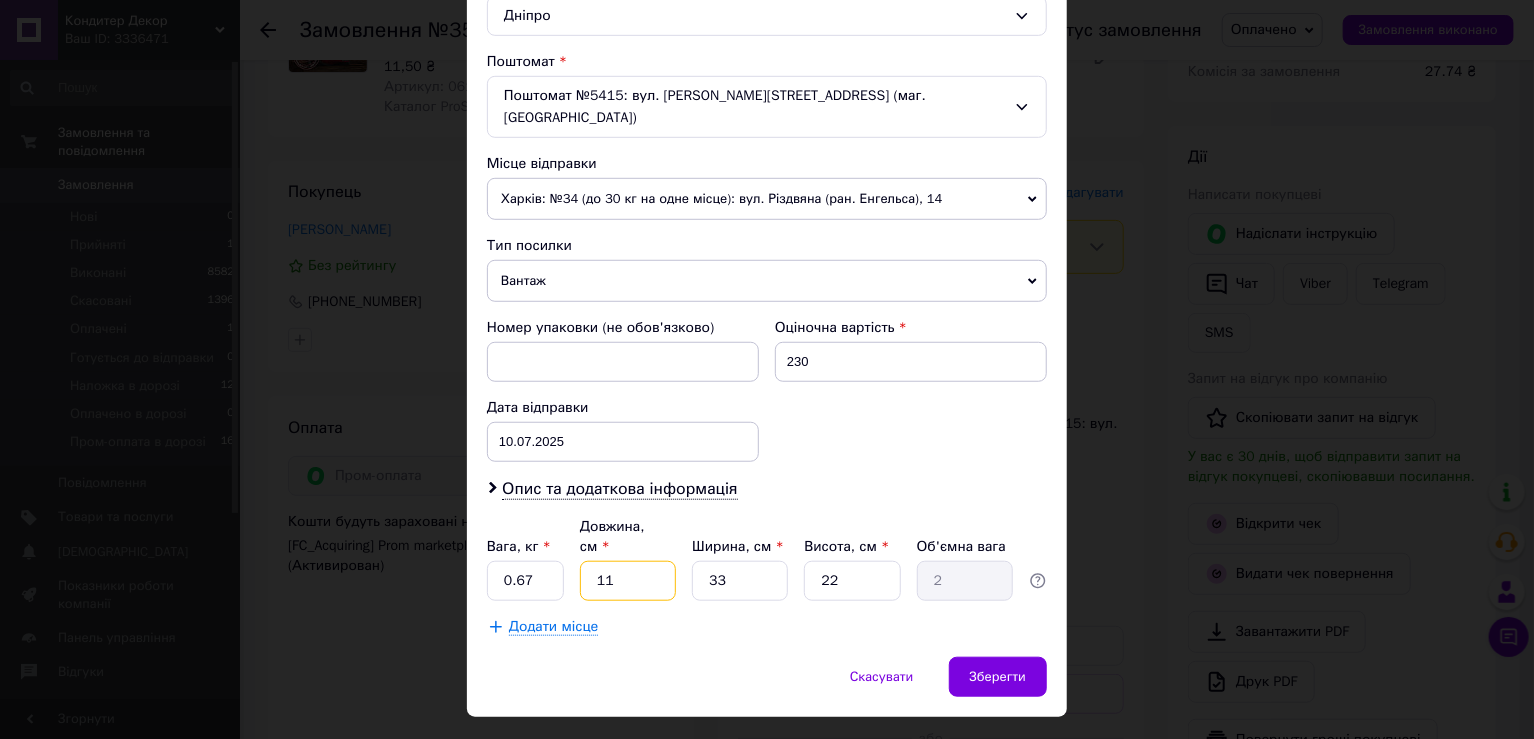 type on "3" 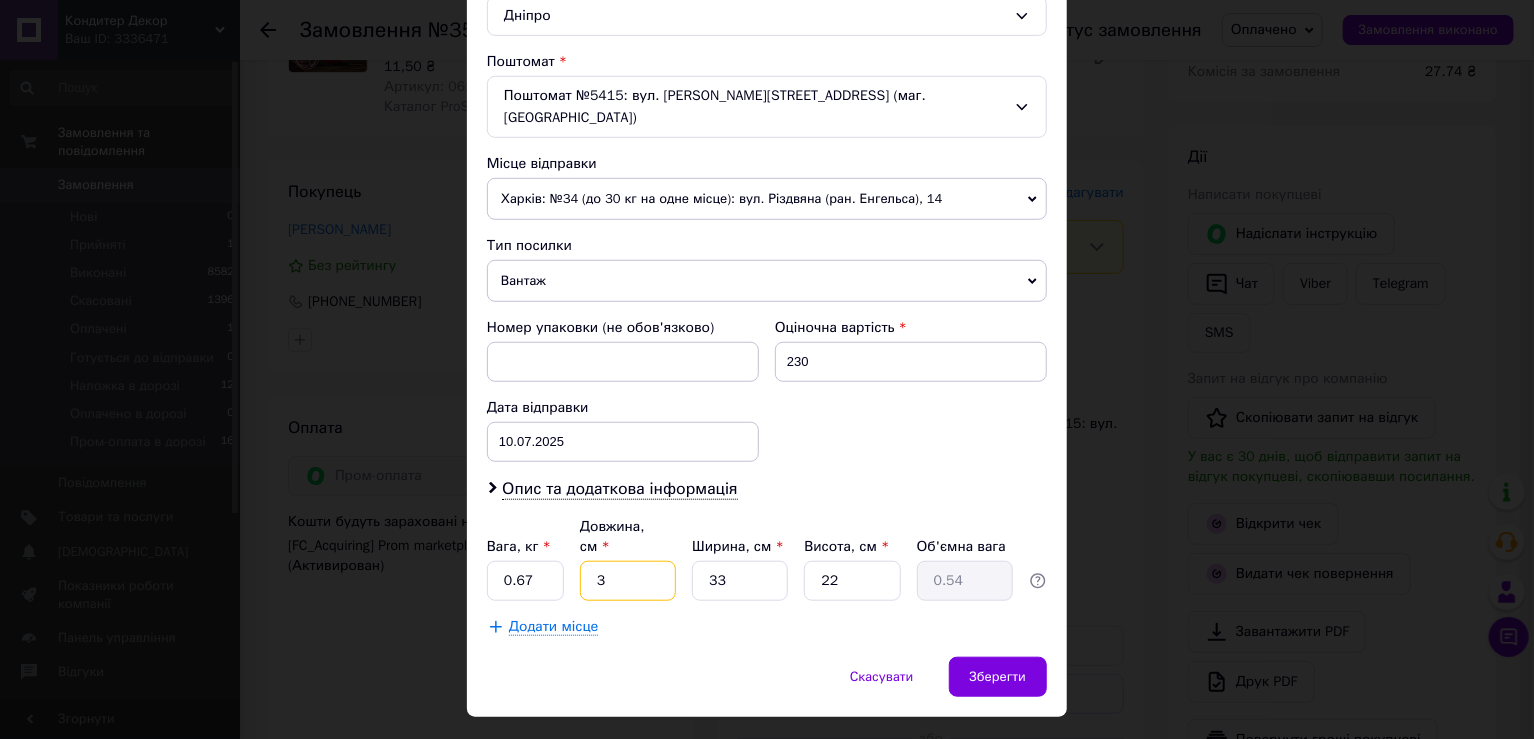 type on "30" 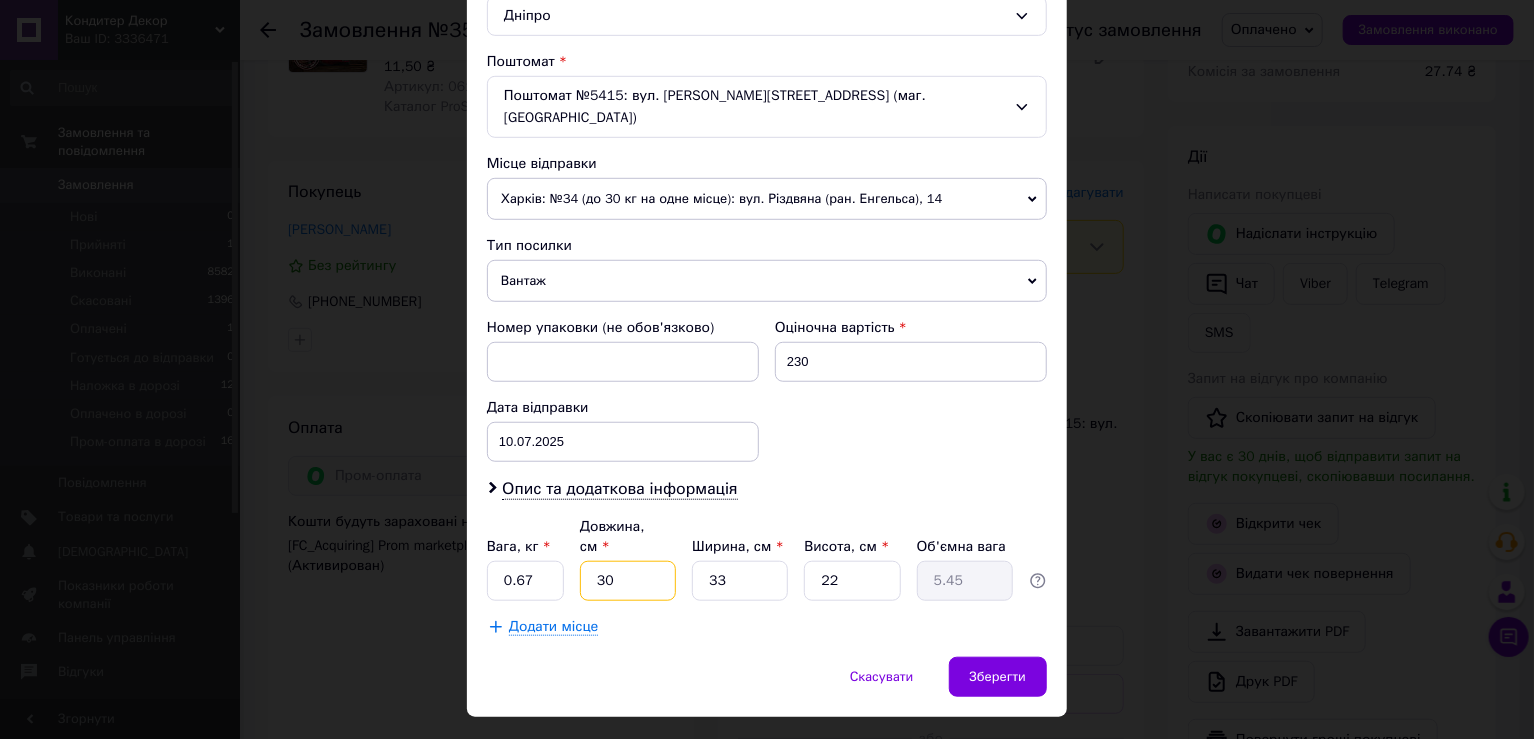 type on "30" 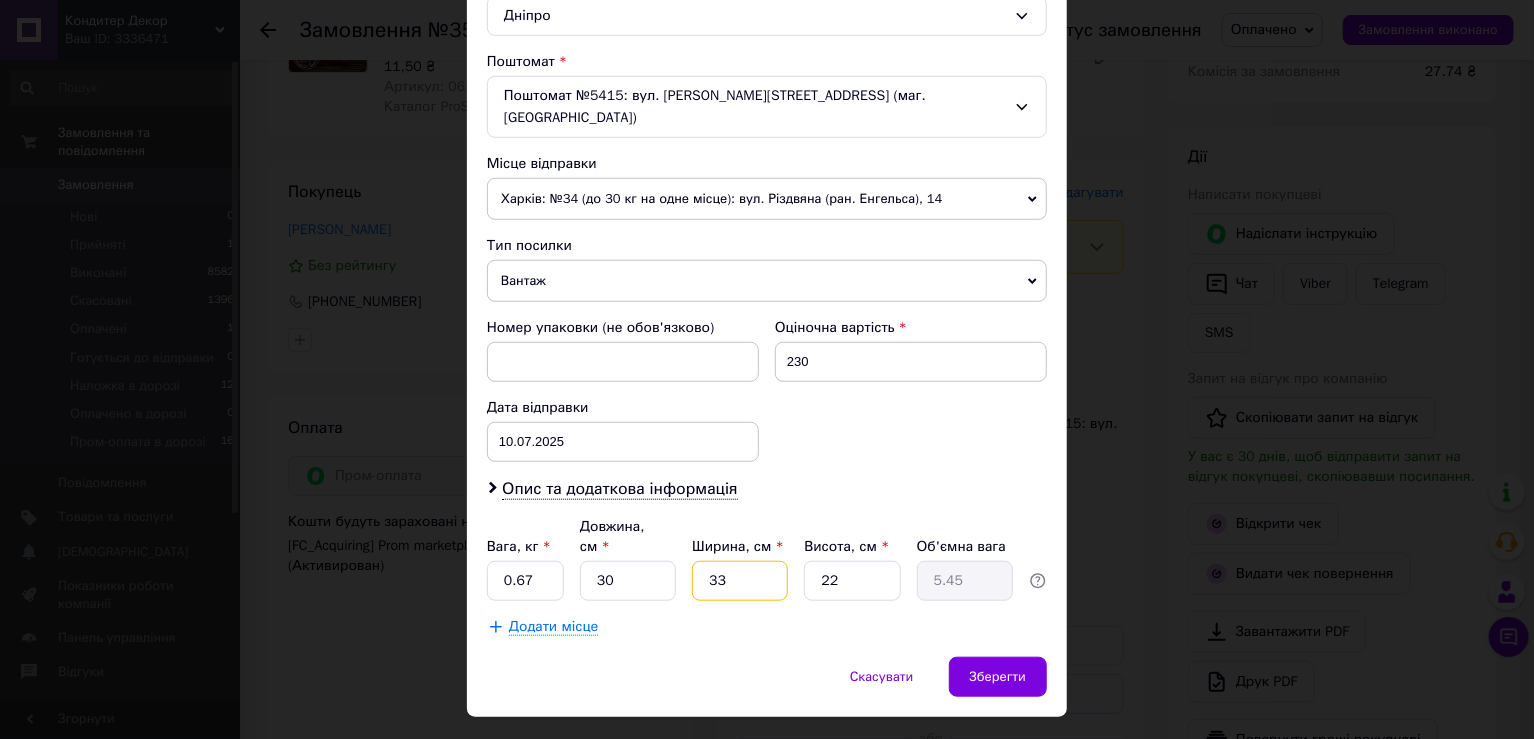 type on "1" 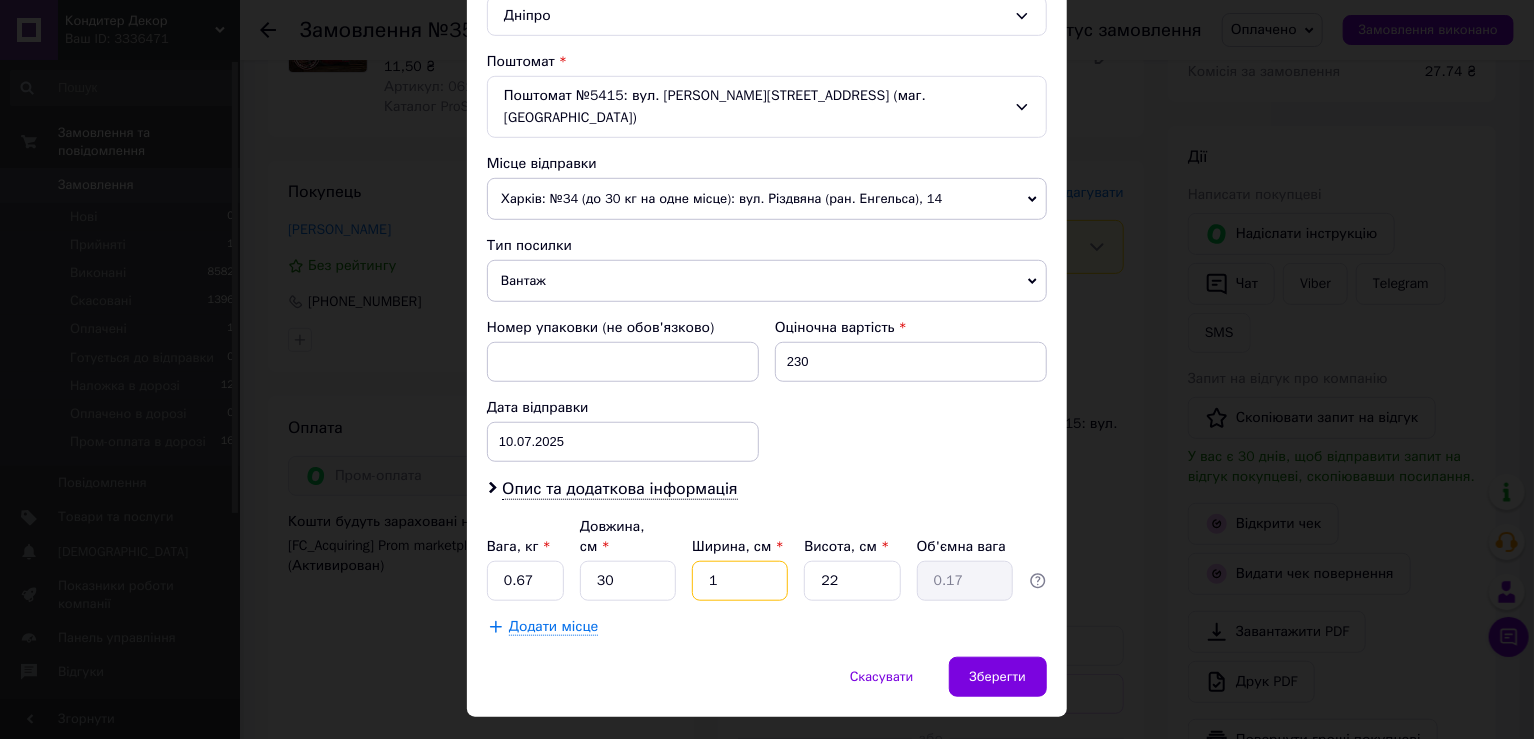 type on "14" 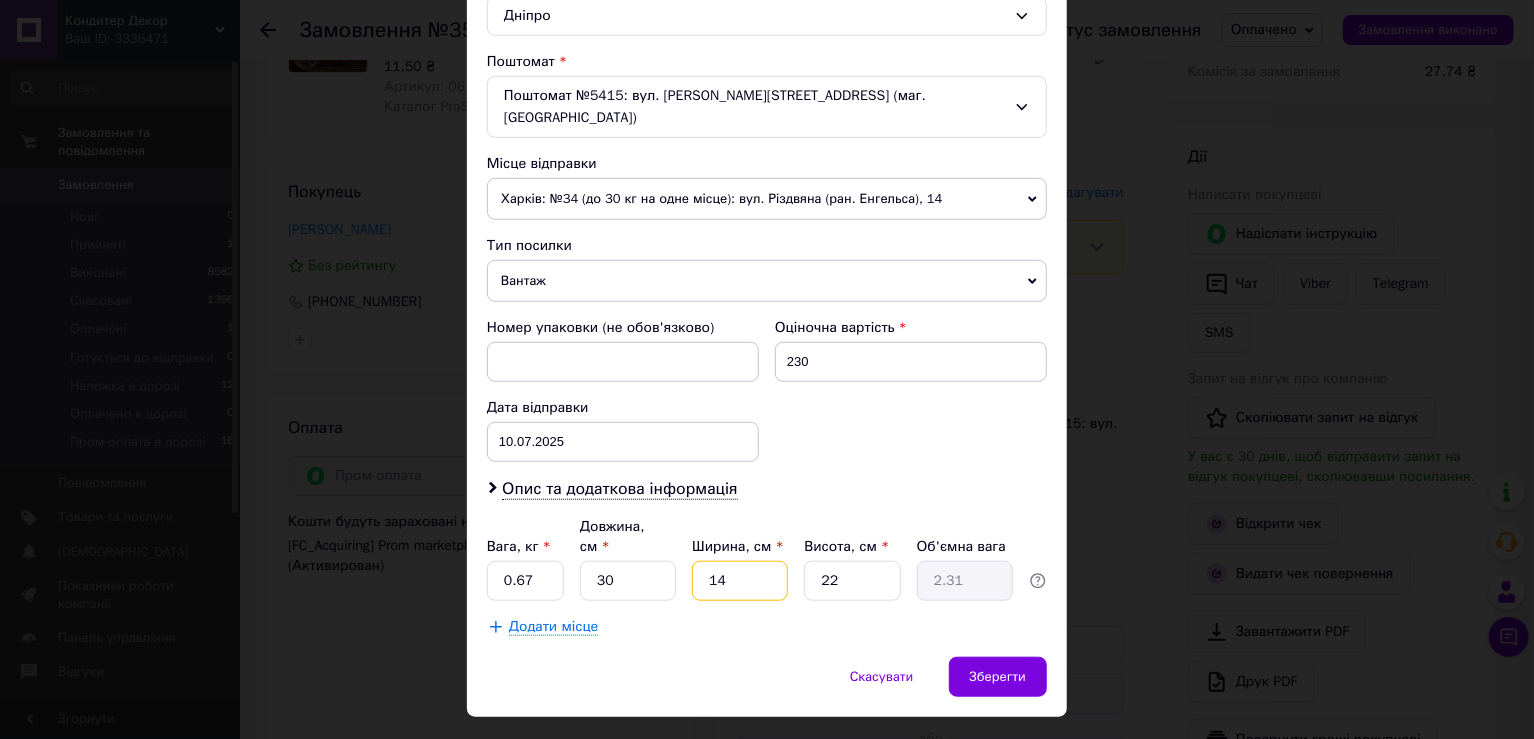 type on "1" 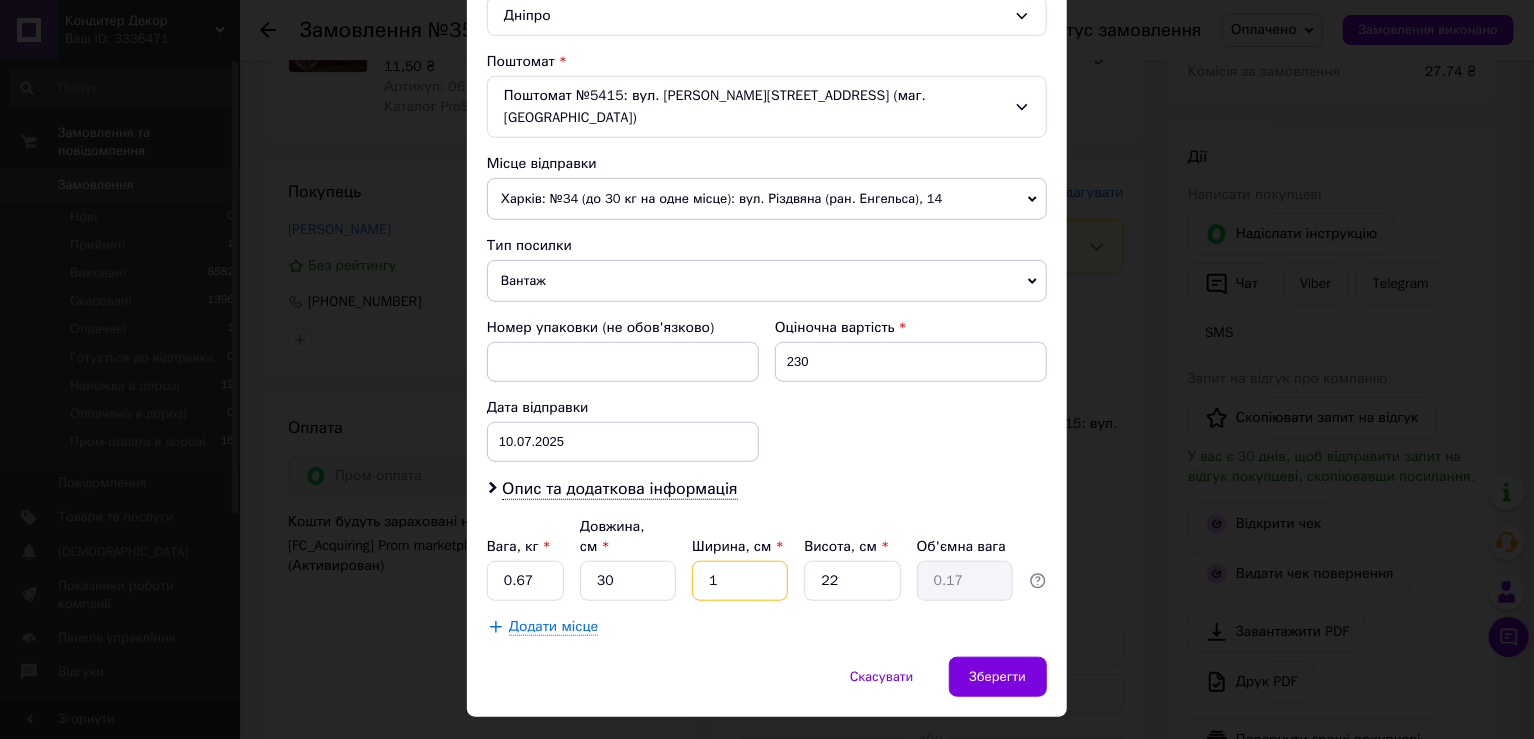 type on "11" 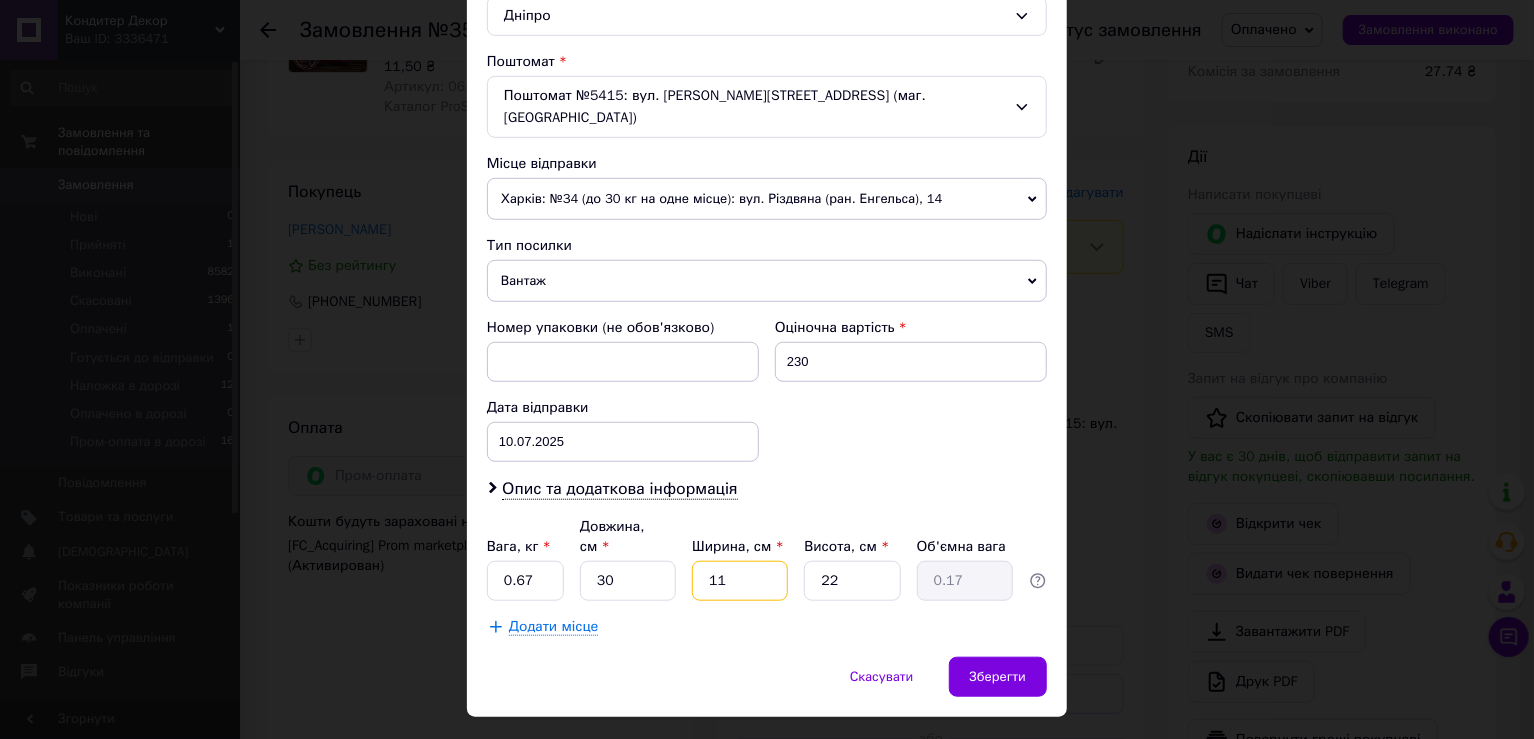type on "1.82" 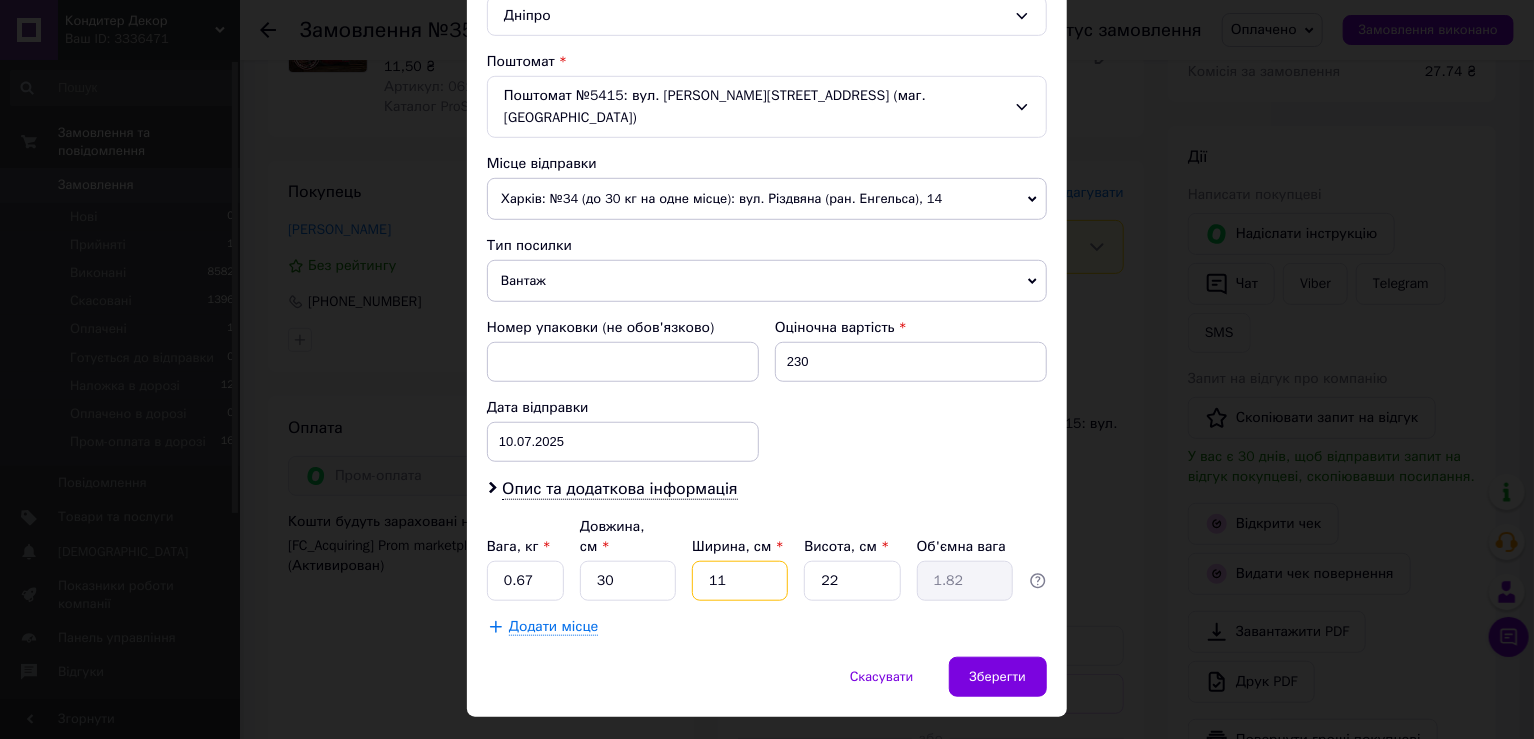 type on "11" 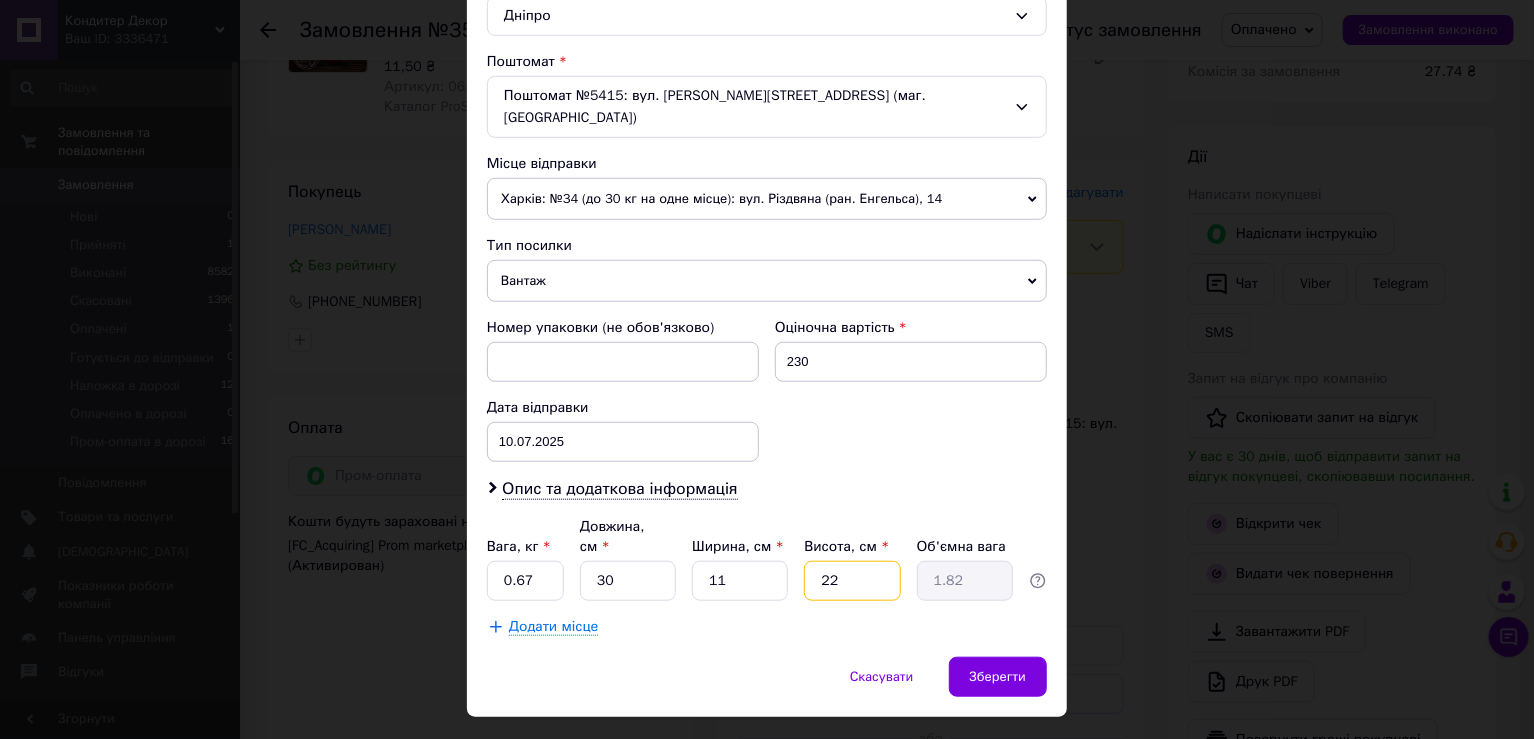 type on "1" 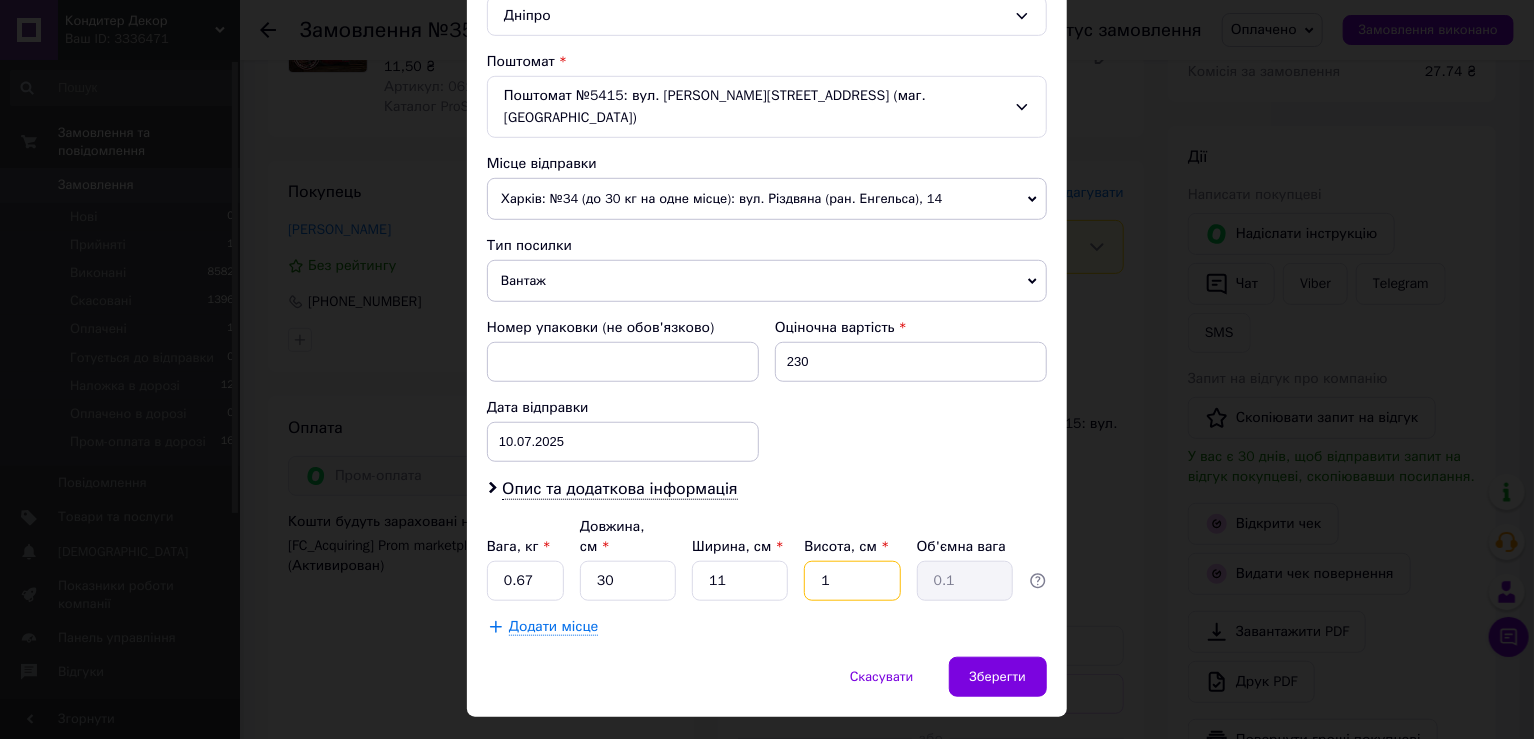 type on "14" 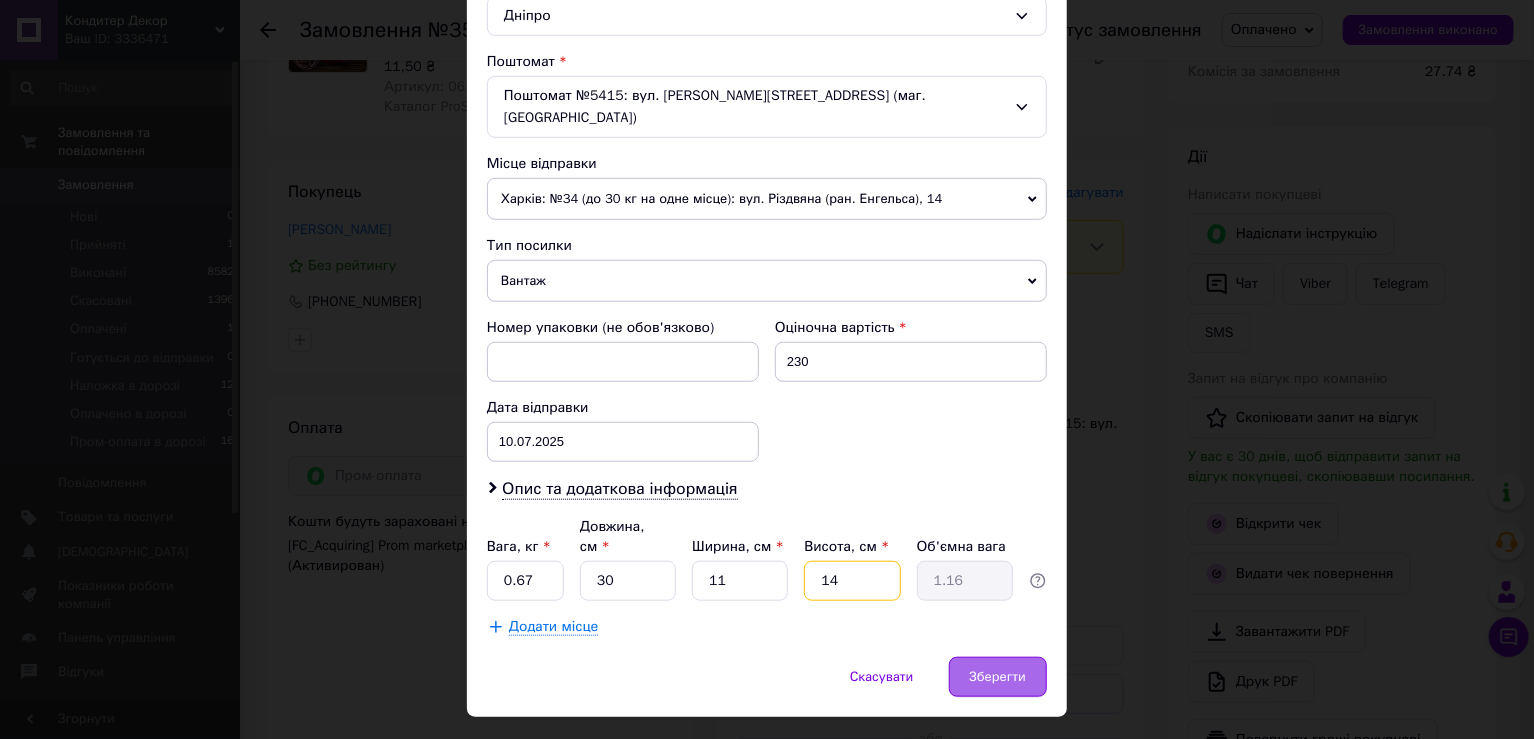 type on "14" 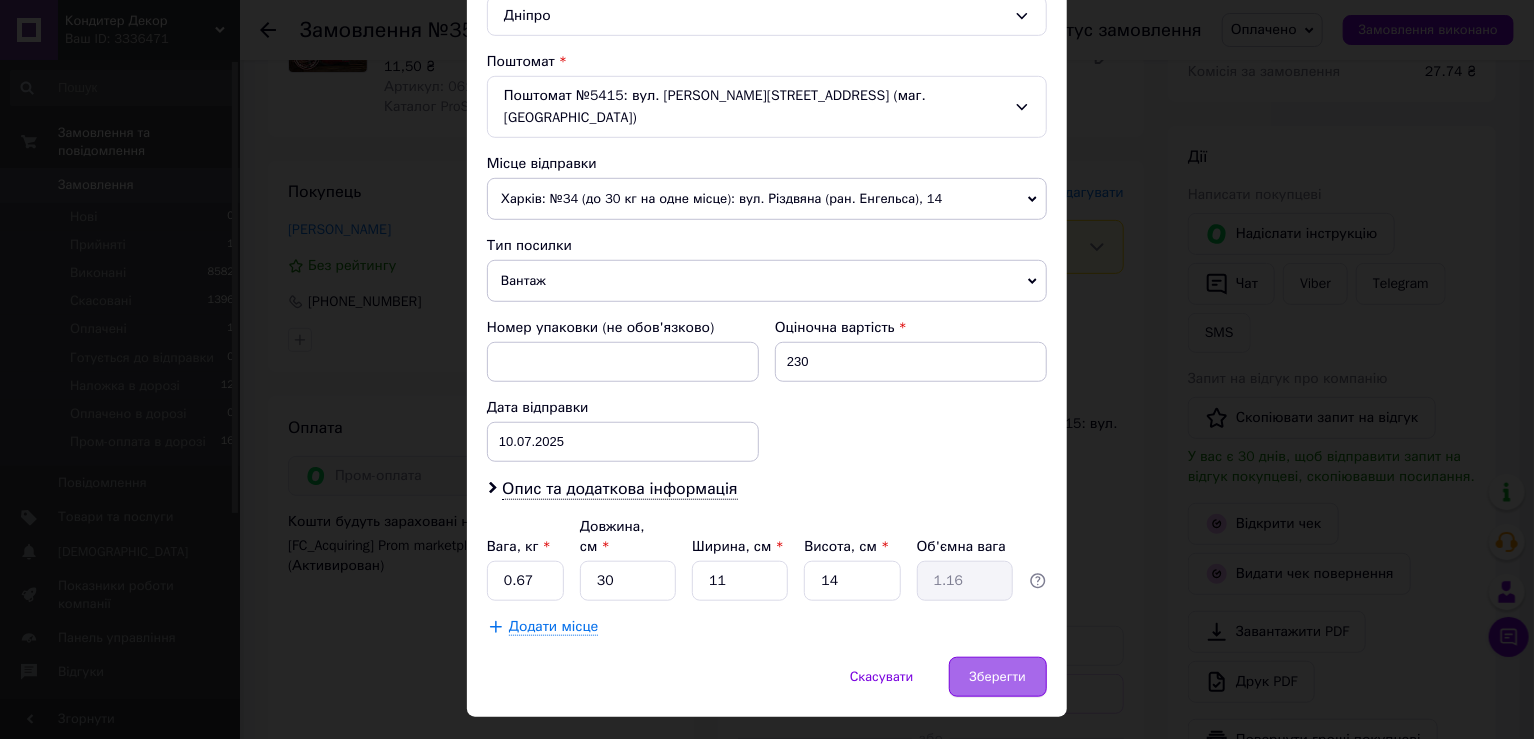 click on "Зберегти" at bounding box center [998, 677] 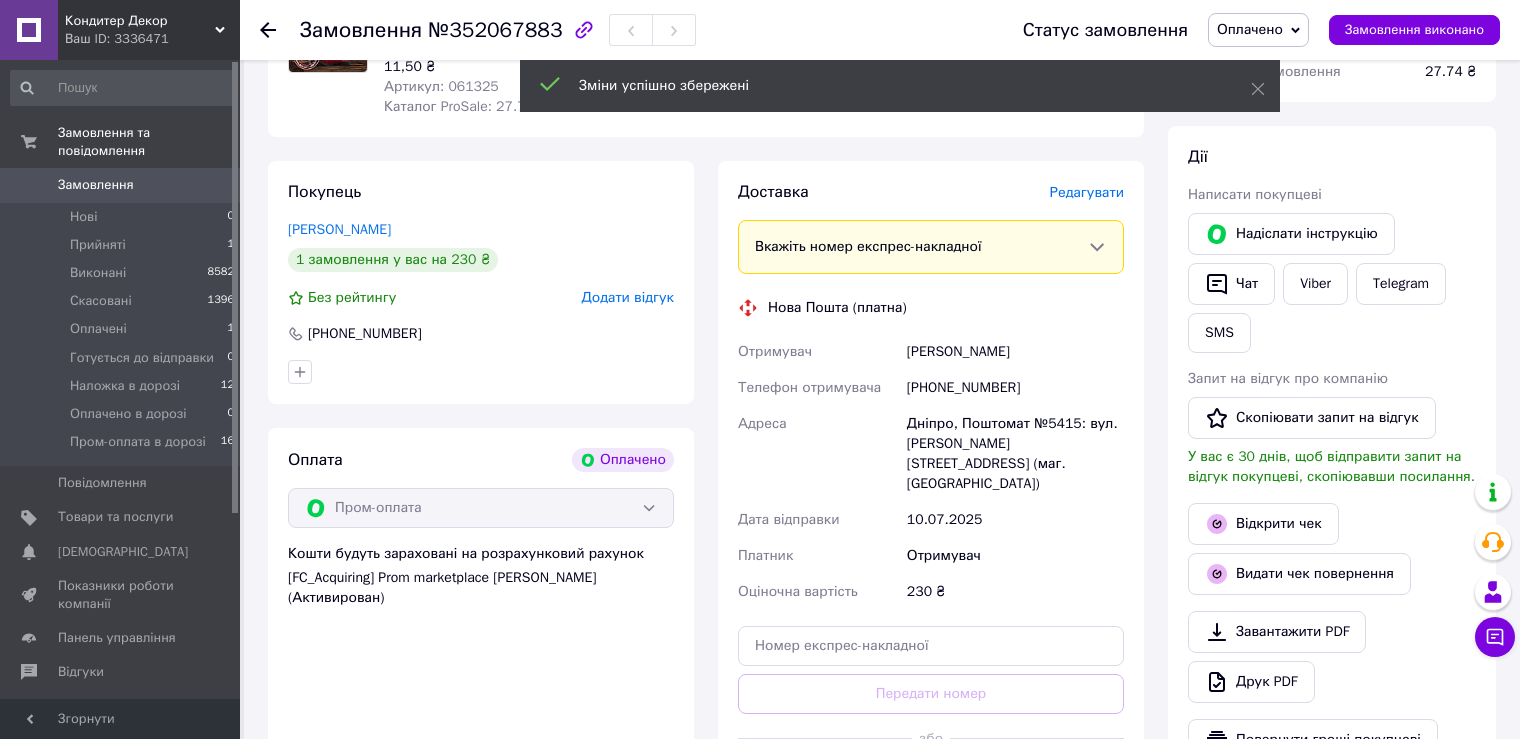 click on "Згенерувати ЕН" at bounding box center (931, 783) 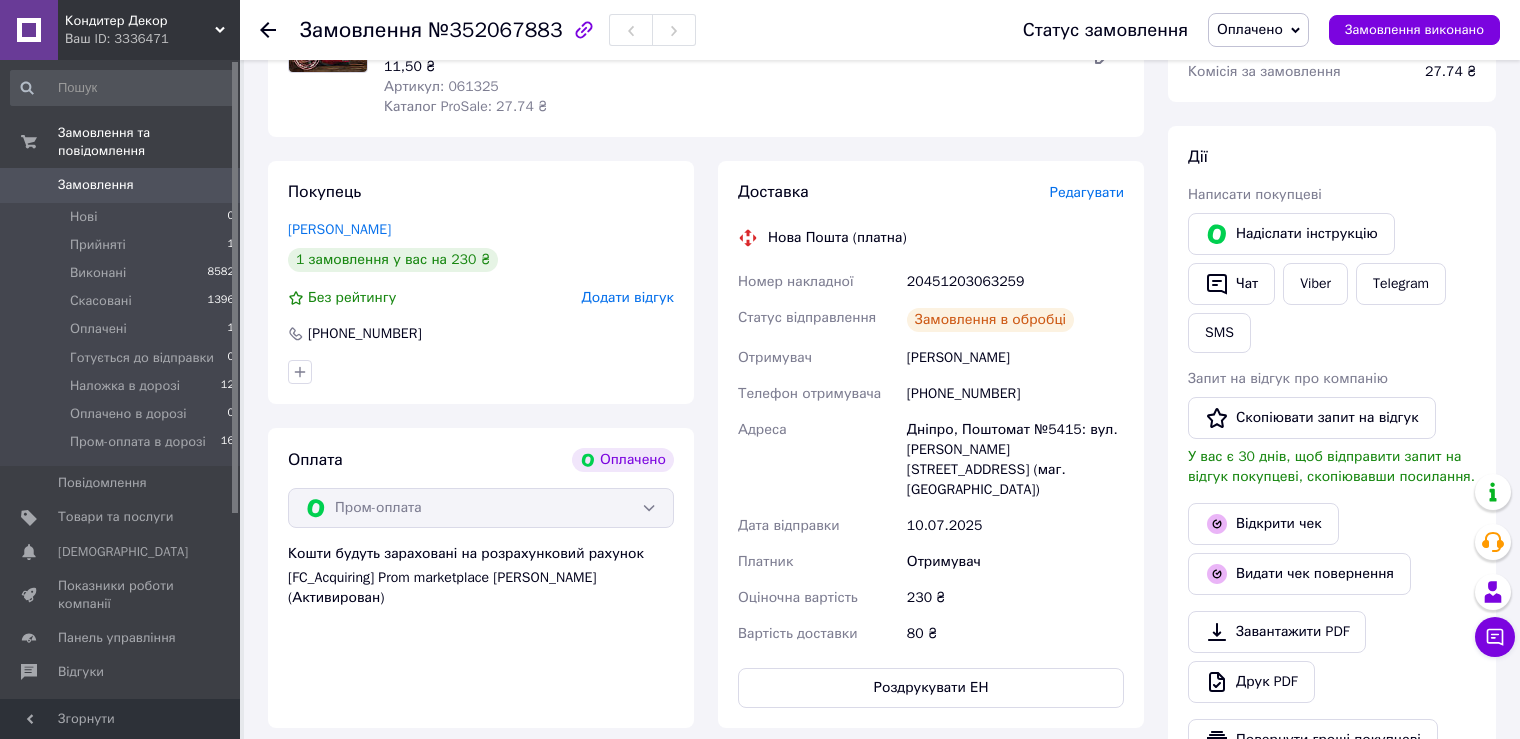 click on "Оплачено" at bounding box center (1250, 29) 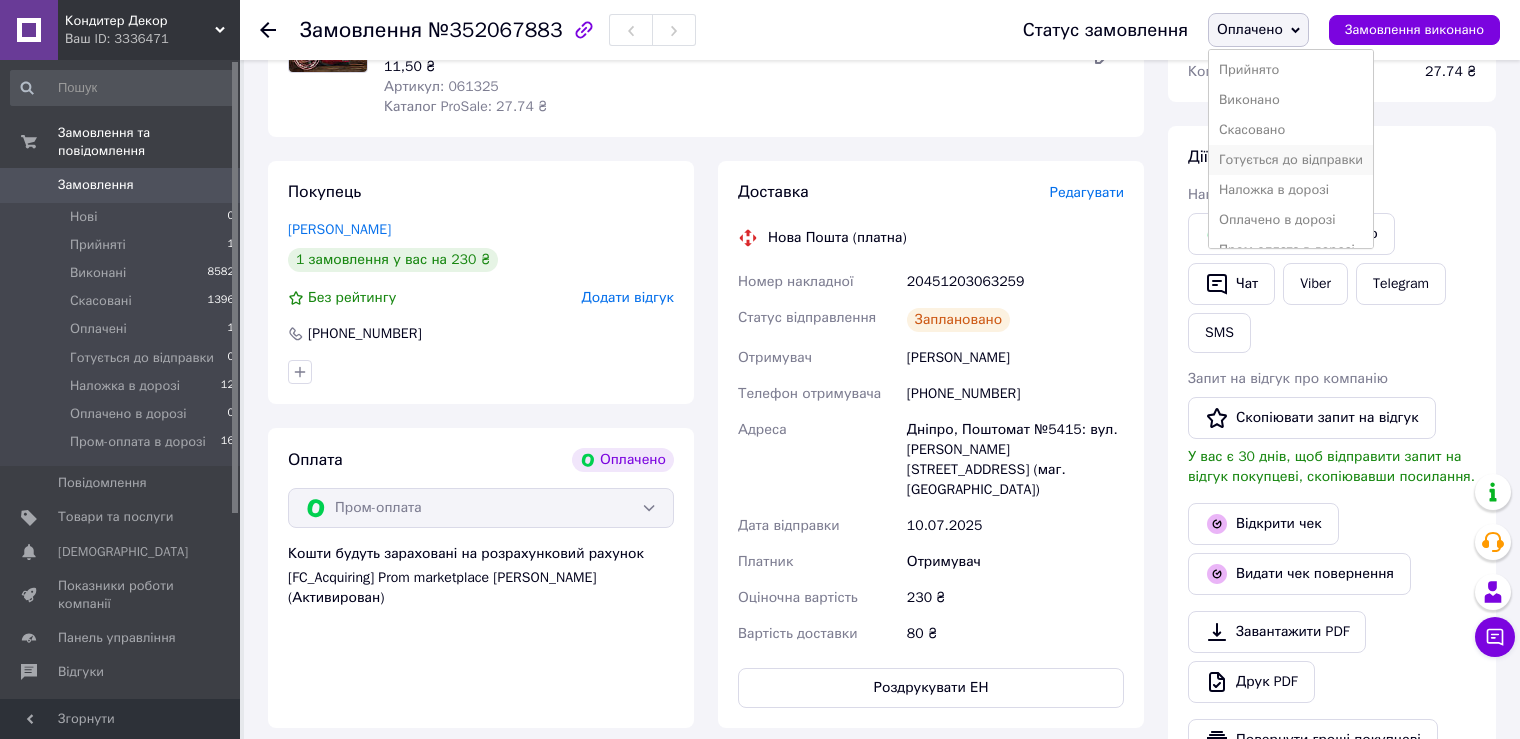 click on "Готується до відправки" at bounding box center [1291, 160] 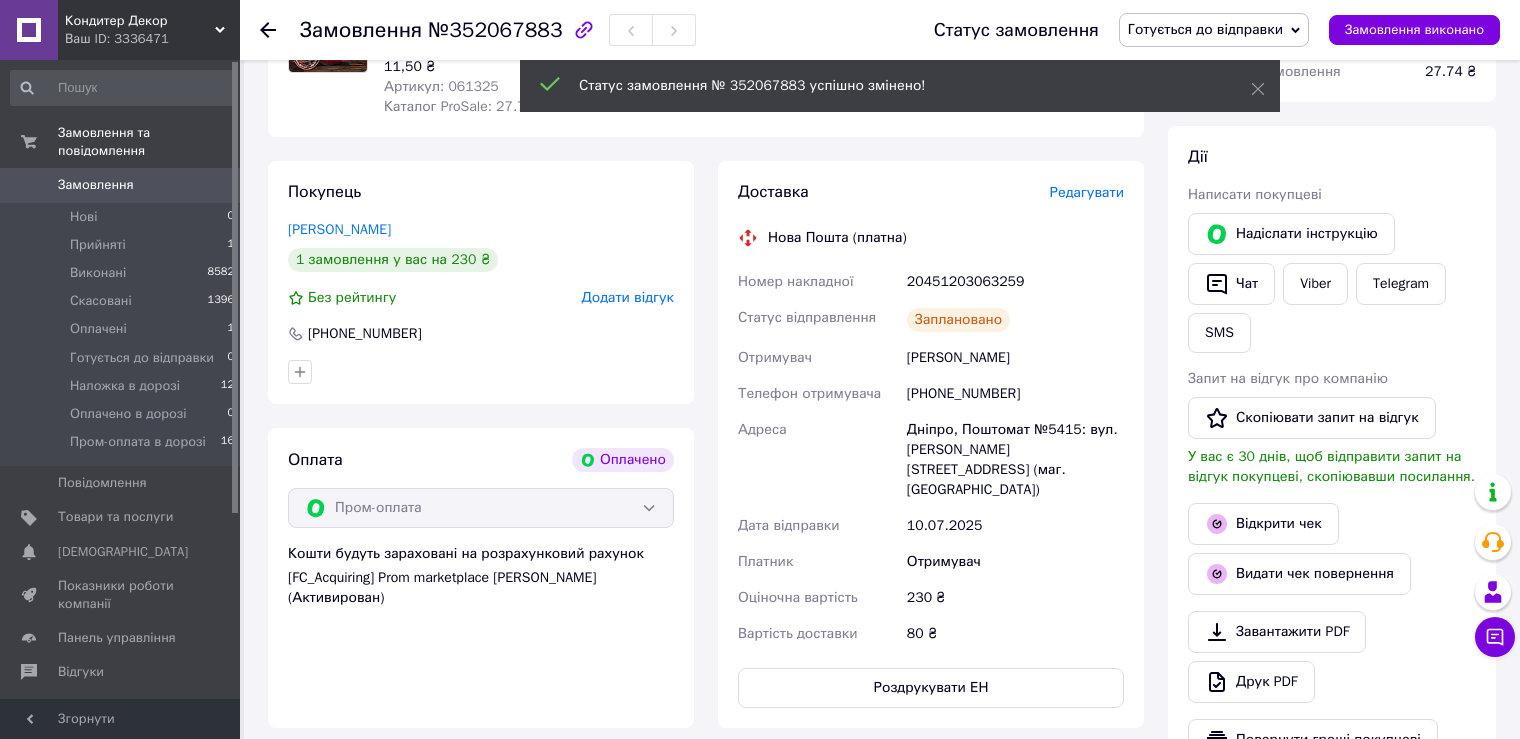 click 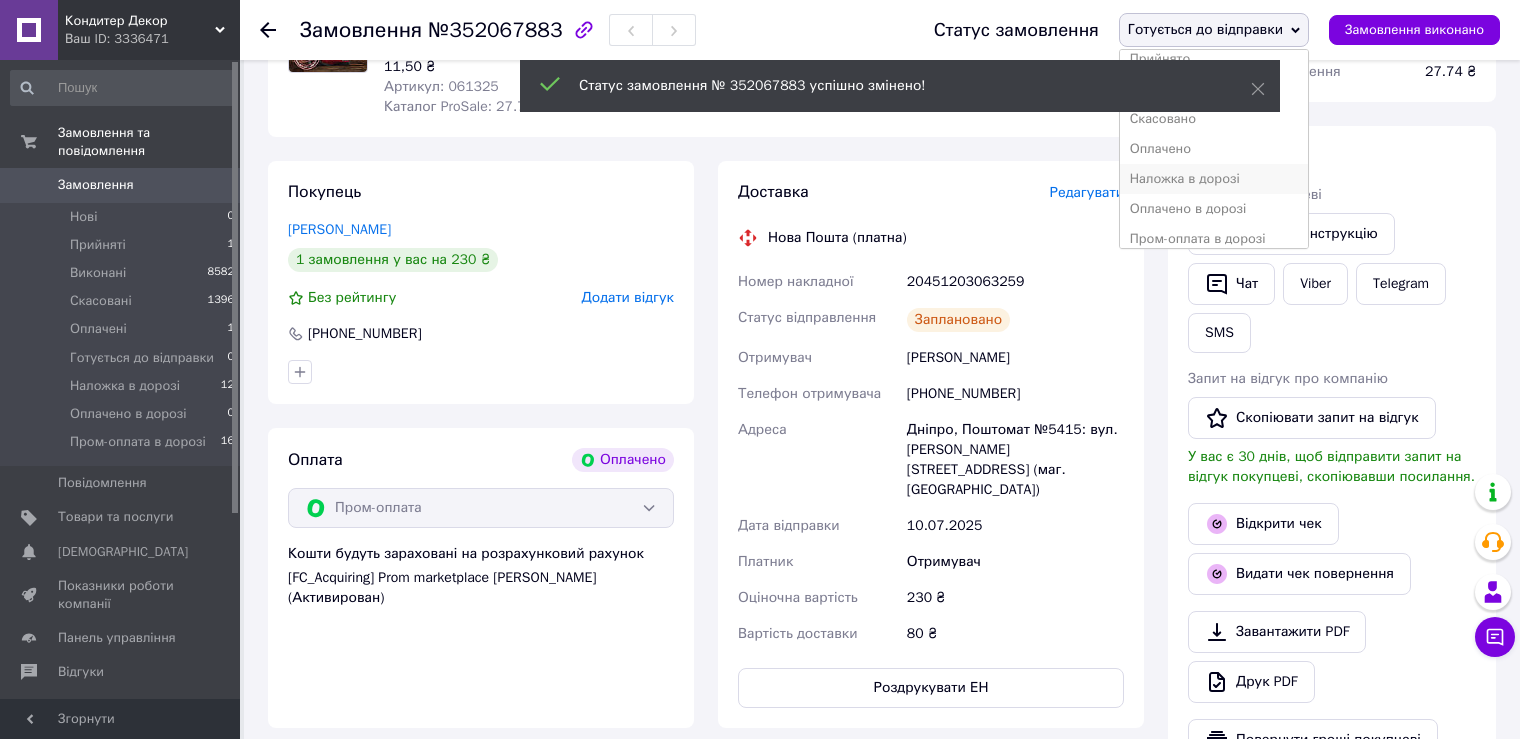 scroll, scrollTop: 21, scrollLeft: 0, axis: vertical 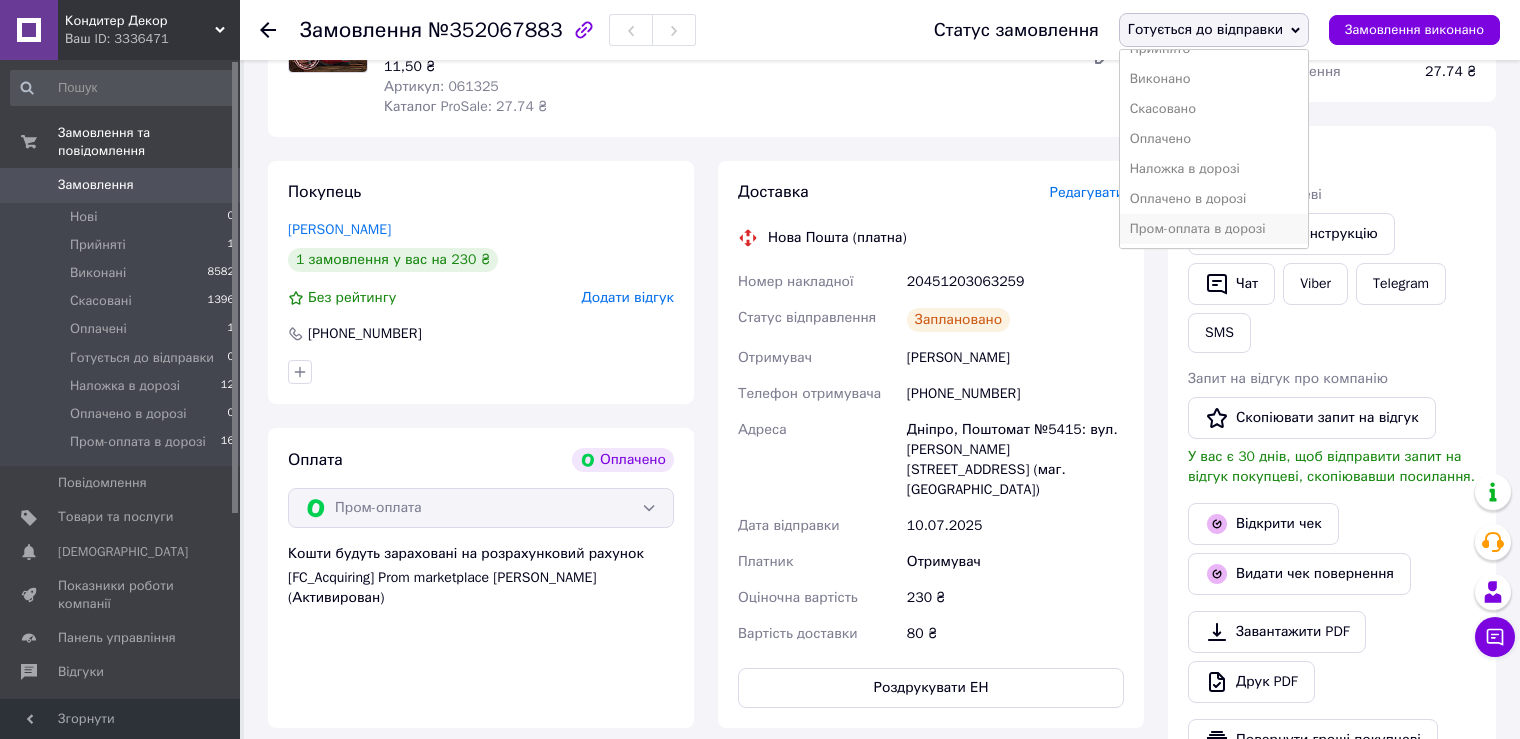 click on "Пром-оплата в дорозі" at bounding box center (1214, 229) 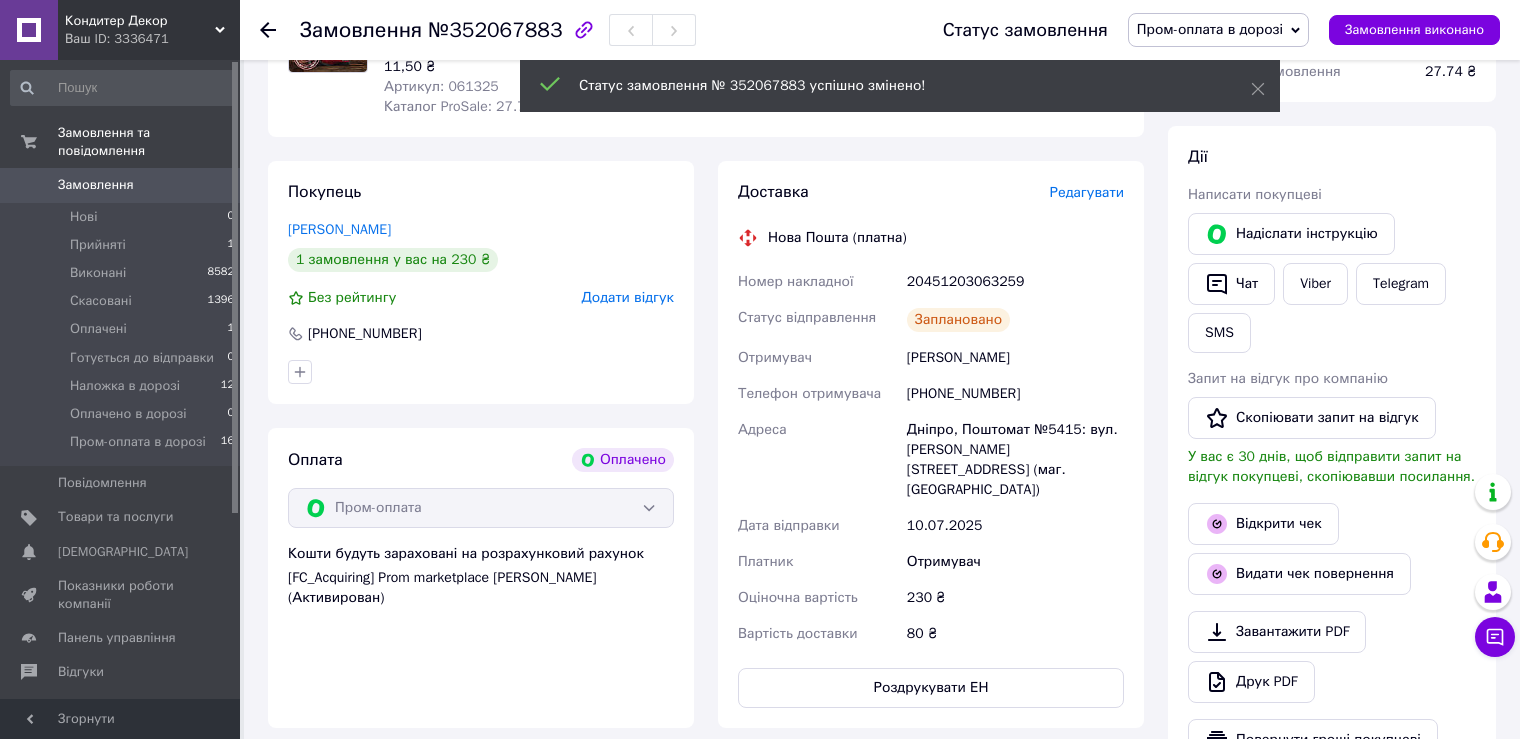 click 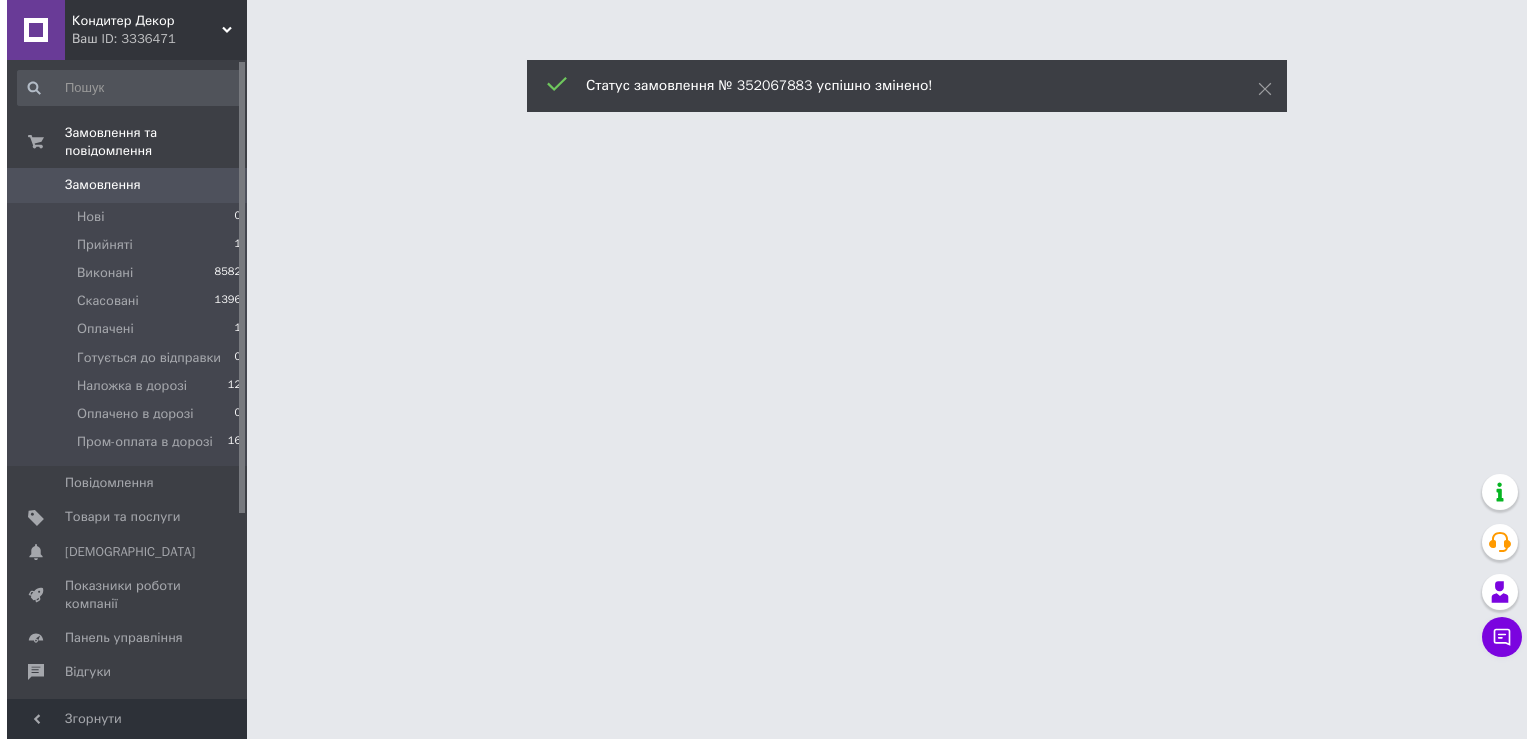 scroll, scrollTop: 0, scrollLeft: 0, axis: both 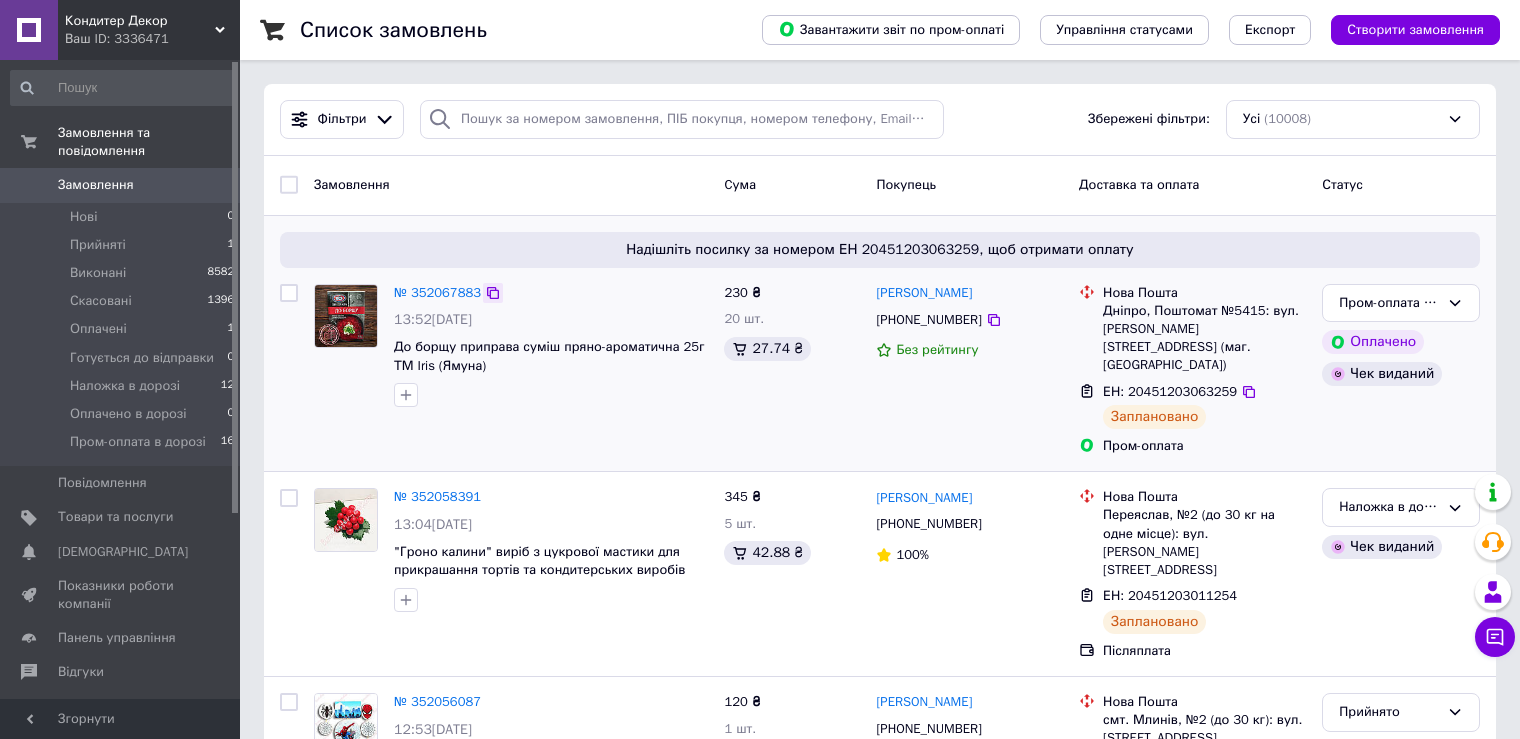 click 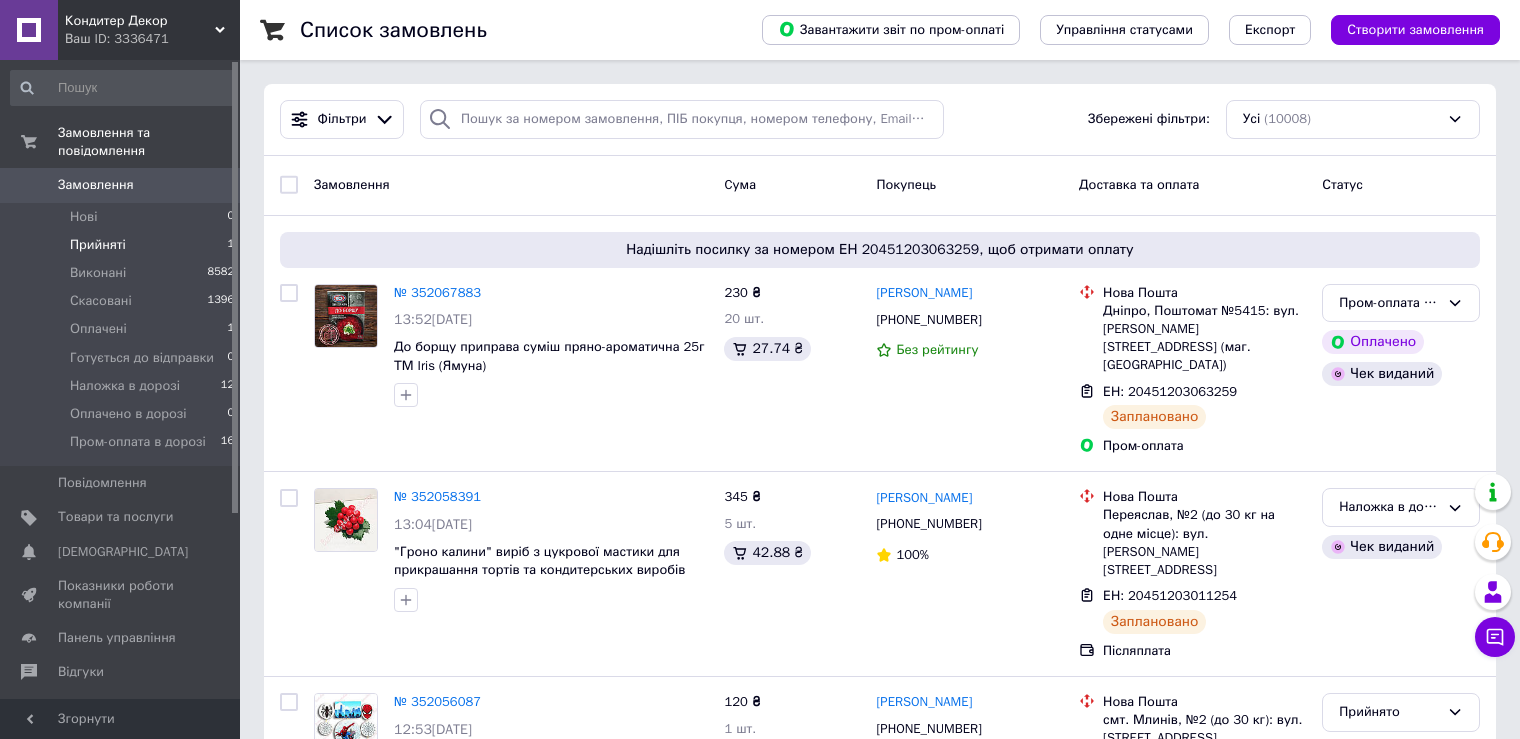 click on "Прийняті 1" at bounding box center [123, 245] 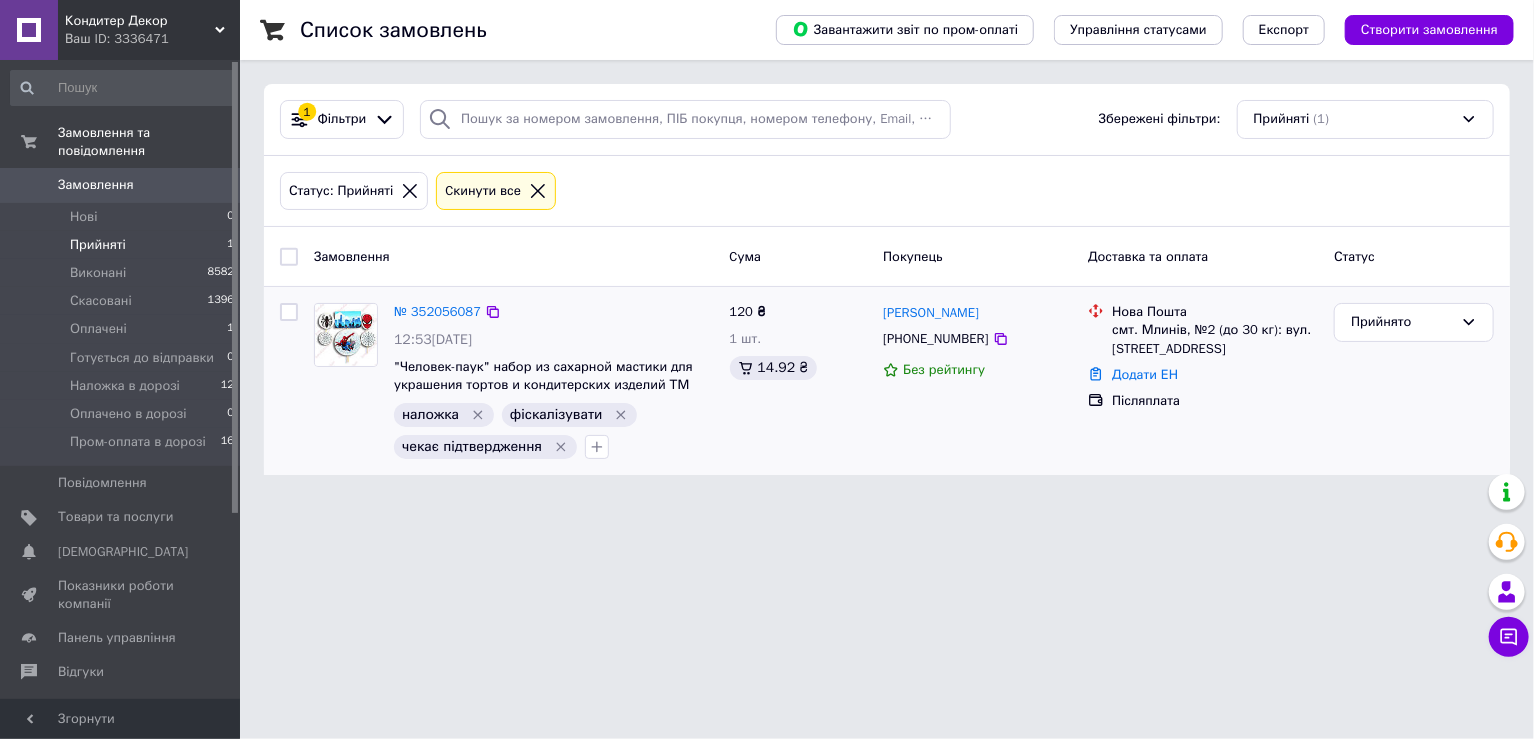 click 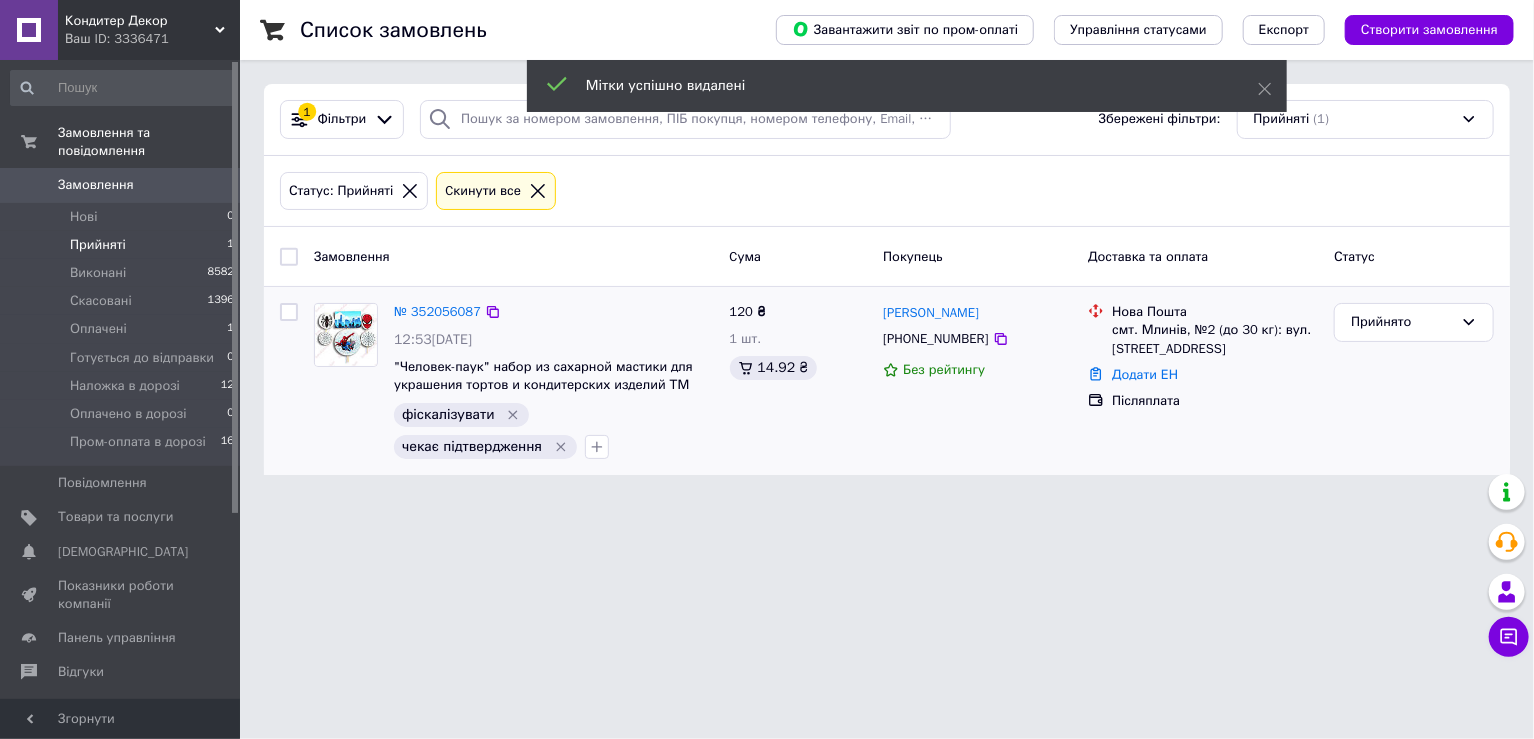 click 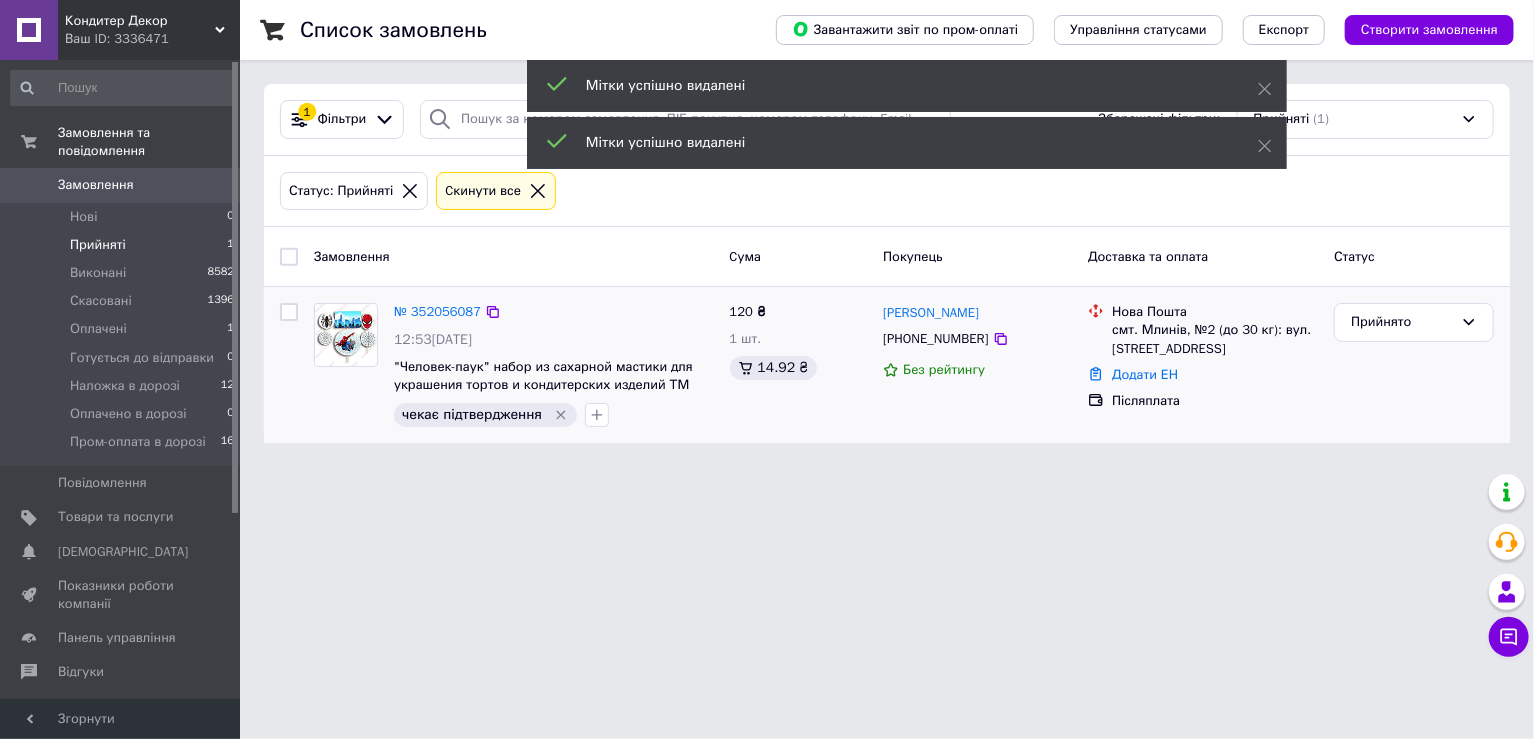 click 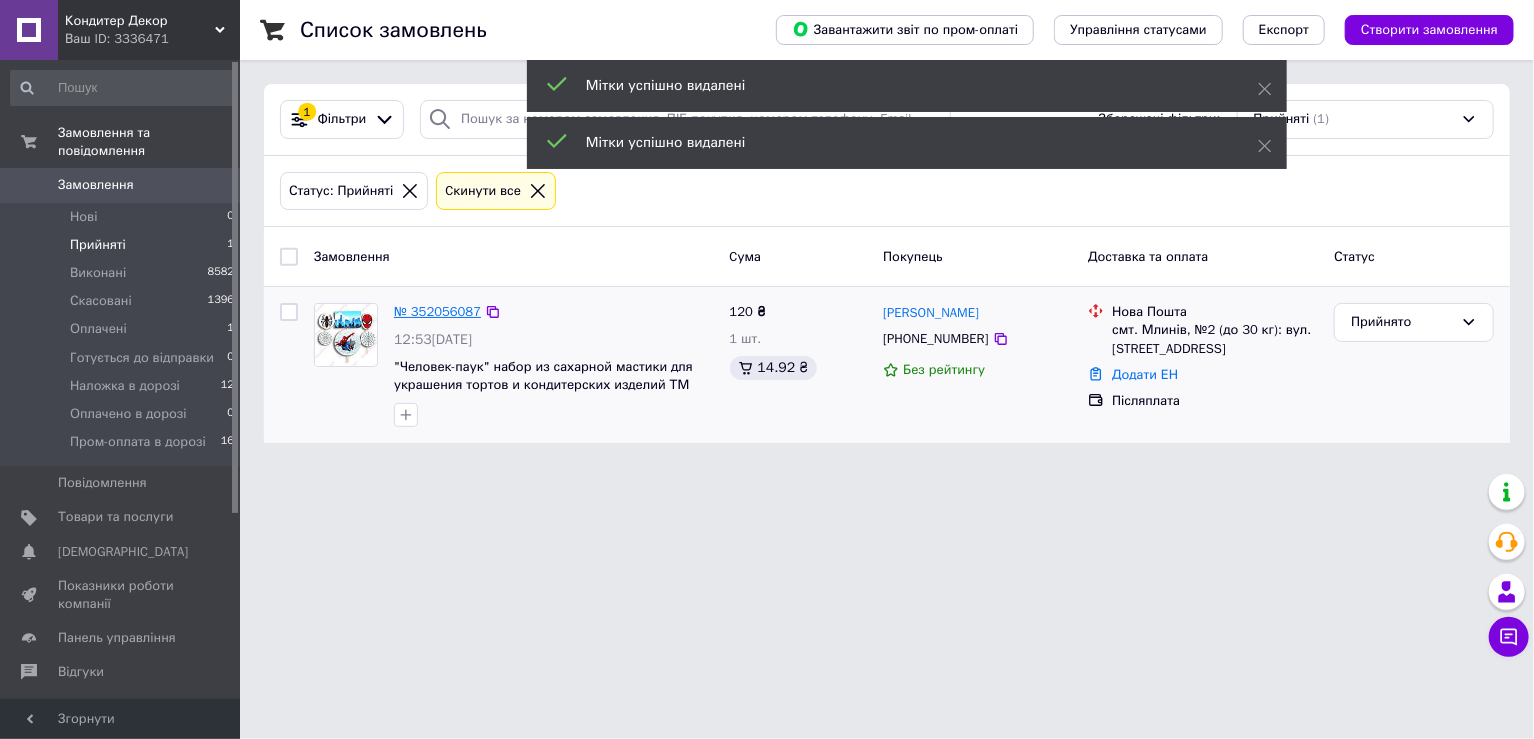 click on "№ 352056087" at bounding box center (437, 311) 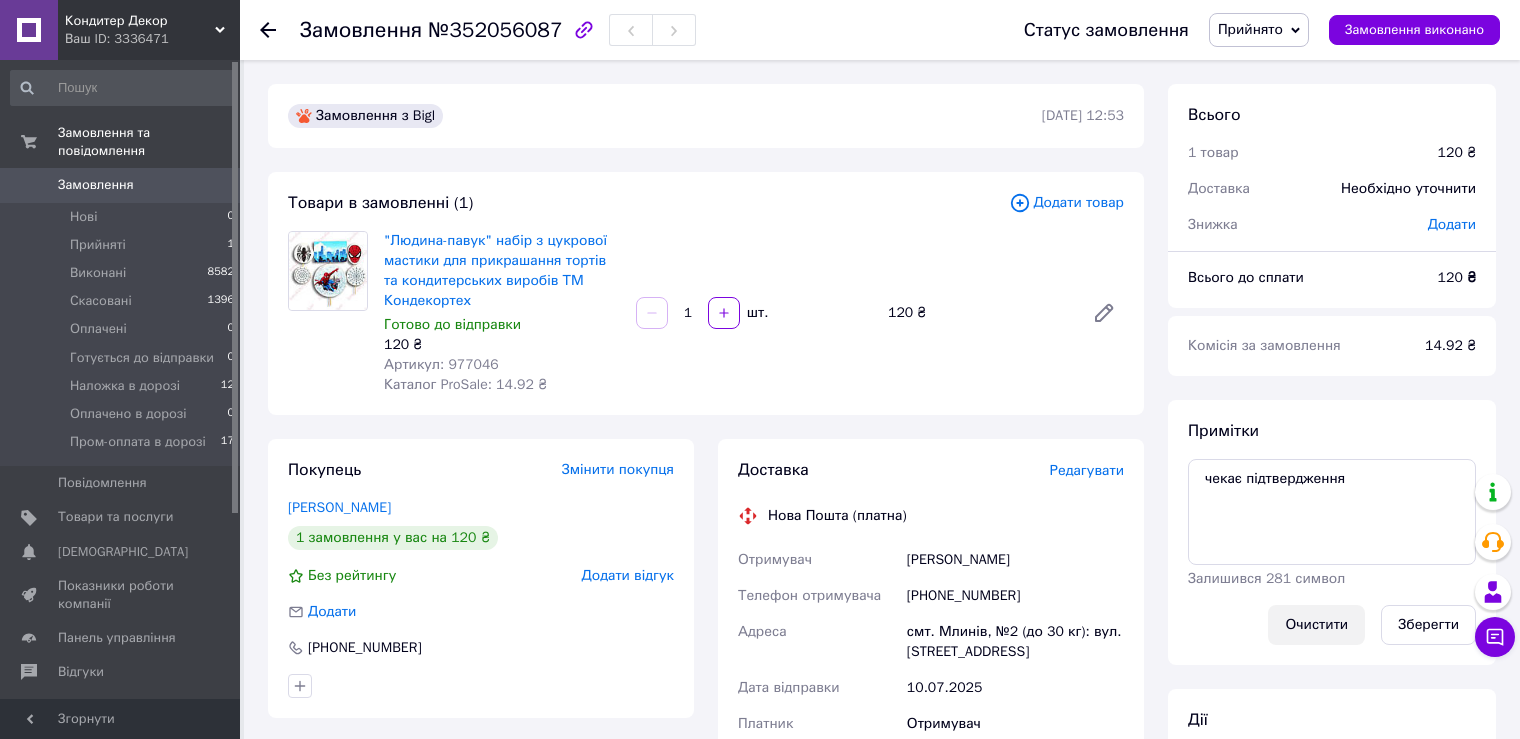 click on "Очистити" at bounding box center (1316, 625) 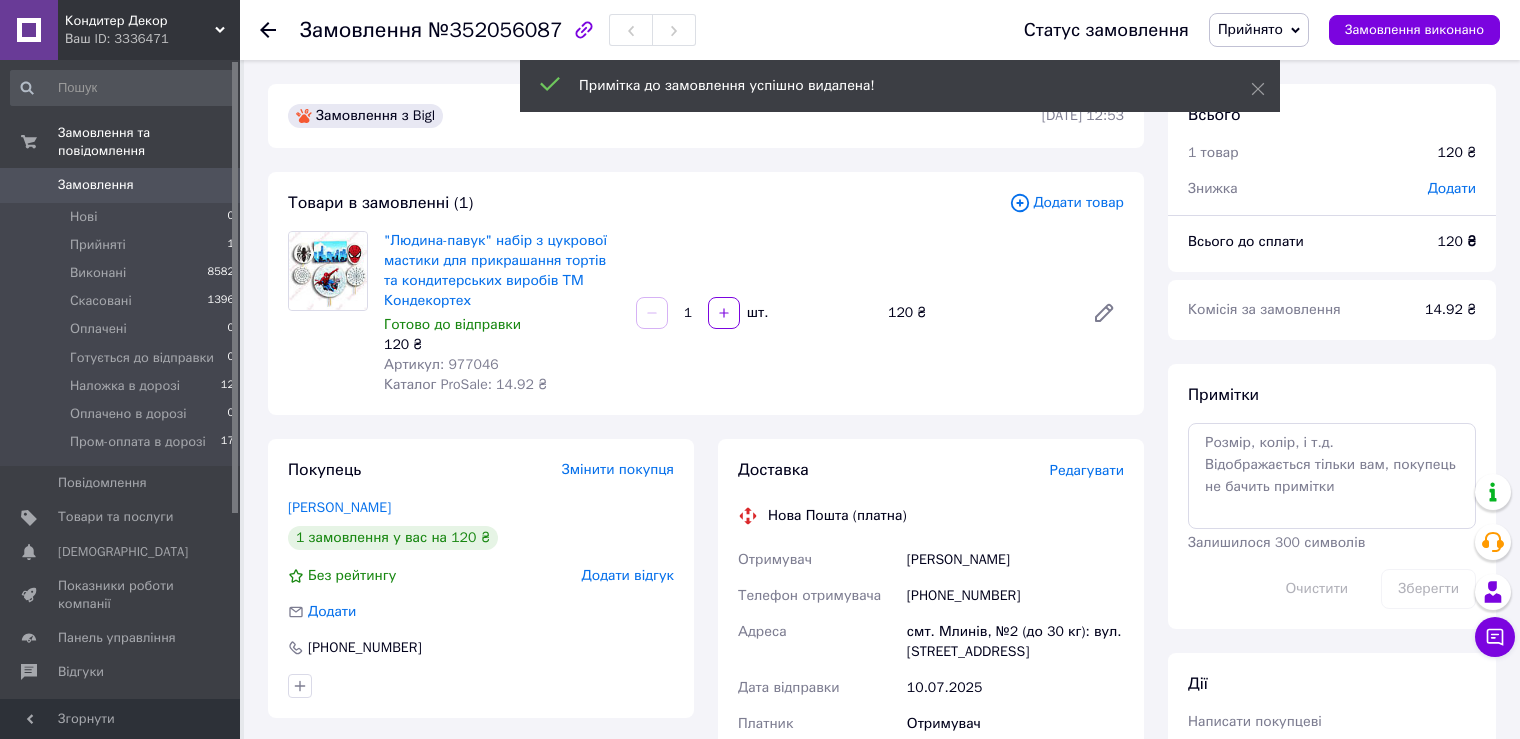 click on "Додати відгук" at bounding box center (628, 575) 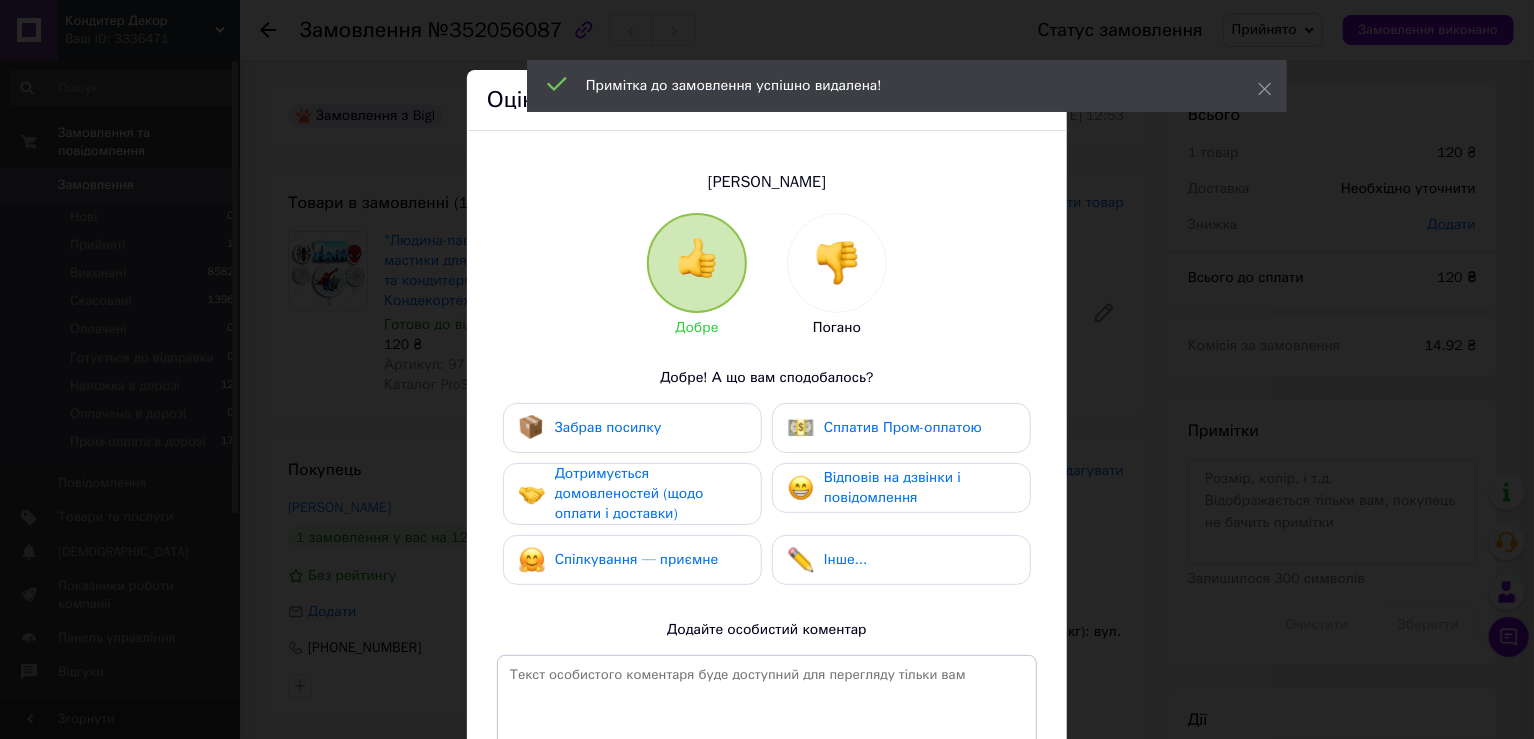 click at bounding box center [837, 263] 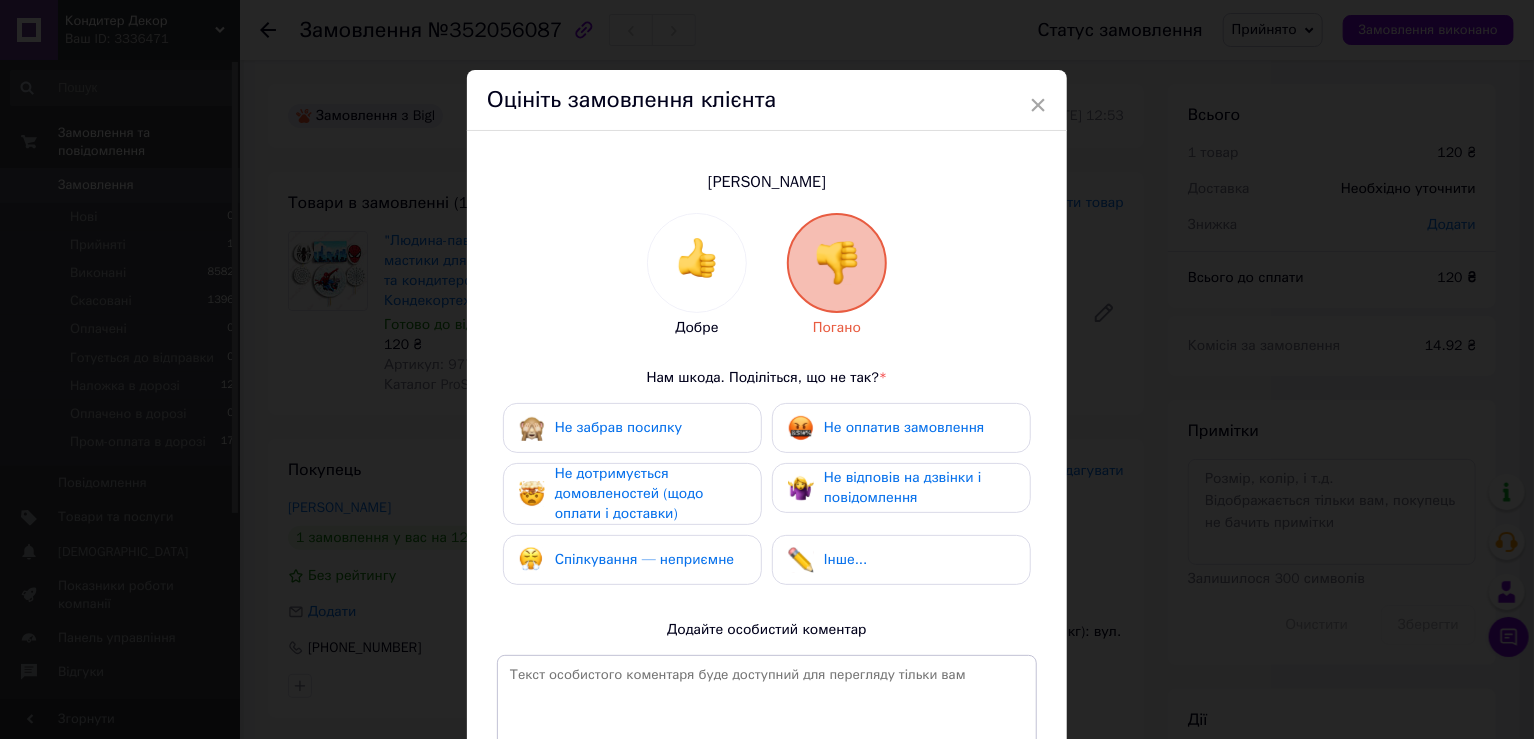 click on "Не оплатив замовлення" at bounding box center (904, 427) 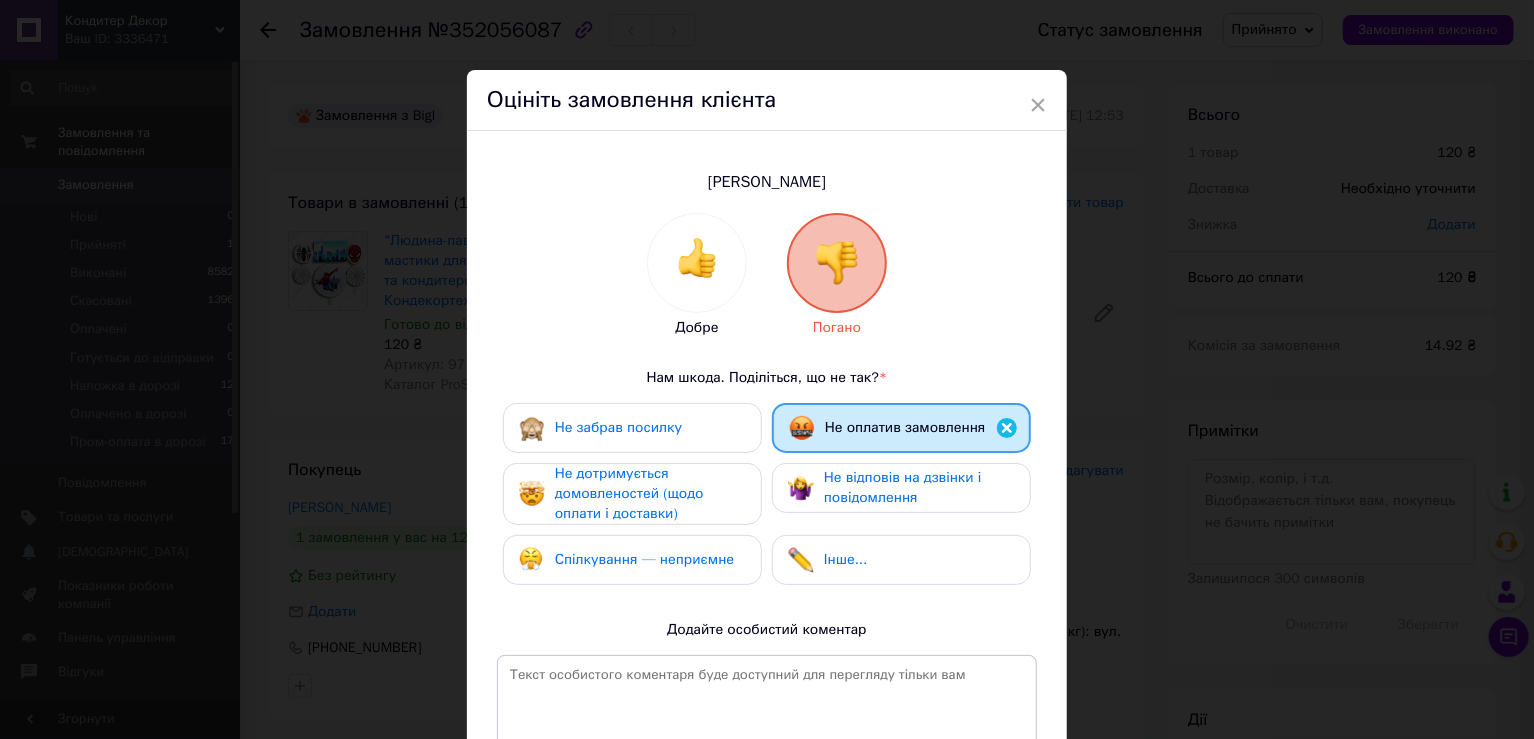 click on "Не відповів на дзвінки і повідомлення" at bounding box center [901, 488] 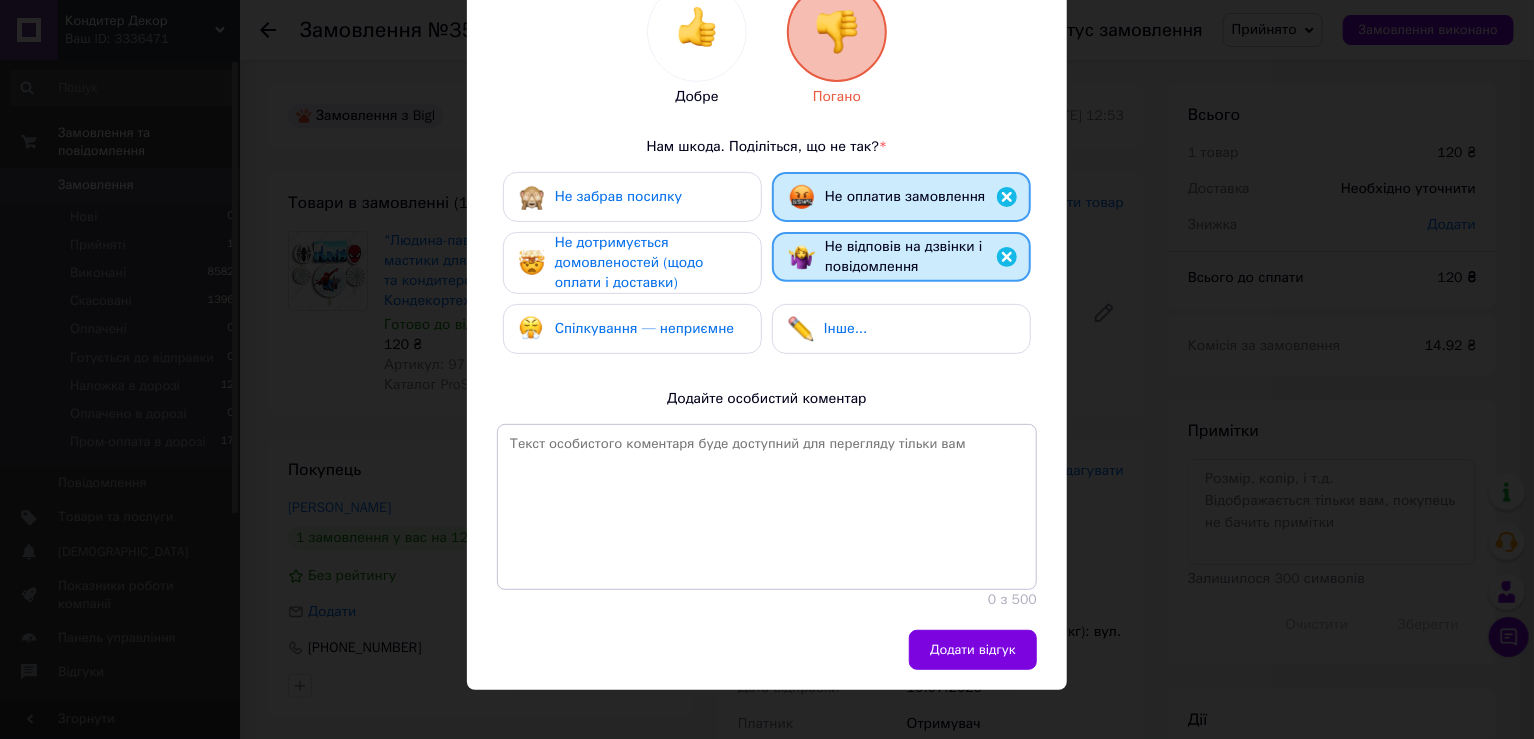 scroll, scrollTop: 249, scrollLeft: 0, axis: vertical 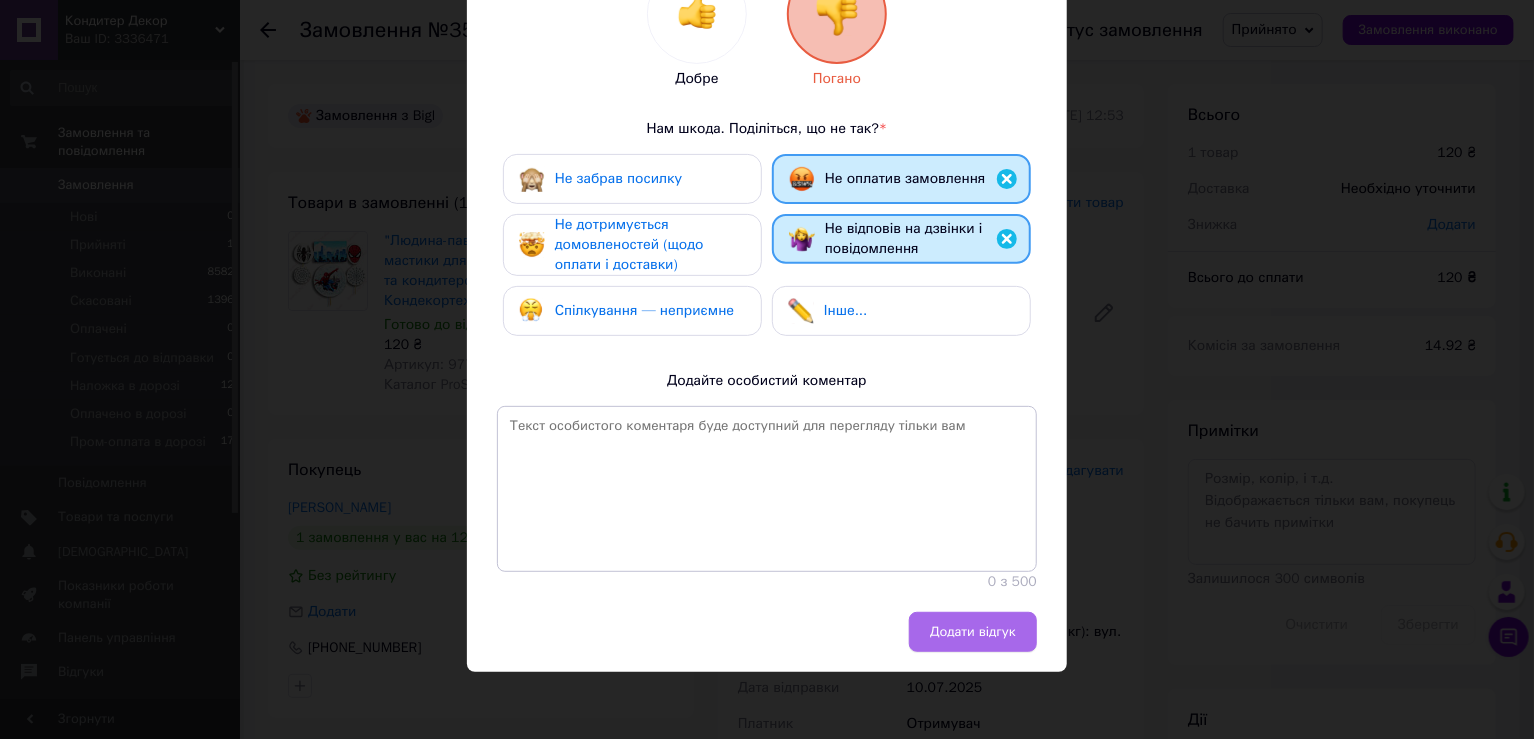 click on "Додати відгук" at bounding box center [973, 632] 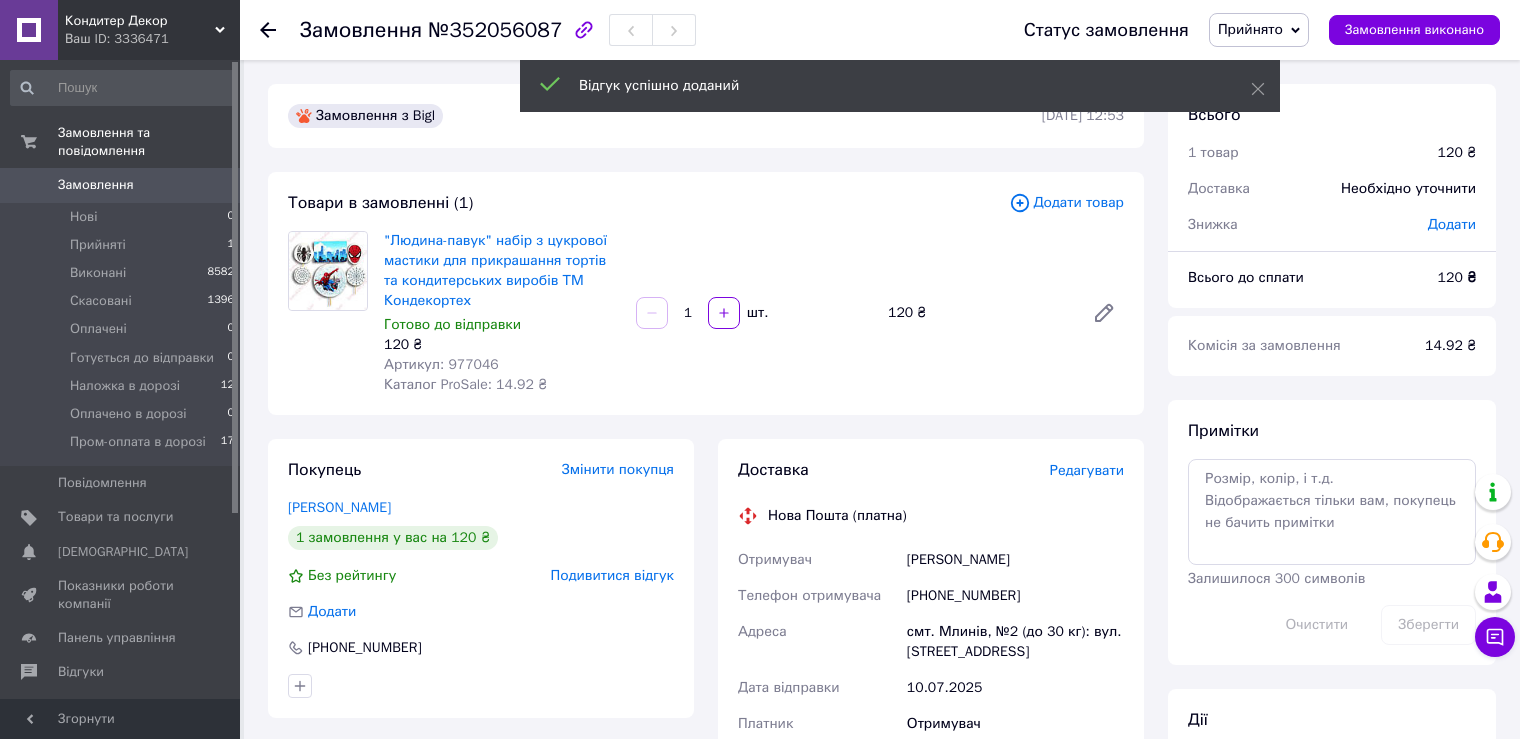 click on "Прийнято" at bounding box center (1259, 30) 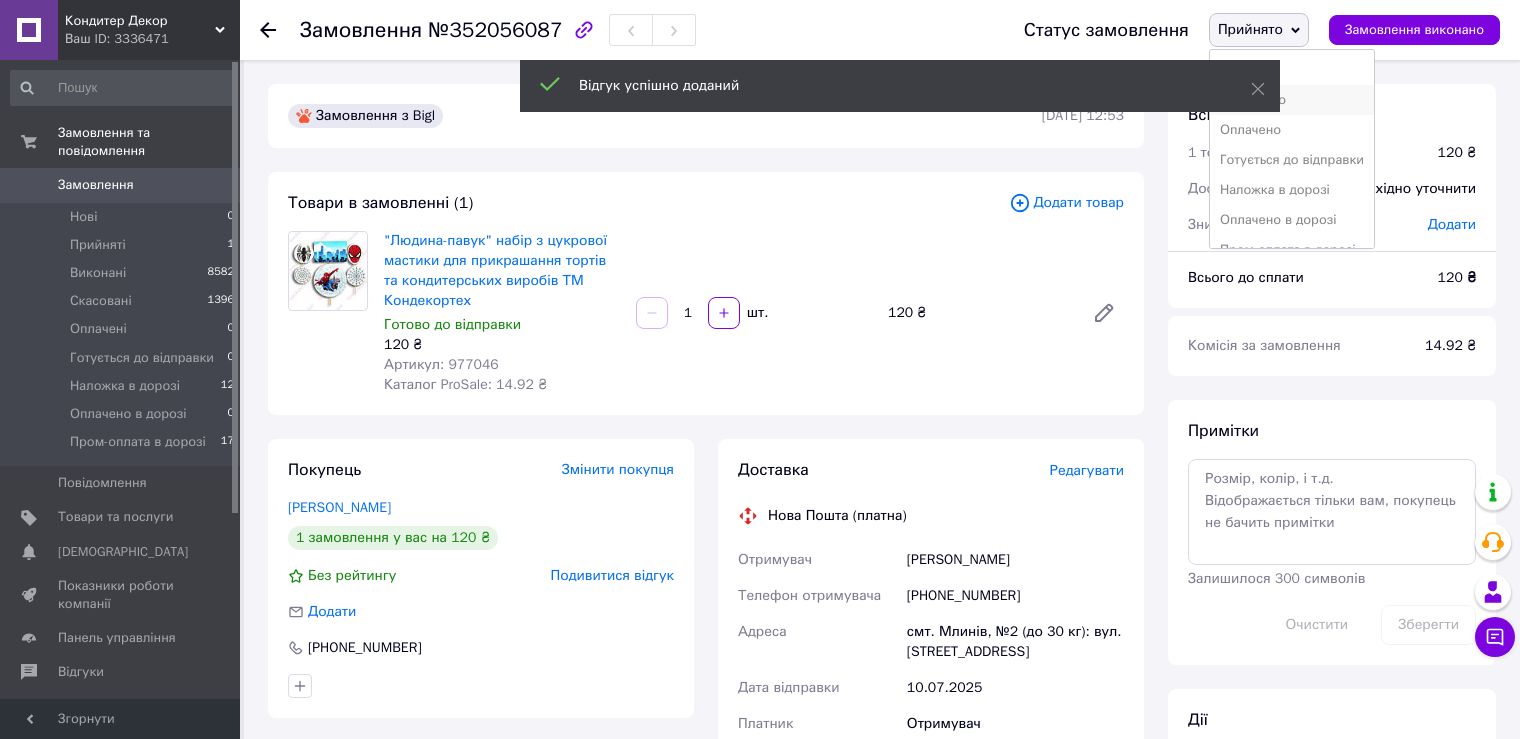 click on "Скасовано" at bounding box center [1292, 100] 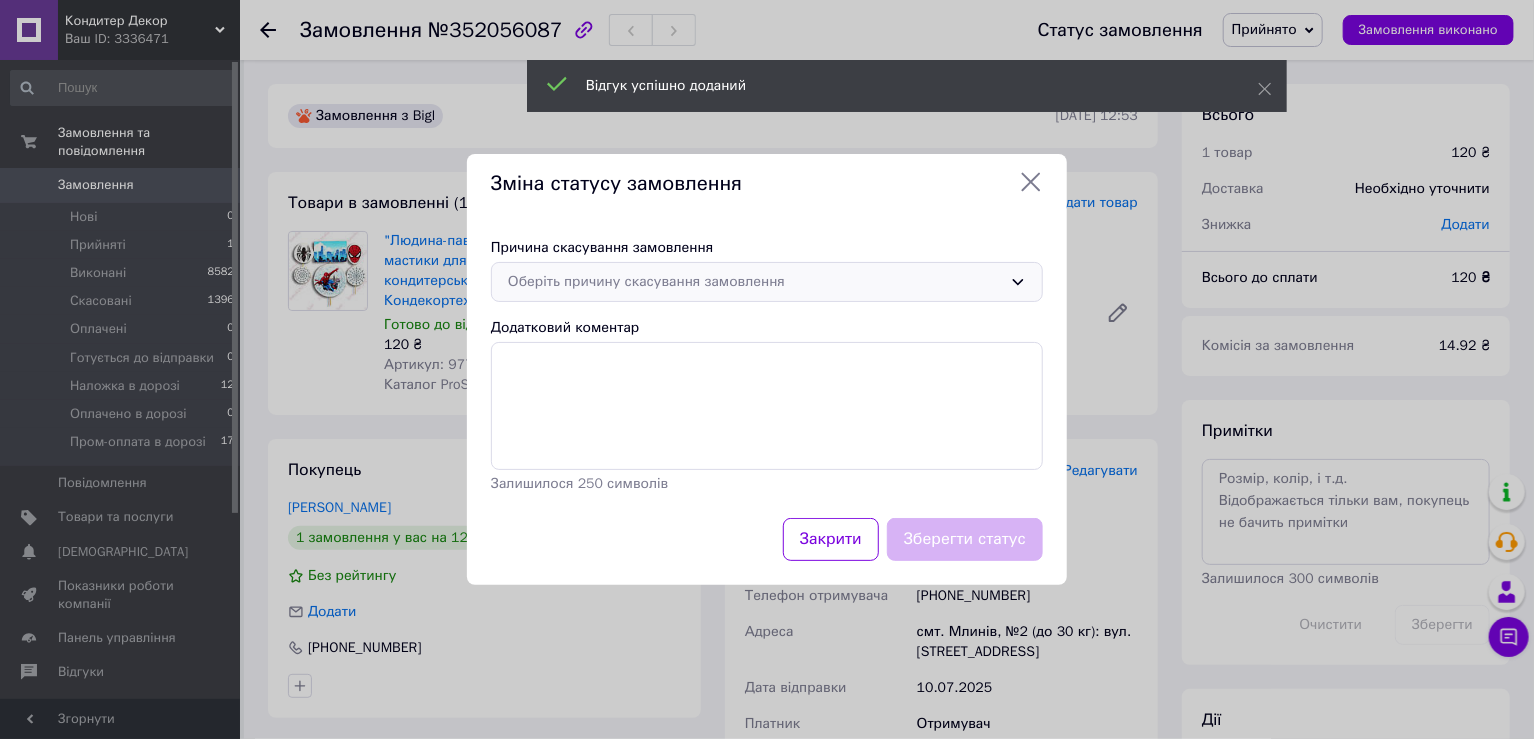 click on "Оберіть причину скасування замовлення" at bounding box center [755, 282] 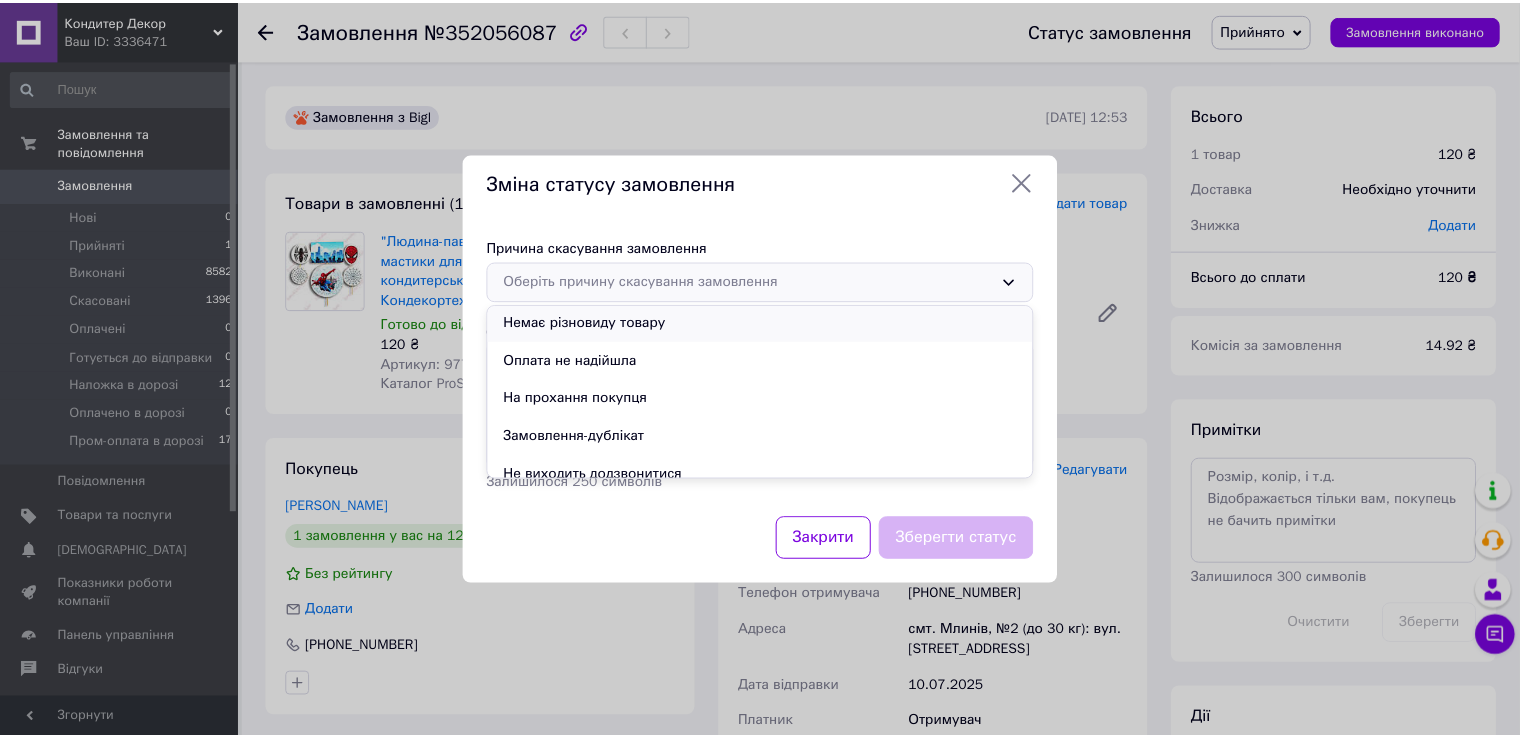 scroll, scrollTop: 93, scrollLeft: 0, axis: vertical 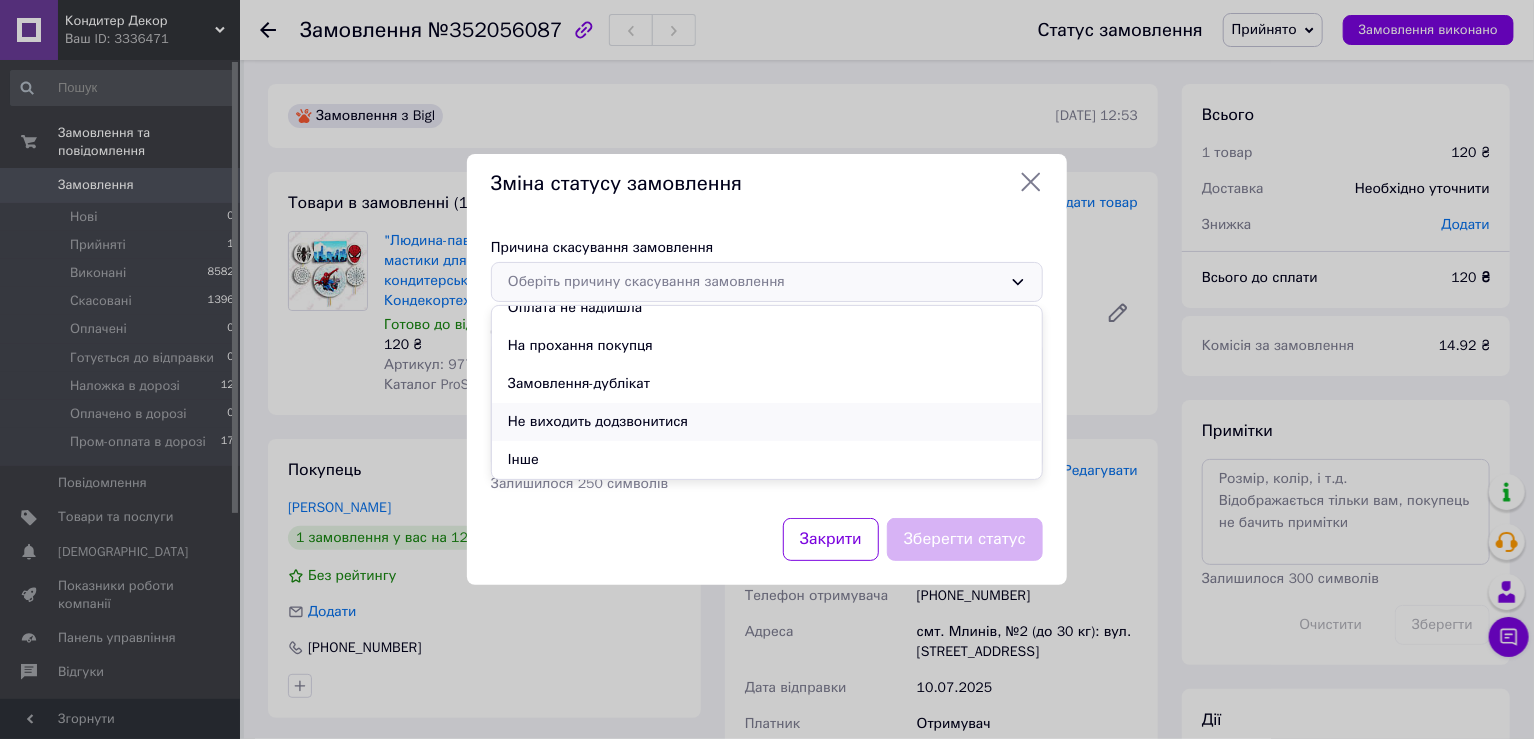 click on "Не виходить додзвонитися" at bounding box center [767, 422] 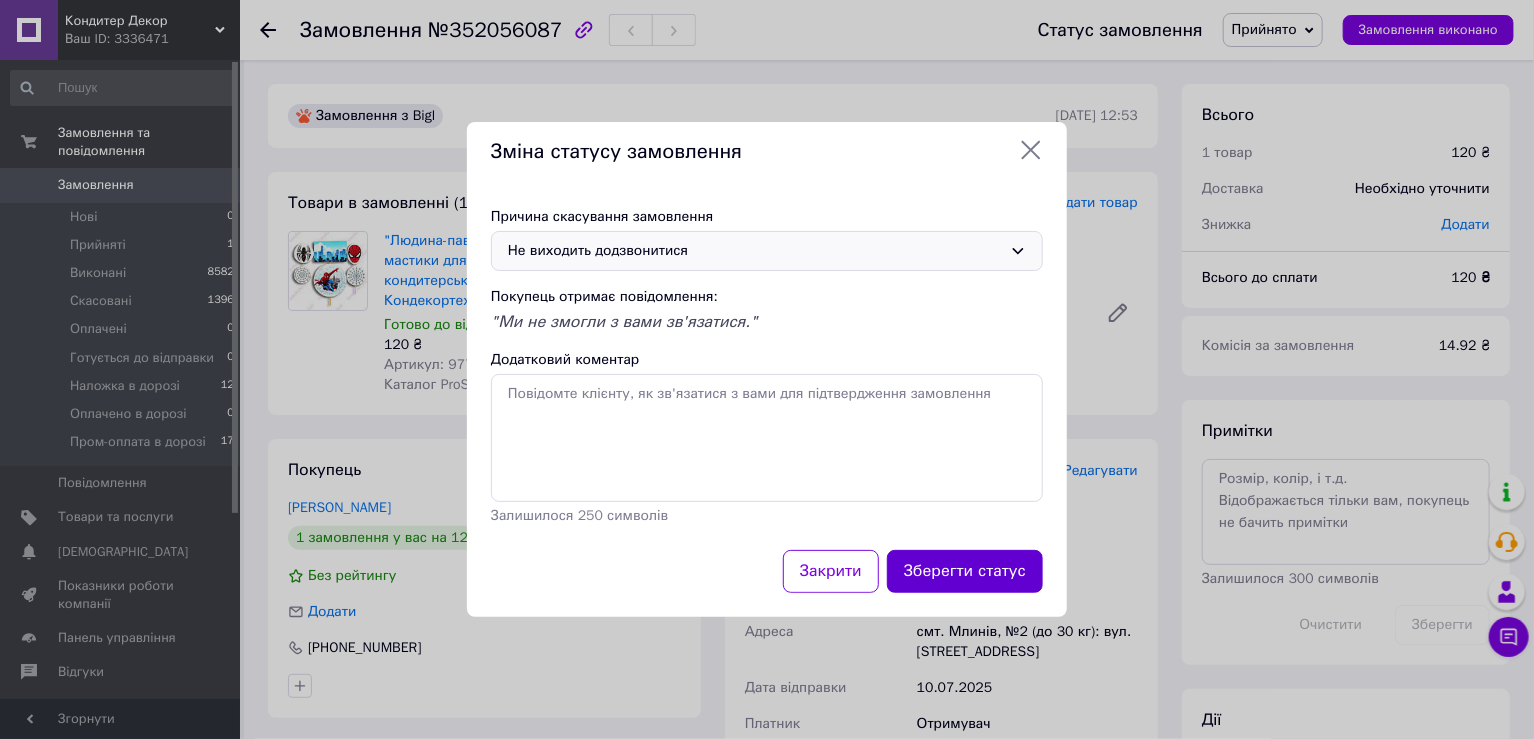 click on "Зберегти статус" at bounding box center [965, 571] 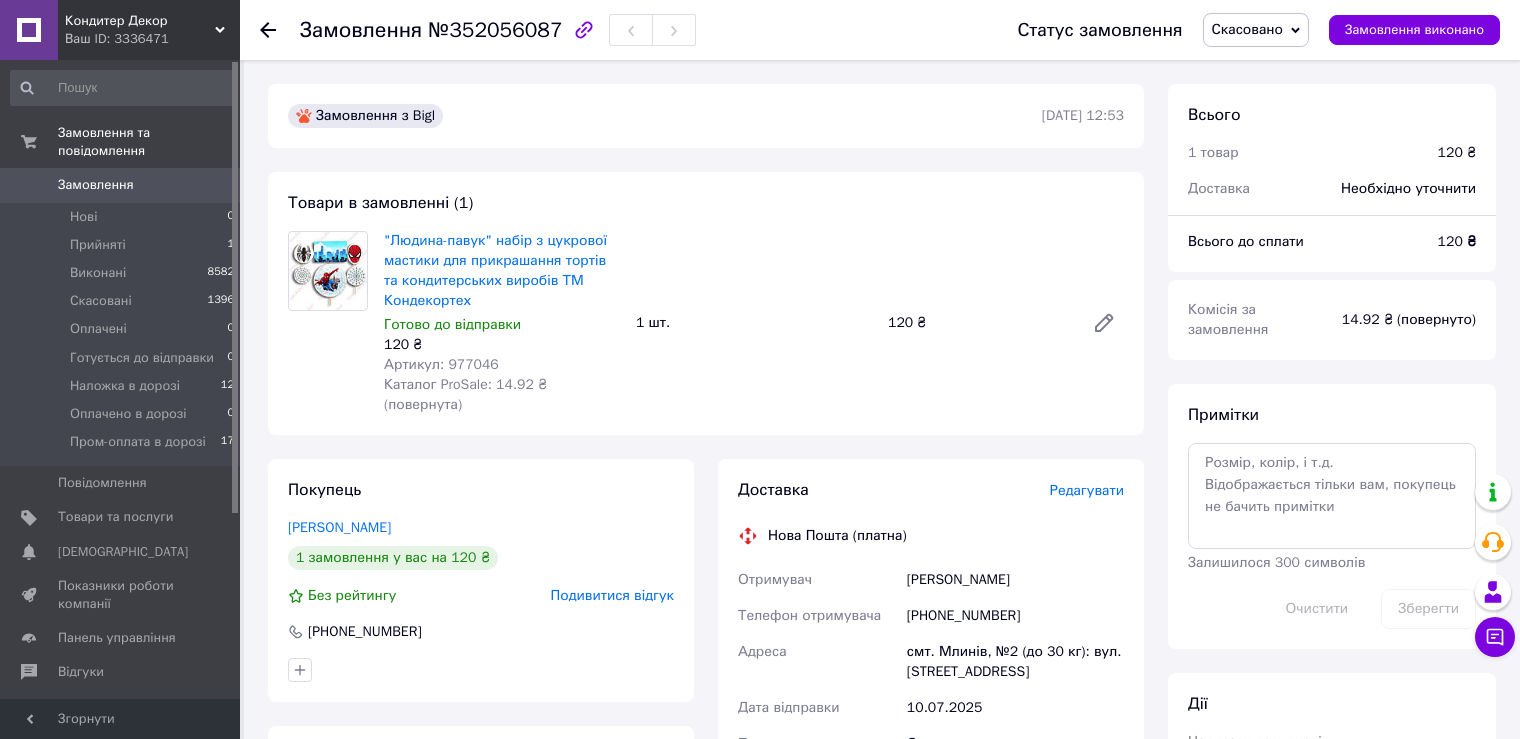 click on "Замовлення 0" at bounding box center (123, 185) 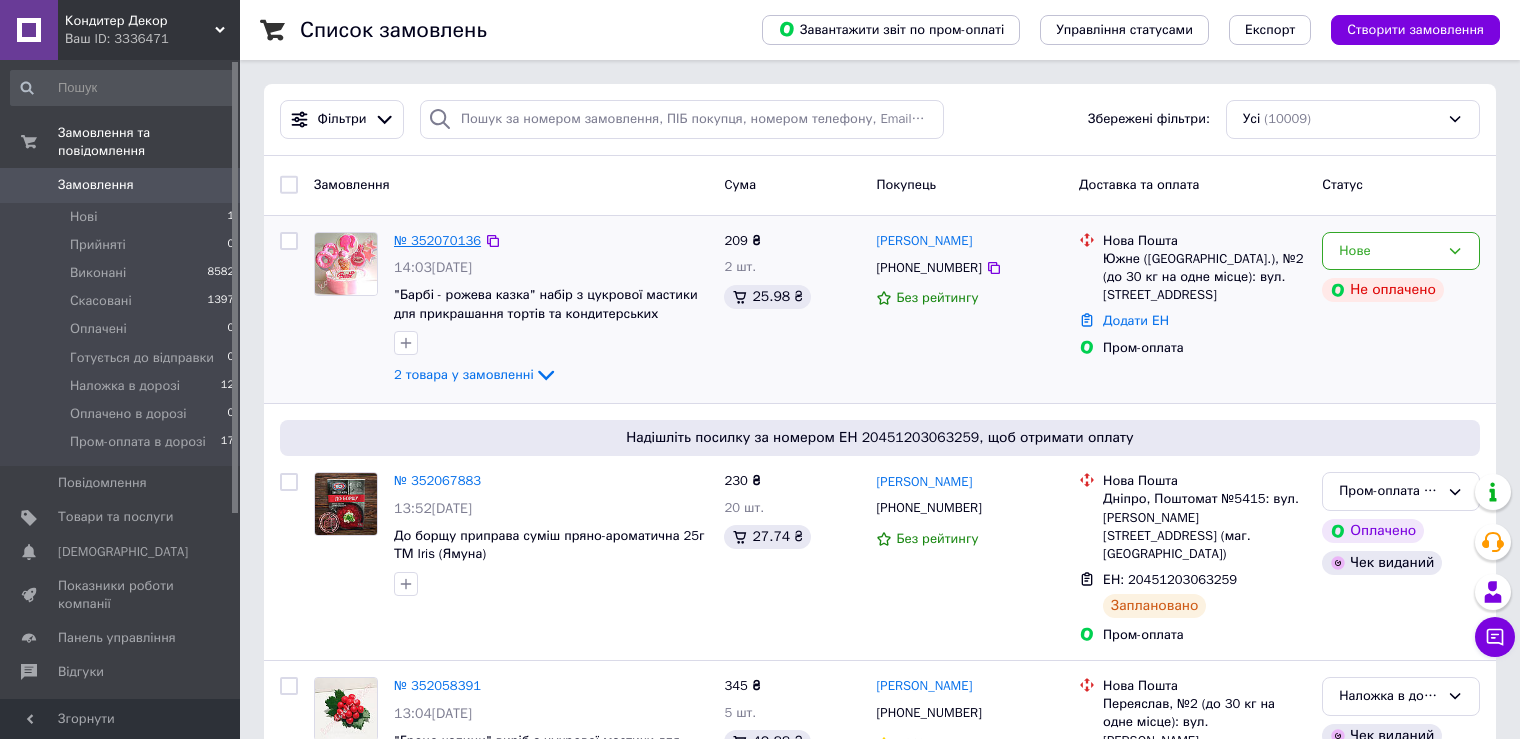 click on "№ 352070136" at bounding box center [437, 240] 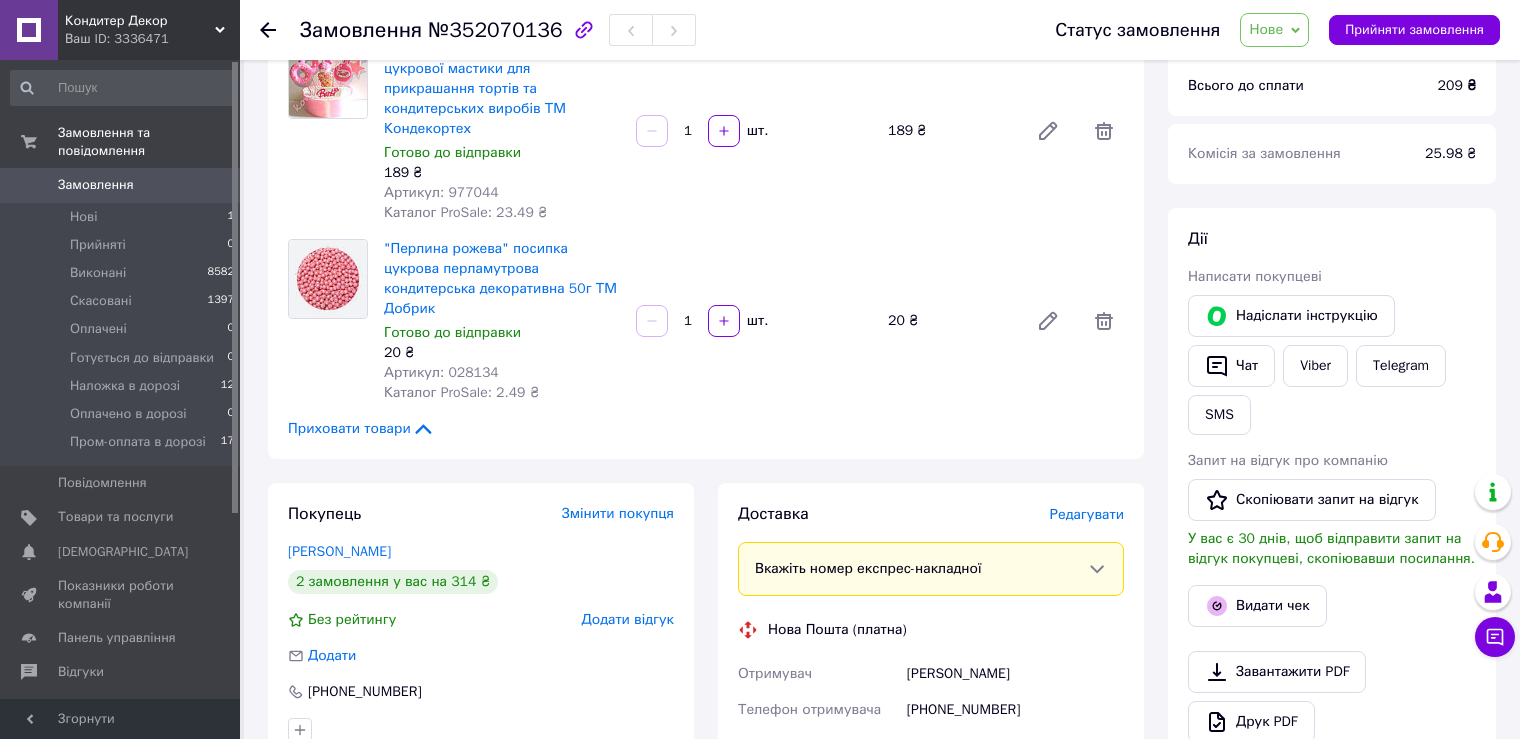 scroll, scrollTop: 200, scrollLeft: 0, axis: vertical 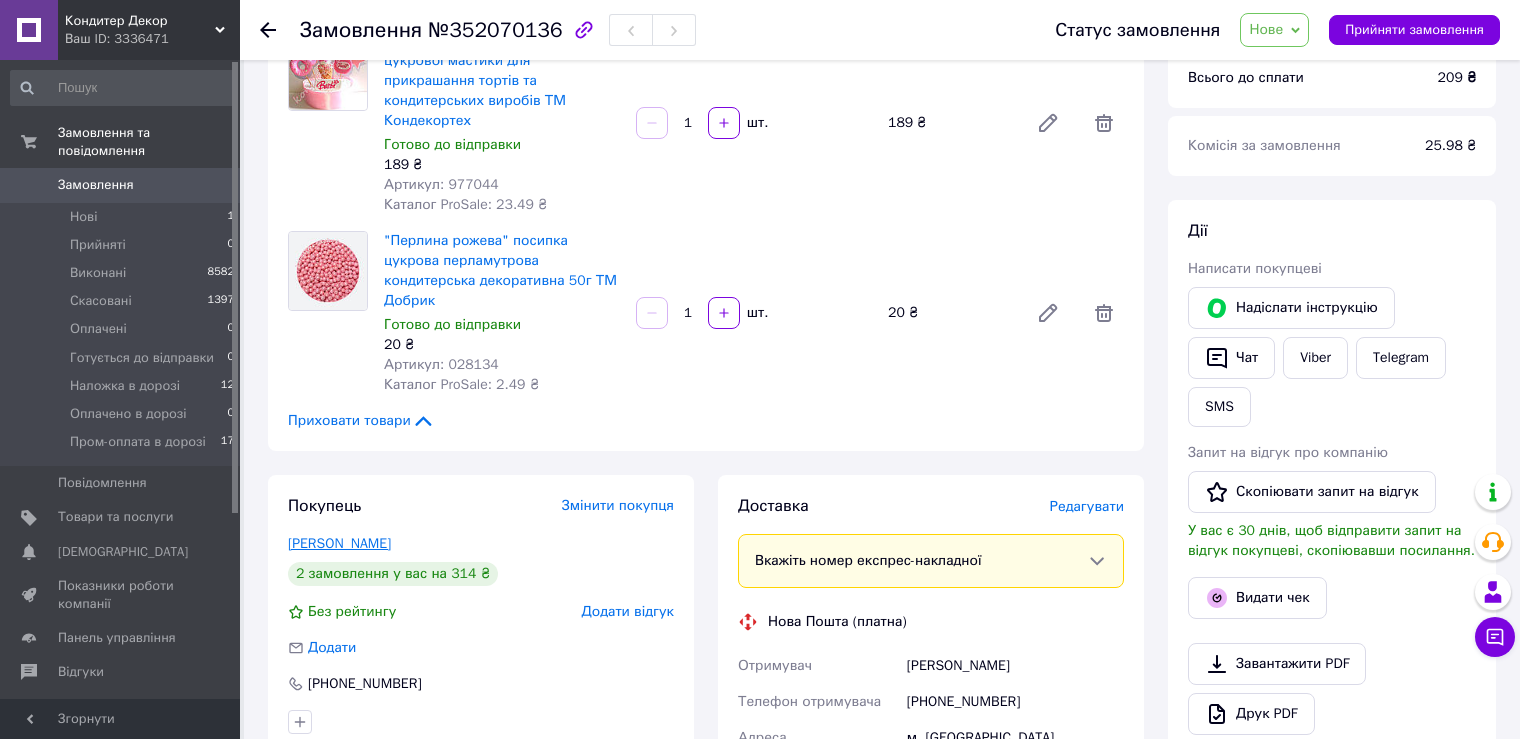 click on "[PERSON_NAME]" at bounding box center (339, 543) 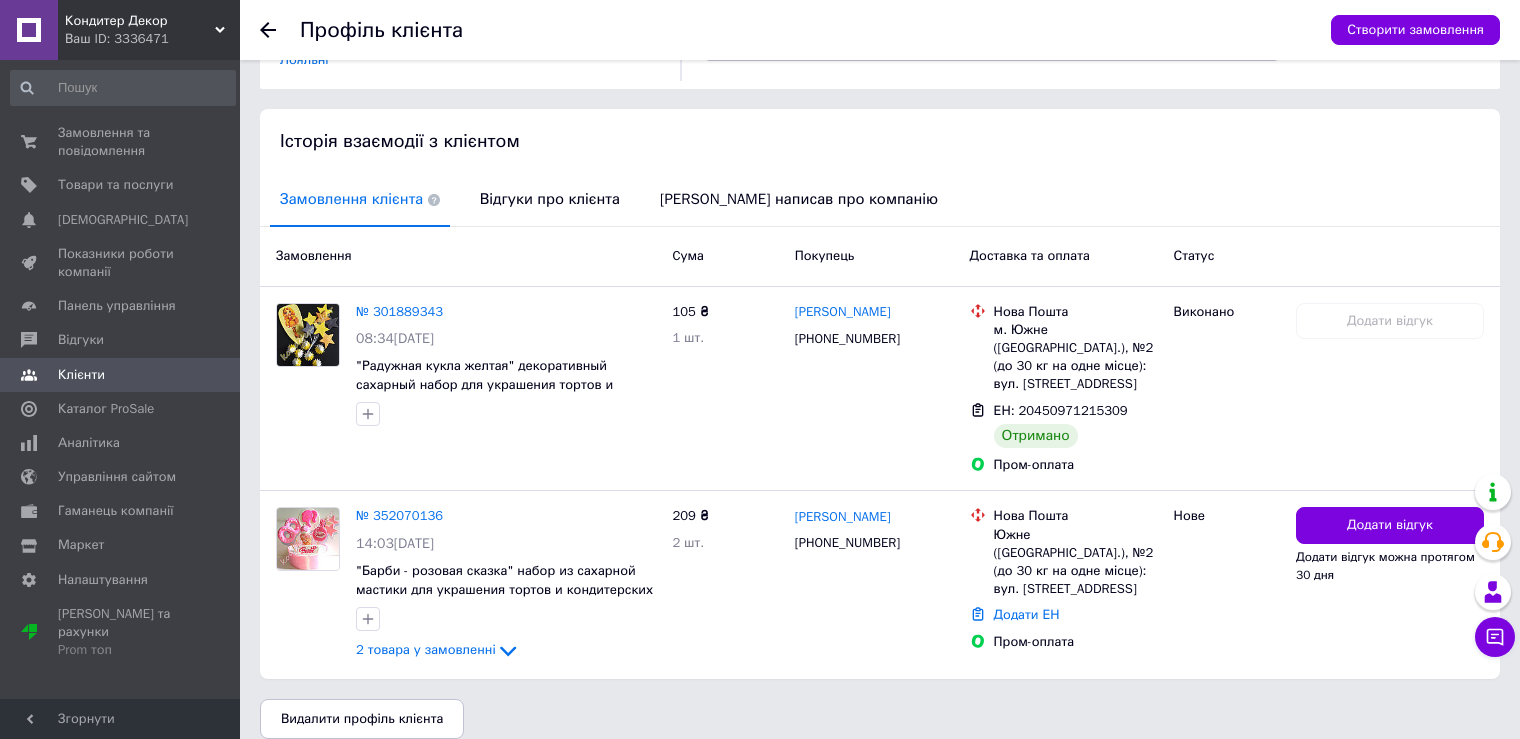scroll, scrollTop: 355, scrollLeft: 0, axis: vertical 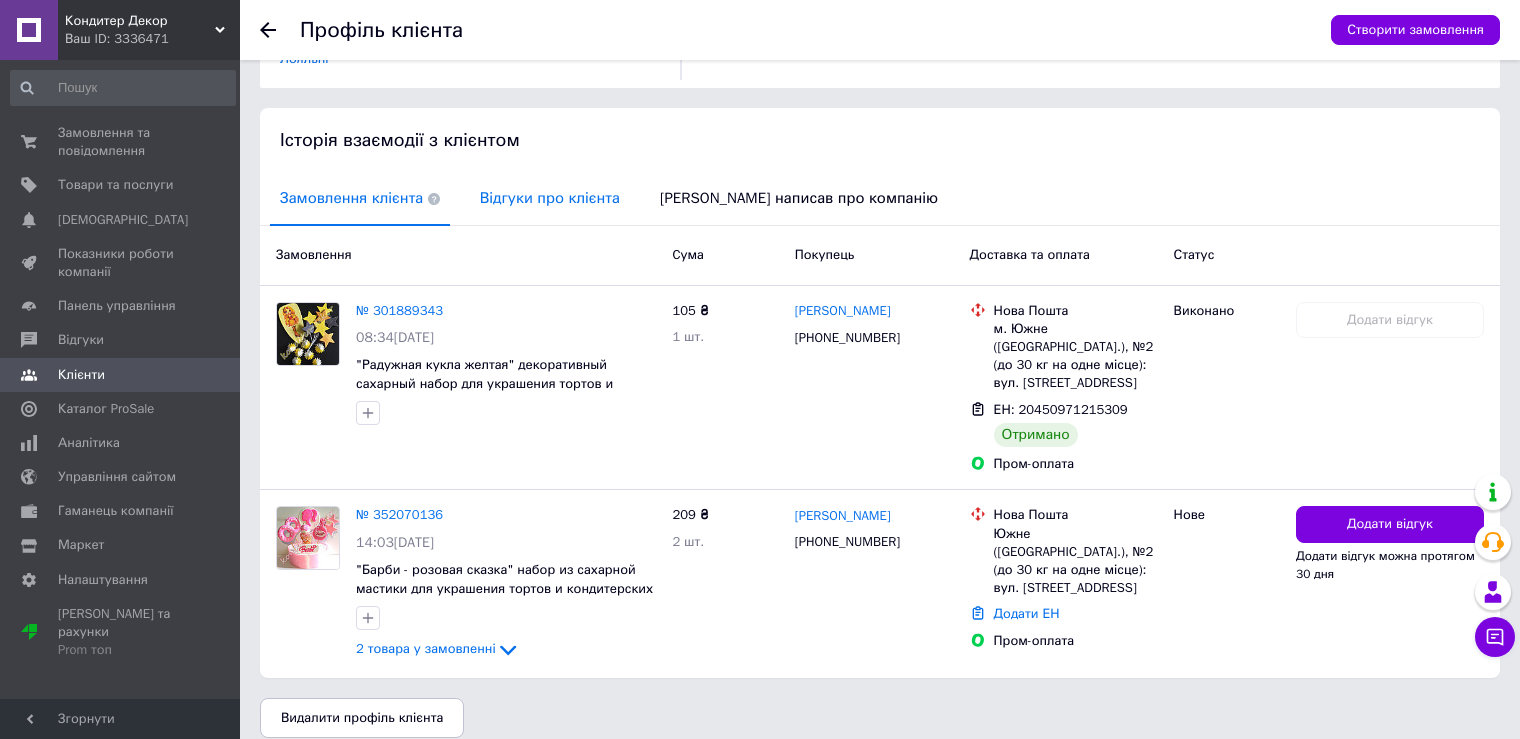click on "Відгуки про клієнта" at bounding box center (550, 198) 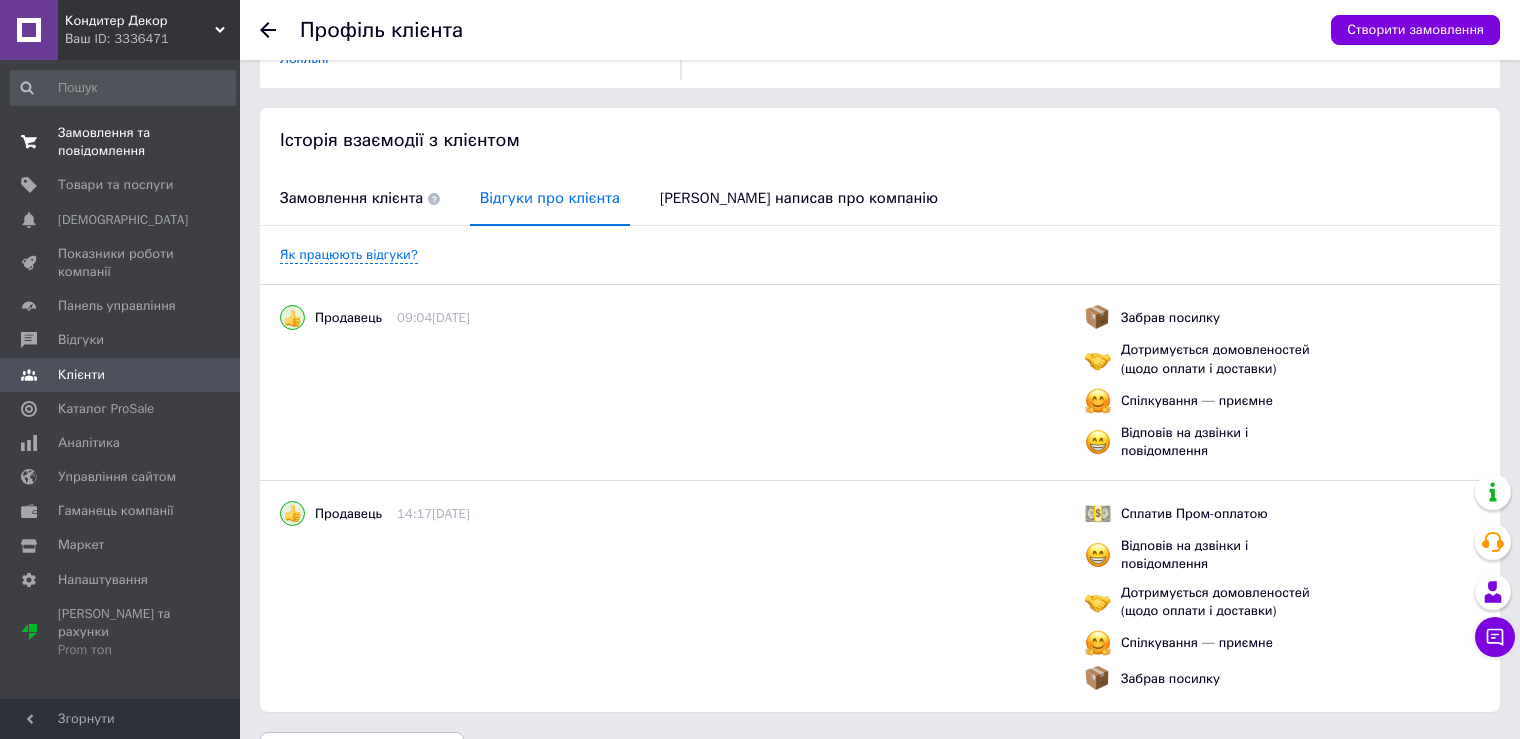 click on "0 0" at bounding box center [212, 142] 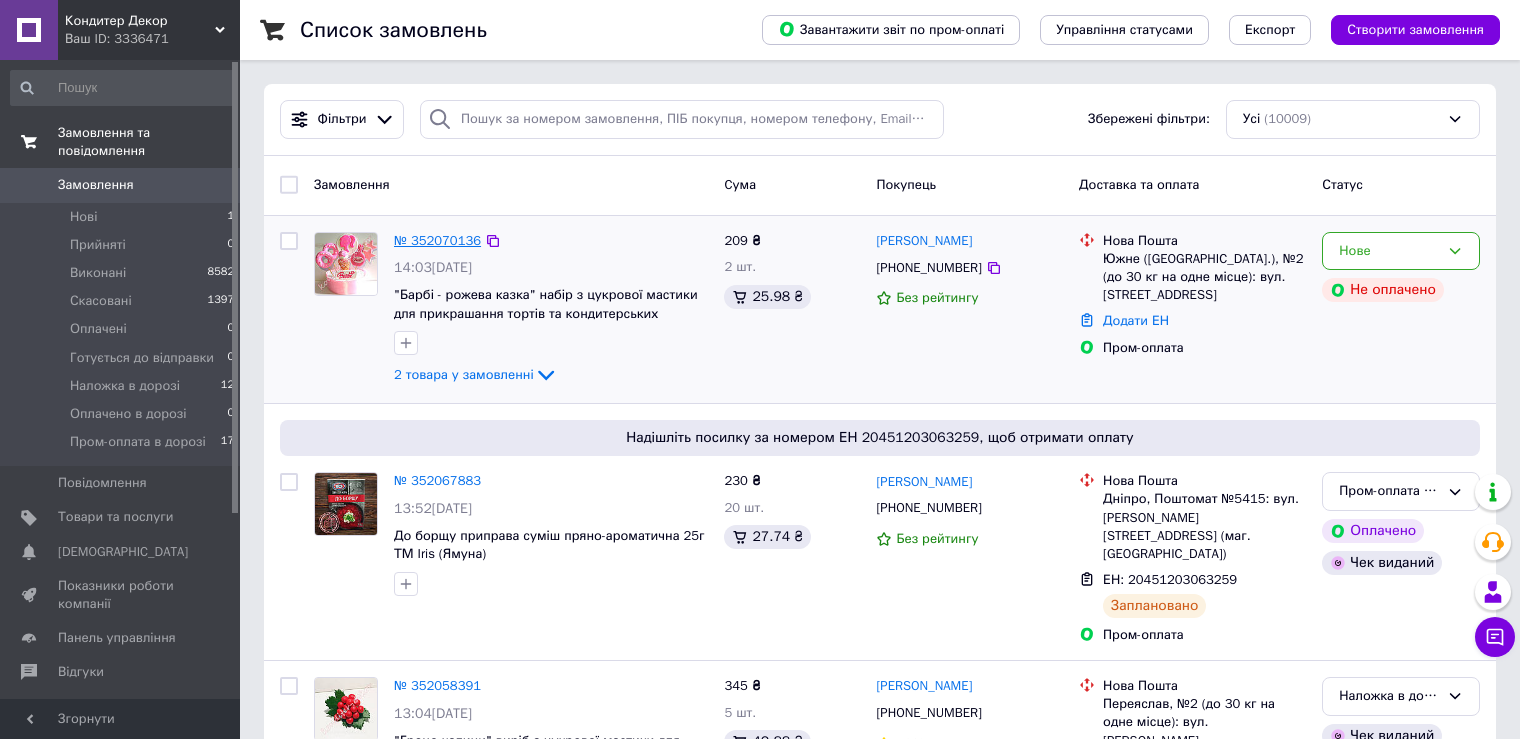 click on "№ 352070136" at bounding box center (437, 240) 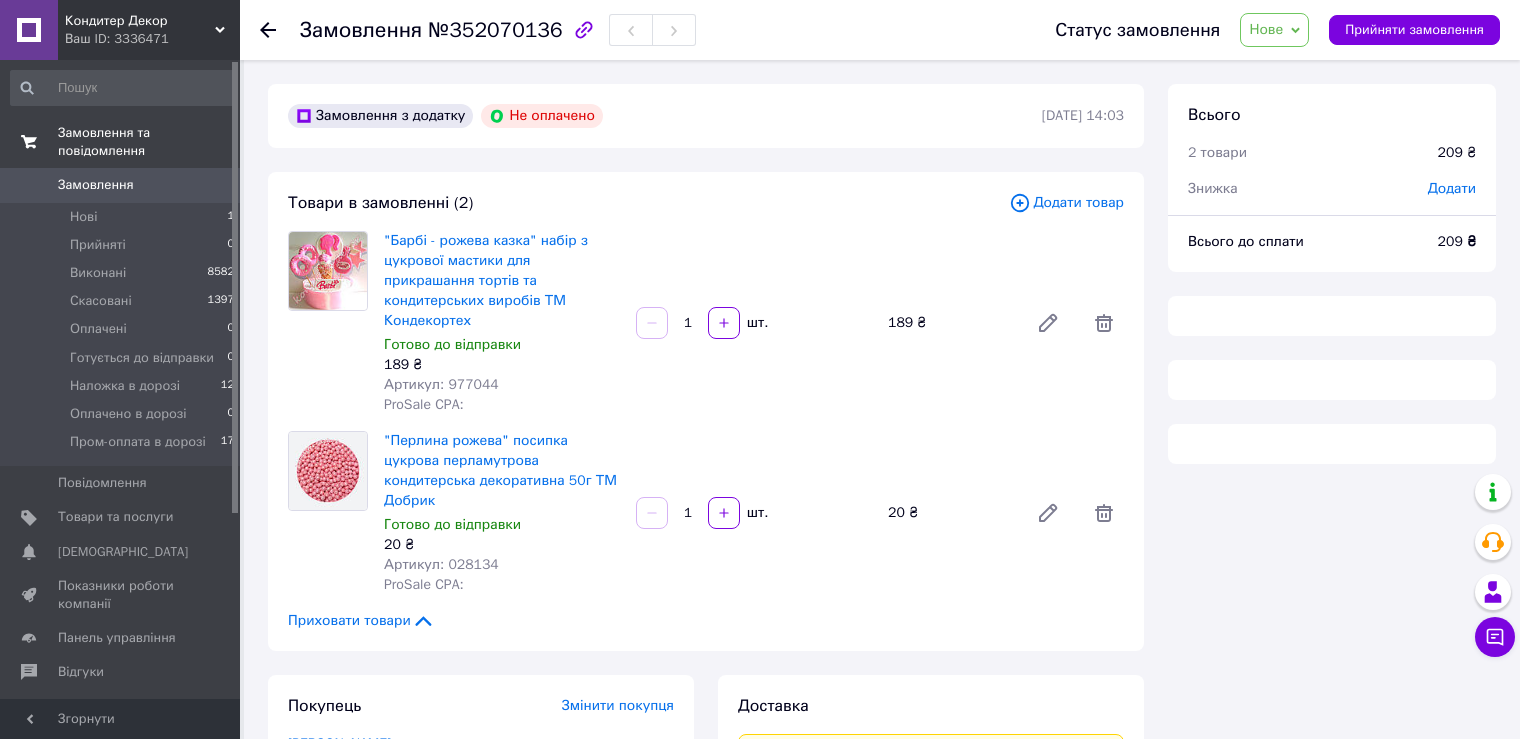 click on "Нове" at bounding box center (1266, 29) 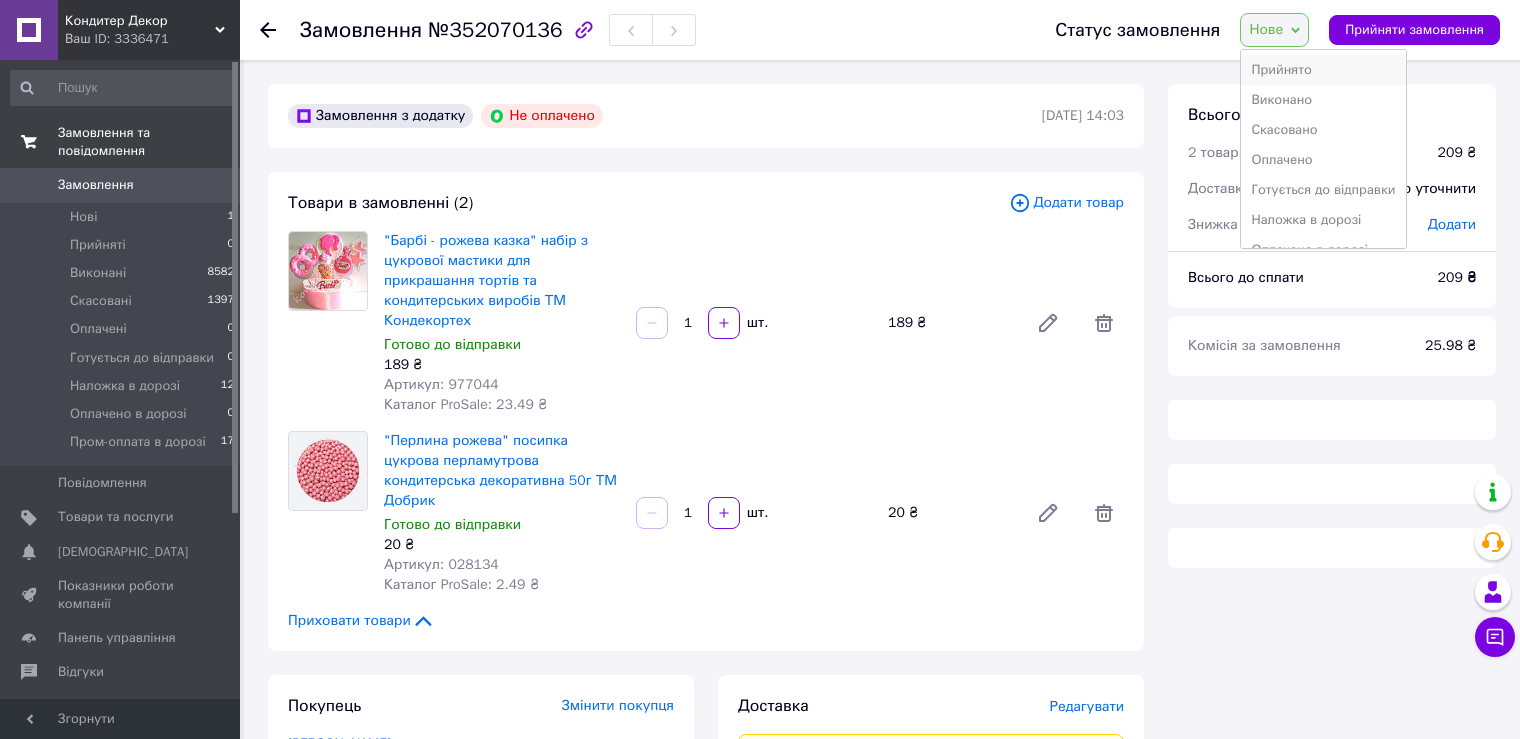 click on "Прийнято" at bounding box center (1323, 70) 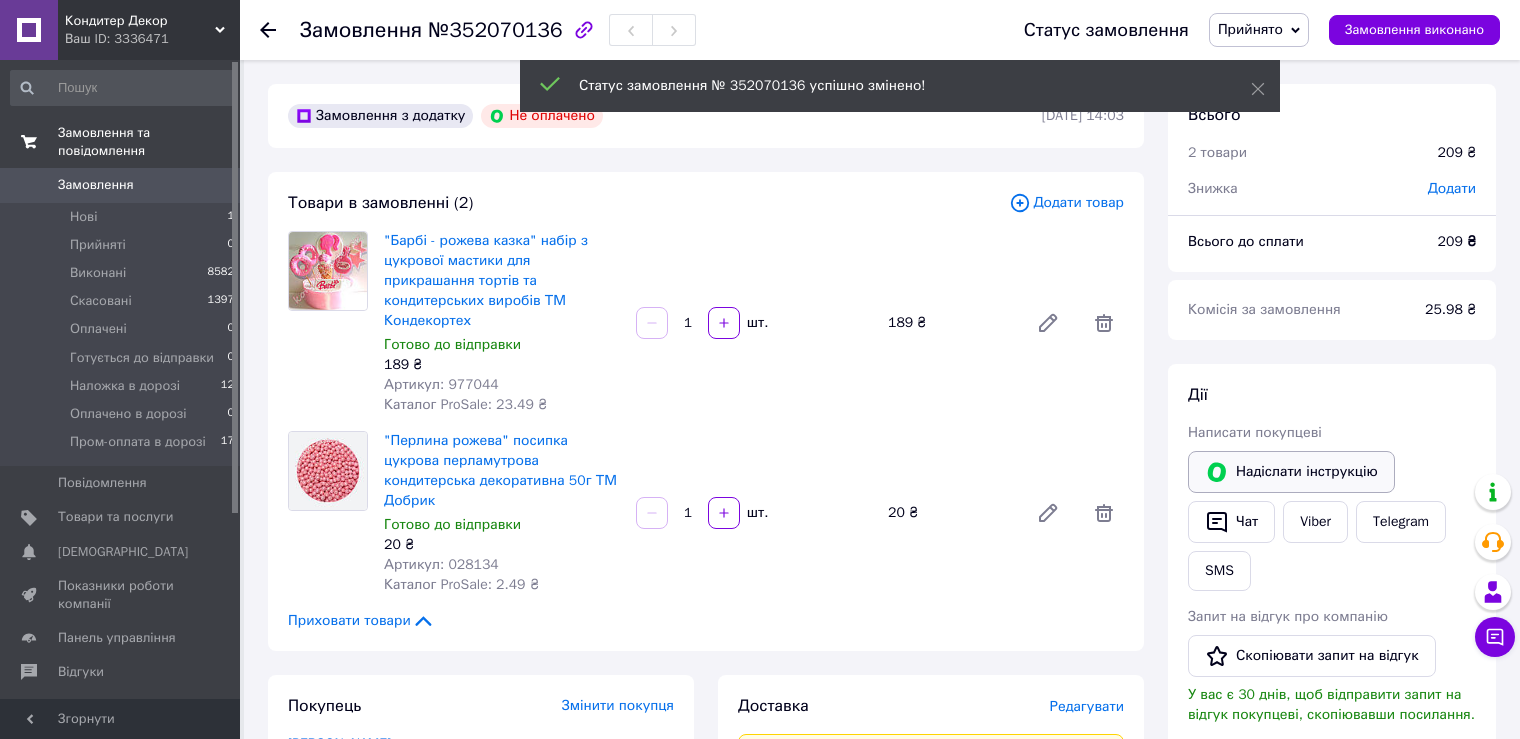 click on "Дії Написати покупцеві   Надіслати інструкцію   Чат Viber Telegram SMS Запит на відгук про компанію   Скопіювати запит на відгук У вас є 30 днів, щоб відправити запит на відгук покупцеві, скопіювавши посилання.   Видати чек   Завантажити PDF   Друк PDF" at bounding box center [1332, 641] 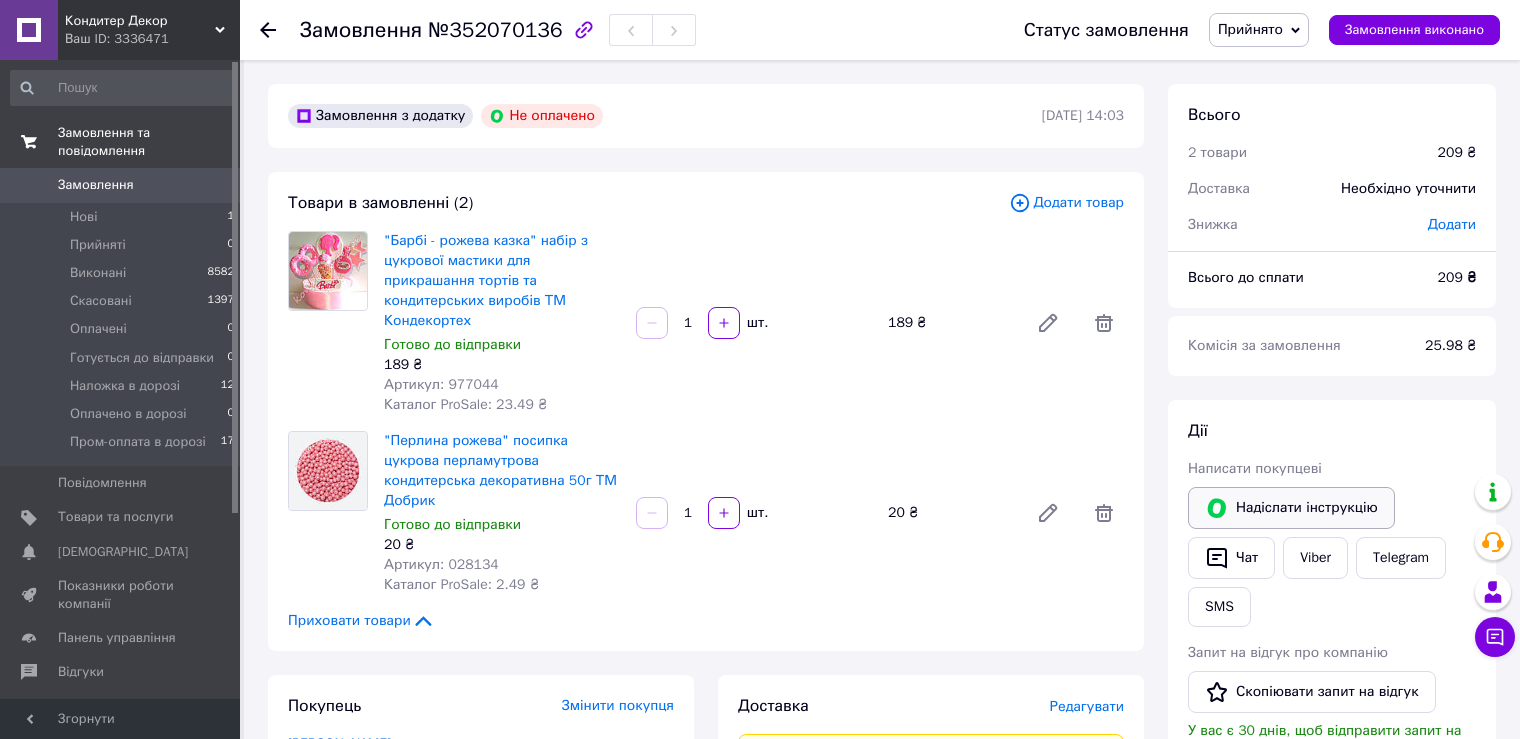 click on "Надіслати інструкцію" at bounding box center [1291, 508] 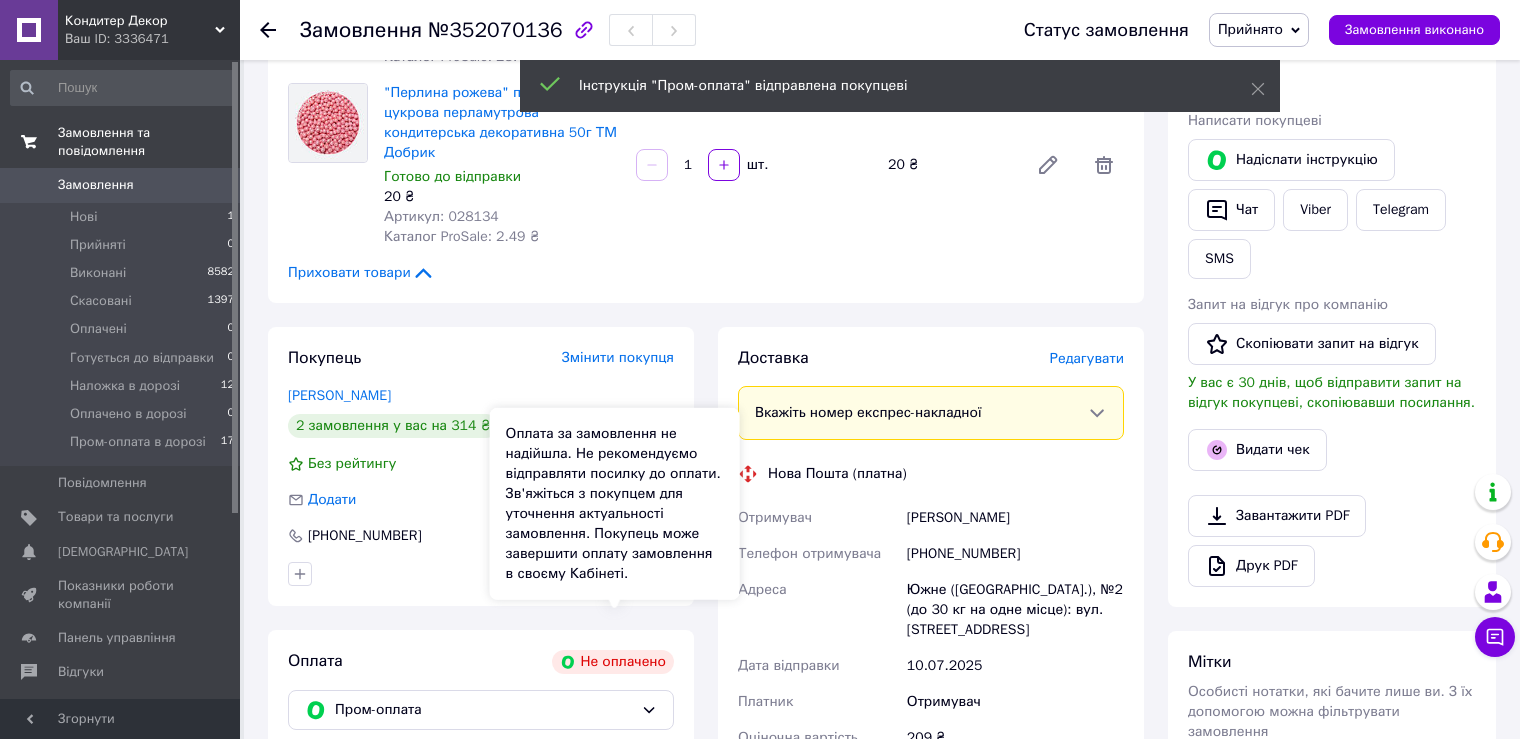 scroll, scrollTop: 500, scrollLeft: 0, axis: vertical 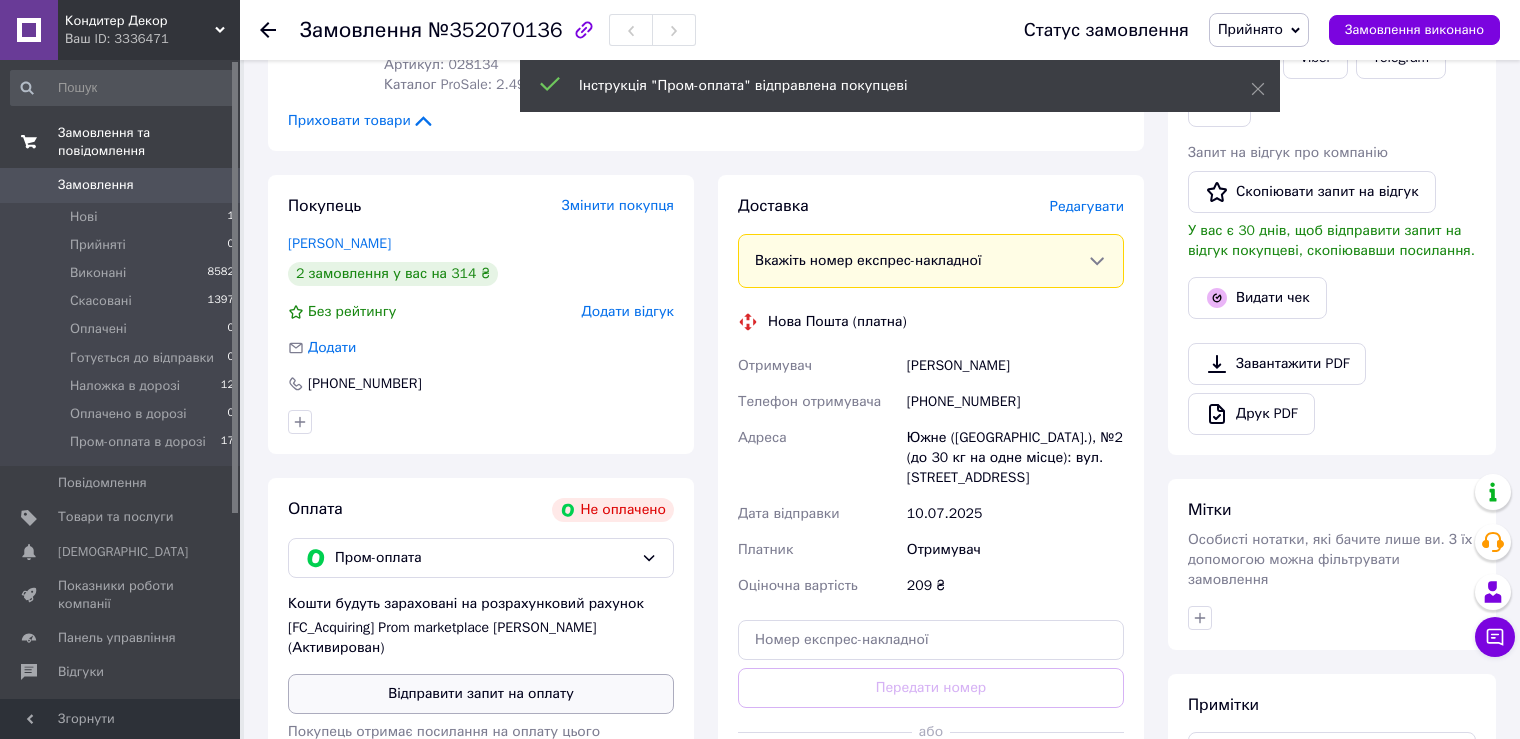 click on "Відправити запит на оплату" at bounding box center [481, 694] 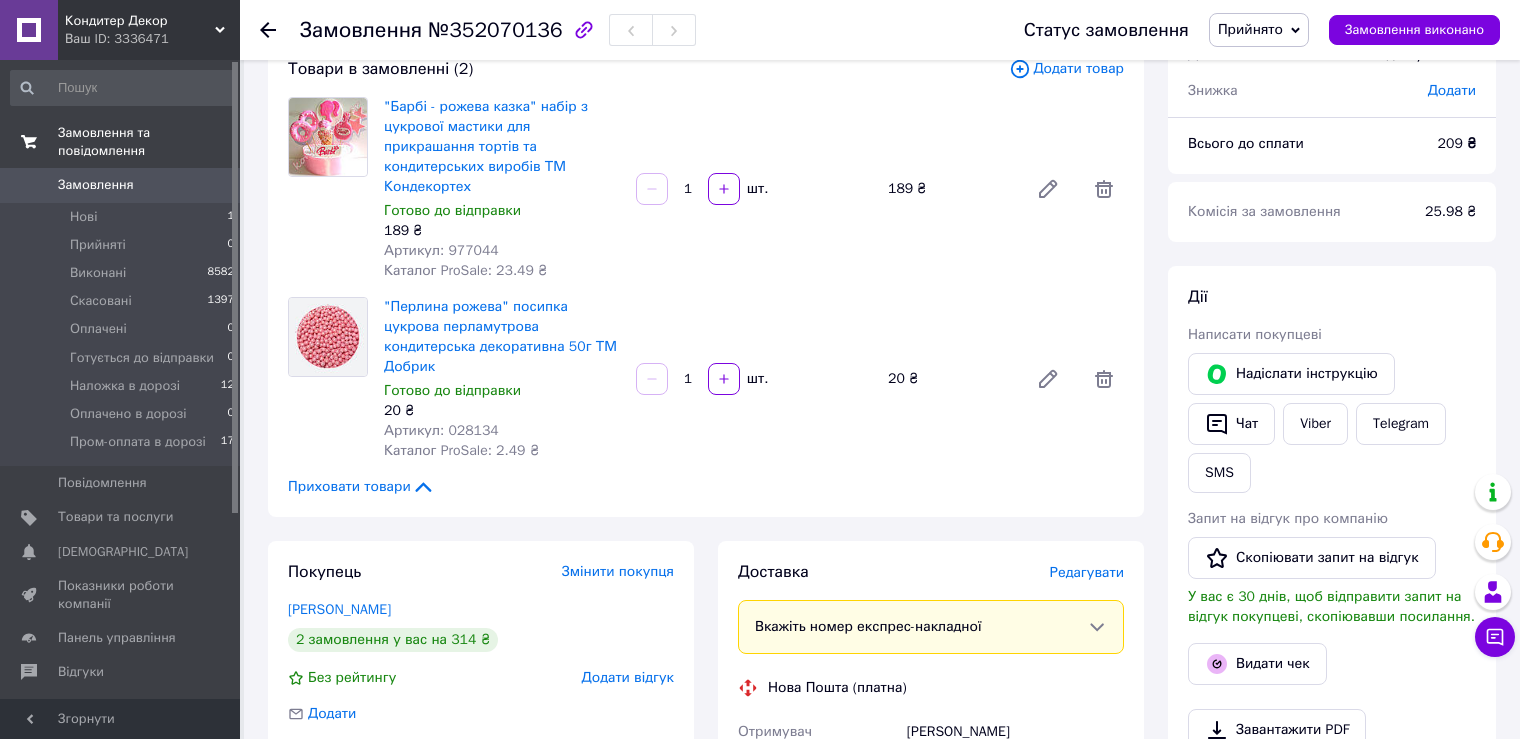 scroll, scrollTop: 0, scrollLeft: 0, axis: both 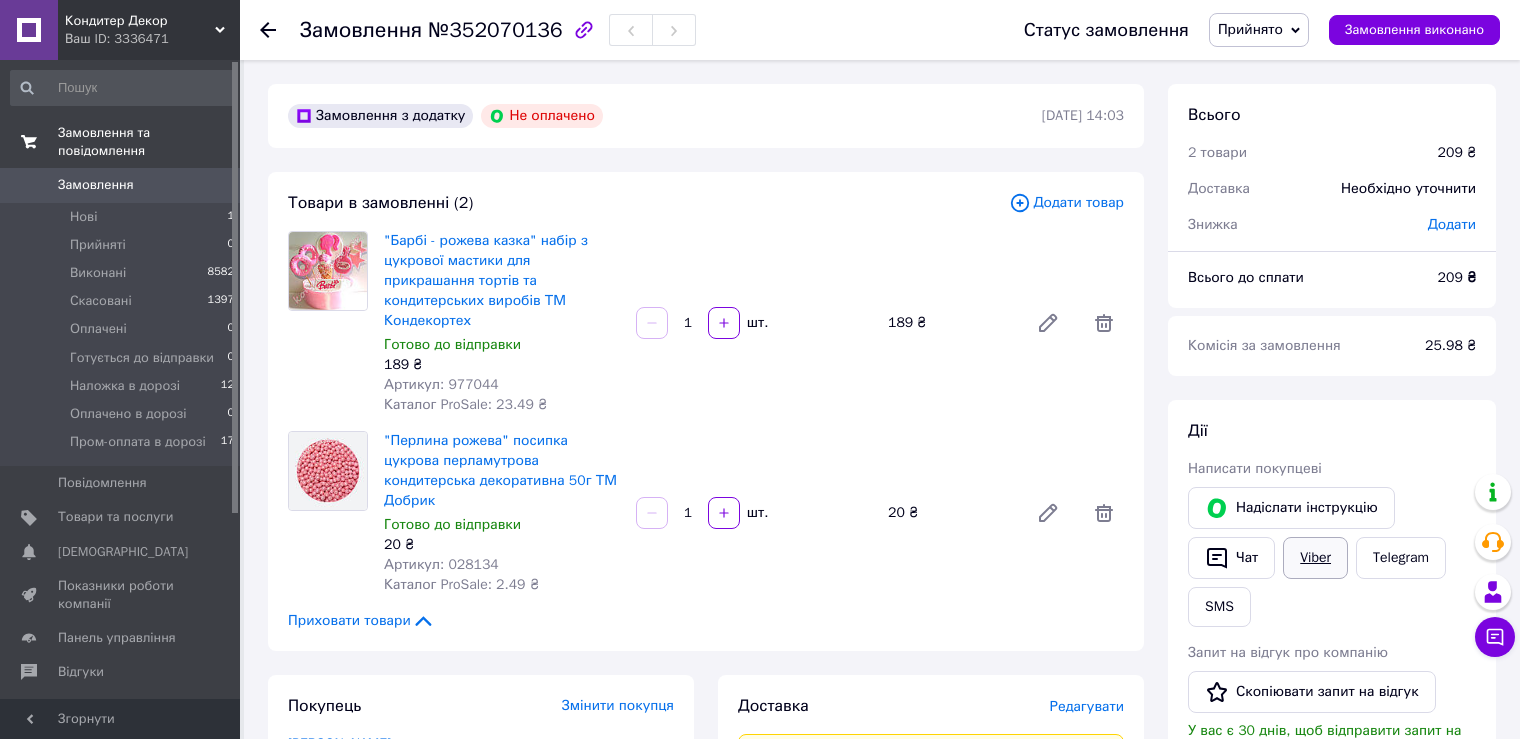 click on "Viber" at bounding box center (1315, 558) 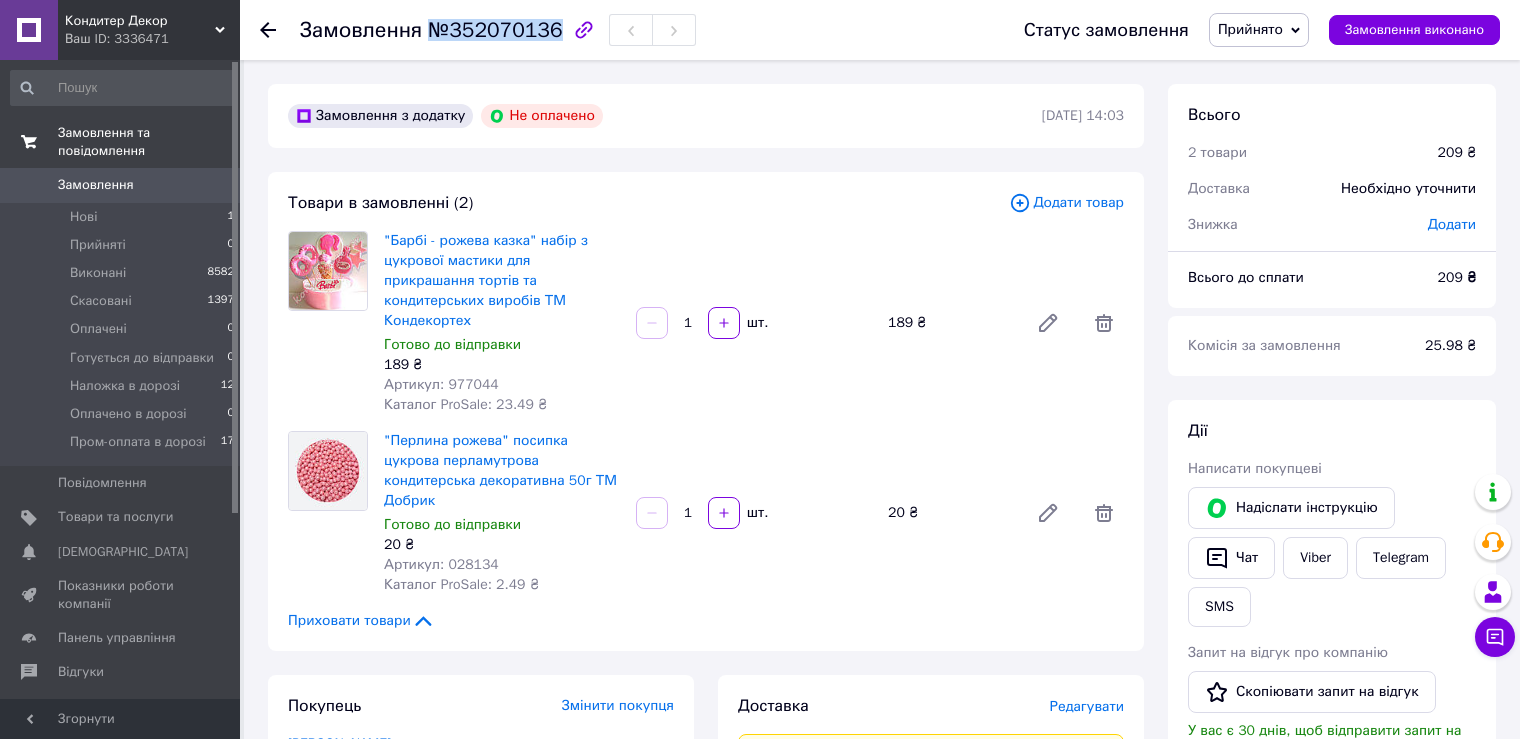 drag, startPoint x: 423, startPoint y: 31, endPoint x: 546, endPoint y: 30, distance: 123.00407 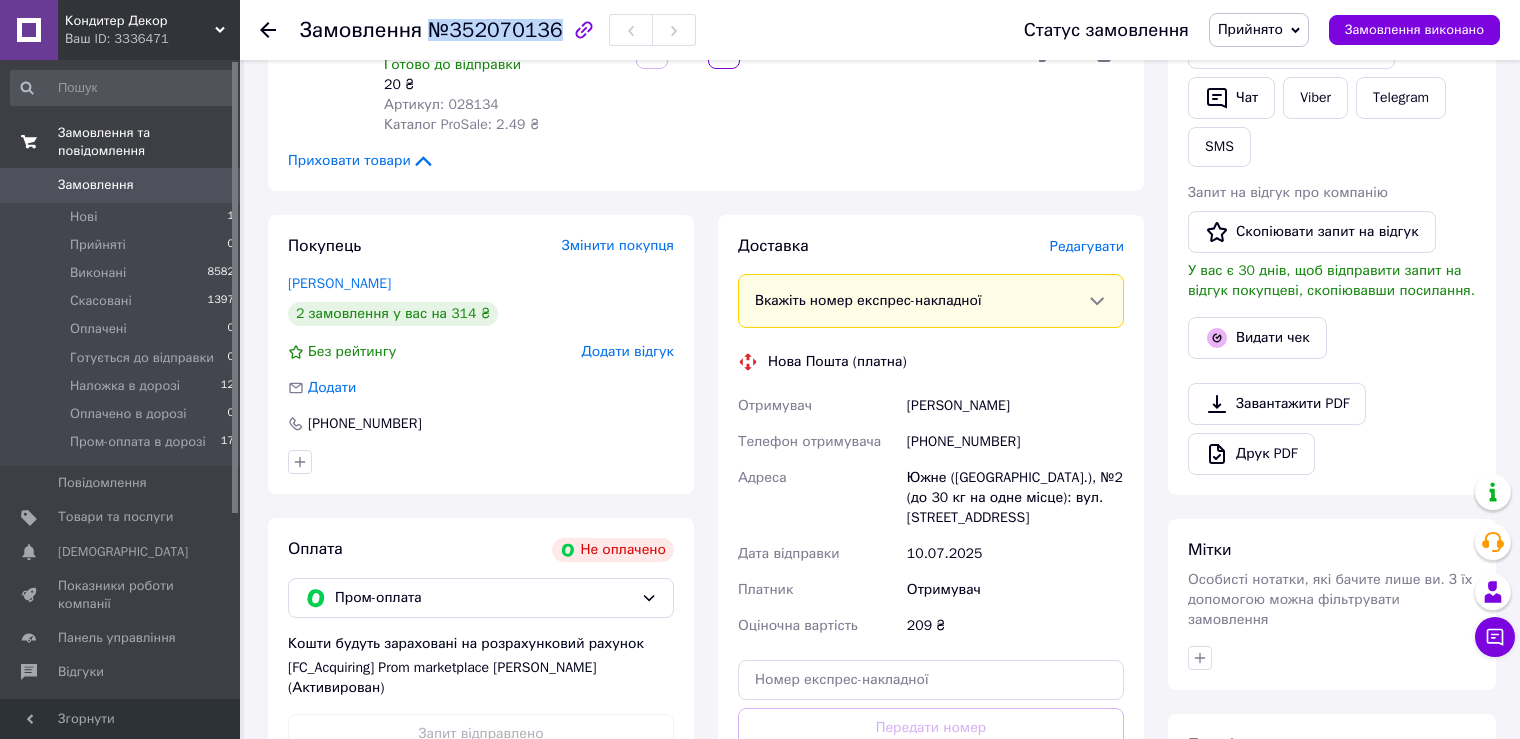 scroll, scrollTop: 600, scrollLeft: 0, axis: vertical 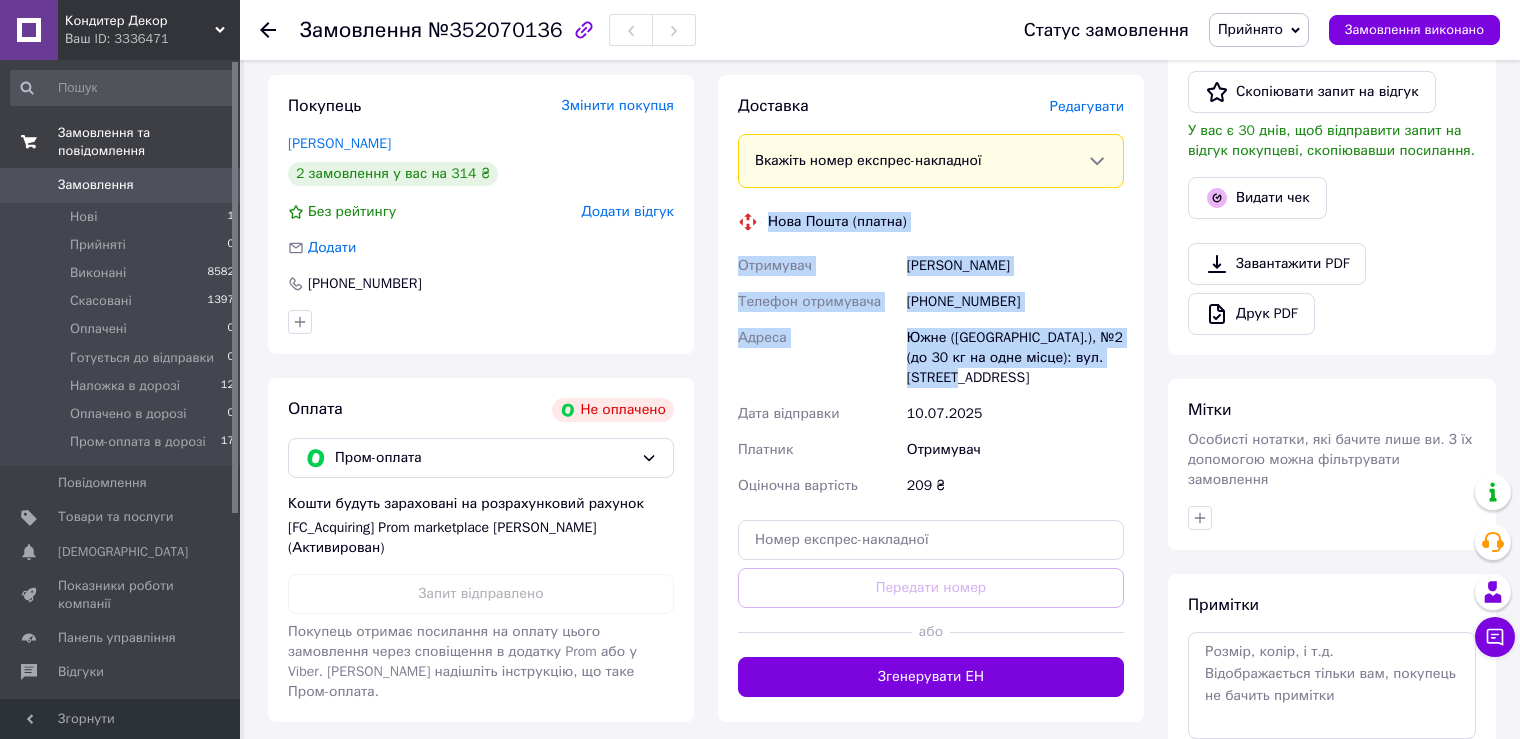 drag, startPoint x: 767, startPoint y: 182, endPoint x: 960, endPoint y: 328, distance: 242.00206 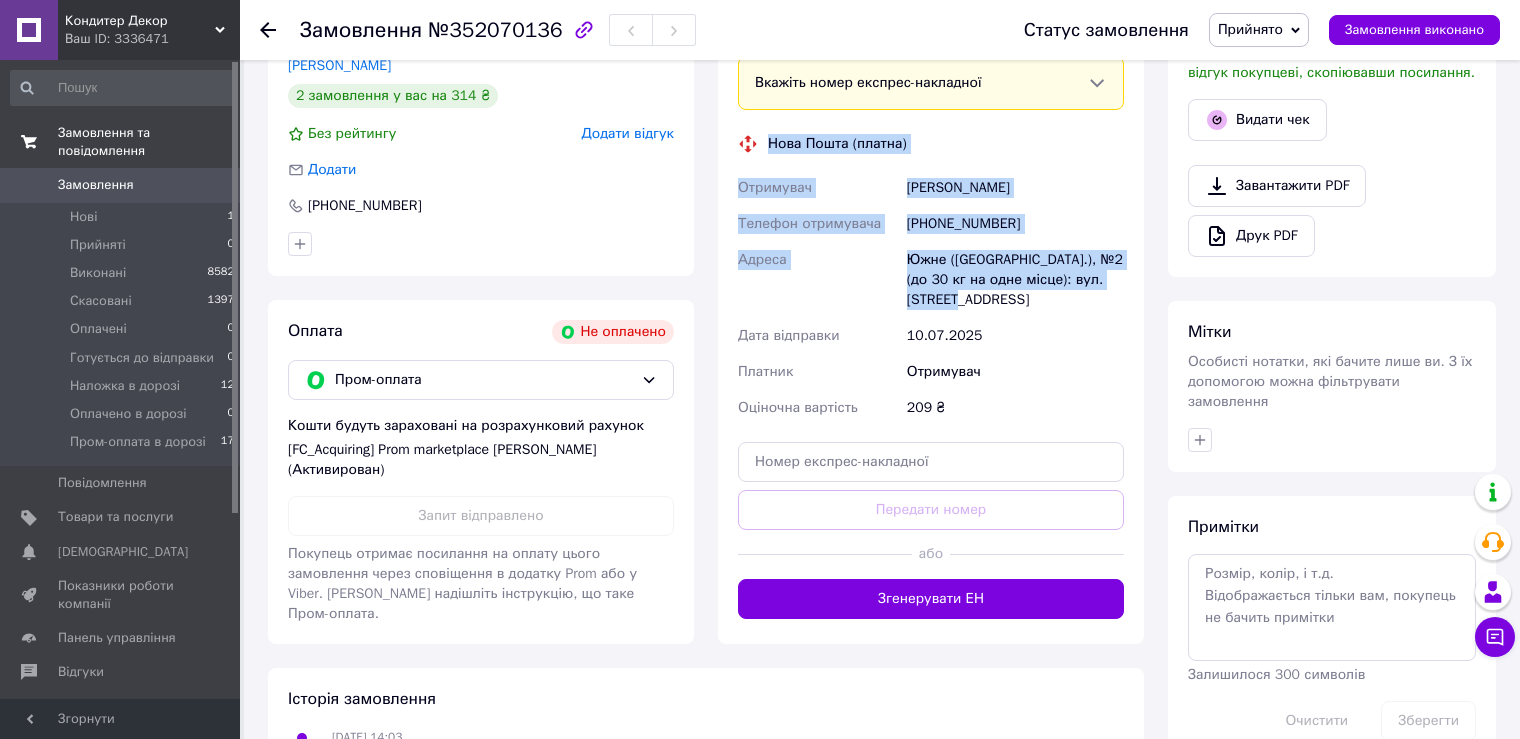 scroll, scrollTop: 800, scrollLeft: 0, axis: vertical 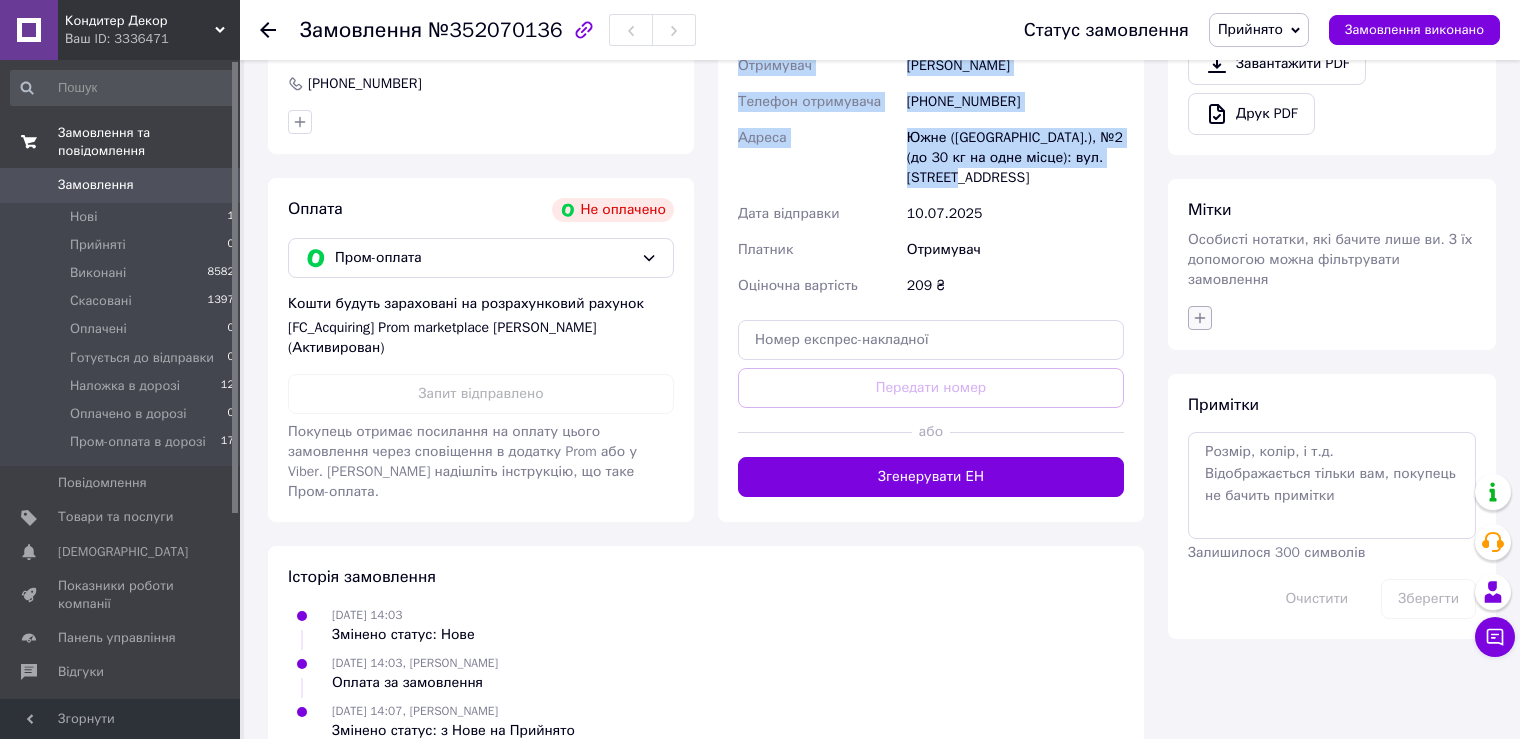 click 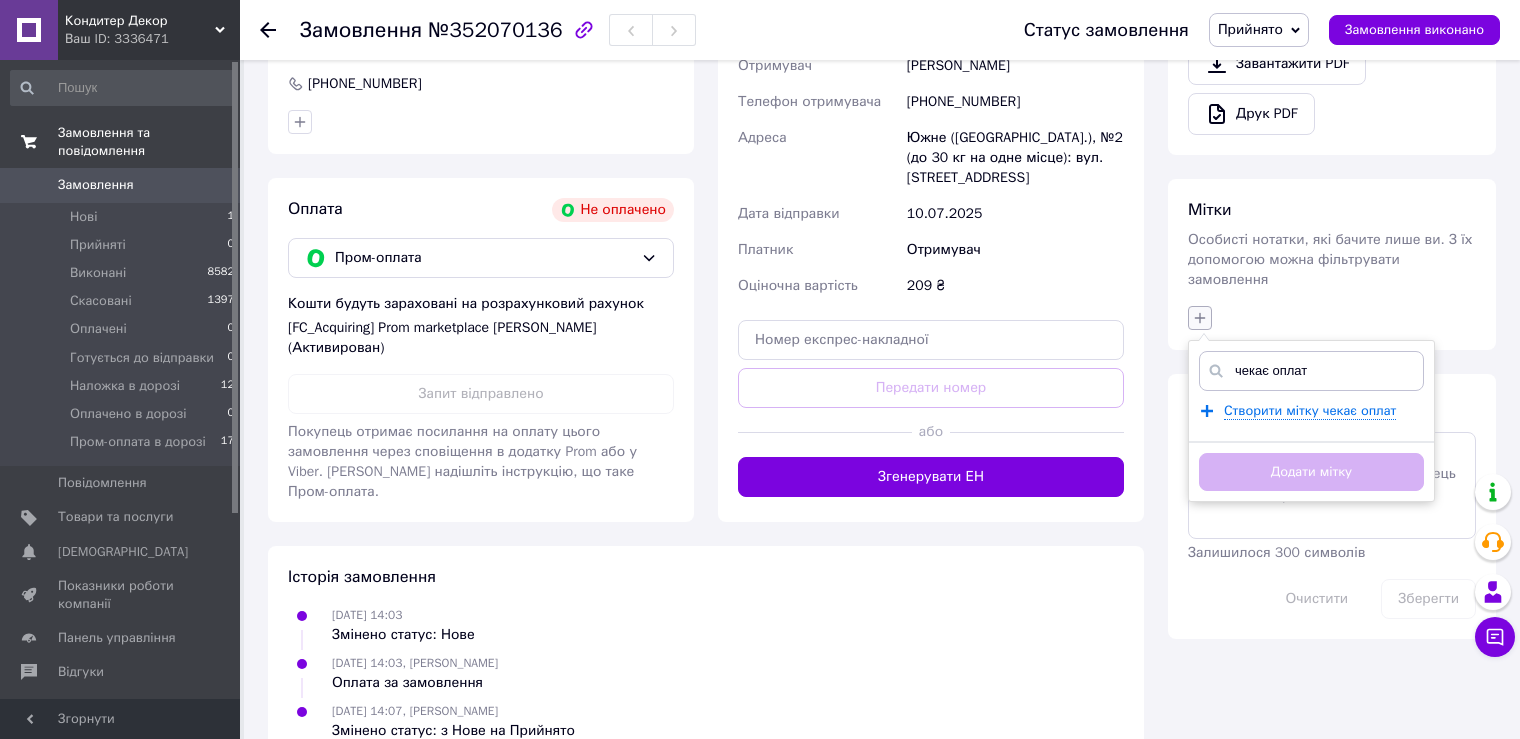 type on "чекає оплату" 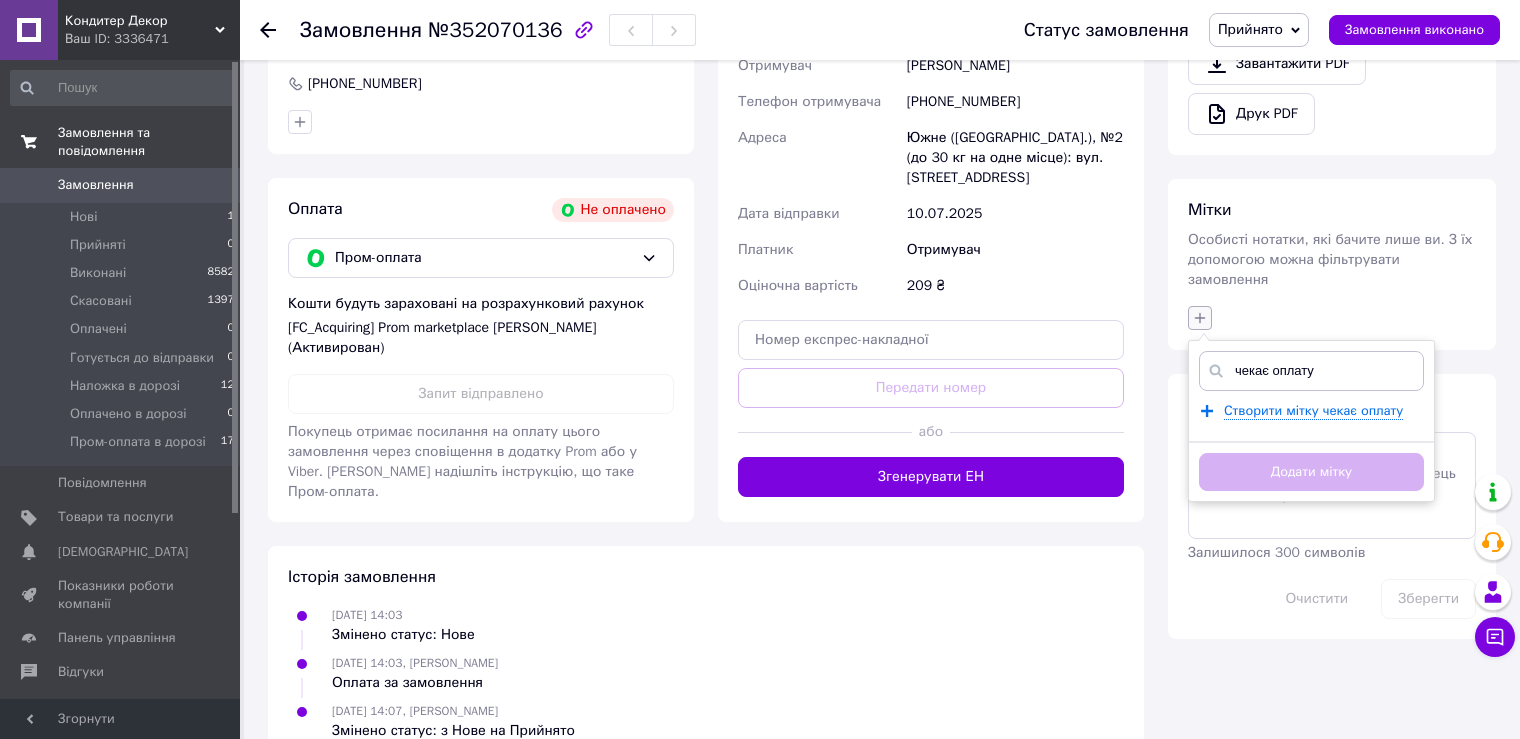 type 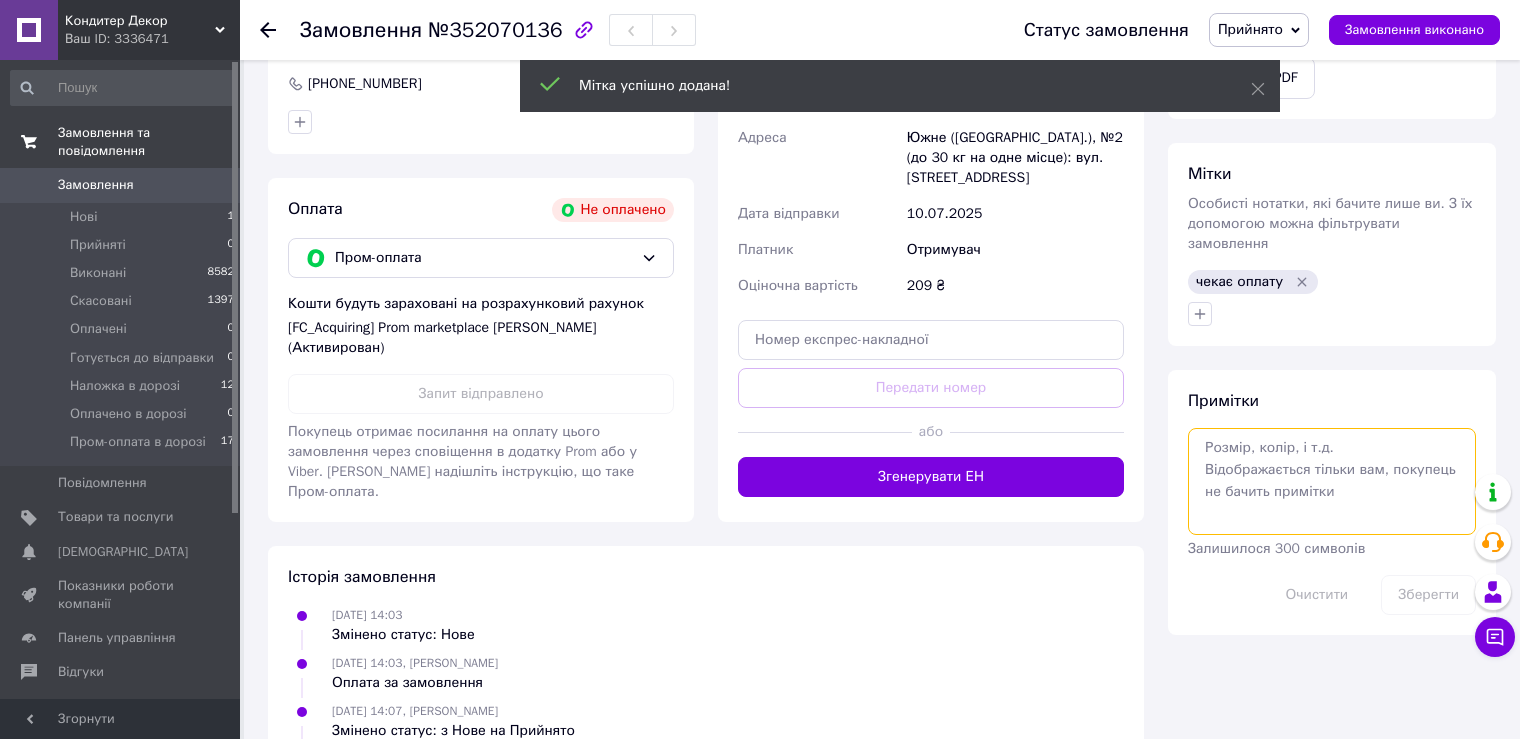 click at bounding box center (1332, 481) 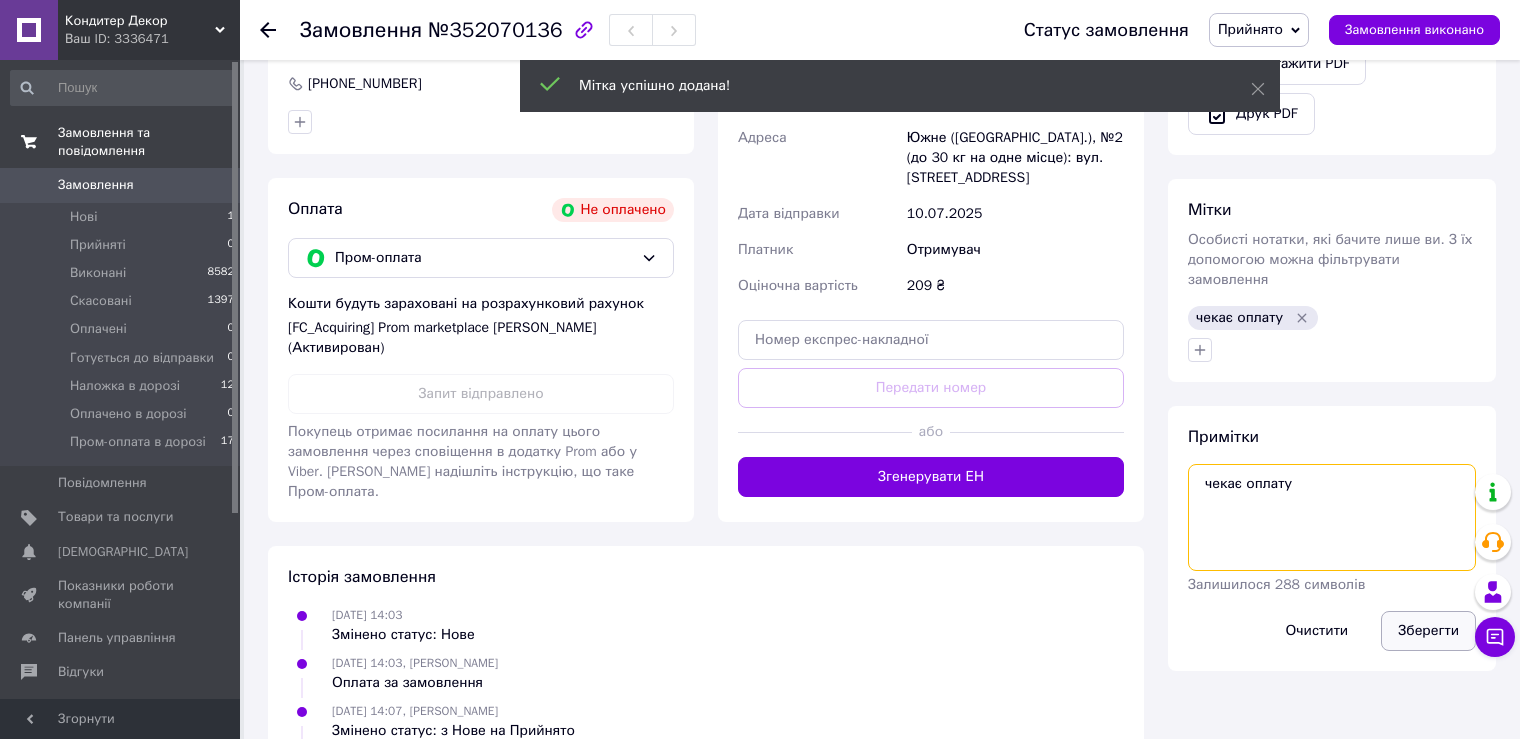 type on "чекає оплату" 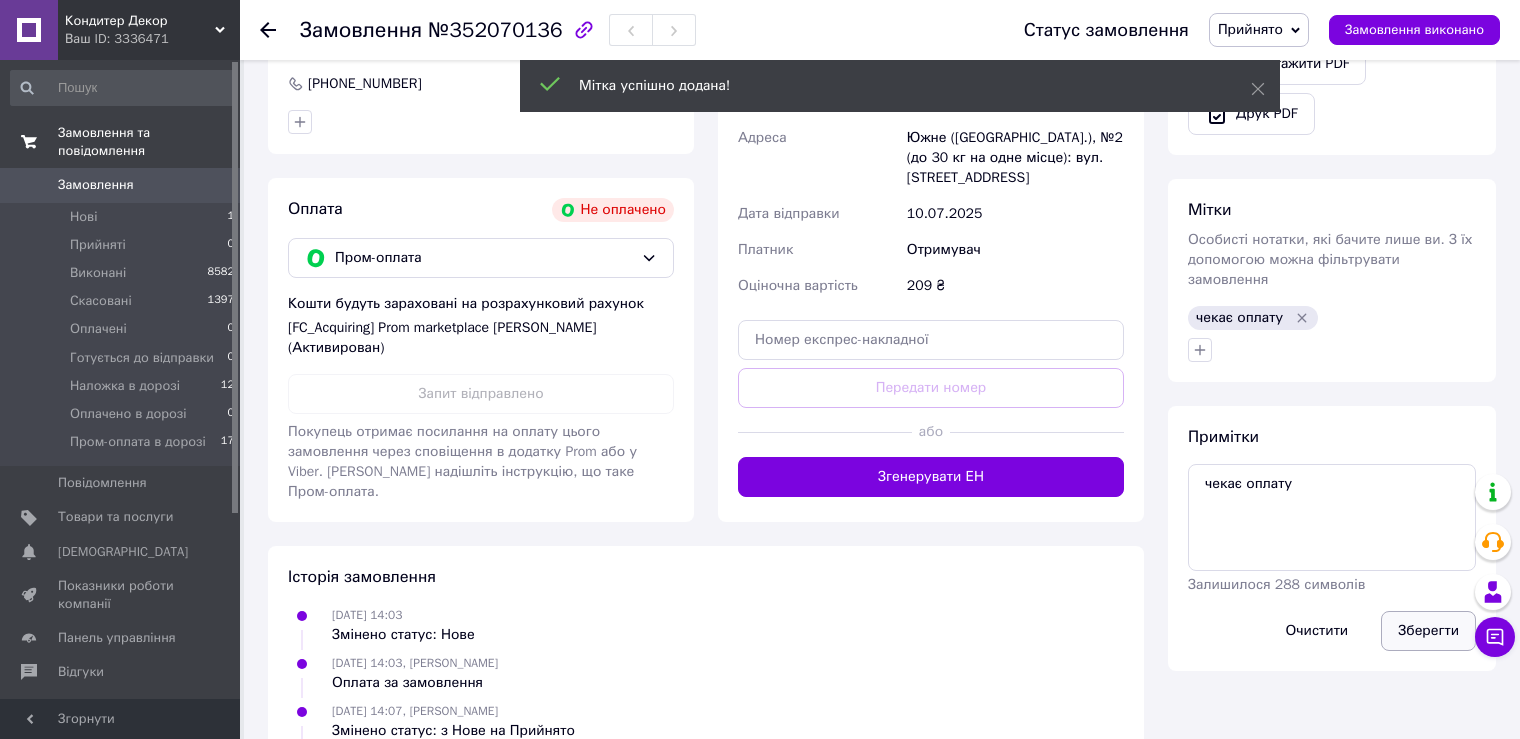 click on "Зберегти" at bounding box center [1428, 631] 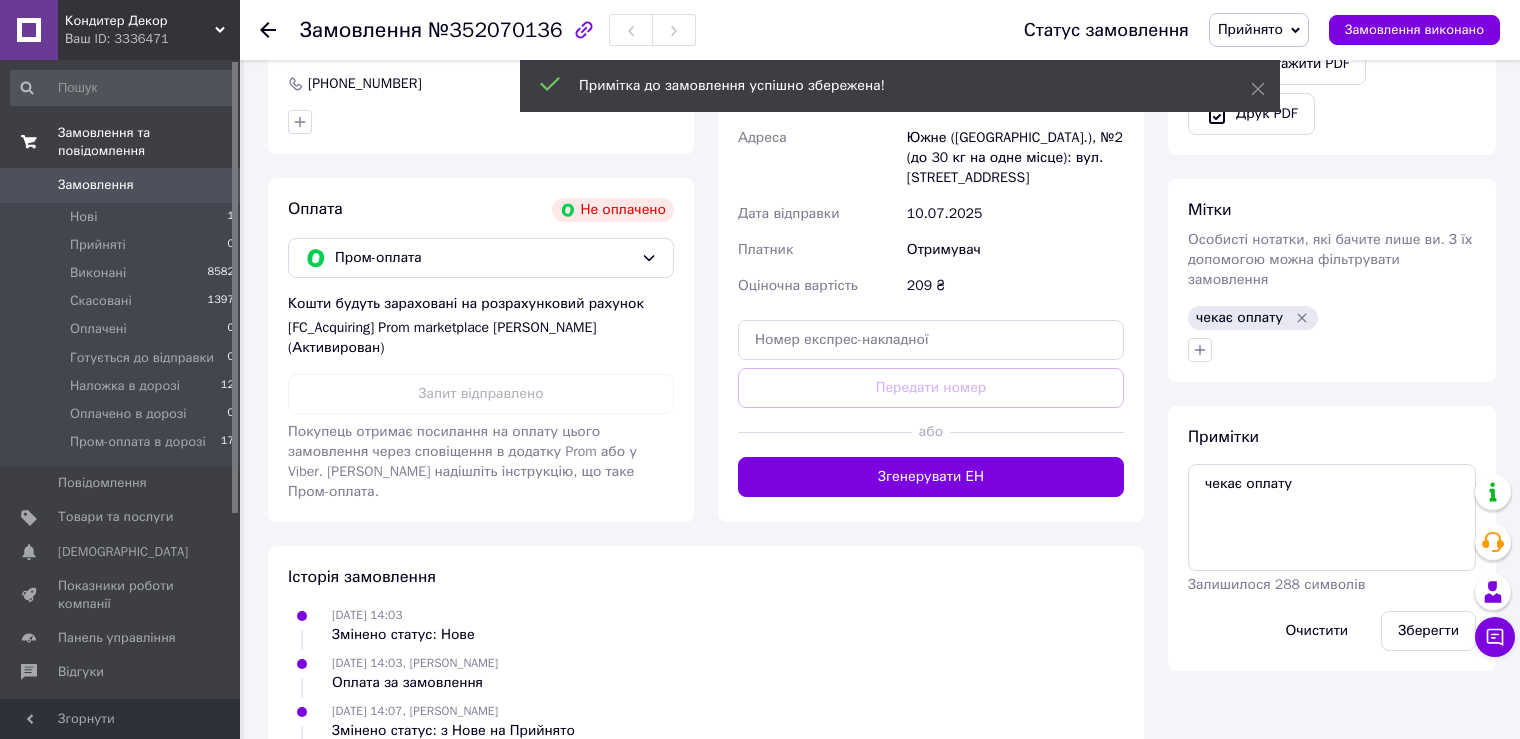 click on "чекає оплату" at bounding box center (1239, 318) 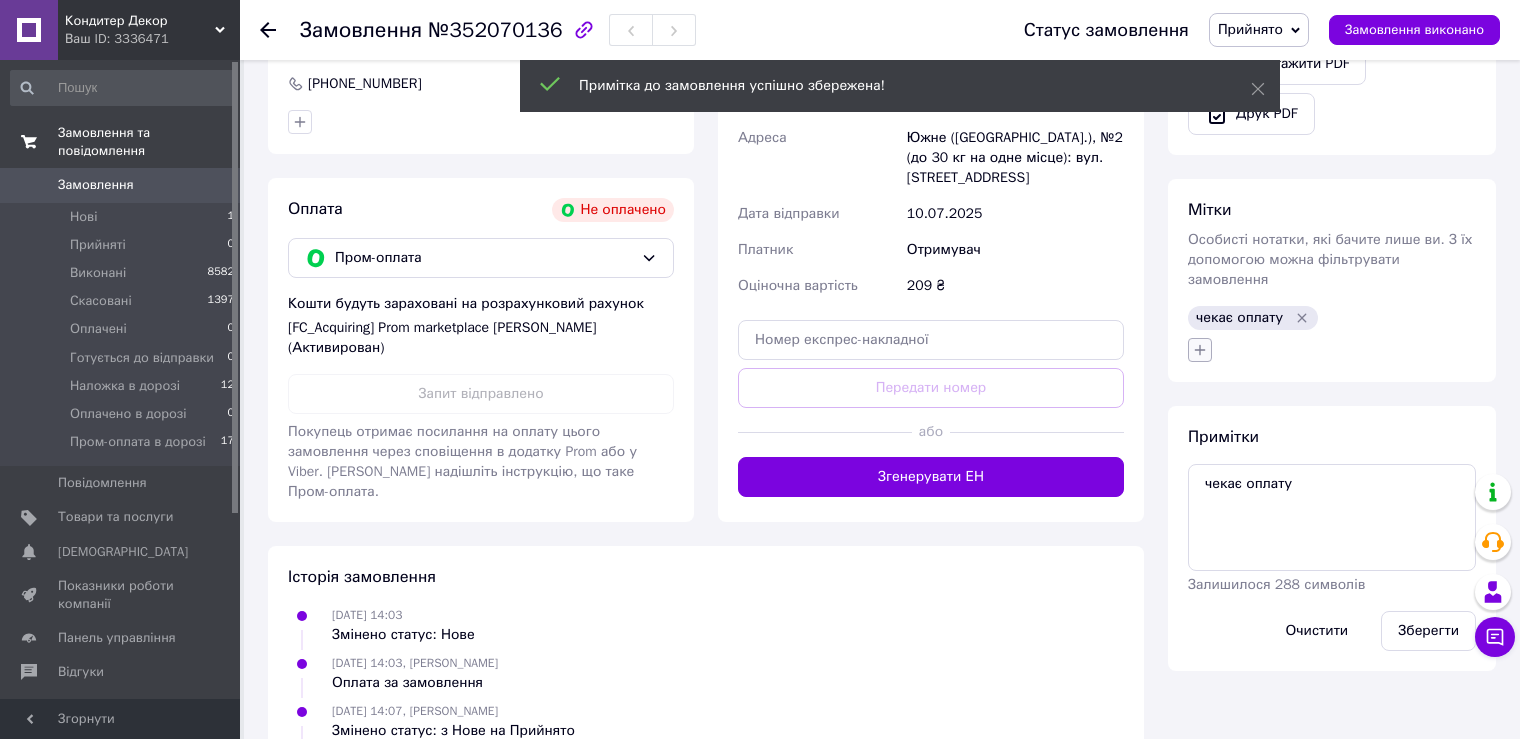 click 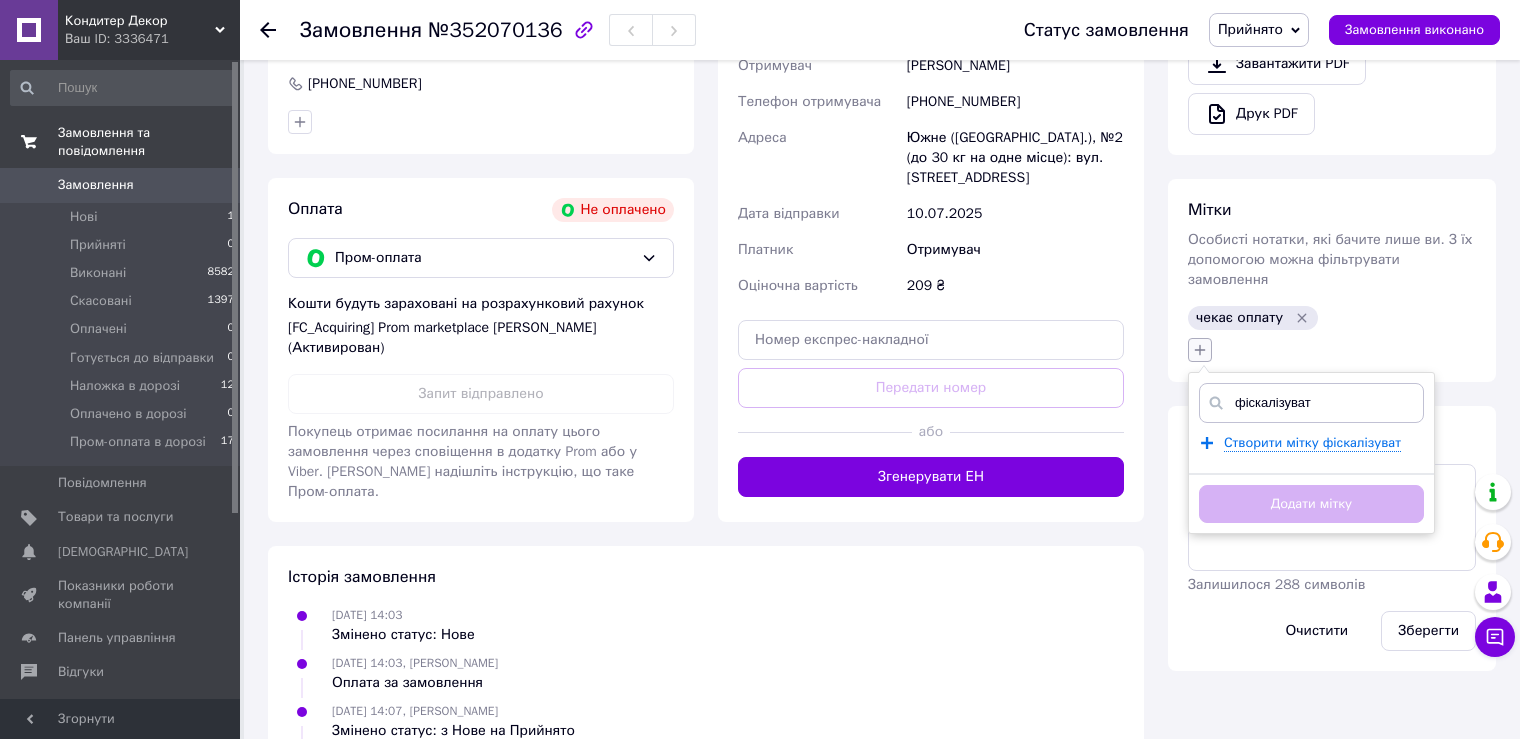 type on "фіскалізувати" 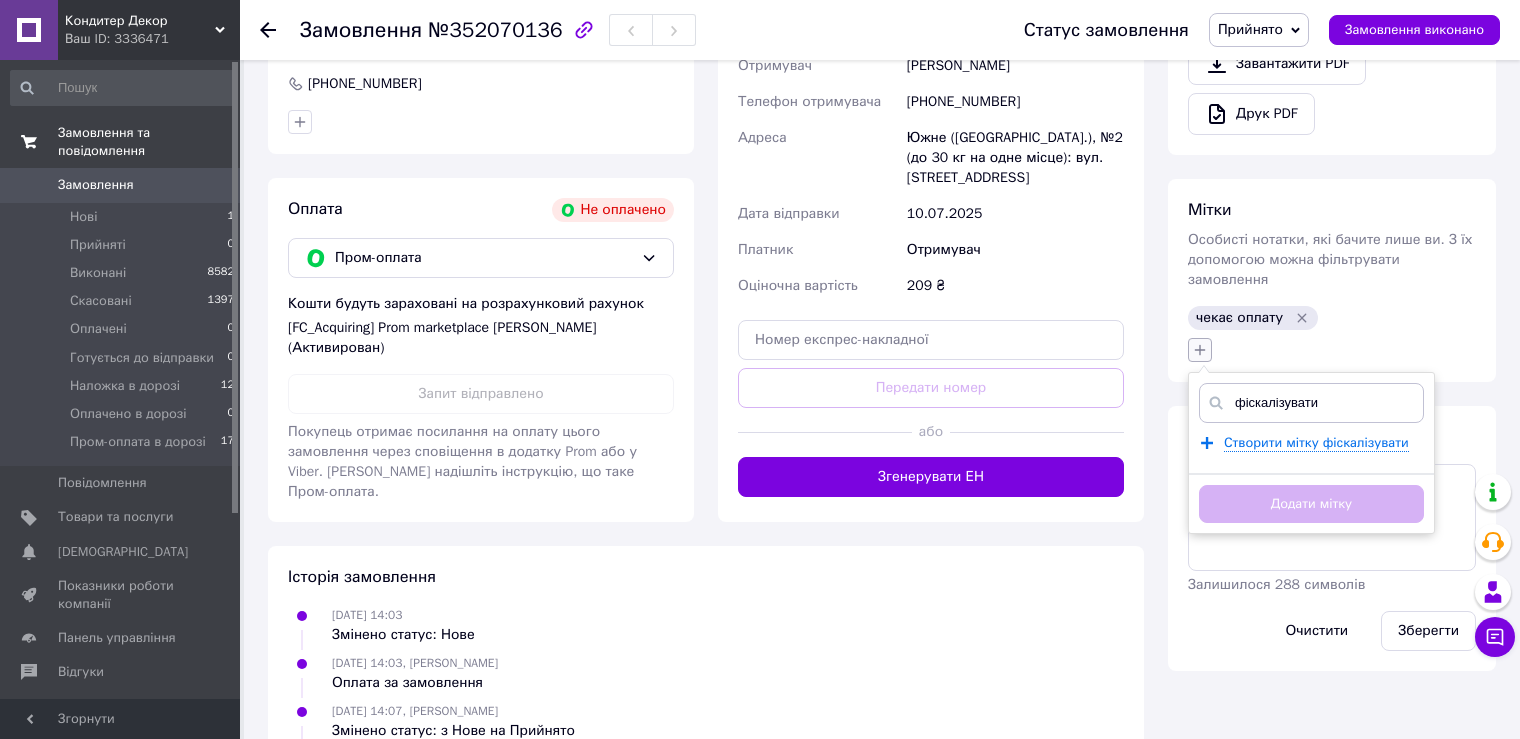 type 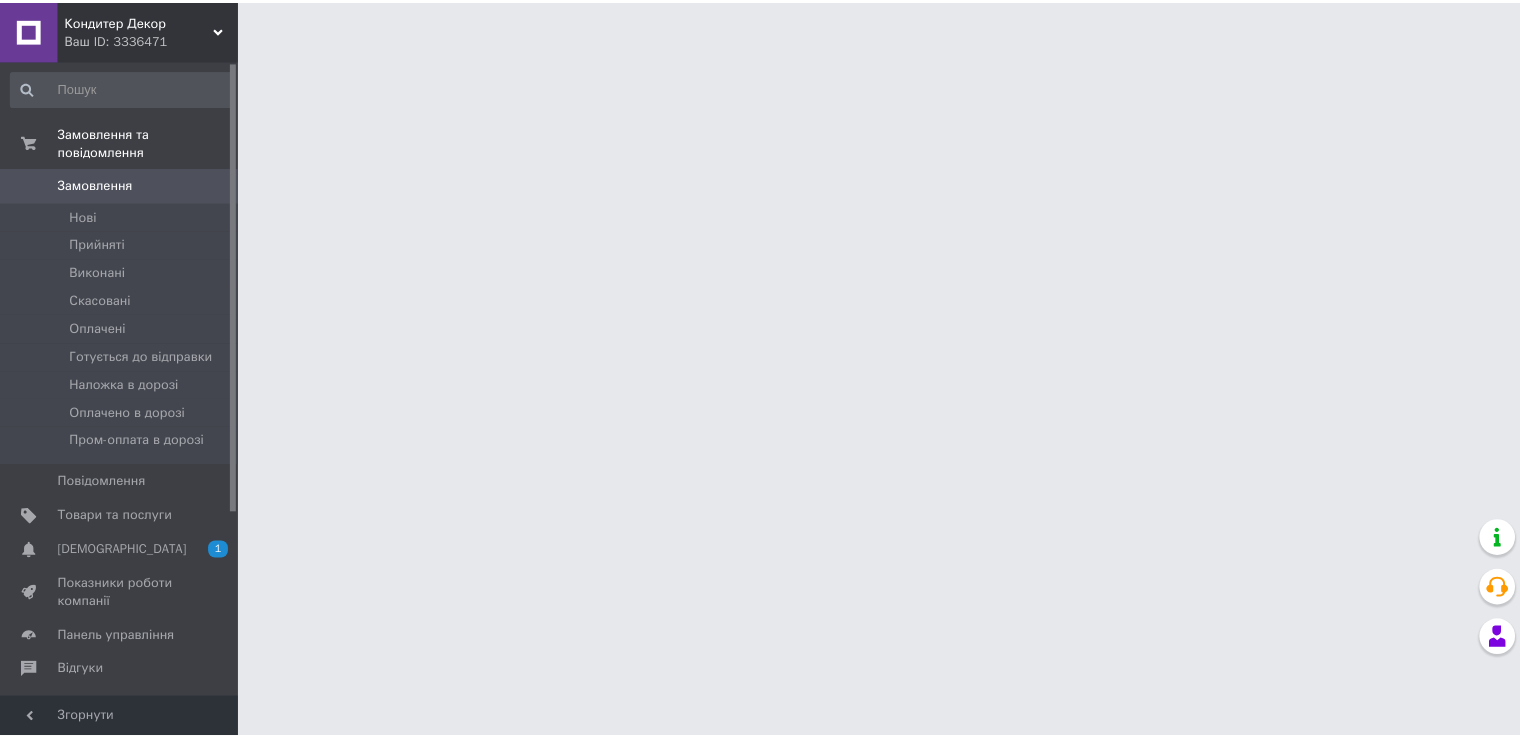 scroll, scrollTop: 0, scrollLeft: 0, axis: both 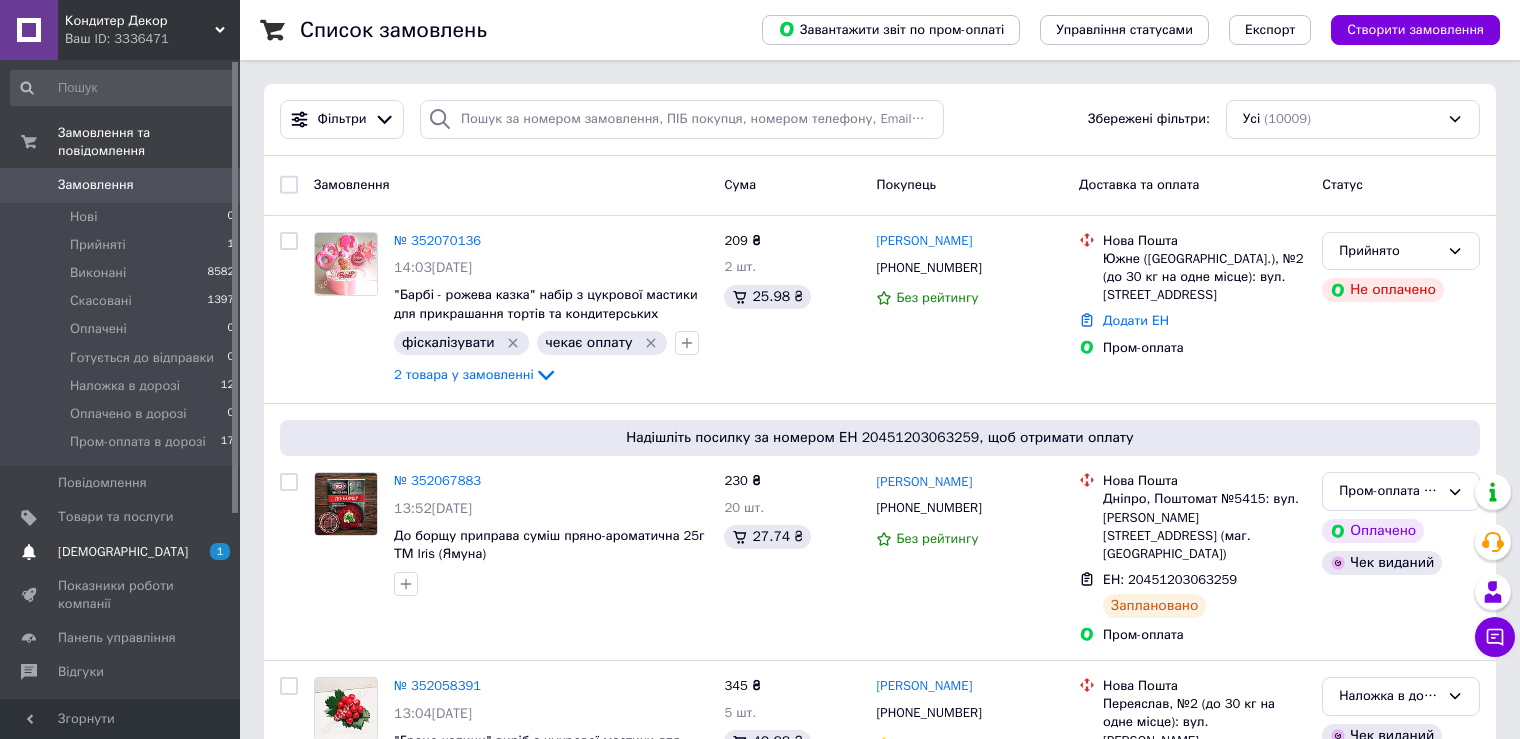 click on "[DEMOGRAPHIC_DATA]" at bounding box center (121, 552) 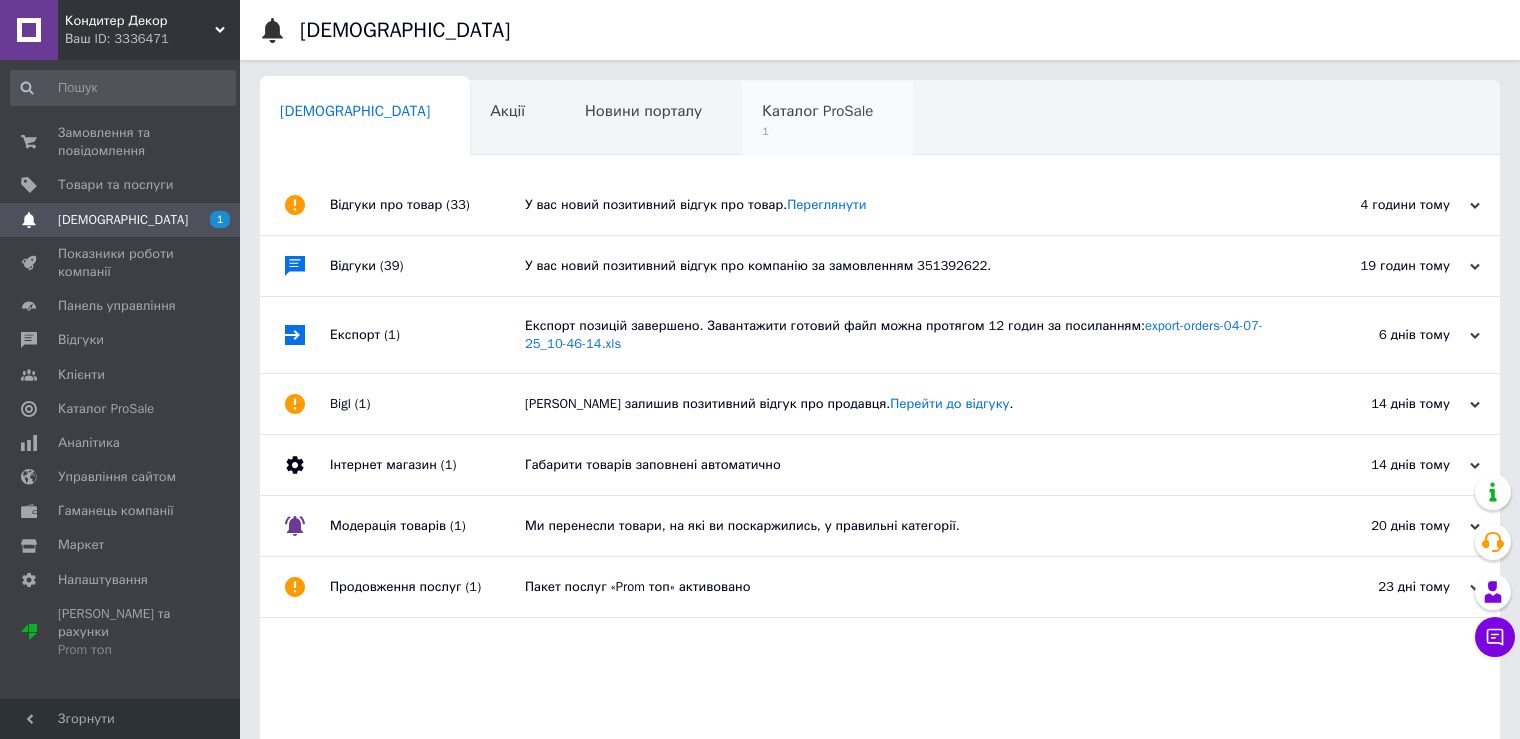 click on "Каталог ProSale 1" at bounding box center (827, 119) 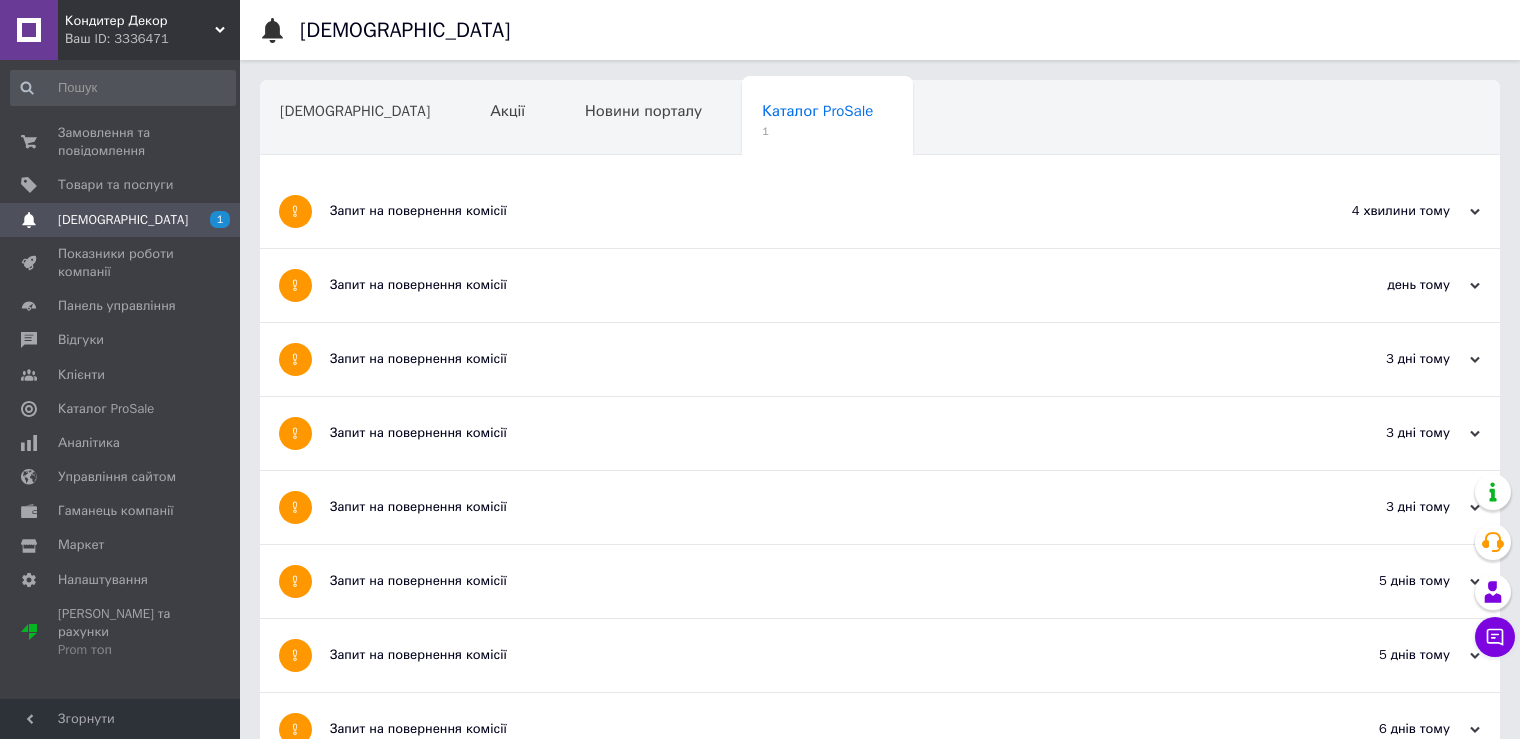 click on "Запит на повернення комісії" at bounding box center (805, 211) 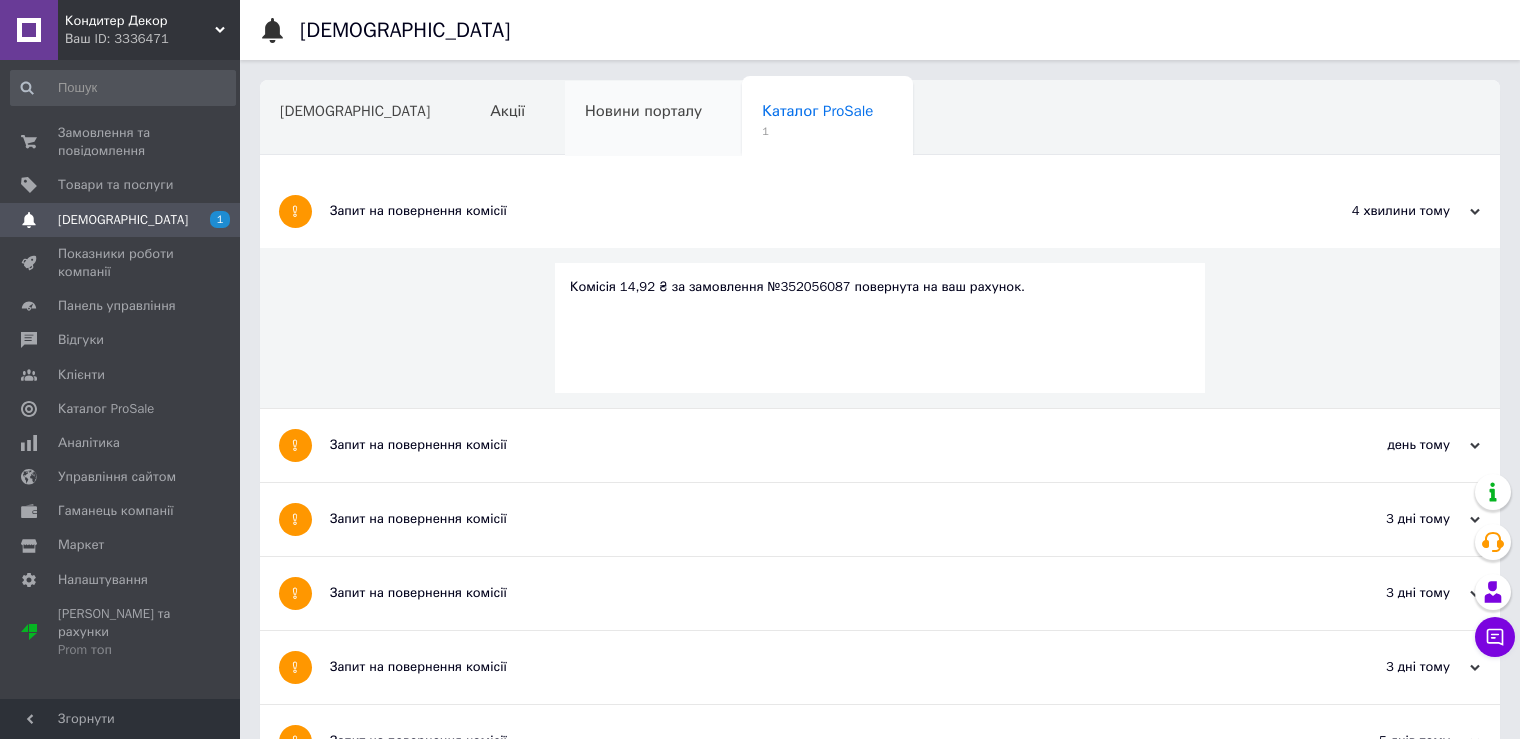 click on "Новини порталу" at bounding box center [653, 119] 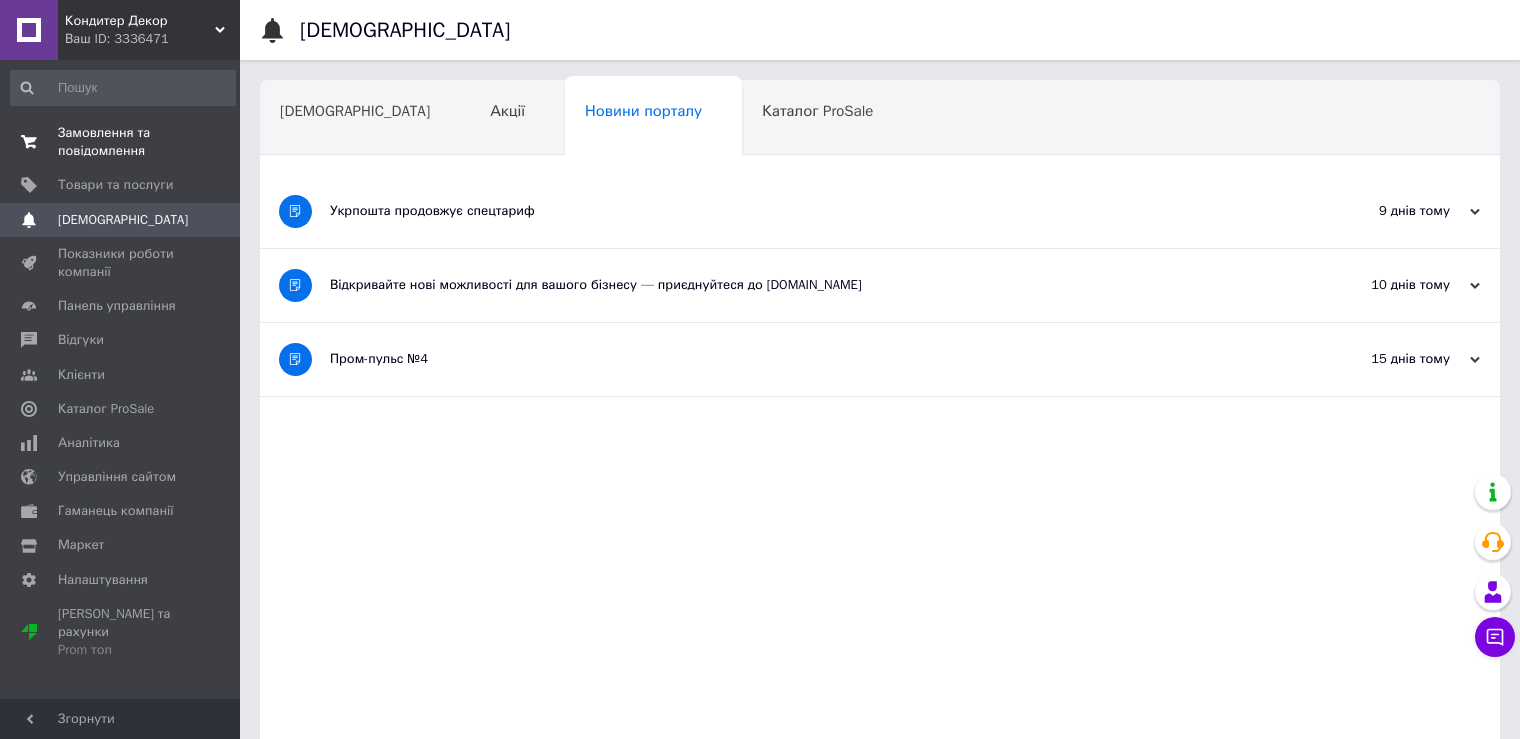 click on "Замовлення та повідомлення" at bounding box center (121, 142) 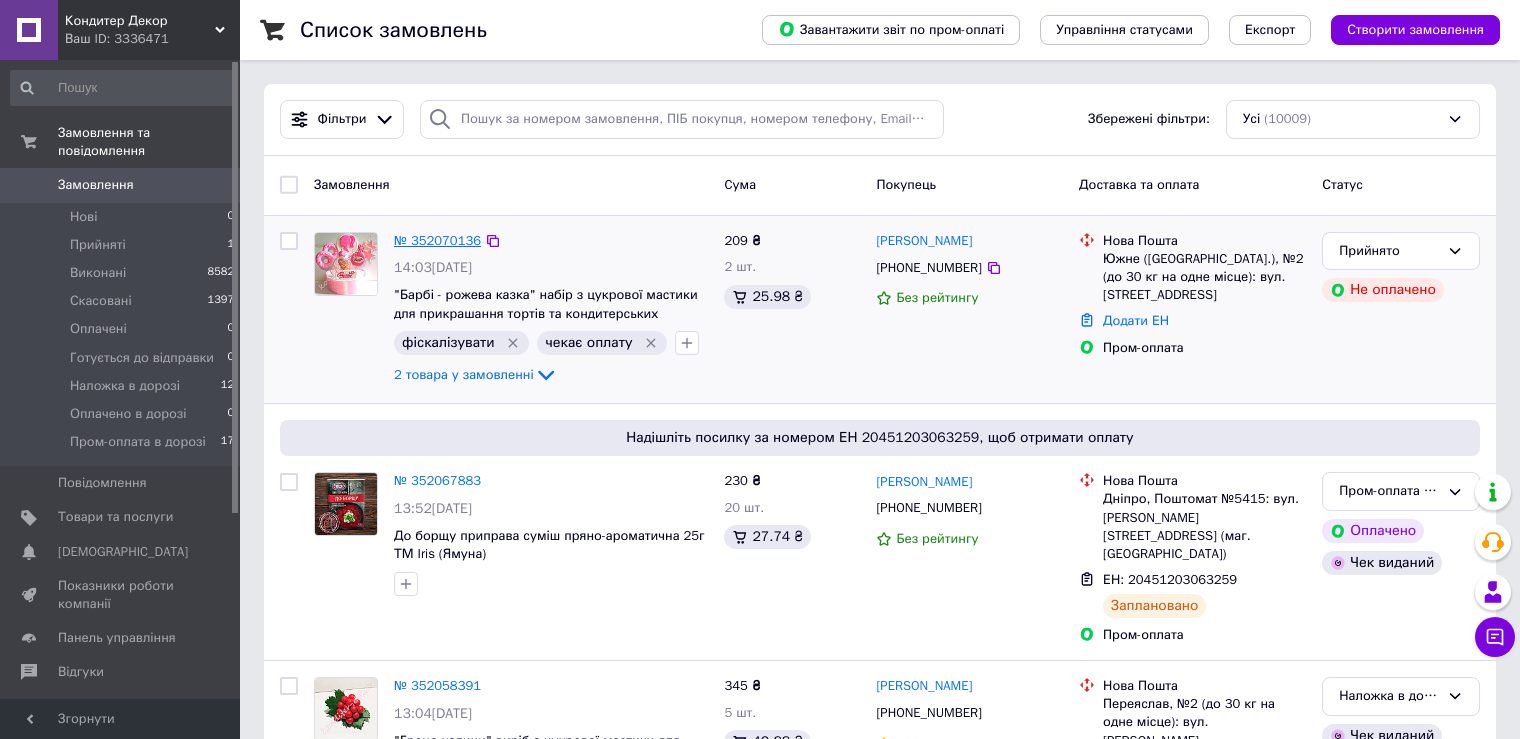 click on "№ 352070136" at bounding box center (437, 240) 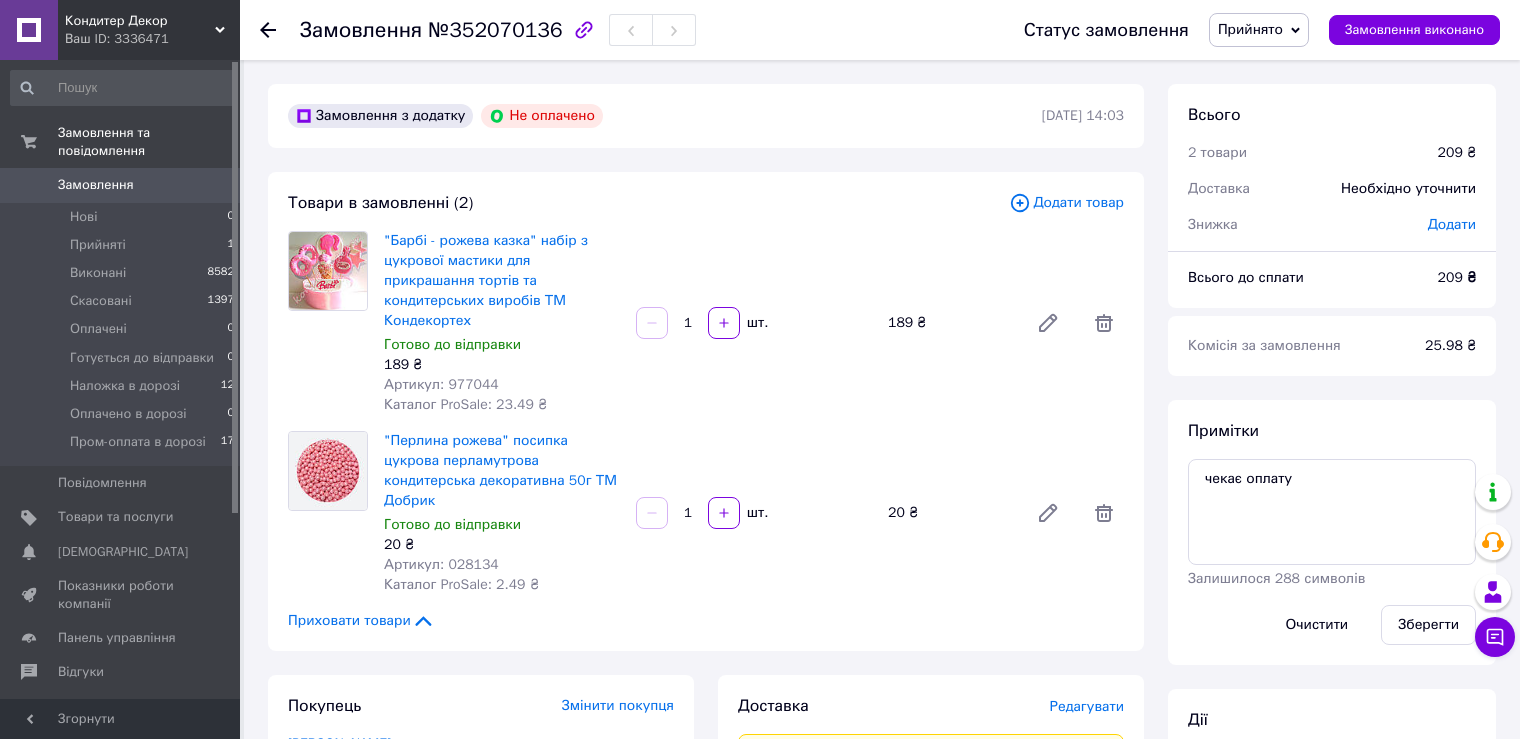 click on "Замовлення" at bounding box center (121, 185) 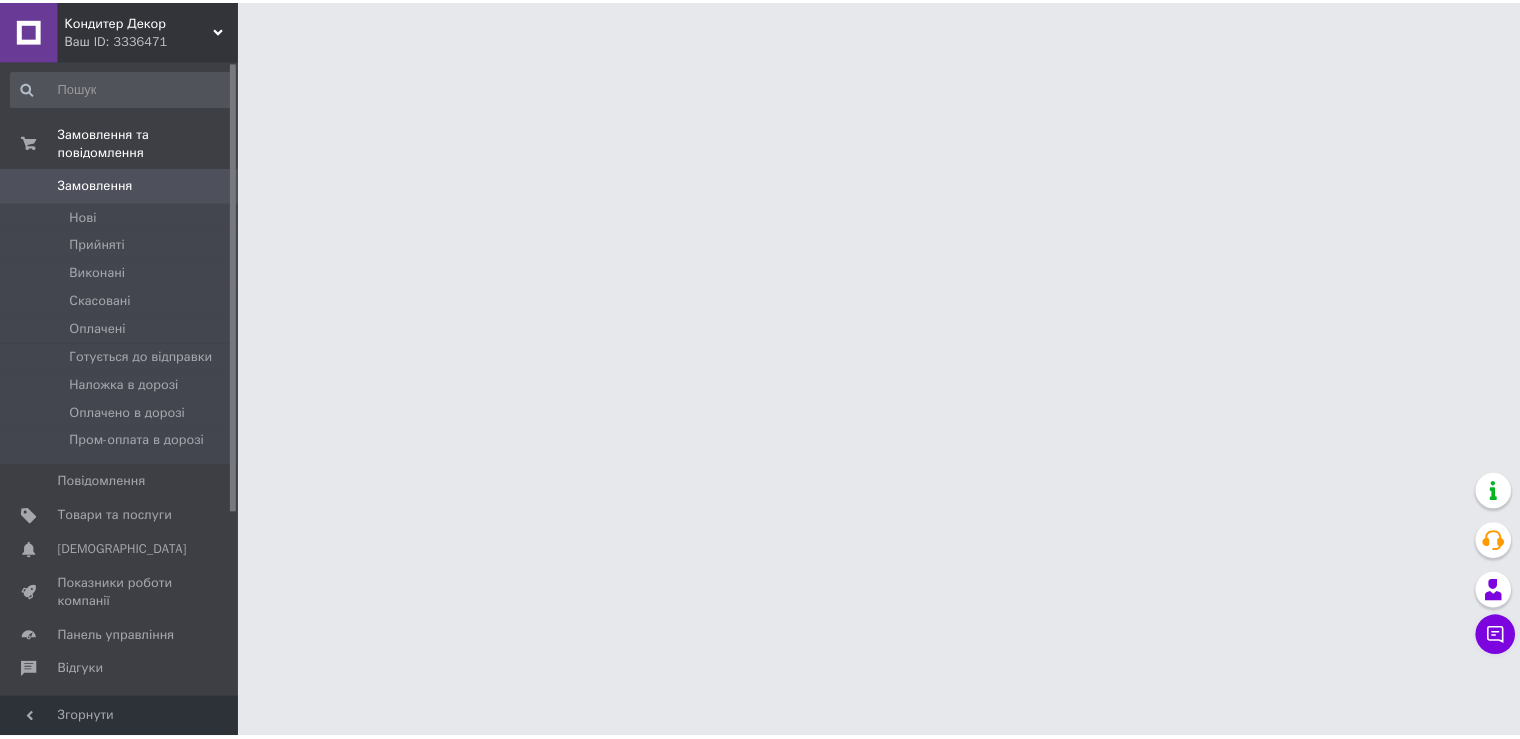 scroll, scrollTop: 0, scrollLeft: 0, axis: both 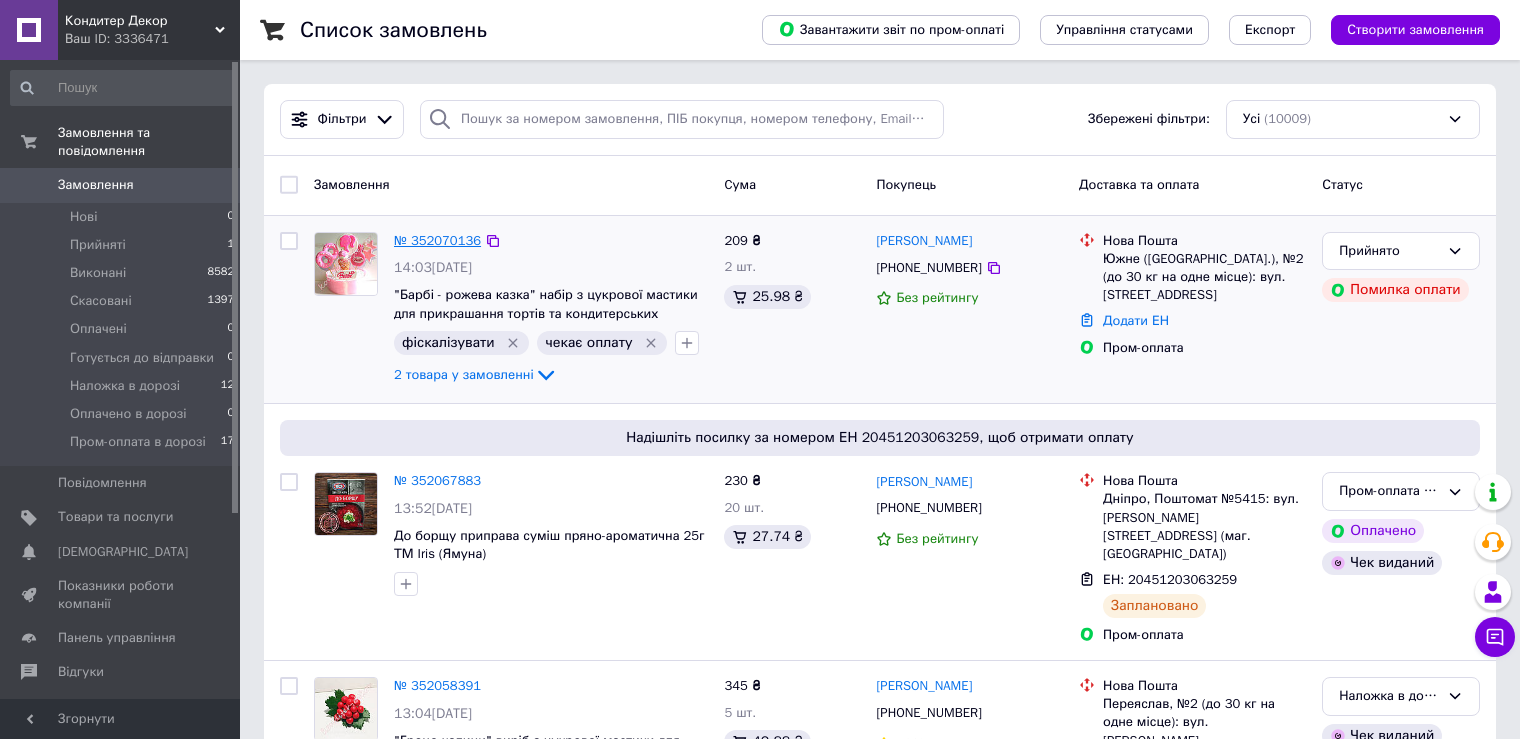 click on "№ 352070136" at bounding box center [437, 240] 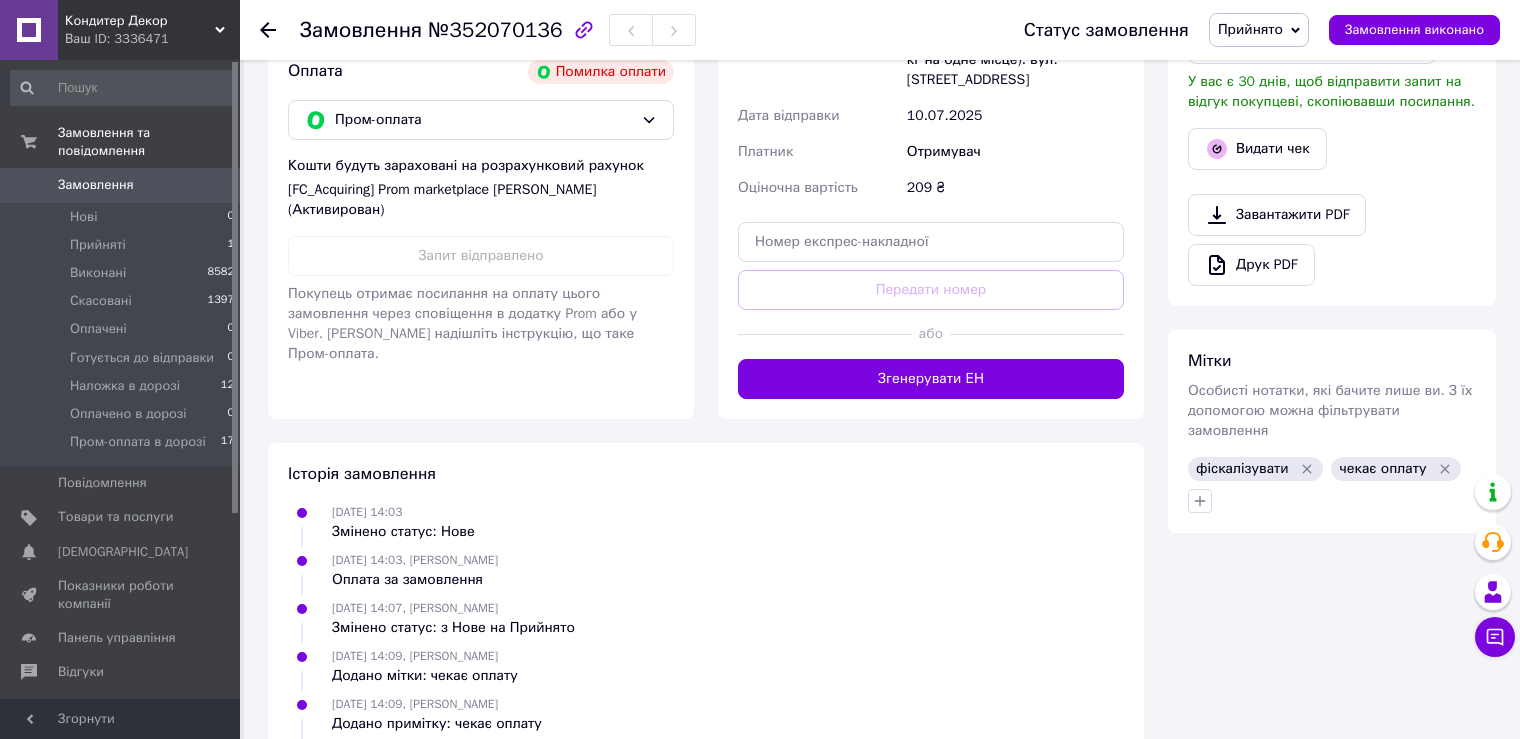 scroll, scrollTop: 993, scrollLeft: 0, axis: vertical 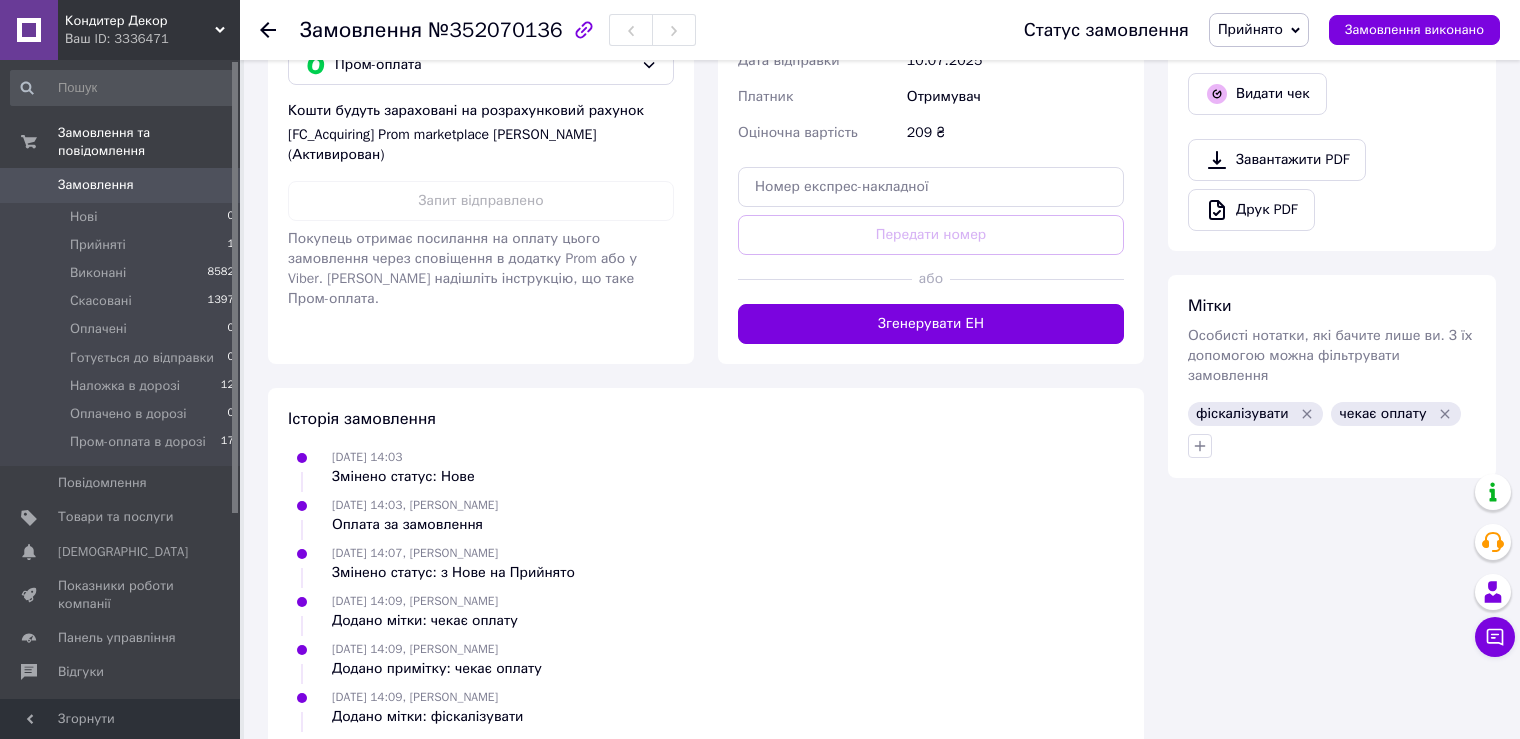 click on "Замовлення" at bounding box center [121, 185] 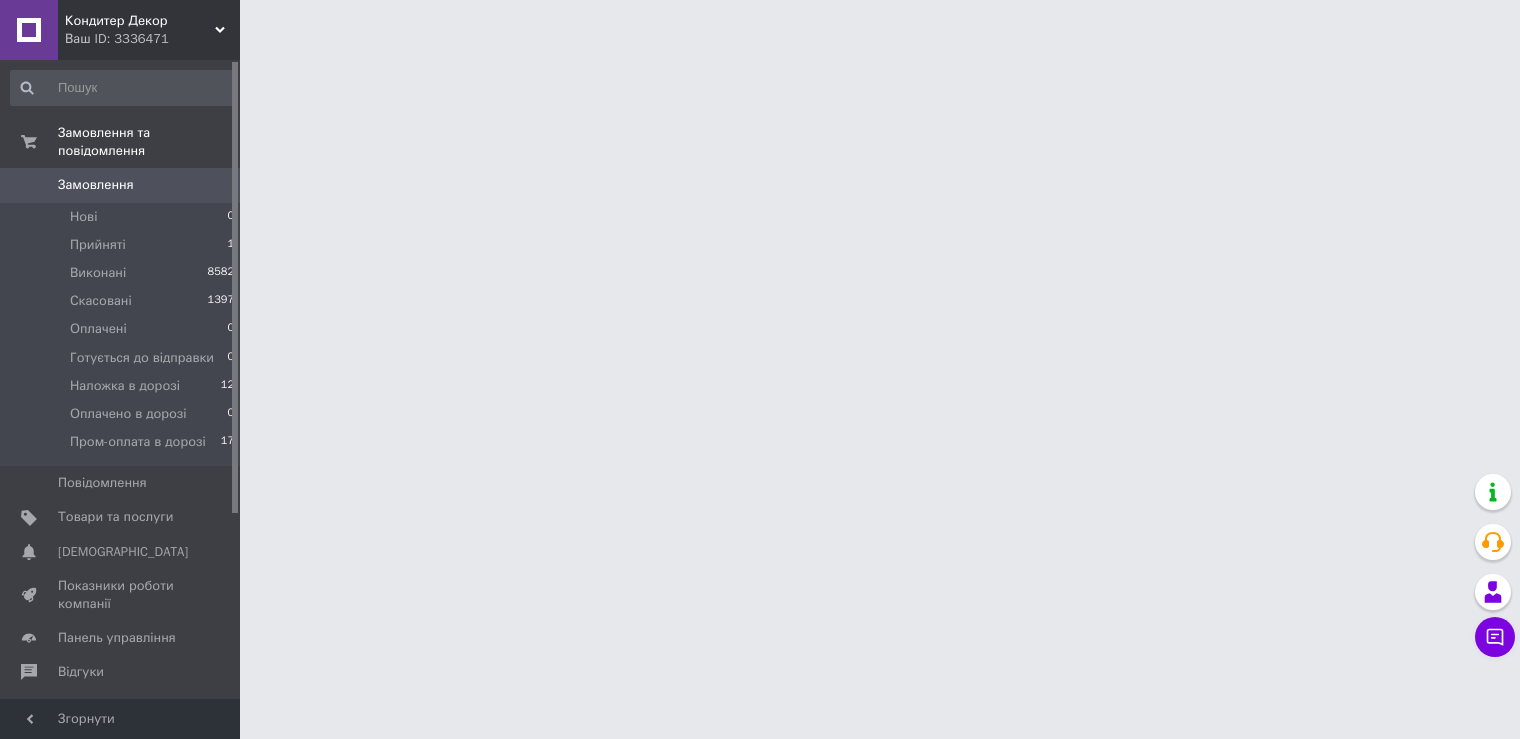 scroll, scrollTop: 0, scrollLeft: 0, axis: both 